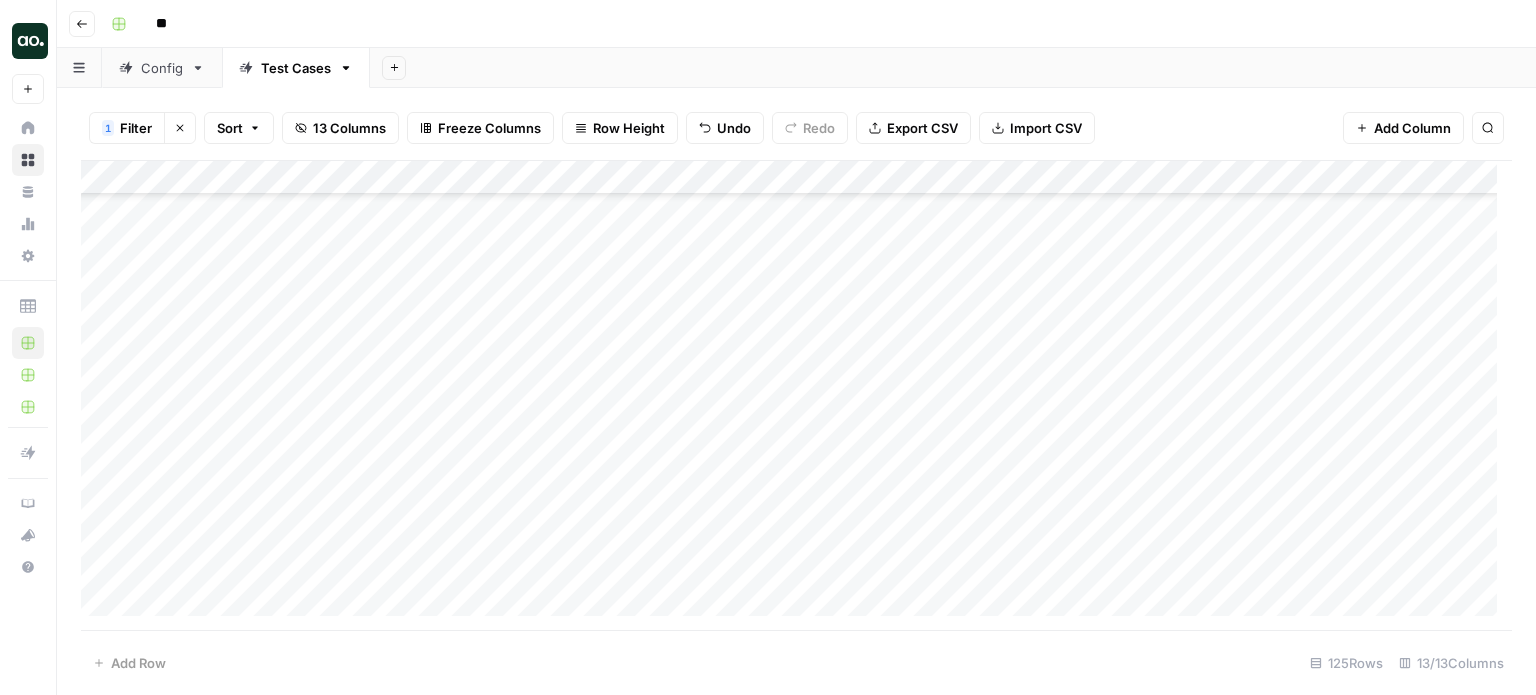 scroll, scrollTop: 0, scrollLeft: 0, axis: both 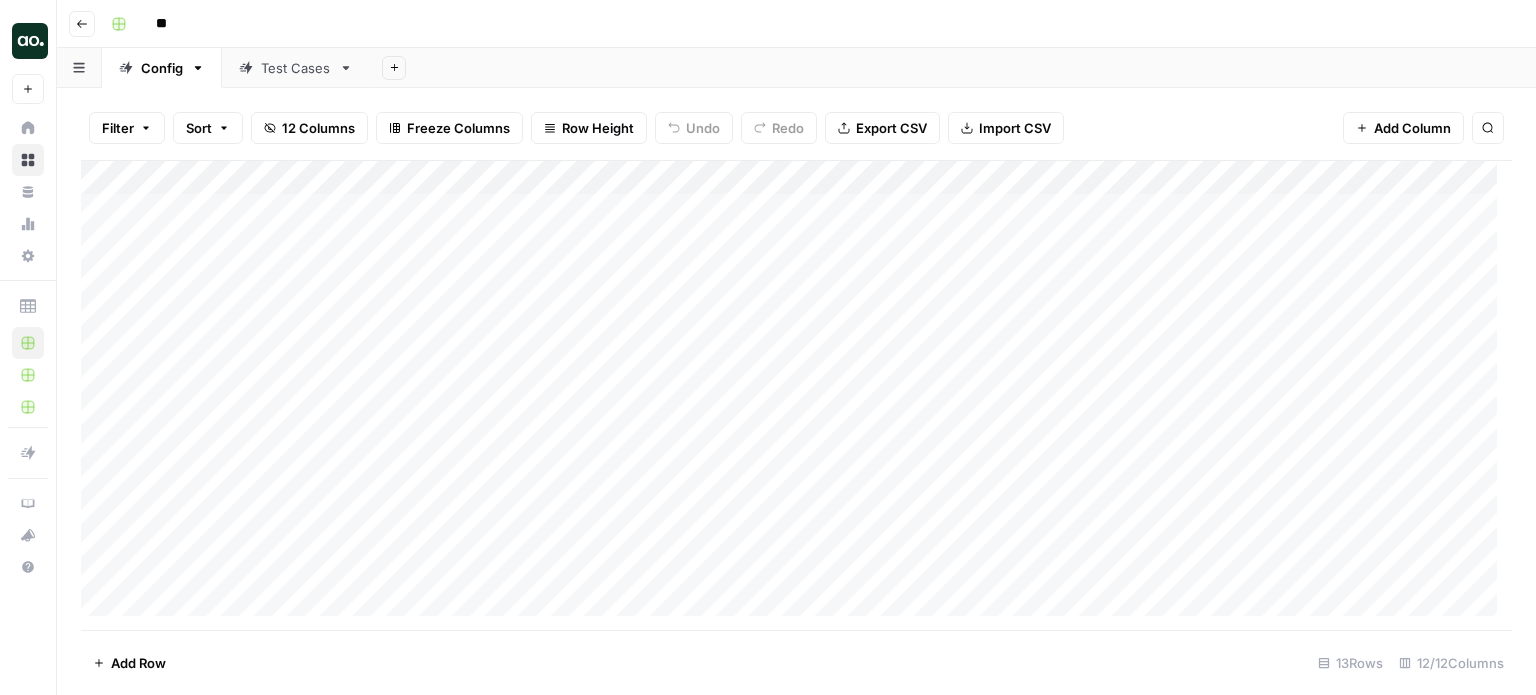 click on "Add Column" at bounding box center (796, 396) 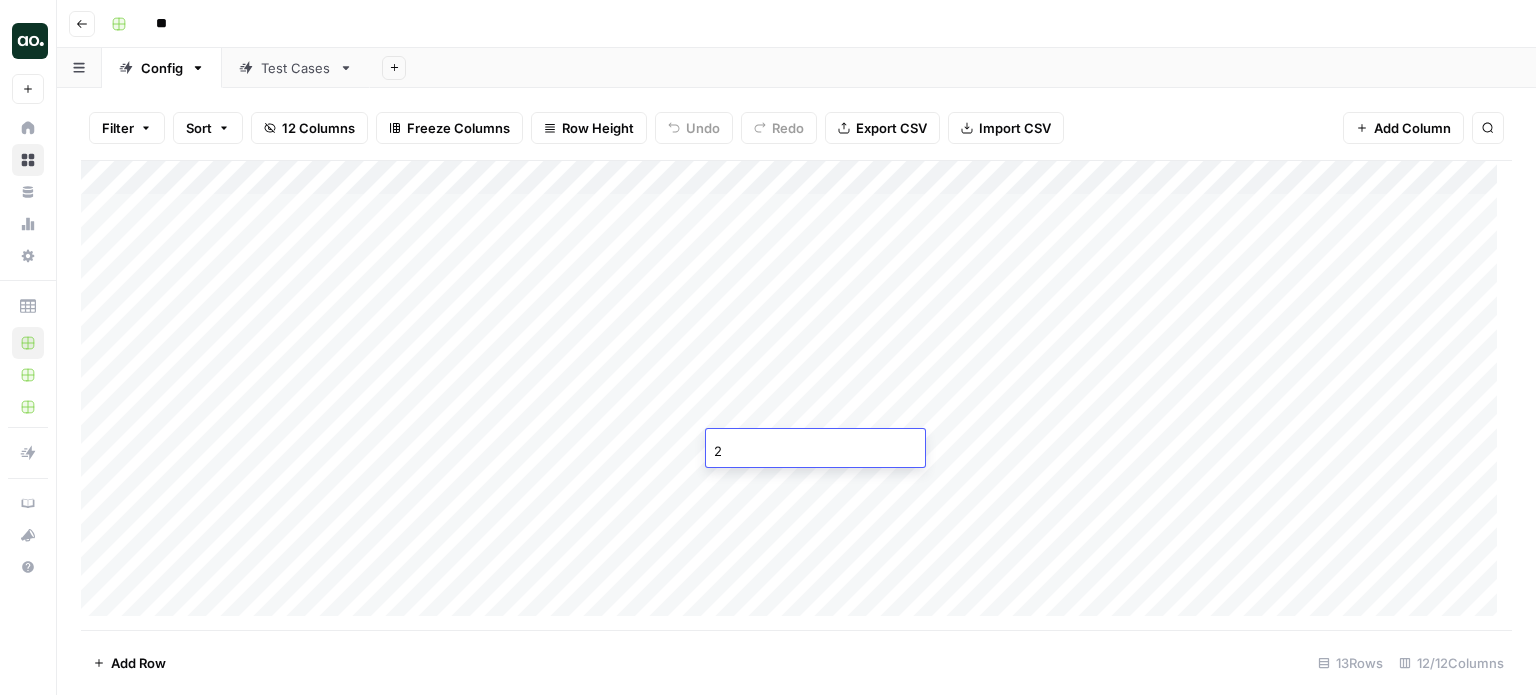 click on "Add Column" at bounding box center (796, 396) 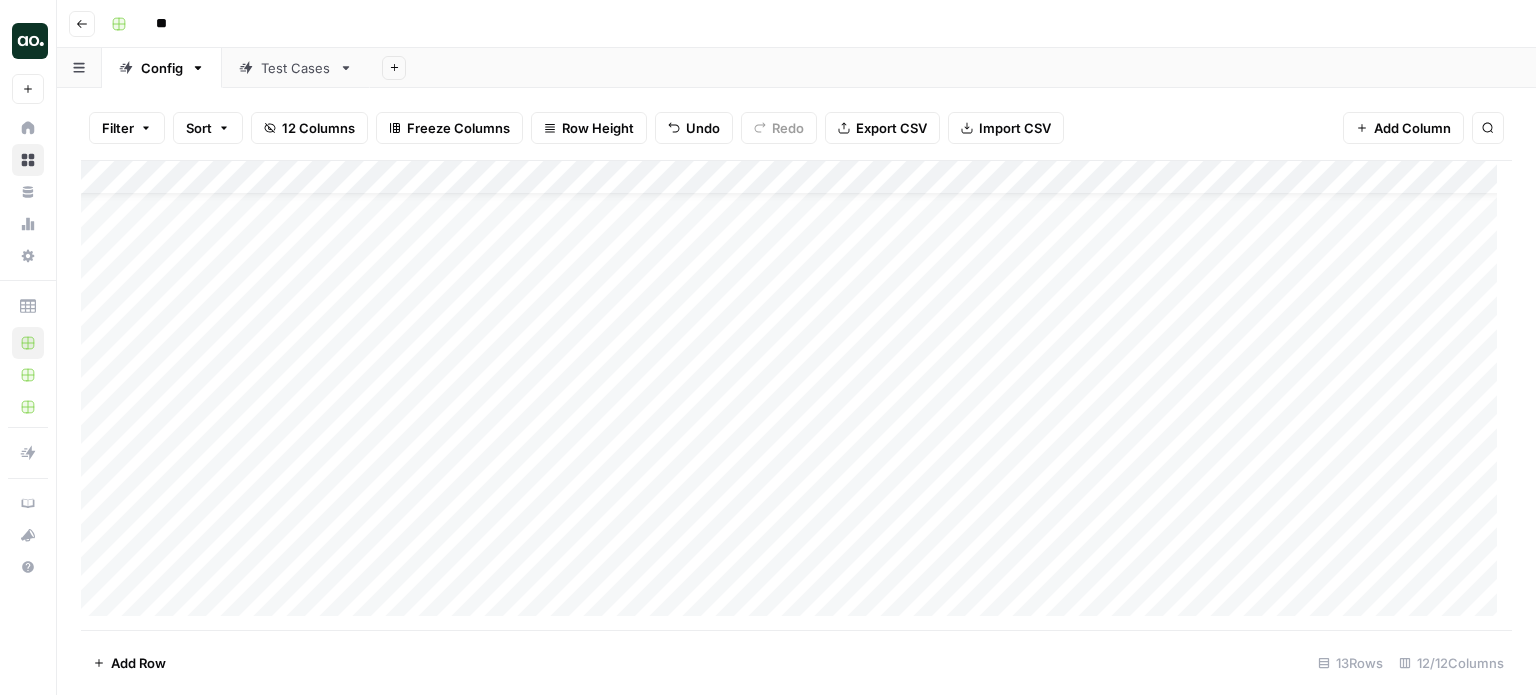 scroll, scrollTop: 53, scrollLeft: 0, axis: vertical 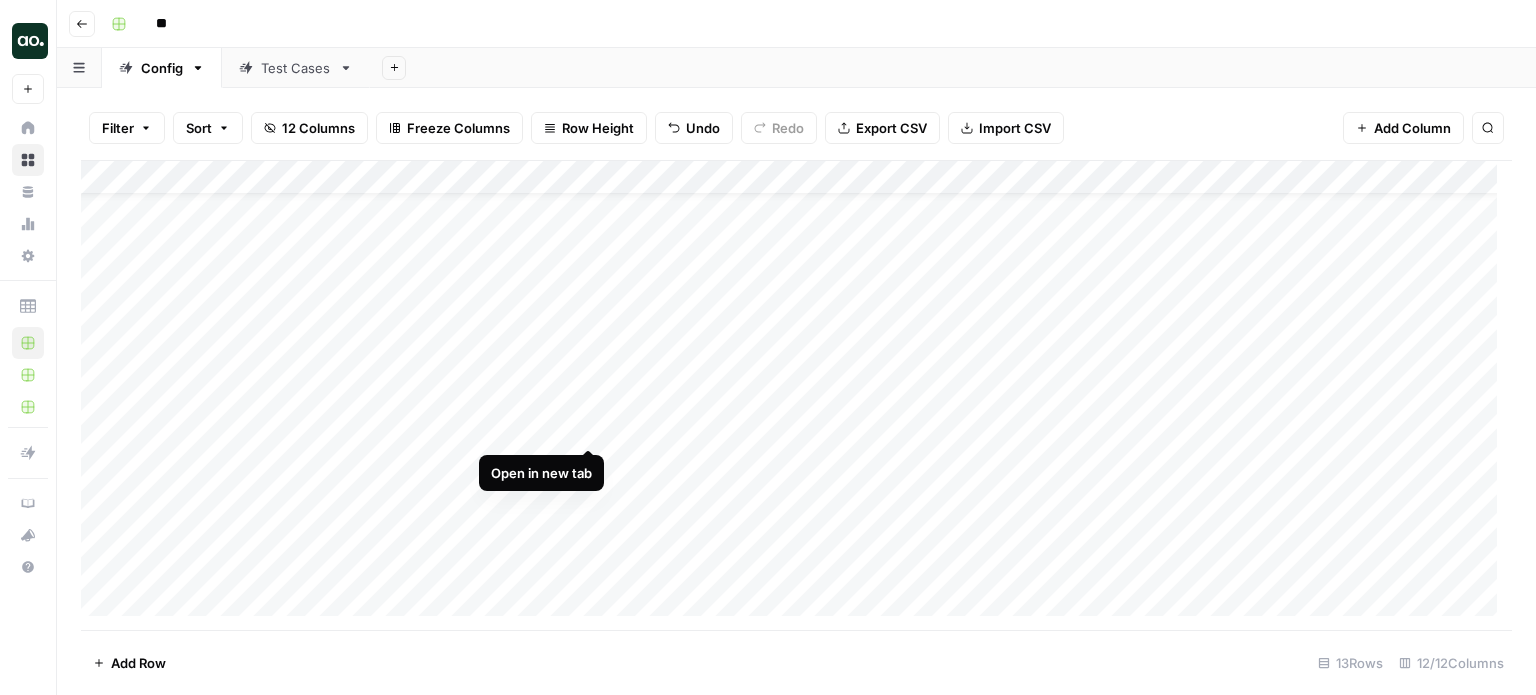 click on "Add Column" at bounding box center [796, 396] 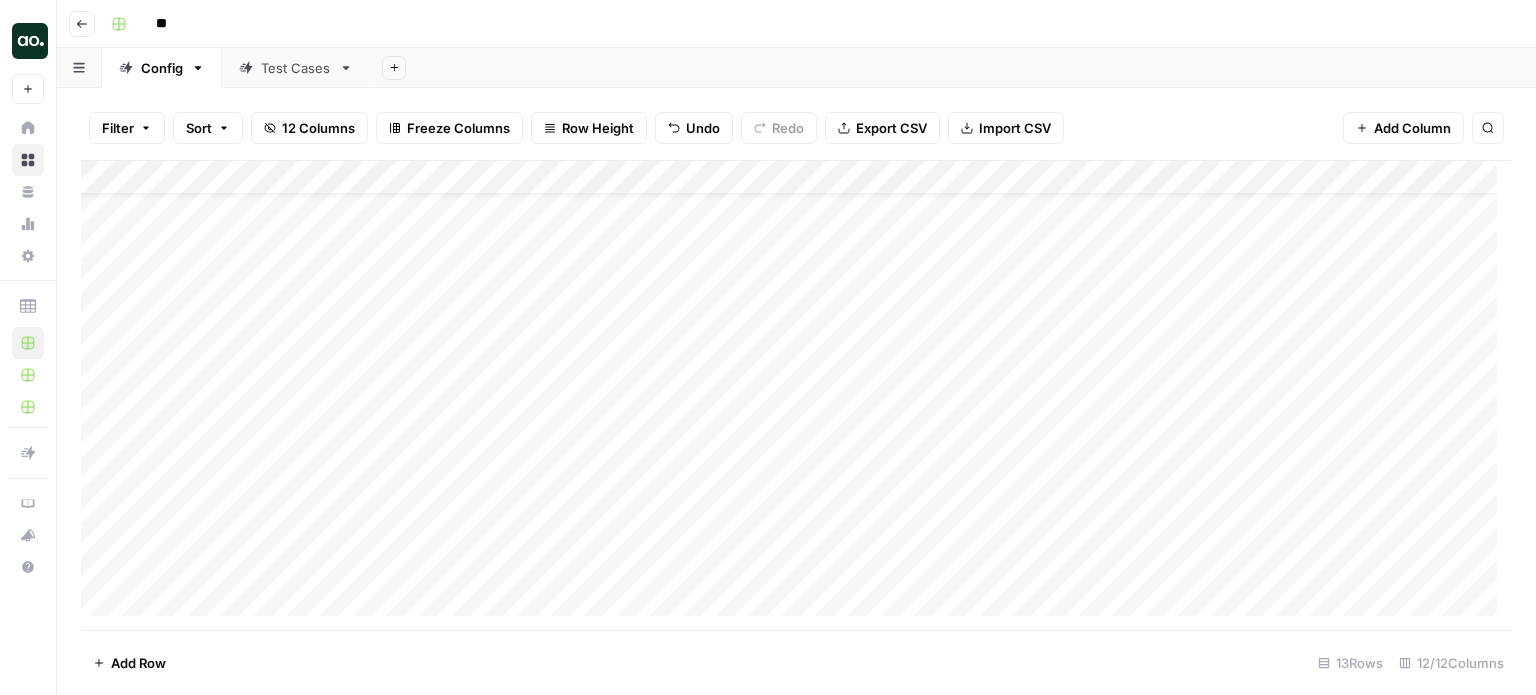 click on "Add Column" at bounding box center (796, 396) 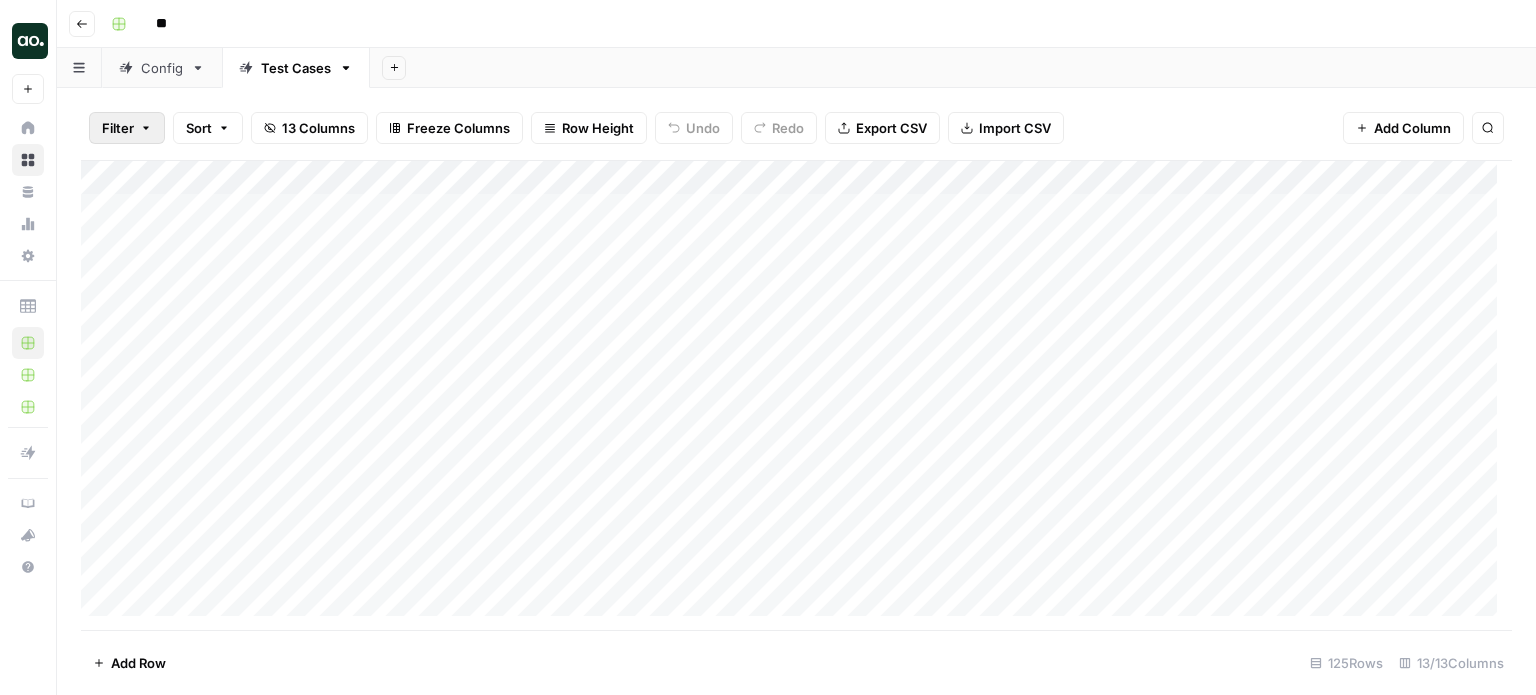 click on "Filter" at bounding box center [118, 128] 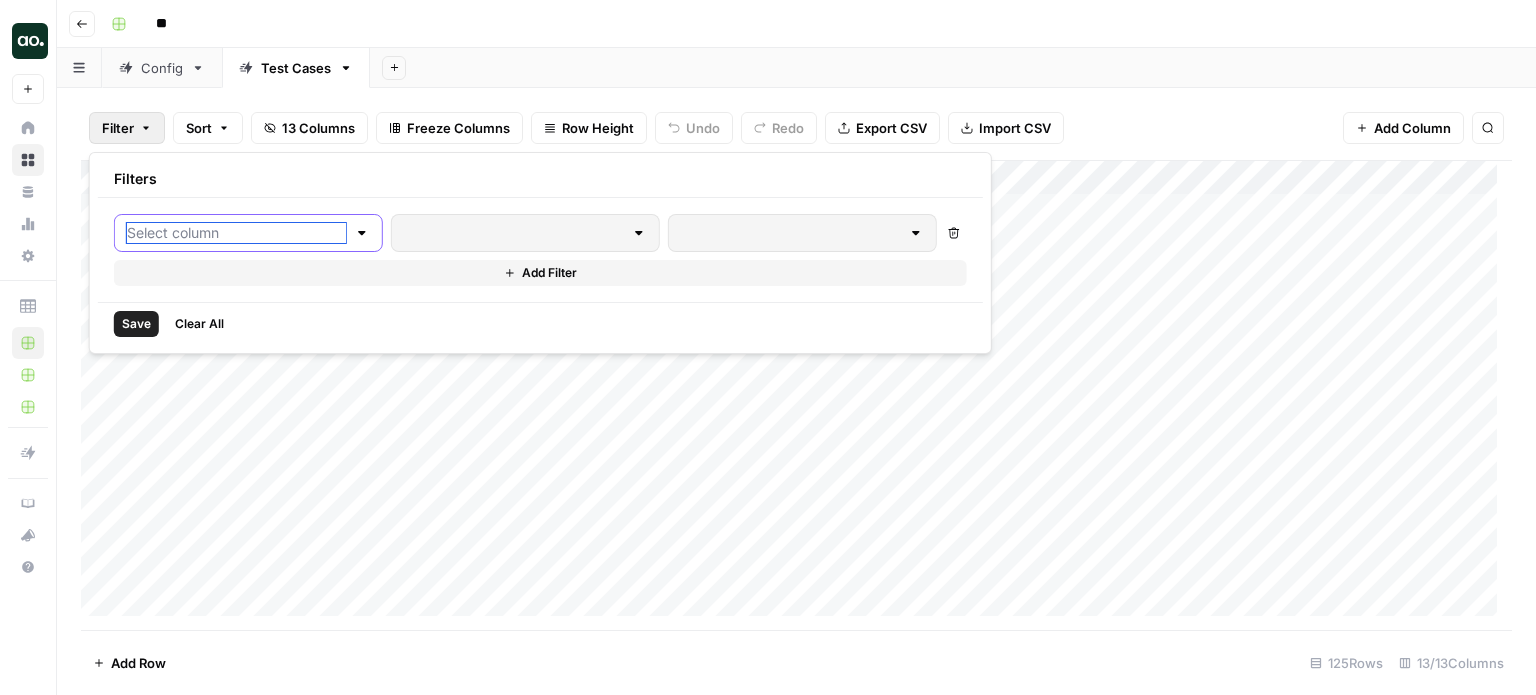 click at bounding box center [236, 233] 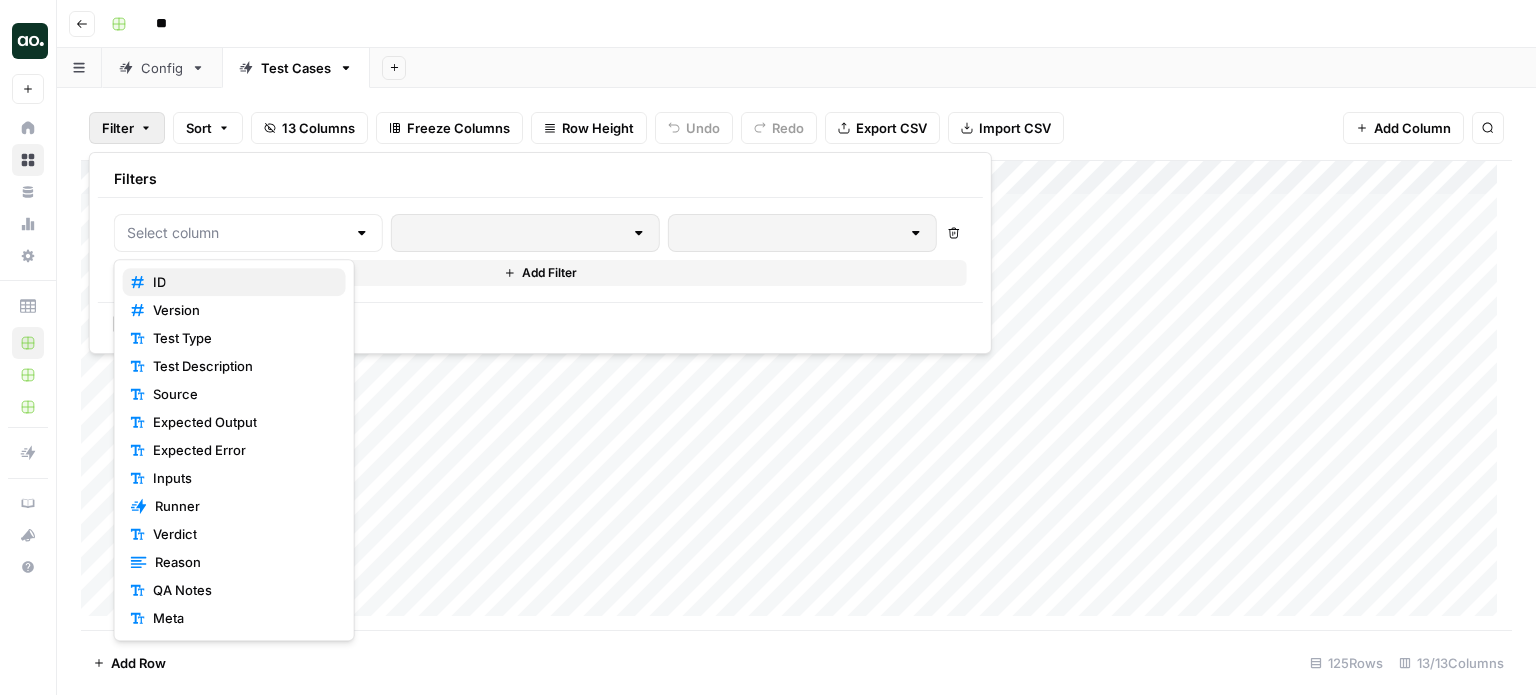 click on "ID" at bounding box center (234, 282) 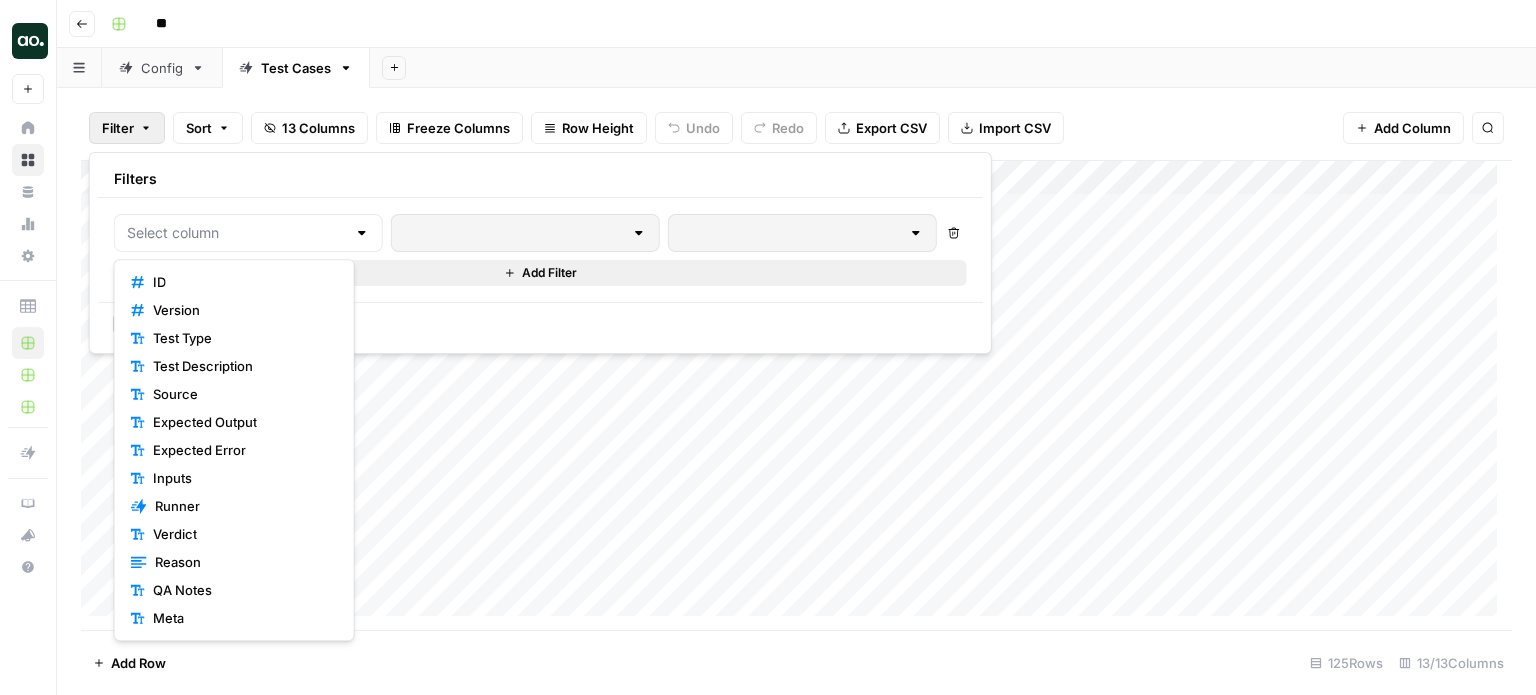 type on "ID" 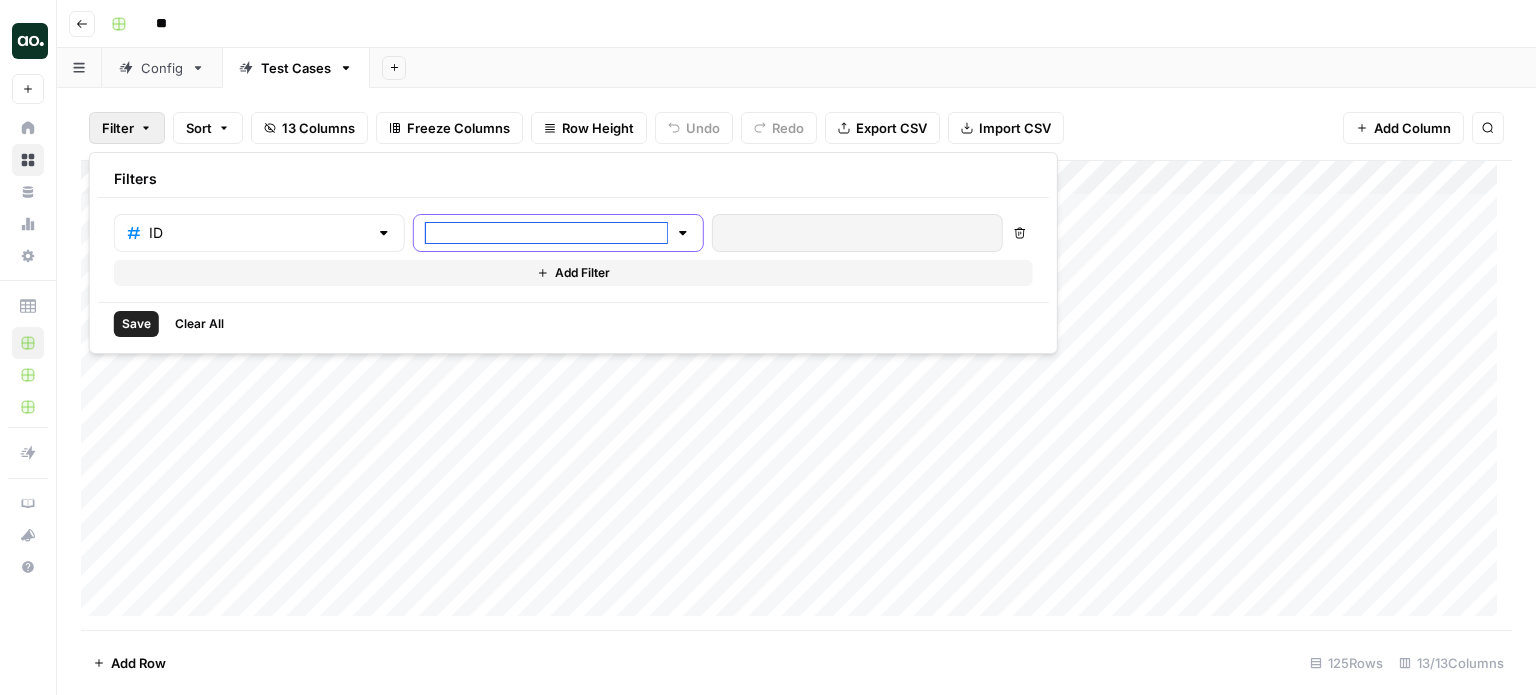 click at bounding box center [546, 233] 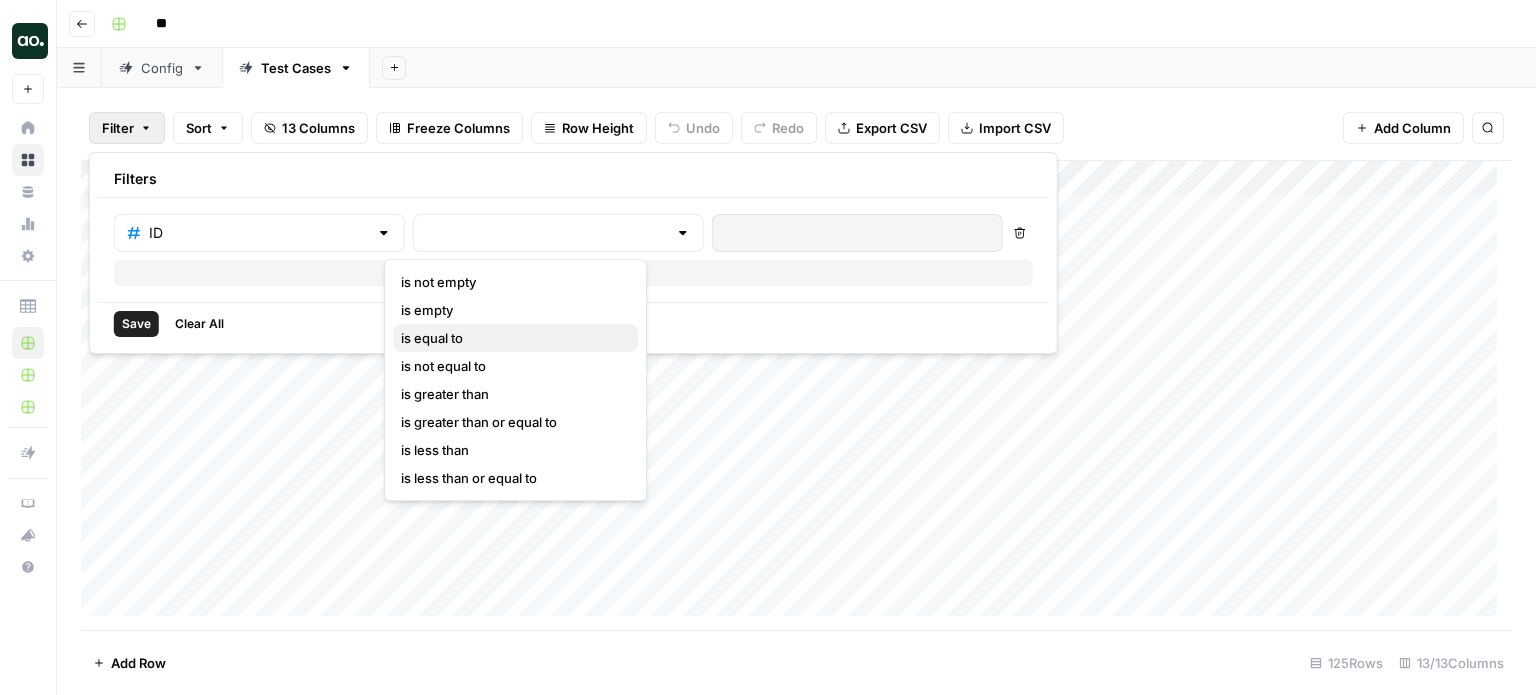 click on "is equal to" at bounding box center [432, 338] 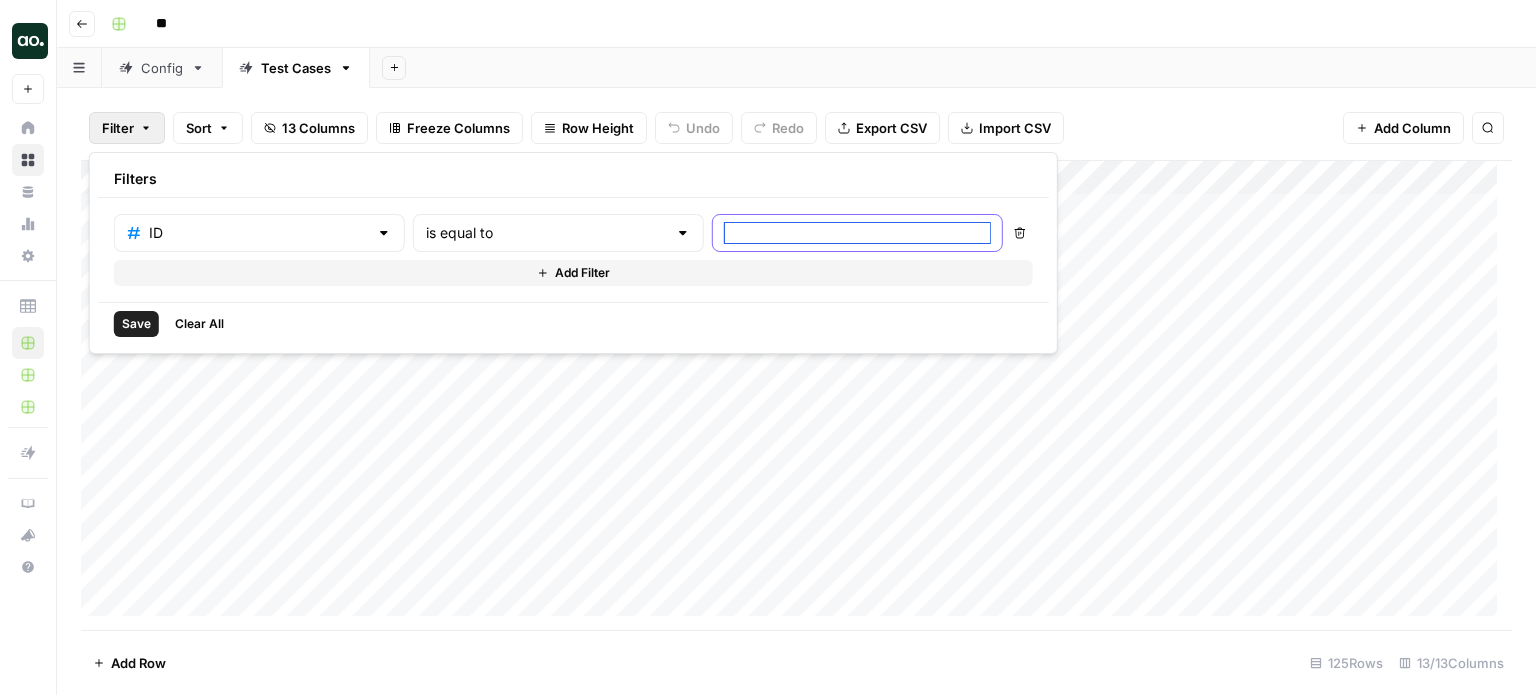 click at bounding box center (857, 233) 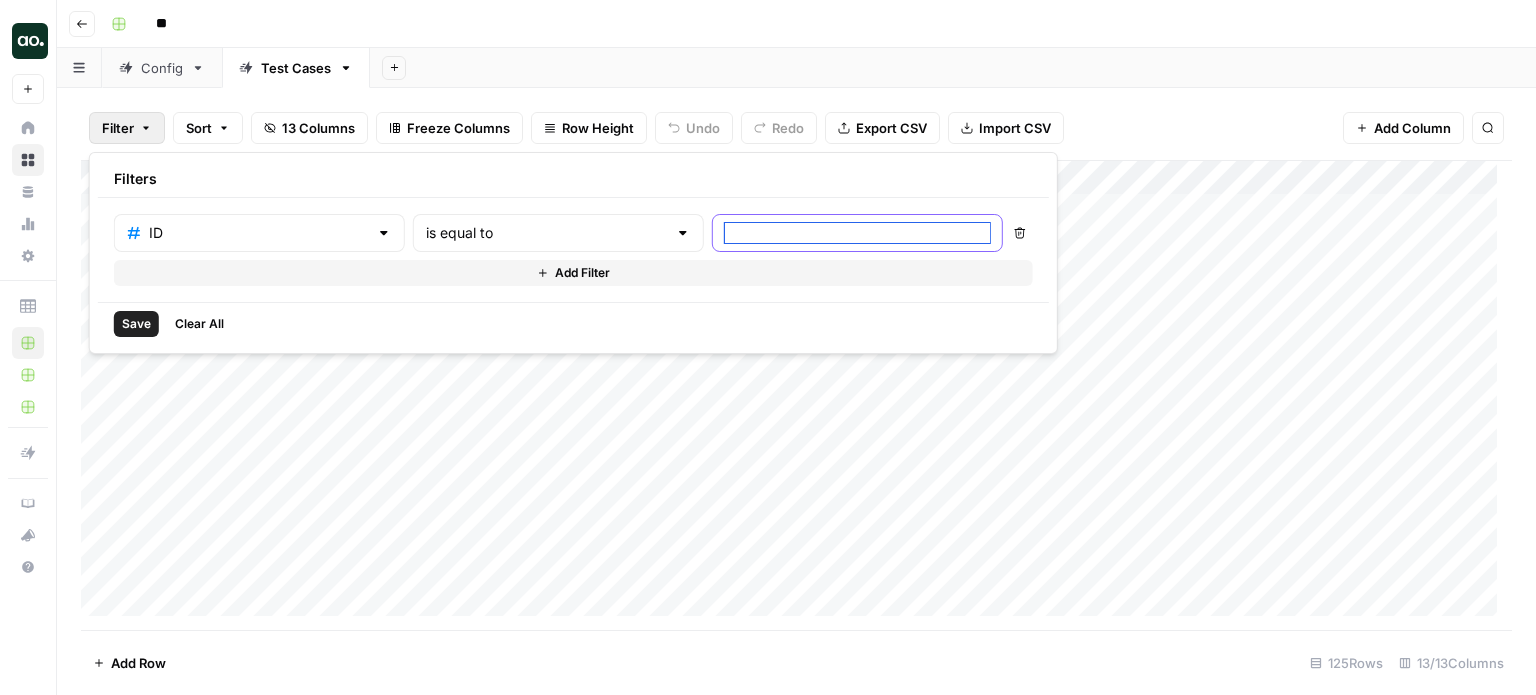 paste on "92172" 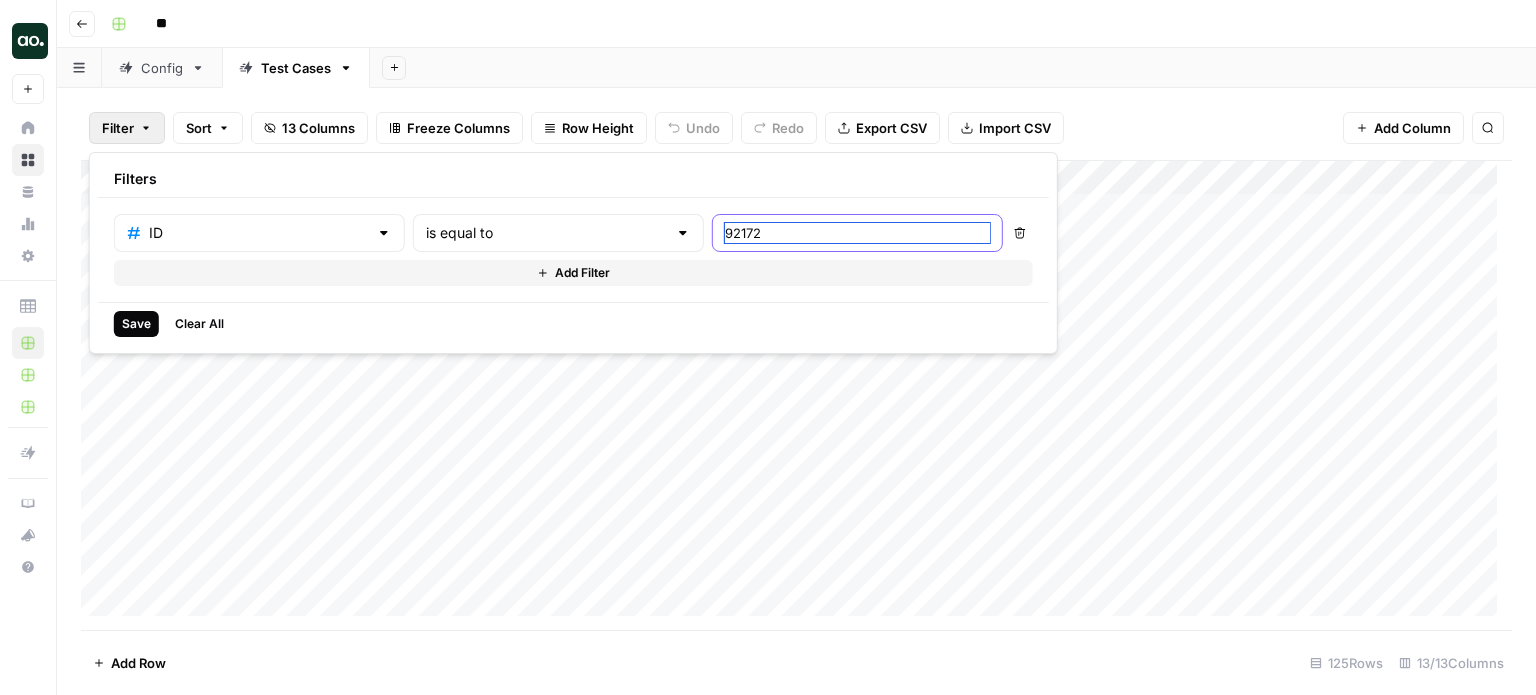 type on "92172" 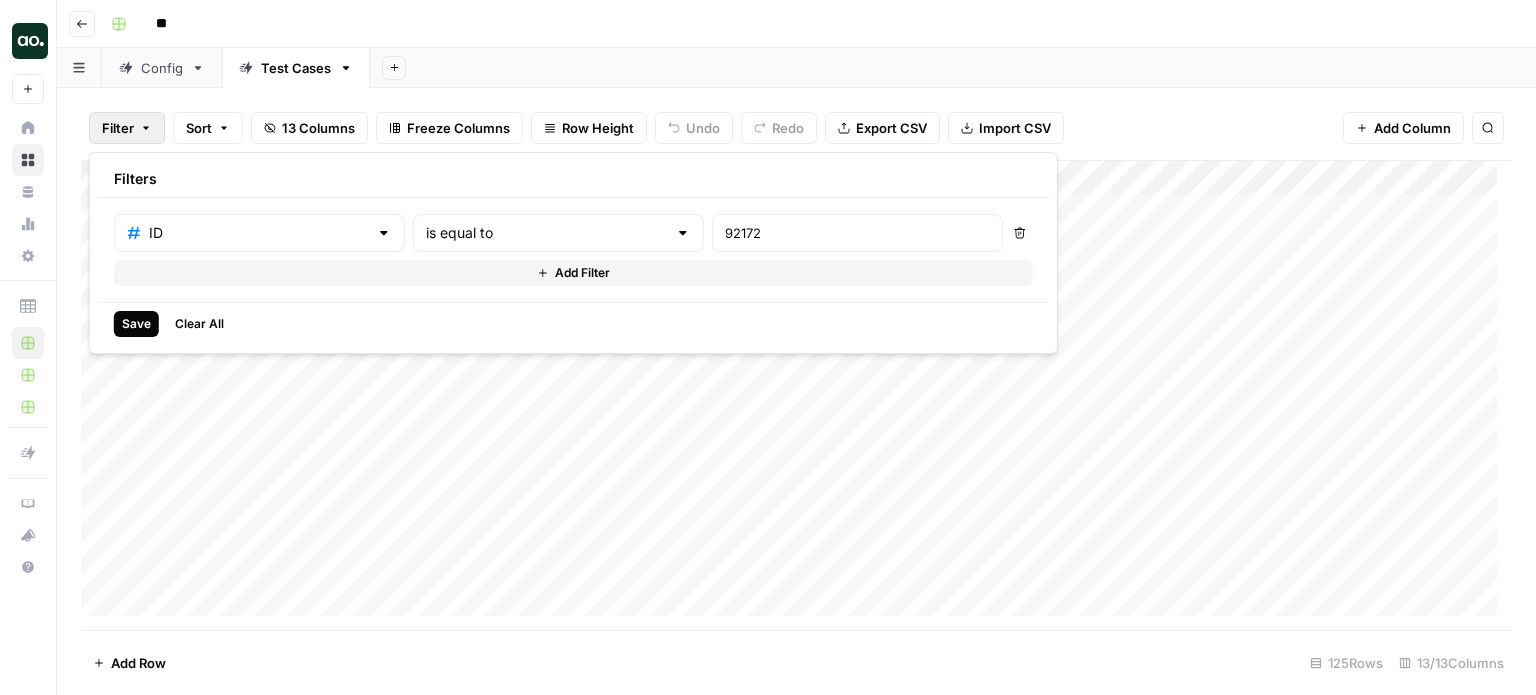 click on "Save" at bounding box center (136, 324) 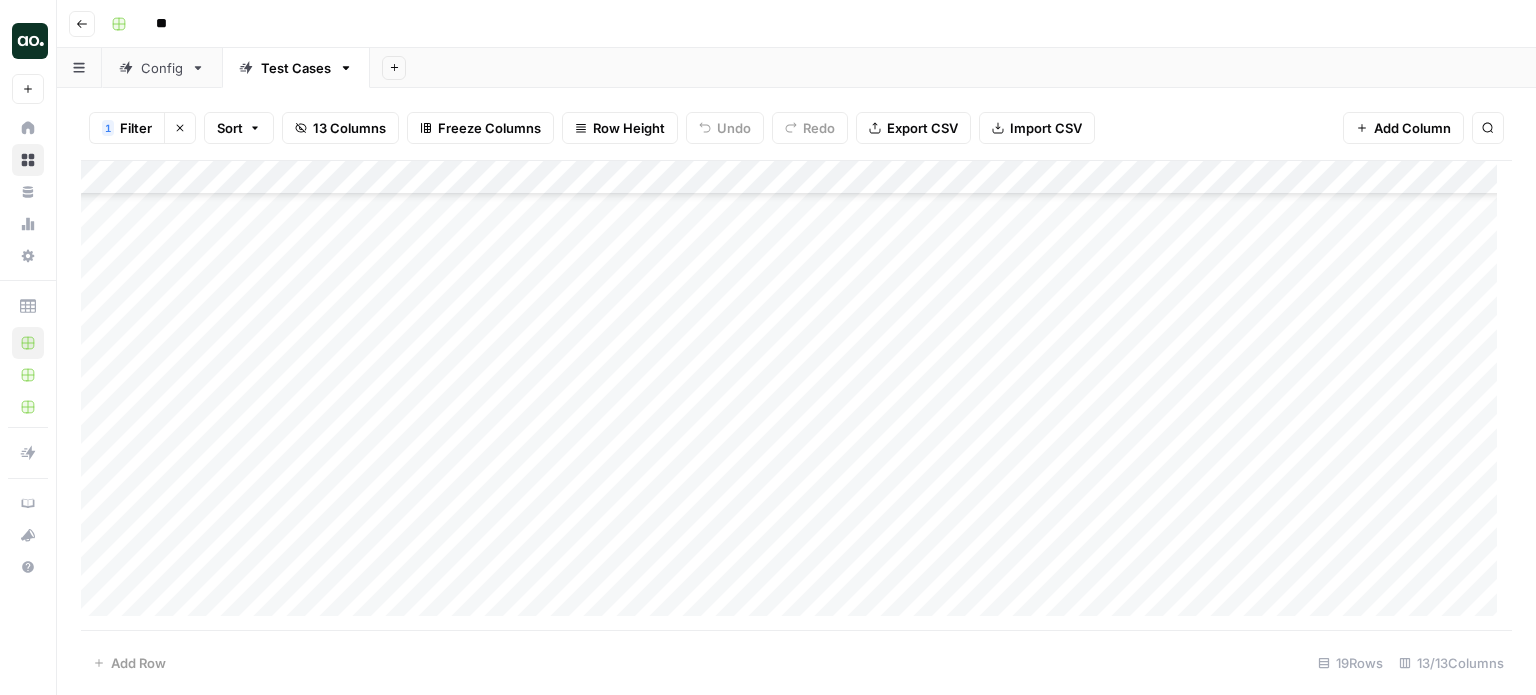 scroll, scrollTop: 0, scrollLeft: 0, axis: both 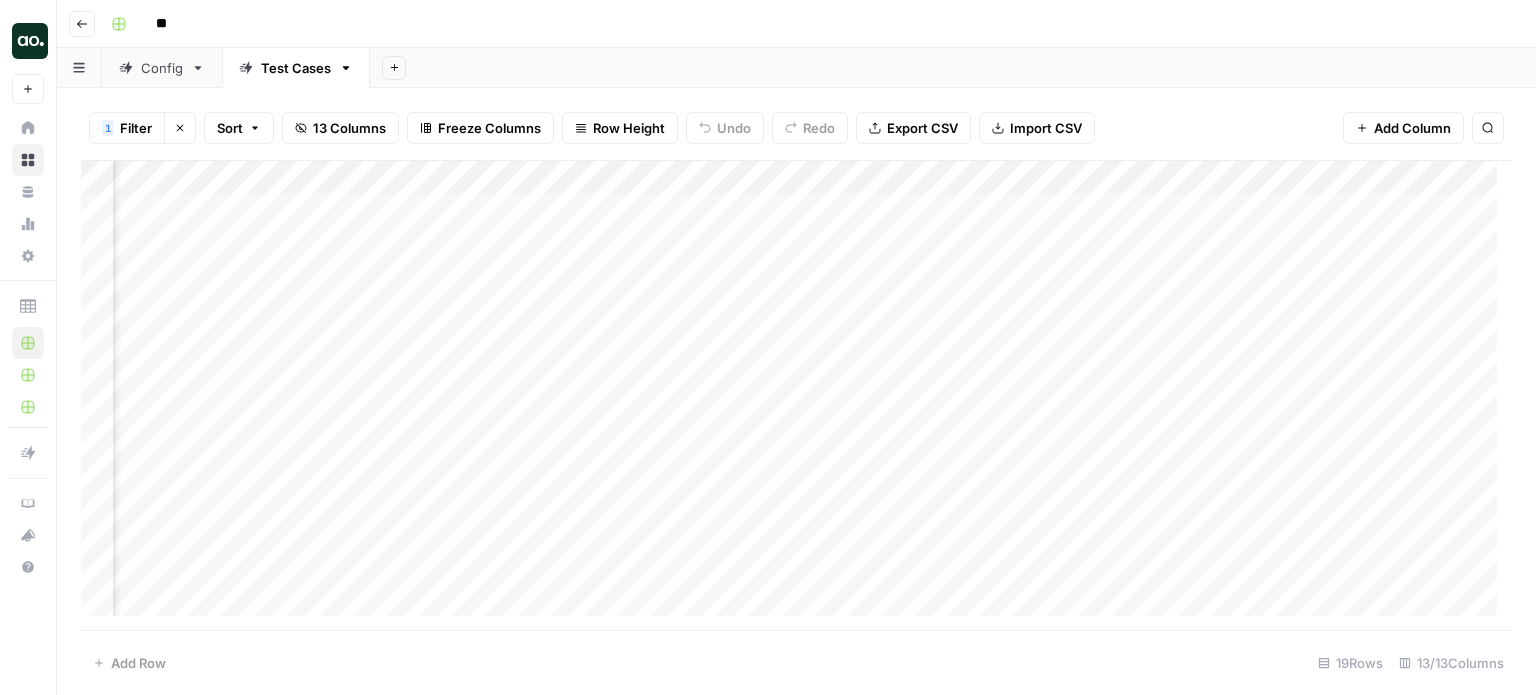click on "Add Column" at bounding box center (796, 396) 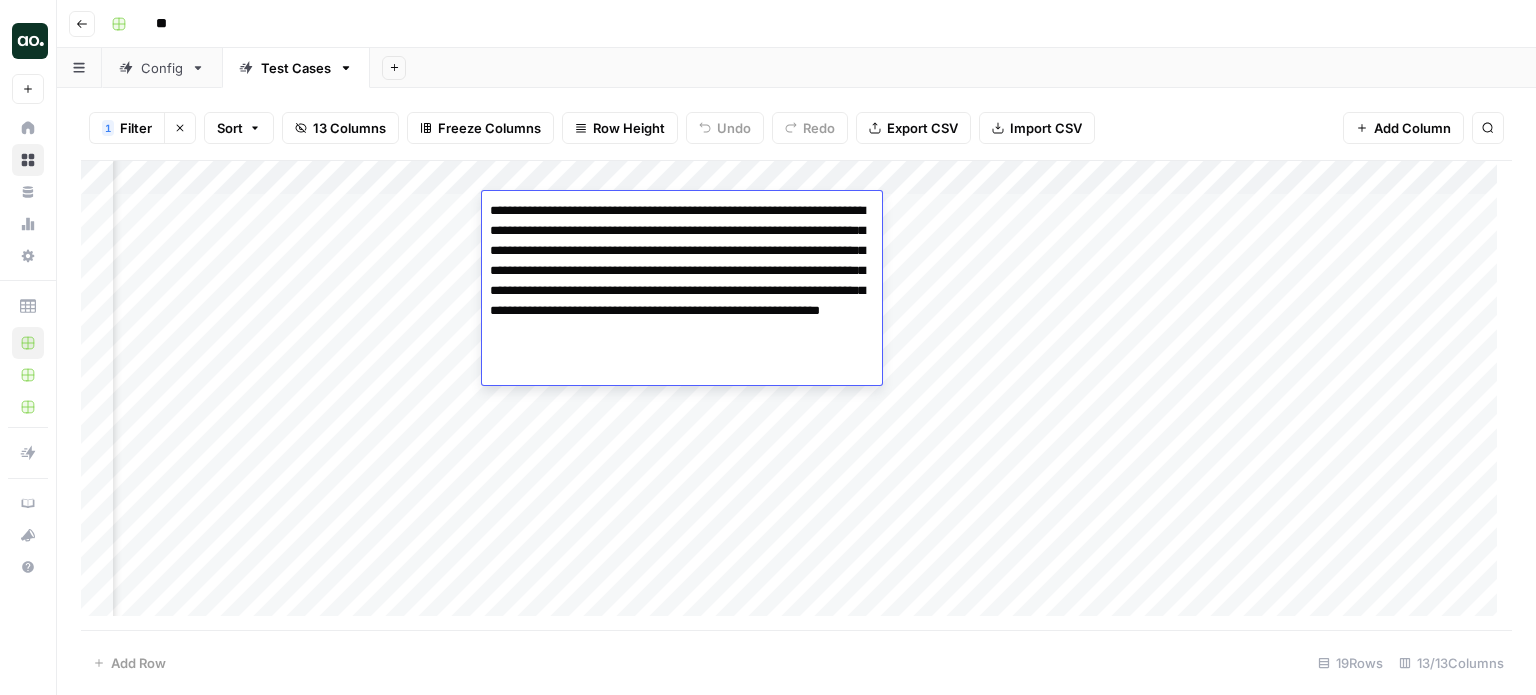 click on "Add Column" at bounding box center (796, 396) 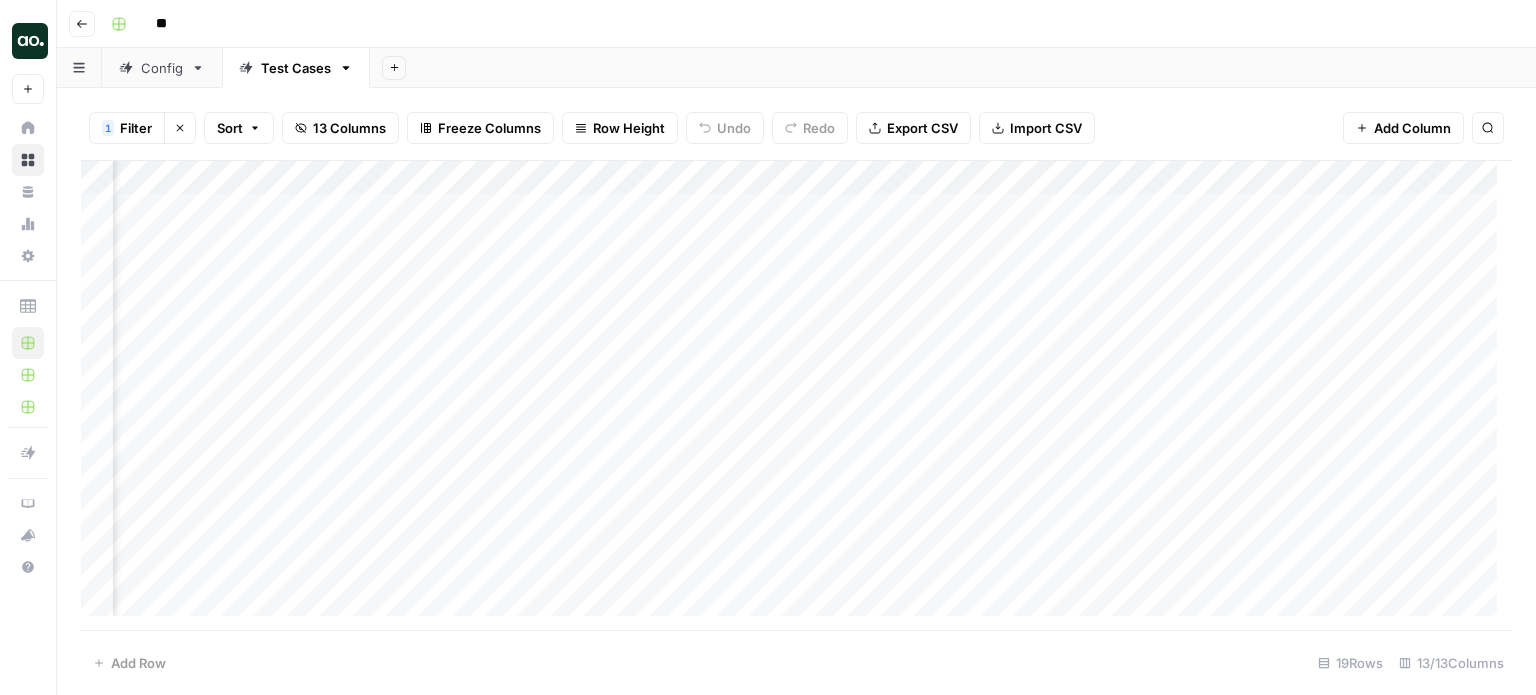scroll, scrollTop: 0, scrollLeft: 0, axis: both 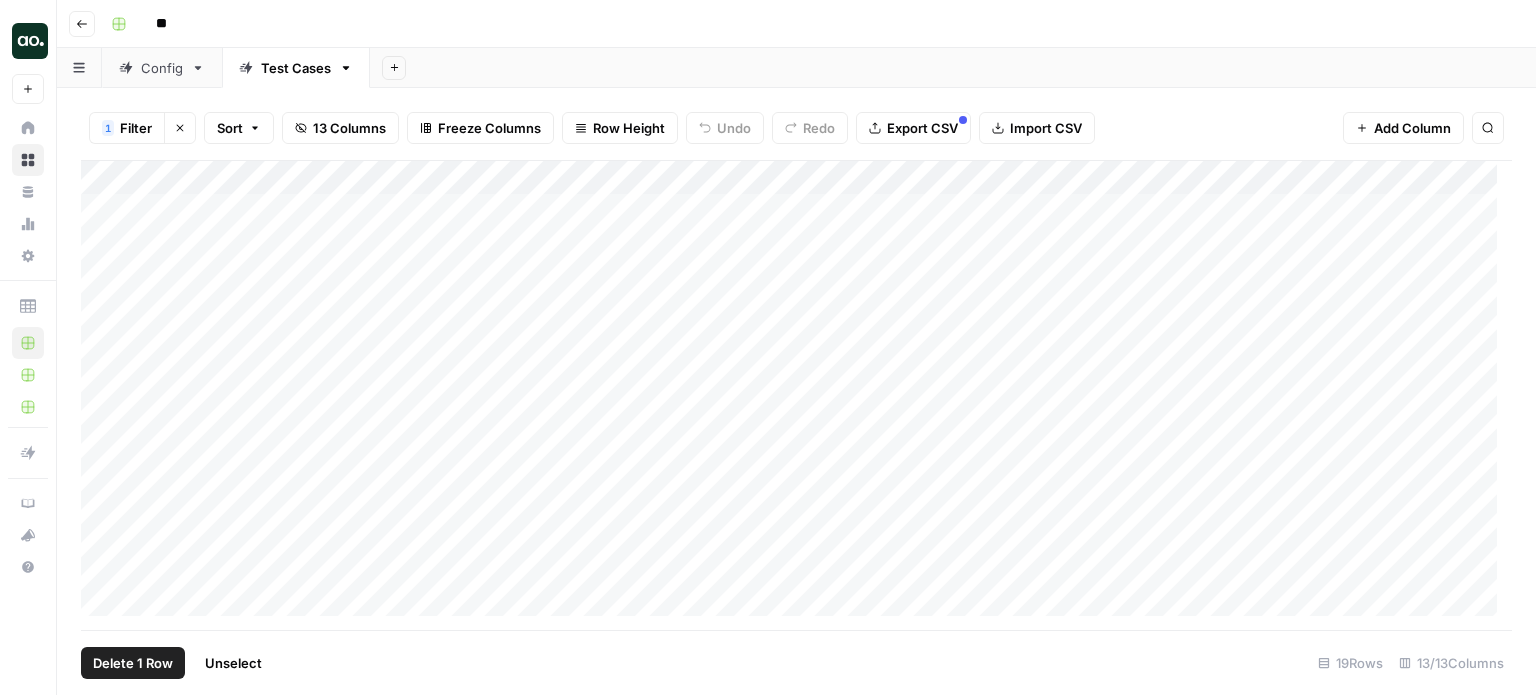 click on "Add Column" at bounding box center (796, 396) 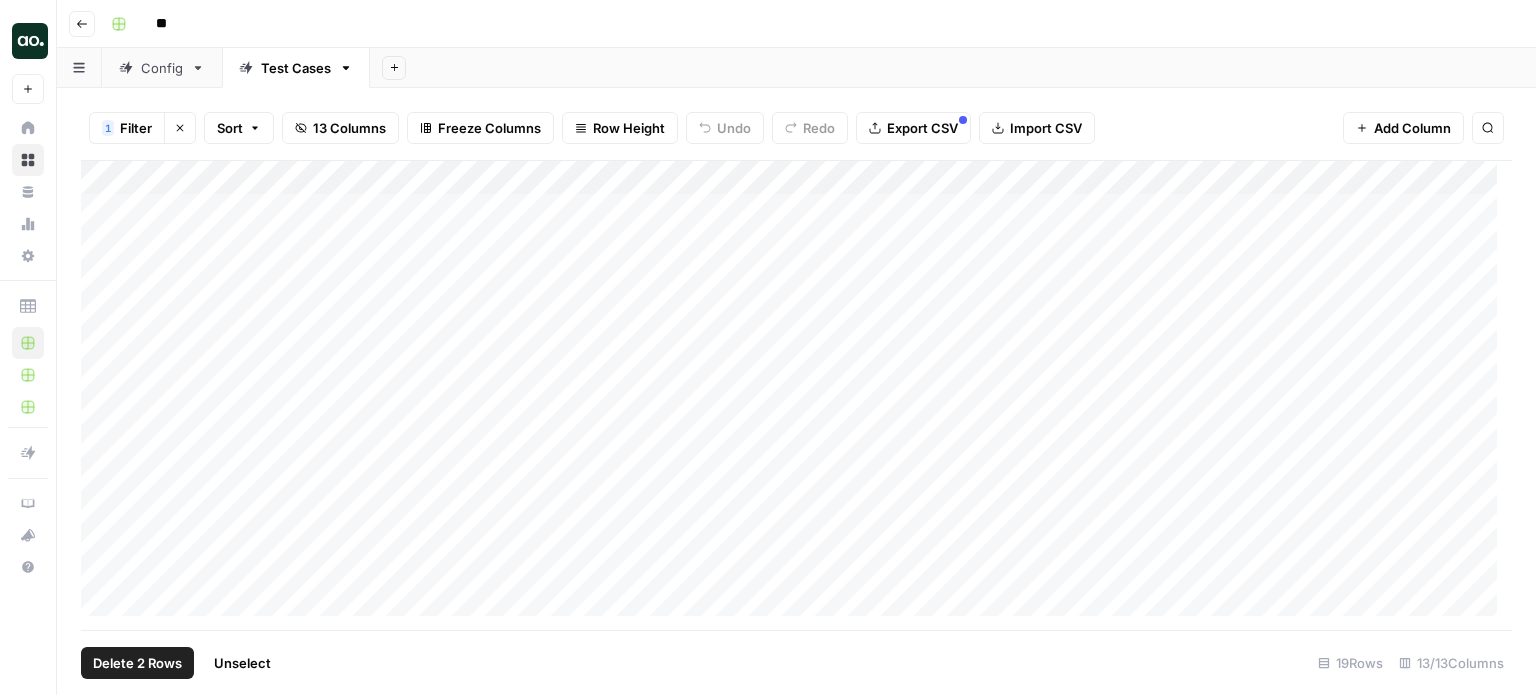 click on "Add Column" at bounding box center (796, 396) 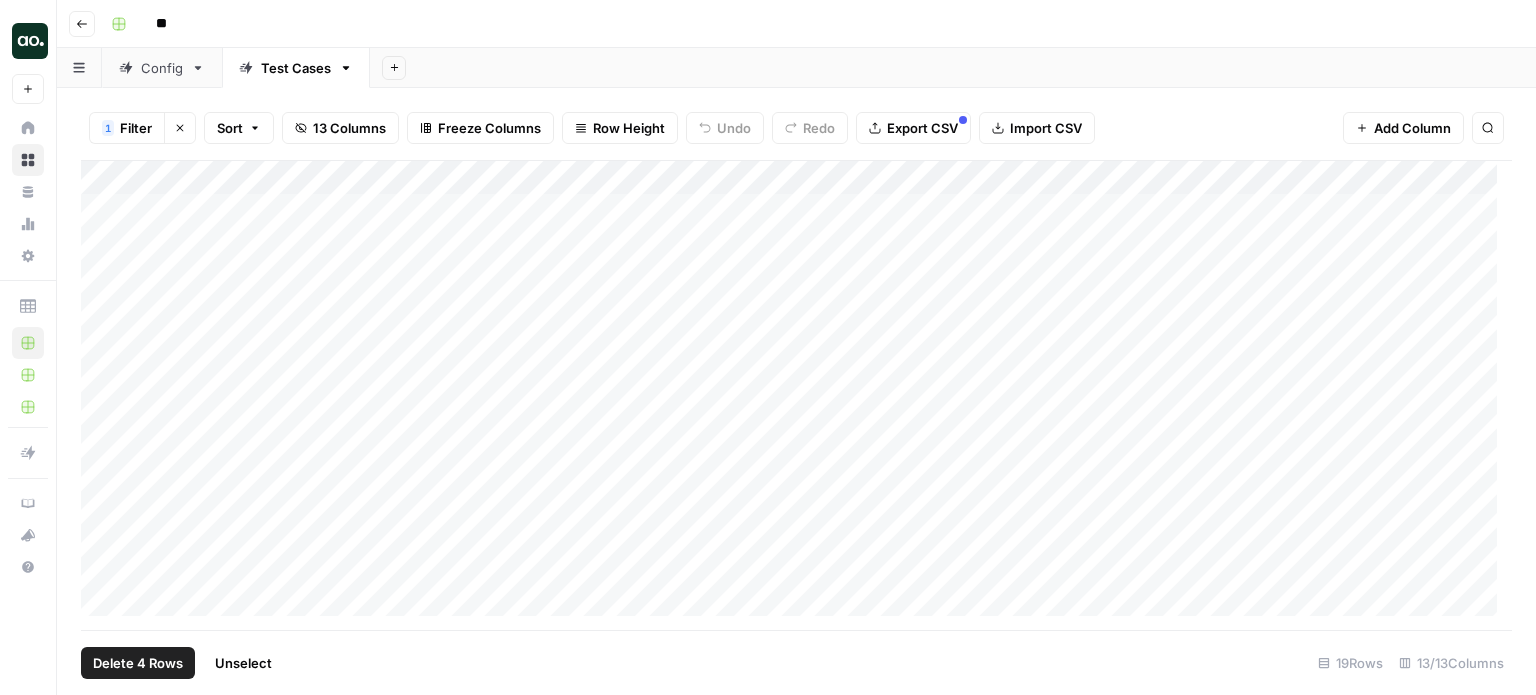 click on "Add Column" at bounding box center [796, 396] 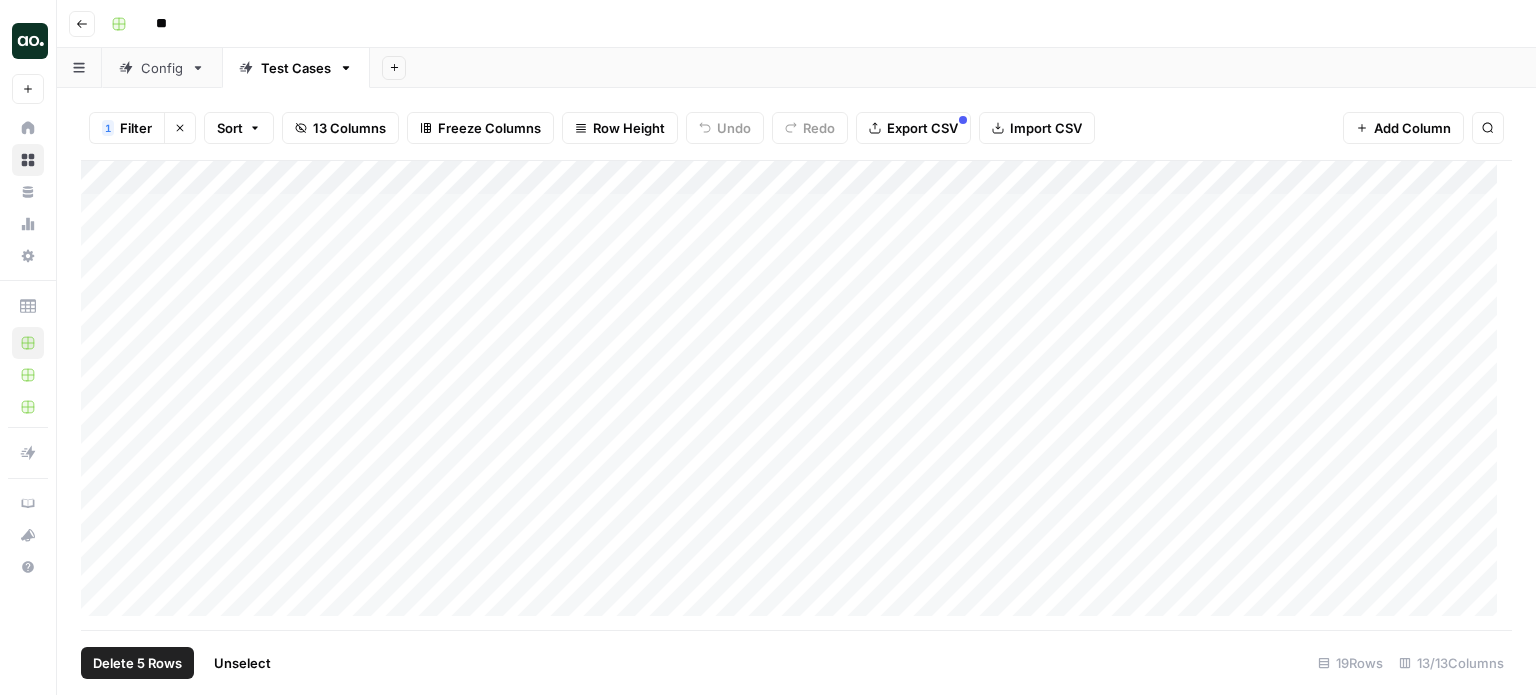 click on "Add Column" at bounding box center (796, 396) 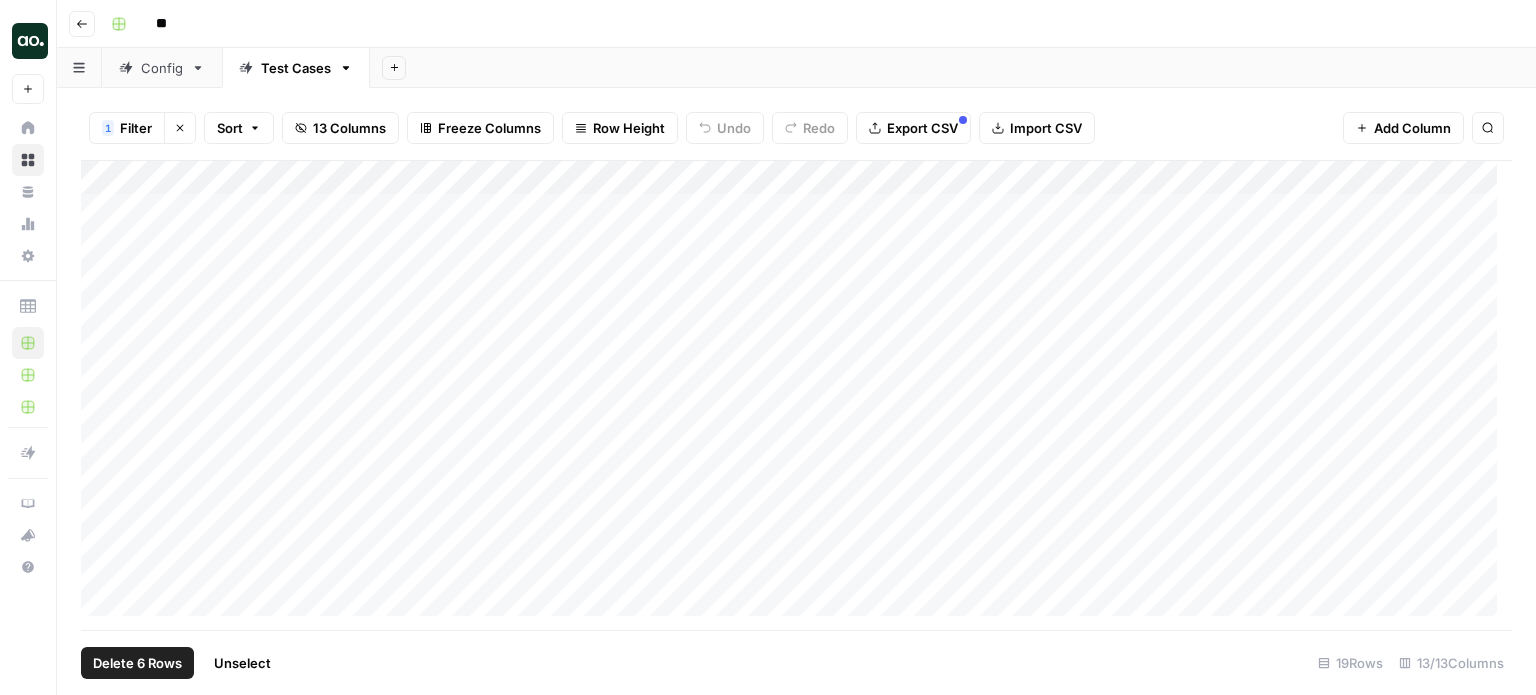 click on "Add Column" at bounding box center (796, 396) 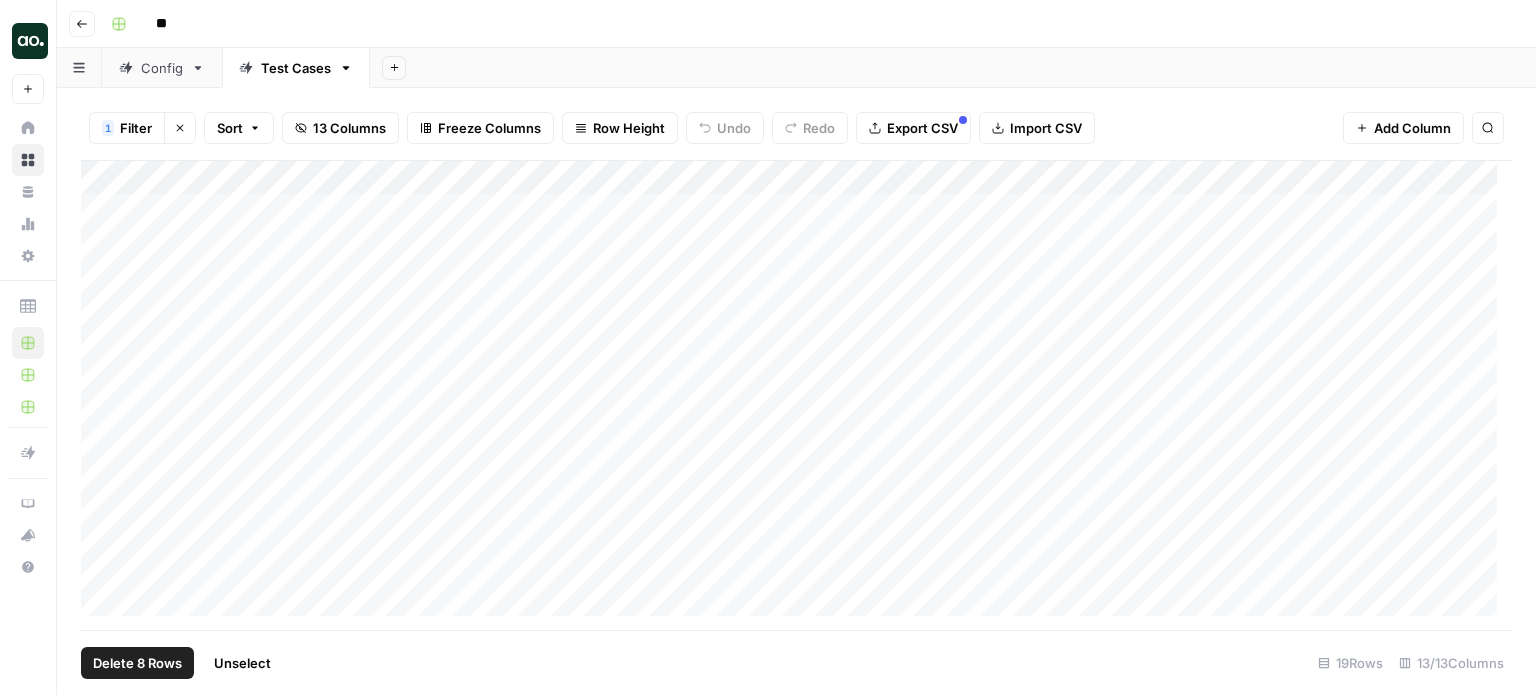 click on "Add Column" at bounding box center [796, 396] 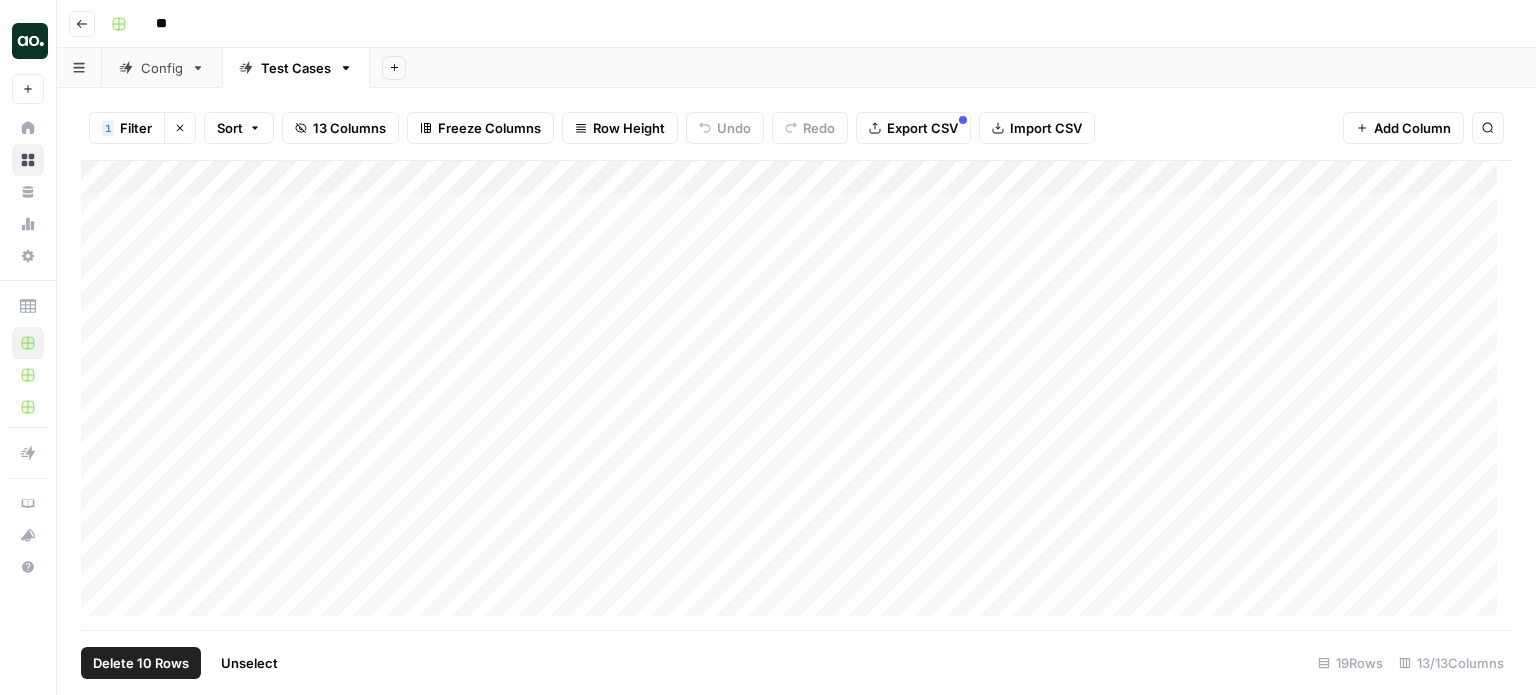 click on "Add Column" at bounding box center [796, 396] 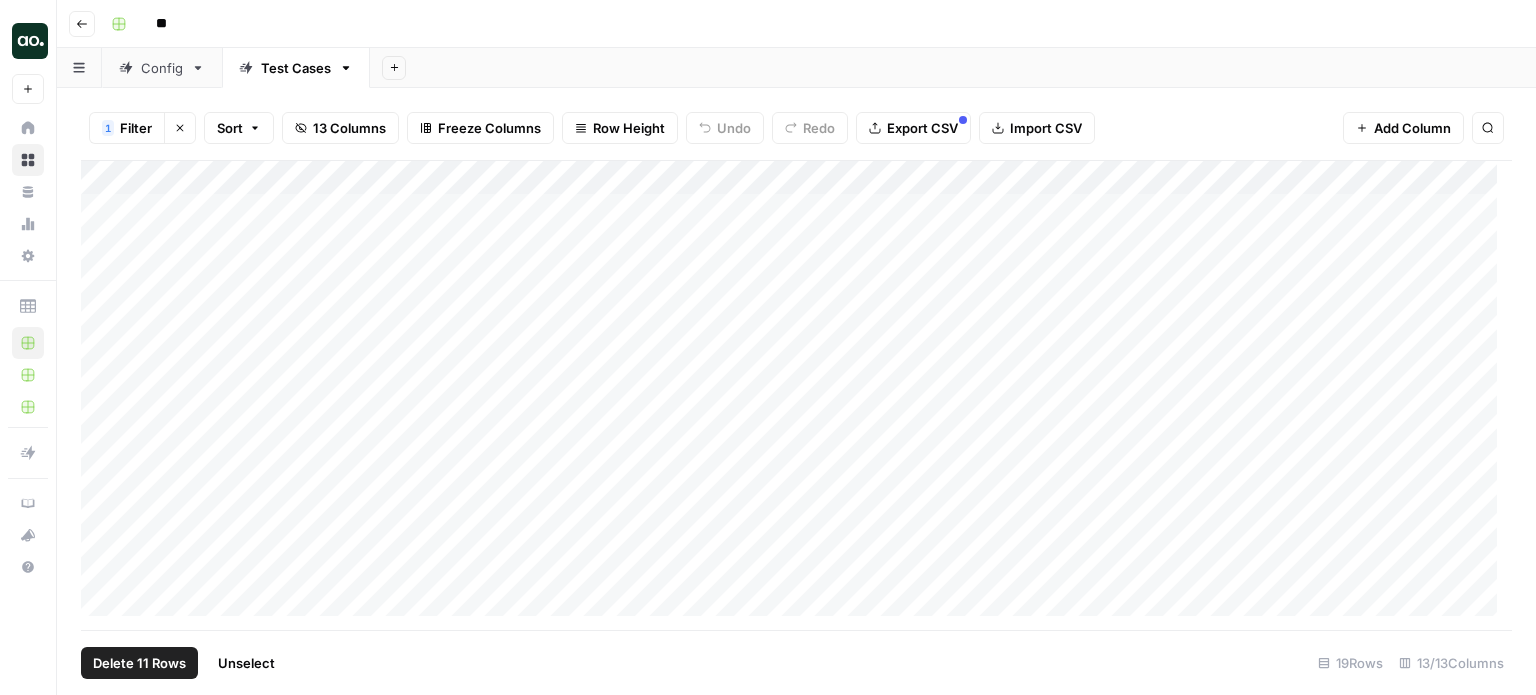 click on "Add Column" at bounding box center [796, 396] 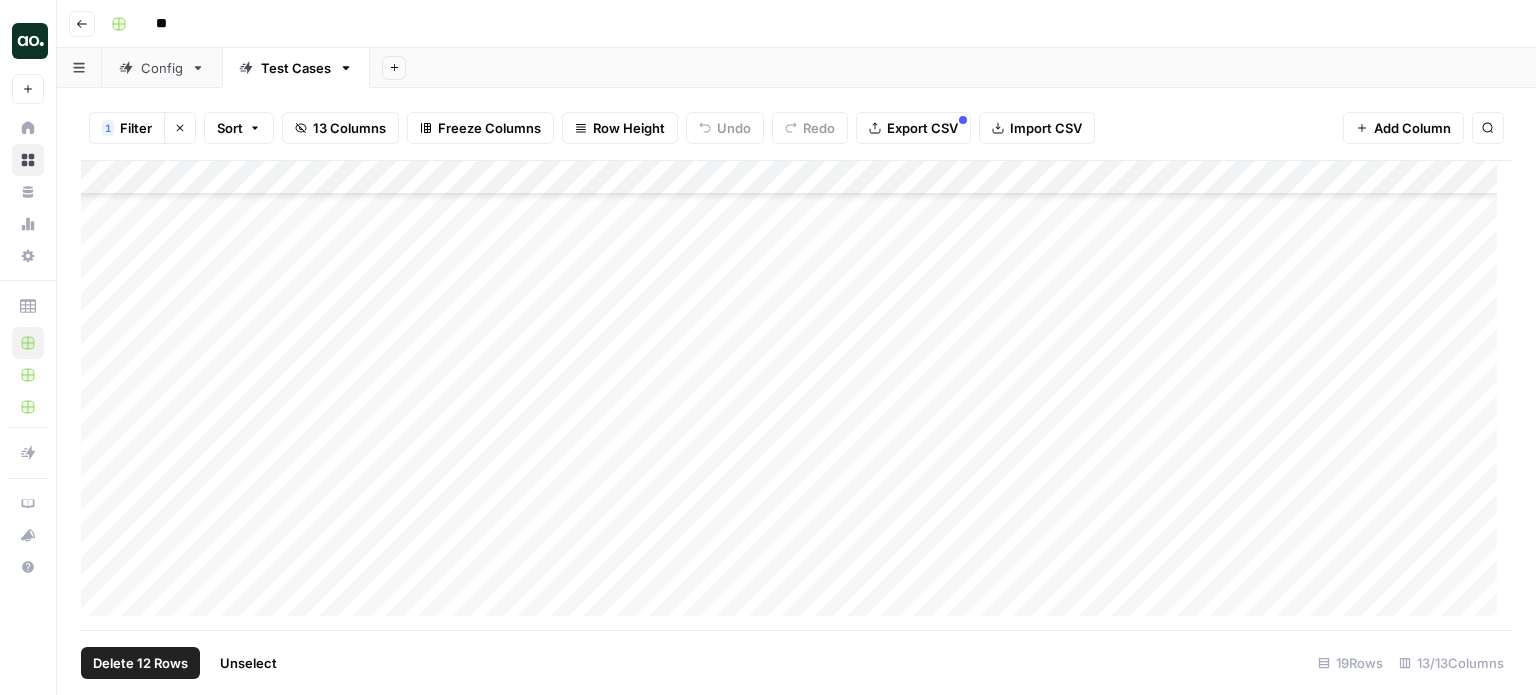 scroll, scrollTop: 200, scrollLeft: 0, axis: vertical 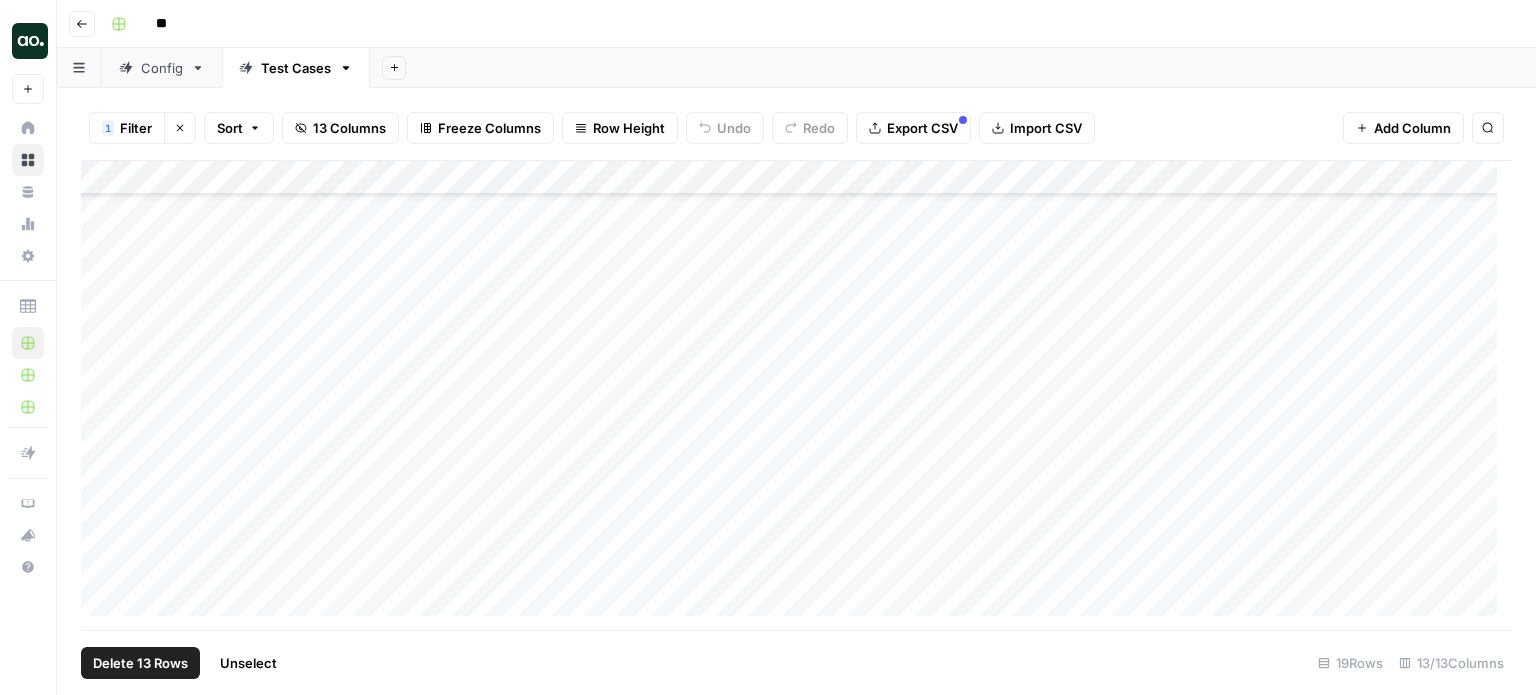 click on "Add Column" at bounding box center (796, 396) 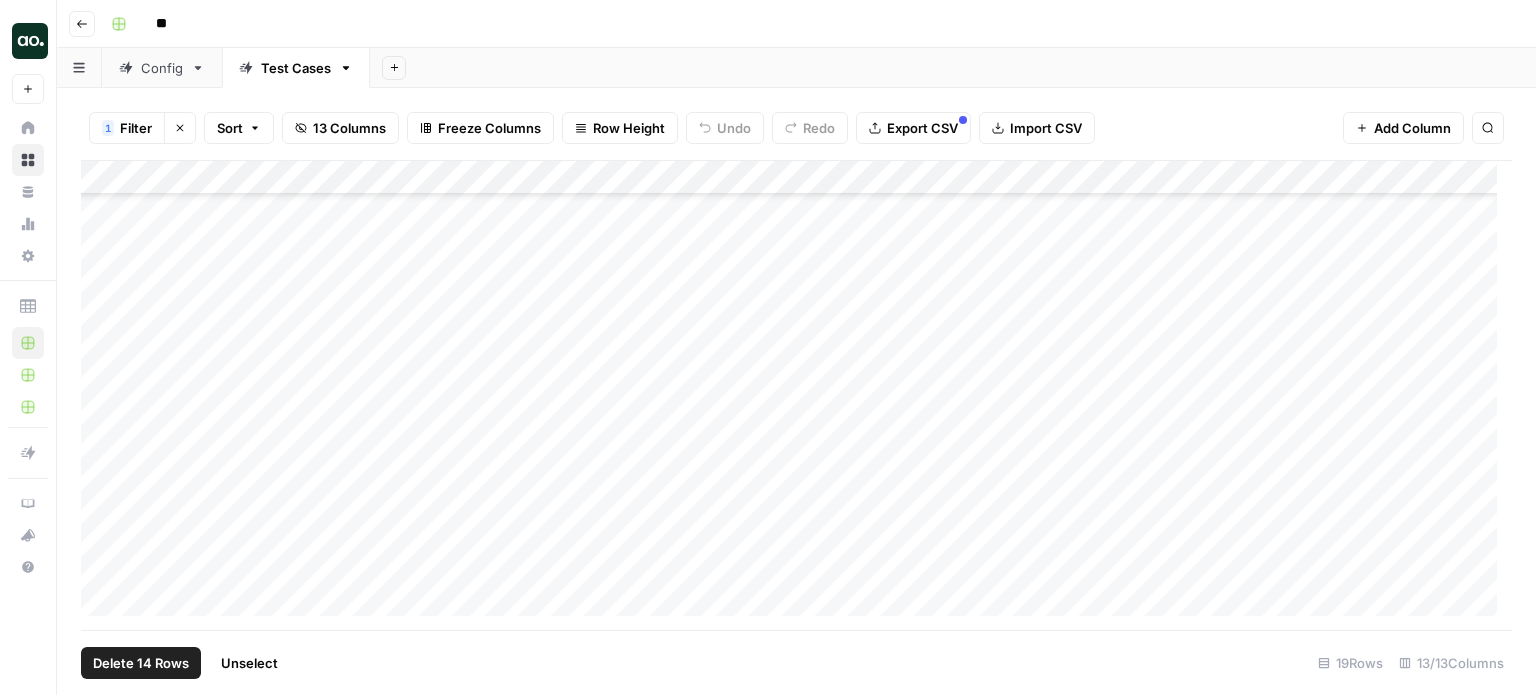click on "Add Column" at bounding box center [796, 396] 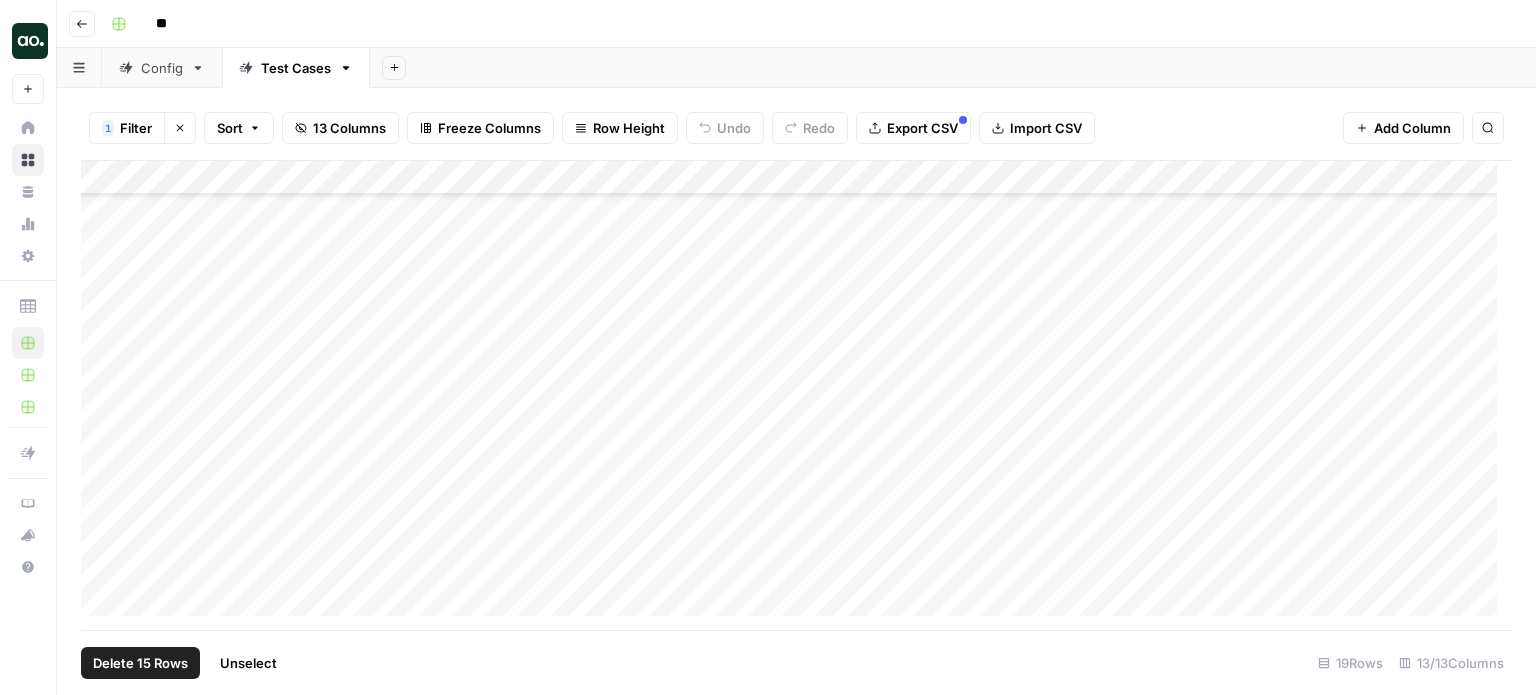 click on "Add Column" at bounding box center (796, 396) 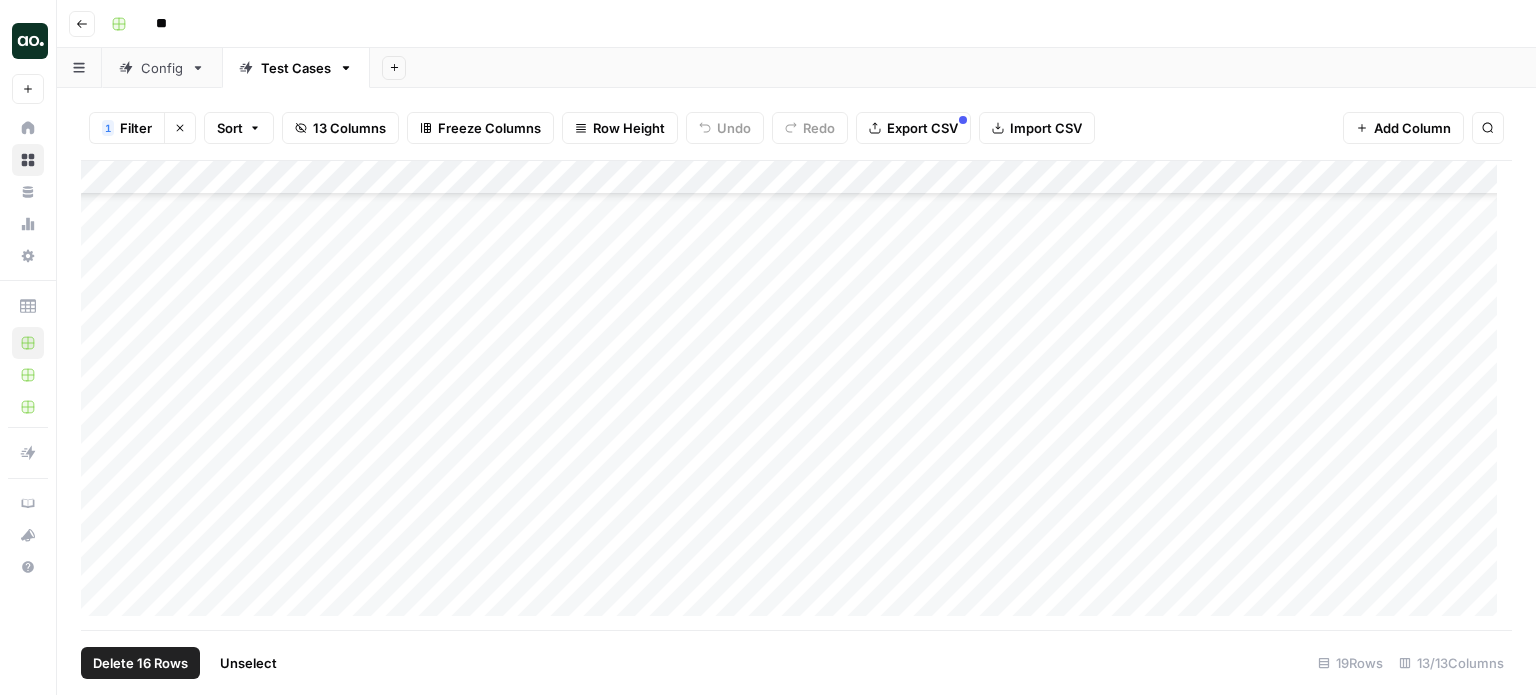 click on "Add Column" at bounding box center (796, 396) 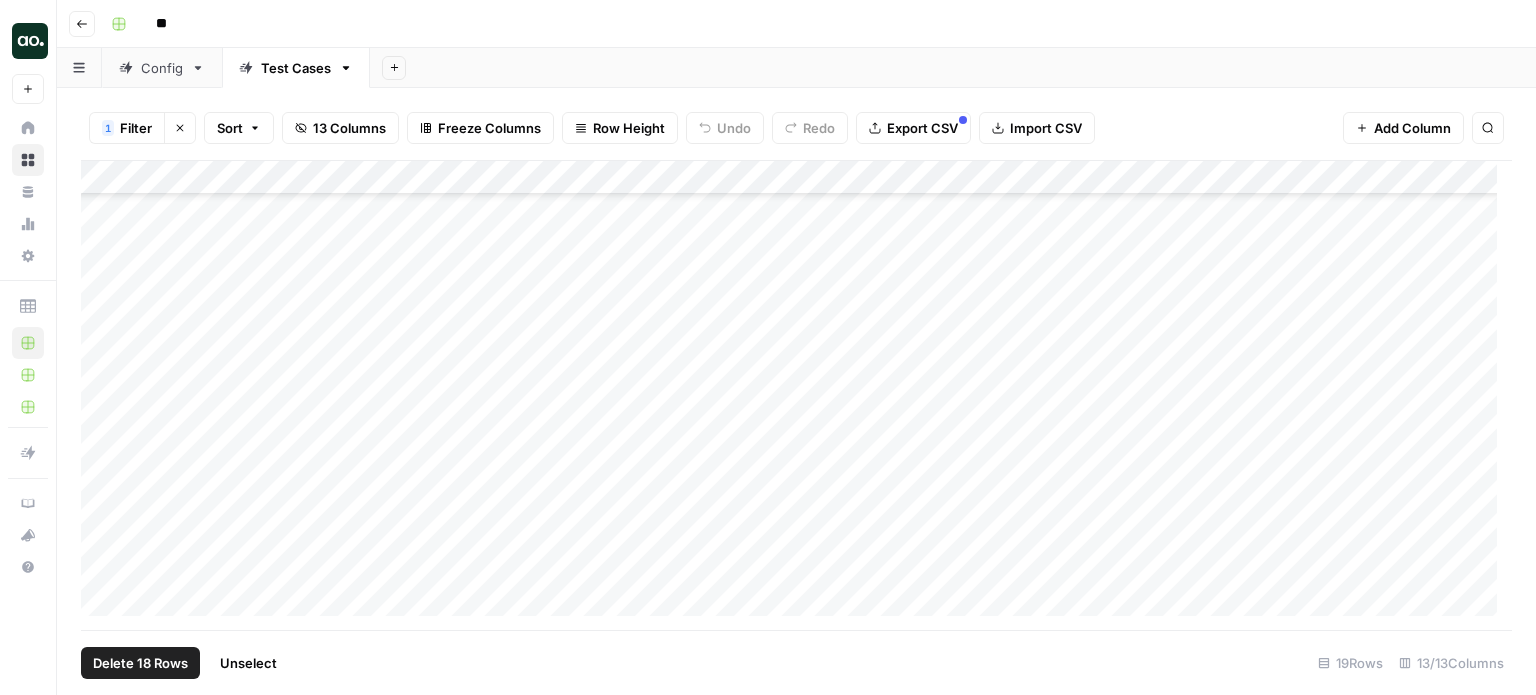 click on "Add Column" at bounding box center [796, 396] 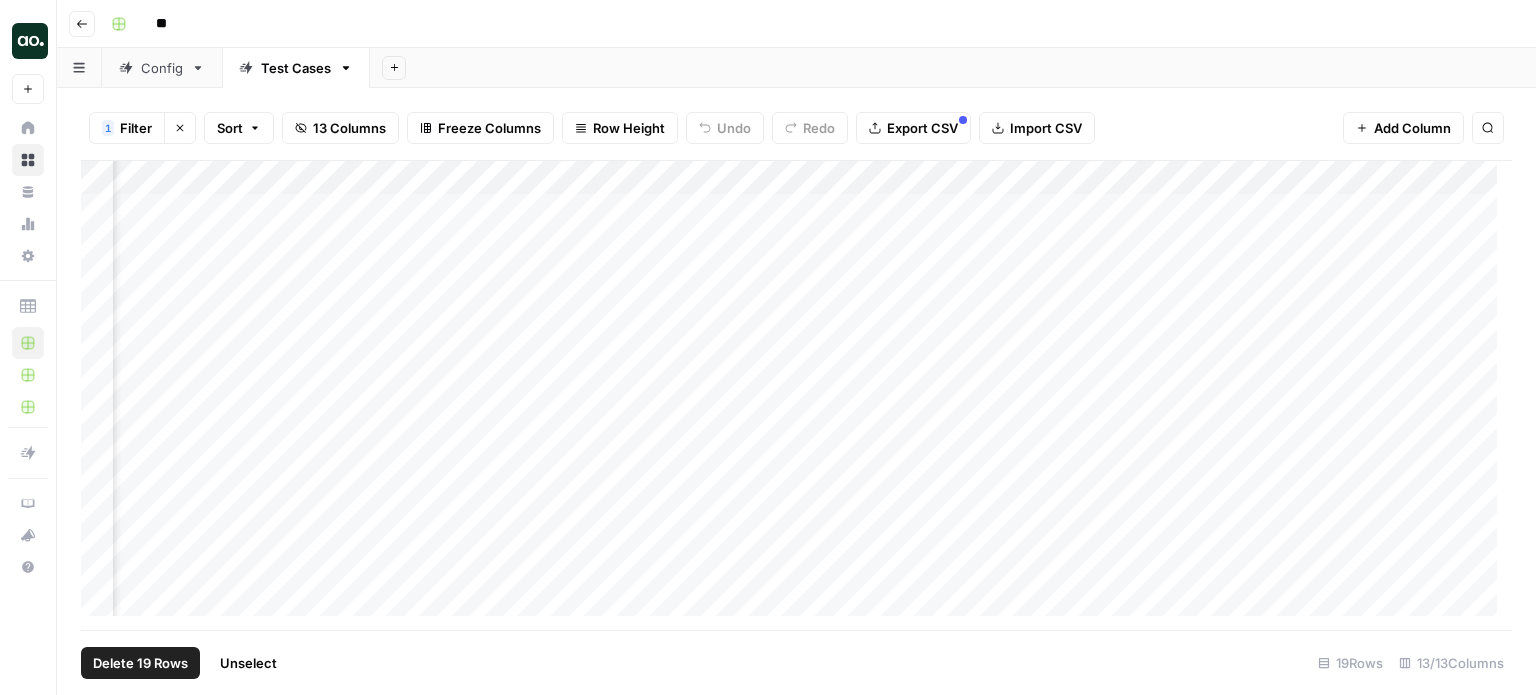 scroll, scrollTop: 0, scrollLeft: 1378, axis: horizontal 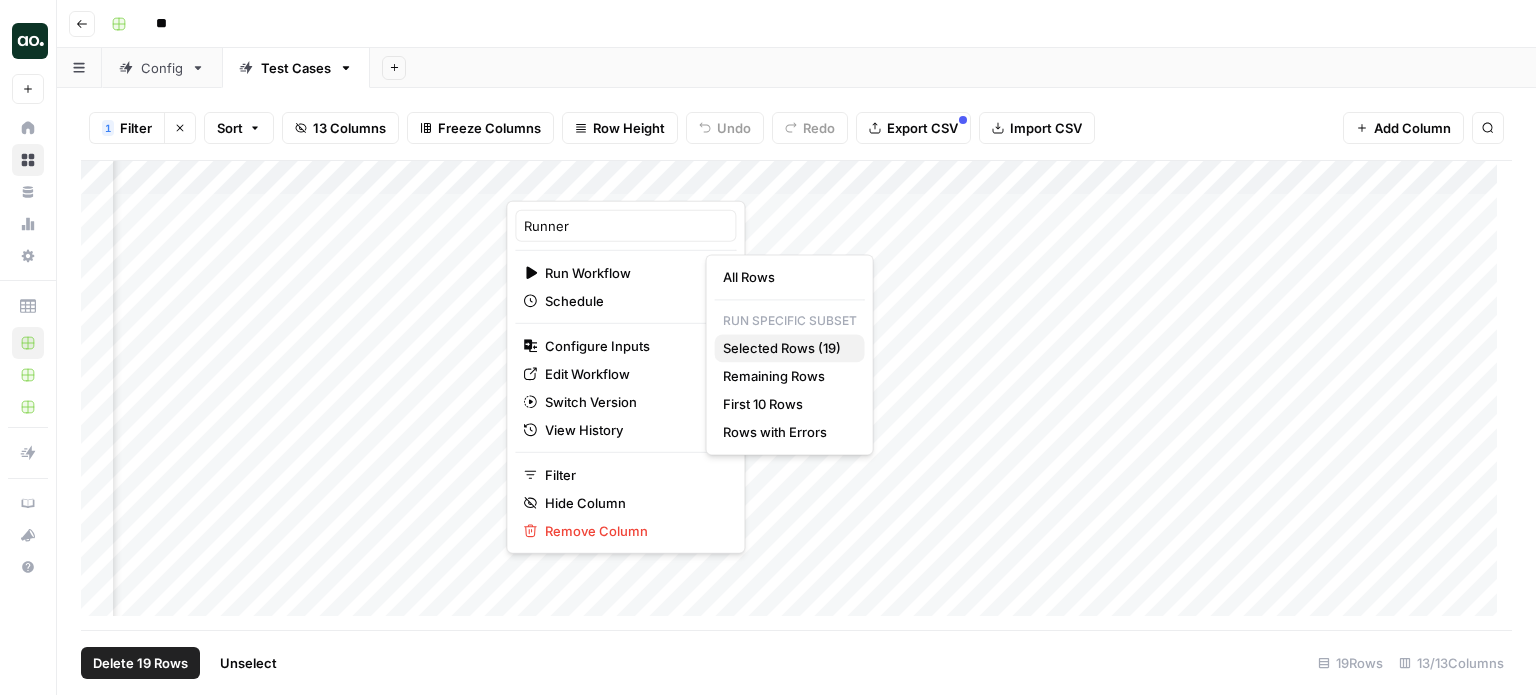 click on "Selected Rows (19)" at bounding box center (782, 348) 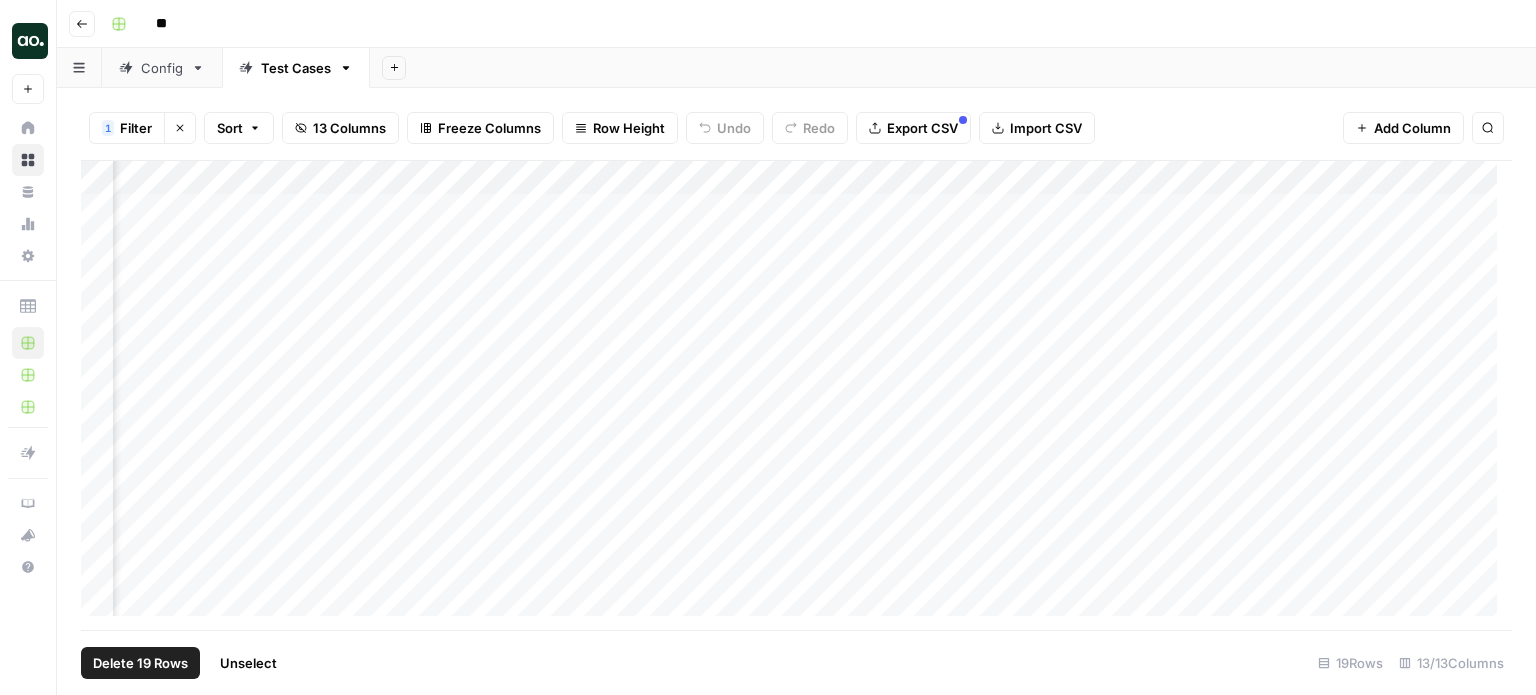 scroll, scrollTop: 0, scrollLeft: 890, axis: horizontal 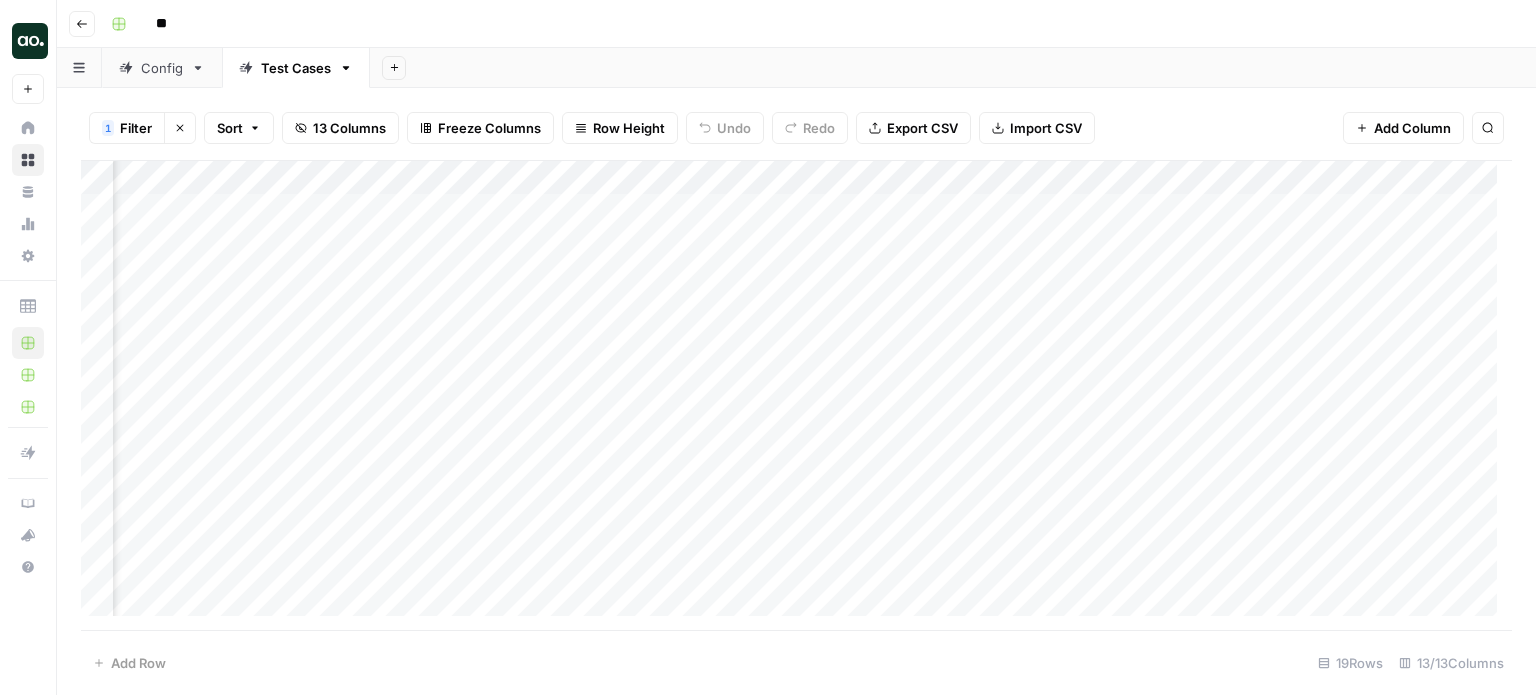 click on "Add Column" at bounding box center [796, 396] 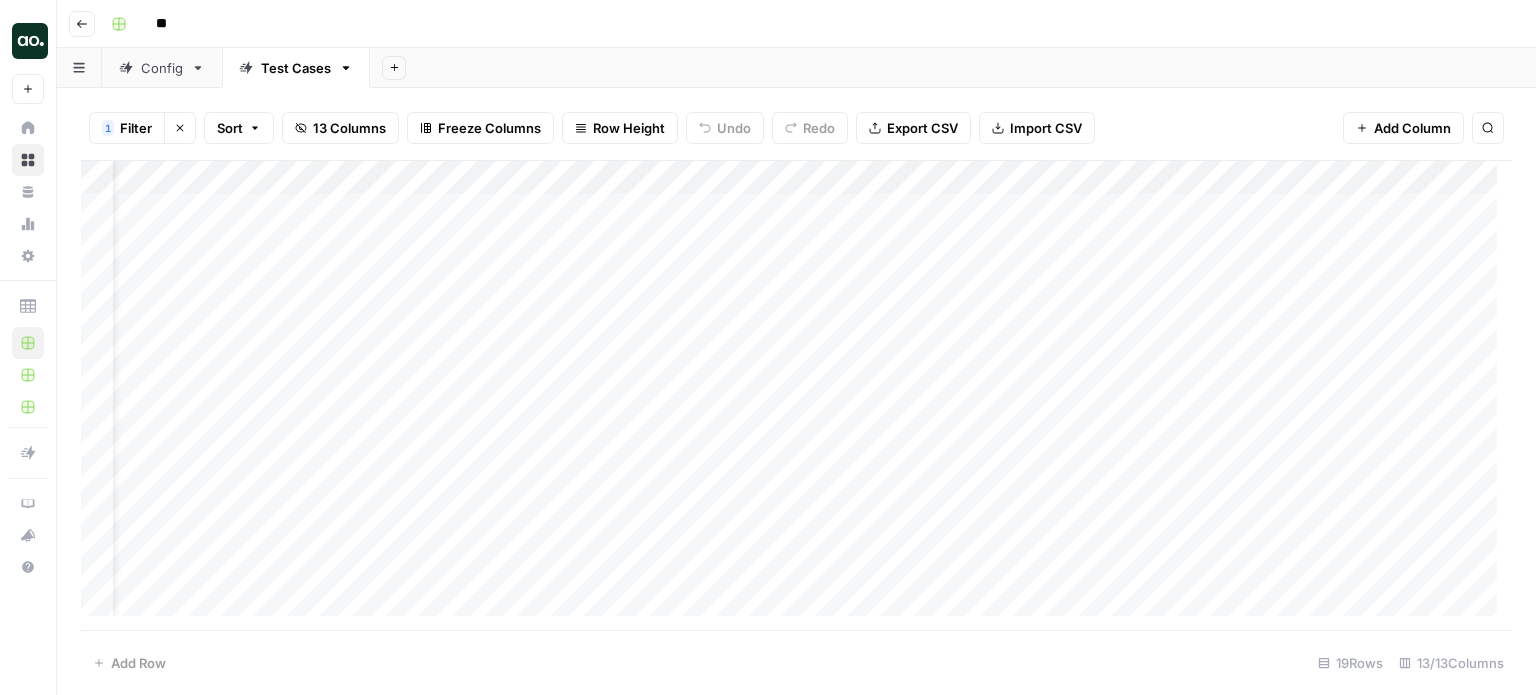 scroll, scrollTop: 0, scrollLeft: 56, axis: horizontal 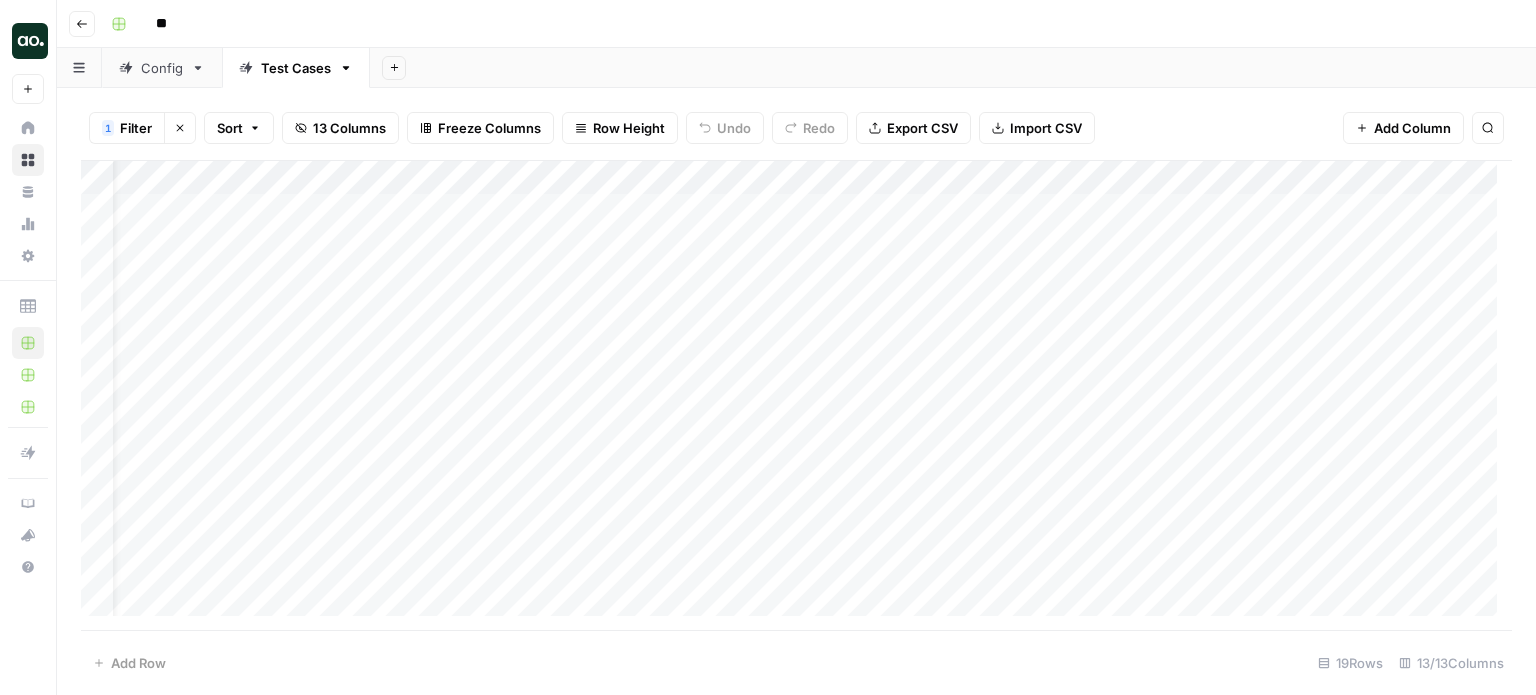 click on "Add Column" at bounding box center [796, 396] 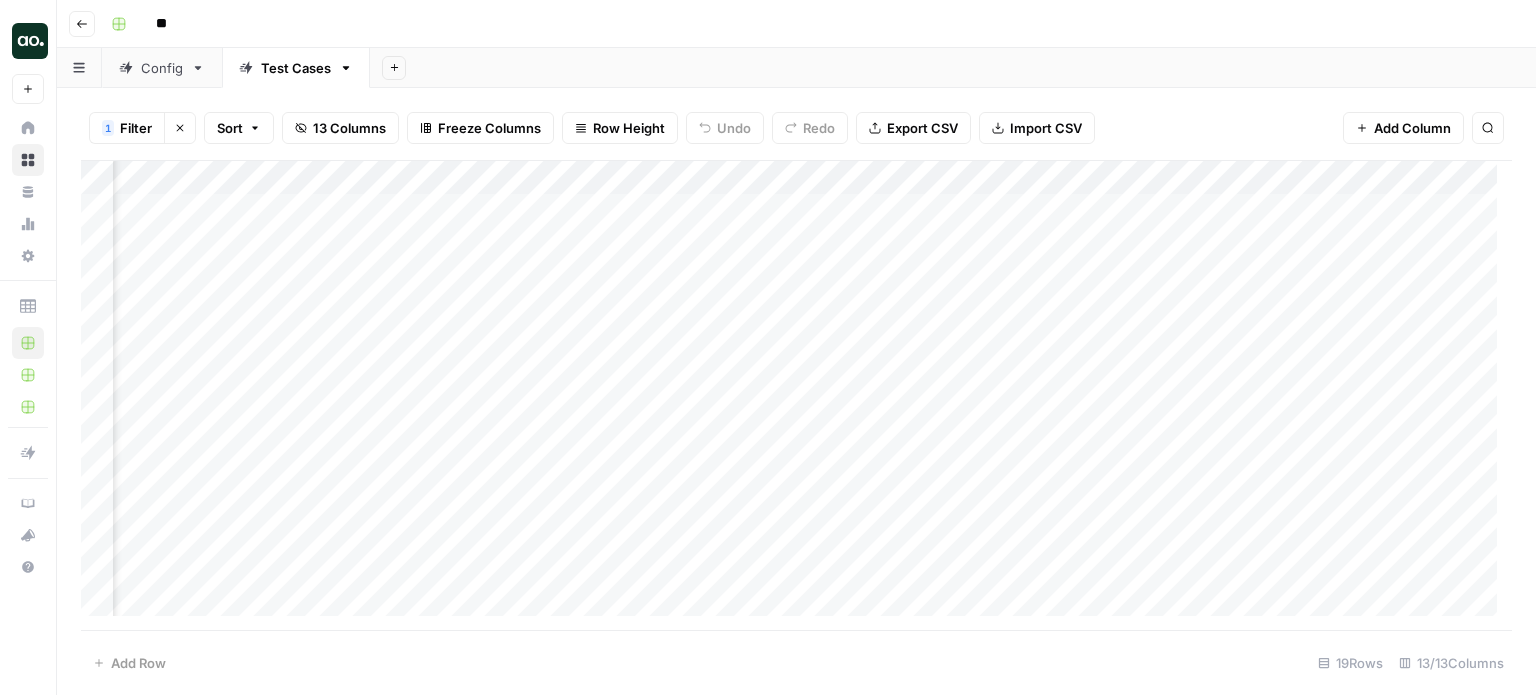 scroll, scrollTop: 0, scrollLeft: 568, axis: horizontal 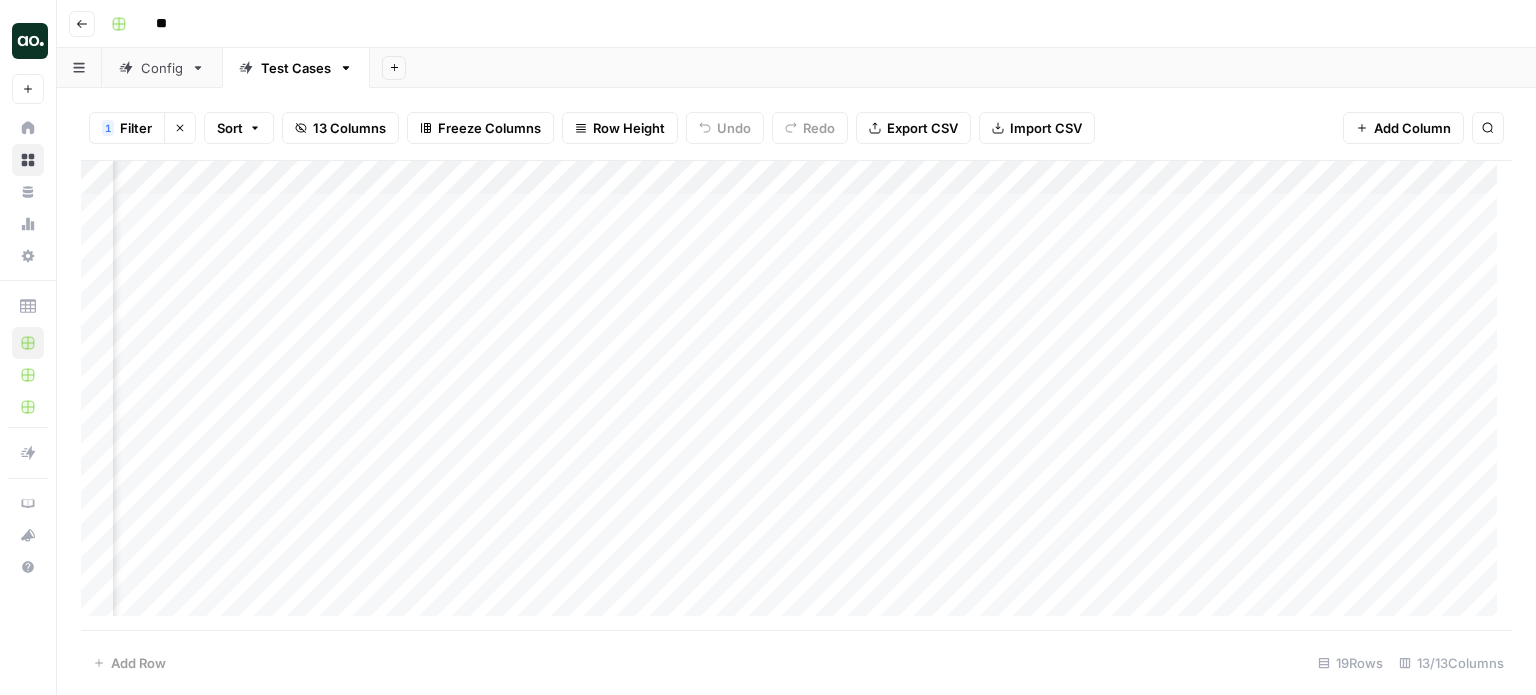 click on "Add Column" at bounding box center (796, 396) 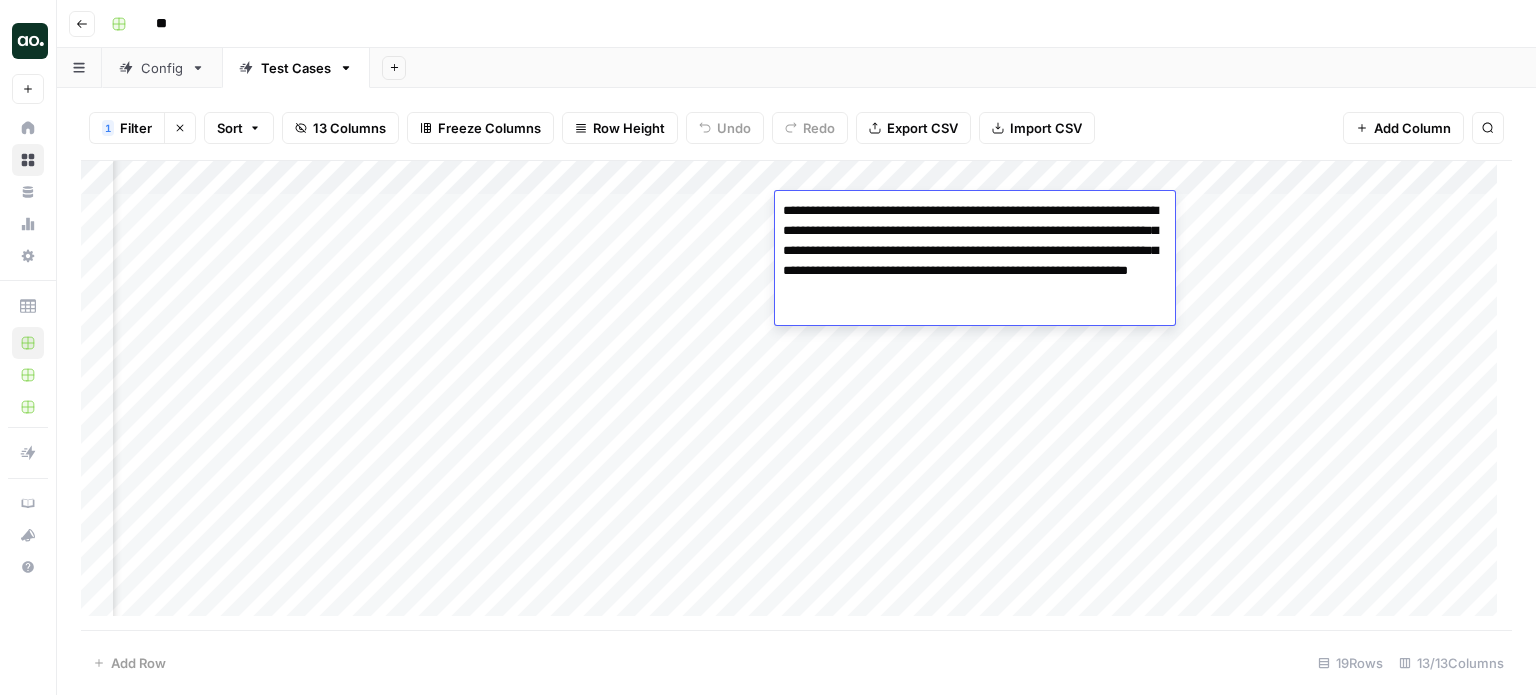 click on "**********" at bounding box center (975, 251) 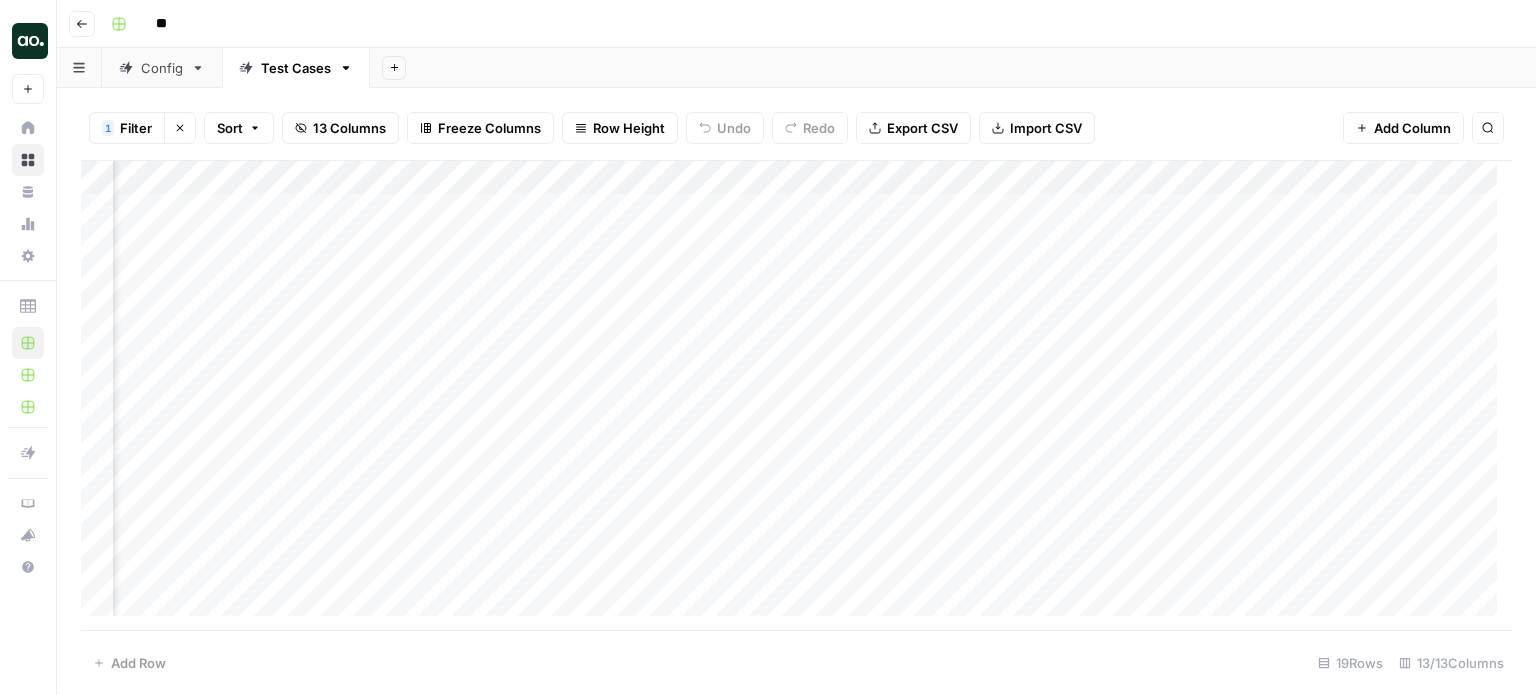 click on "Add Column" at bounding box center [796, 396] 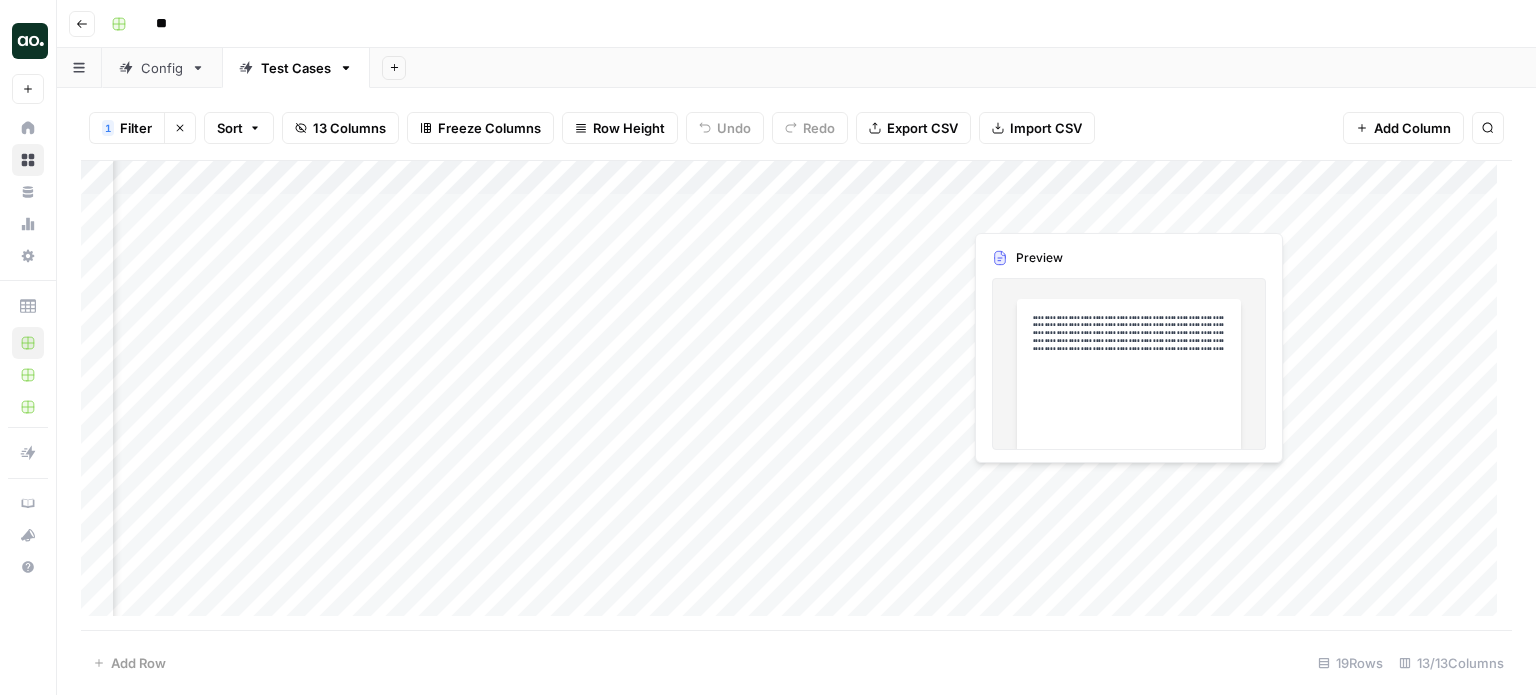 click on "Add Column" at bounding box center (796, 396) 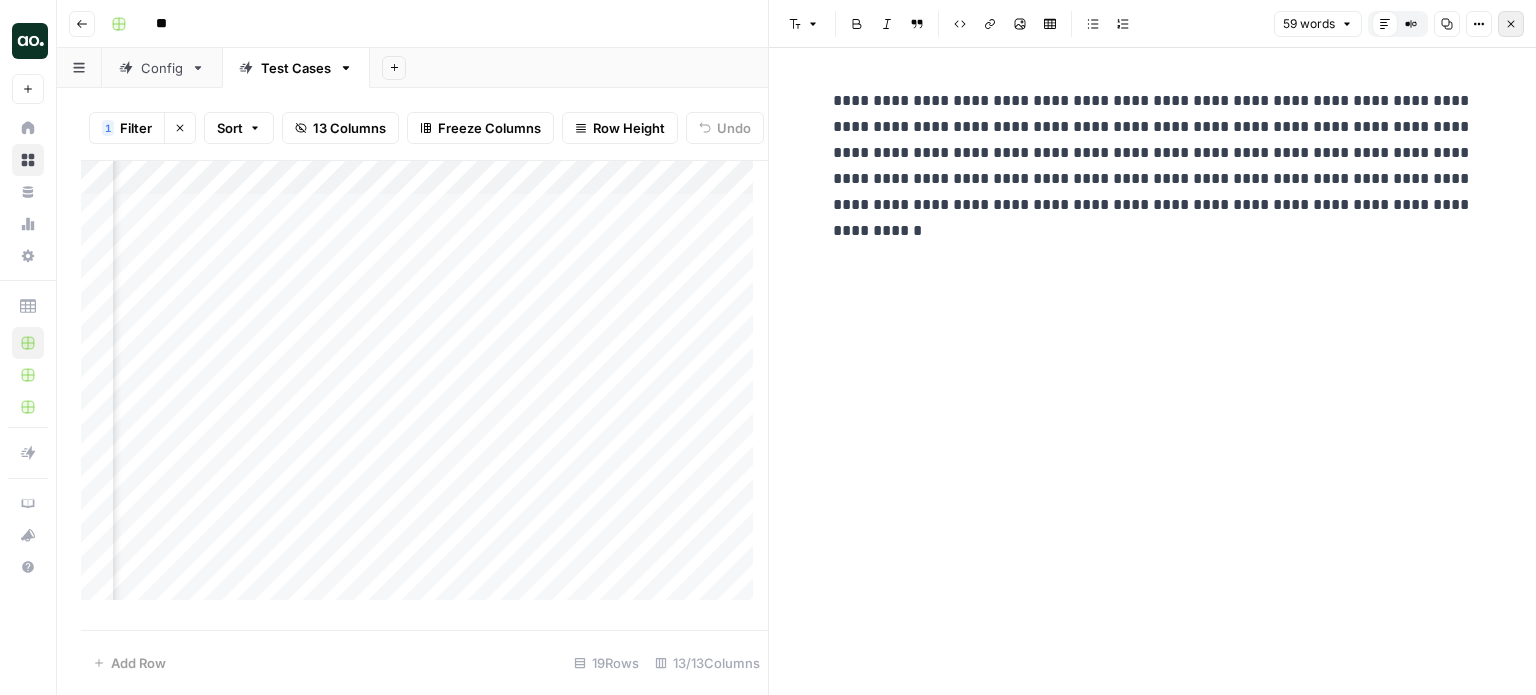 click on "Close" at bounding box center (1511, 24) 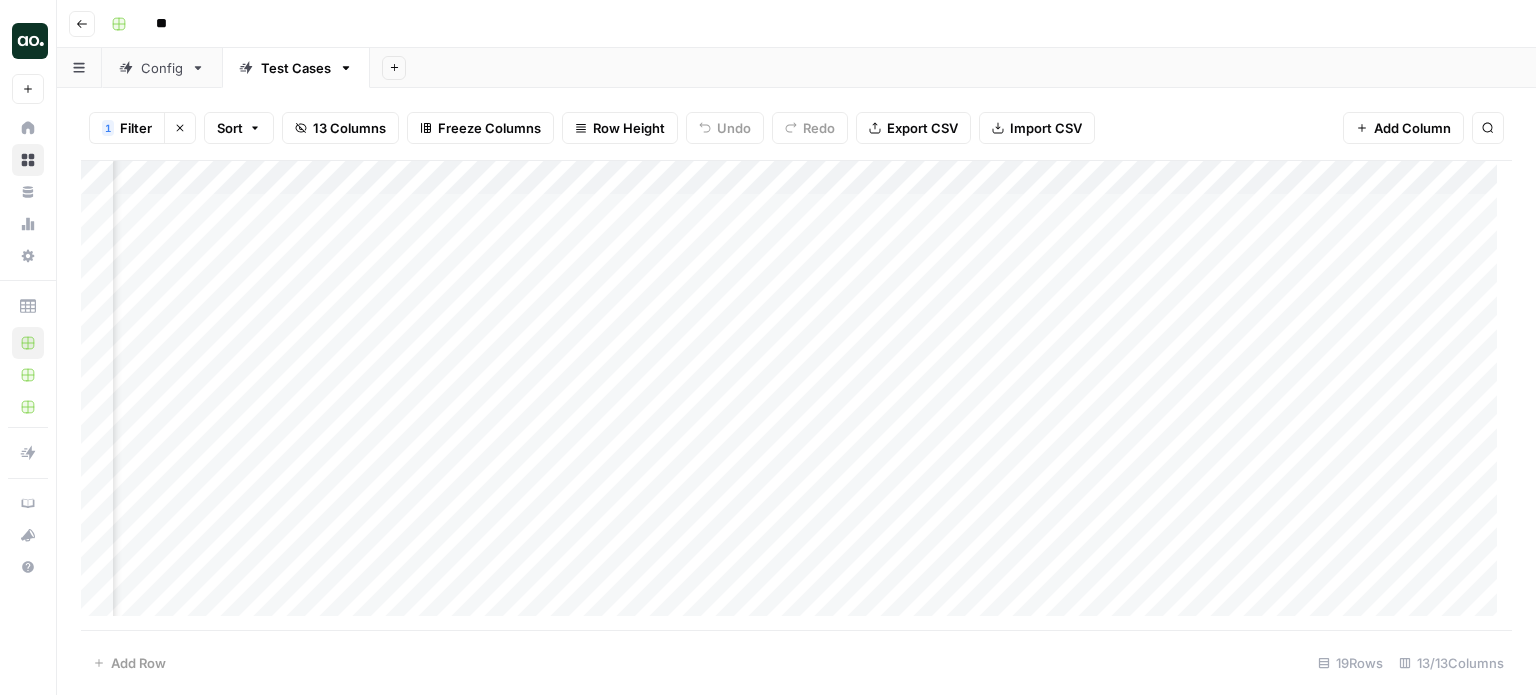 click on "Add Column" at bounding box center [796, 396] 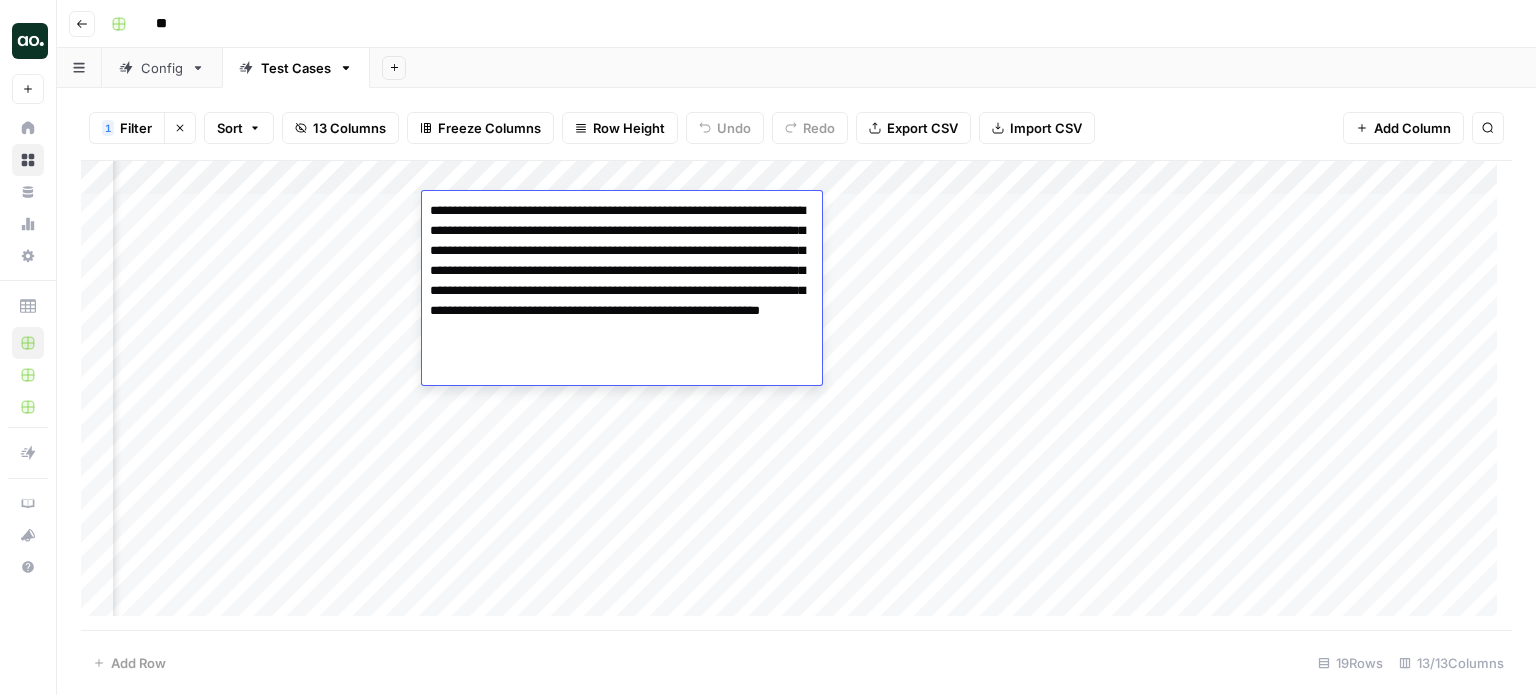 click on "Add Column" at bounding box center [796, 396] 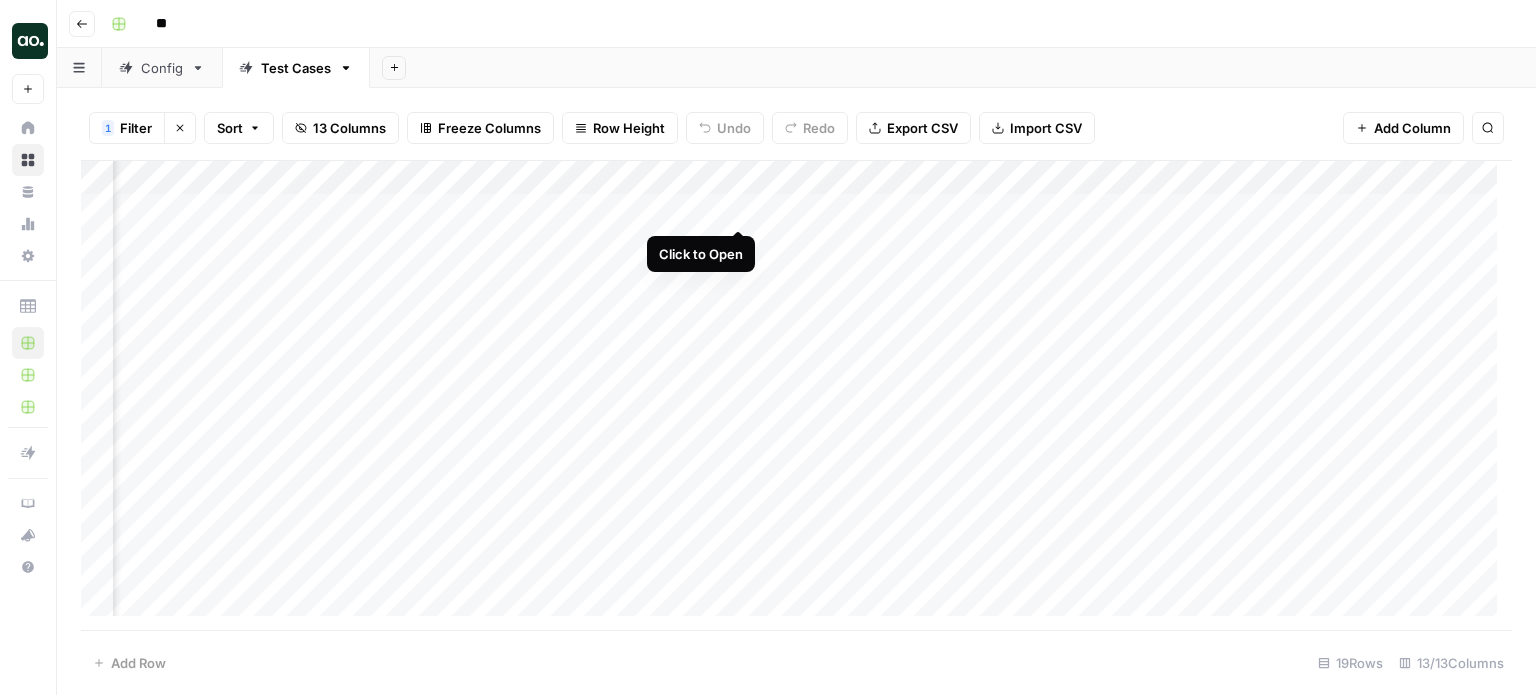 click on "Add Column" at bounding box center (796, 396) 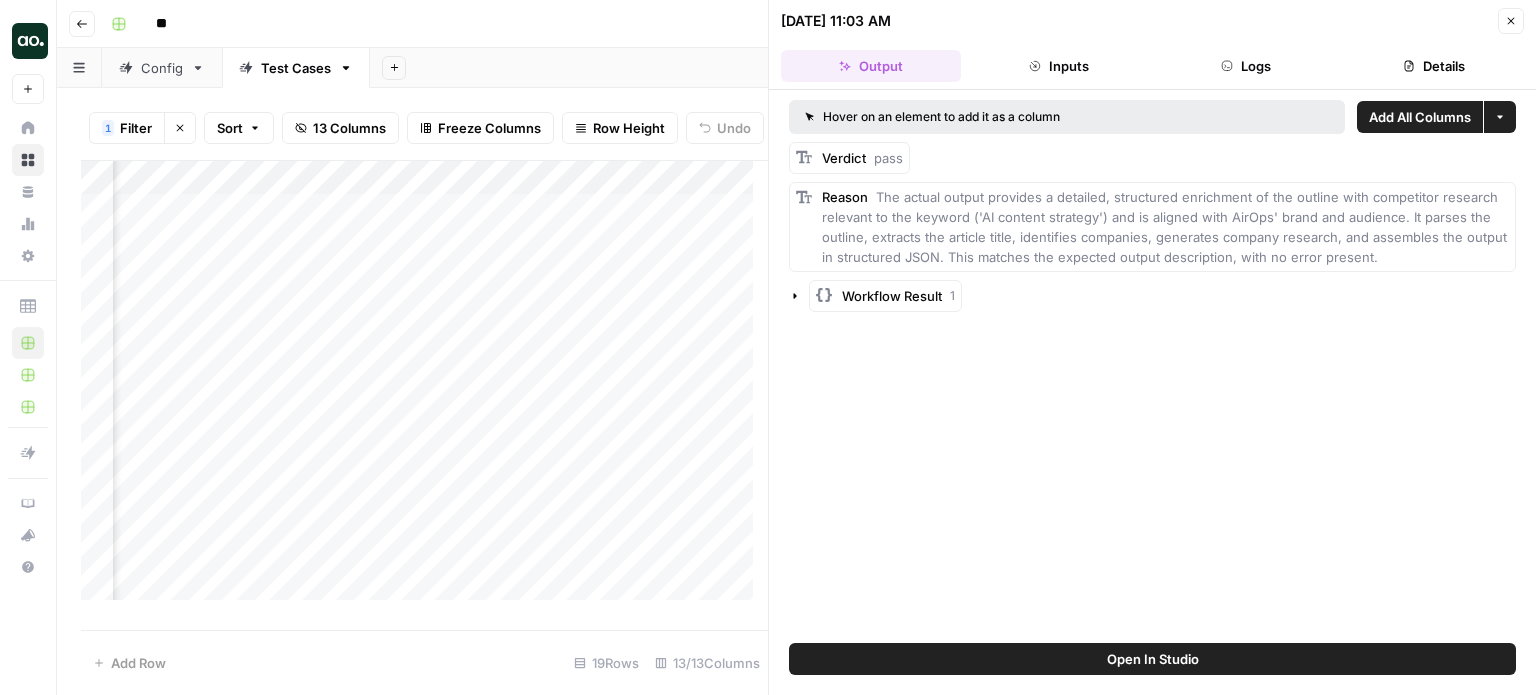 click on "Workflow Result" at bounding box center (892, 296) 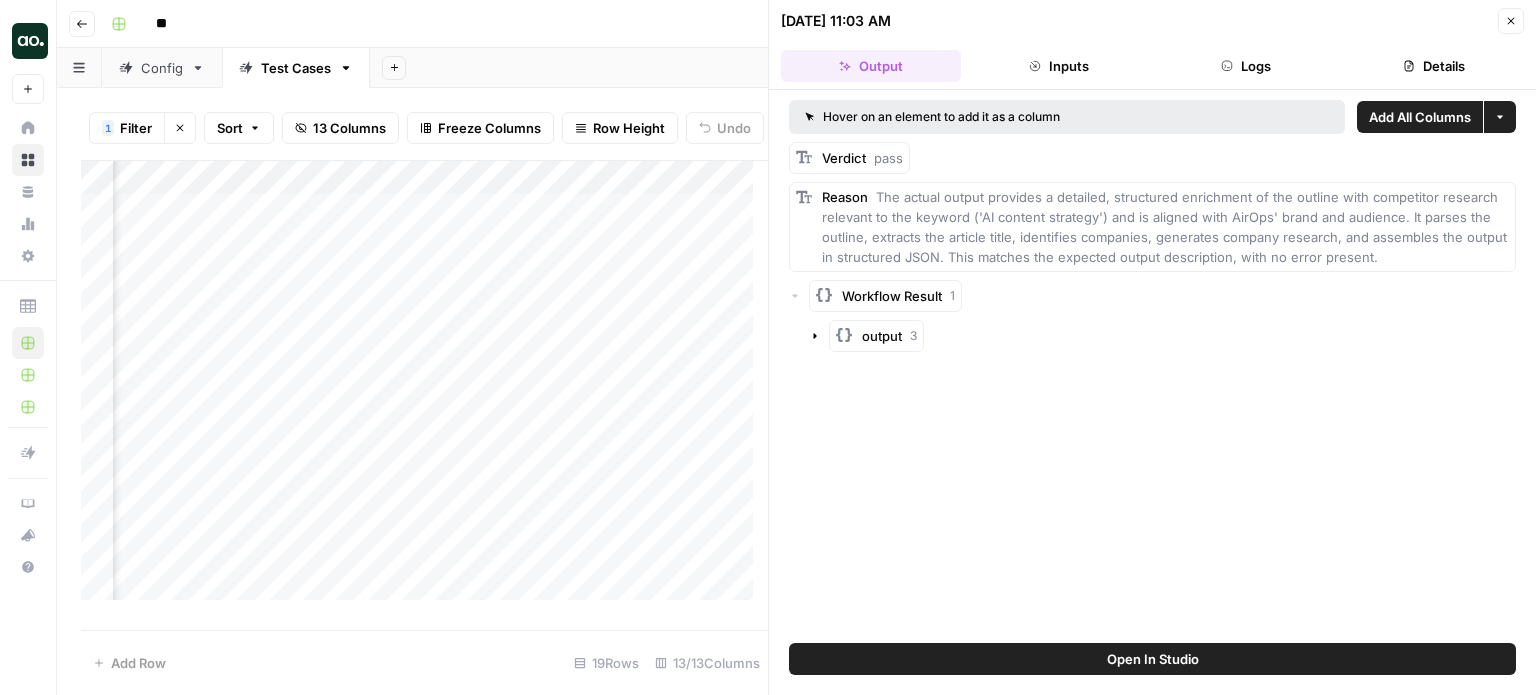 click on "output" at bounding box center (882, 336) 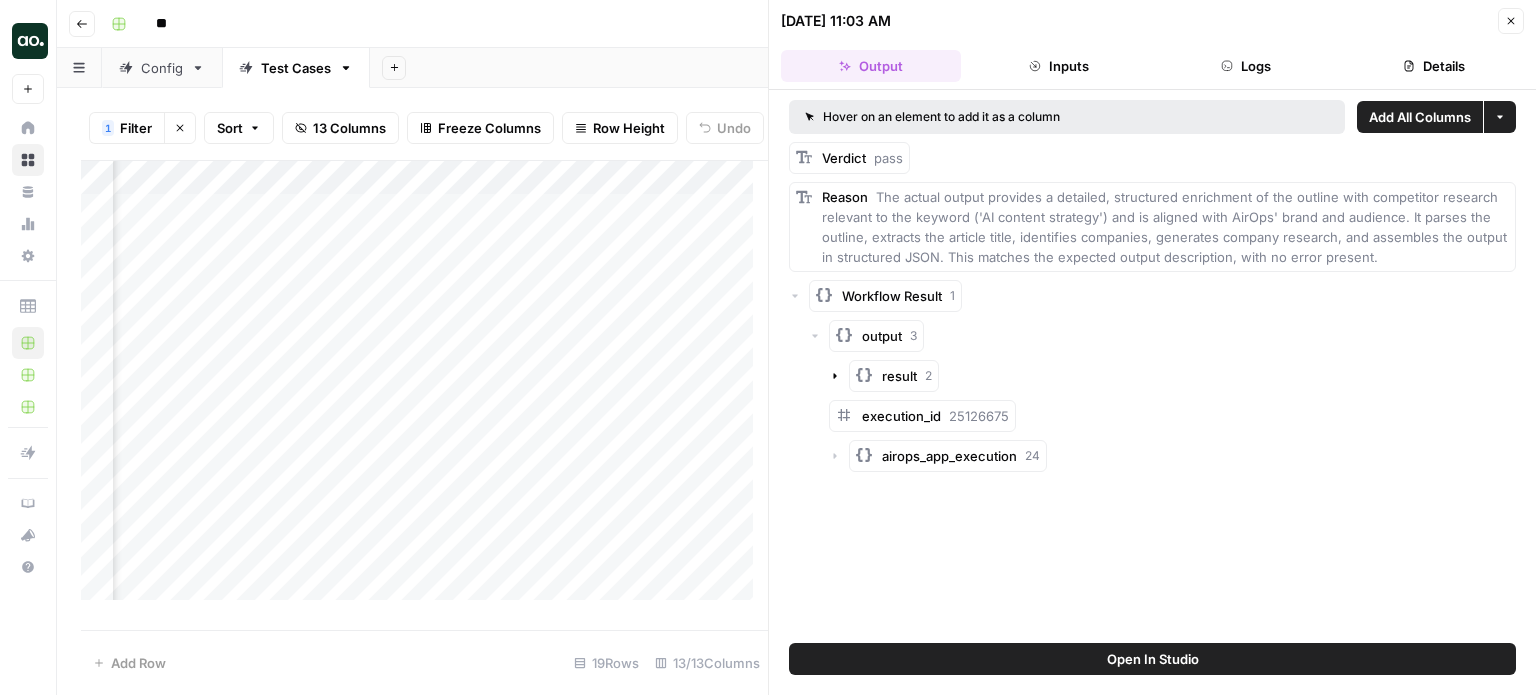 click on "result" at bounding box center [899, 376] 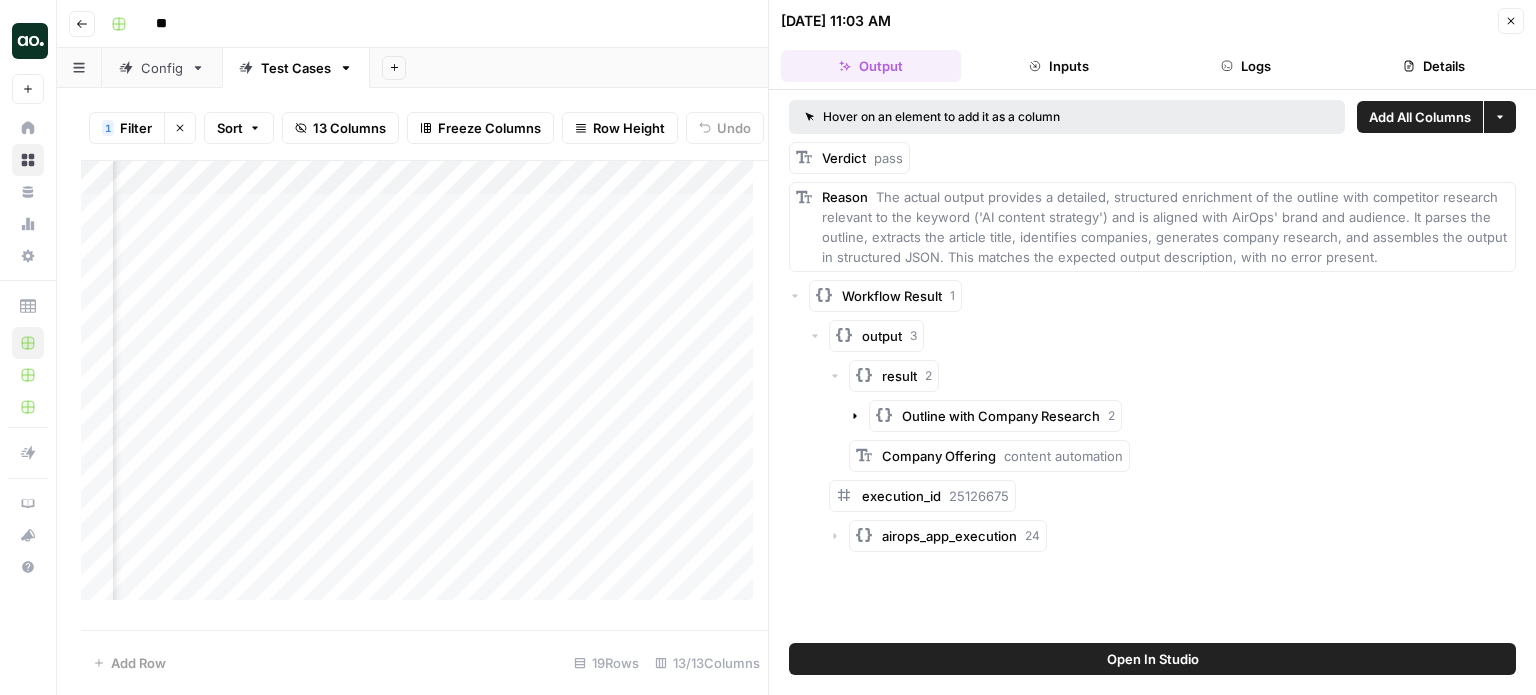 click on "Outline with Company Research" at bounding box center [1001, 416] 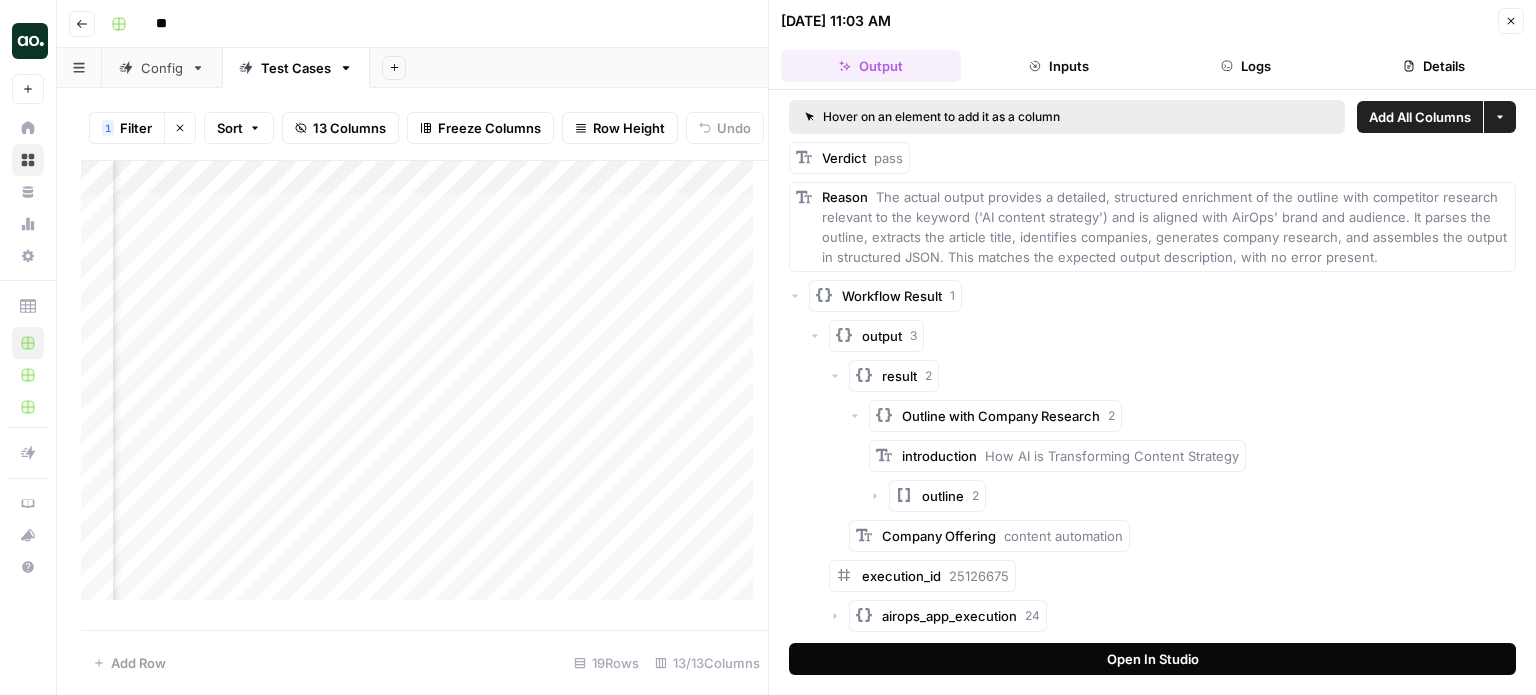 drag, startPoint x: 1176, startPoint y: 662, endPoint x: 1158, endPoint y: 659, distance: 18.248287 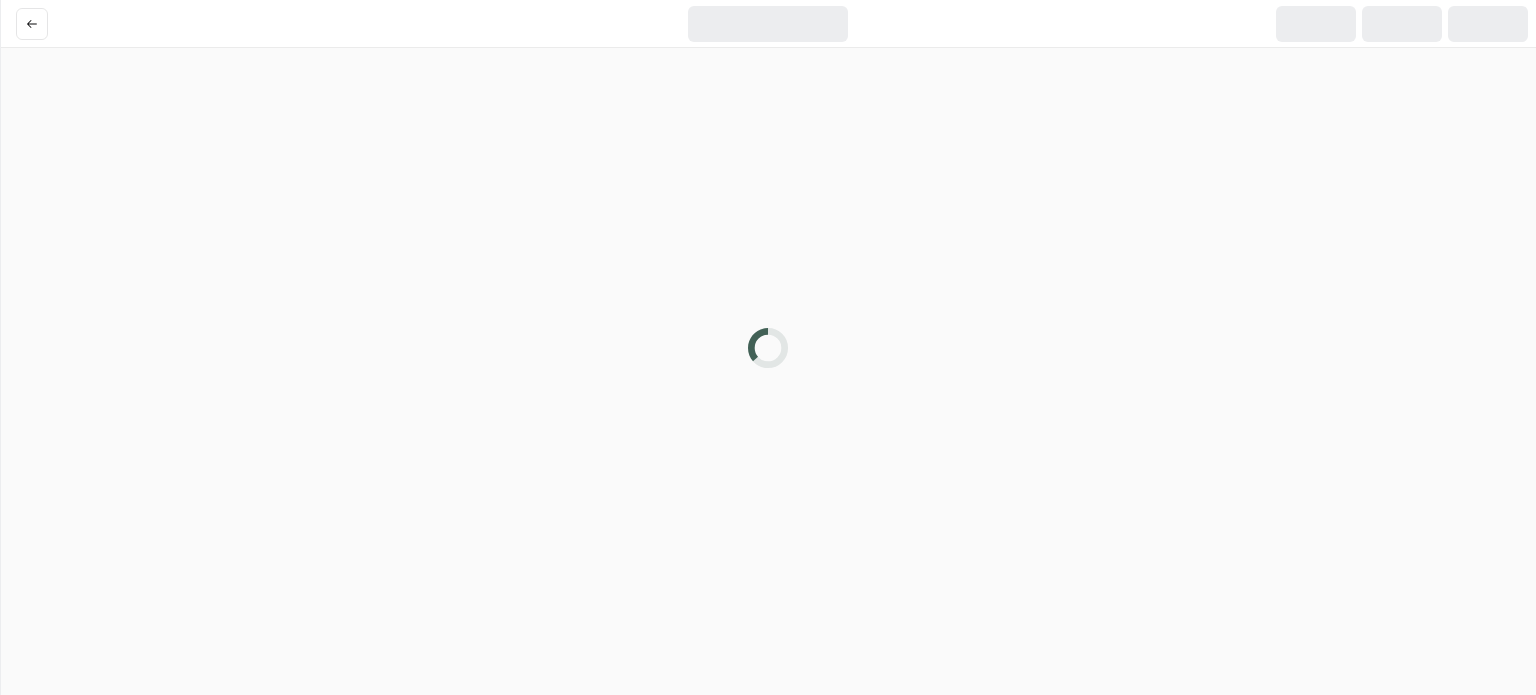 scroll, scrollTop: 0, scrollLeft: 0, axis: both 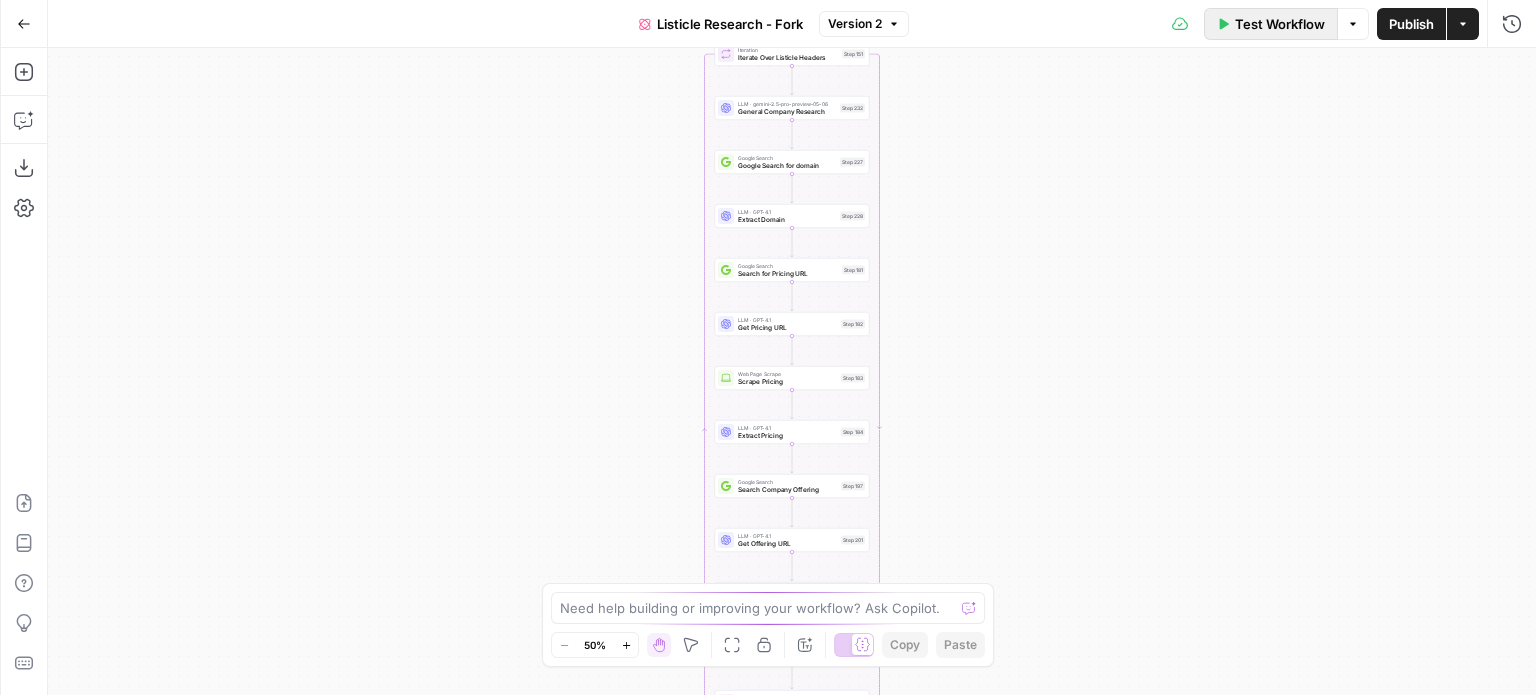 click on "Test Workflow" at bounding box center (1280, 24) 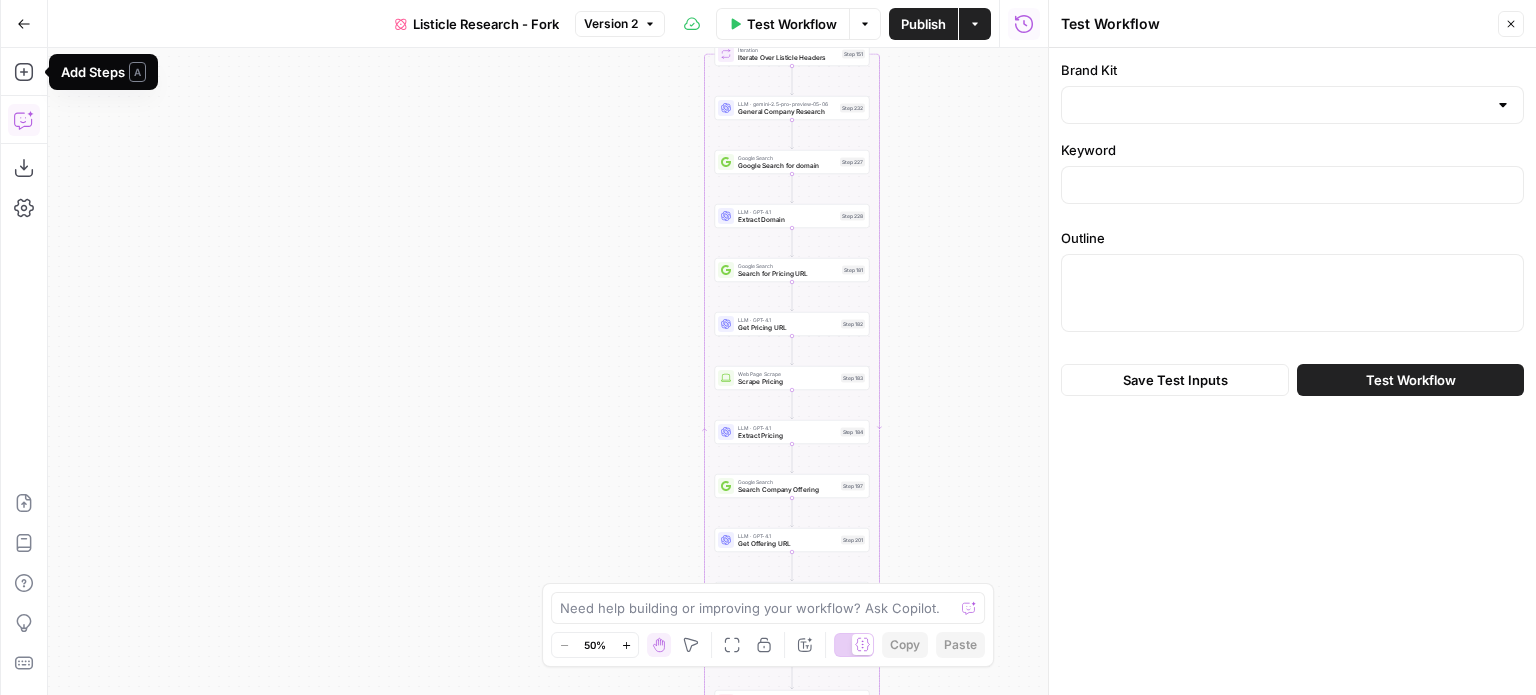 click 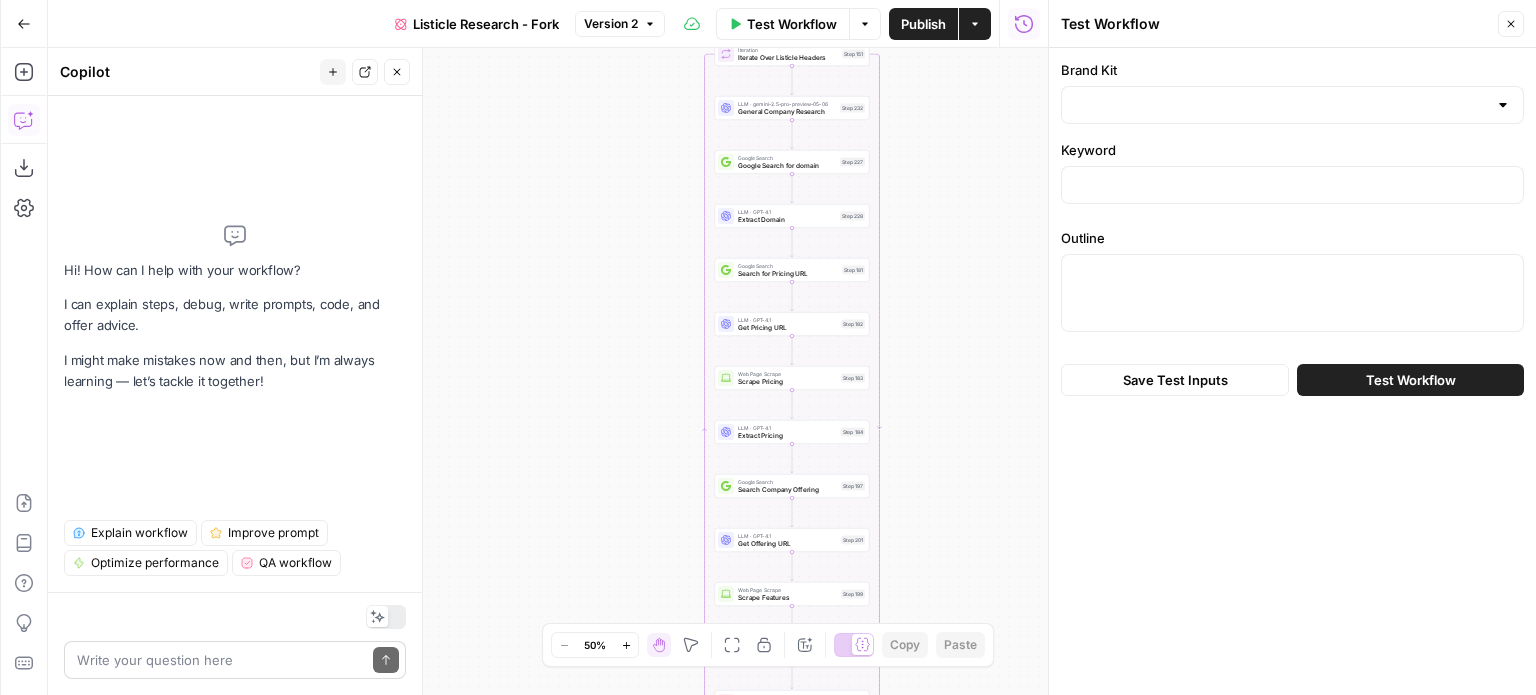 click at bounding box center (221, 660) 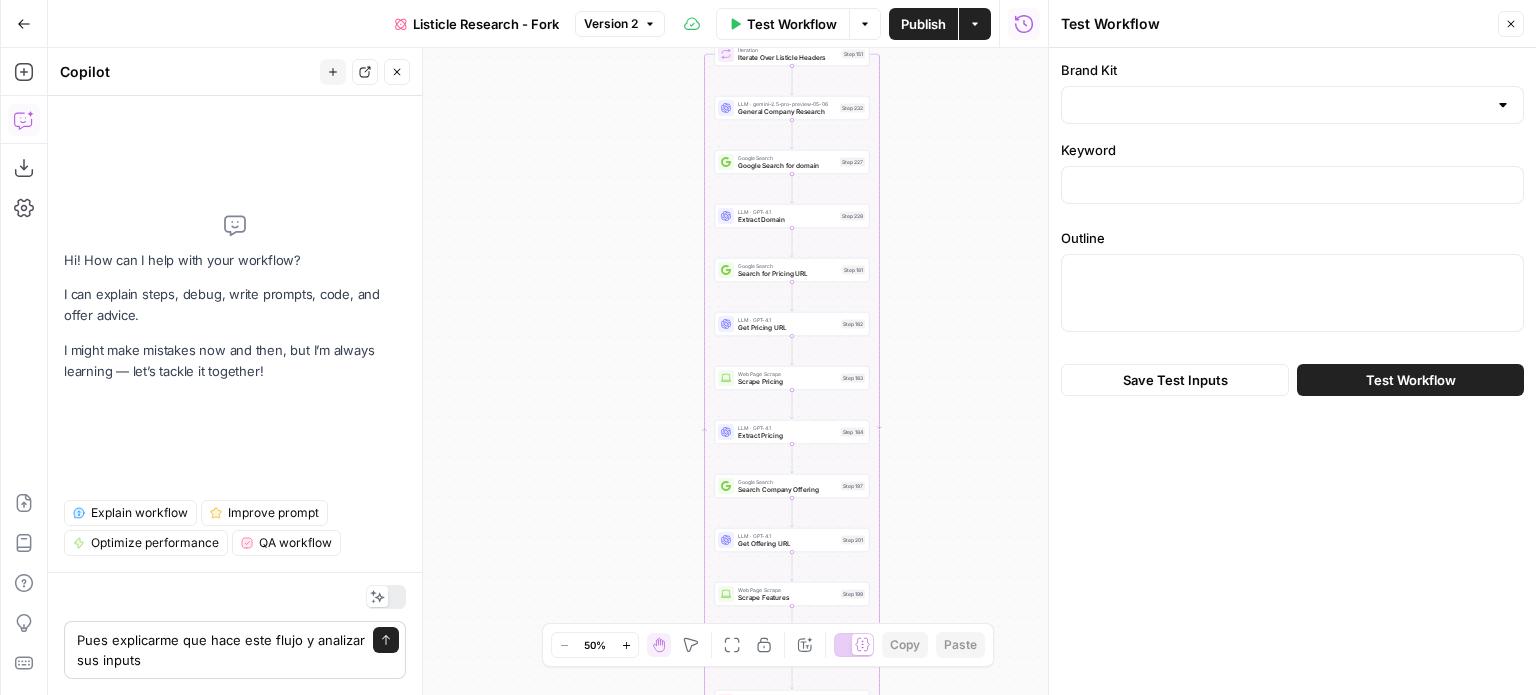 type on "Pues explicarme que hace este flujo y analizar sus inputs?" 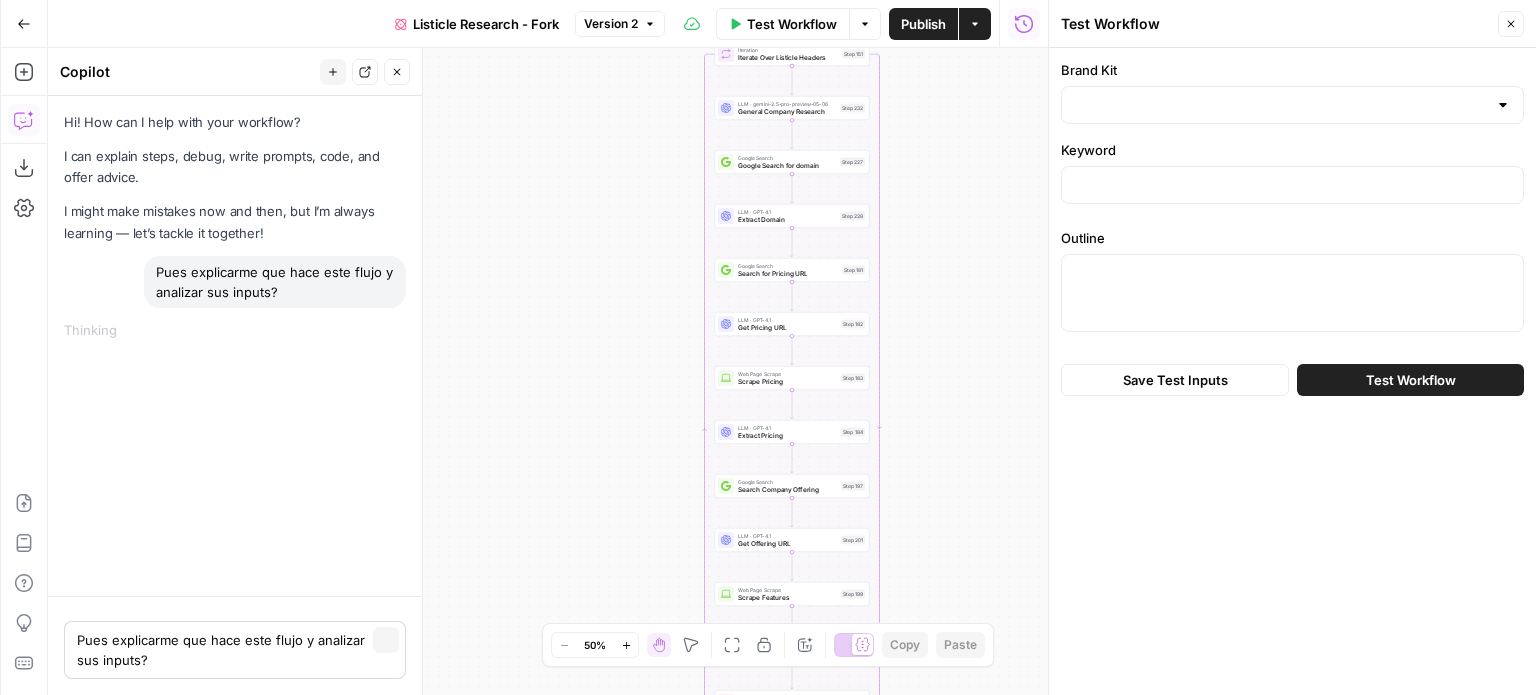 type 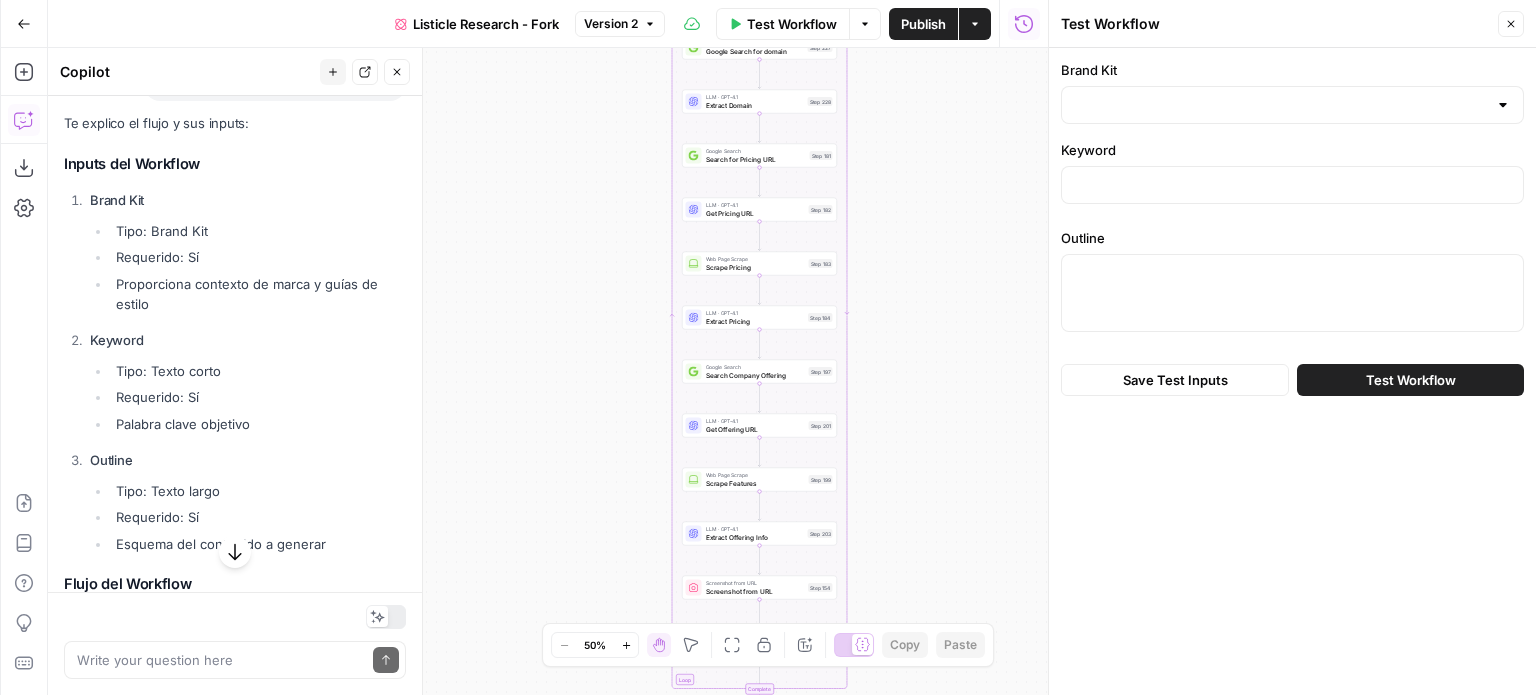 scroll, scrollTop: 400, scrollLeft: 0, axis: vertical 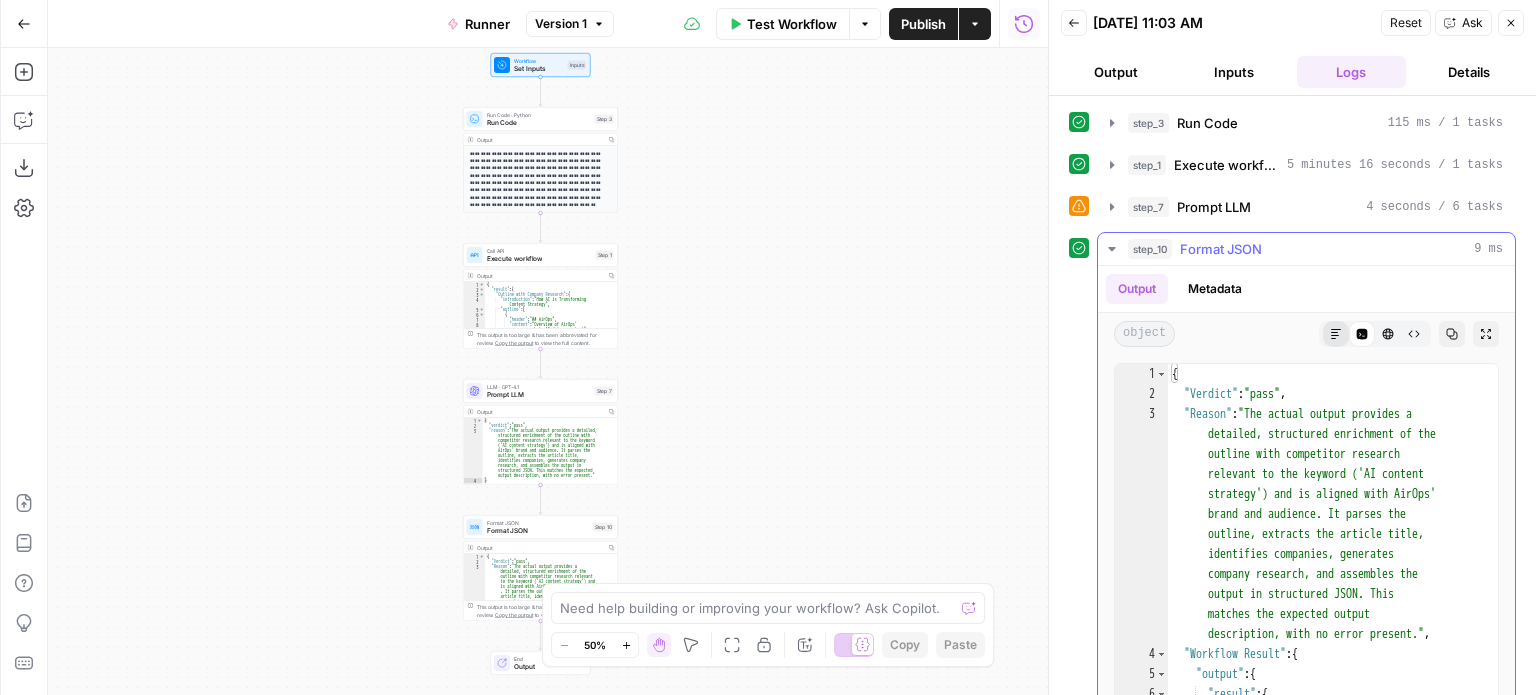 click on "Markdown" at bounding box center [1336, 334] 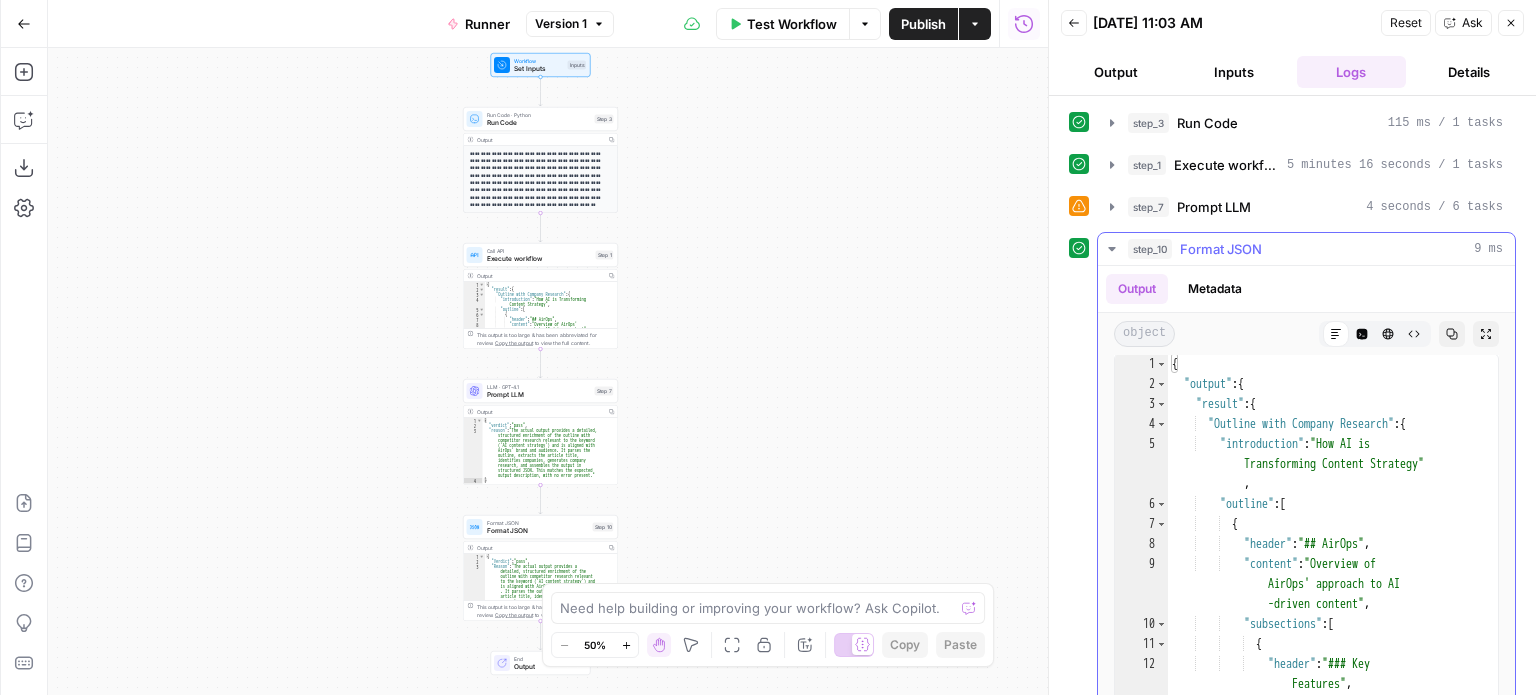 scroll, scrollTop: 602, scrollLeft: 0, axis: vertical 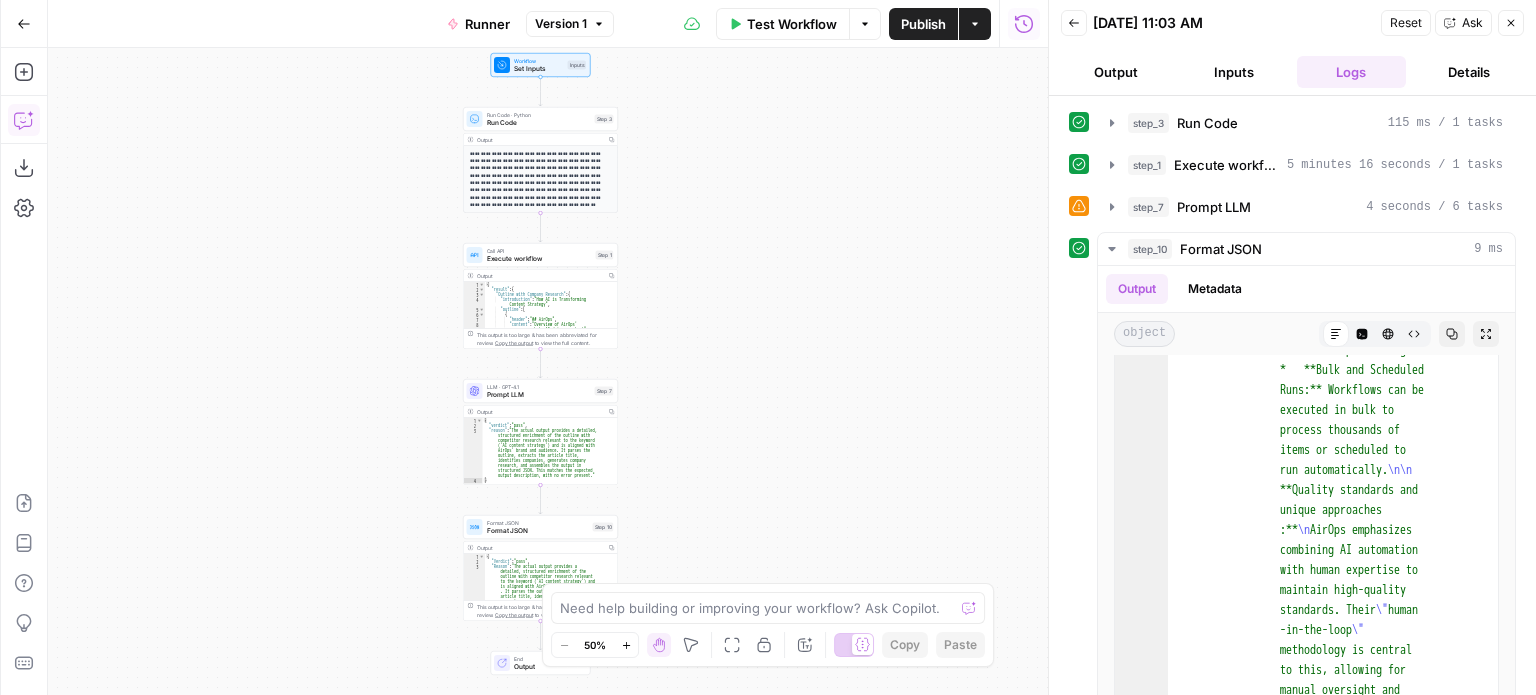 click 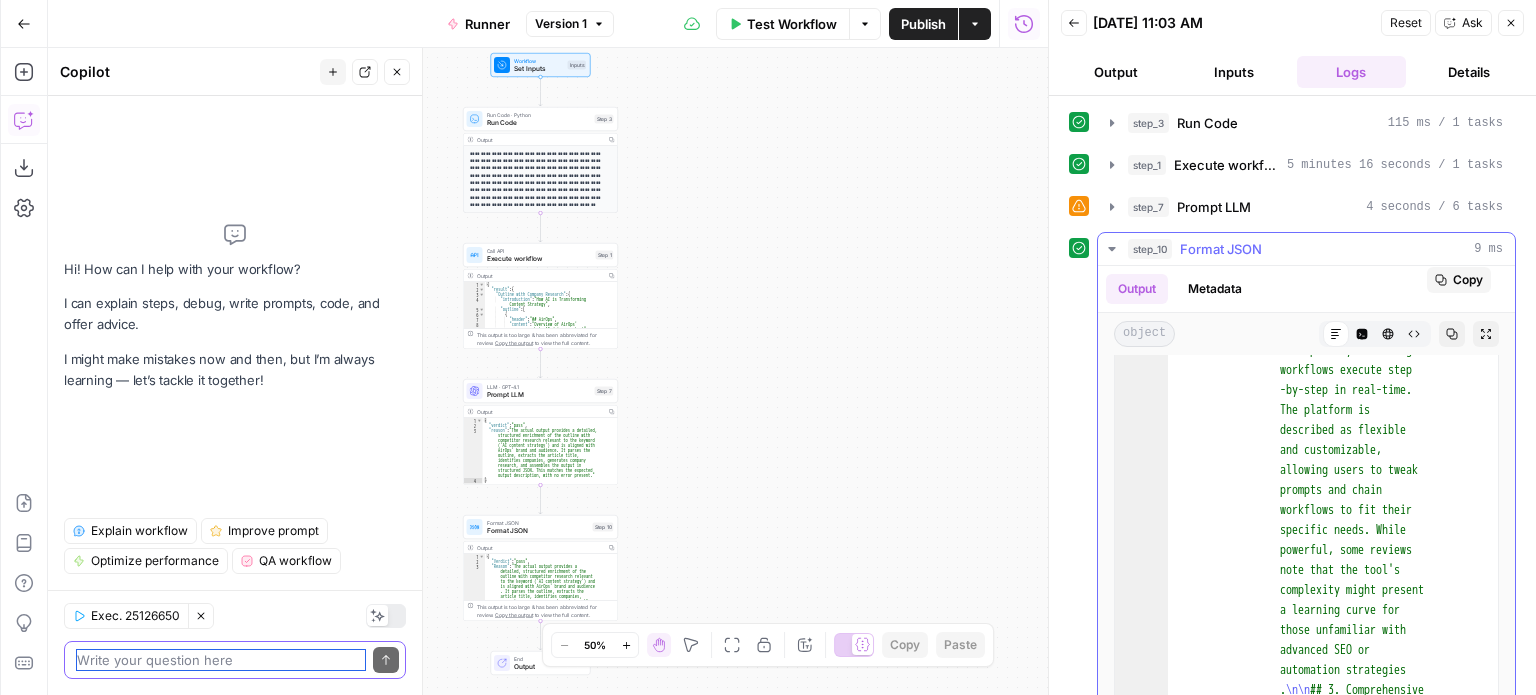scroll, scrollTop: 5001, scrollLeft: 0, axis: vertical 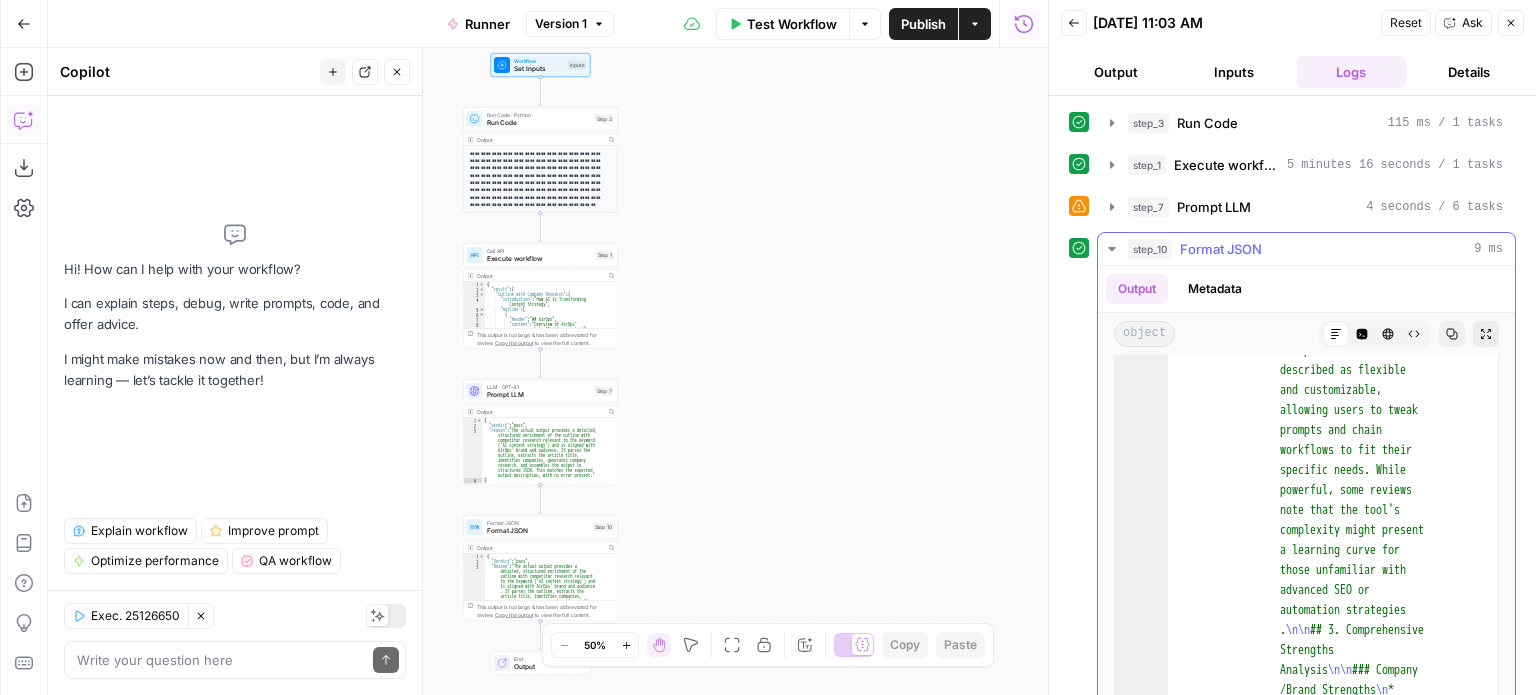 click 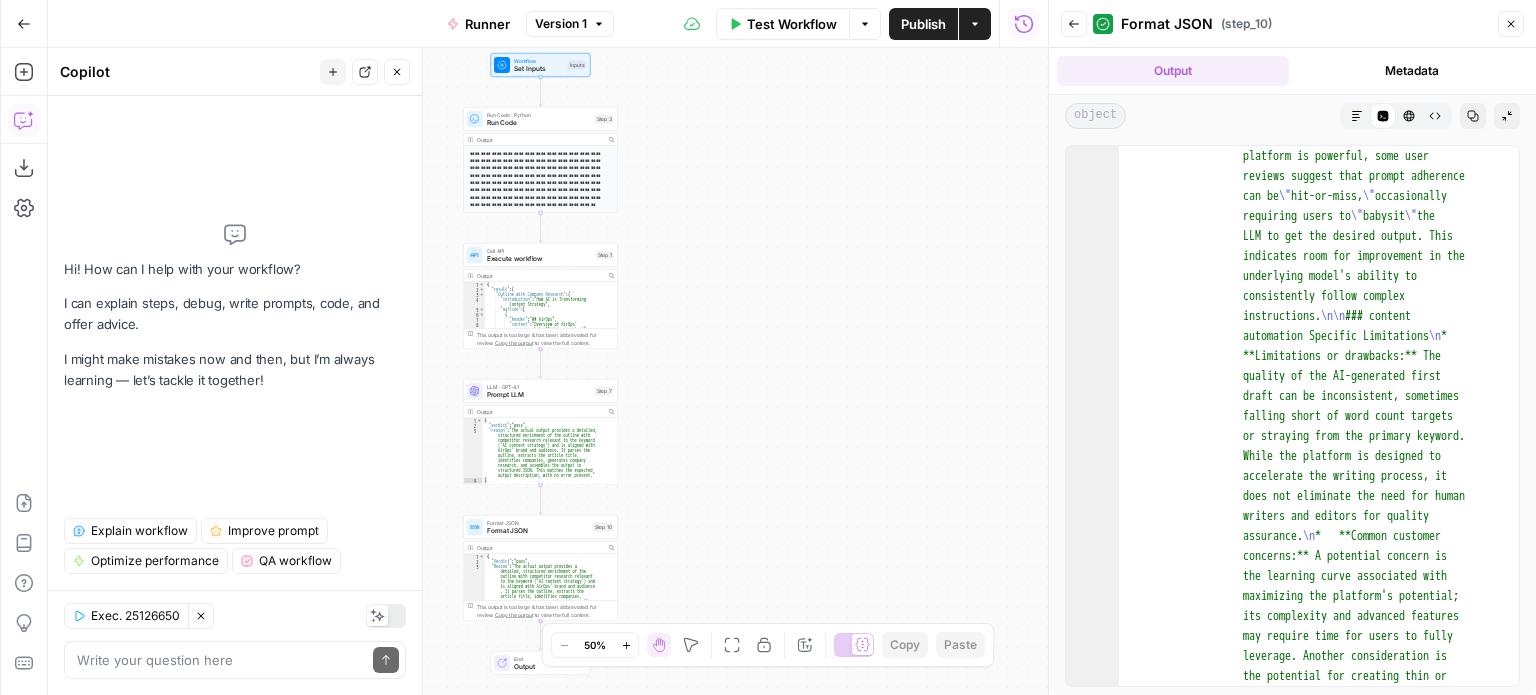 scroll, scrollTop: 6420, scrollLeft: 0, axis: vertical 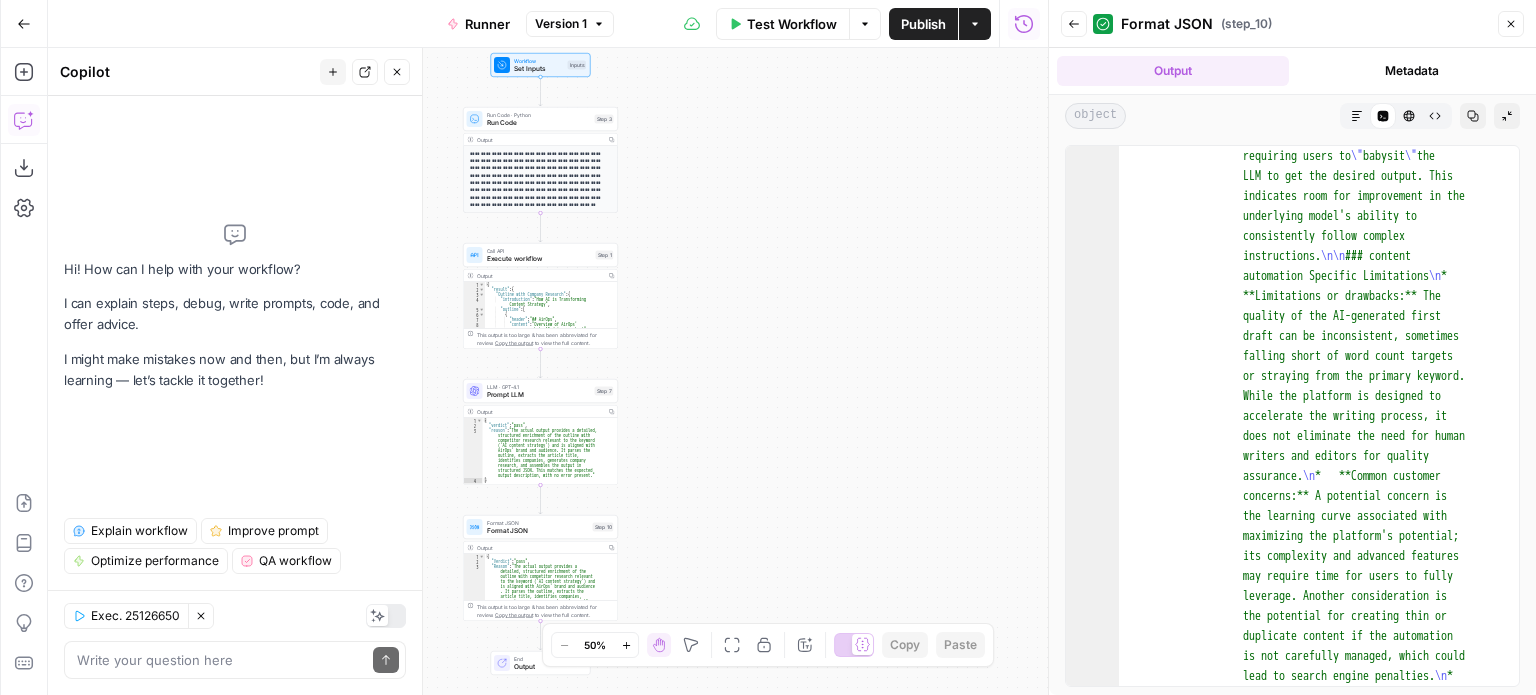 type 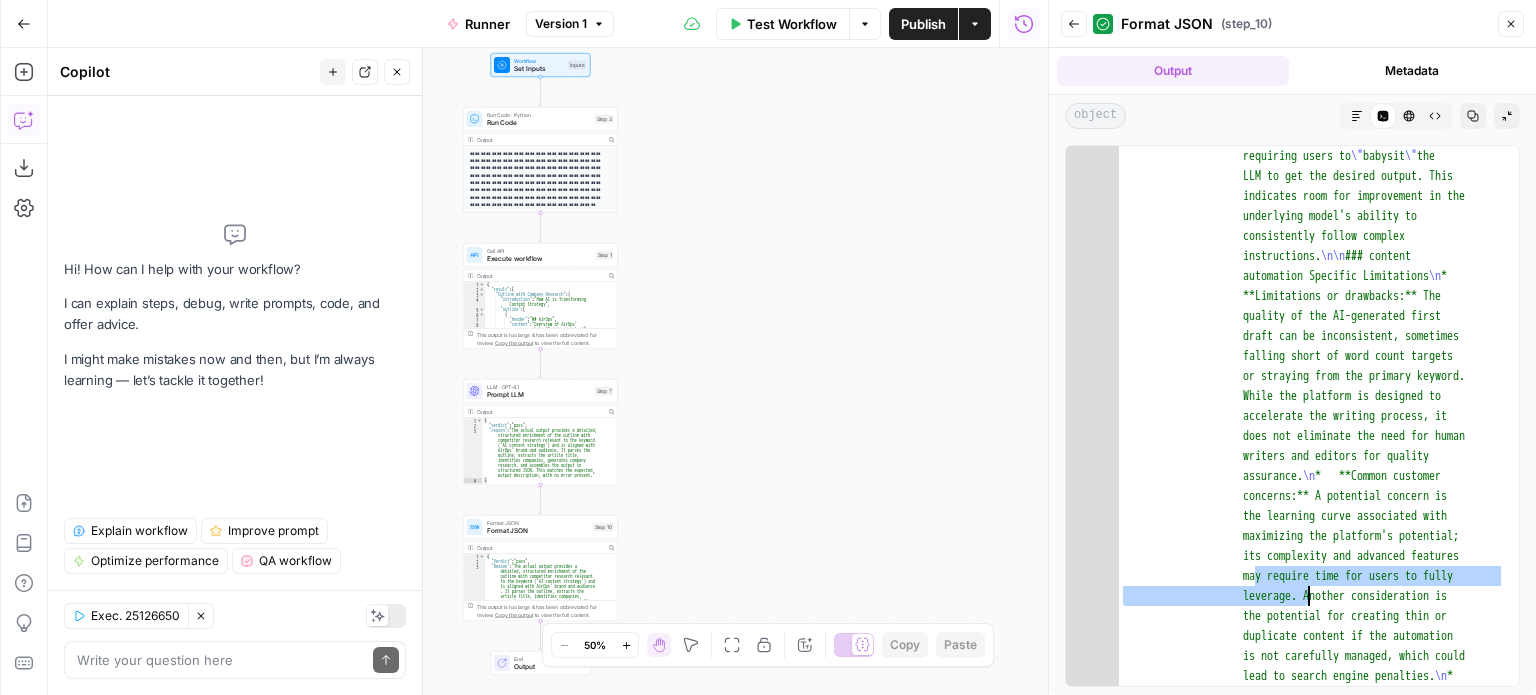 drag, startPoint x: 1256, startPoint y: 576, endPoint x: 1305, endPoint y: 592, distance: 51.546097 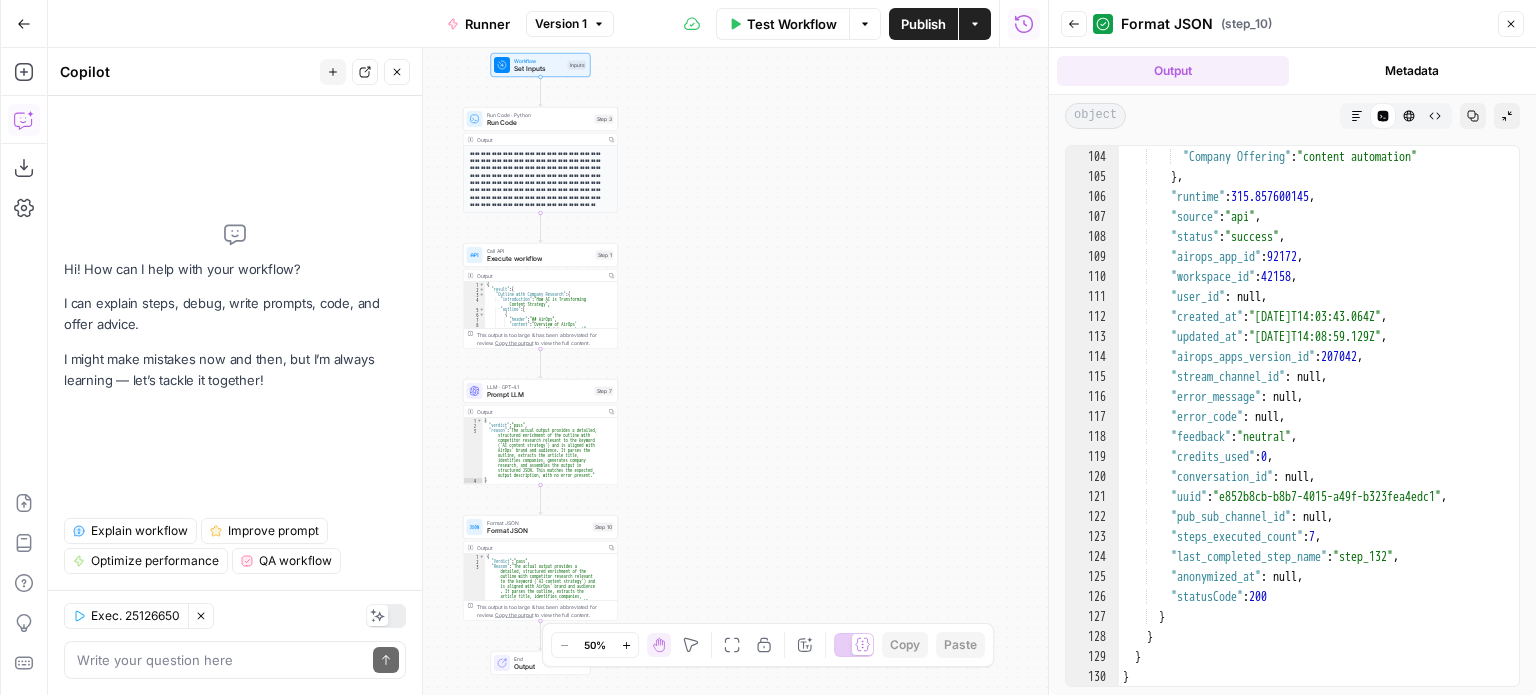 scroll, scrollTop: 25459, scrollLeft: 0, axis: vertical 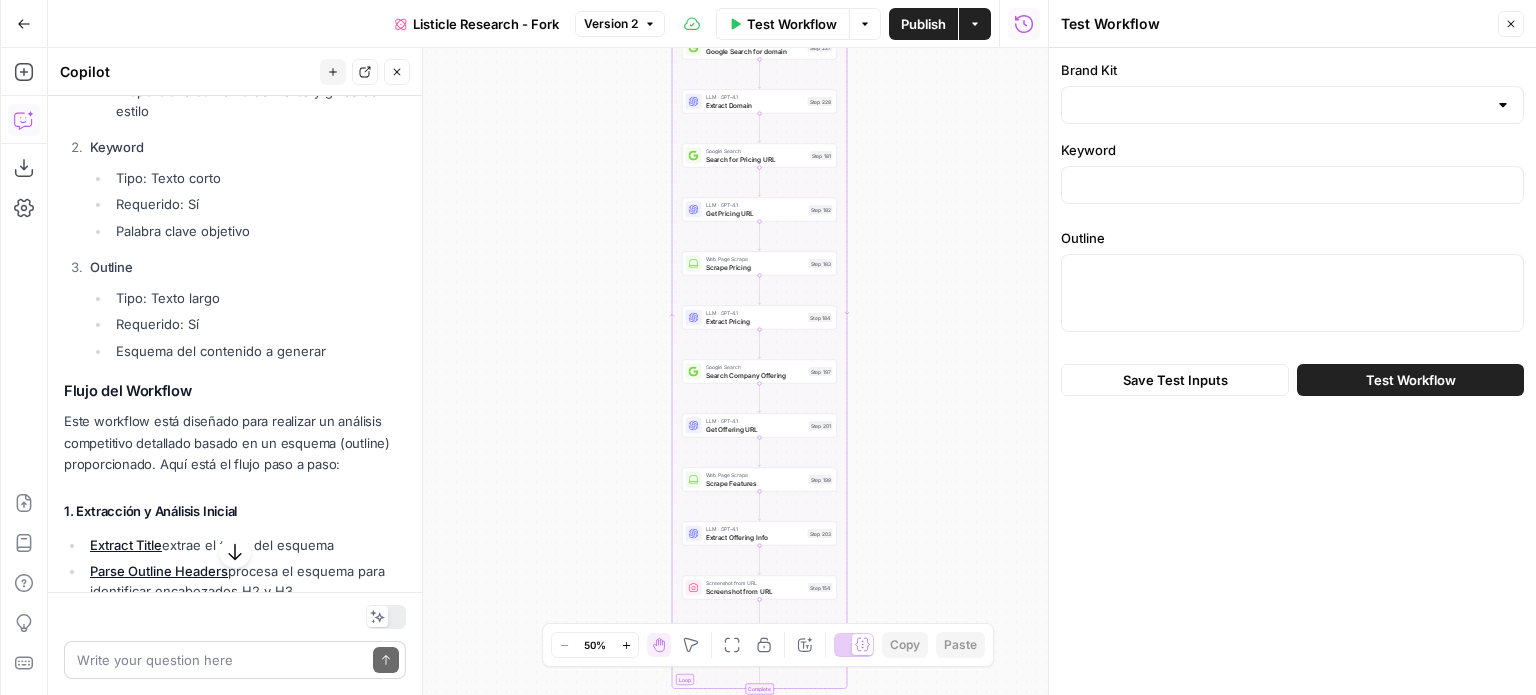 click at bounding box center [221, 660] 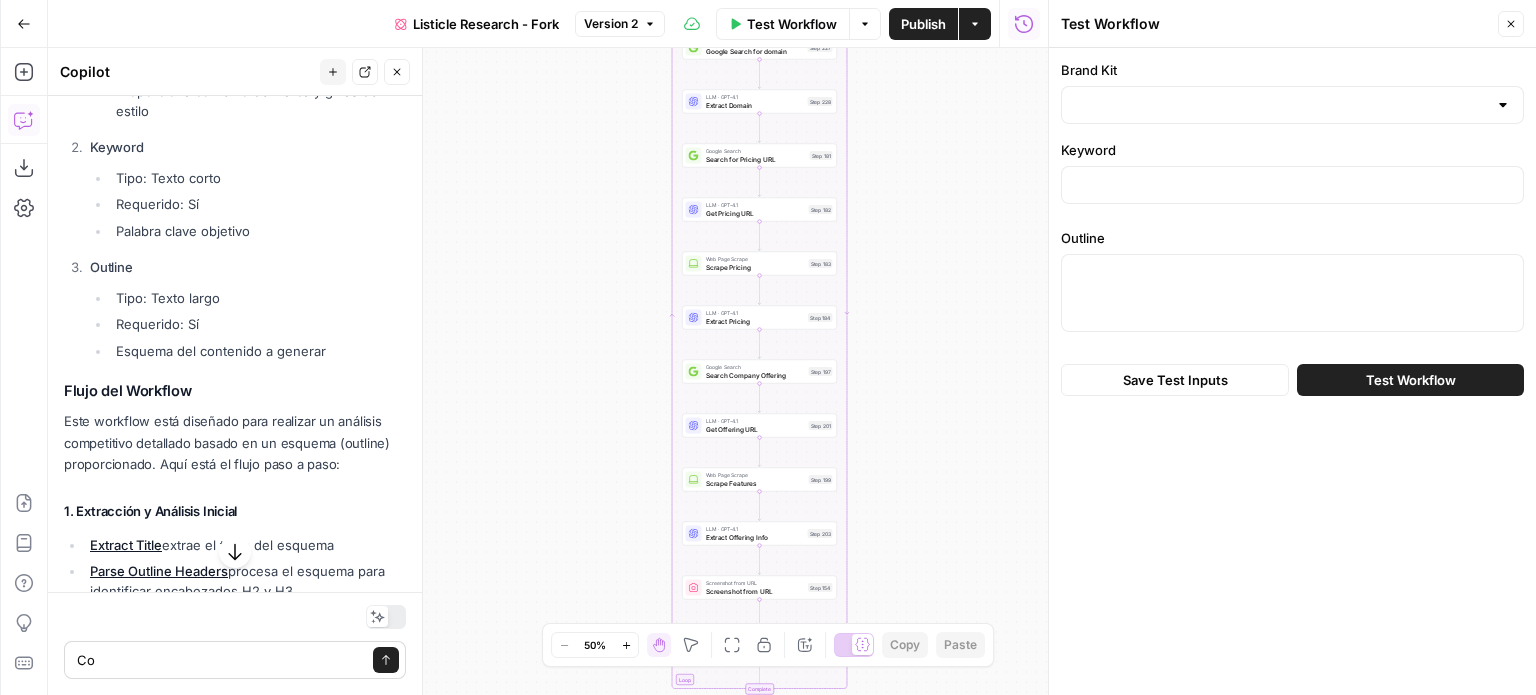 type on "C" 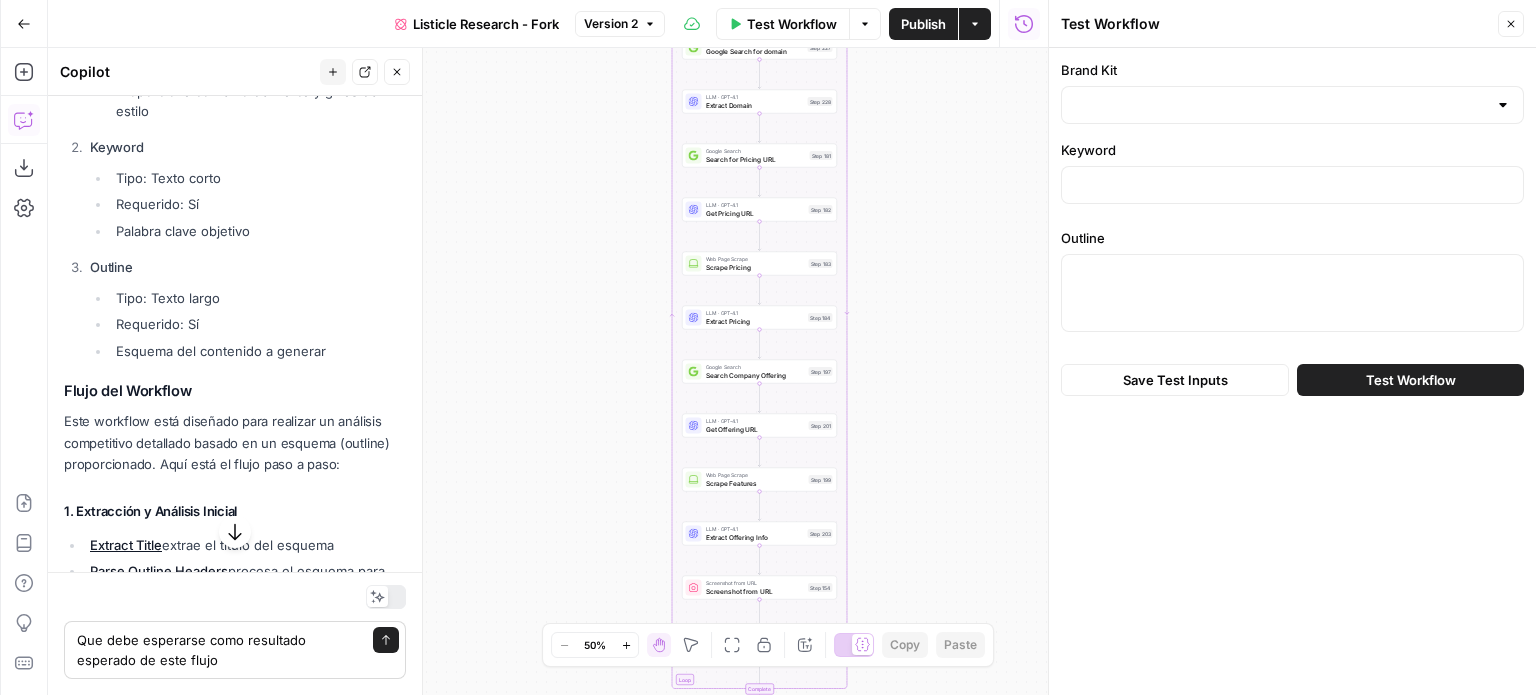 type on "Que debe esperarse como resultado esperado de este flujo?" 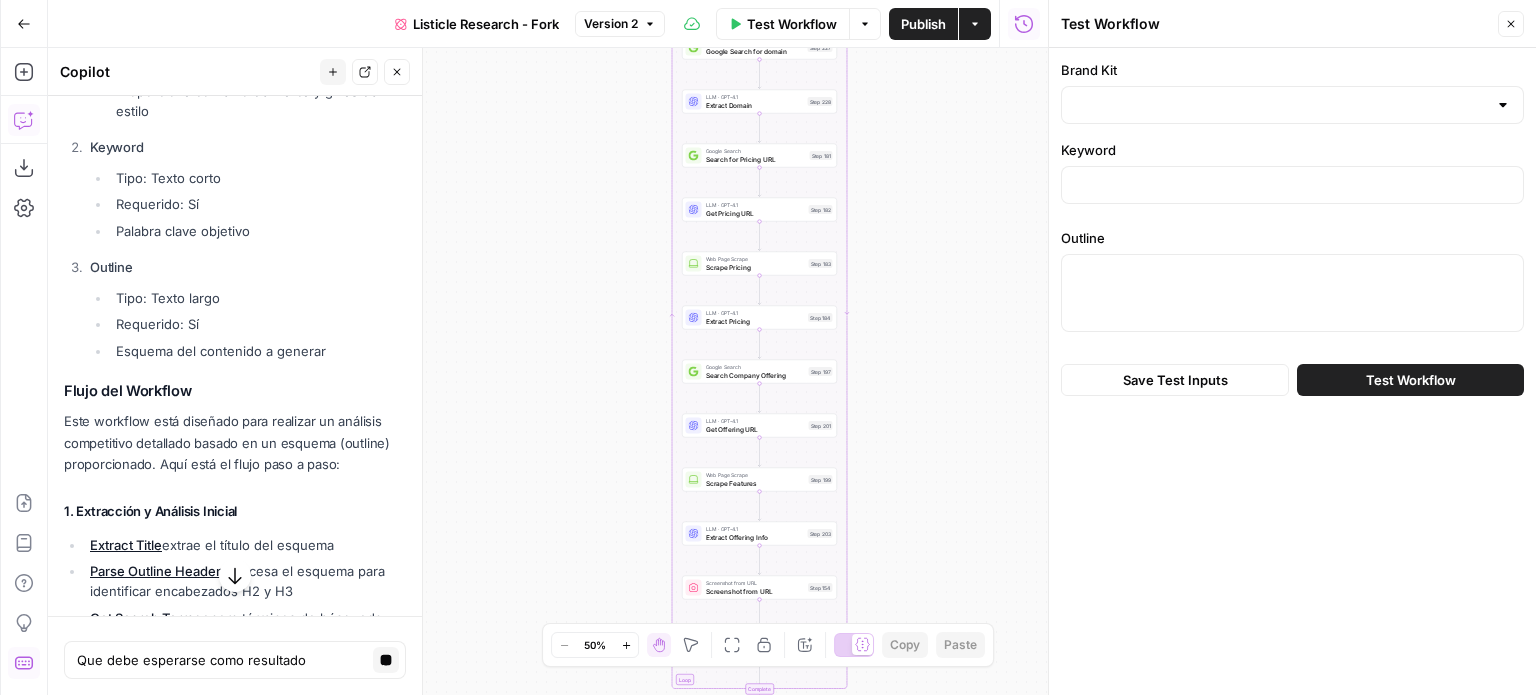 click 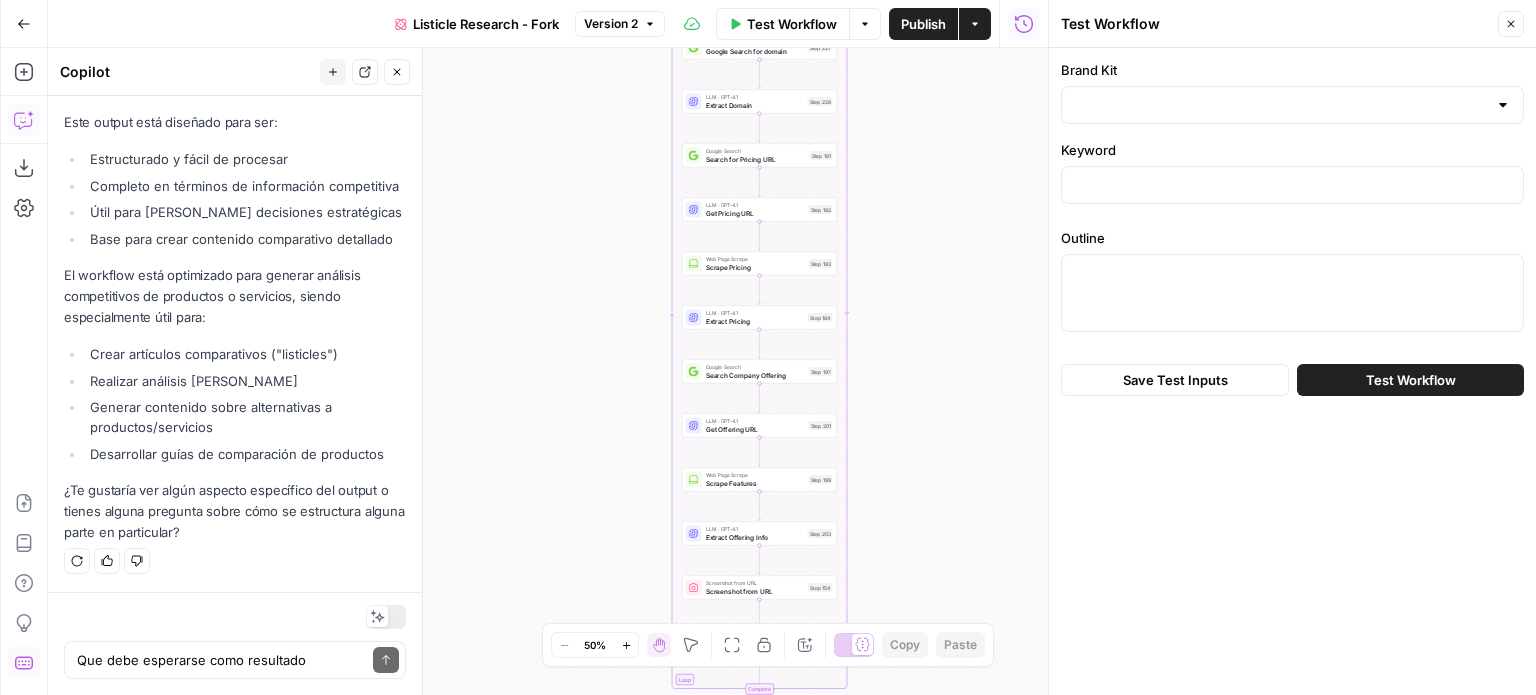 scroll, scrollTop: 3132, scrollLeft: 0, axis: vertical 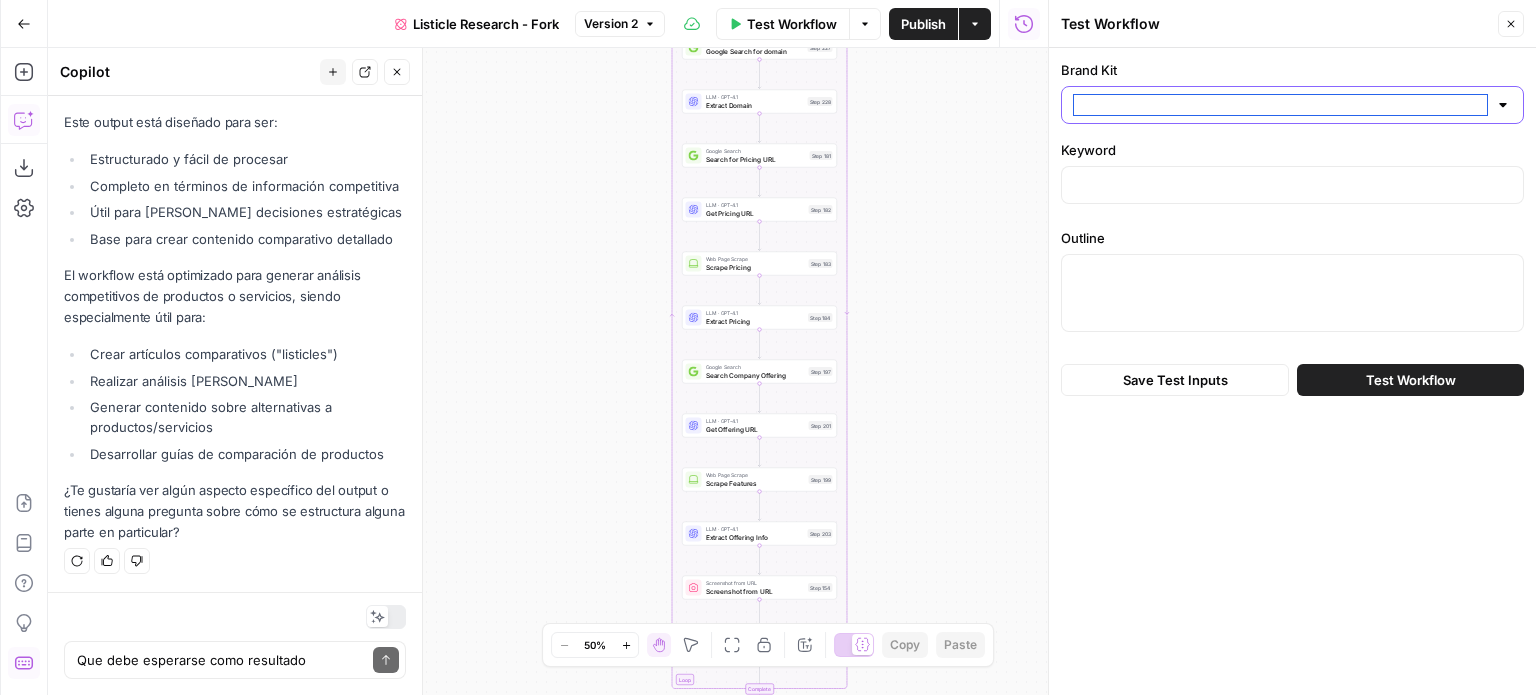 click on "Brand Kit" at bounding box center (1280, 105) 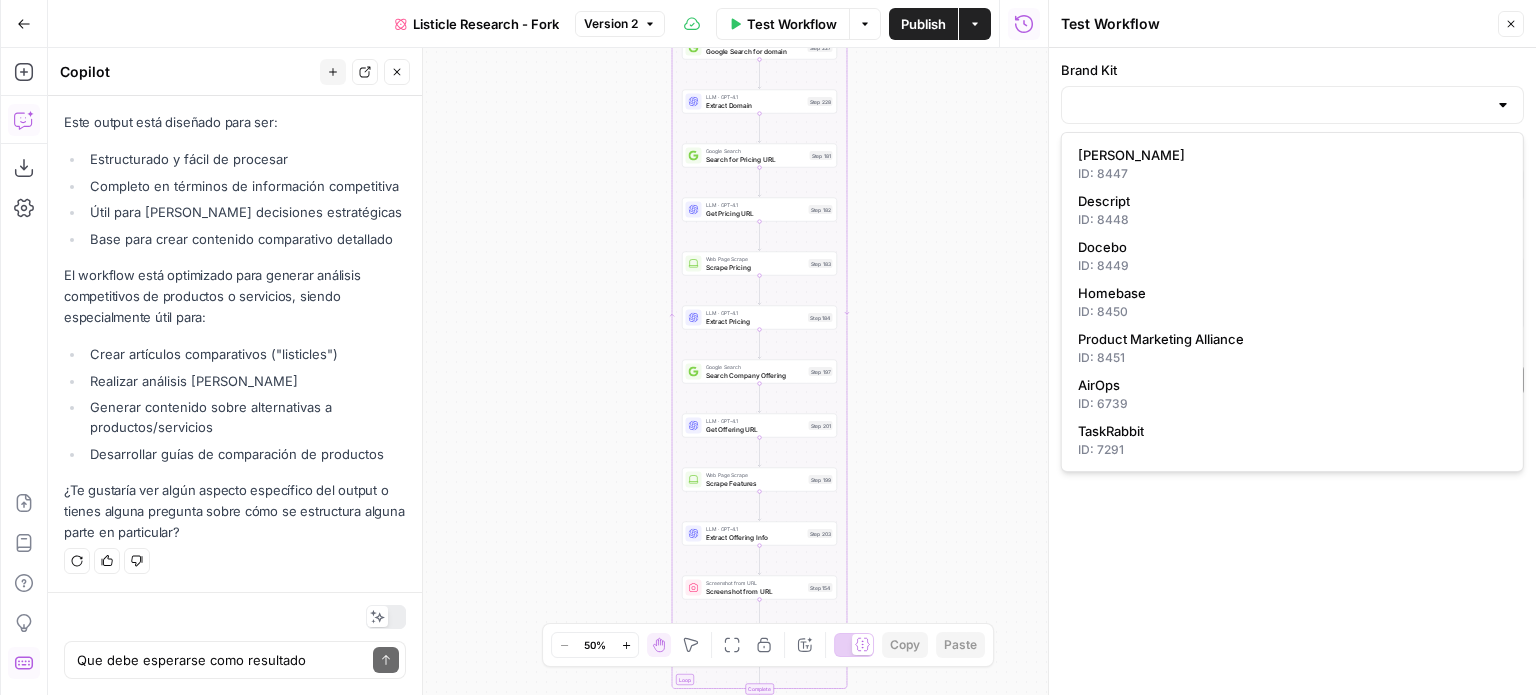 click on "Que debe esperarse como resultado esperado de este flujo? Write your question here Send" at bounding box center [235, 643] 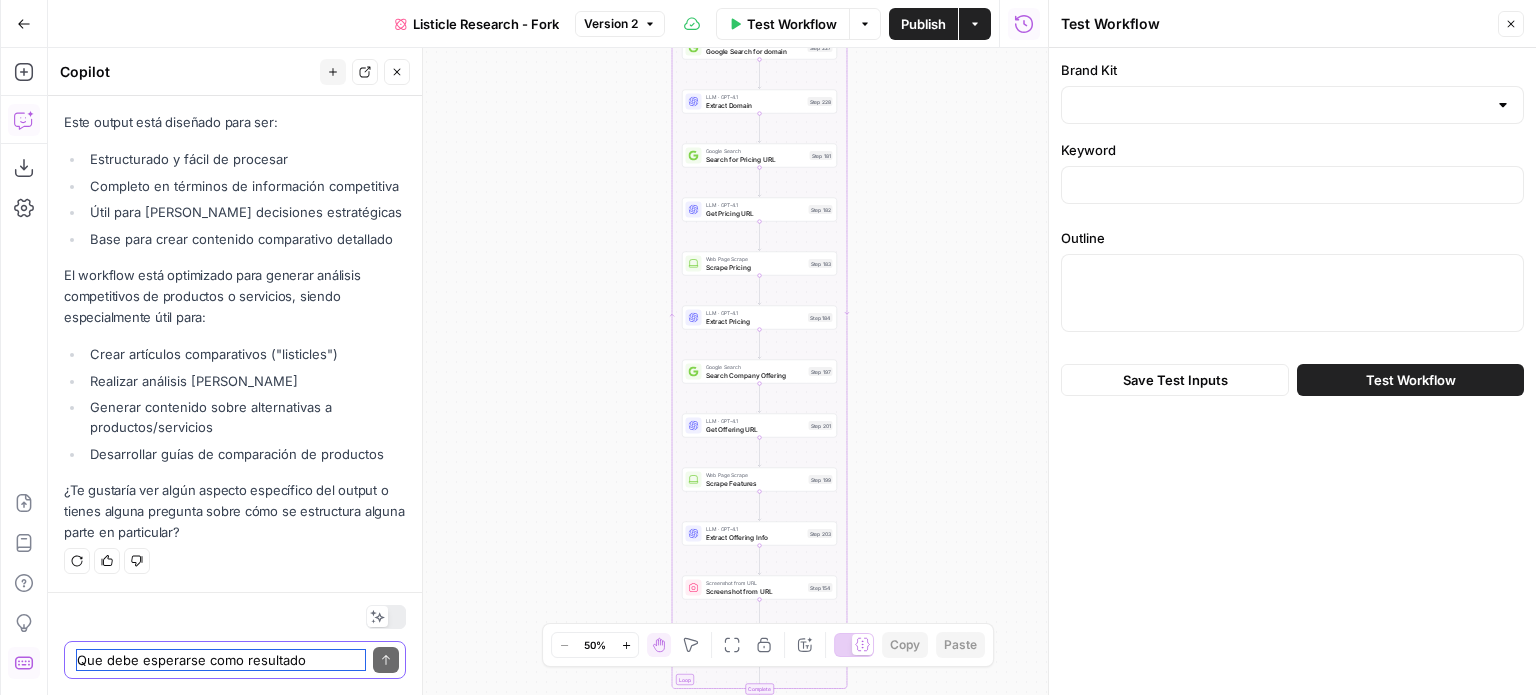 click on "Que debe esperarse como resultado esperado de este flujo?" at bounding box center [221, 660] 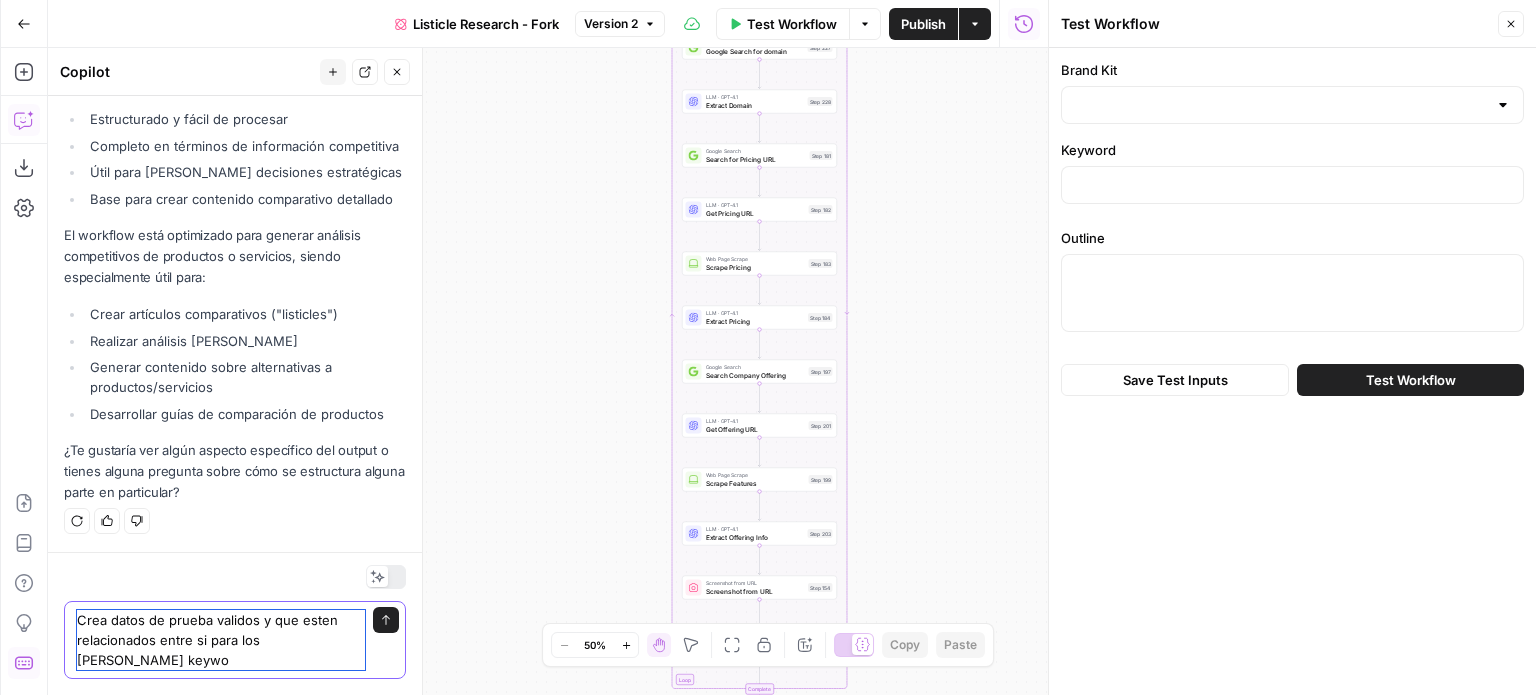 scroll, scrollTop: 3172, scrollLeft: 0, axis: vertical 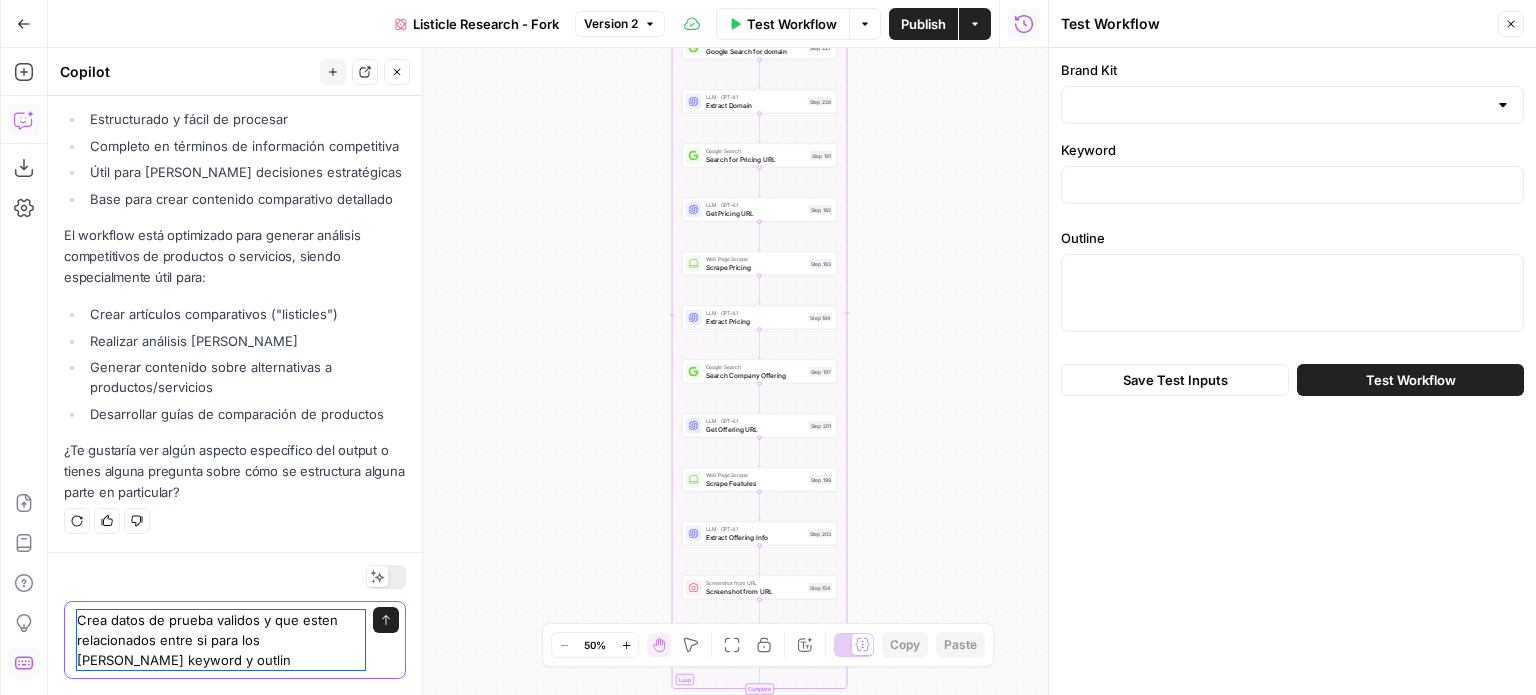 type on "Crea datos de prueba validos y que esten relacionados entre si para los campos keyword y outline" 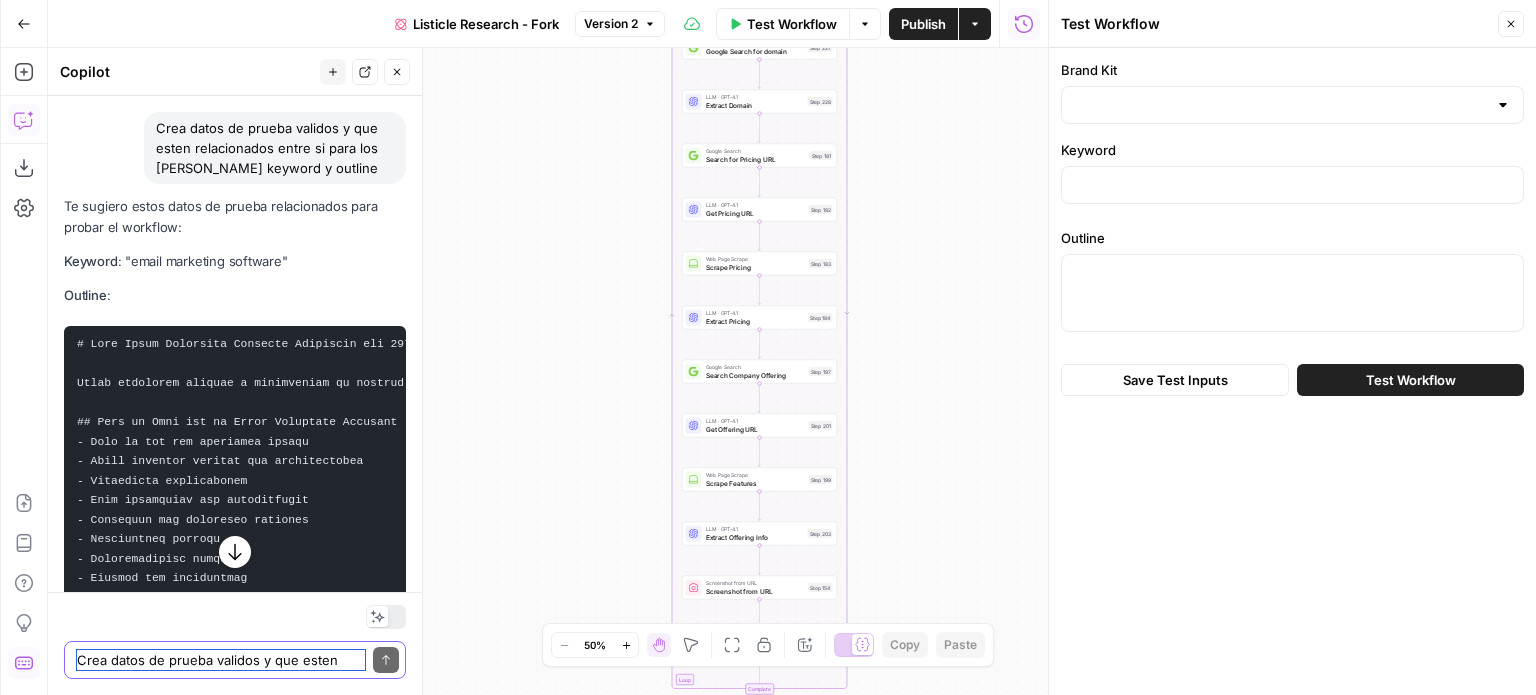 scroll, scrollTop: 3423, scrollLeft: 0, axis: vertical 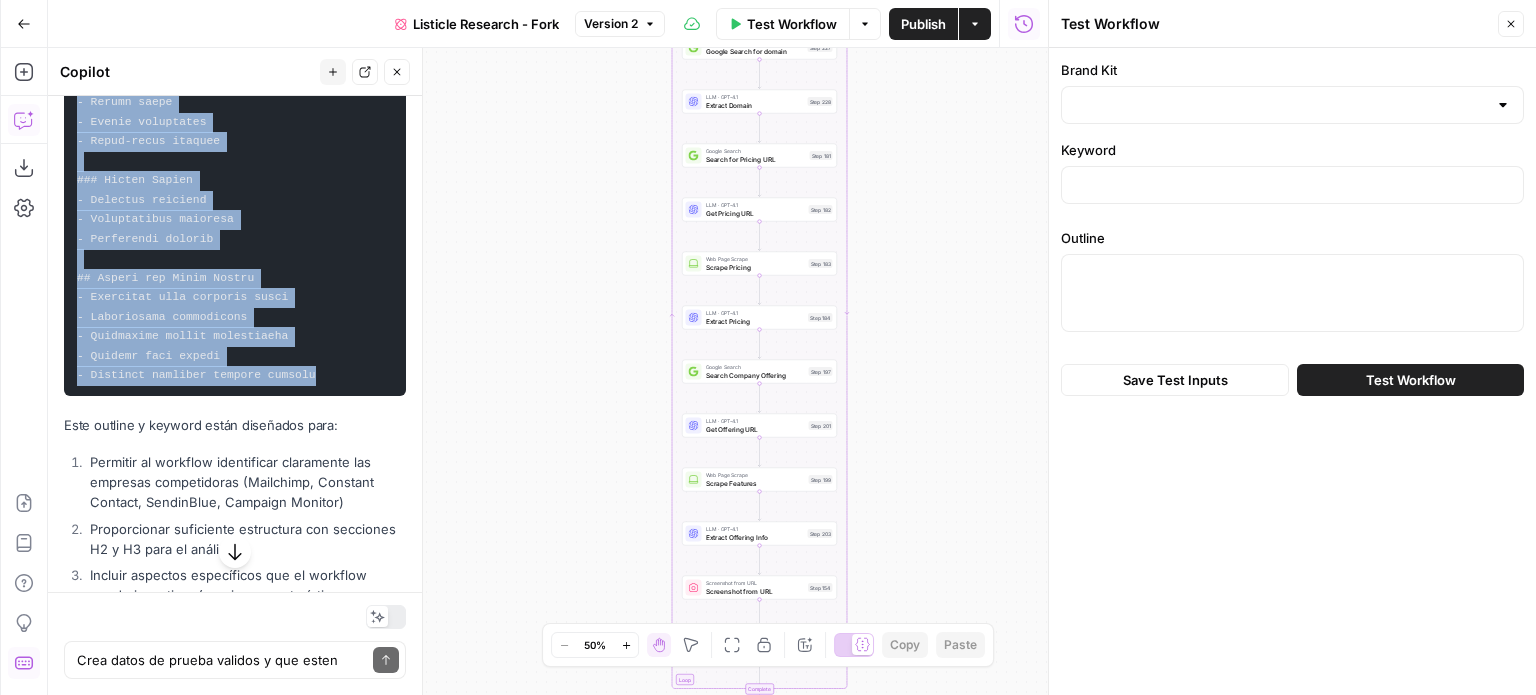 drag, startPoint x: 78, startPoint y: 497, endPoint x: 304, endPoint y: 475, distance: 227.06827 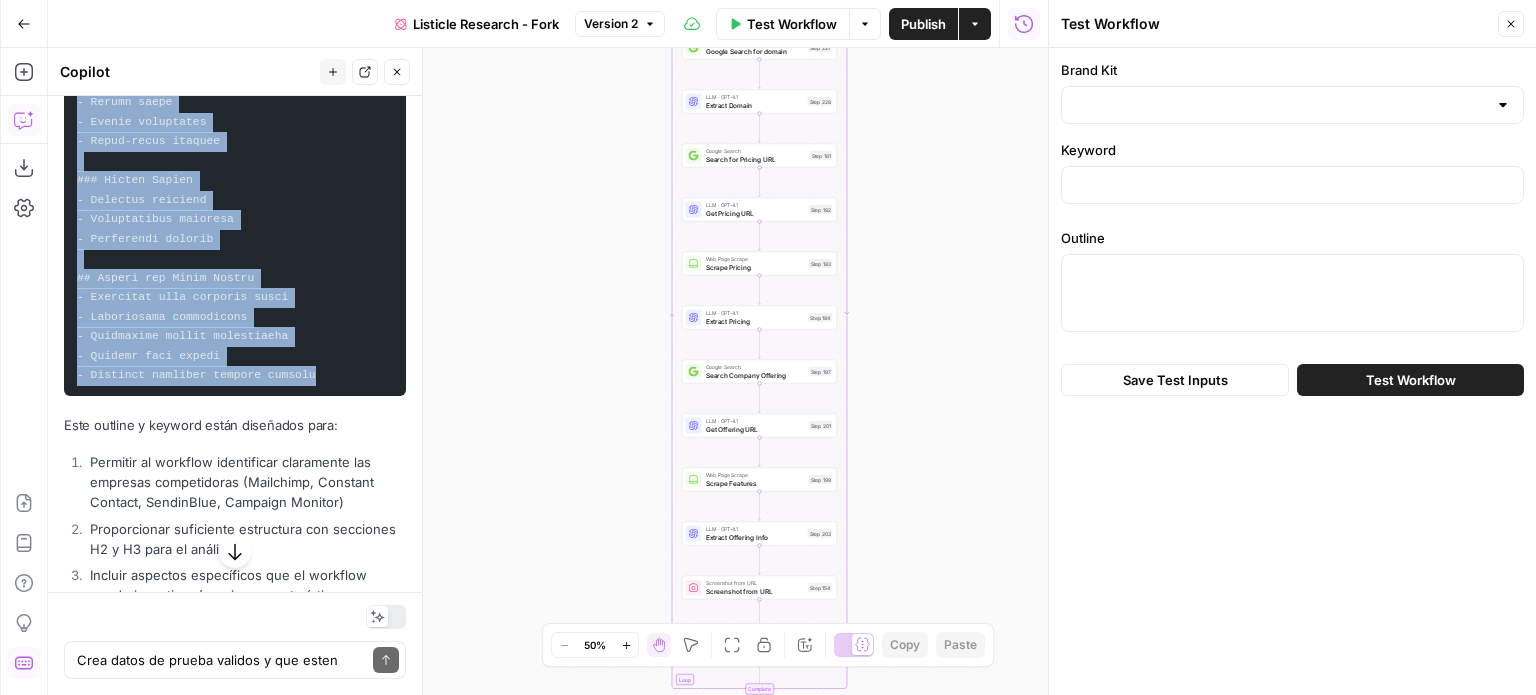 copy on "# Best Email Marketing Software Platforms for 2025: A Comprehensive Comparison
Email marketing remains a cornerstone of digital marketing strategies. This guide examines the top email marketing platforms, comparing their features, pricing, and ideal use cases to help you make an informed decision.
## What to Look for in Email Marketing Software
- Ease of use and interface design
- Email template variety and customization
- Automation capabilities
- List management and segmentation
- Analytics and reporting features
- Integration options
- Deliverability rates
- Pricing and scalability
## Mailchimp: The Popular All-in-One Solution
### Key Features and Capabilities
- Drag-and-drop email builder
- Marketing automation workflows
- Advanced segmentation
- A/B testing capabilities
- Built-in CRM features
### Pricing and Plans
- Free plan availability
- Premium features pricing
- Enterprise solutions
### Best For
- Small to medium-sized businesses
- E-commerce companies
- Marketing agencies
## Constant Contact: U..." 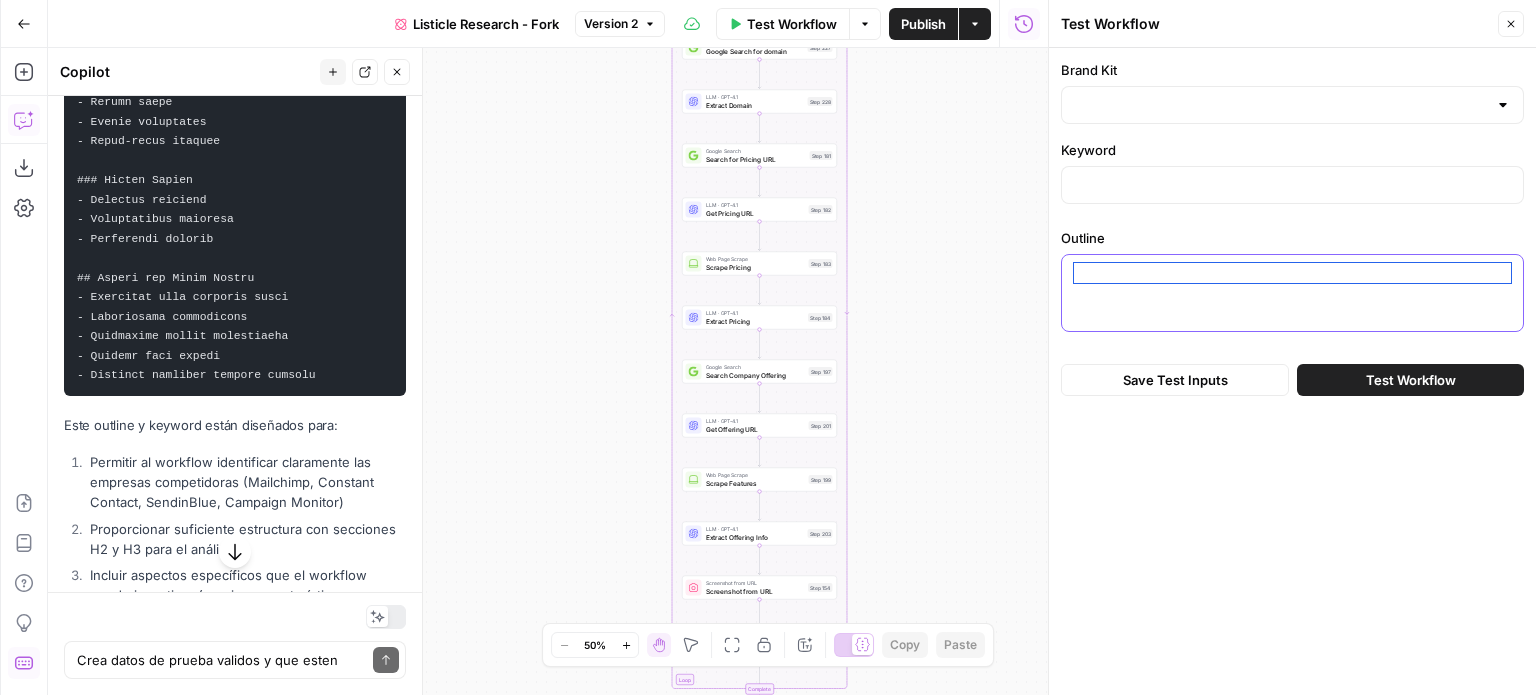 click on "Outline" at bounding box center (1292, 273) 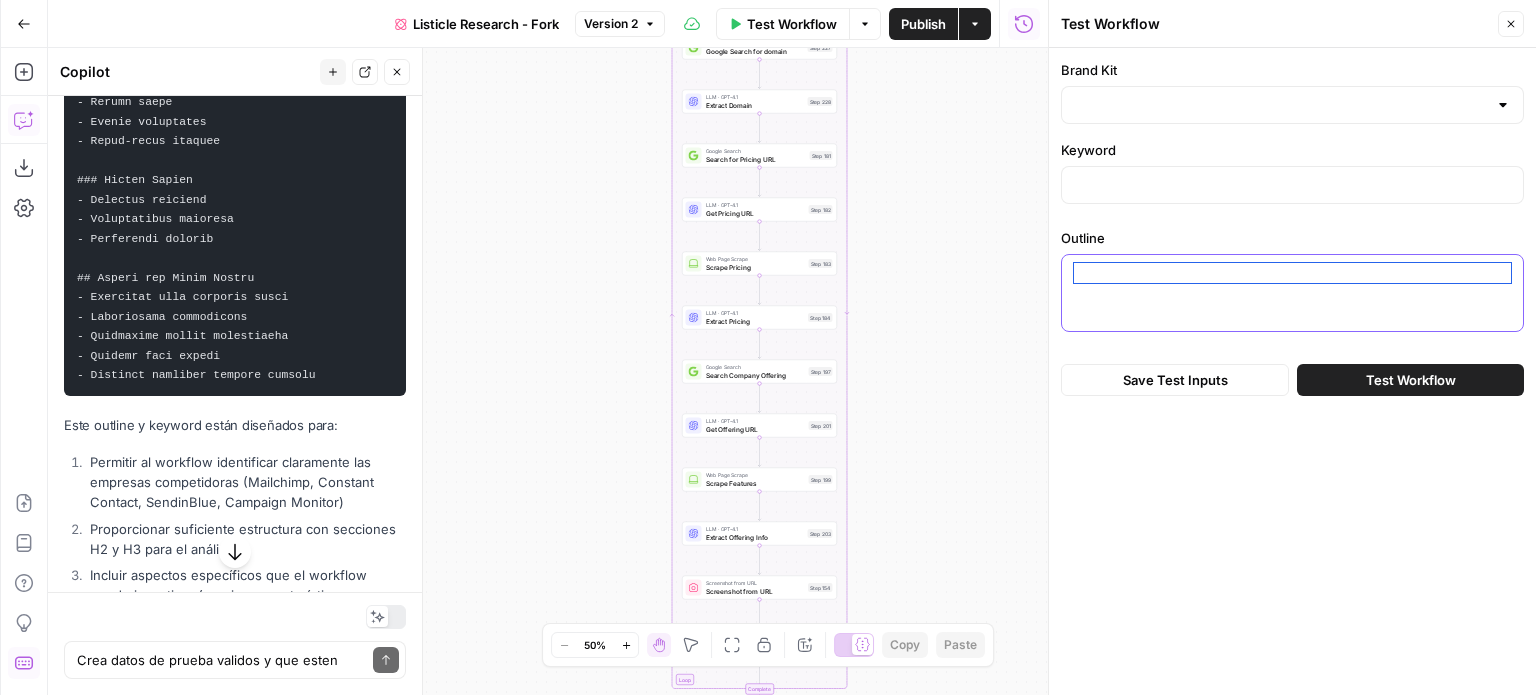 paste on "# Best Email Marketing Software Platforms for 2025: A Comprehensive Comparison
Email marketing remains a cornerstone of digital marketing strategies. This guide examines the top email marketing platforms, comparing their features, pricing, and ideal use cases to help you make an informed decision.
## What to Look for in Email Marketing Software
- Ease of use and interface design
- Email template variety and customization
- Automation capabilities
- List management and segmentation
- Analytics and reporting features
- Integration options
- Deliverability rates
- Pricing and scalability
## Mailchimp: The Popular All-in-One Solution
### Key Features and Capabilities
- Drag-and-drop email builder
- Marketing automation workflows
- Advanced segmentation
- A/B testing capabilities
- Built-in CRM features
### Pricing and Plans
- Free plan availability
- Premium features pricing
- Enterprise solutions
### Best For
- Small to medium-sized businesses
- E-commerce companies
- Marketing agencies
## Constant Cont..." 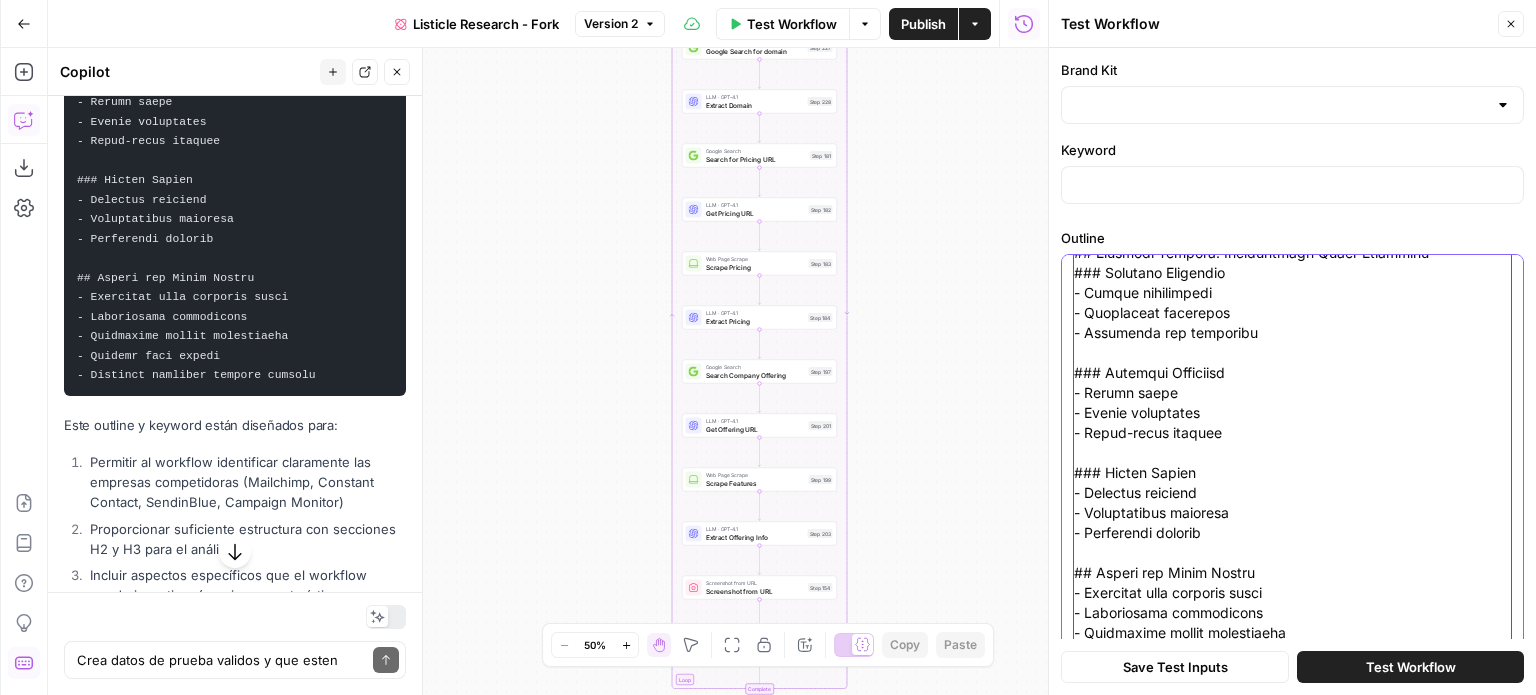 scroll, scrollTop: 1419, scrollLeft: 0, axis: vertical 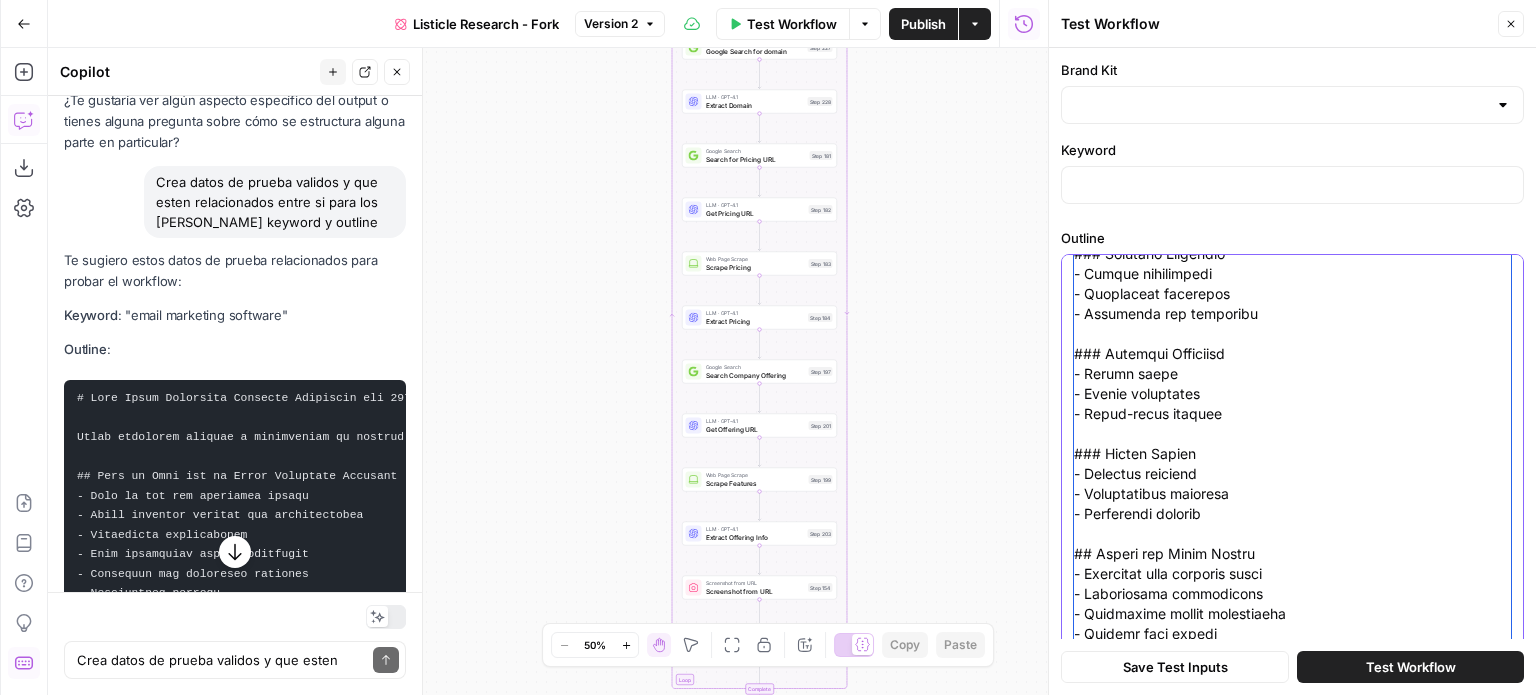 type on "# Best Email Marketing Software Platforms for 2025: A Comprehensive Comparison
Email marketing remains a cornerstone of digital marketing strategies. This guide examines the top email marketing platforms, comparing their features, pricing, and ideal use cases to help you make an informed decision.
## What to Look for in Email Marketing Software
- Ease of use and interface design
- Email template variety and customization
- Automation capabilities
- List management and segmentation
- Analytics and reporting features
- Integration options
- Deliverability rates
- Pricing and scalability
## Mailchimp: The Popular All-in-One Solution
### Key Features and Capabilities
- Drag-and-drop email builder
- Marketing automation workflows
- Advanced segmentation
- A/B testing capabilities
- Built-in CRM features
### Pricing and Plans
- Free plan availability
- Premium features pricing
- Enterprise solutions
### Best For
- Small to medium-sized businesses
- E-commerce companies
- Marketing agencies
## Constant Cont..." 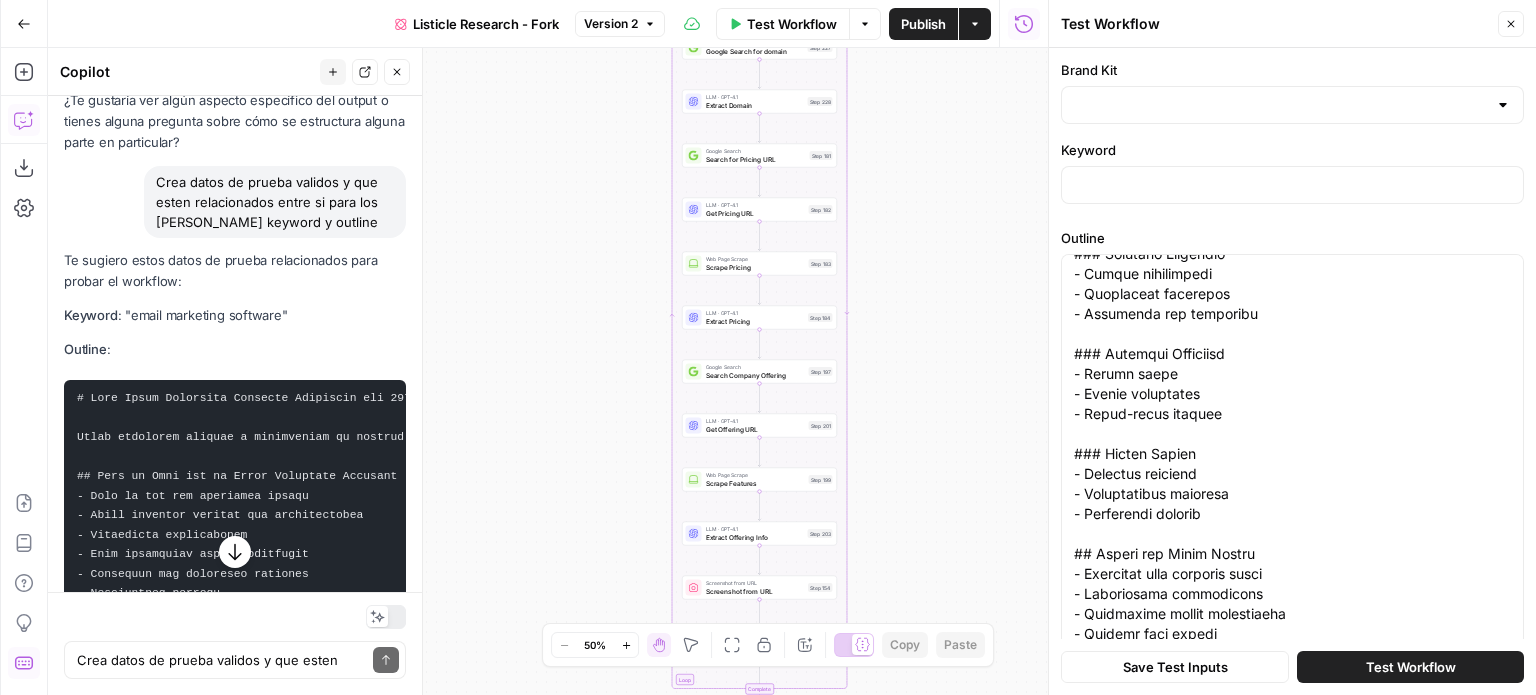 scroll, scrollTop: 0, scrollLeft: 0, axis: both 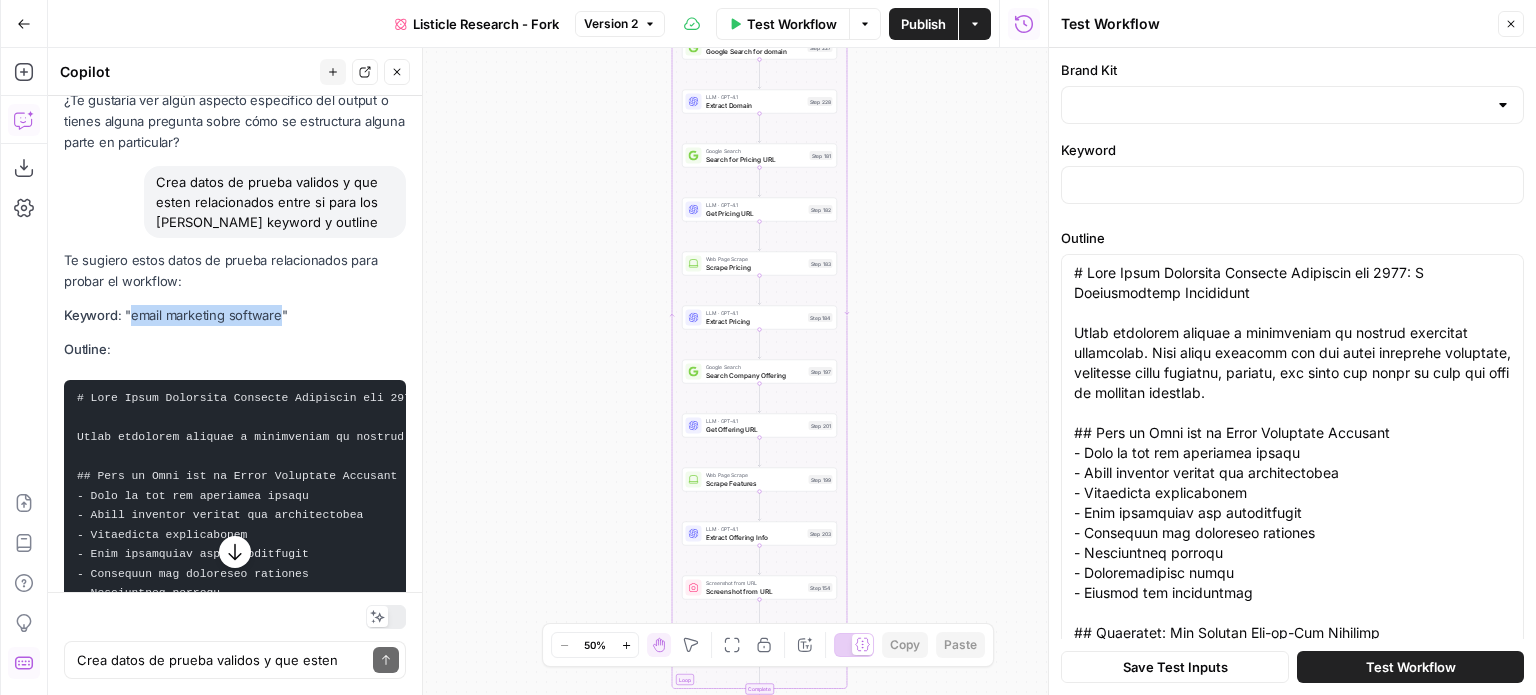 drag, startPoint x: 129, startPoint y: 414, endPoint x: 278, endPoint y: 403, distance: 149.40549 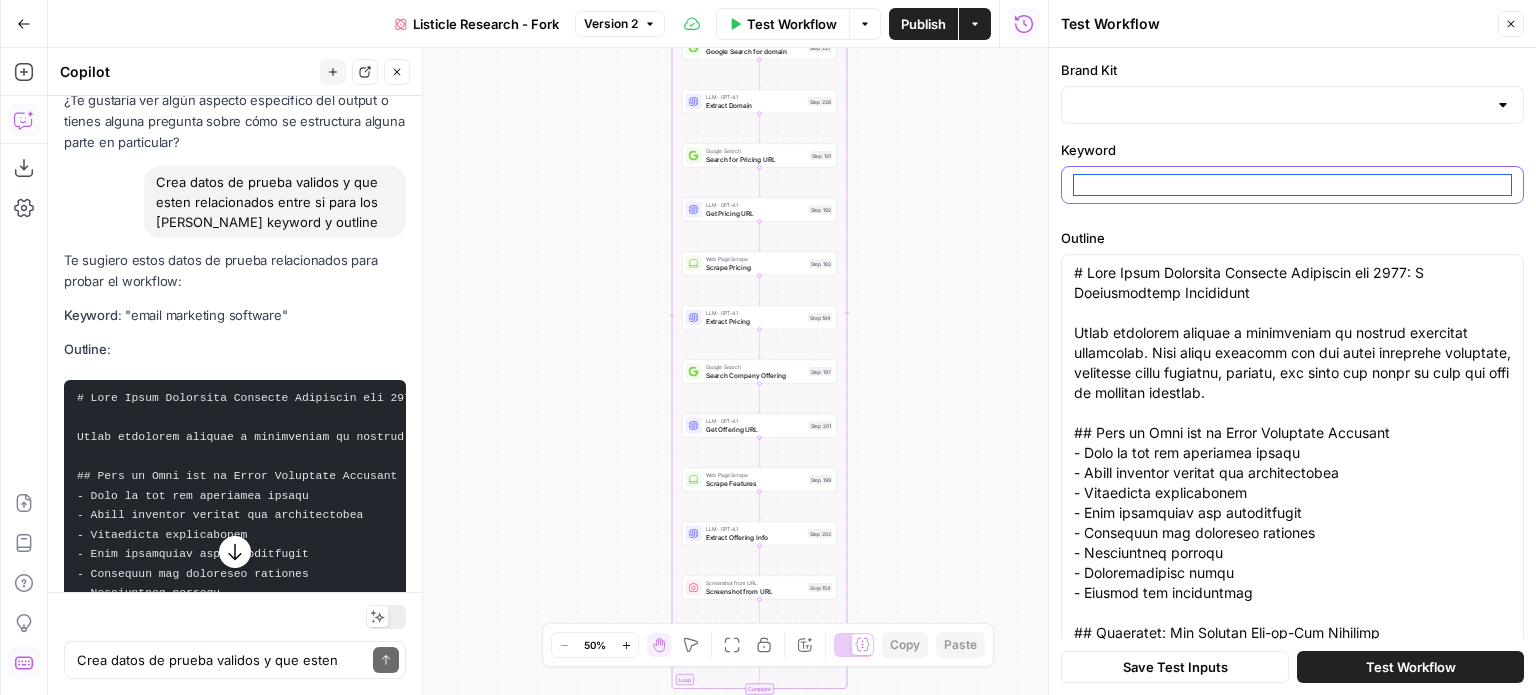 click on "Keyword" at bounding box center [1292, 185] 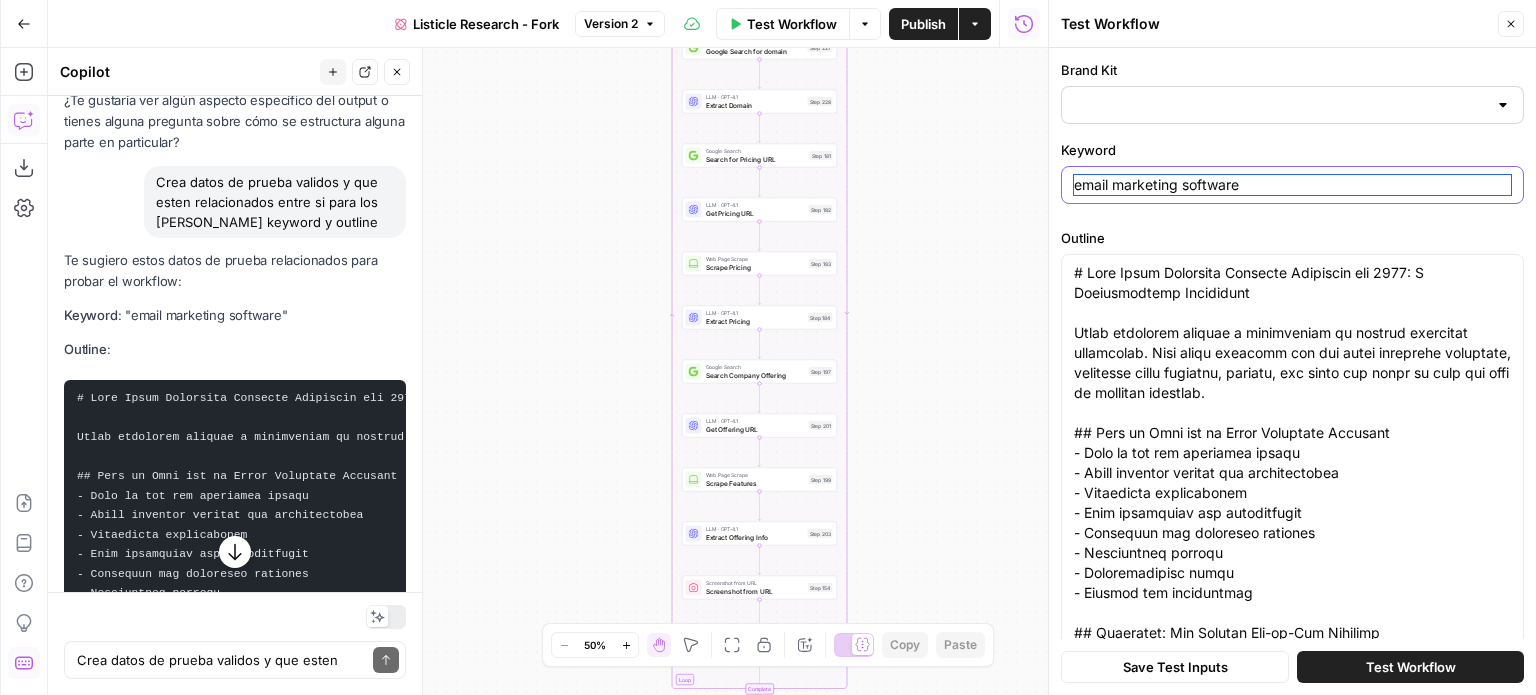 type on "email marketing software" 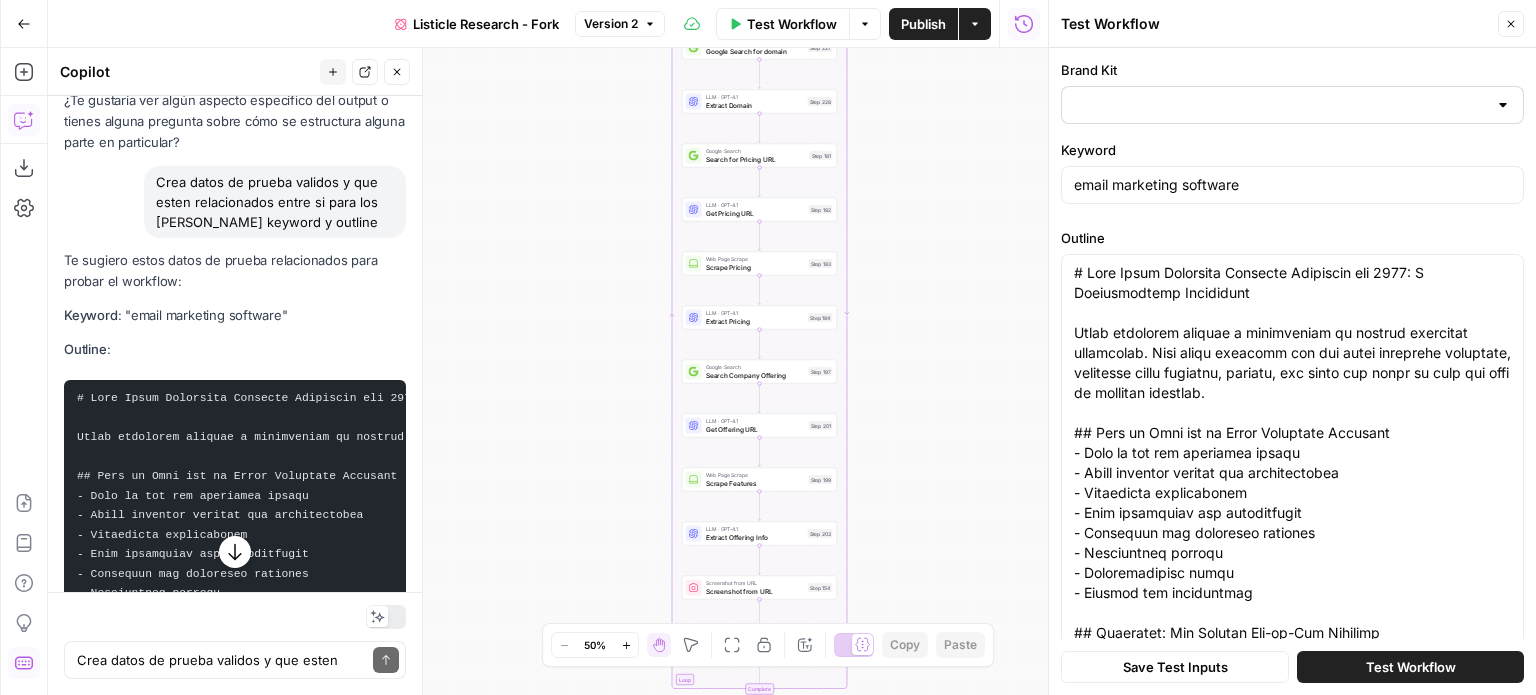 click at bounding box center [1292, 105] 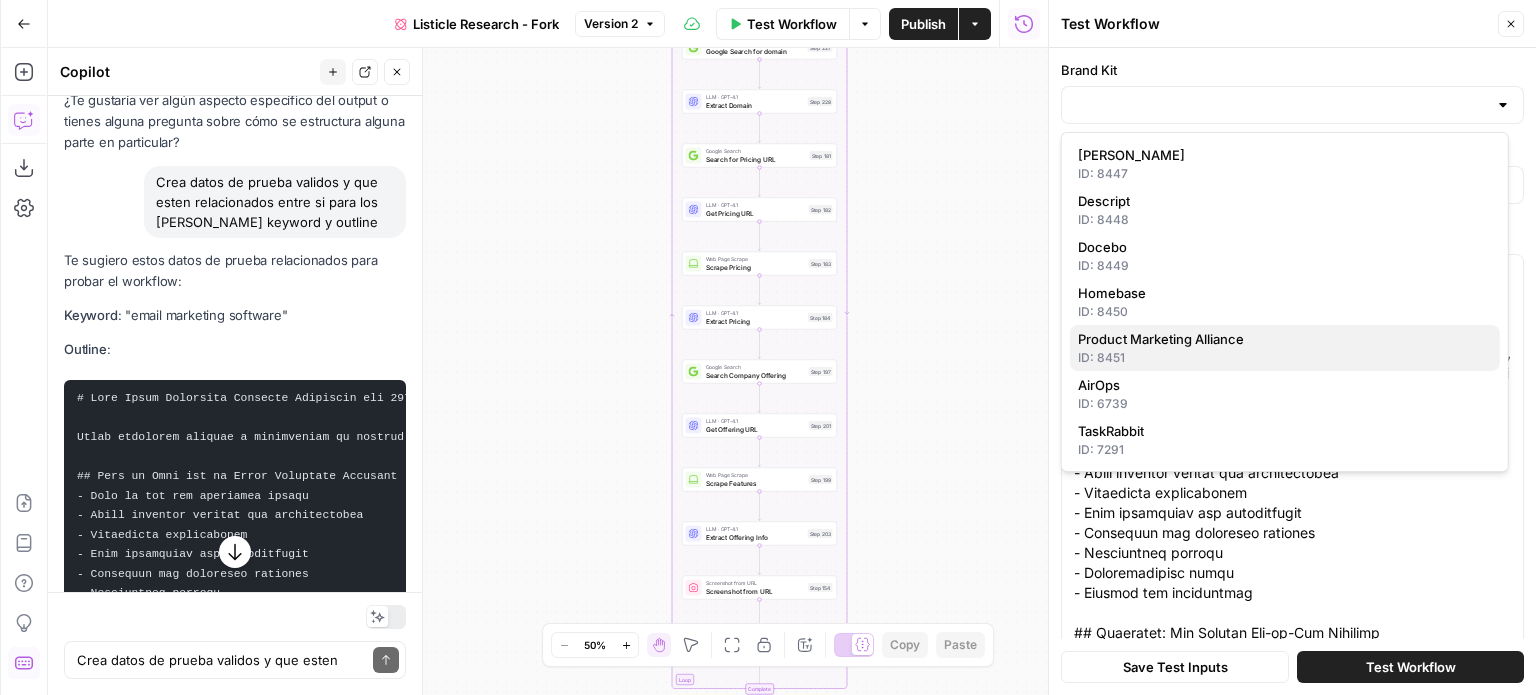 click on "Product Marketing Alliance" at bounding box center (1161, 339) 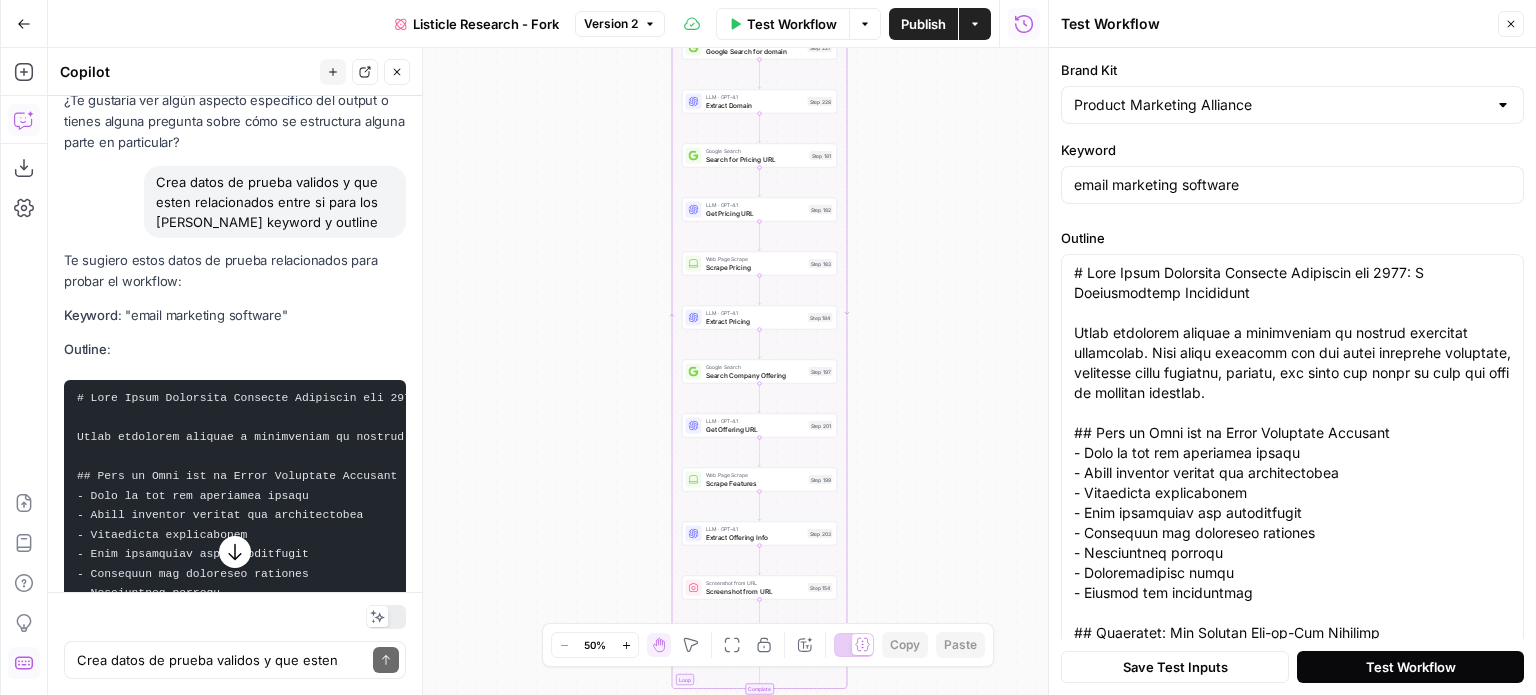 click on "Test Workflow" at bounding box center [1411, 667] 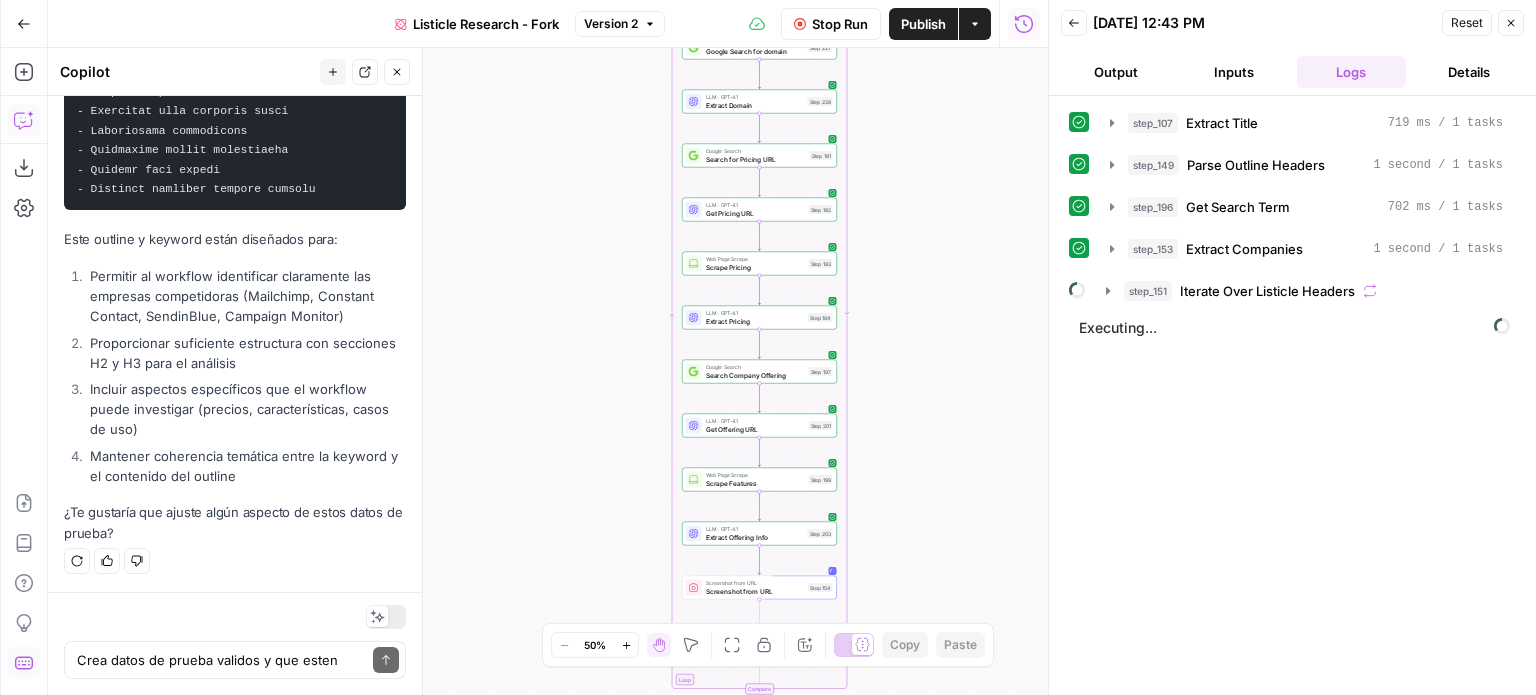 scroll, scrollTop: 5424, scrollLeft: 0, axis: vertical 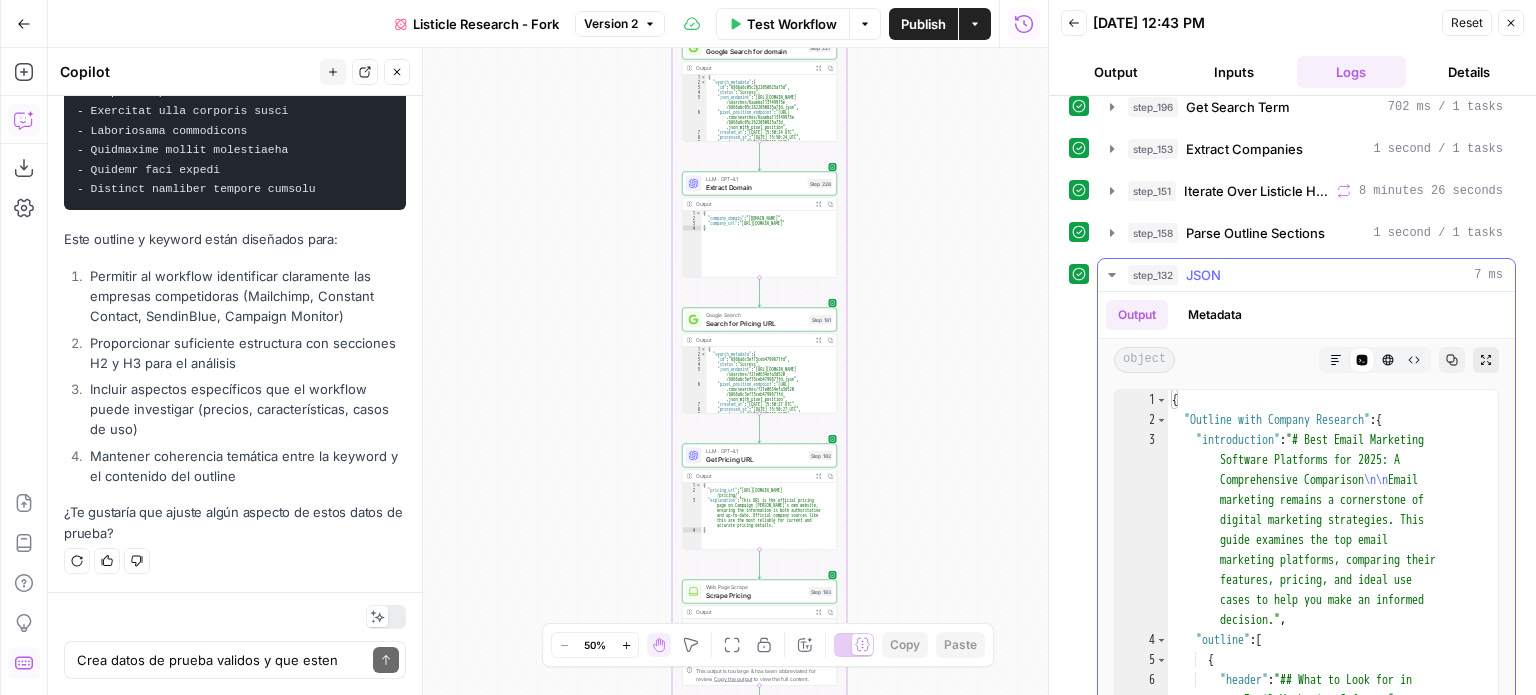 click on "Expand Output" at bounding box center (1486, 360) 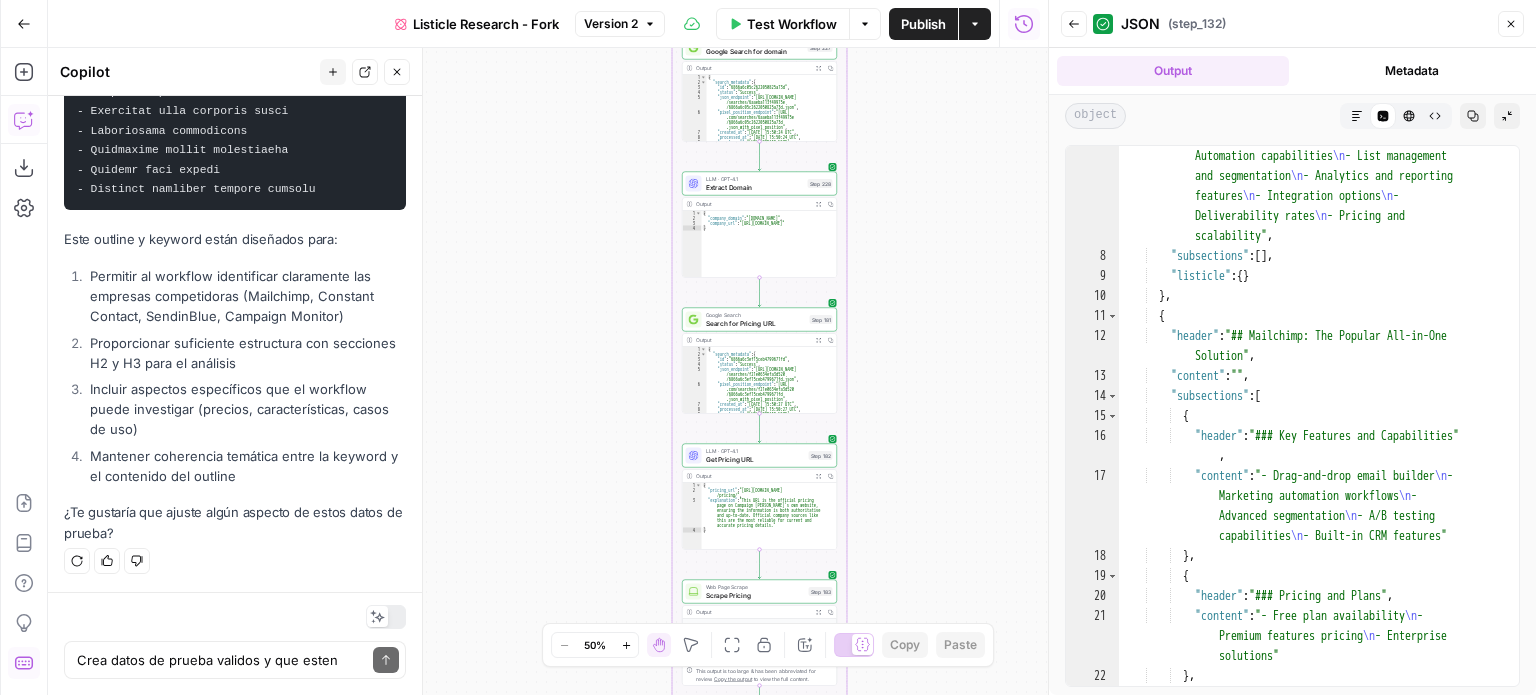 scroll, scrollTop: 254, scrollLeft: 0, axis: vertical 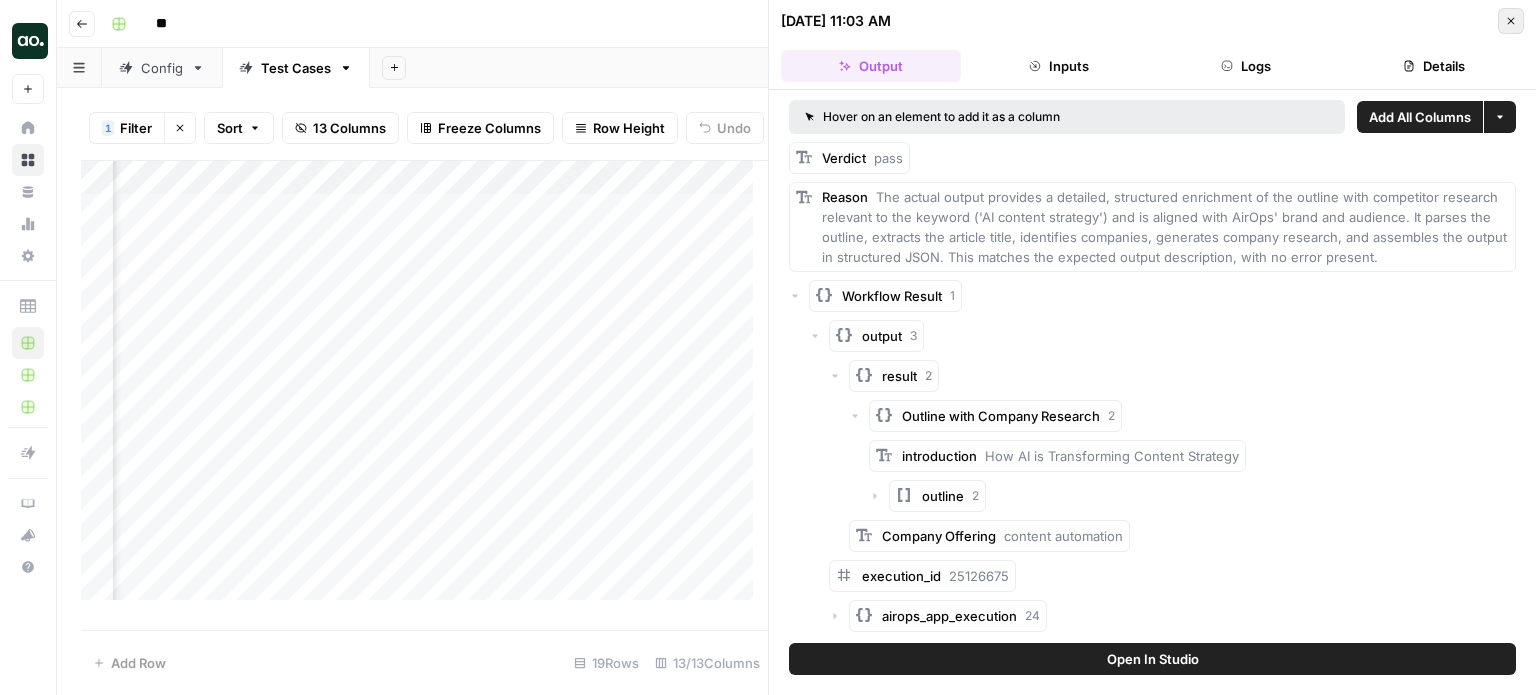 click 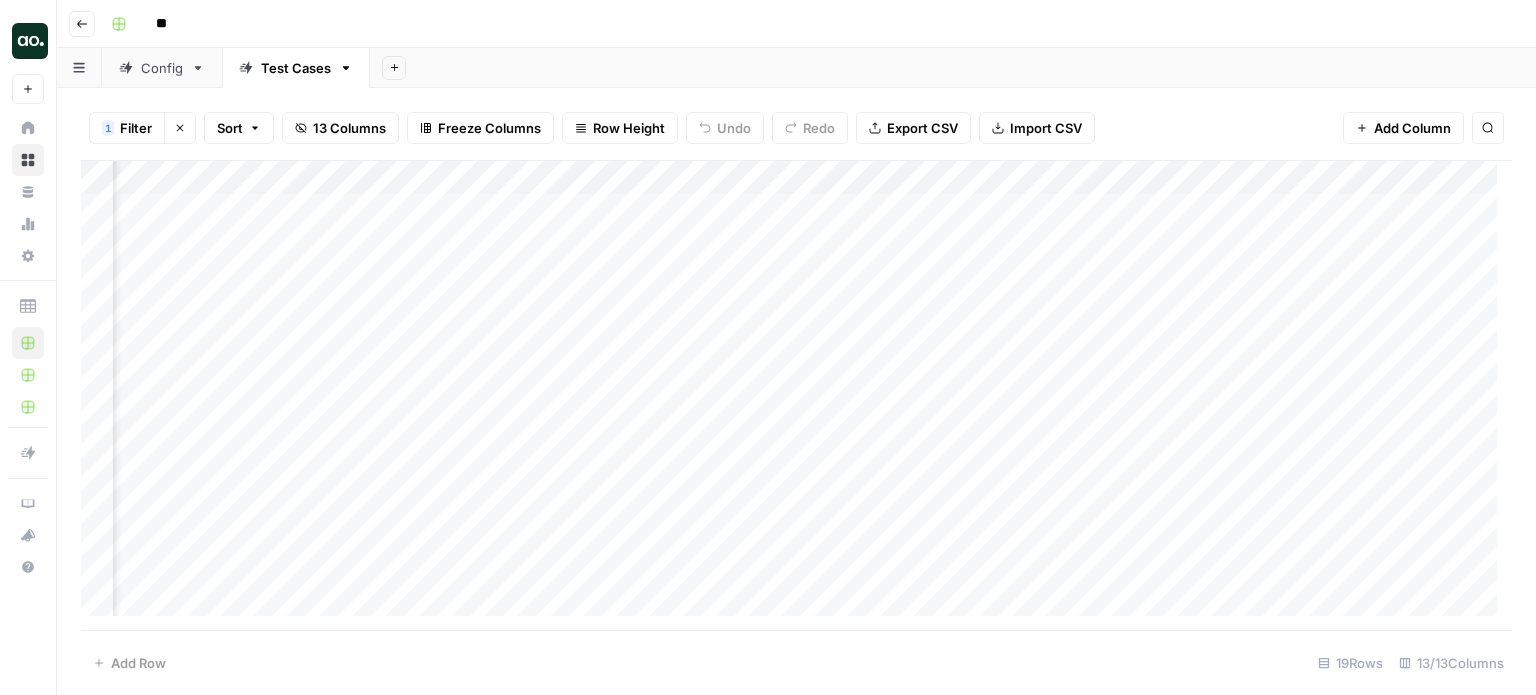 click on "Add Column" at bounding box center [796, 396] 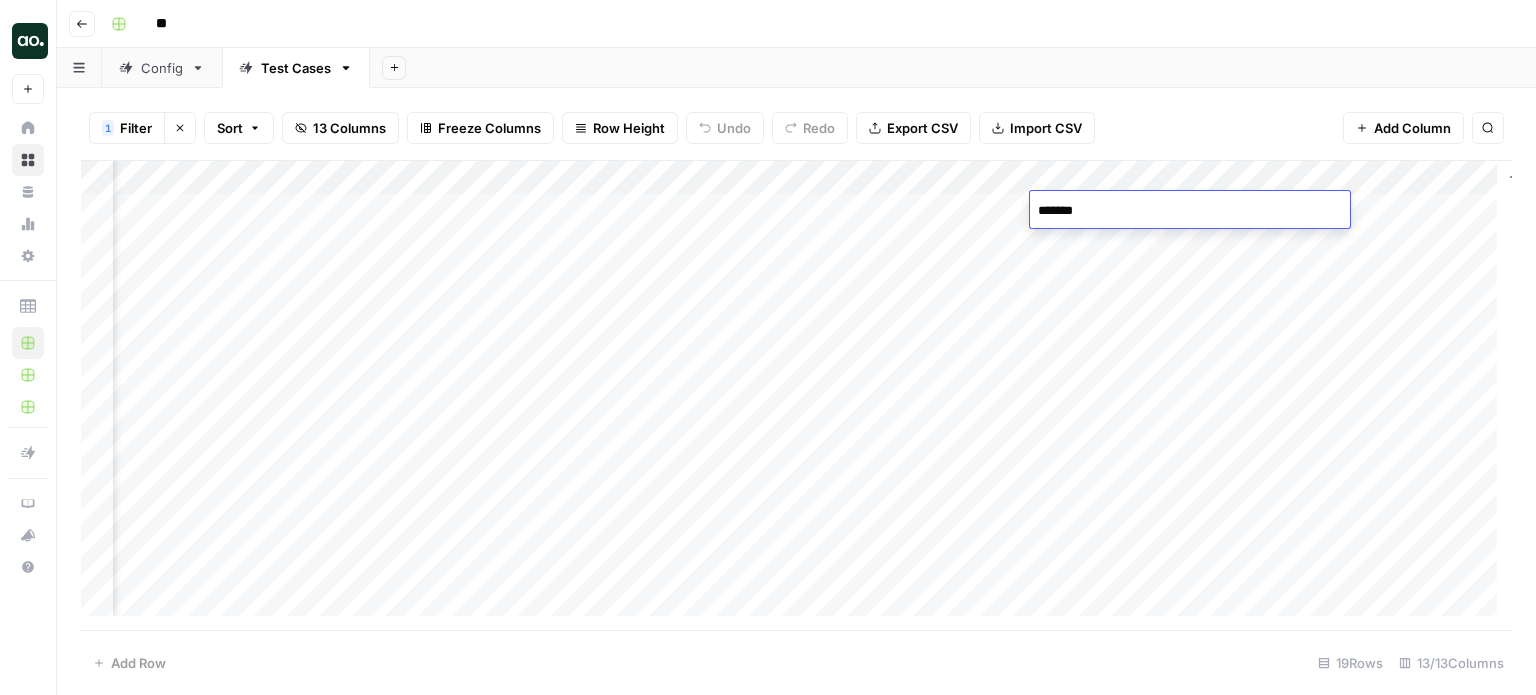 type on "********" 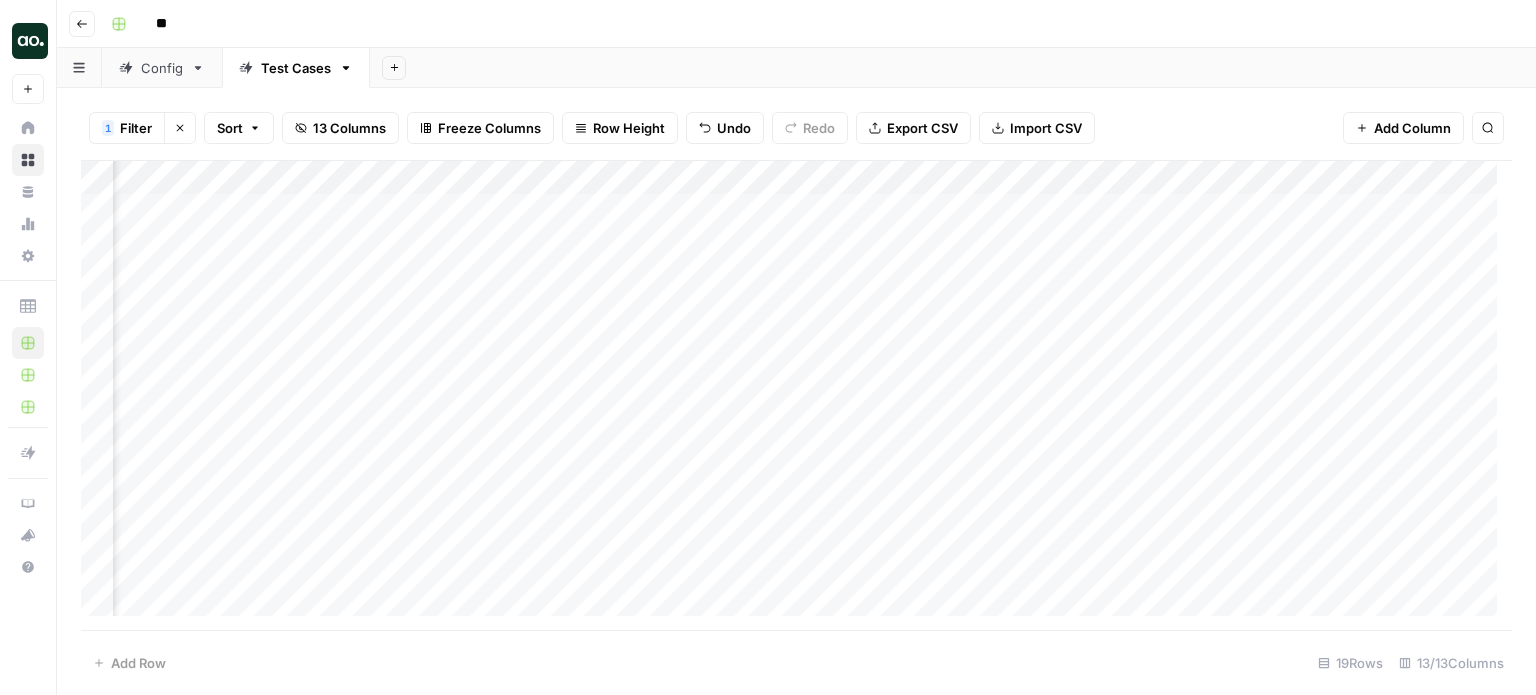 scroll, scrollTop: 0, scrollLeft: 200, axis: horizontal 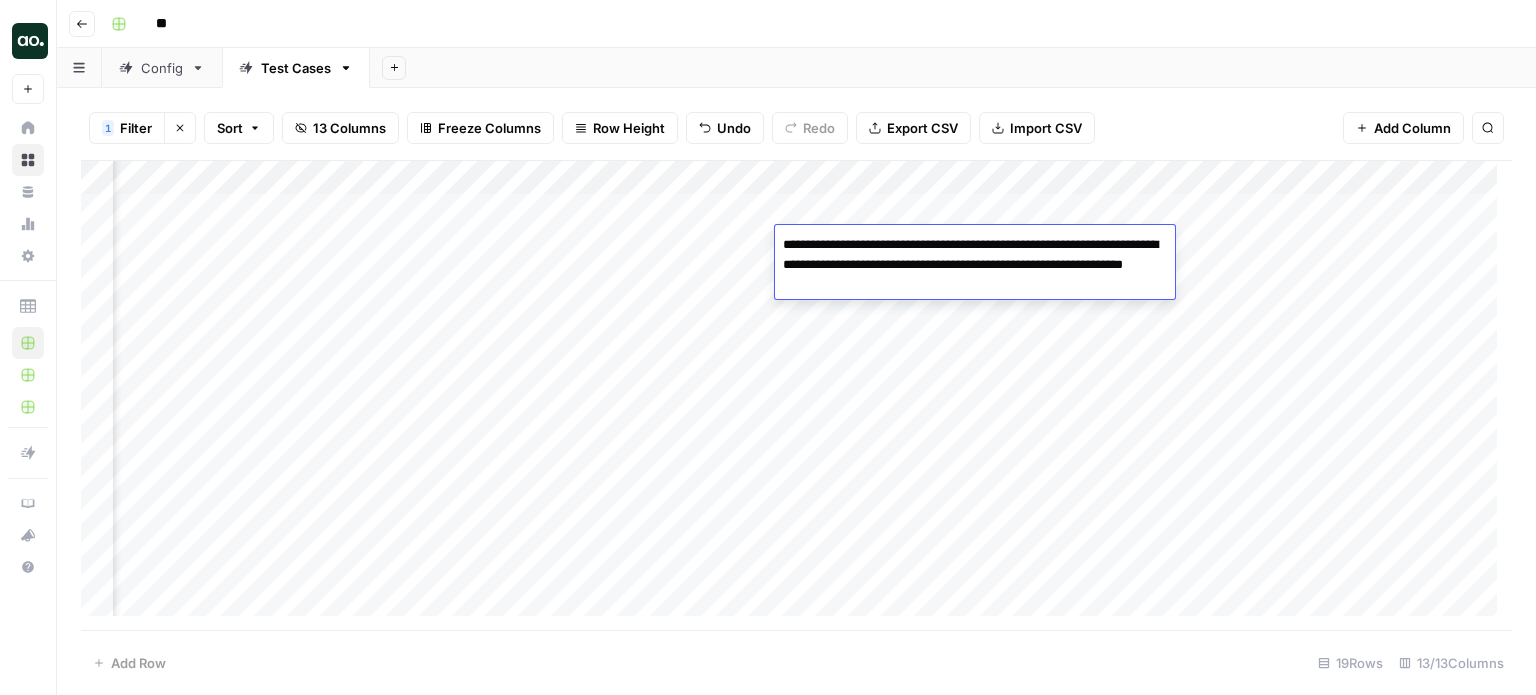 click on "**********" at bounding box center [975, 265] 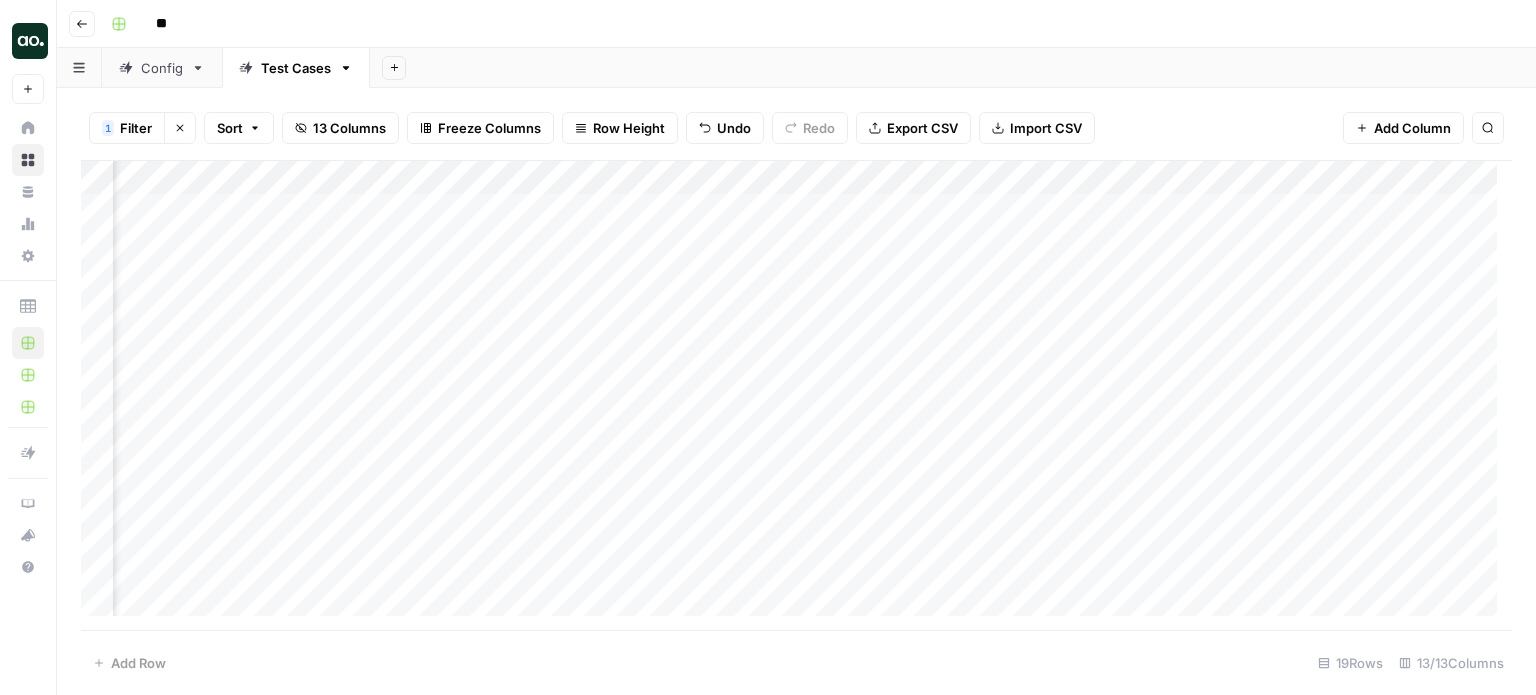 click on "Add Column" at bounding box center [796, 396] 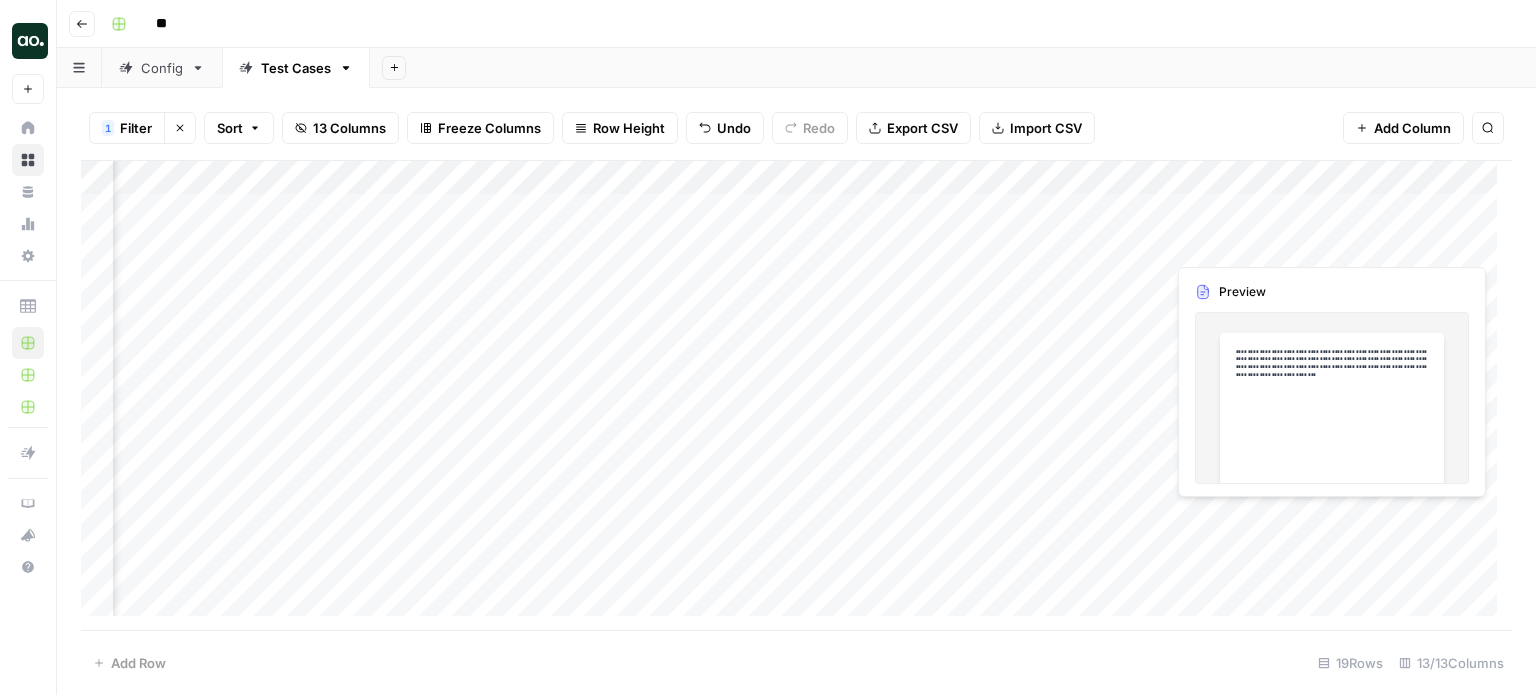 click on "Add Column" at bounding box center [796, 396] 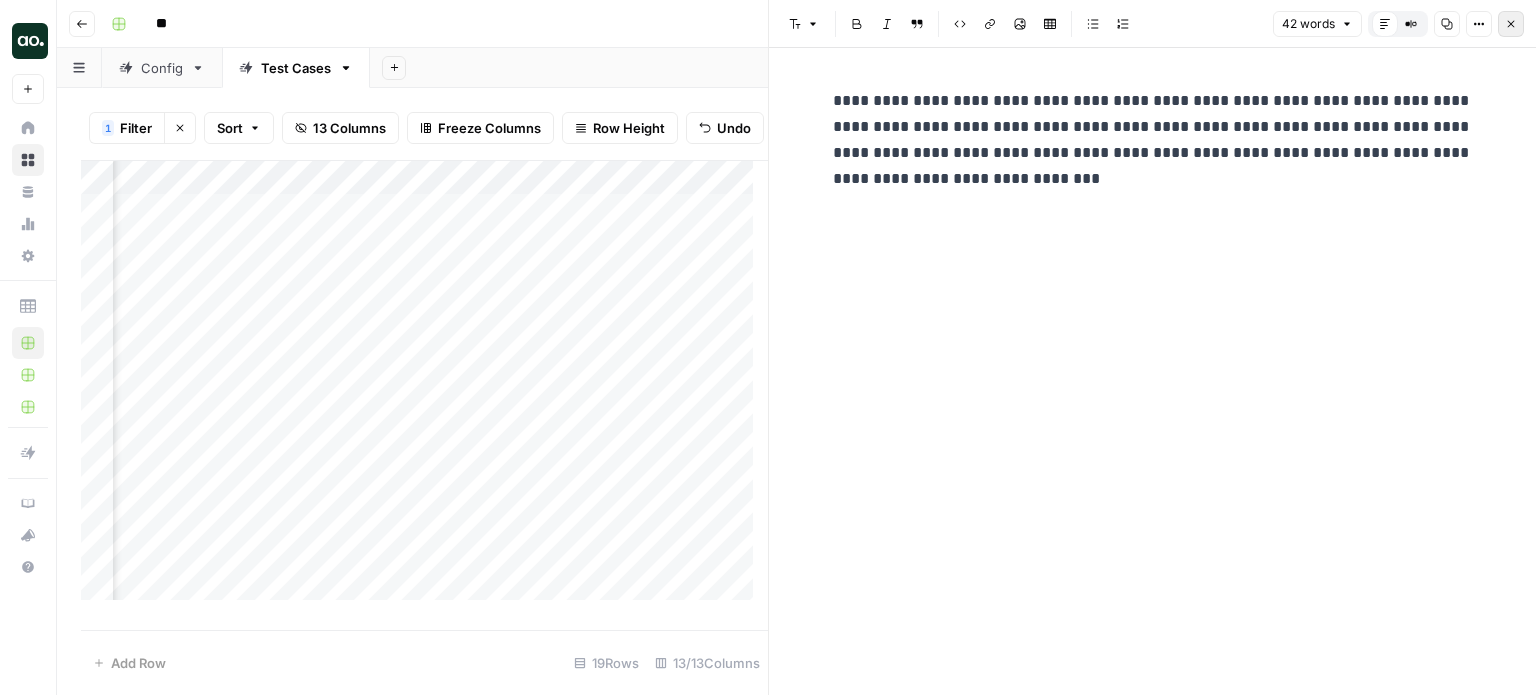click on "Close" at bounding box center [1511, 24] 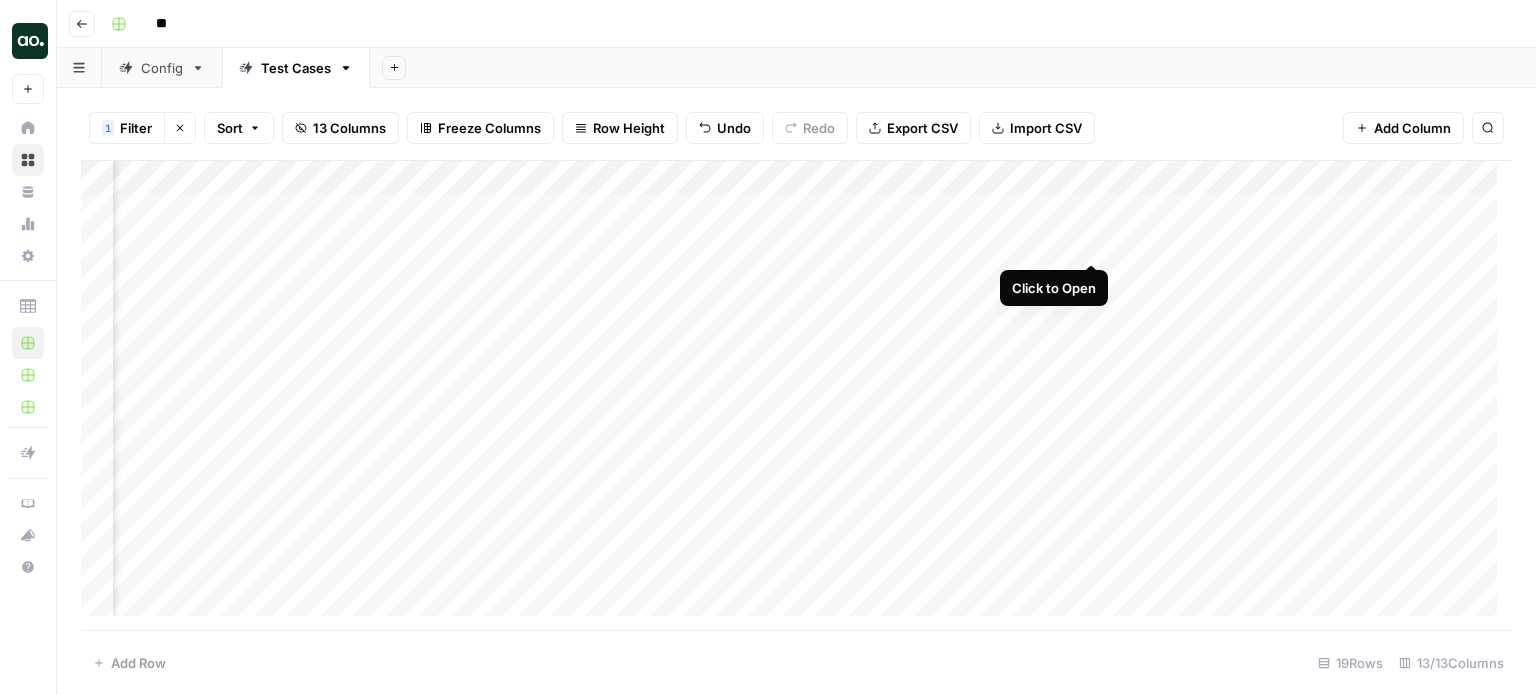 click on "Add Column" at bounding box center [796, 396] 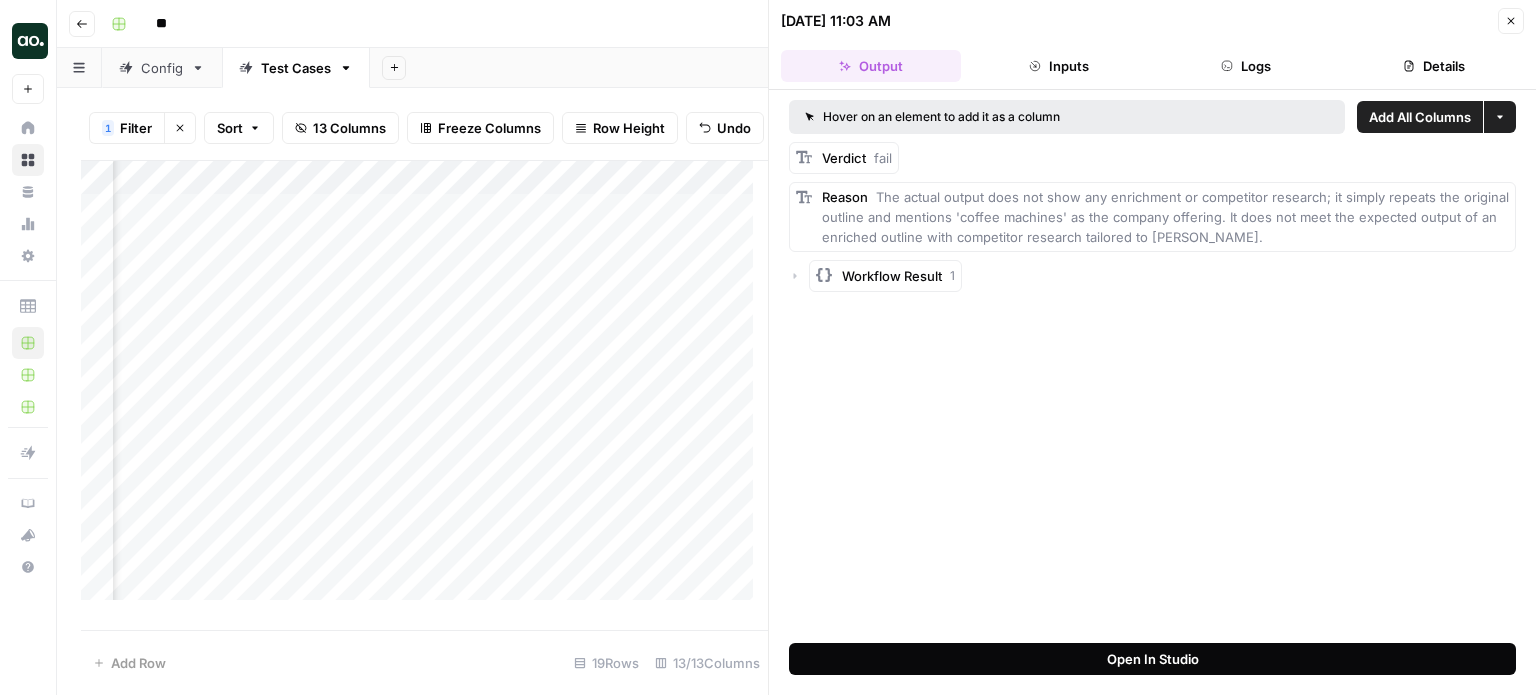 click on "Open In Studio" at bounding box center [1152, 659] 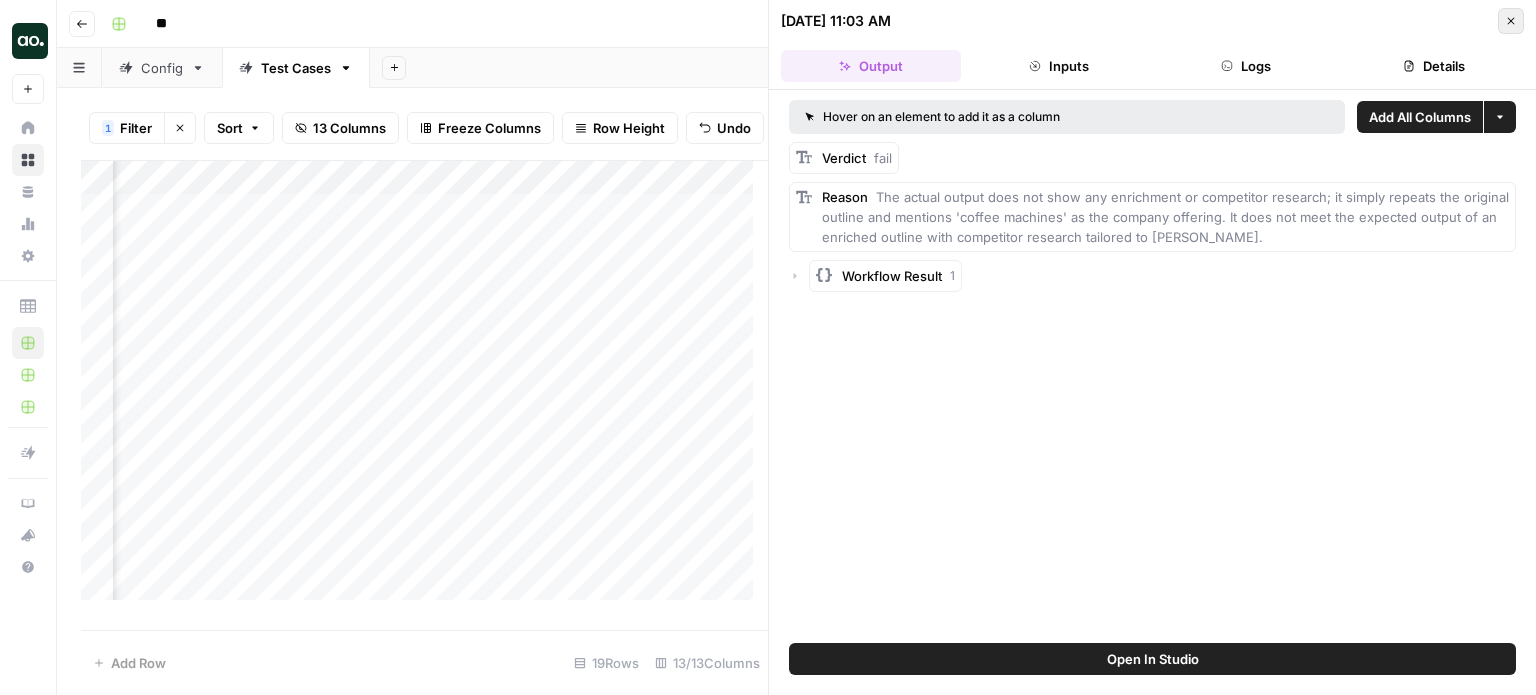 click 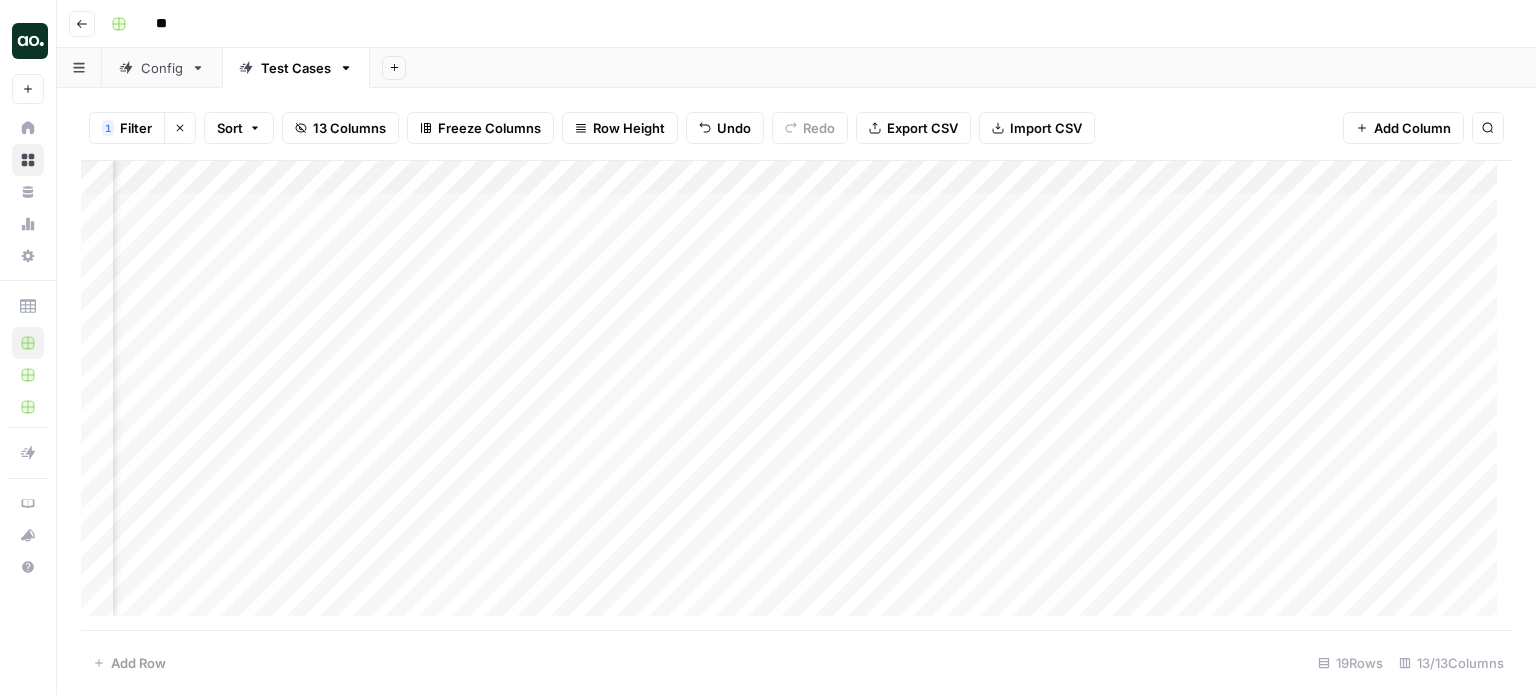 click on "Add Column" at bounding box center (796, 396) 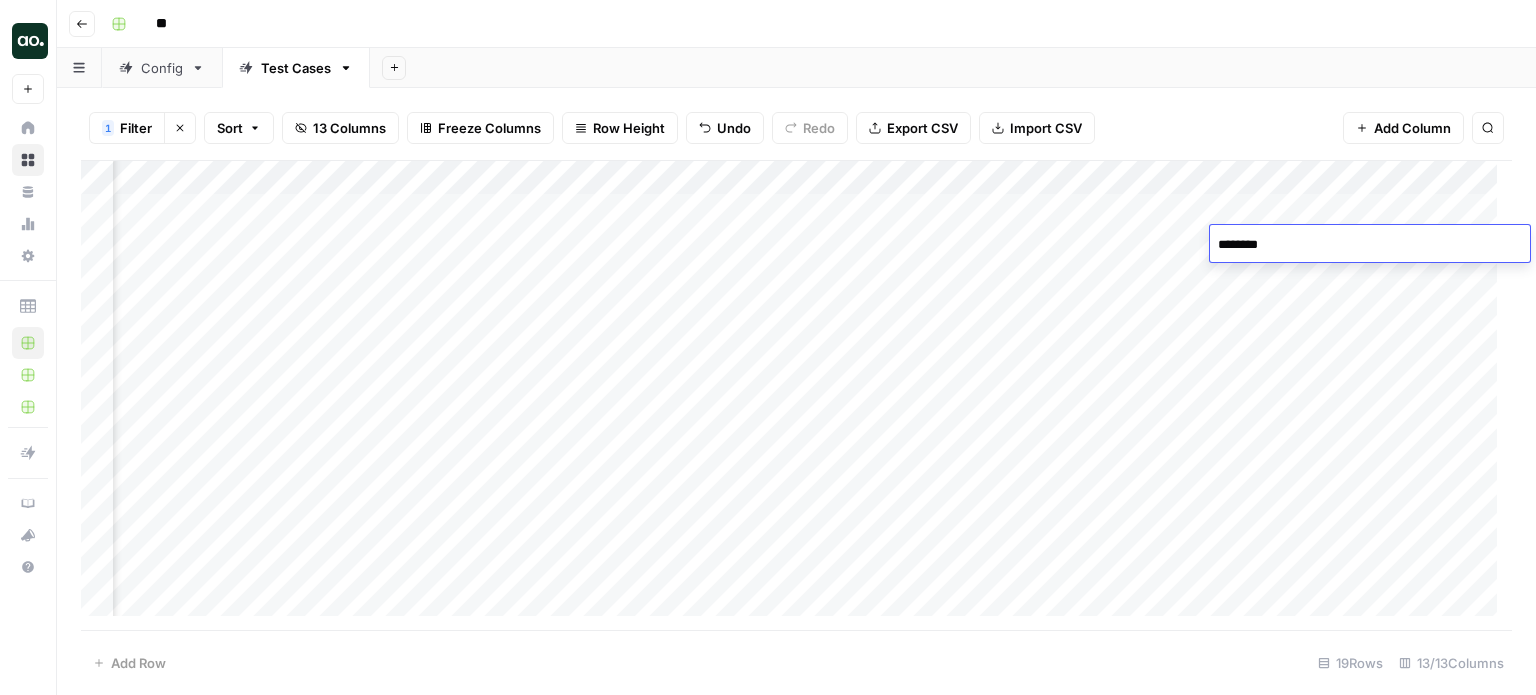 type on "********" 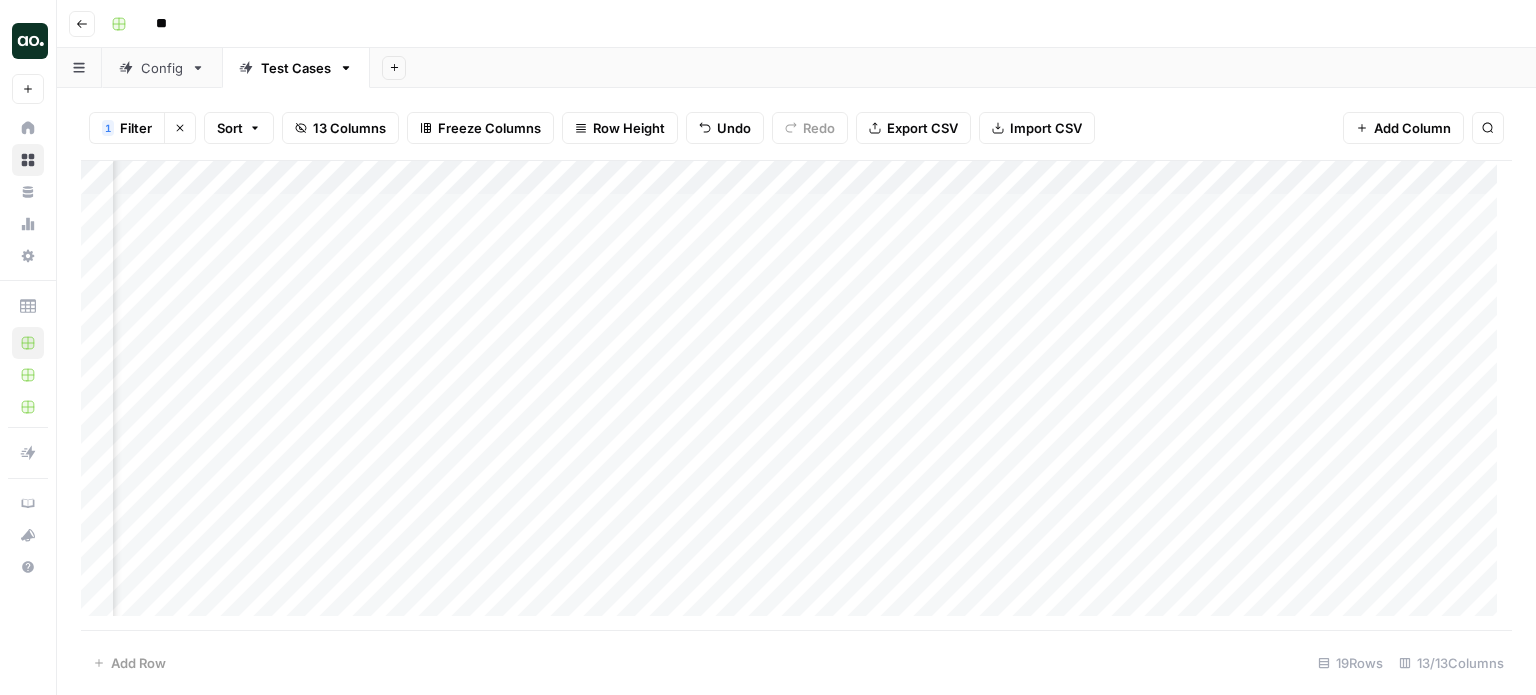 scroll, scrollTop: 0, scrollLeft: 100, axis: horizontal 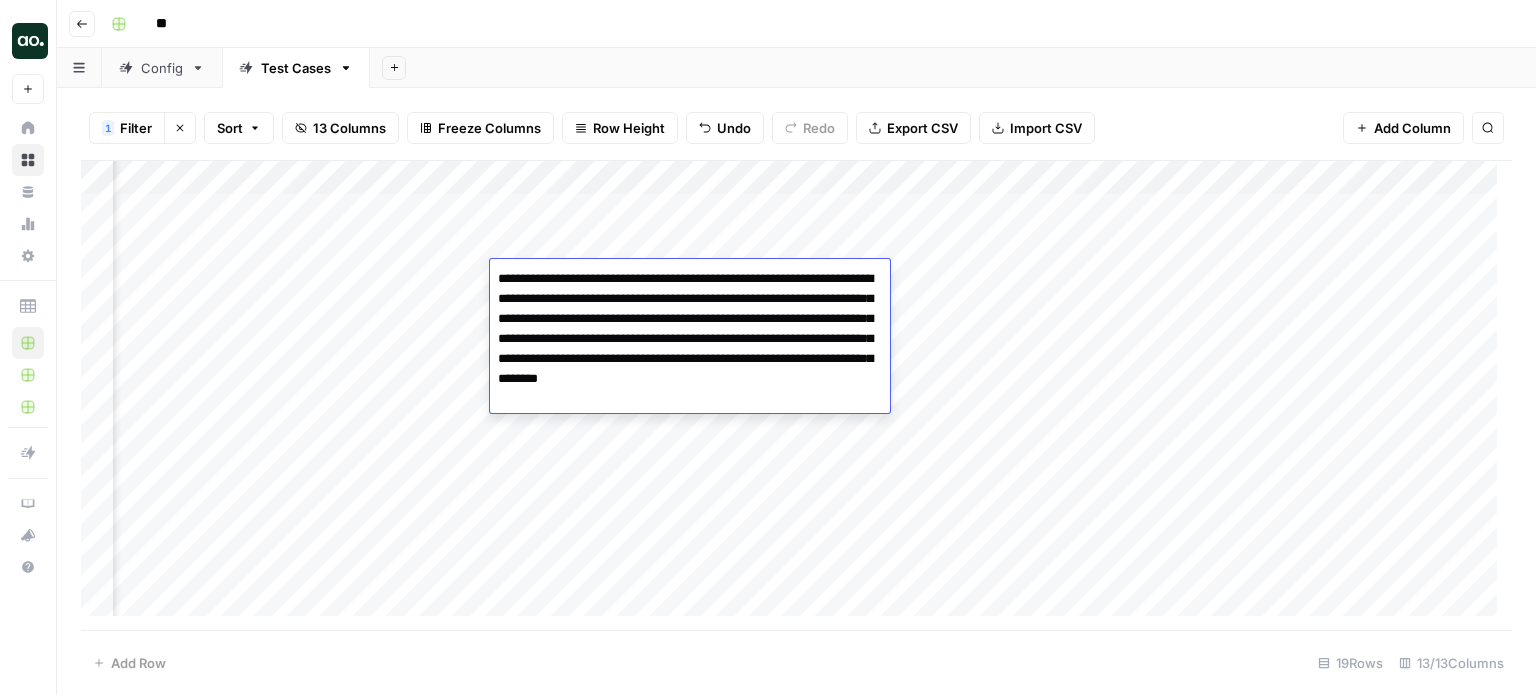 click on "**********" at bounding box center [690, 339] 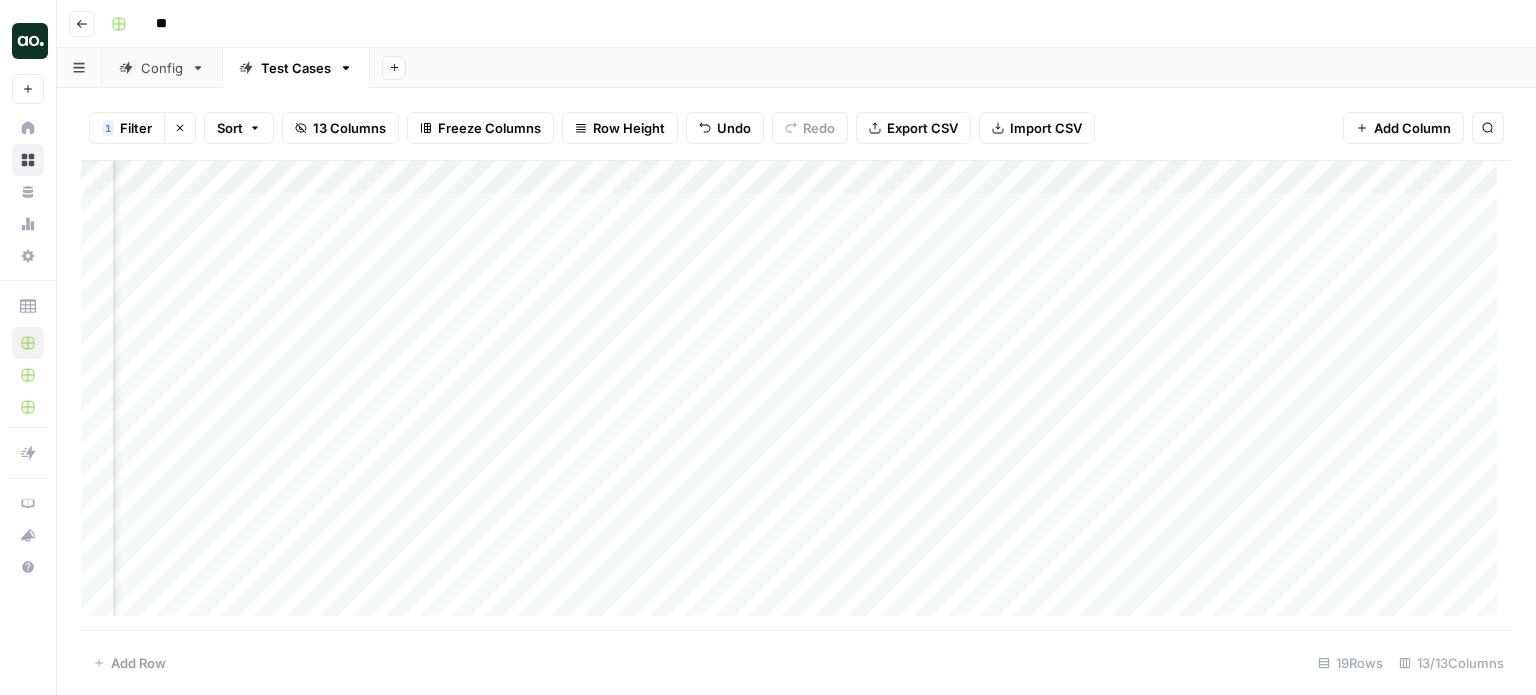 click on "Add Column" at bounding box center (796, 396) 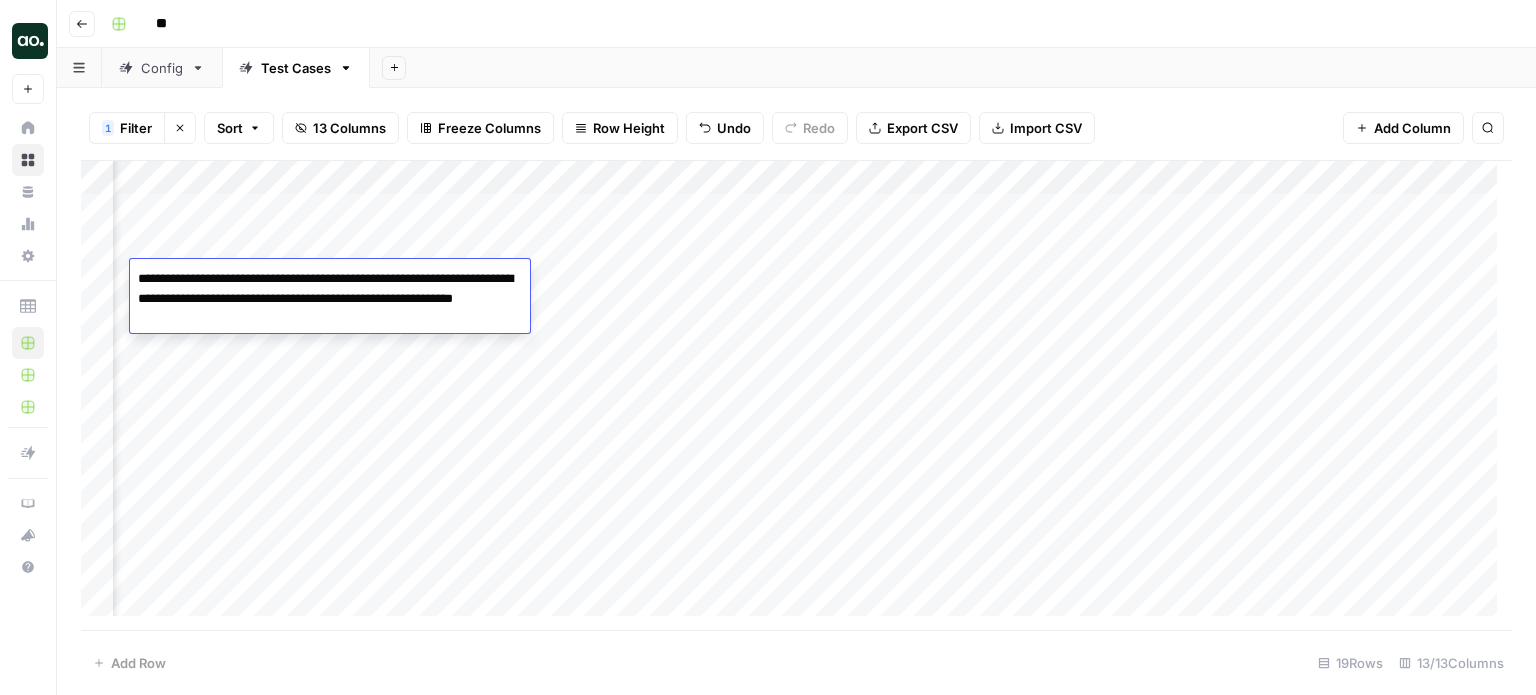 click on "Add Column" at bounding box center [796, 396] 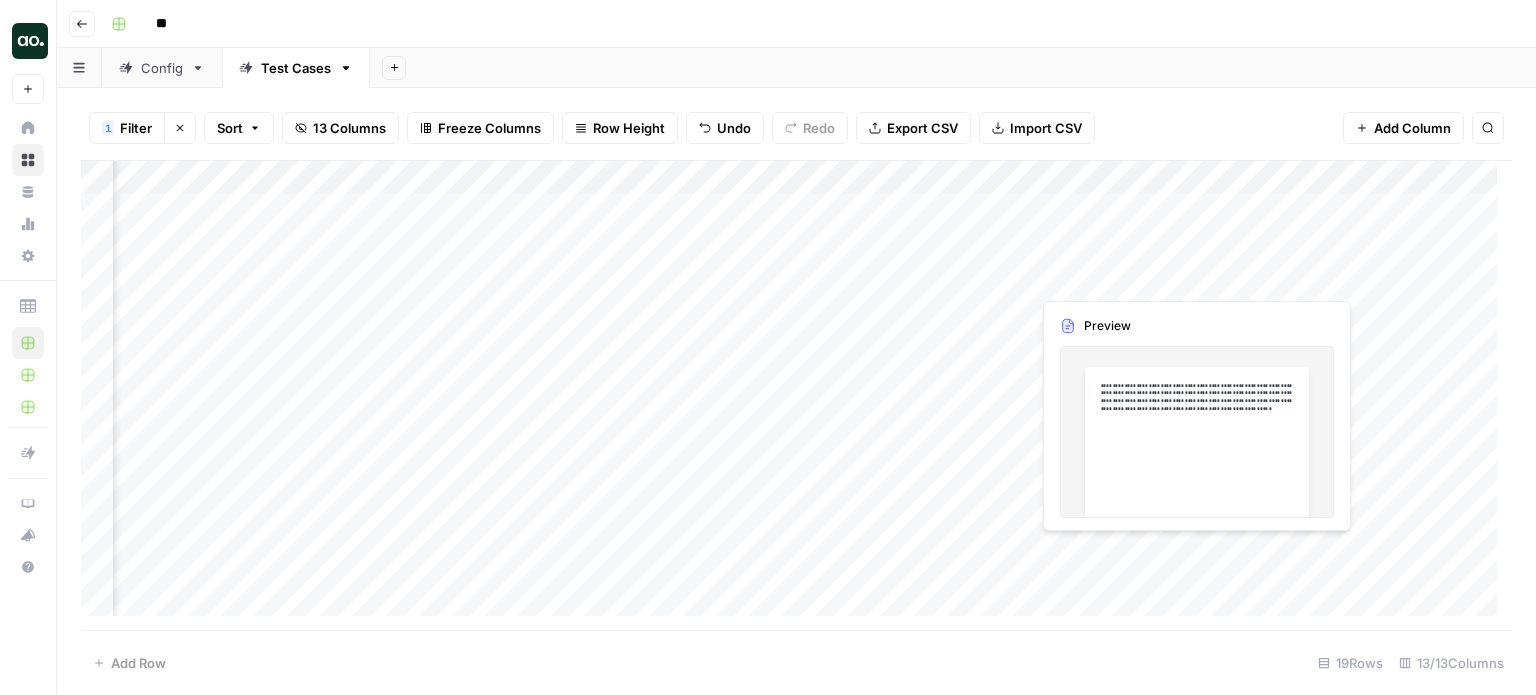 click on "Add Column" at bounding box center (796, 396) 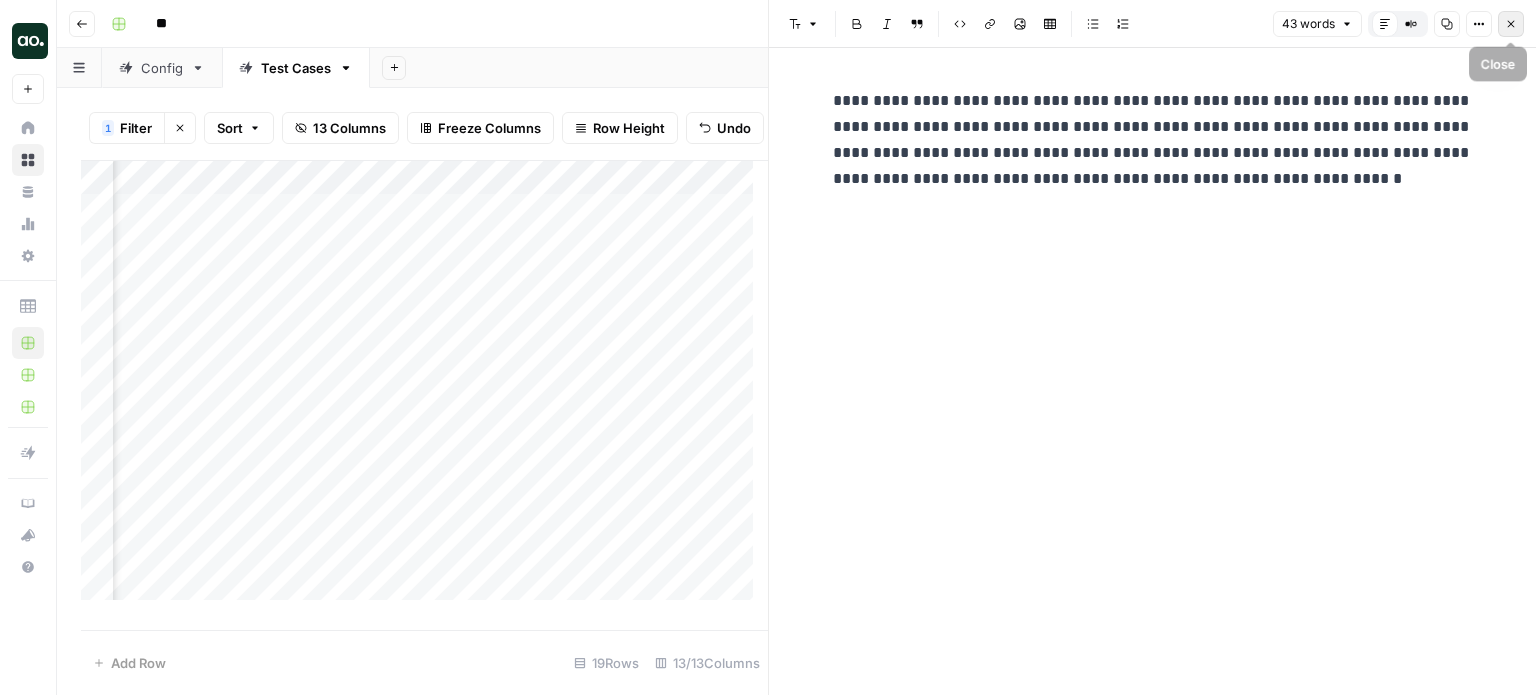 click on "Close" at bounding box center [1511, 24] 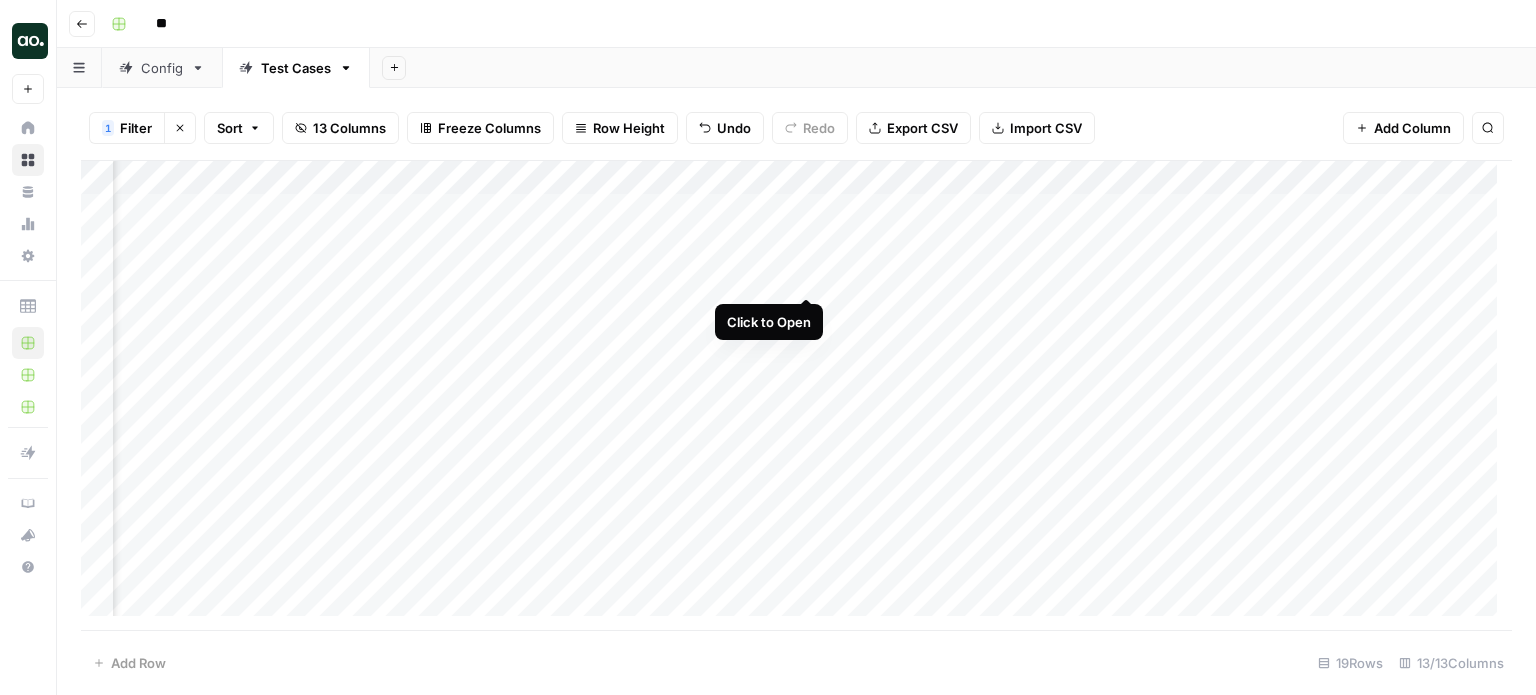 click on "Add Column" at bounding box center (796, 396) 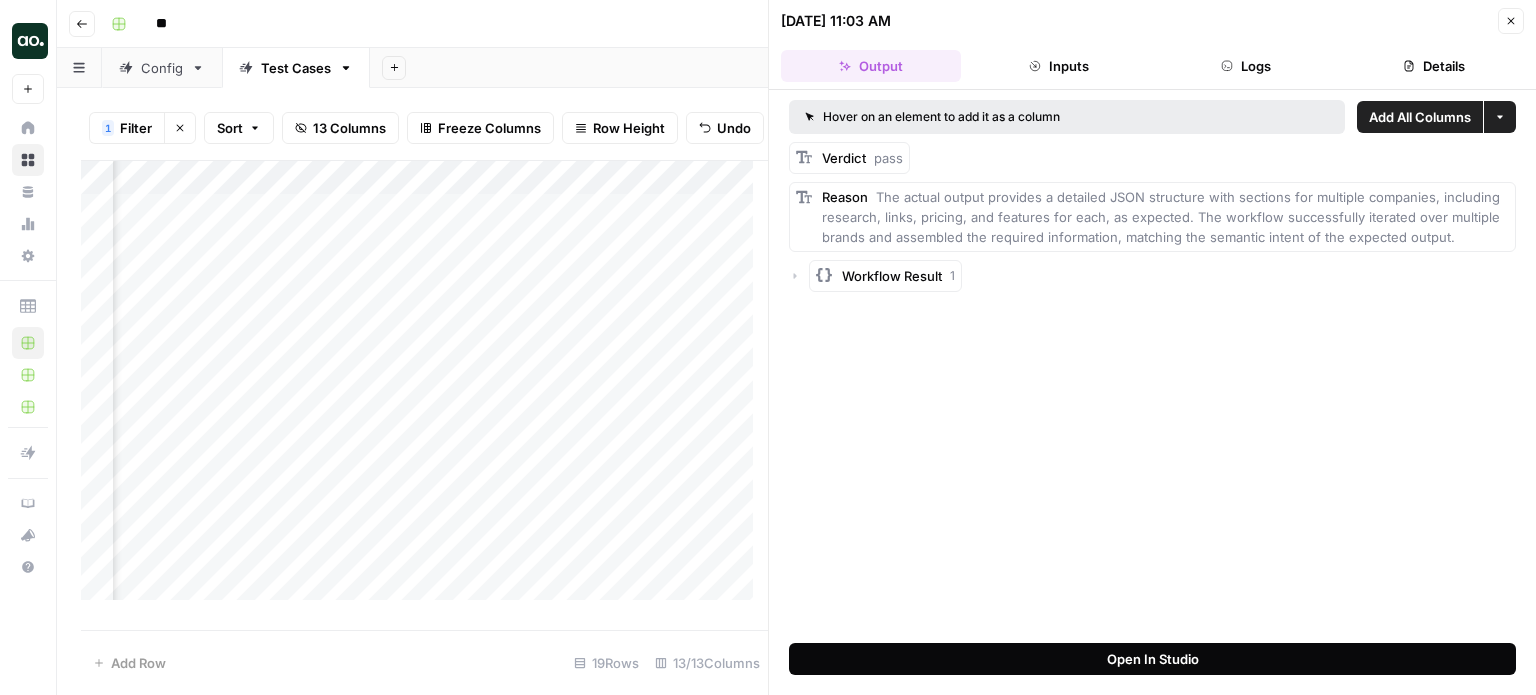 click on "Open In Studio" at bounding box center [1152, 659] 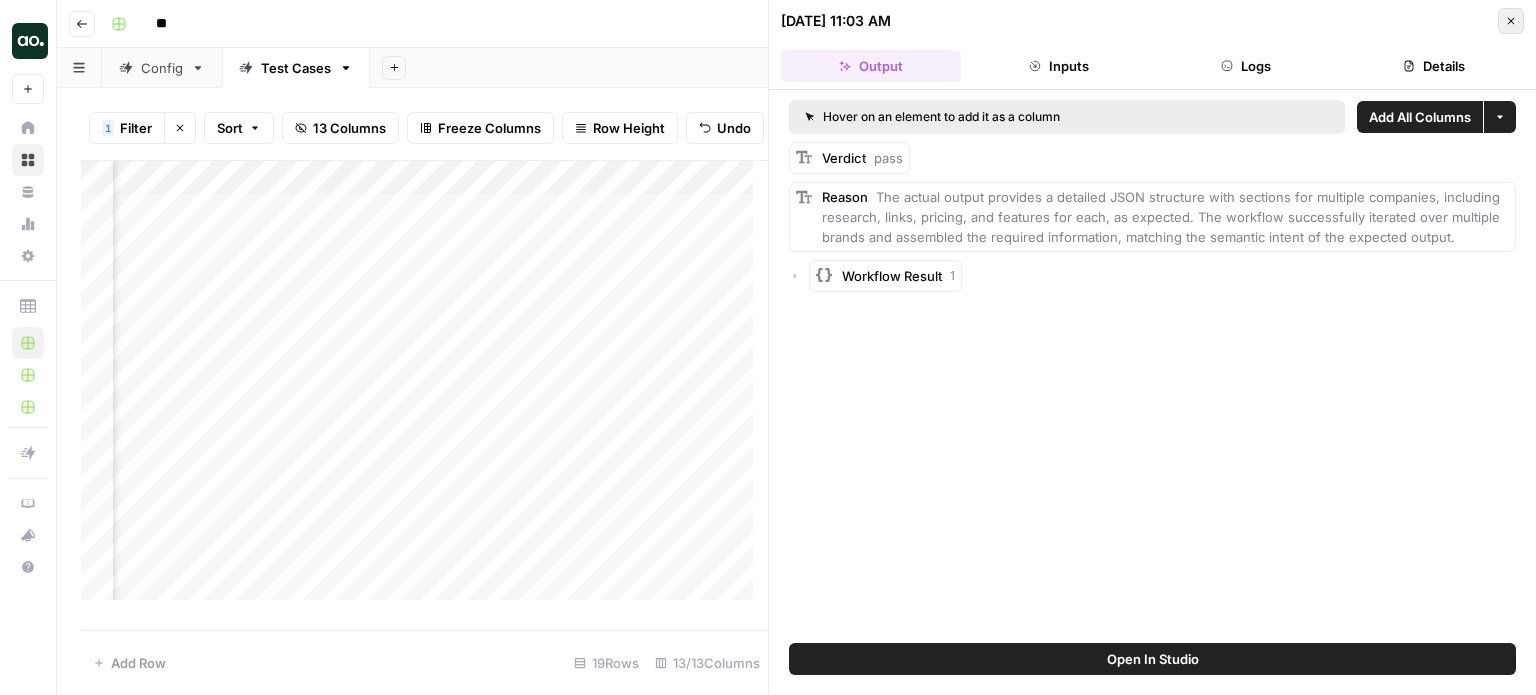 click 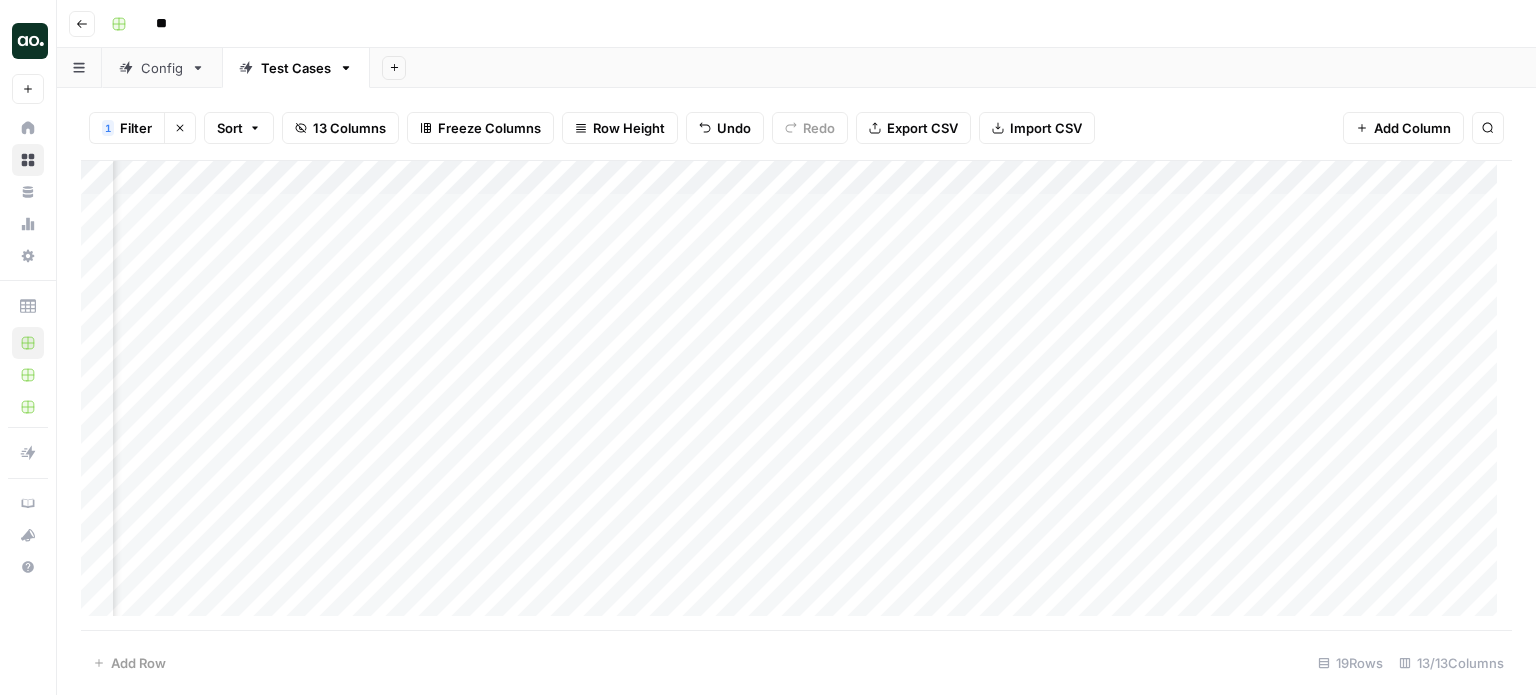 click on "Add Column" at bounding box center (796, 396) 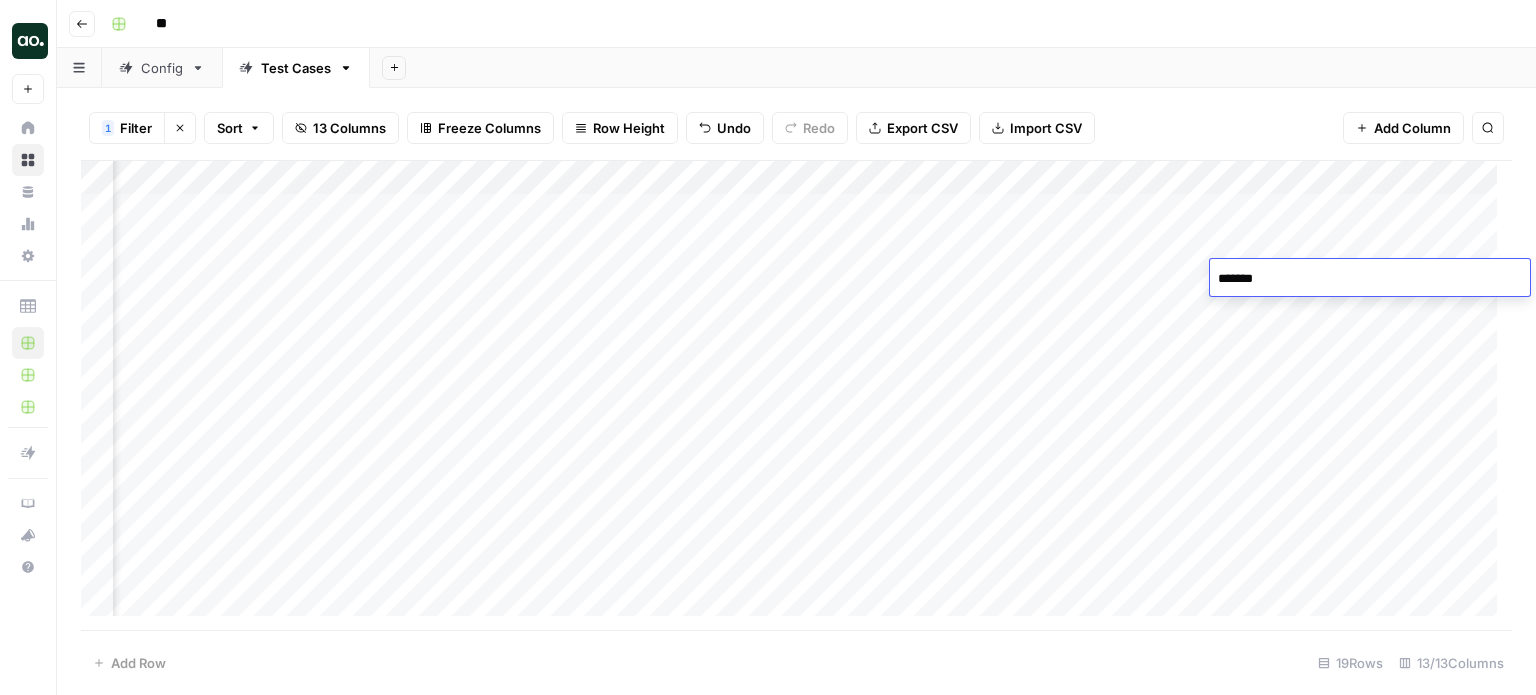 type on "********" 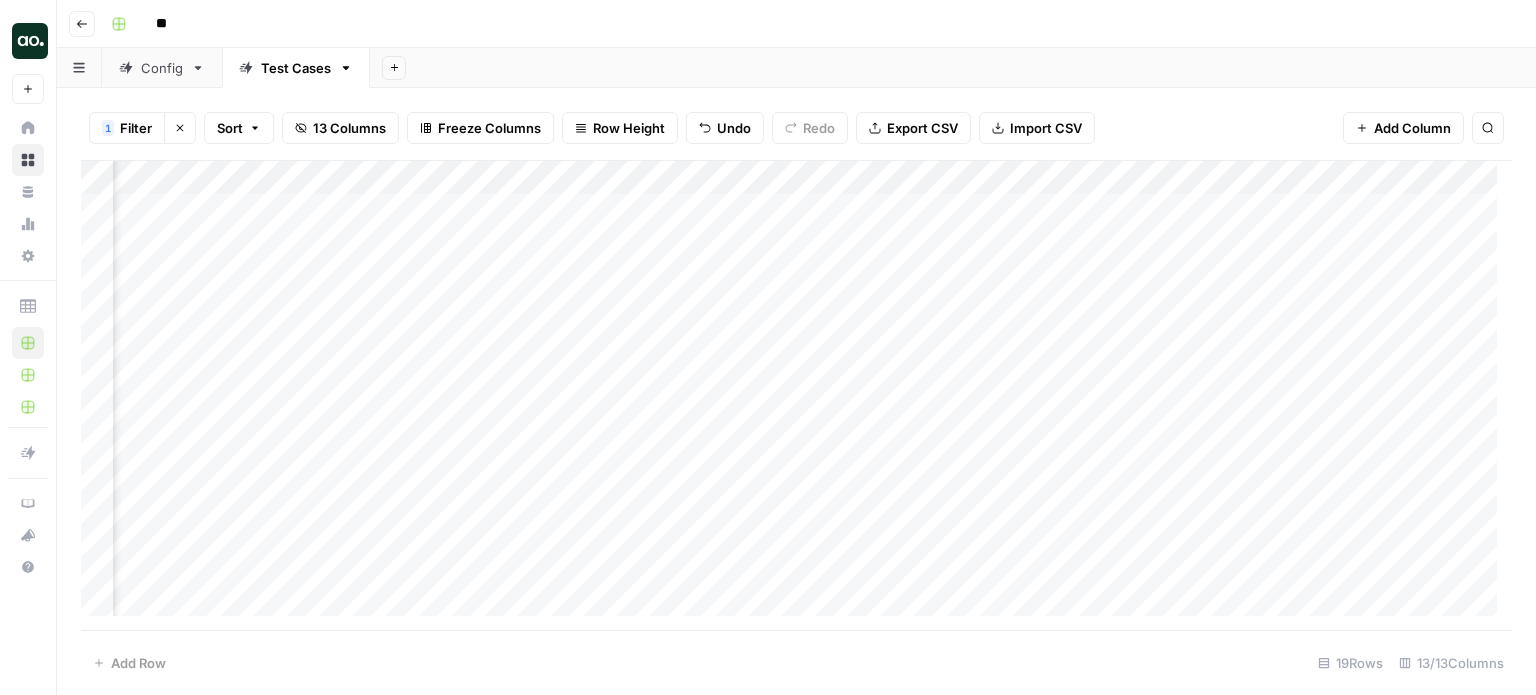 click on "Add Column" at bounding box center (796, 396) 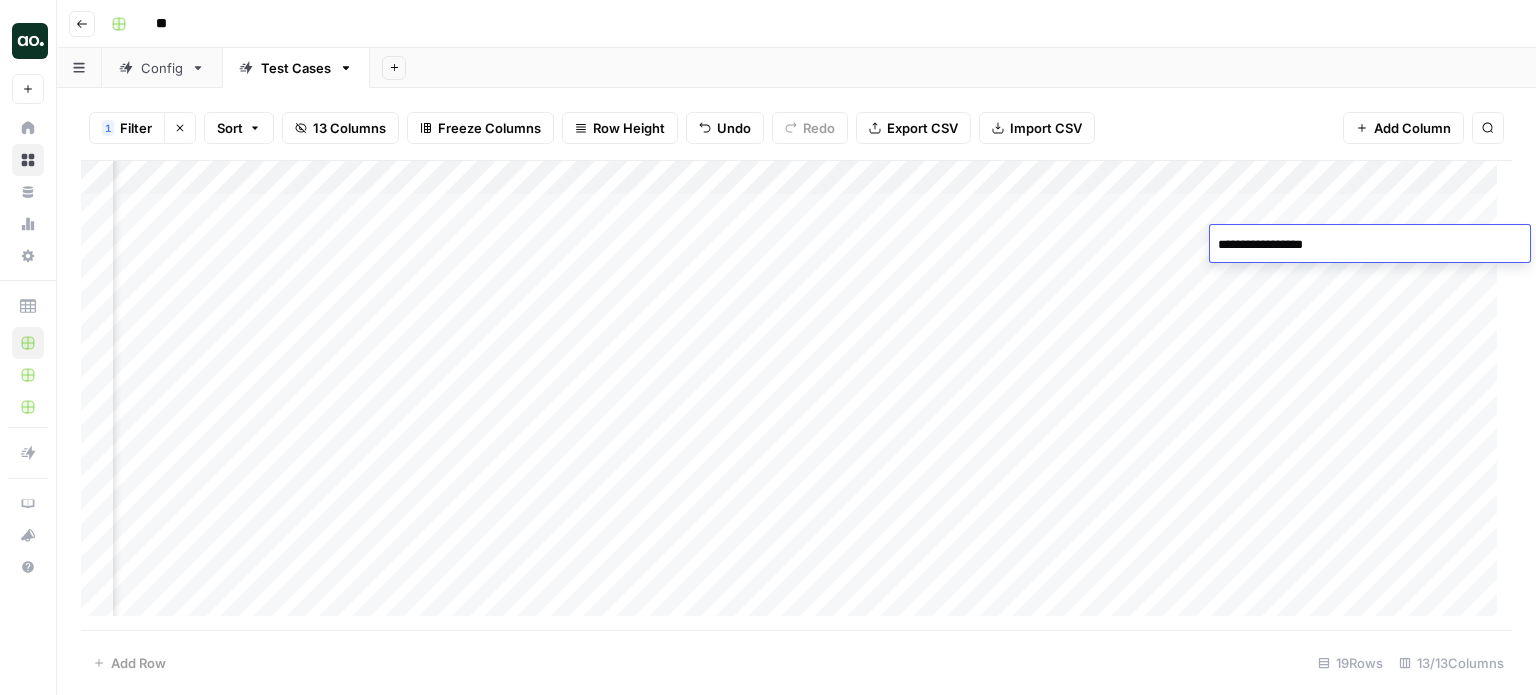 type on "**********" 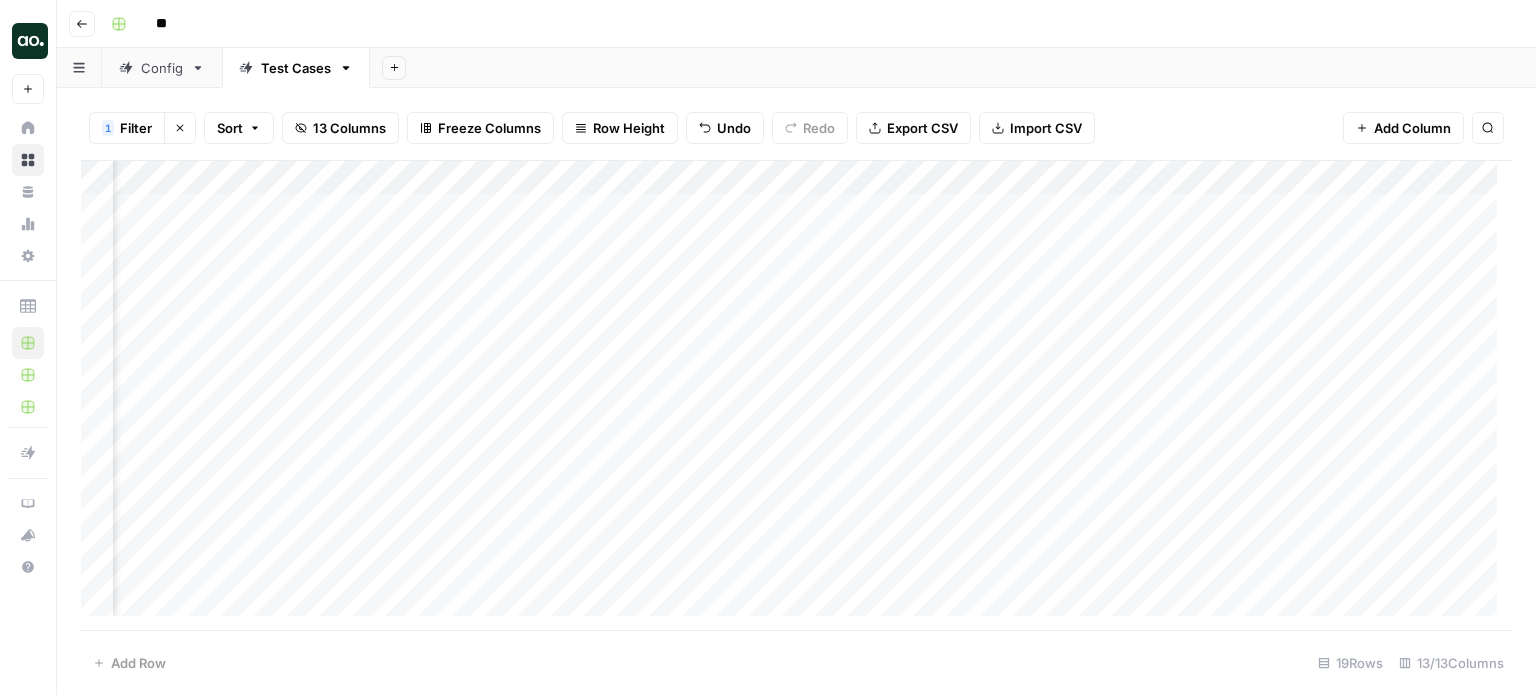 click on "Add Column" at bounding box center [796, 396] 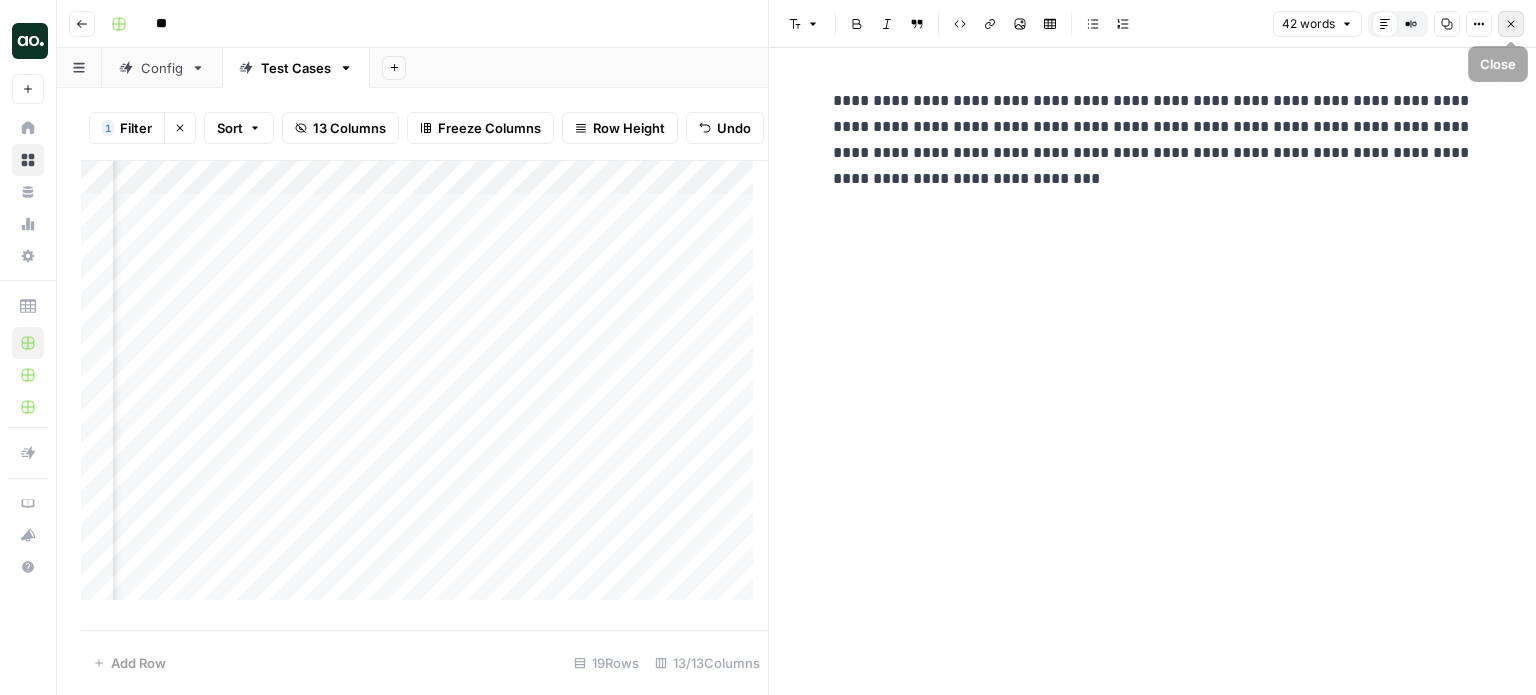 click 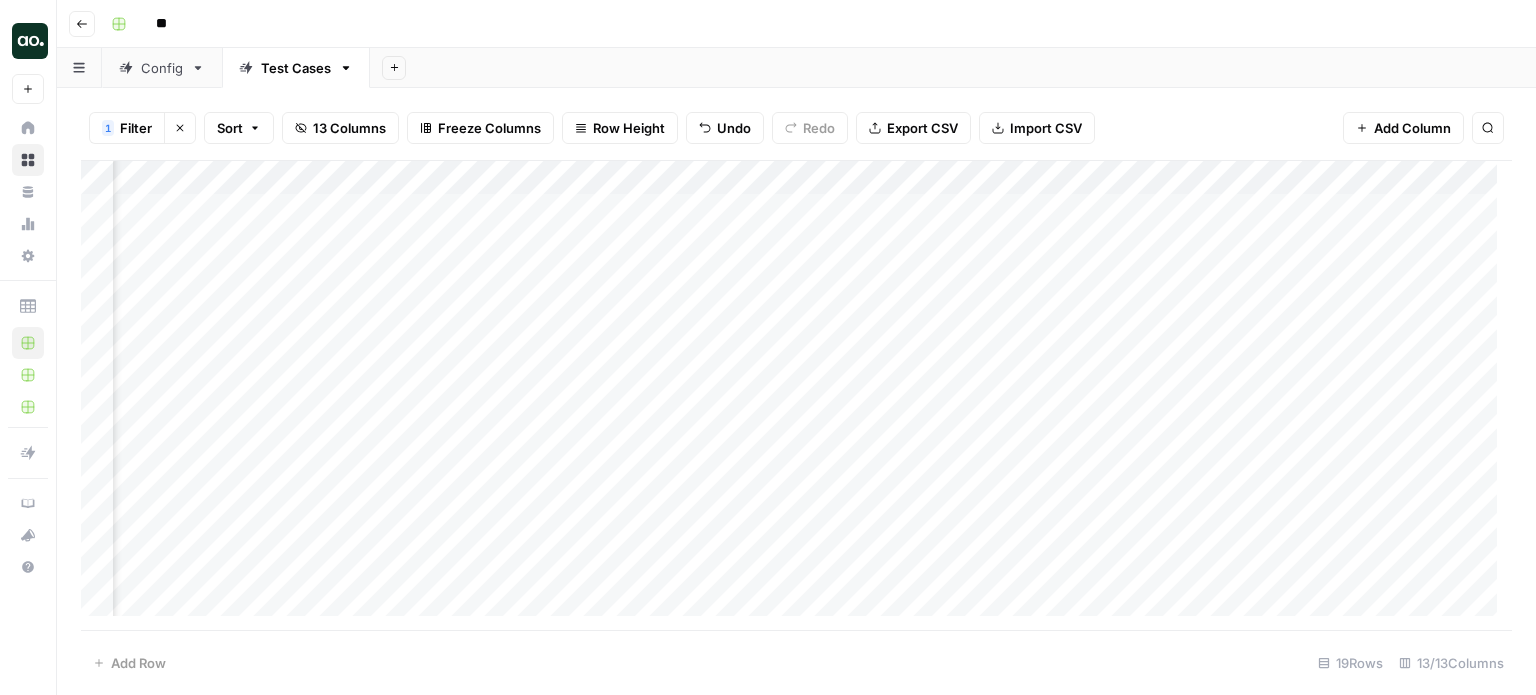click on "Add Column" at bounding box center (796, 396) 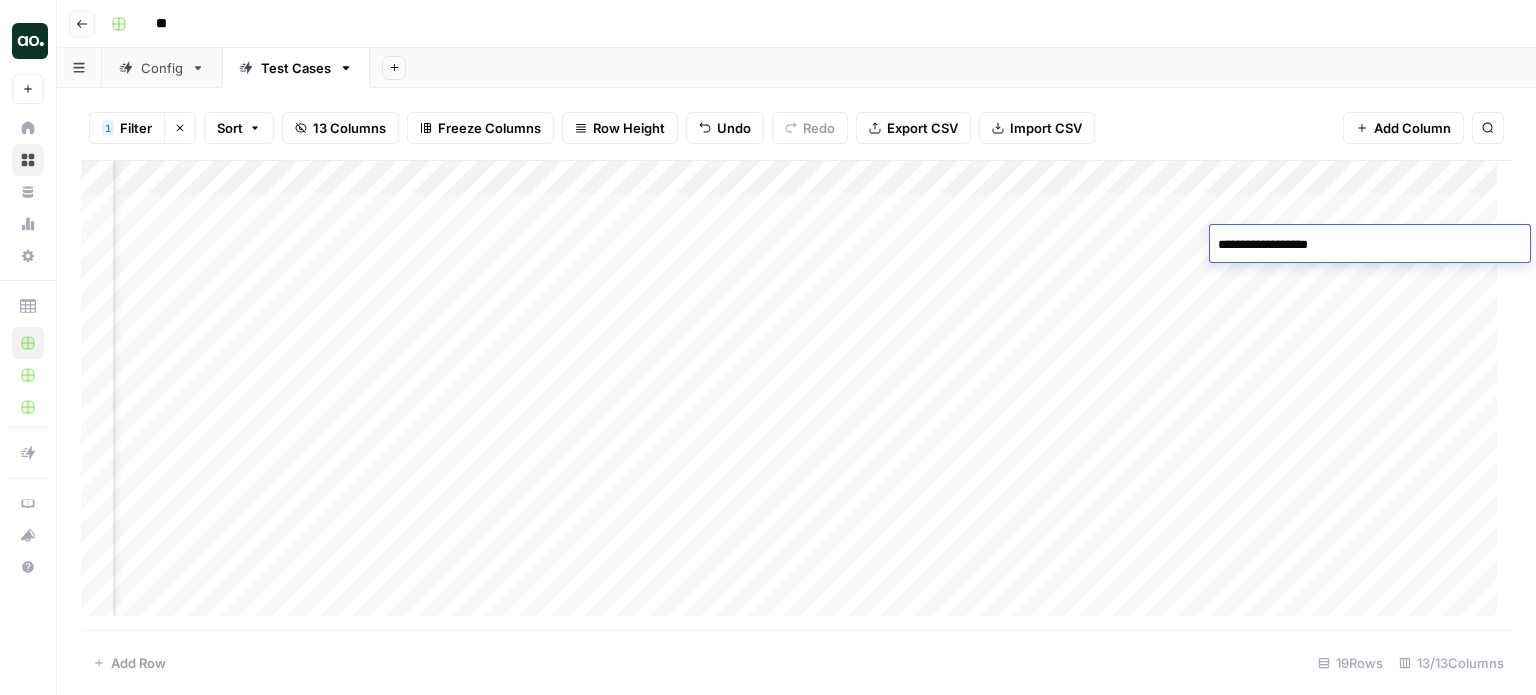 click on "**********" at bounding box center [1370, 245] 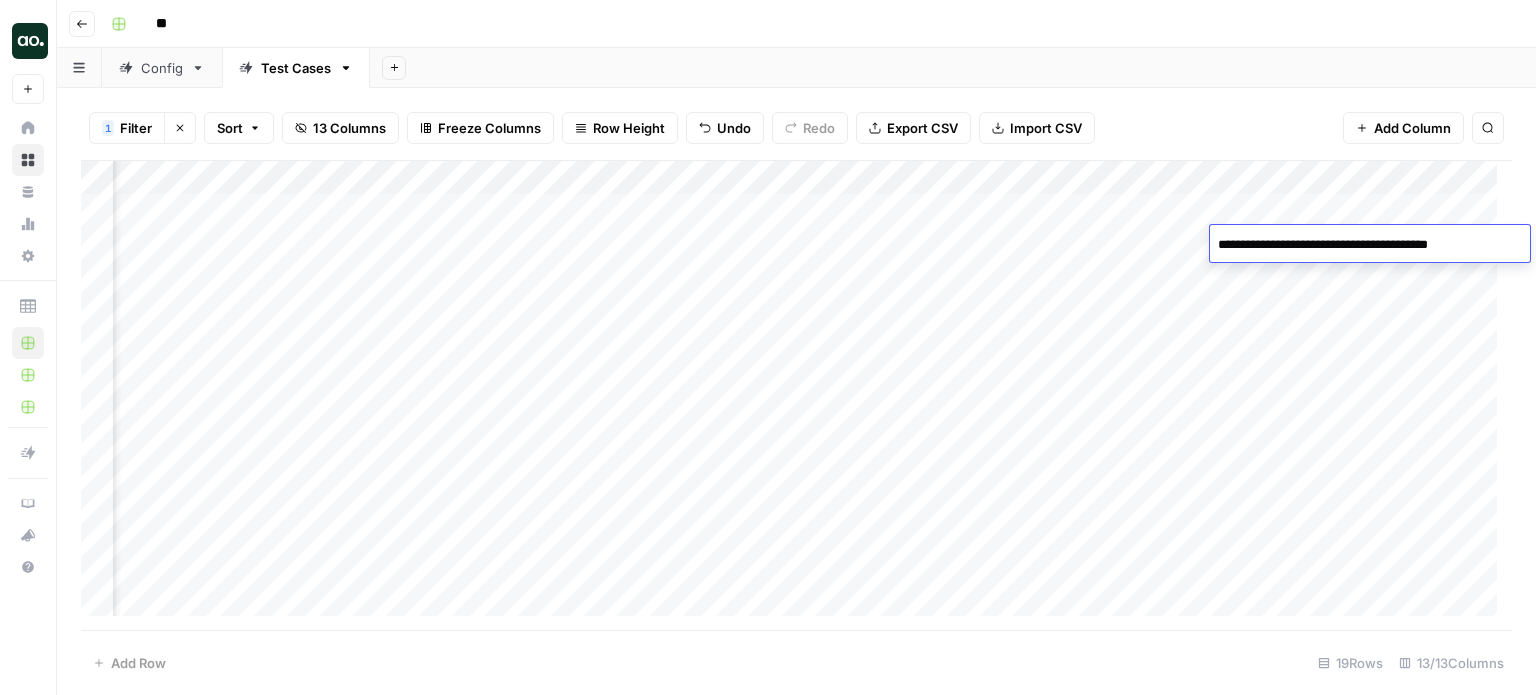 type on "**********" 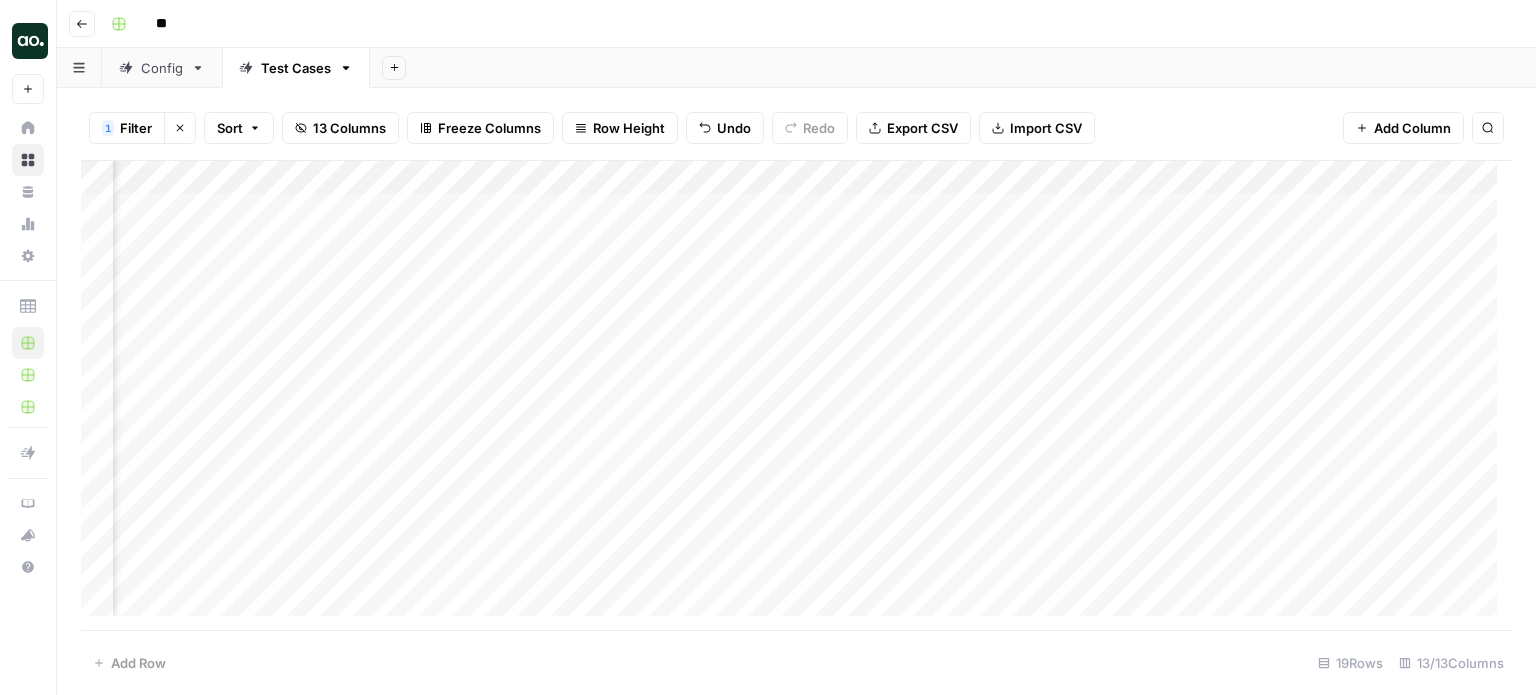 scroll, scrollTop: 0, scrollLeft: 200, axis: horizontal 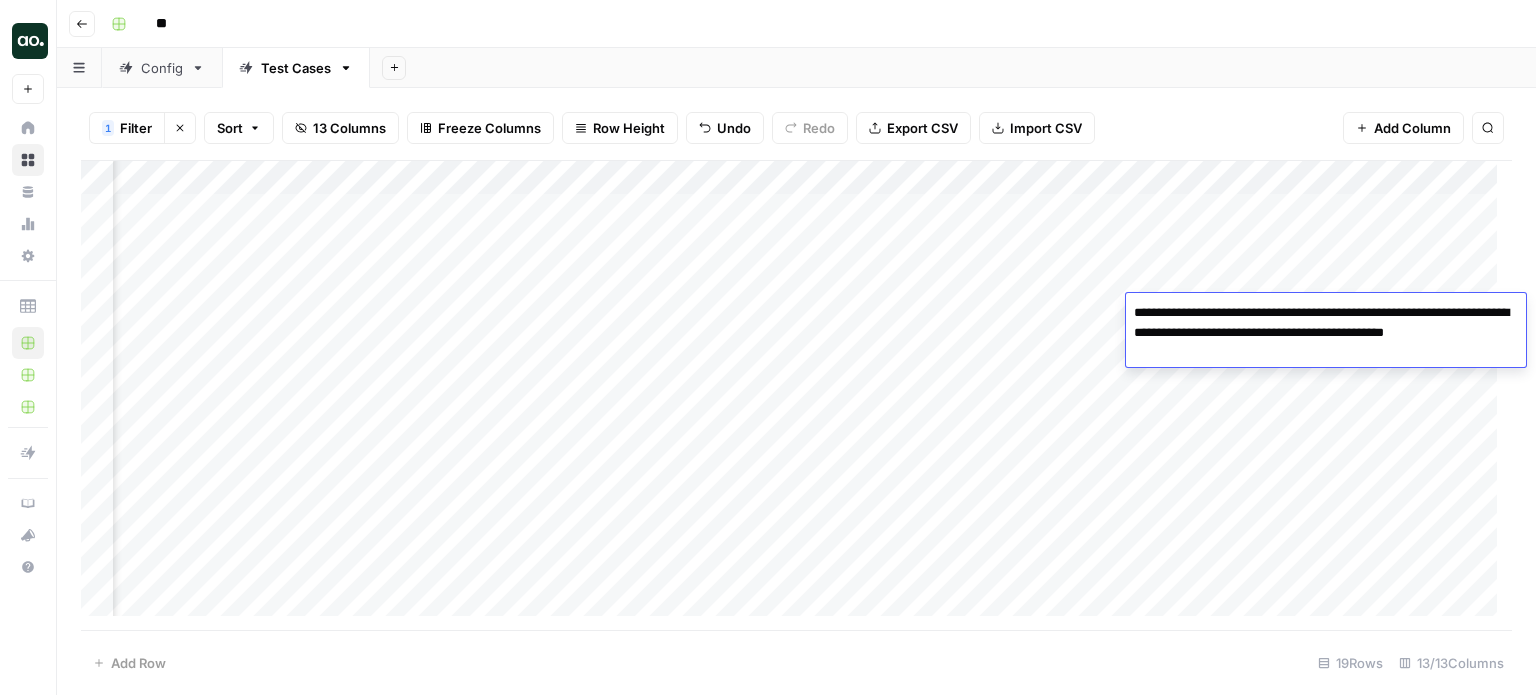 click on "Add Column" at bounding box center (796, 396) 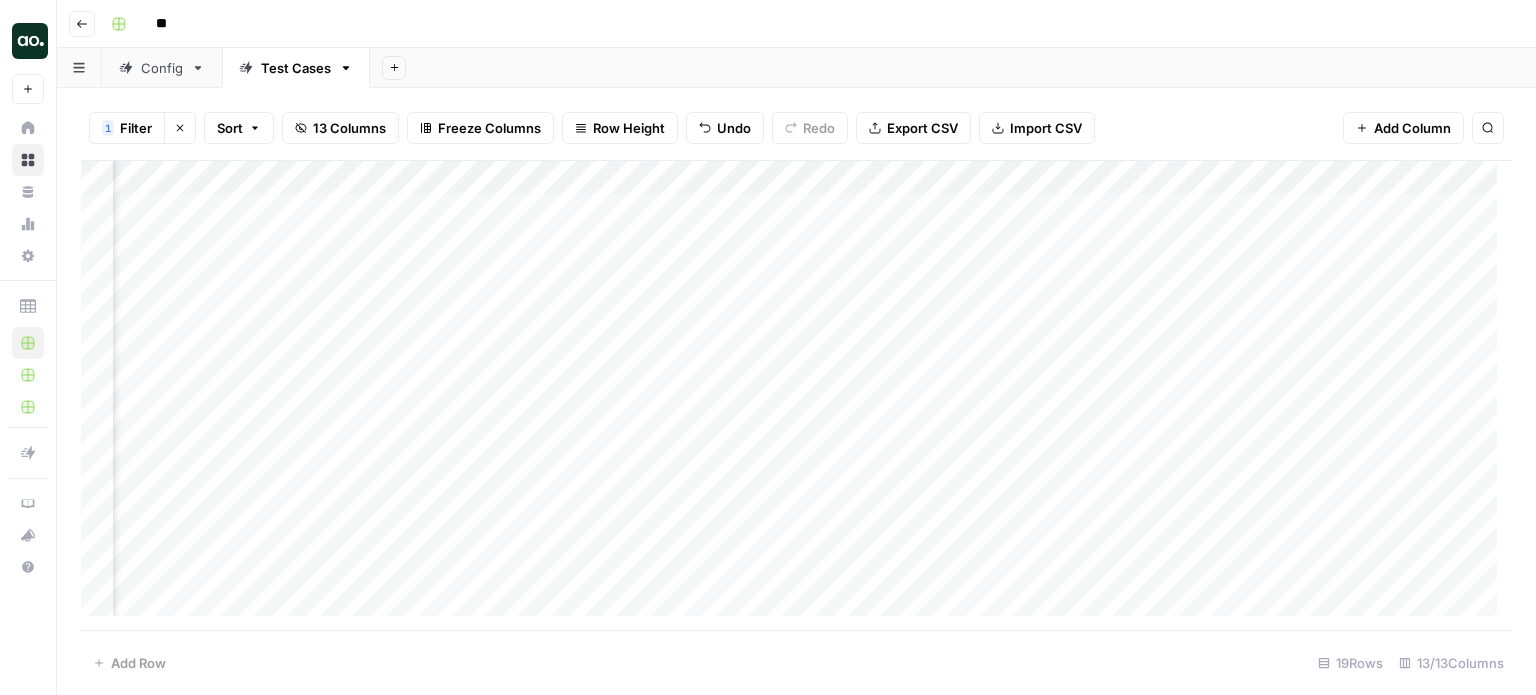 scroll, scrollTop: 0, scrollLeft: 568, axis: horizontal 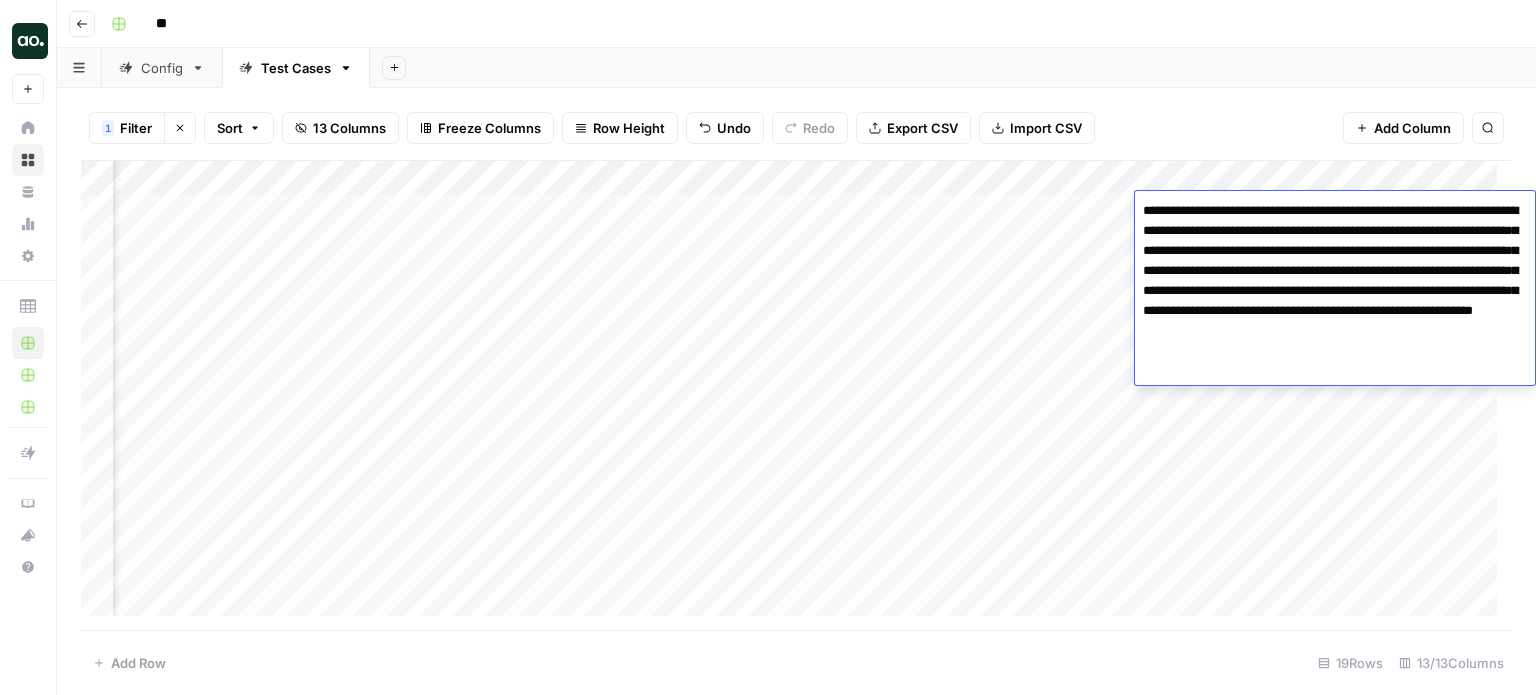 click on "**********" at bounding box center (1335, 291) 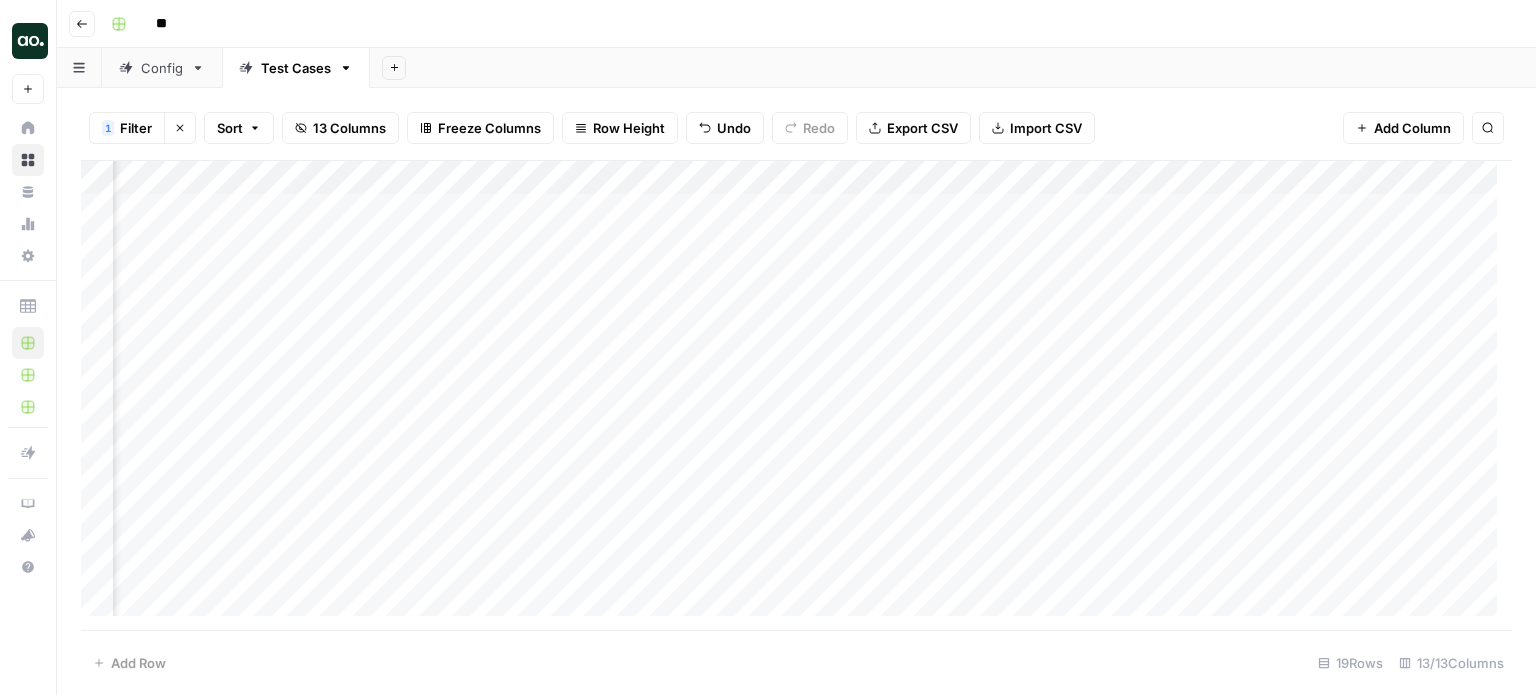 click on "Add Column" at bounding box center (796, 396) 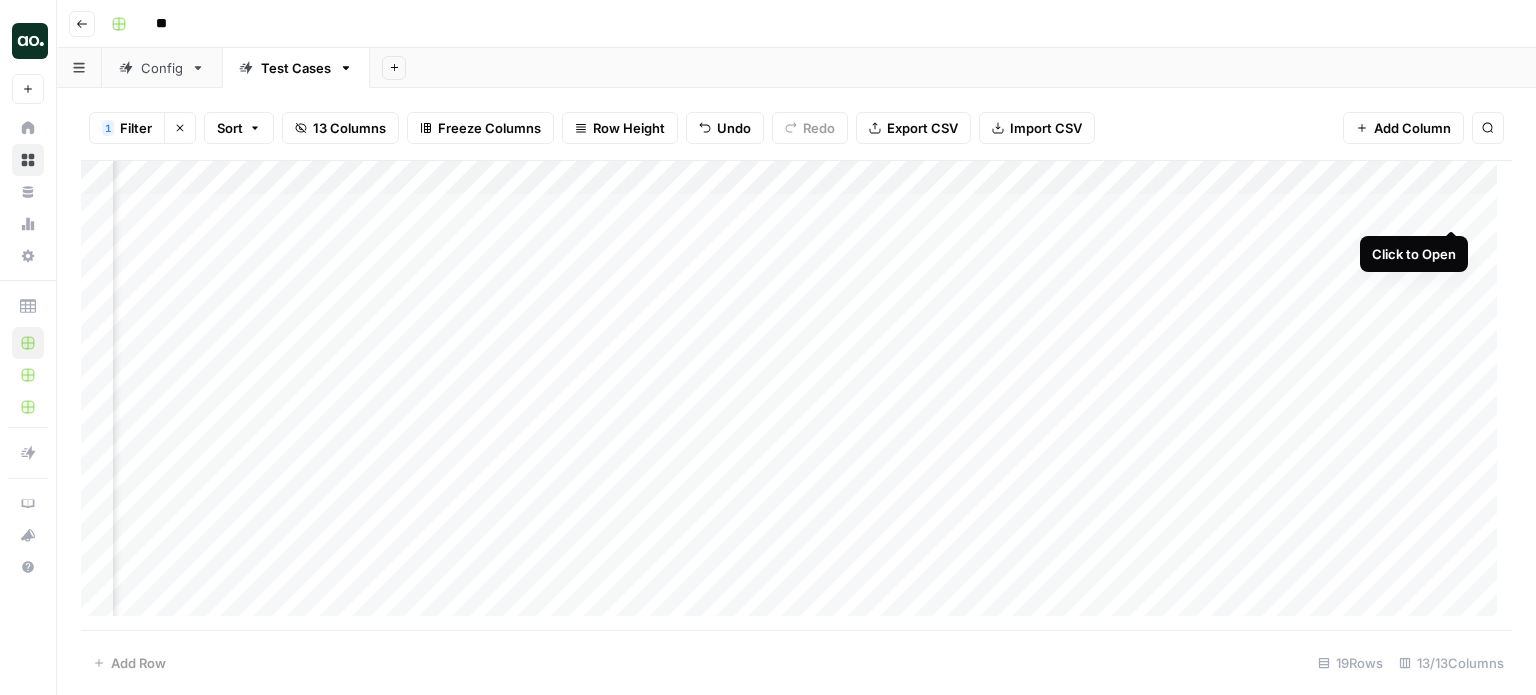 click on "Add Column" at bounding box center (796, 396) 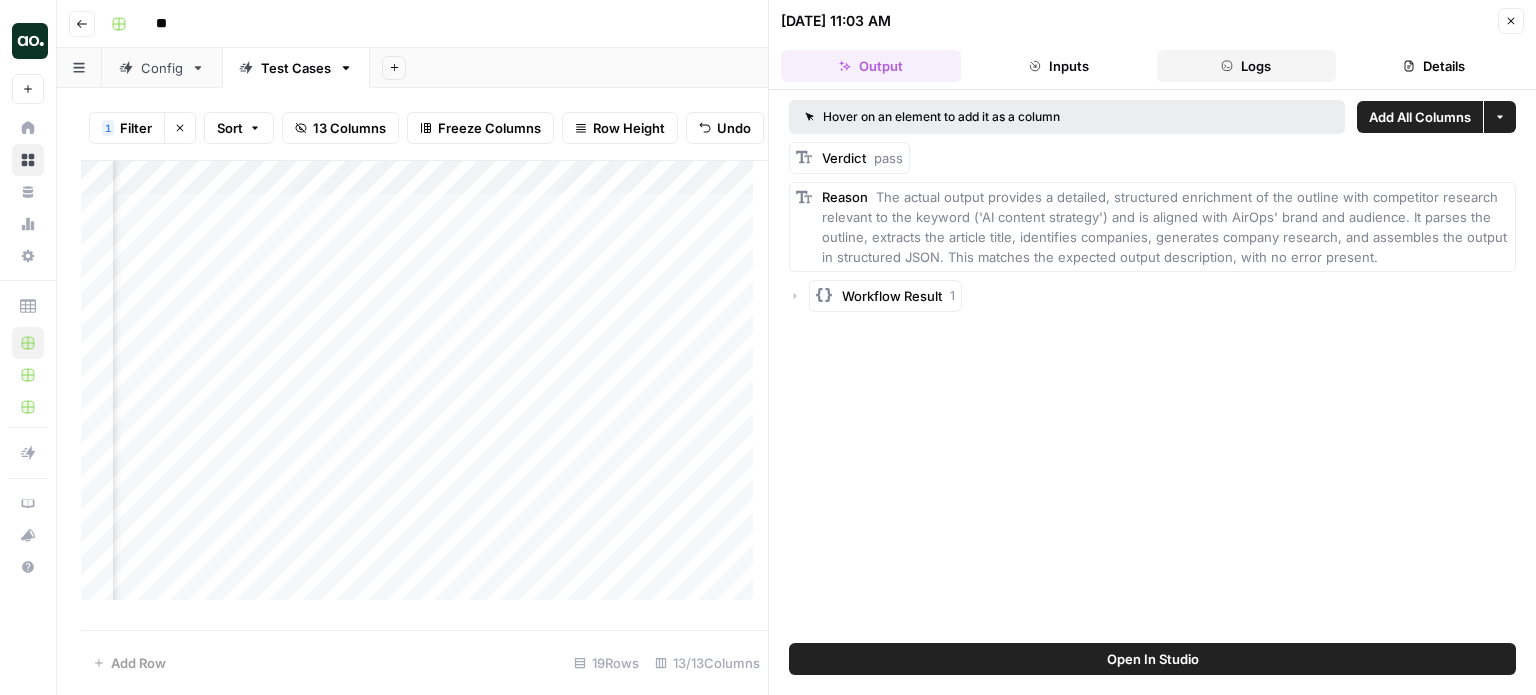 click on "Logs" at bounding box center (1247, 66) 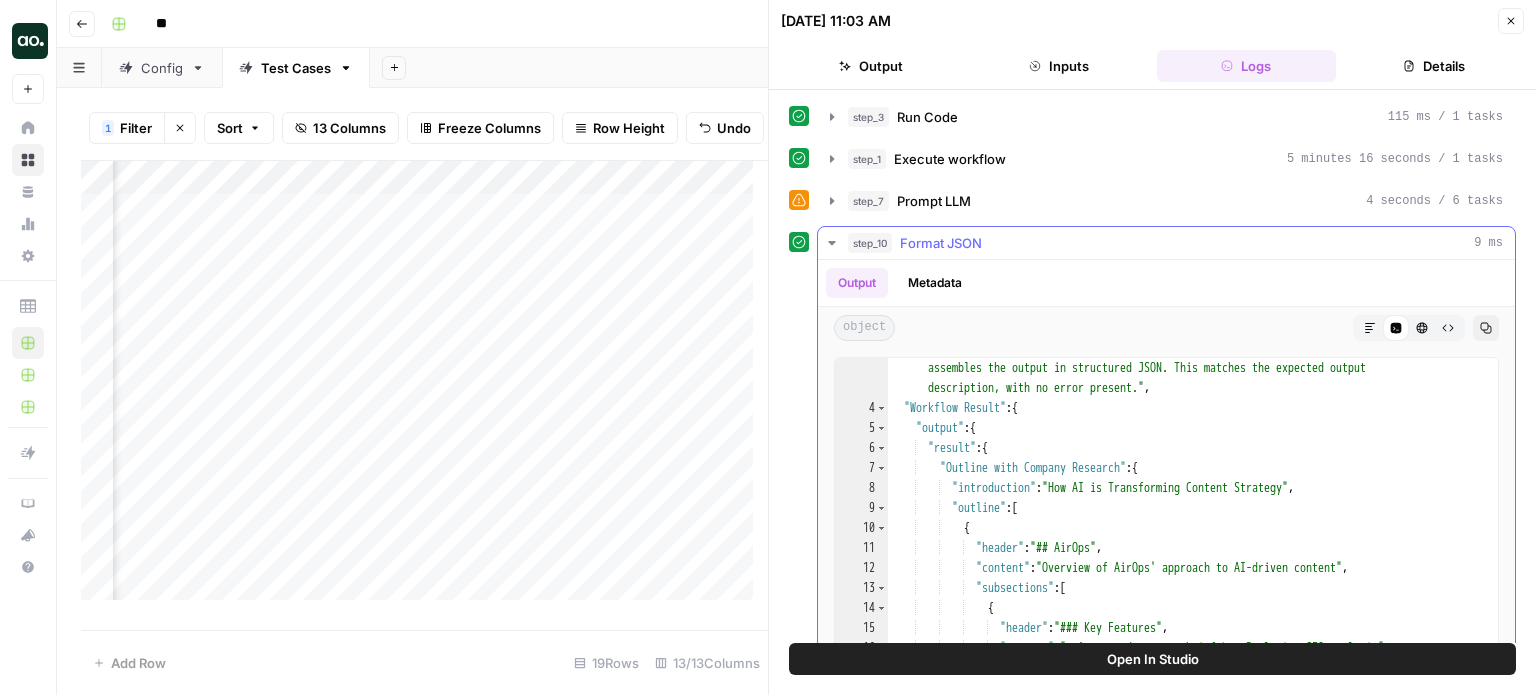 scroll, scrollTop: 120, scrollLeft: 0, axis: vertical 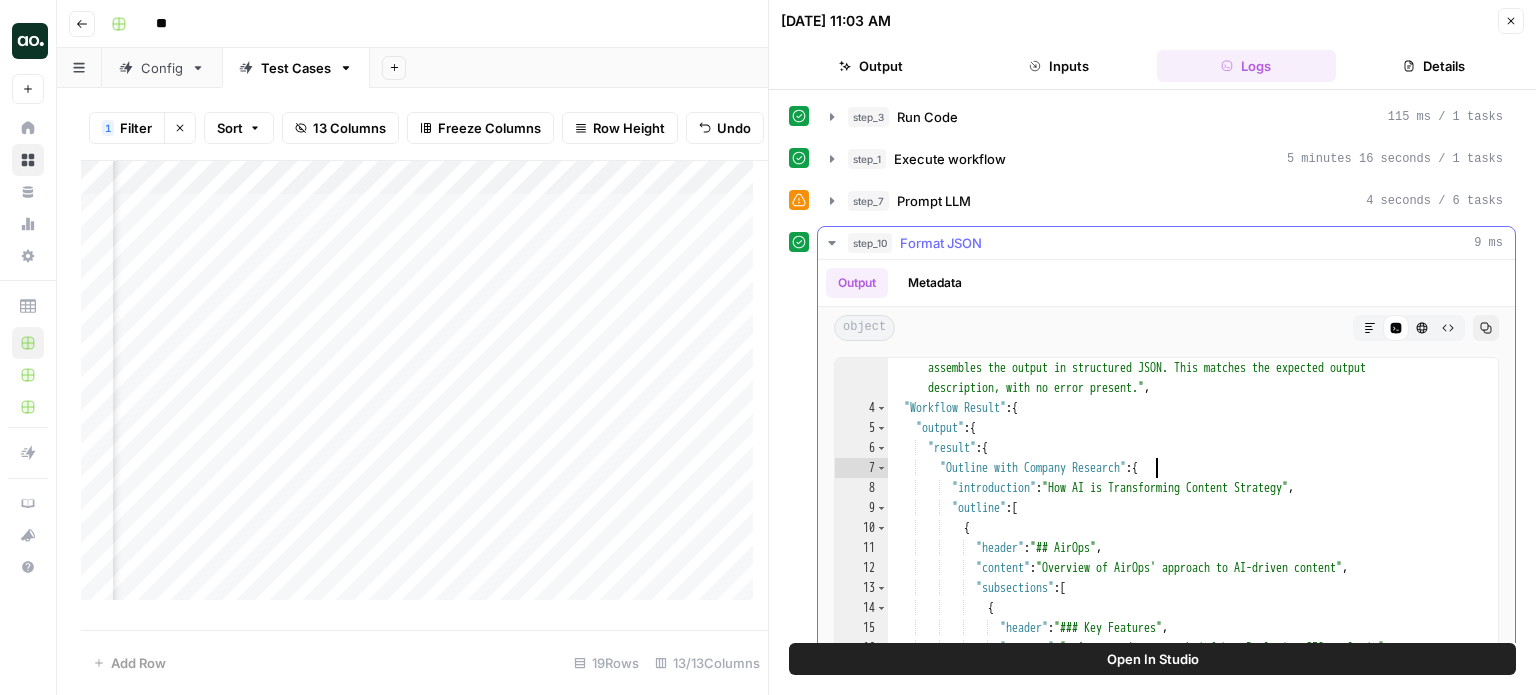 click on ""Reason" :  "The actual output provides a detailed, structured enrichment of the         outline with competitor research relevant to the keyword ('AI content strategy')         and is aligned with AirOps' brand and audience. It parses the outline, extracts         the article title, identifies companies, generates company research, and         assembles the output in structured JSON. This matches the expected output         description, with no error present." ,    "Workflow Result" :  {      "output" :  {         "result" :  {           "Outline with Company Research" :  {              "introduction" :  "How AI is Transforming Content Strategy" ,              "outline" :  [                {                   "header" :  "## AirOps" ,                   "content" :  "Overview of AirOps' approach to AI-driven content" ,                   "subsections" :  [                     {                        "header" :  "### Key Features" ,                        "content" :  \n      }" at bounding box center [1185, 545] 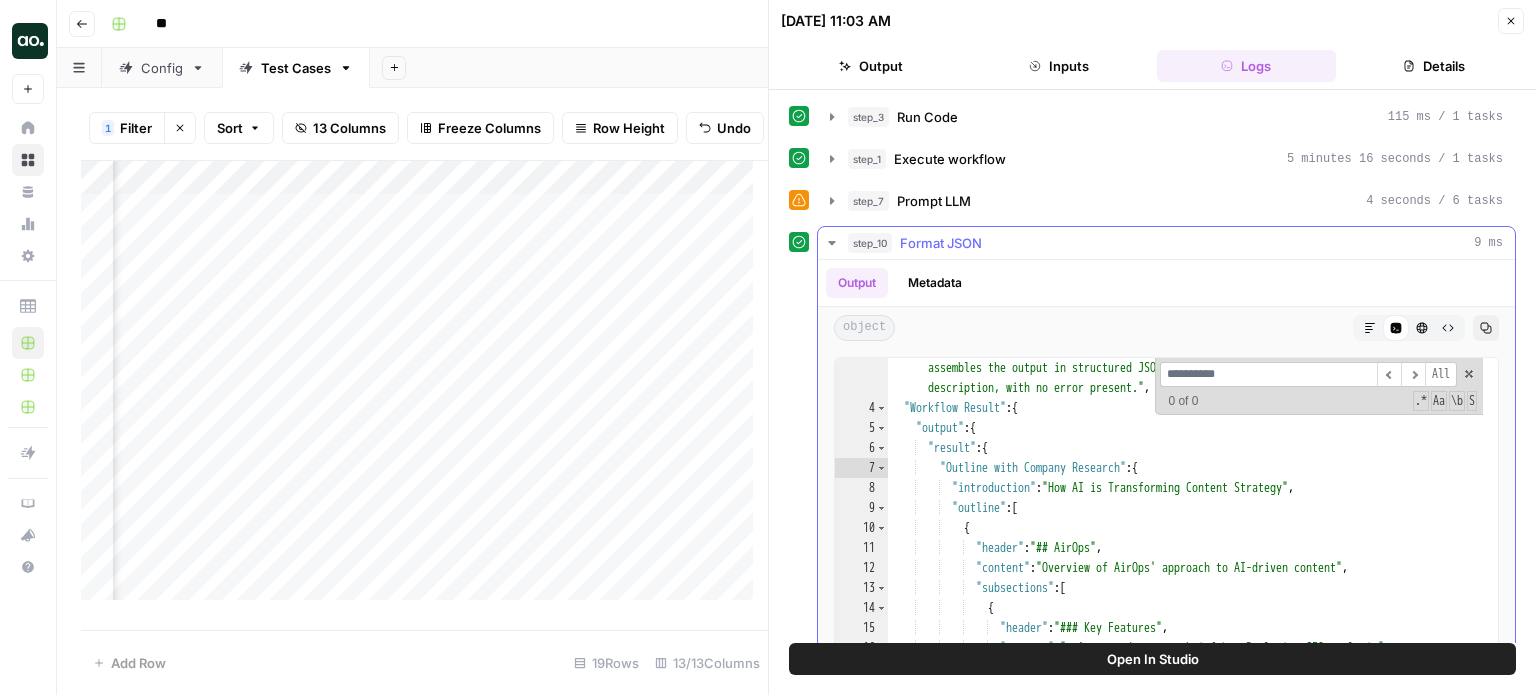 type on "**********" 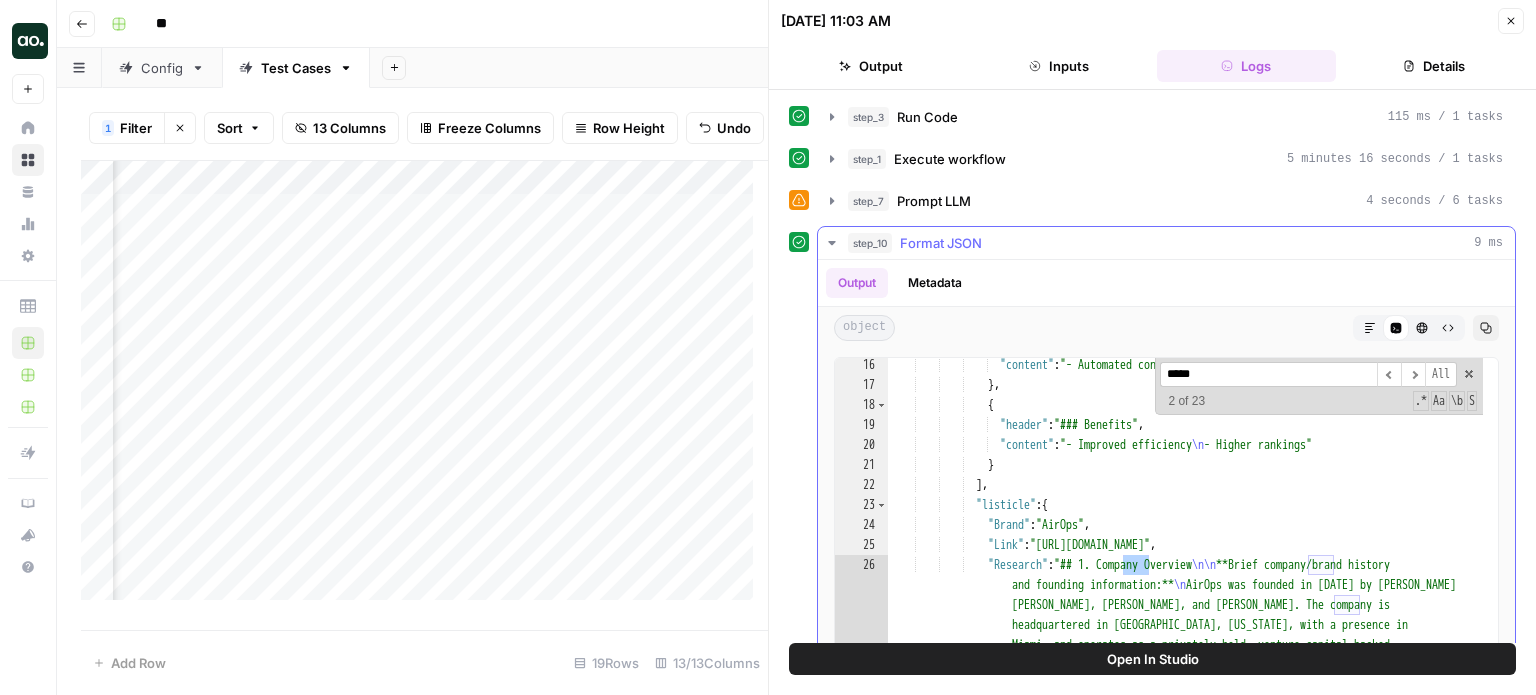 scroll, scrollTop: 823, scrollLeft: 0, axis: vertical 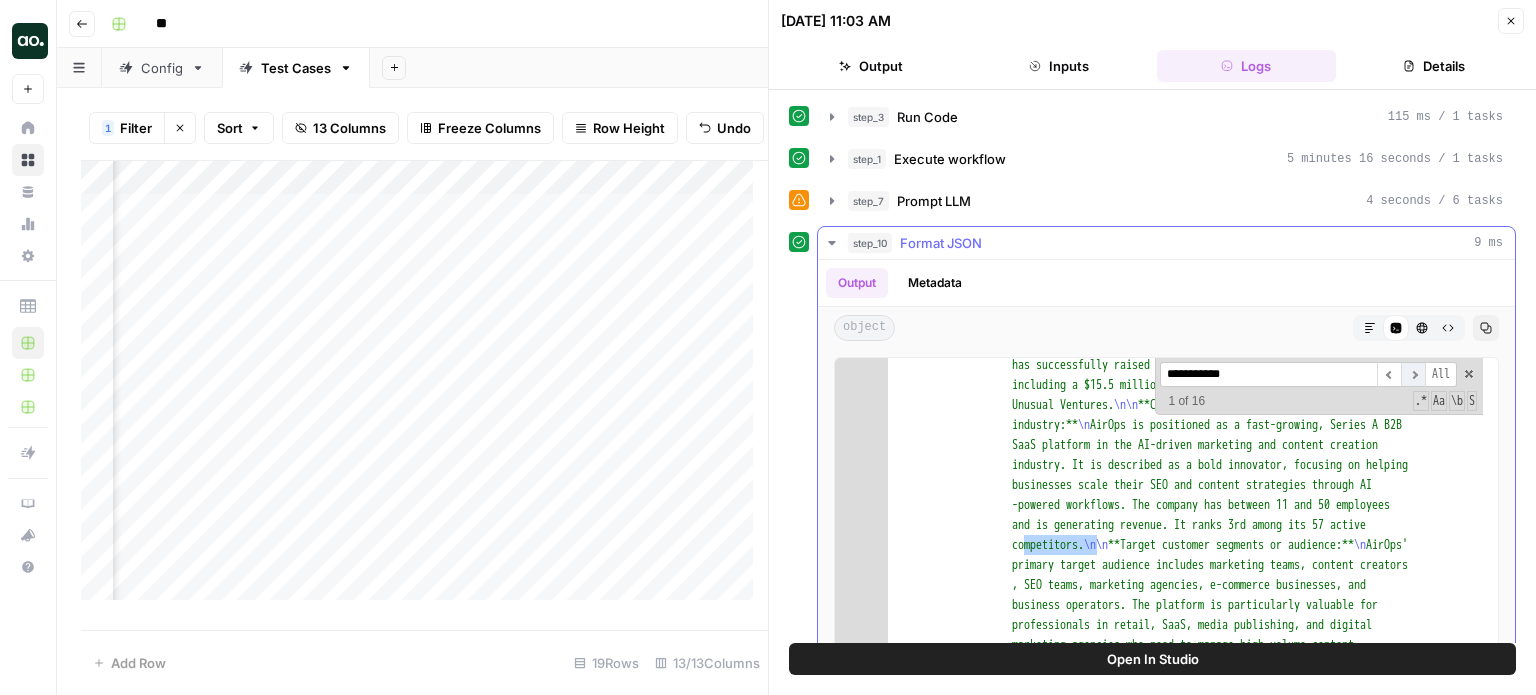 type on "**********" 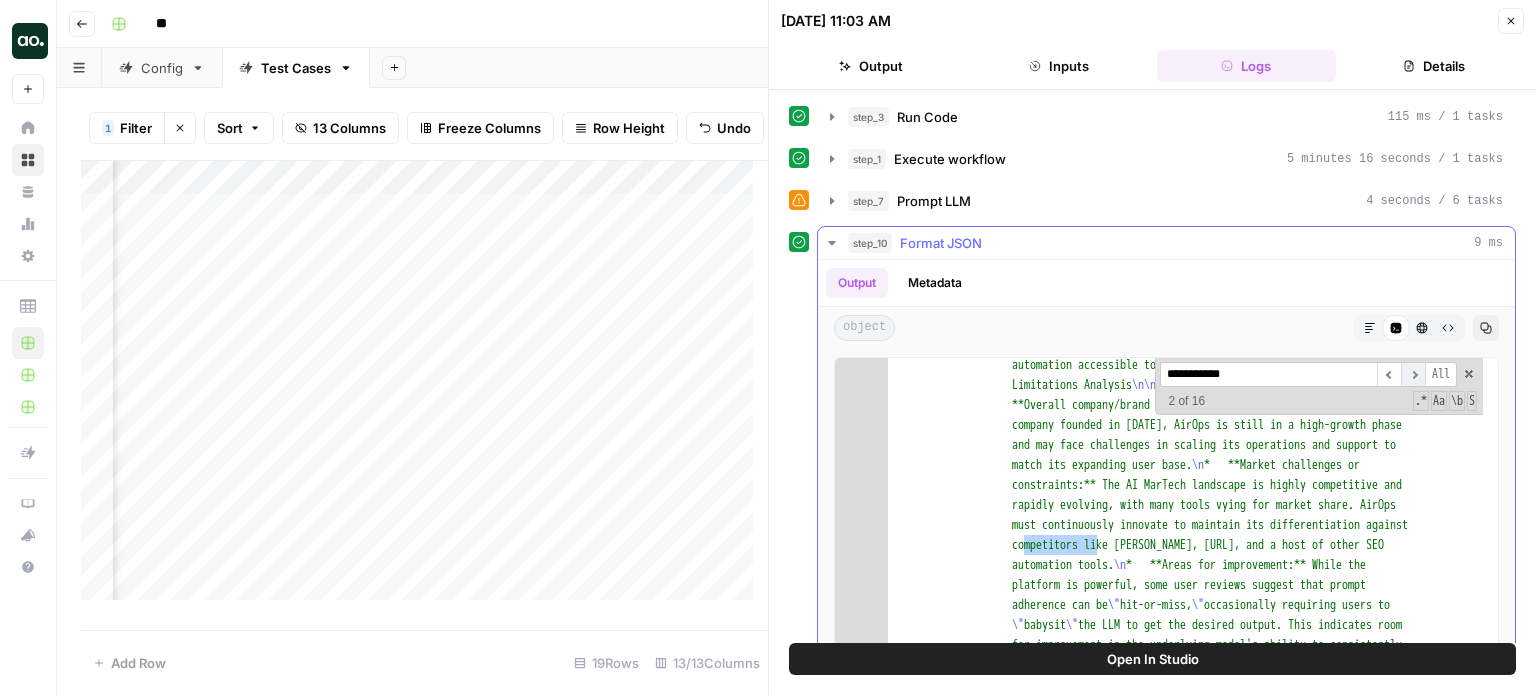 scroll, scrollTop: 3463, scrollLeft: 0, axis: vertical 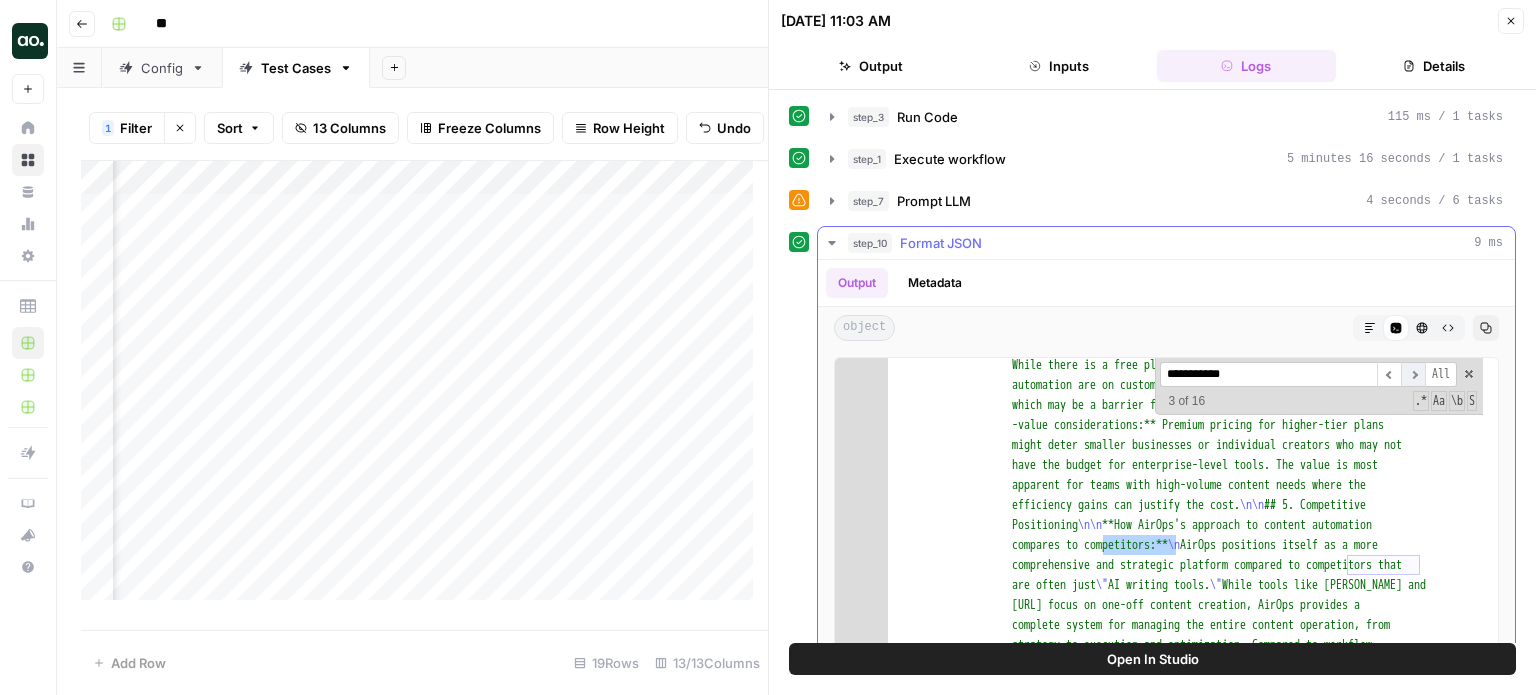 click on "​" at bounding box center (1413, 374) 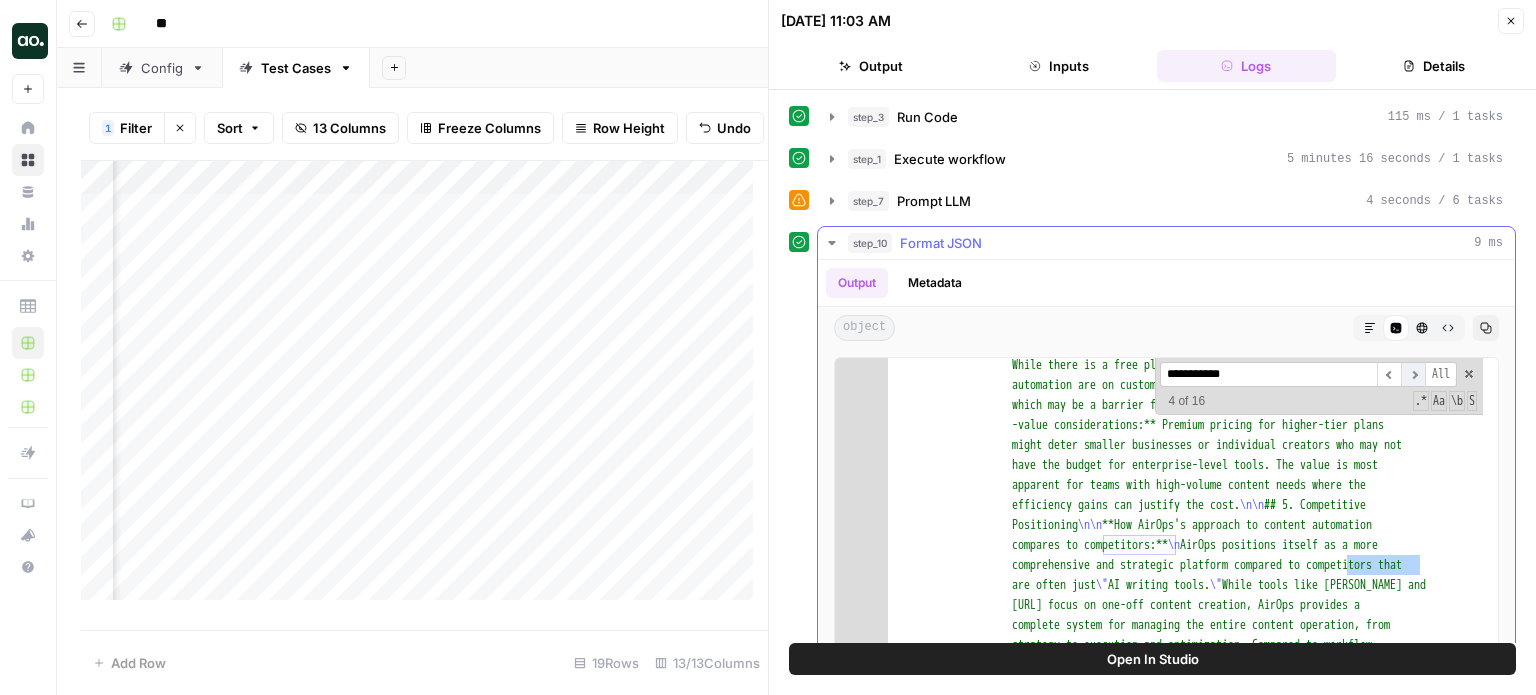 click on "​" at bounding box center (1413, 374) 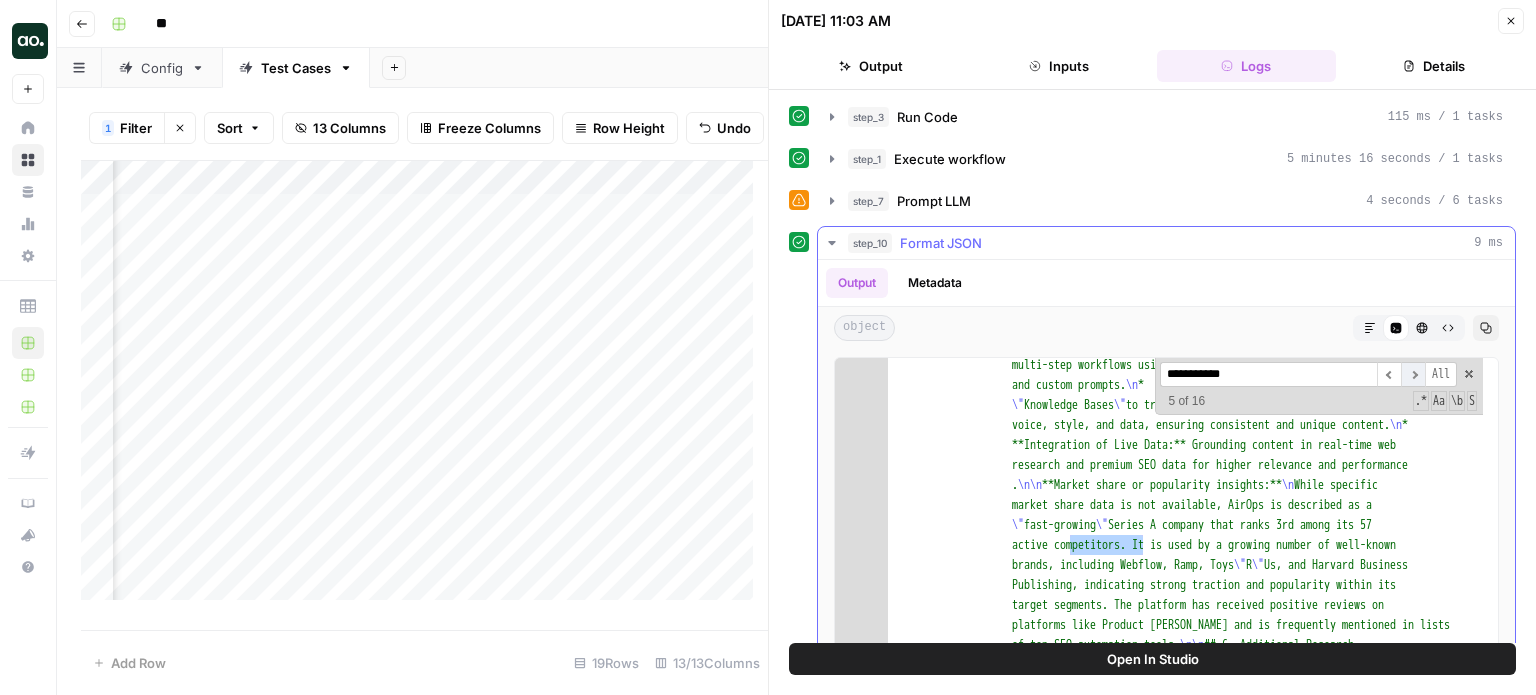 click on "​" at bounding box center [1413, 374] 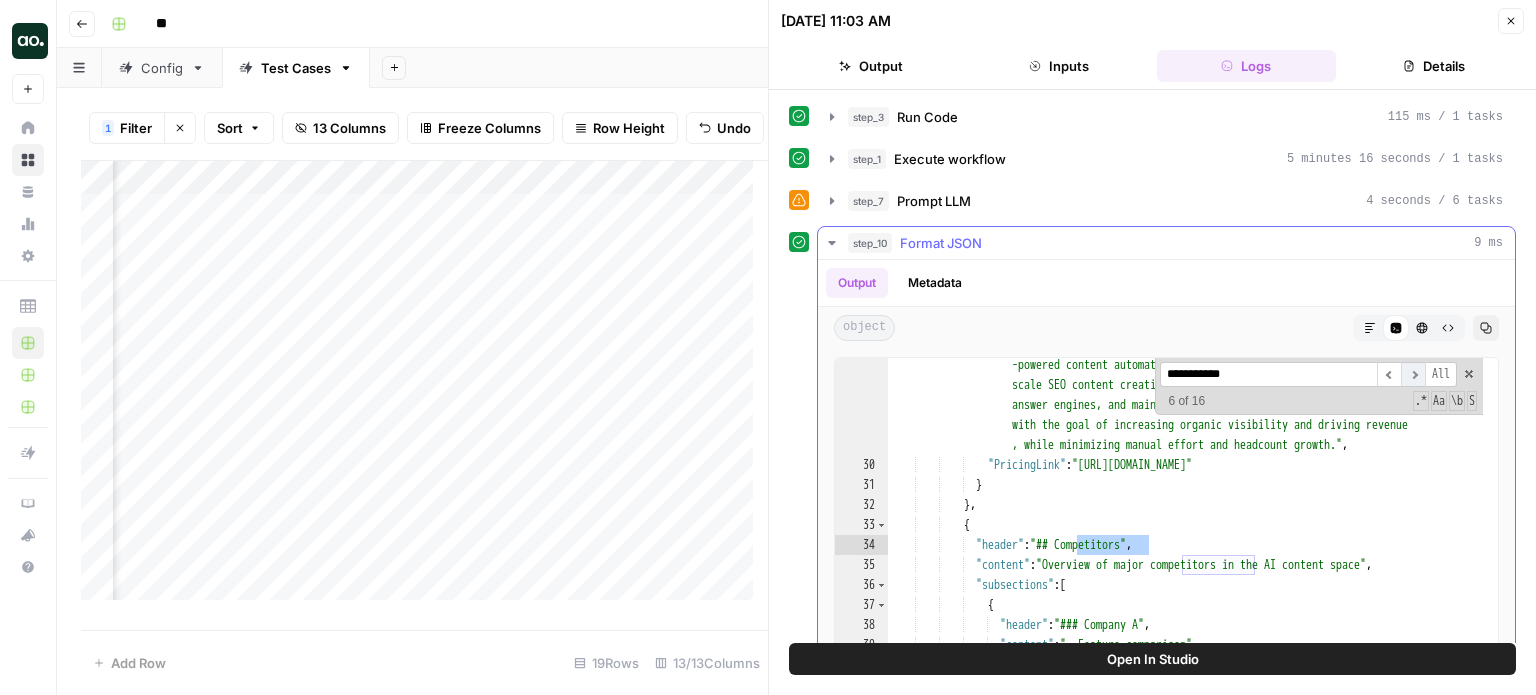 scroll, scrollTop: 6563, scrollLeft: 0, axis: vertical 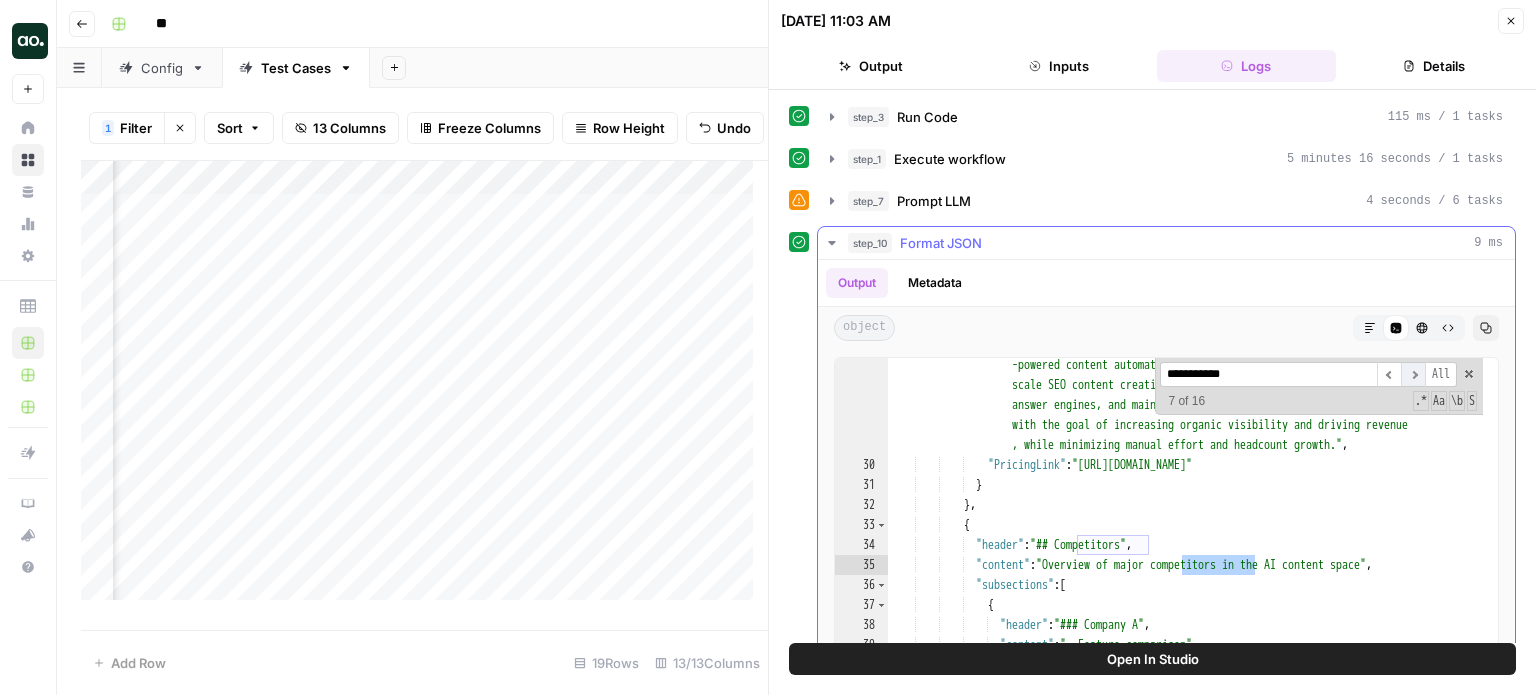 click on "​" at bounding box center (1413, 374) 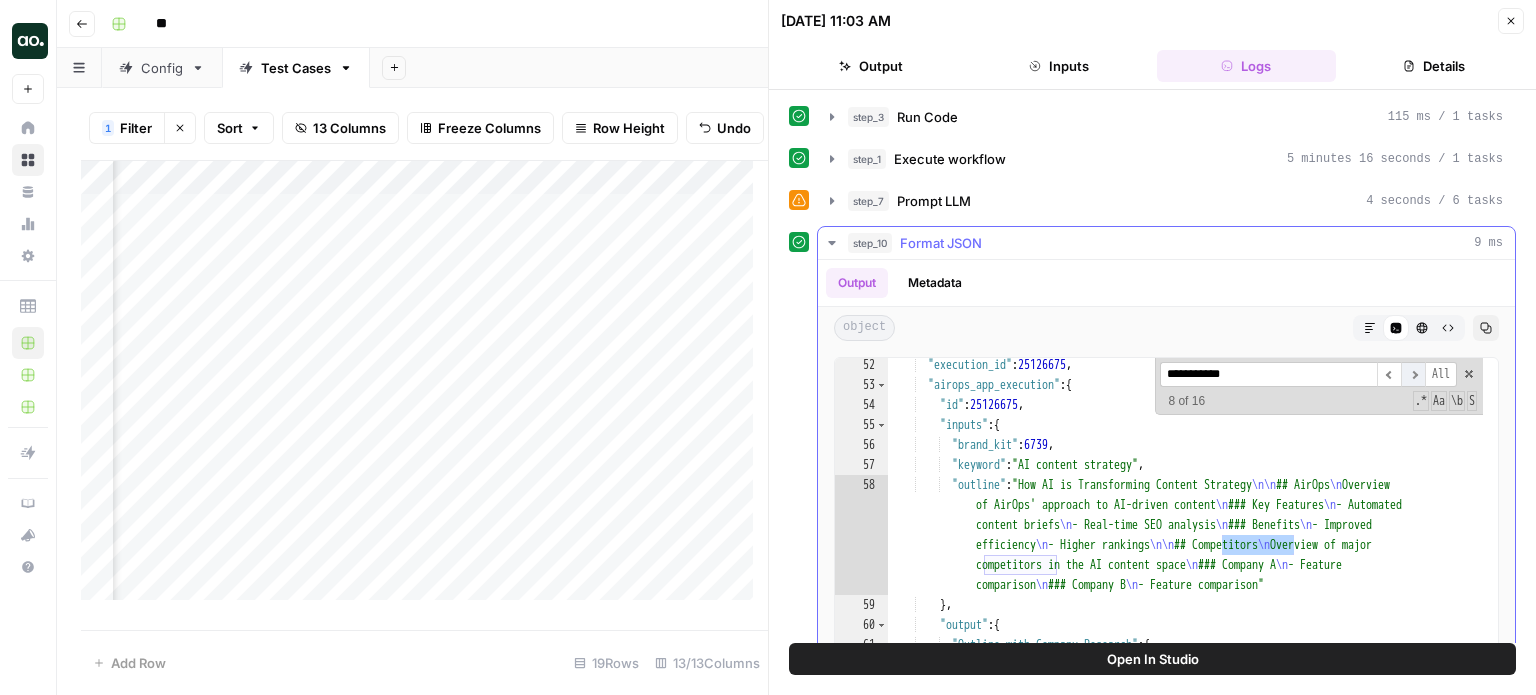 click on "​" at bounding box center [1413, 374] 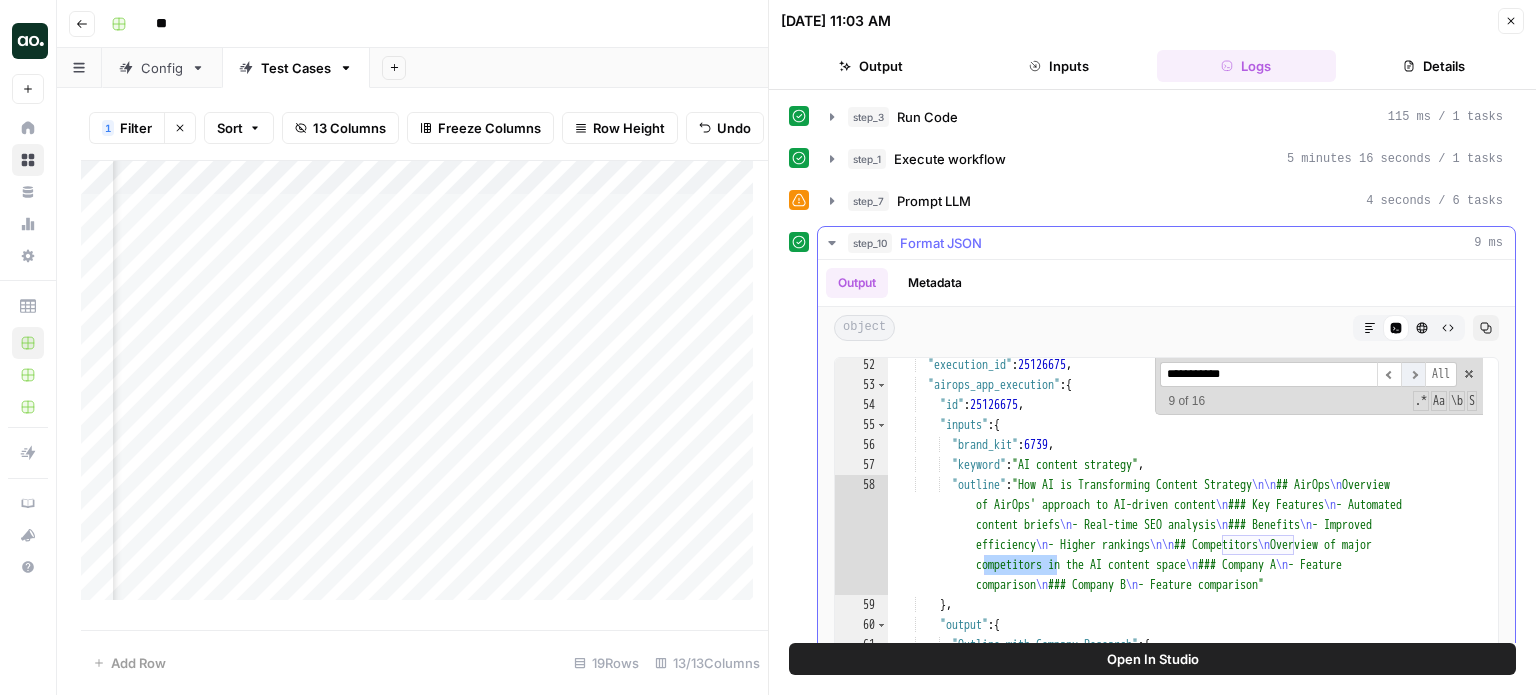 click on "​" at bounding box center [1413, 374] 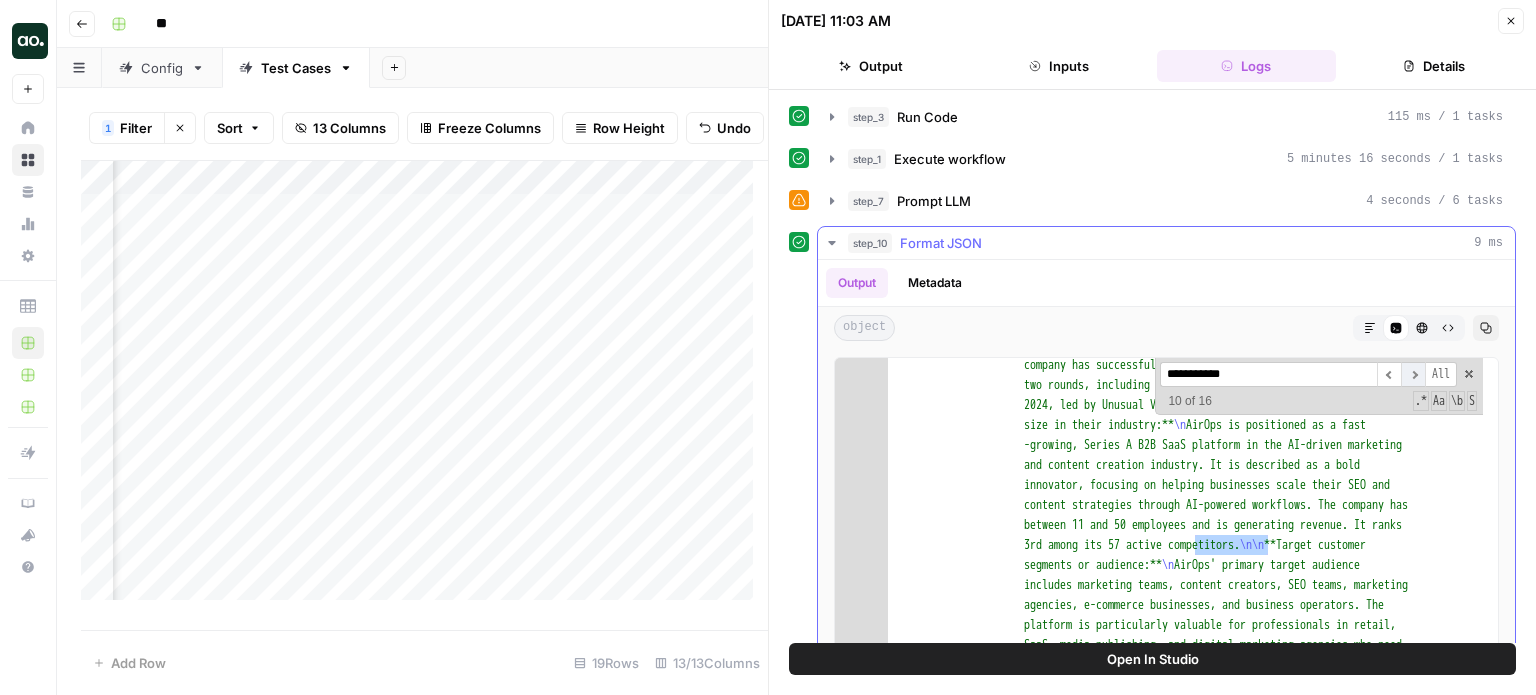 scroll, scrollTop: 7983, scrollLeft: 0, axis: vertical 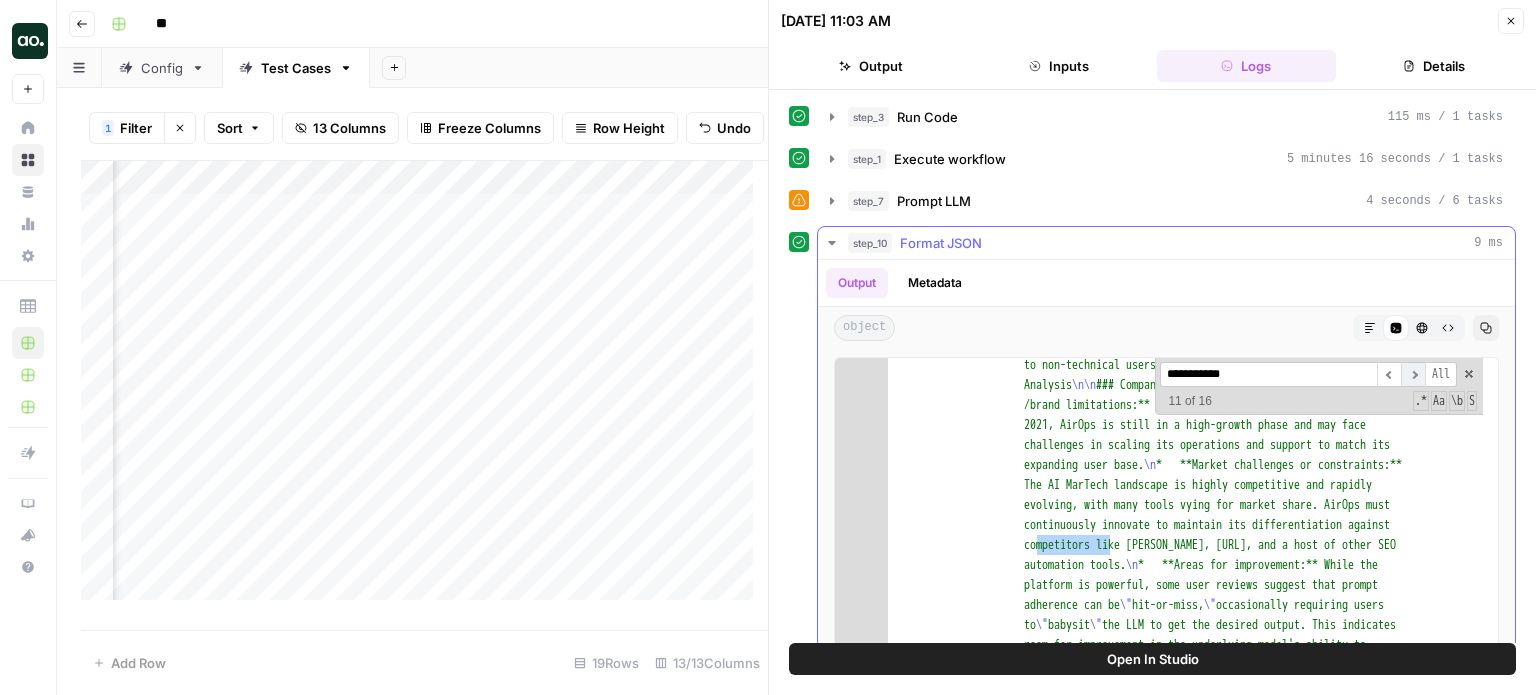 click on "​" at bounding box center (1413, 374) 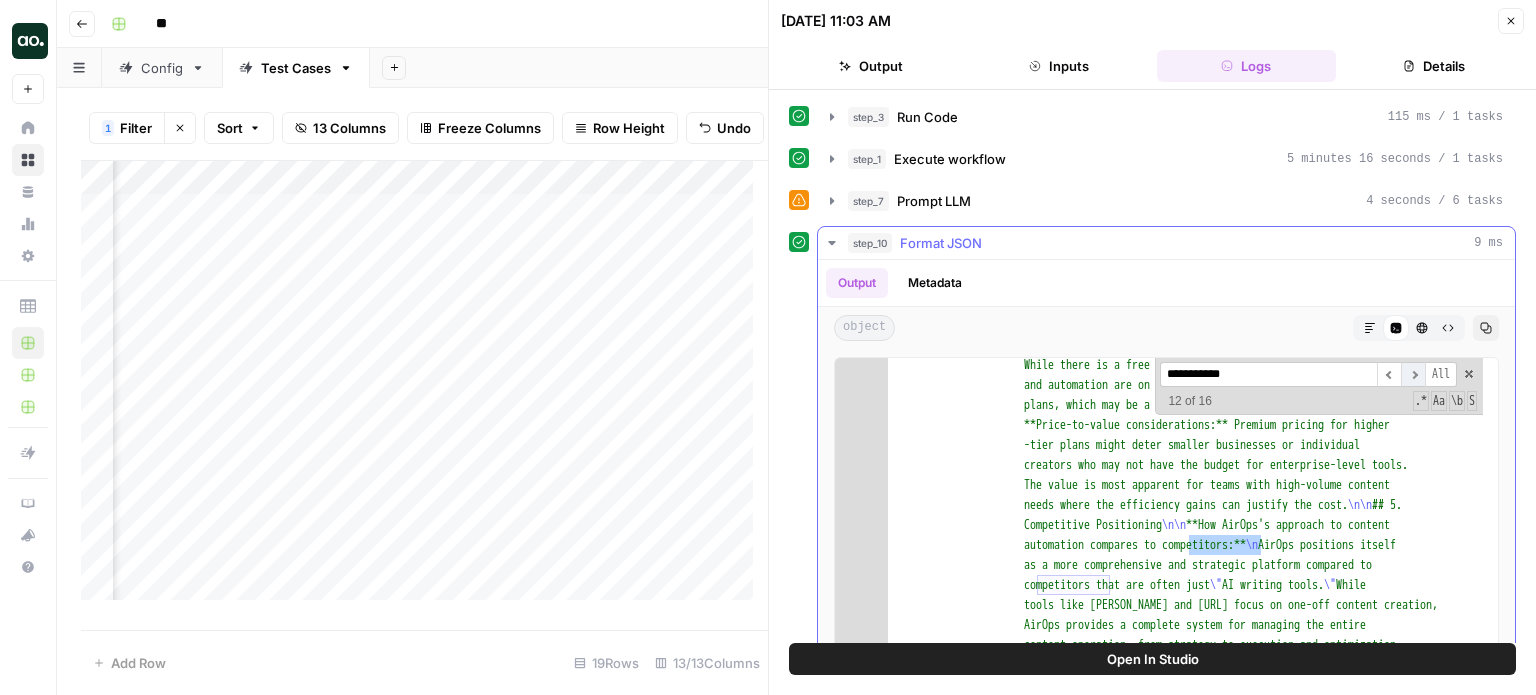 click on "​" at bounding box center (1413, 374) 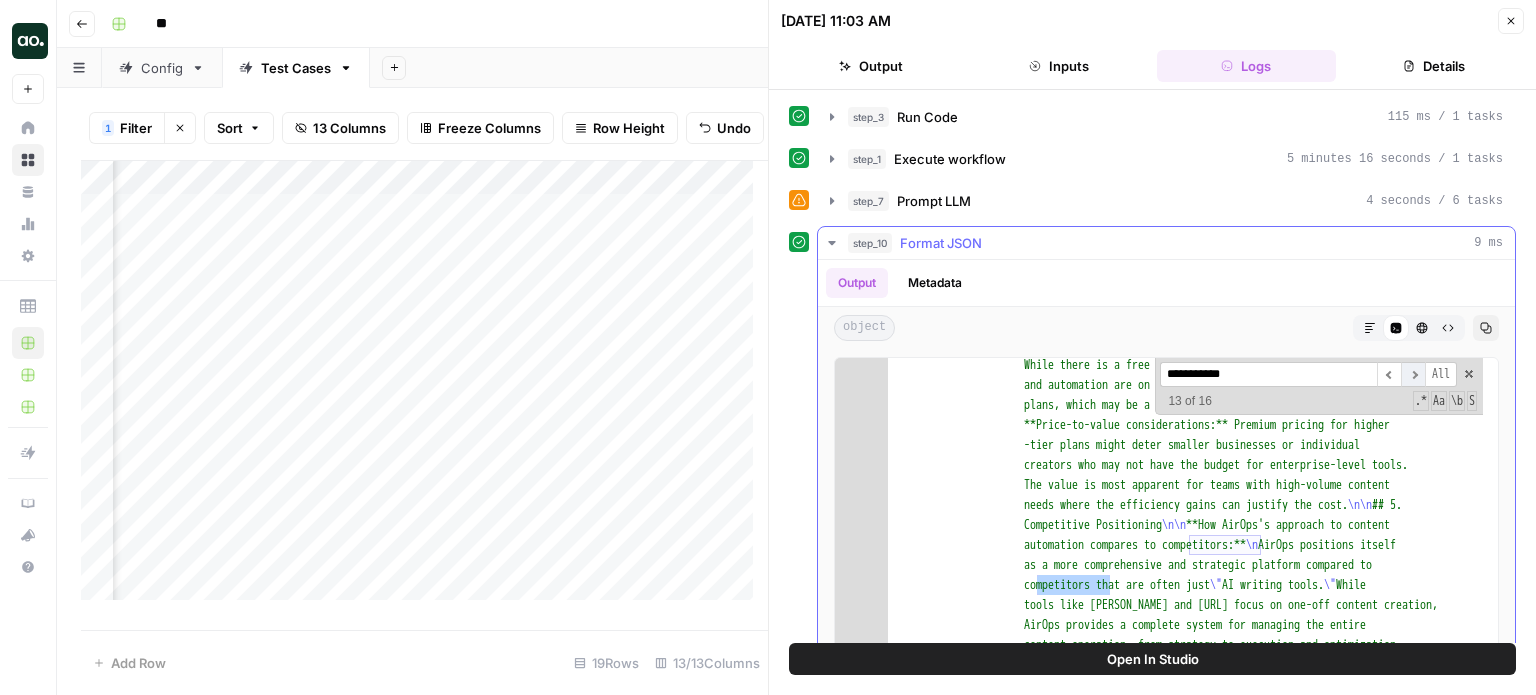 click on "​" at bounding box center (1413, 374) 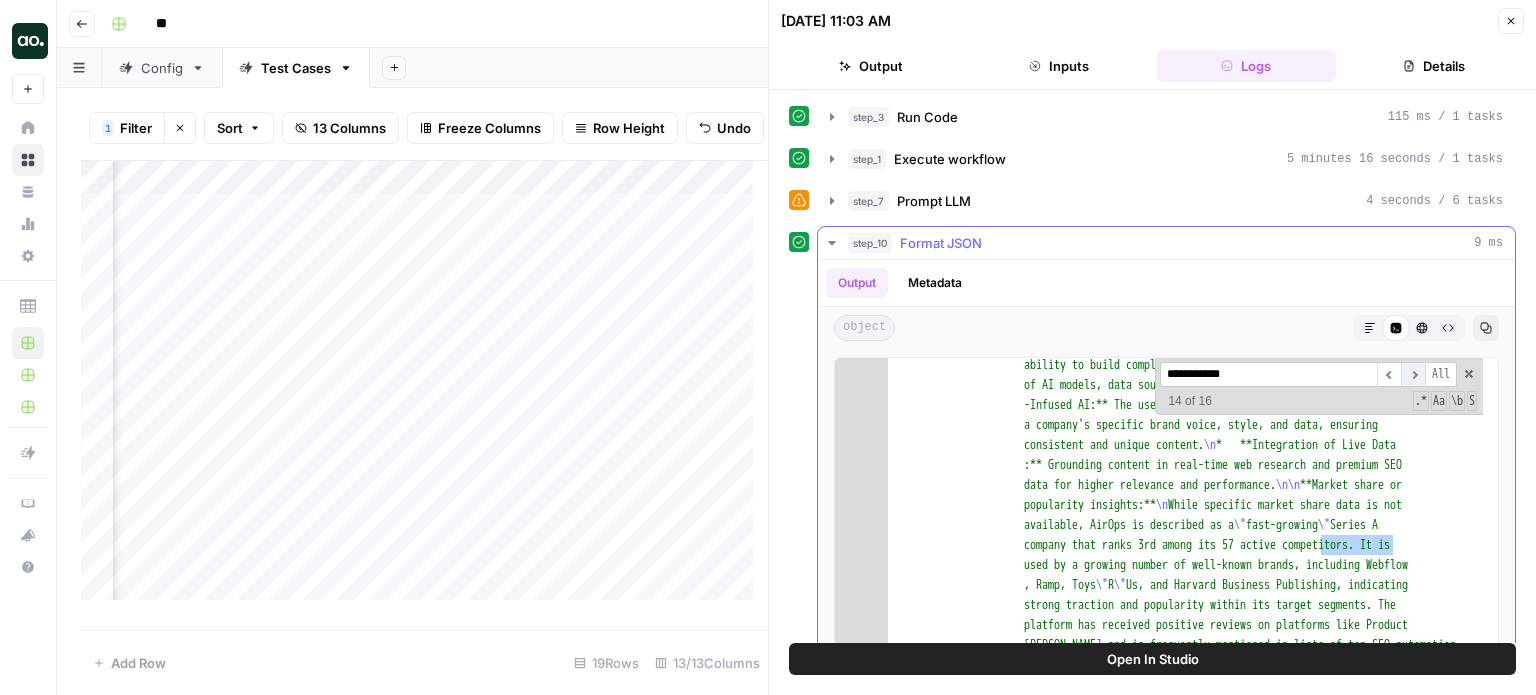 click on "​" at bounding box center [1413, 374] 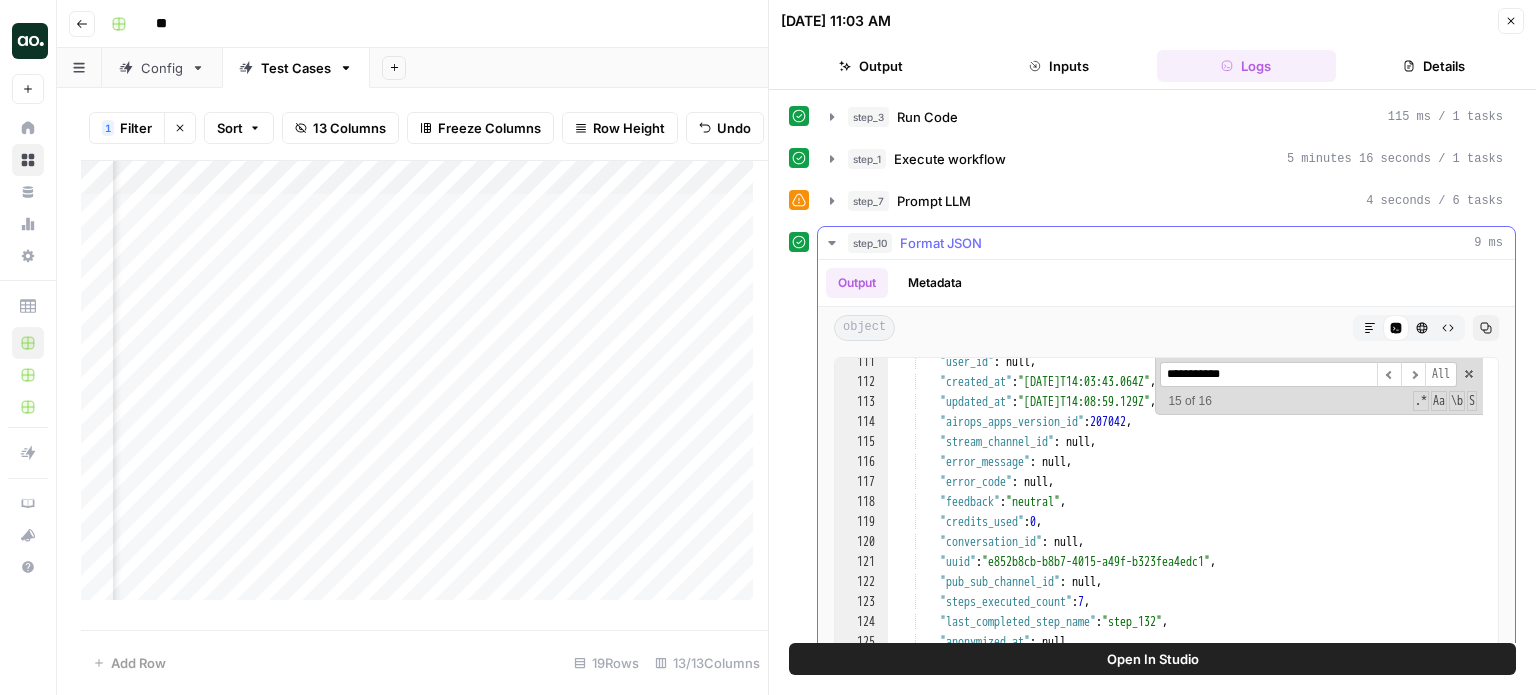 scroll, scrollTop: 14565, scrollLeft: 0, axis: vertical 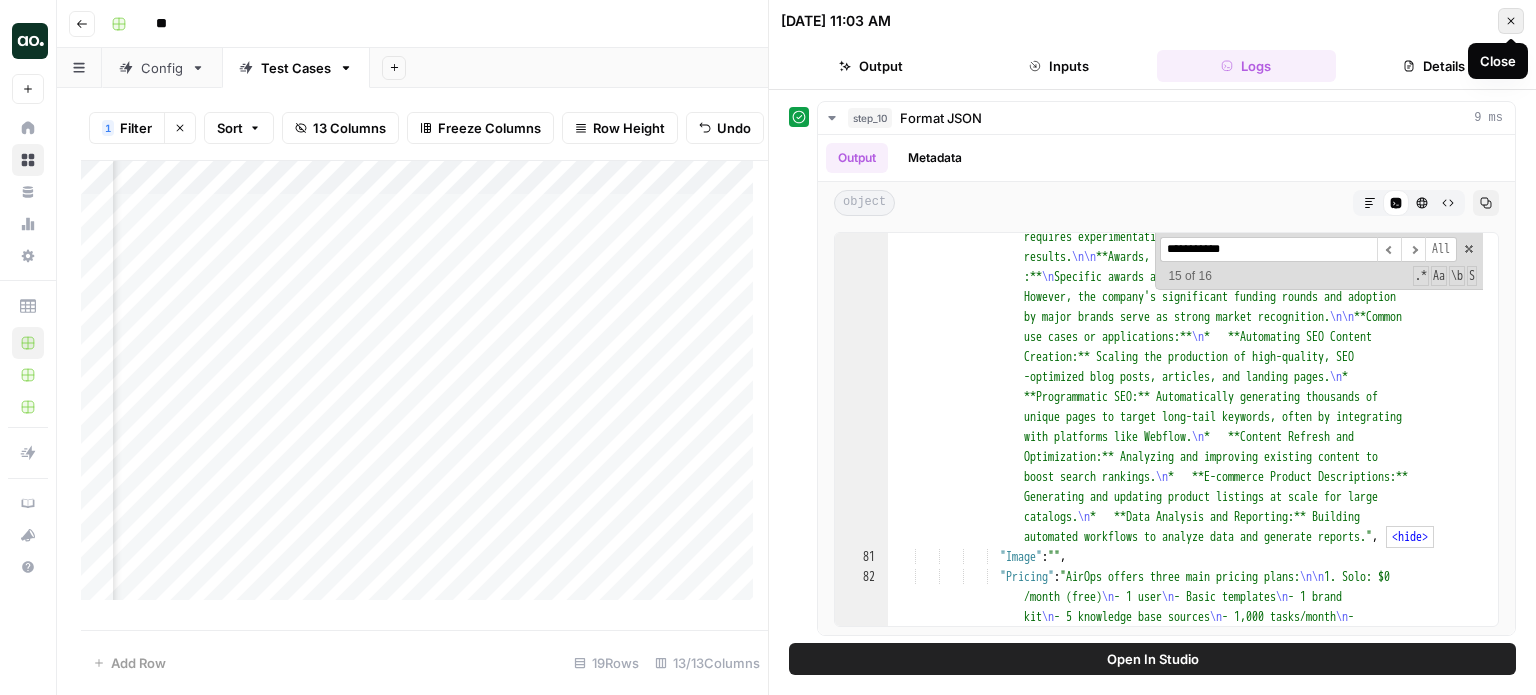 click 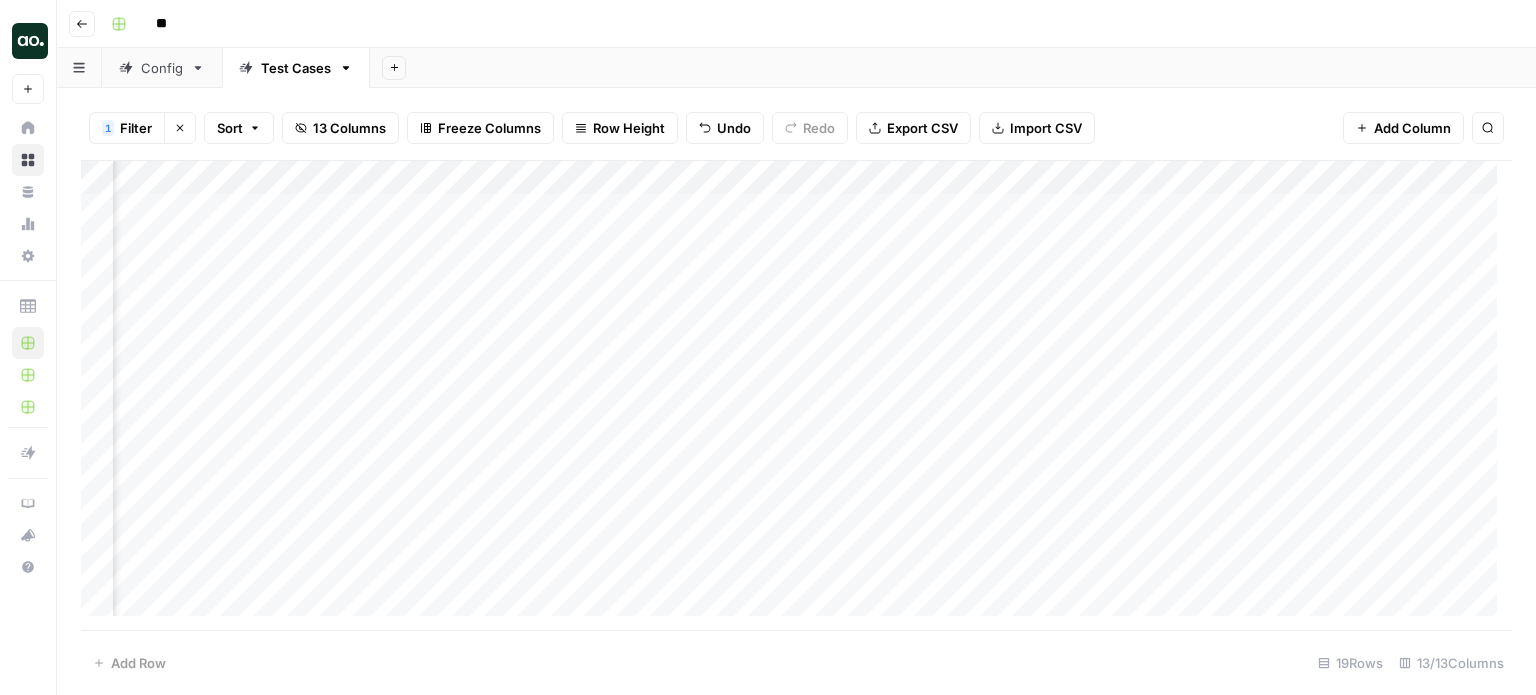 click on "Add Column" at bounding box center (796, 396) 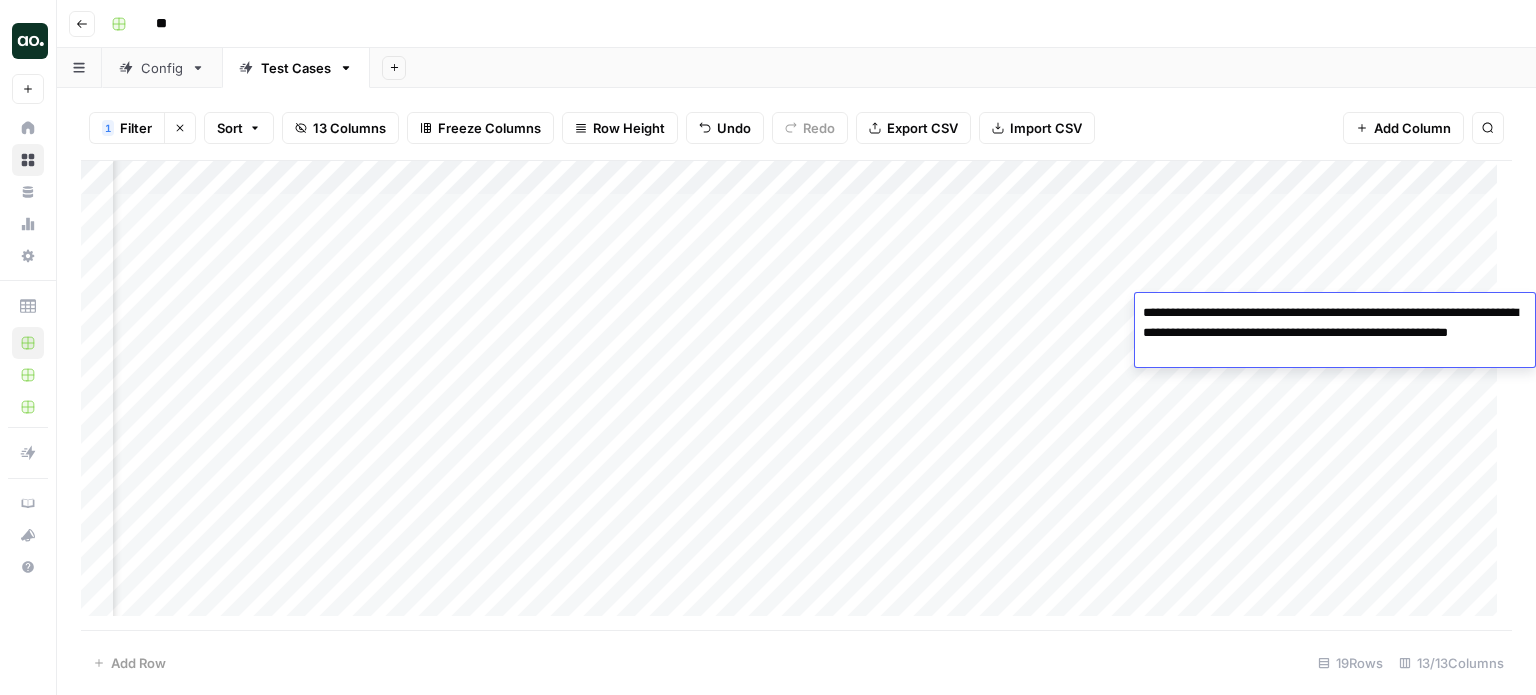 click on "**********" at bounding box center (1335, 333) 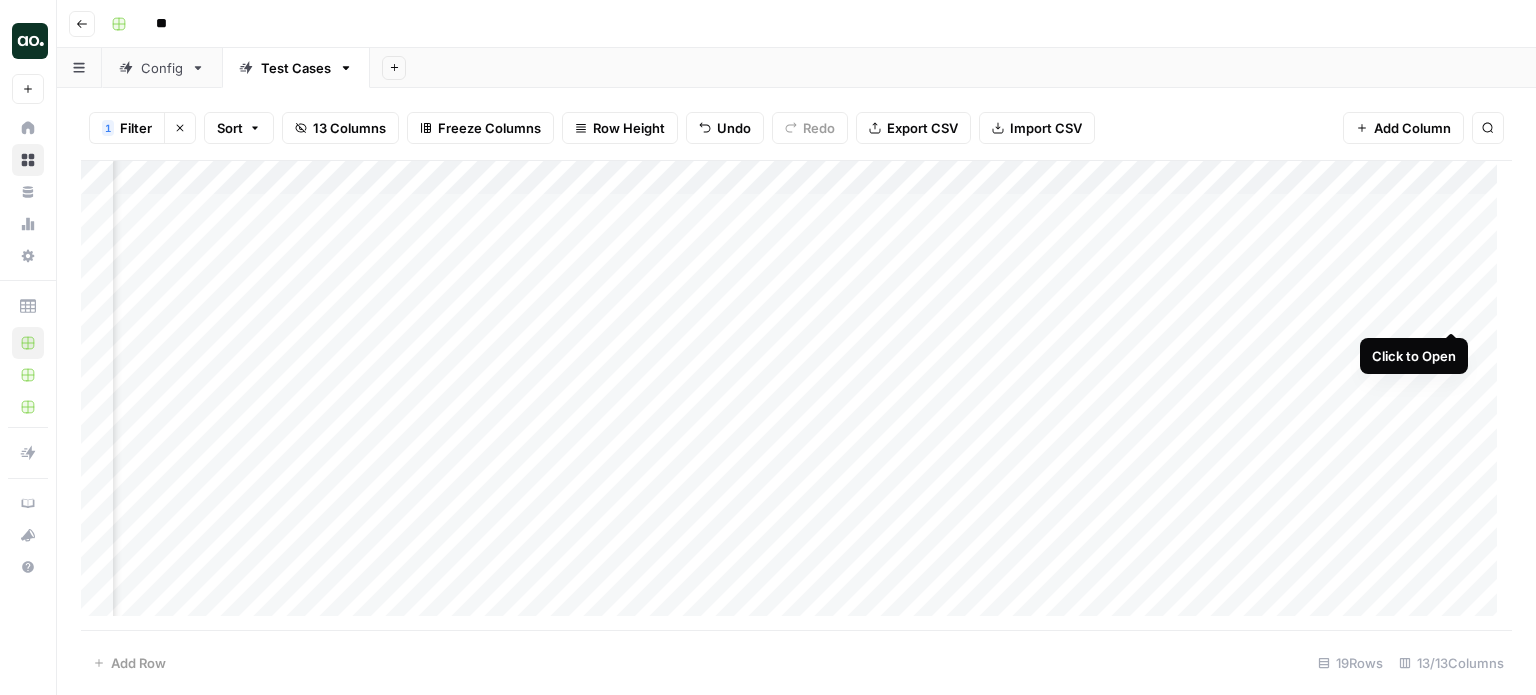 click on "Add Column" at bounding box center [796, 396] 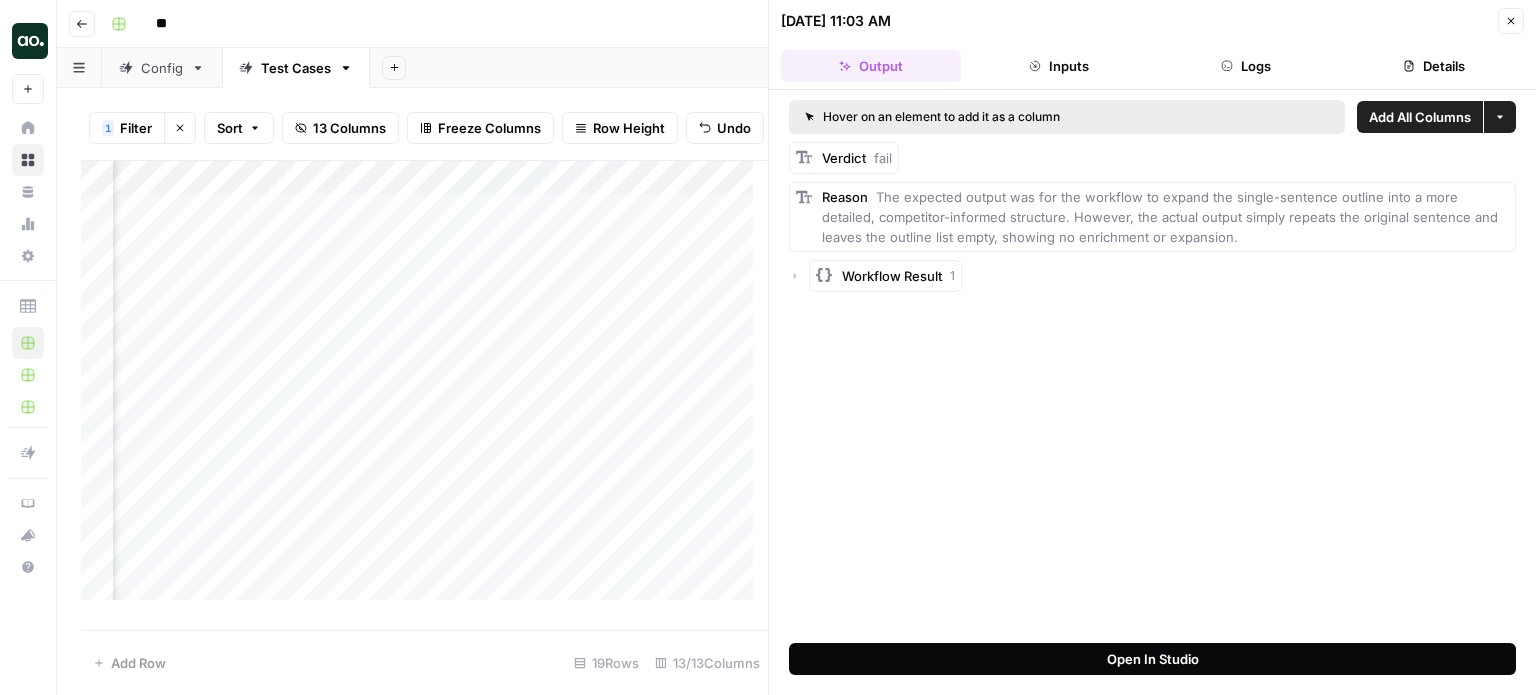 click on "Open In Studio" at bounding box center [1152, 659] 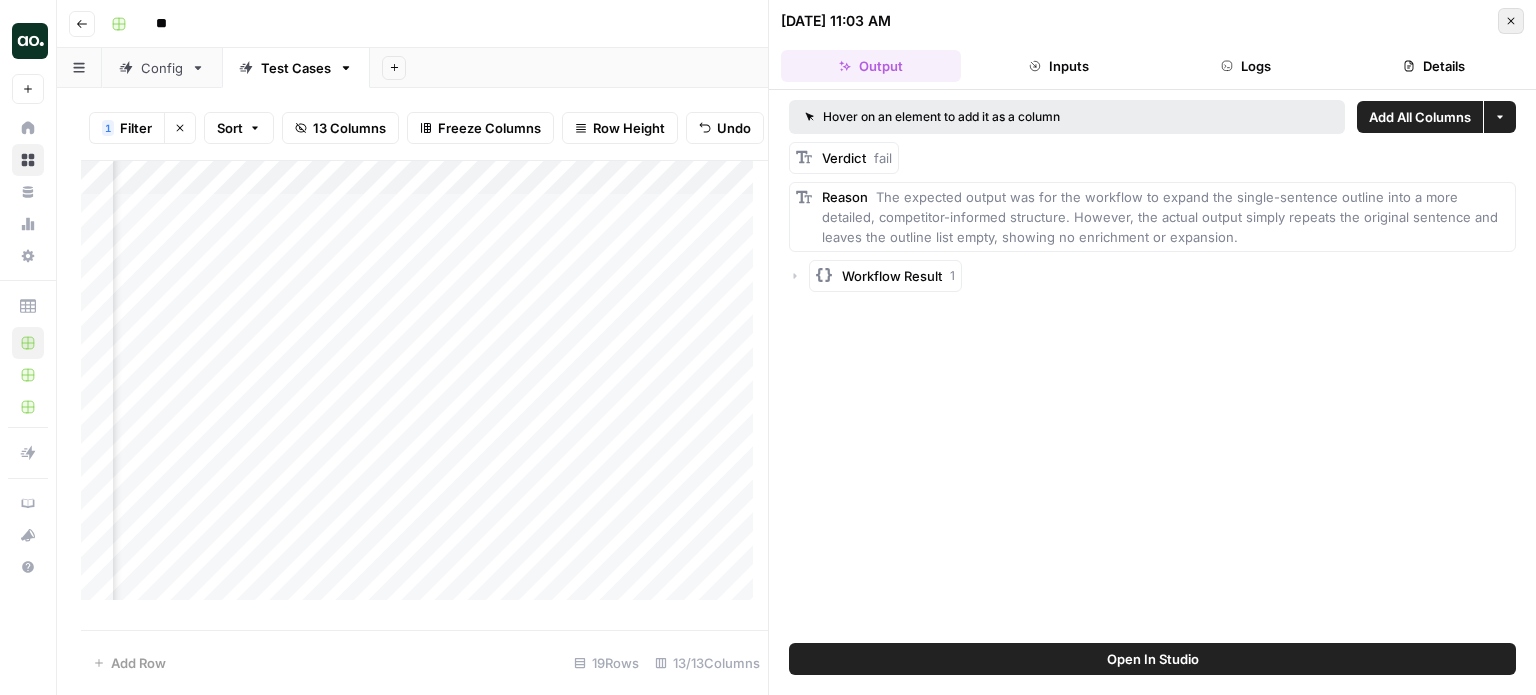 click 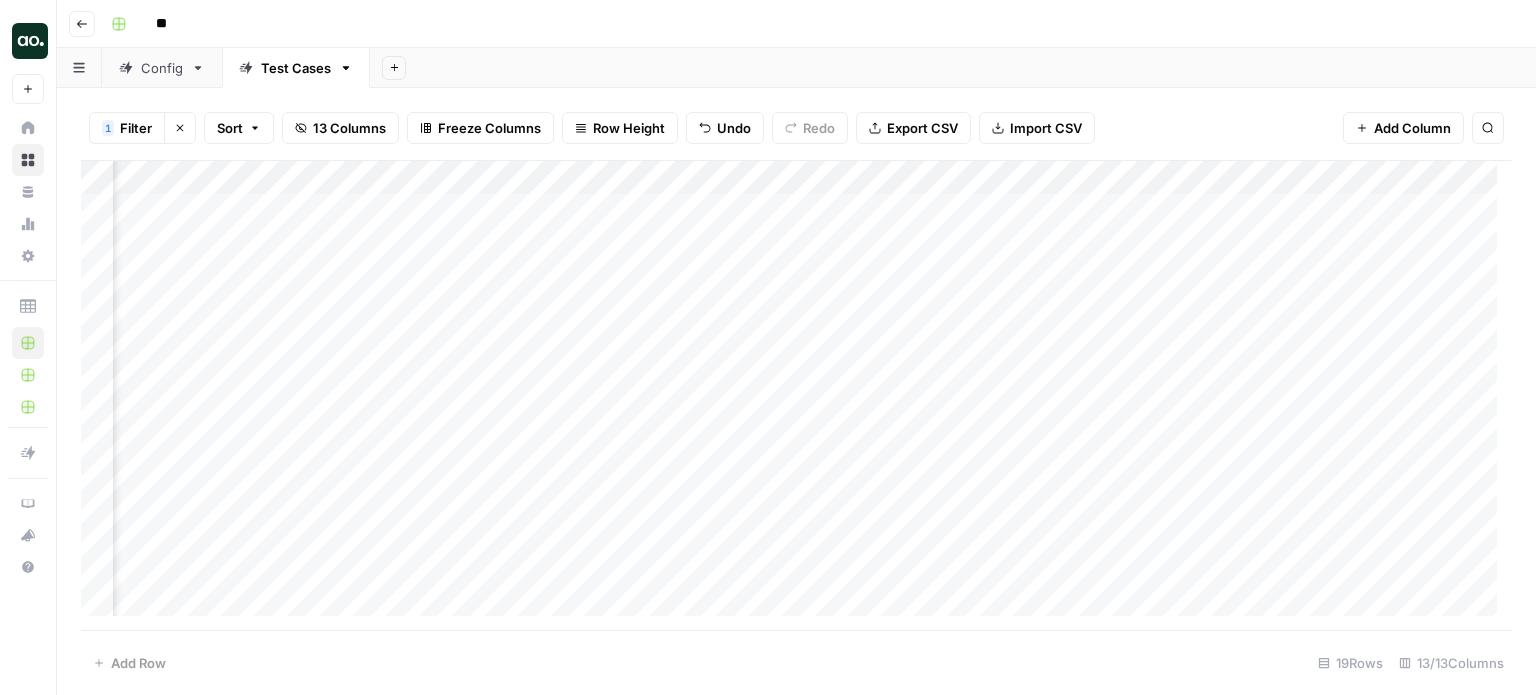 click on "Add Column" at bounding box center [796, 396] 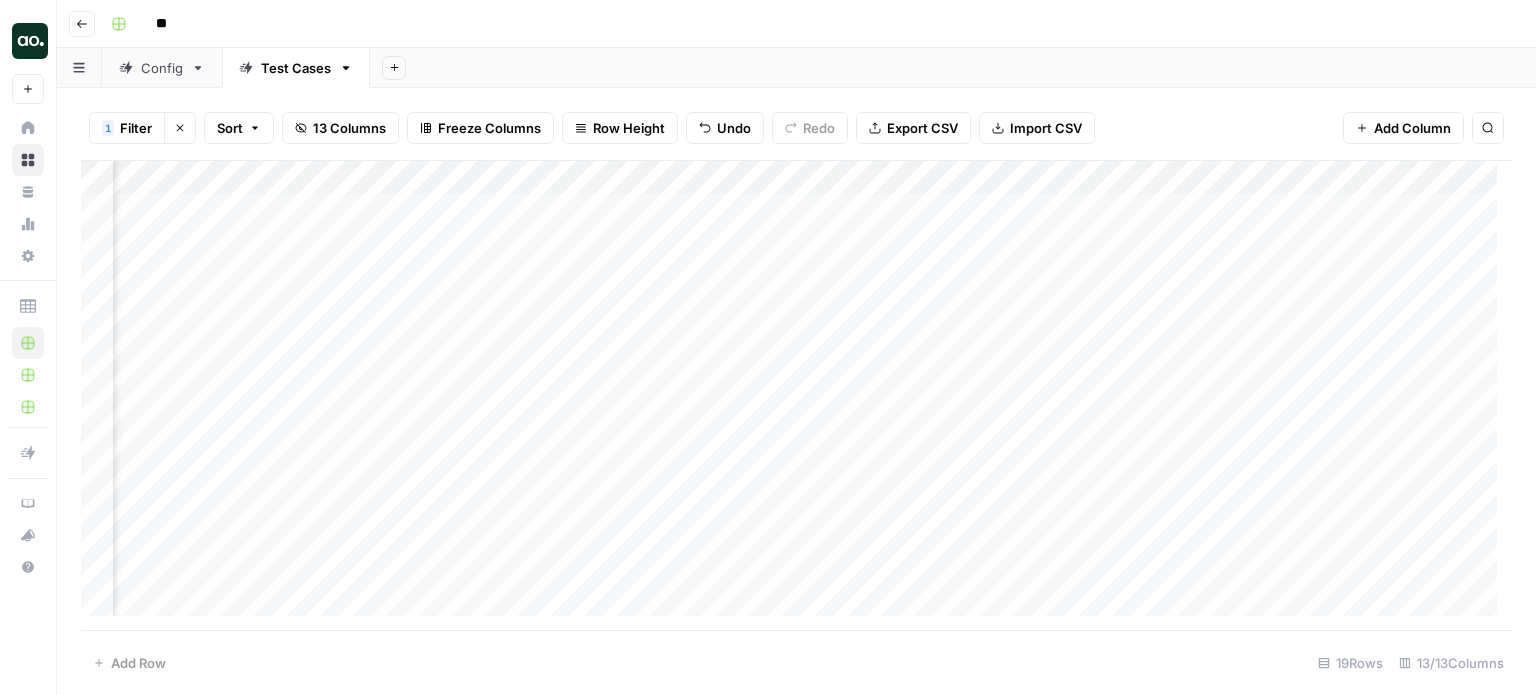scroll, scrollTop: 0, scrollLeft: 568, axis: horizontal 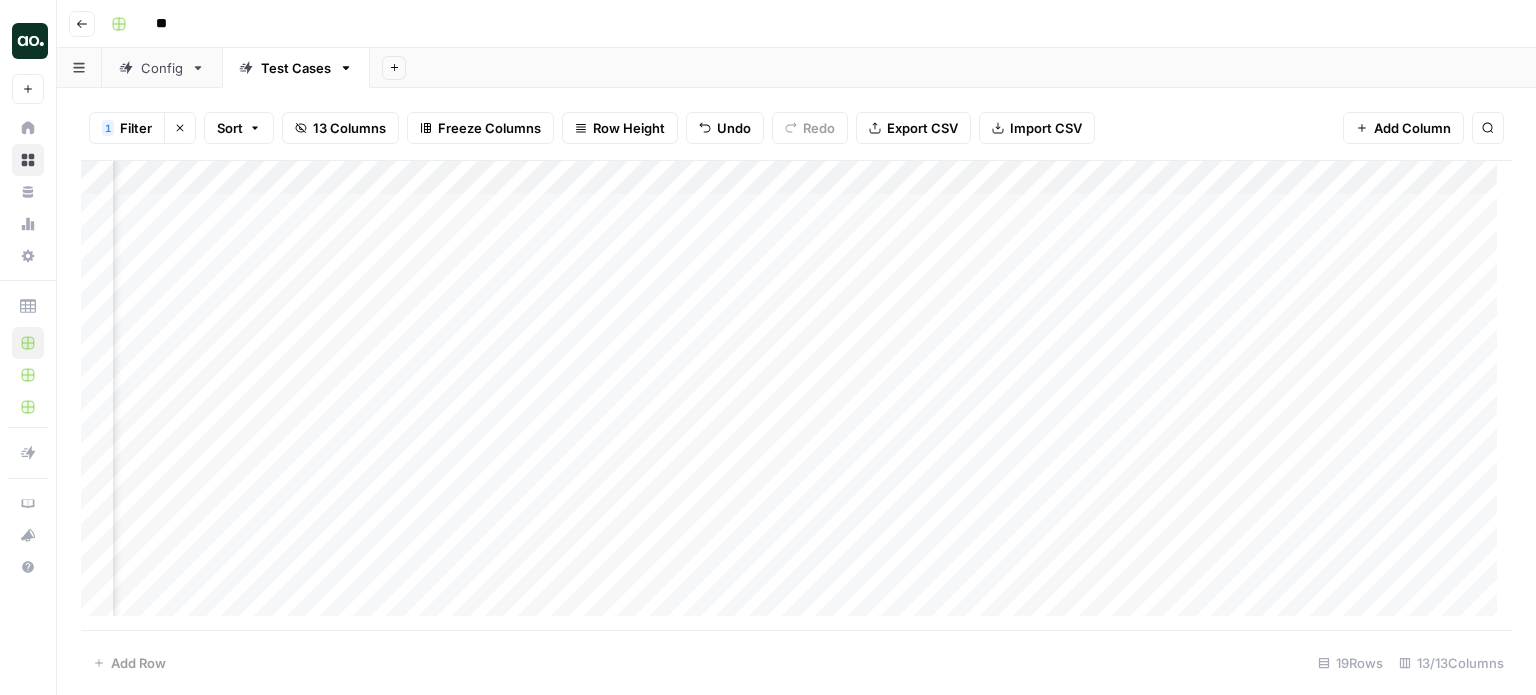 click on "Add Column" at bounding box center [796, 396] 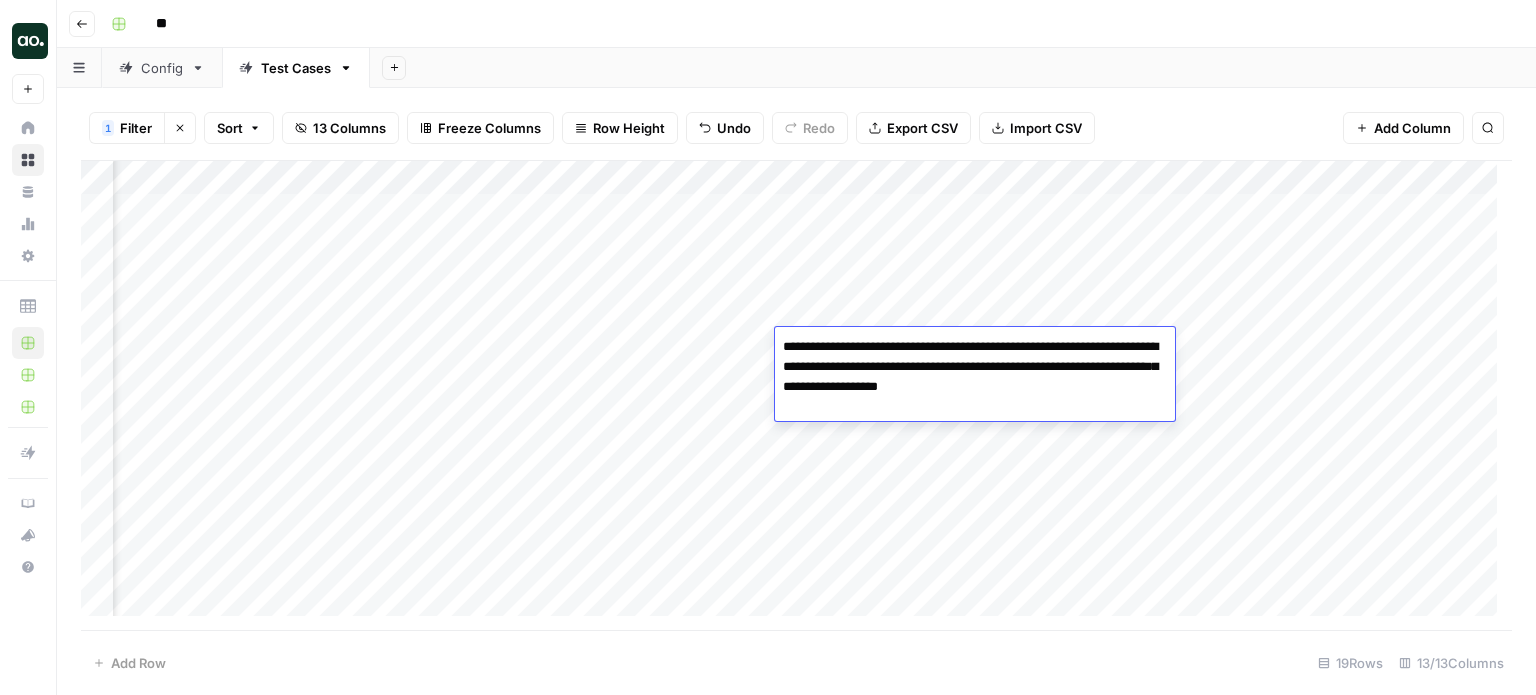 click on "Add Column" at bounding box center [796, 396] 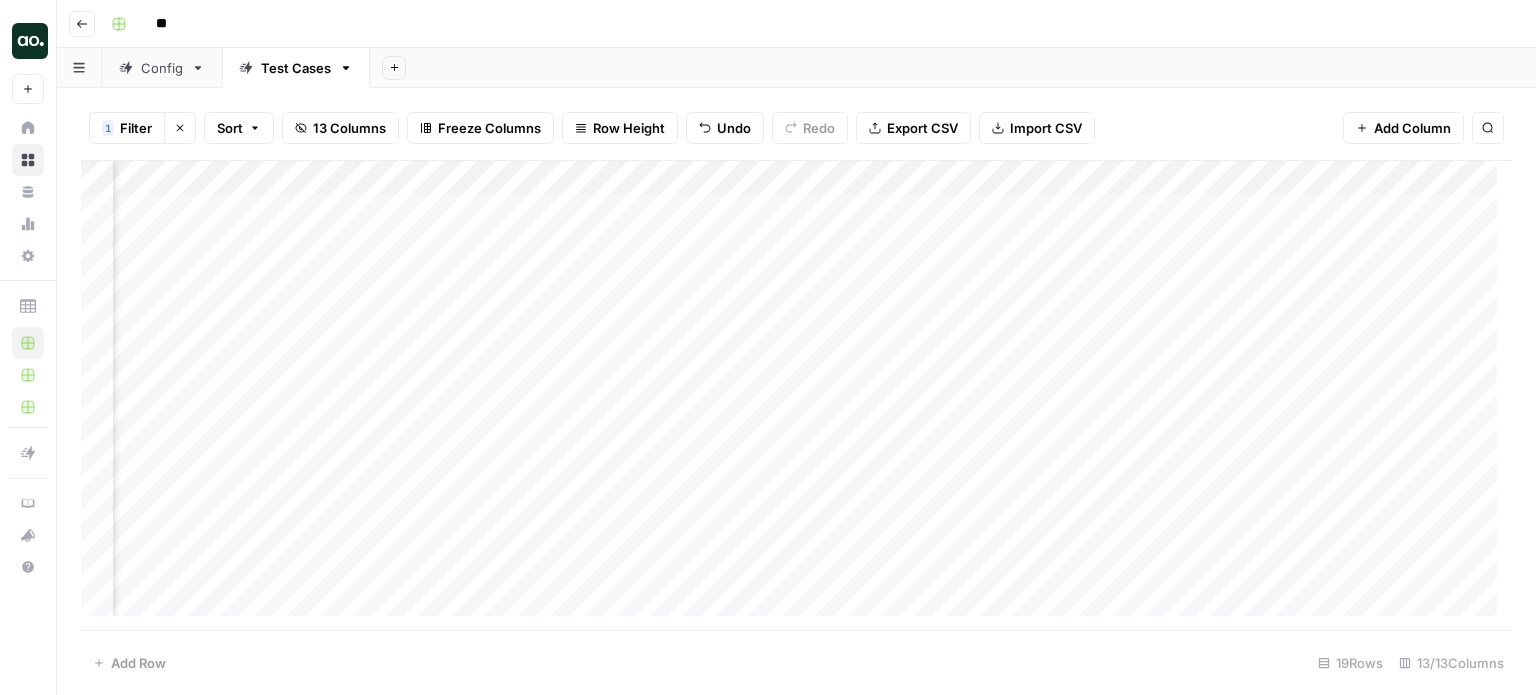 scroll, scrollTop: 0, scrollLeft: 334, axis: horizontal 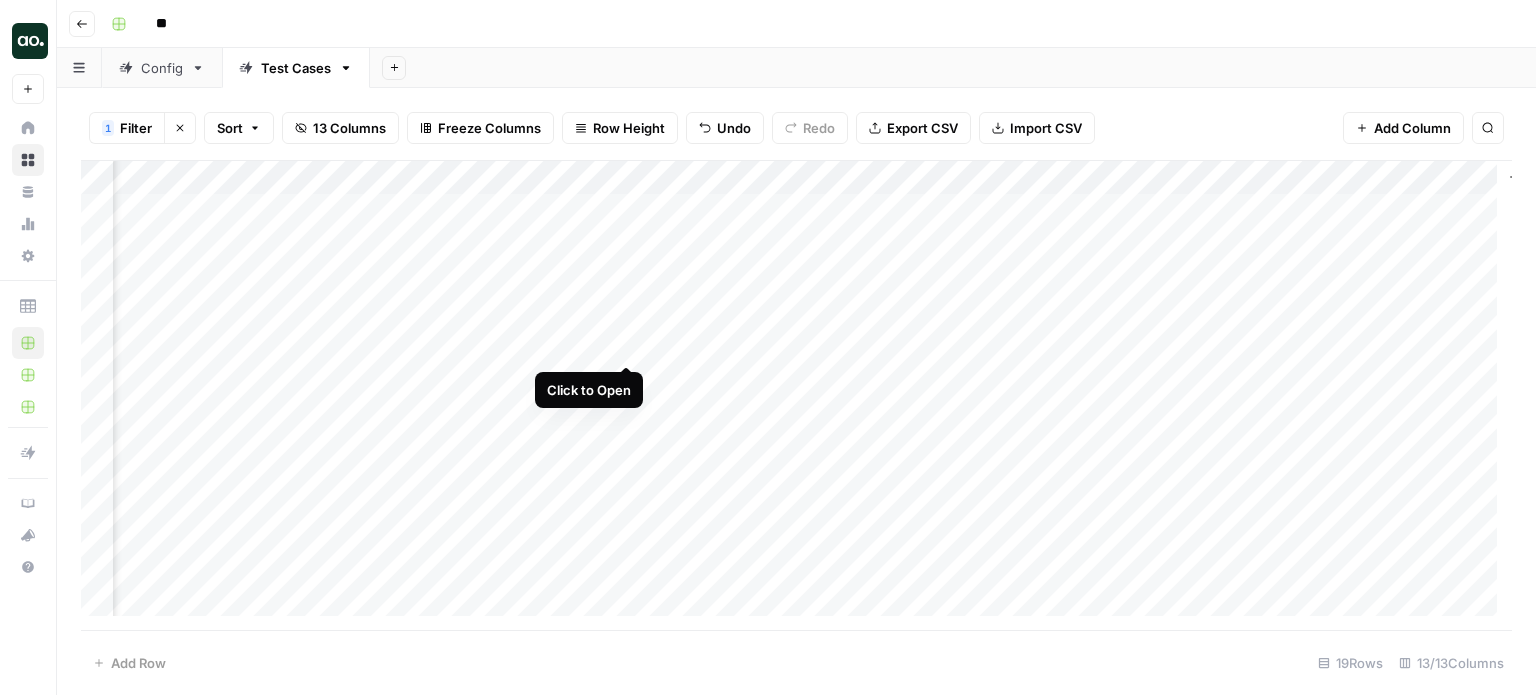 click on "Add Column" at bounding box center (796, 396) 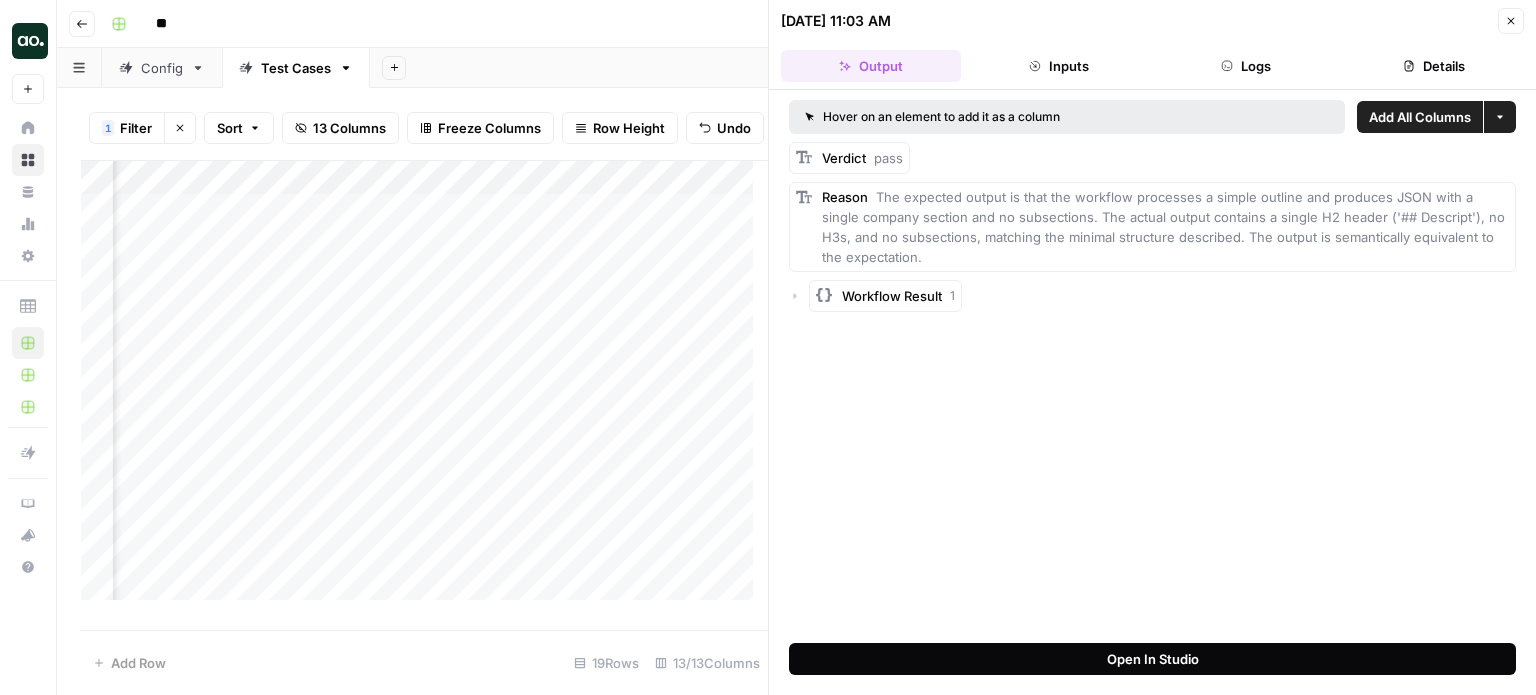 click on "Open In Studio" at bounding box center (1152, 659) 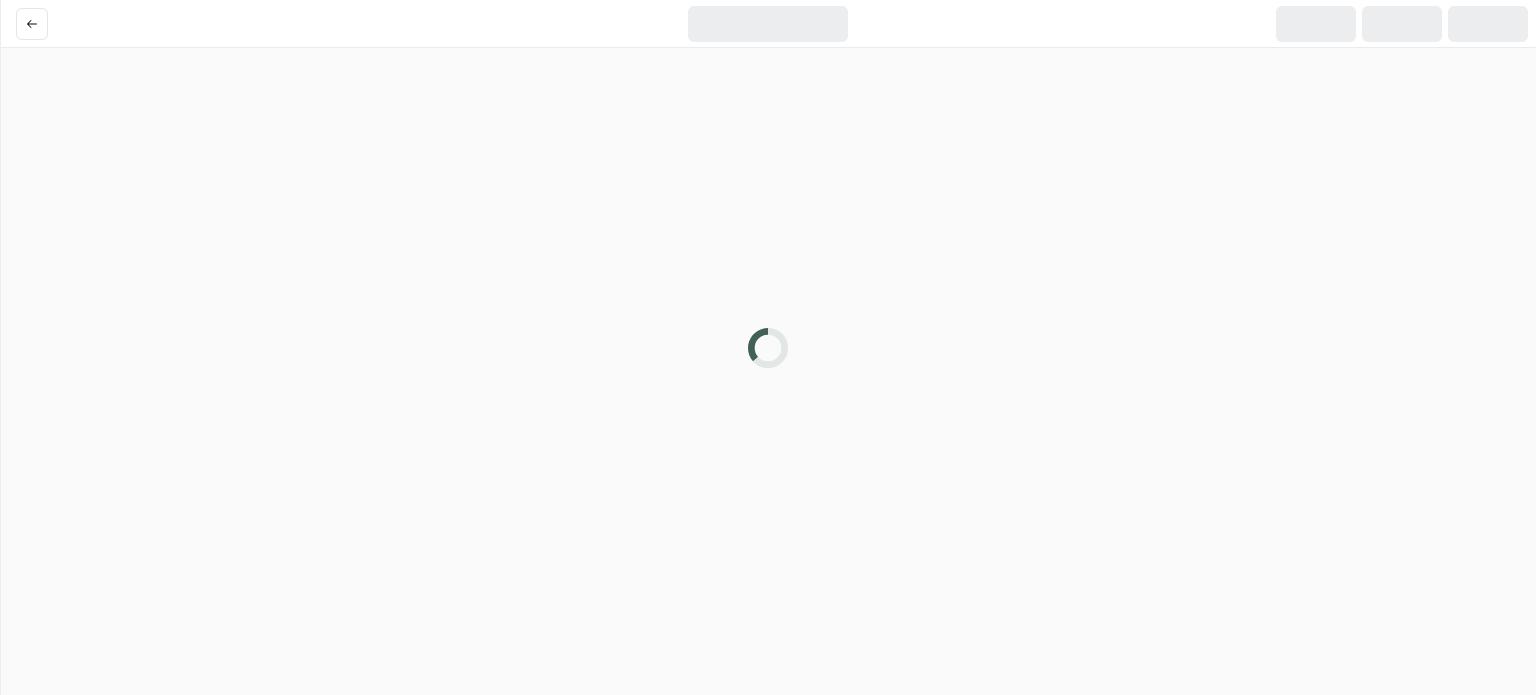 scroll, scrollTop: 0, scrollLeft: 0, axis: both 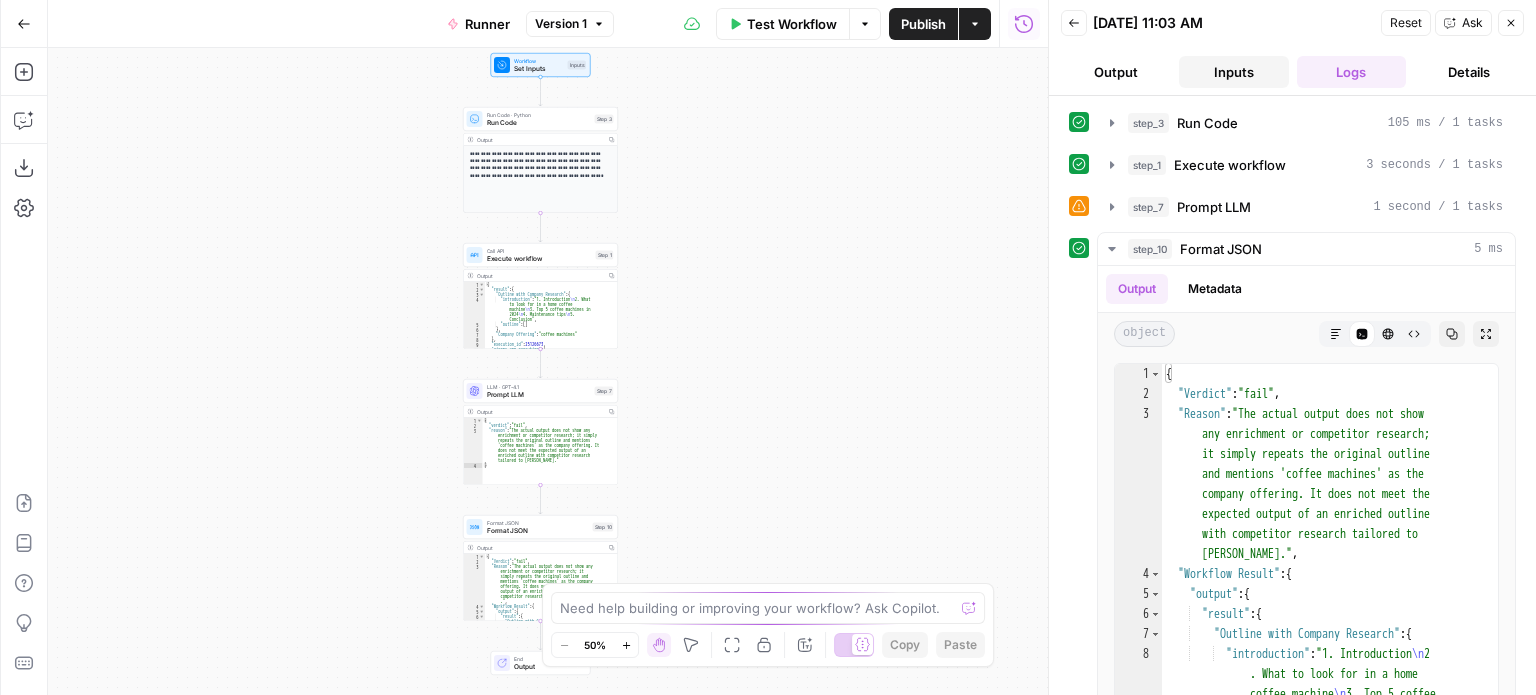 click on "Inputs" at bounding box center (1234, 72) 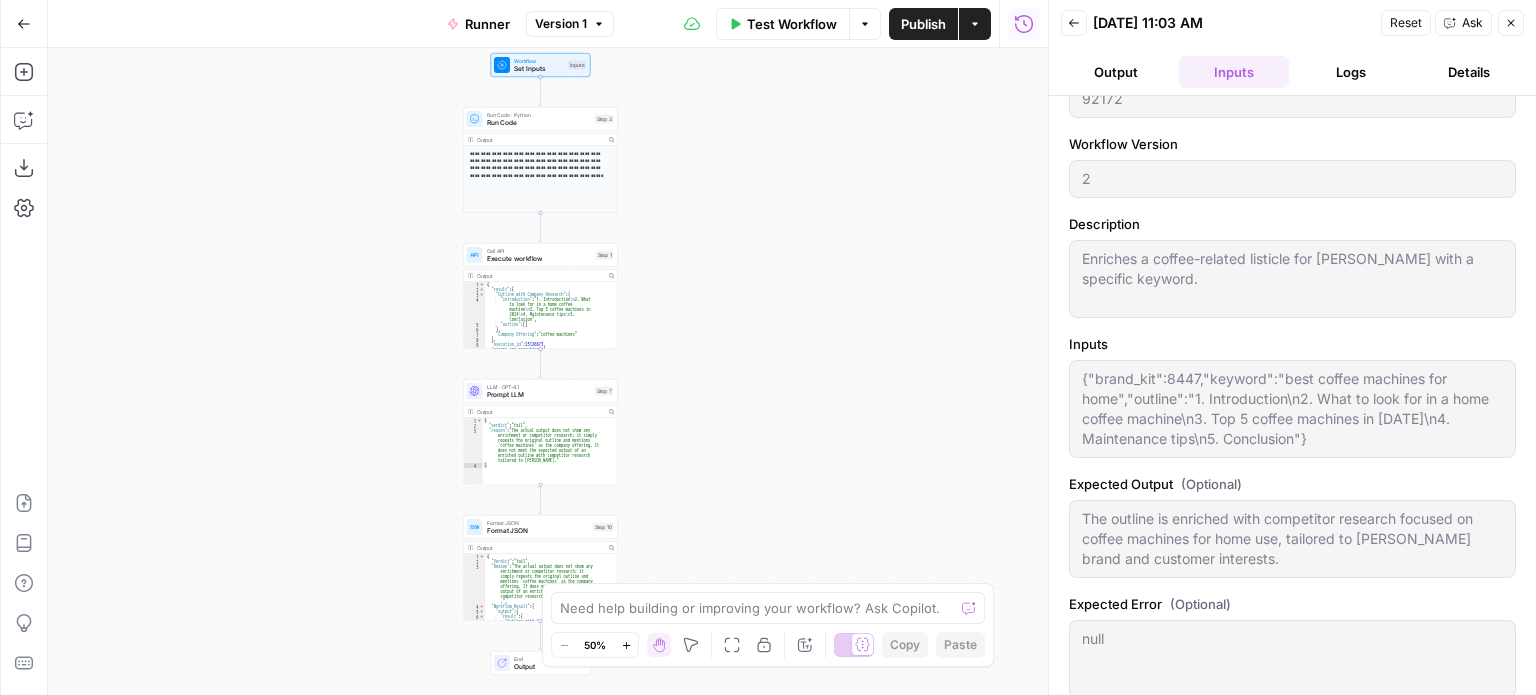 scroll, scrollTop: 71, scrollLeft: 0, axis: vertical 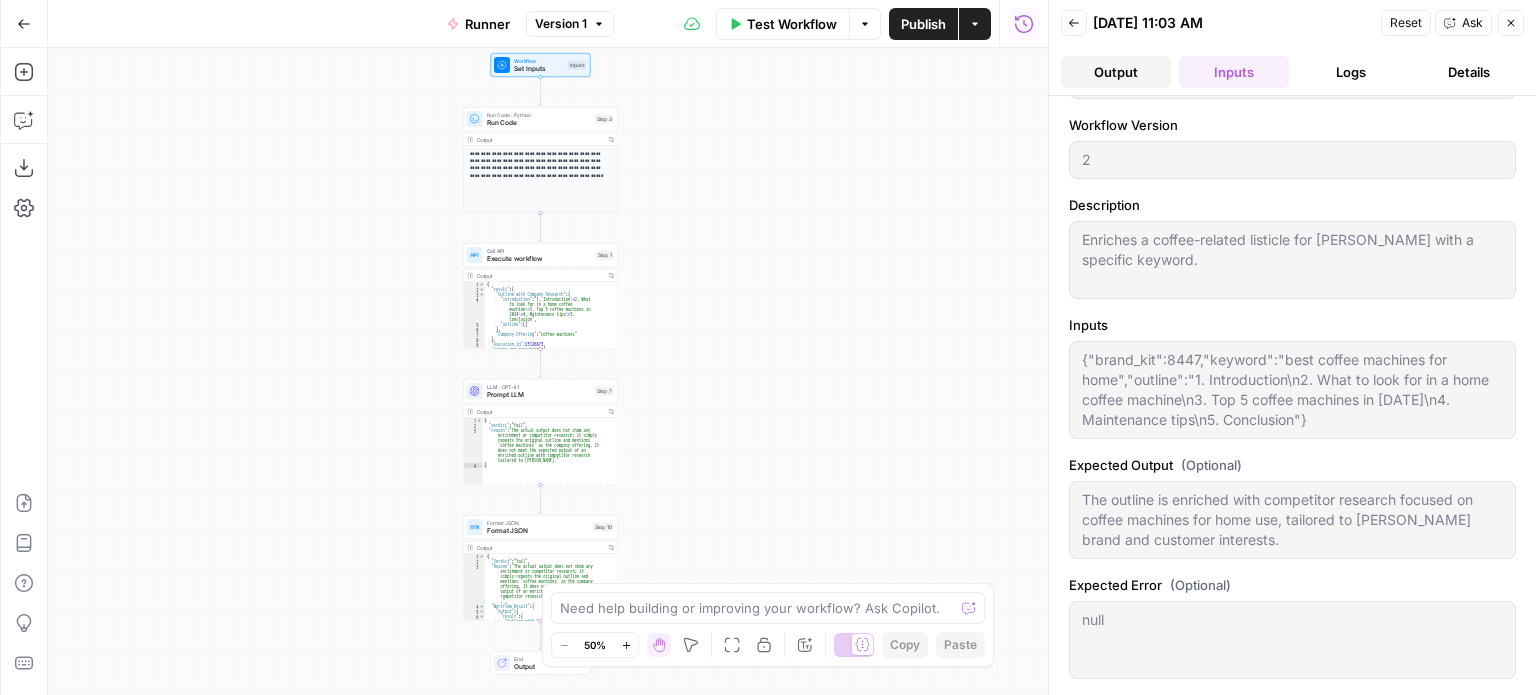 click on "Output" at bounding box center (1116, 72) 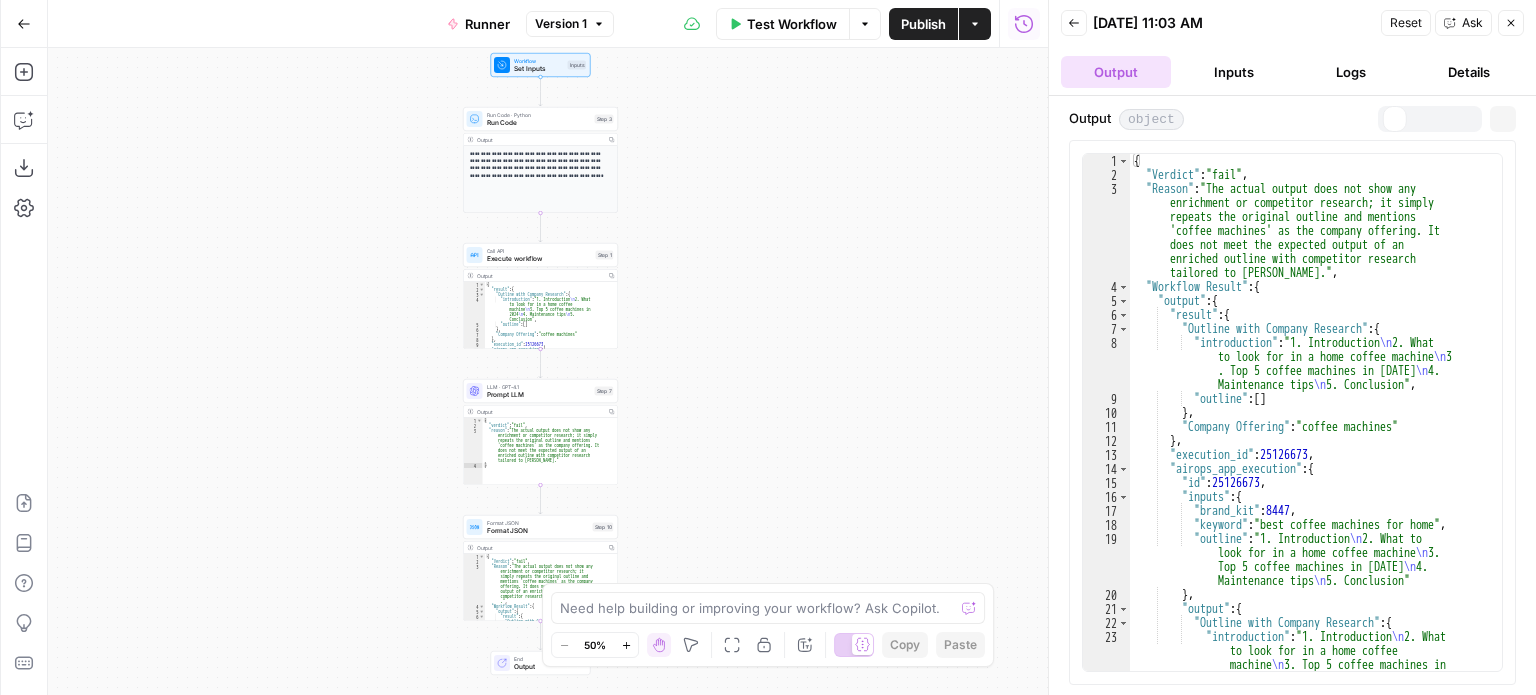 scroll, scrollTop: 0, scrollLeft: 0, axis: both 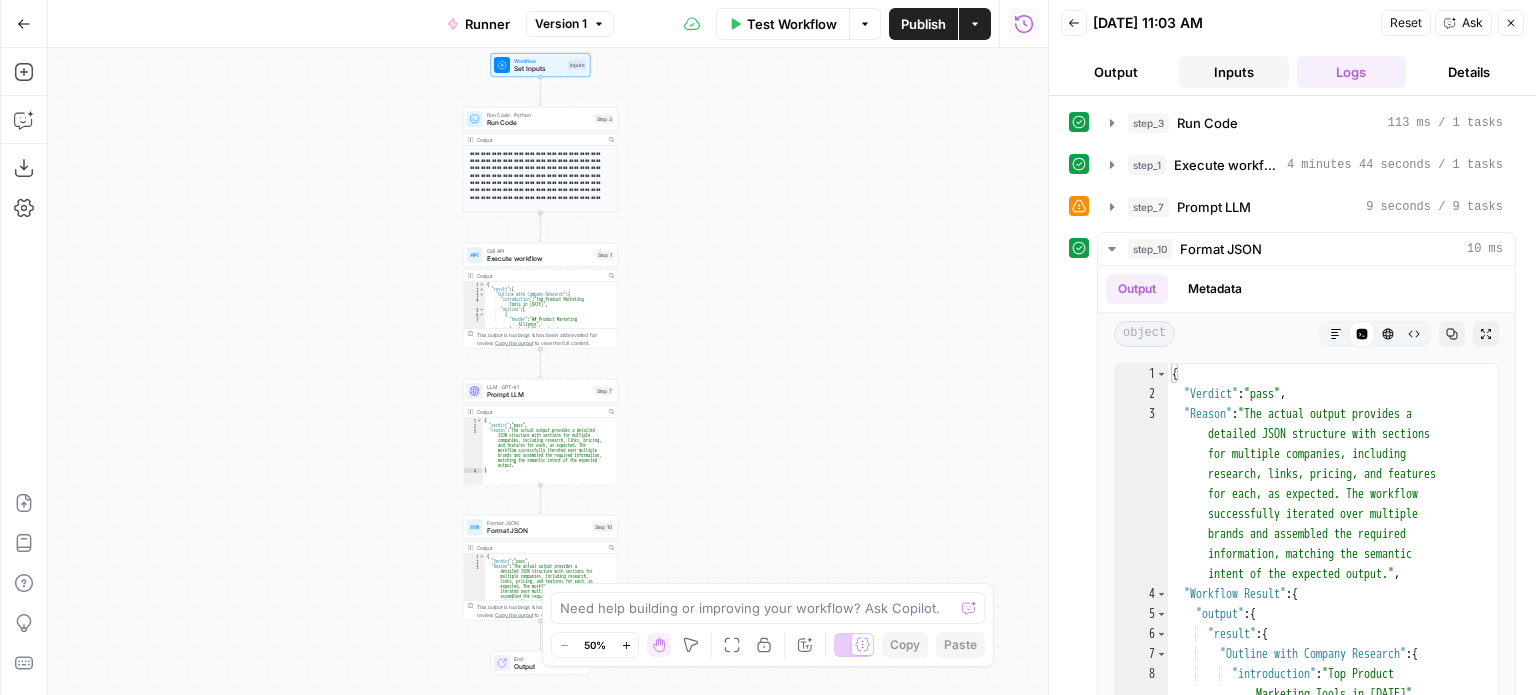 click on "Inputs" at bounding box center [1234, 72] 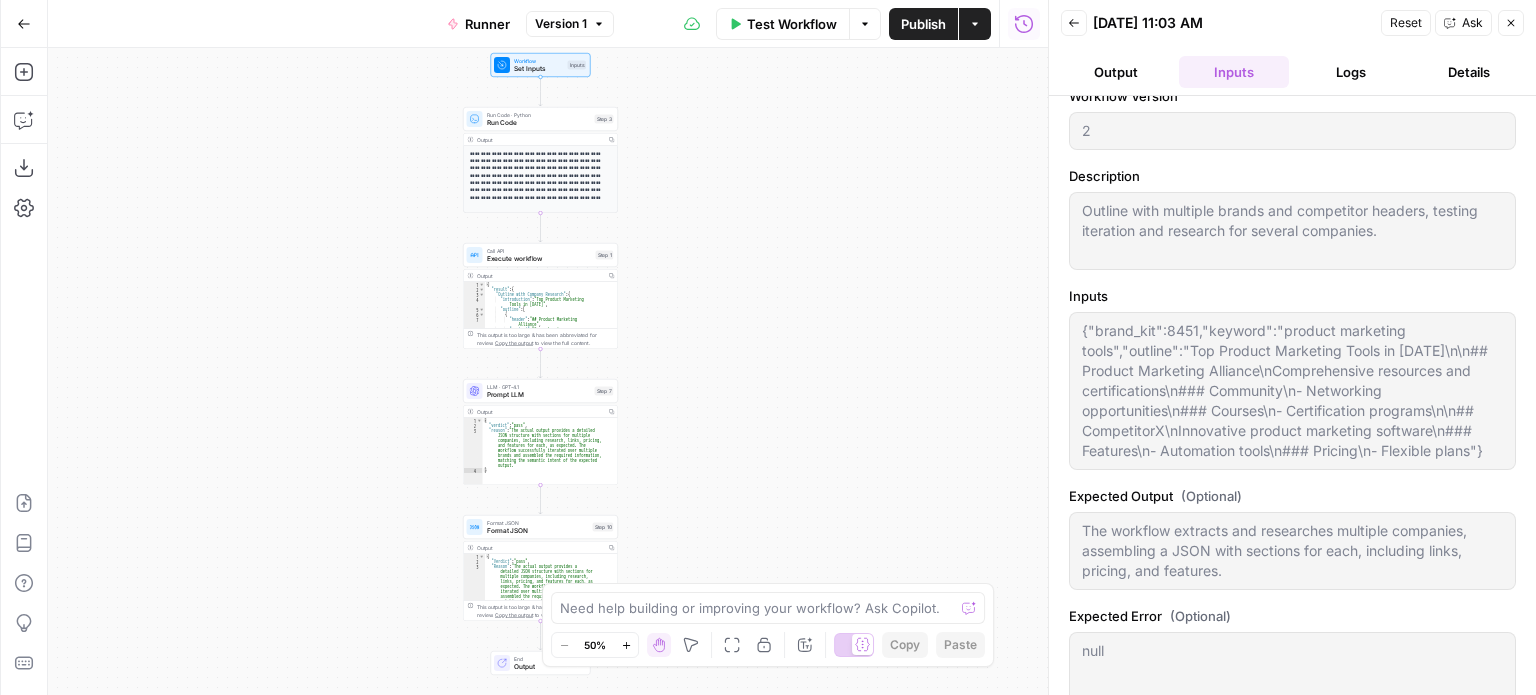 scroll, scrollTop: 151, scrollLeft: 0, axis: vertical 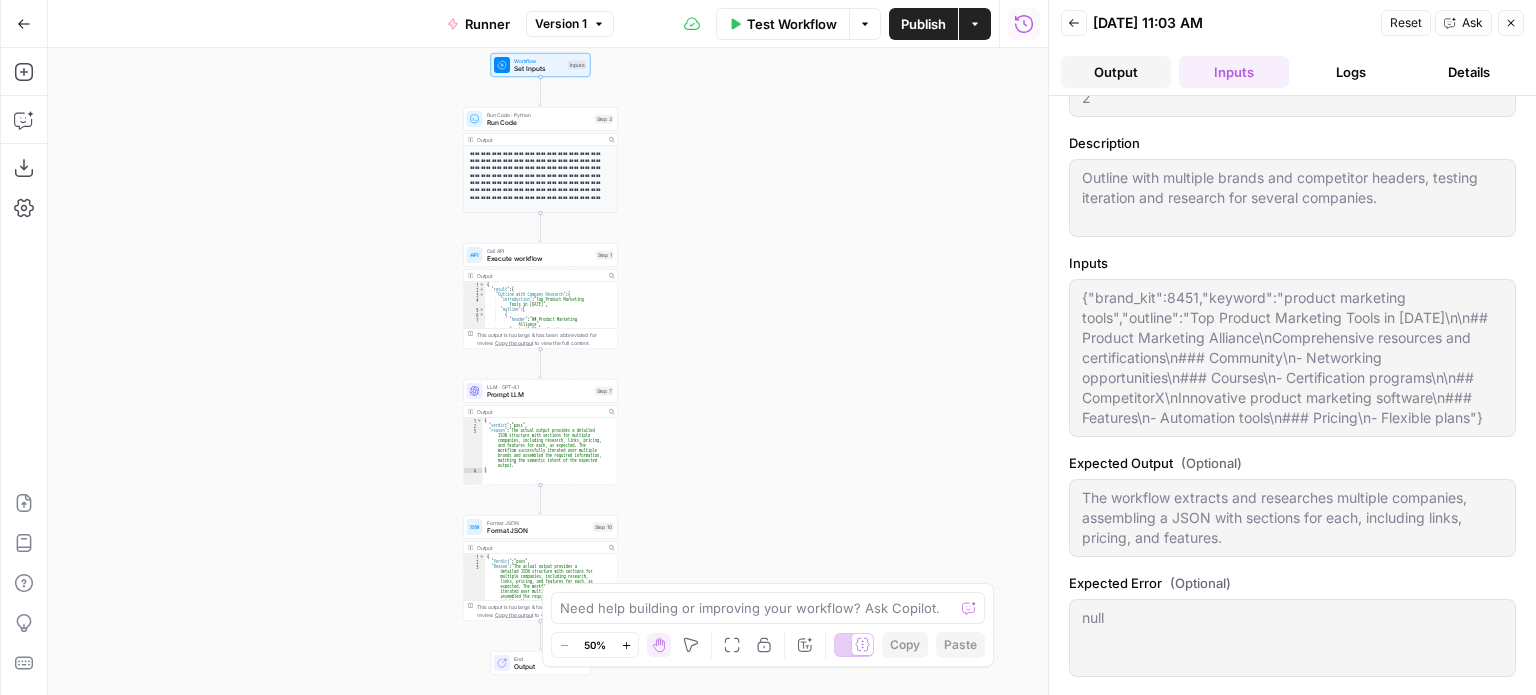 click on "Output" at bounding box center (1116, 72) 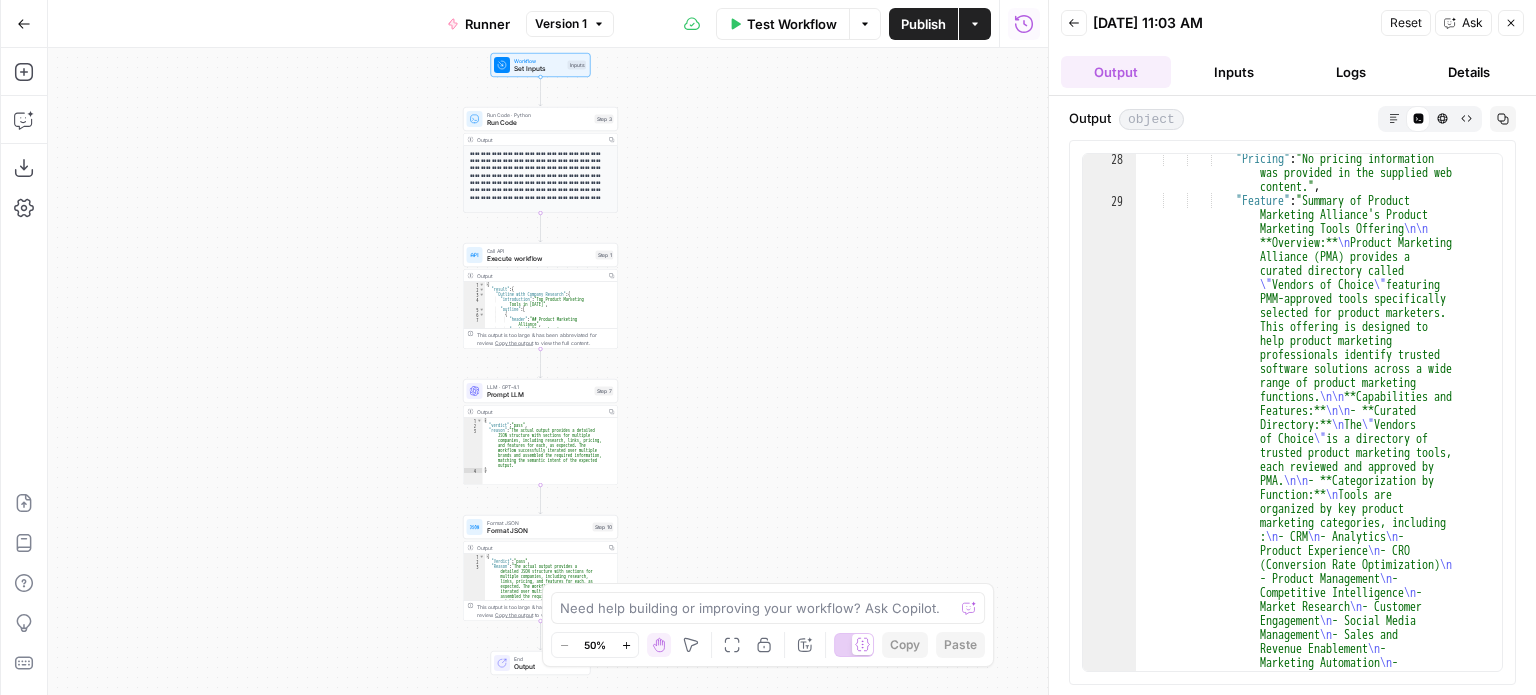 scroll, scrollTop: 5220, scrollLeft: 0, axis: vertical 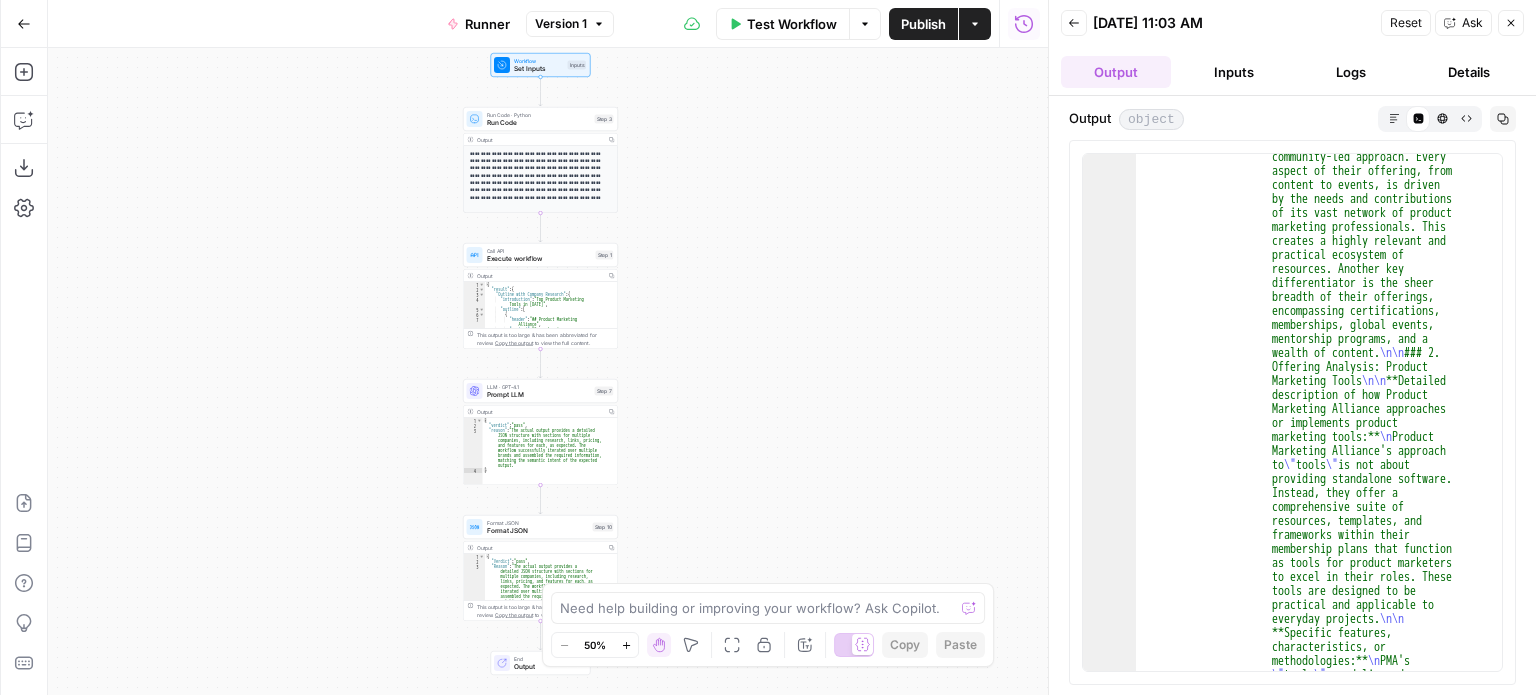 type 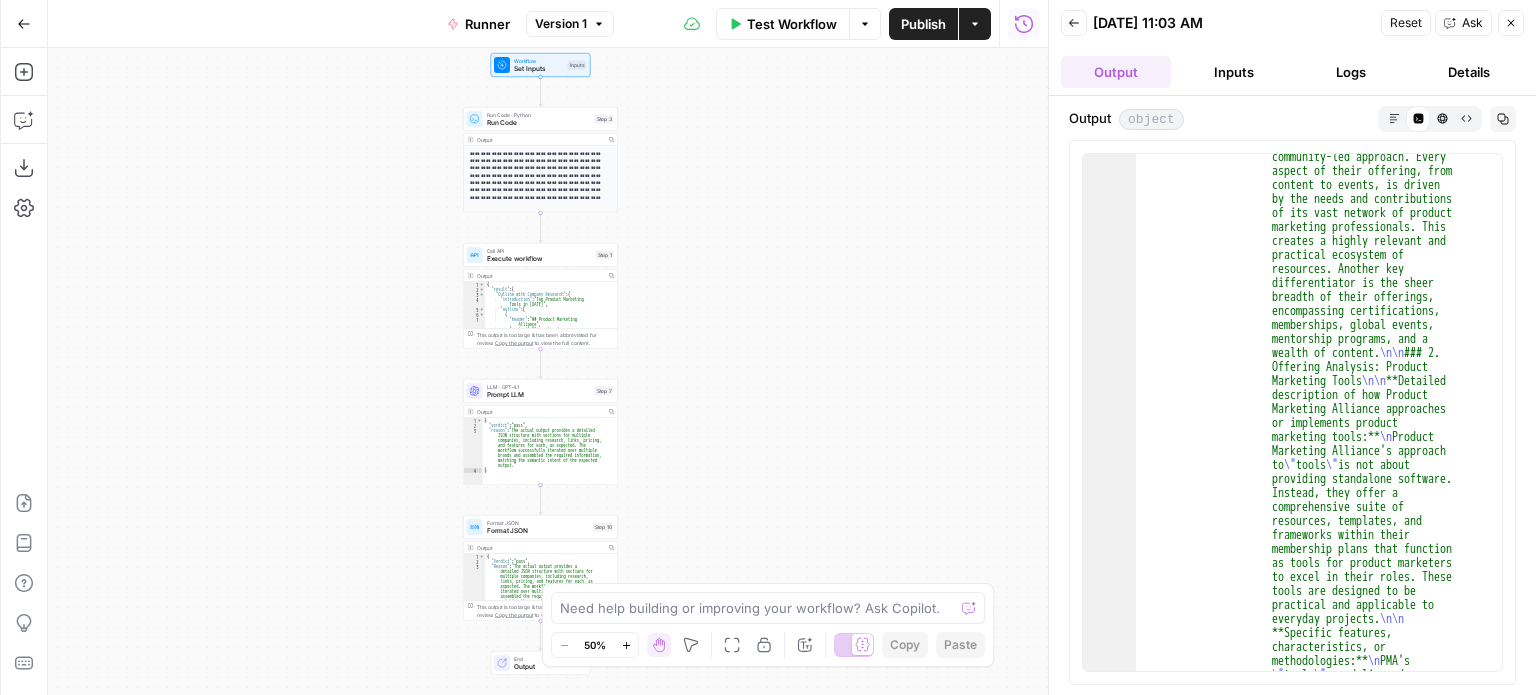 type 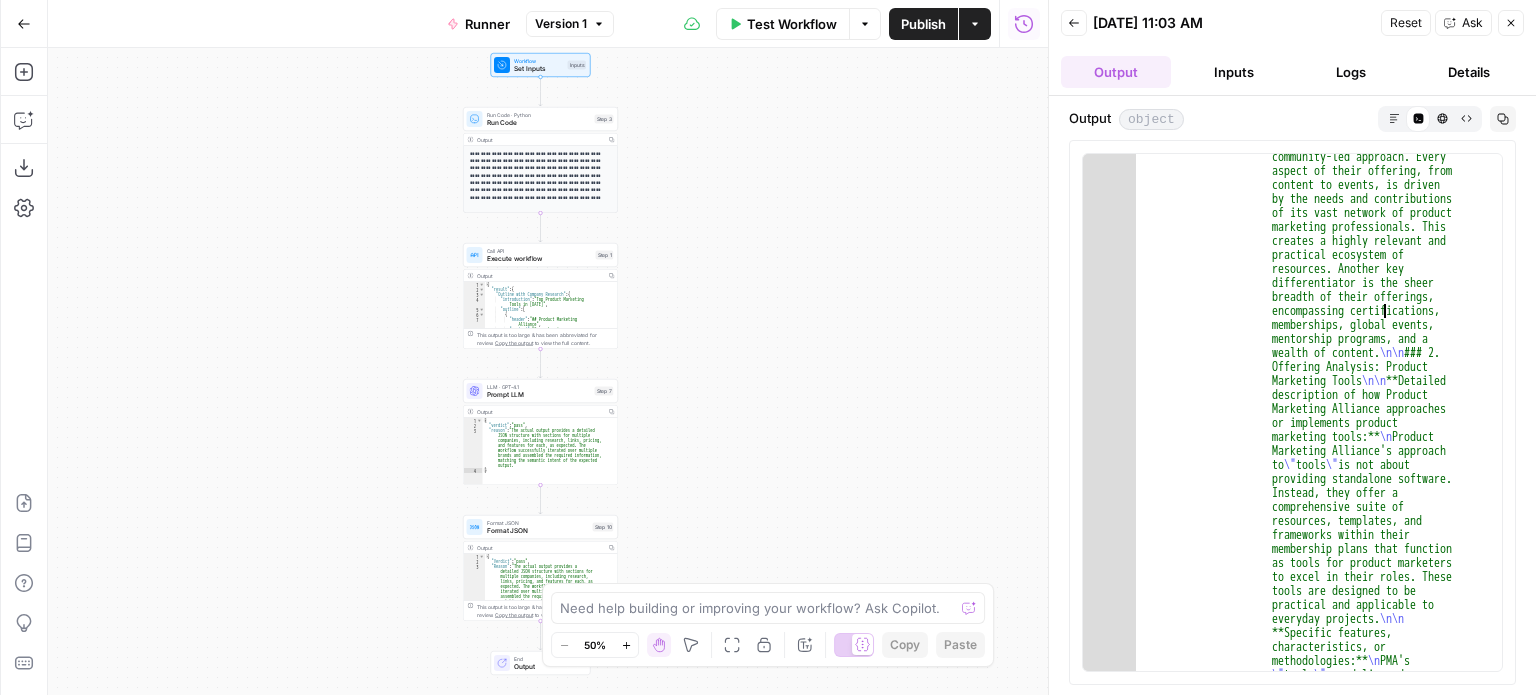 click on ""Research" :  "Brought to you by the                         world's largest community of                         product marketers, Product                         Marketing Alliance (PMA) has                         established itself as a                         pivotal resource and career                        -advancement platform in the                         industry. This analysis delves                         into the company's offerings,                         particularly its product                         marketing tools, to provide a                         comprehensive market research                         report. \n\n ### 1. Company                         Overview \n\n \n Product  ." at bounding box center (1312, 4637) 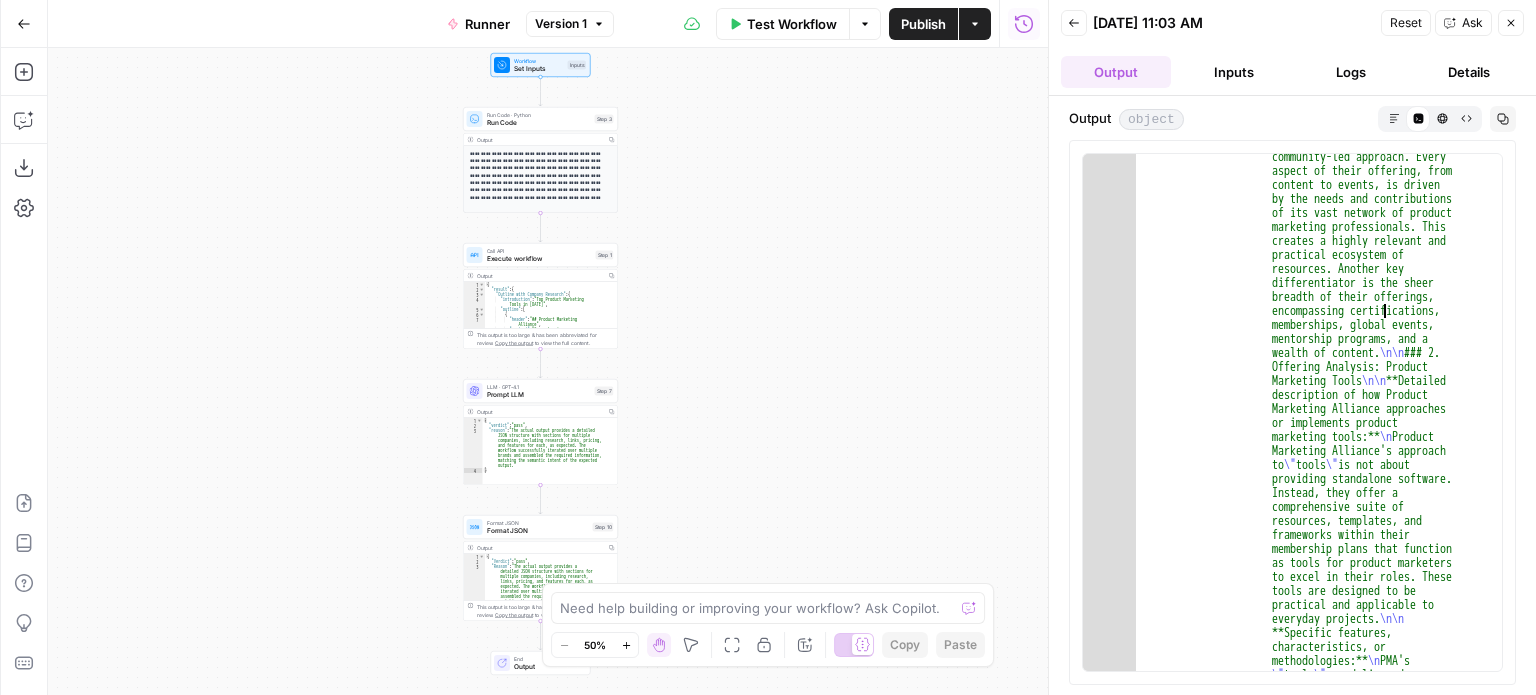 click on ""Research" :  "Brought to you by the                         world's largest community of                         product marketers, Product                         Marketing Alliance (PMA) has                         established itself as a                         pivotal resource and career                        -advancement platform in the                         industry. This analysis delves                         into the company's offerings,                         particularly its product                         marketing tools, to provide a                         comprehensive market research                         report. \n\n ### 1. Company                         Overview \n\n \n Product  ." at bounding box center [1312, 4637] 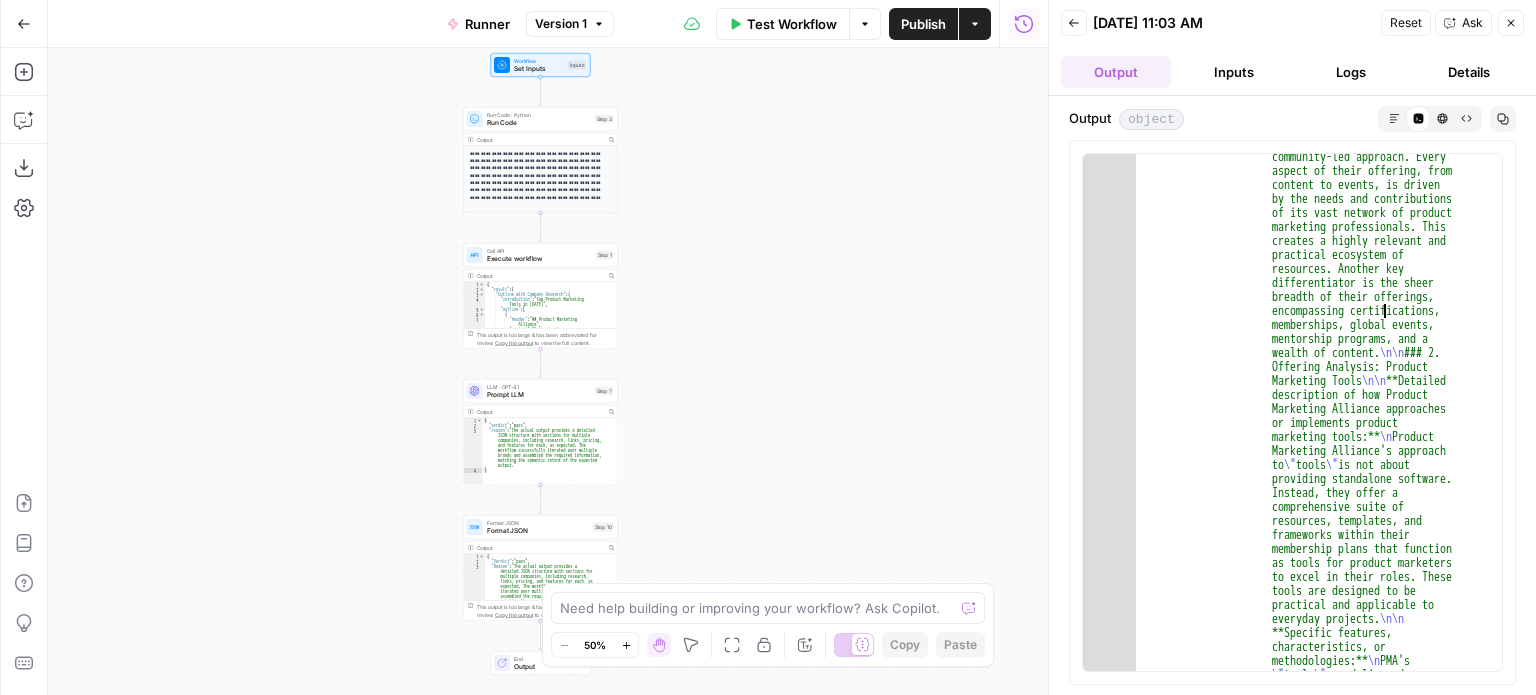 click on "Output object Markdown Code Editor HTML Viewer Raw Output Copy" at bounding box center [1292, 119] 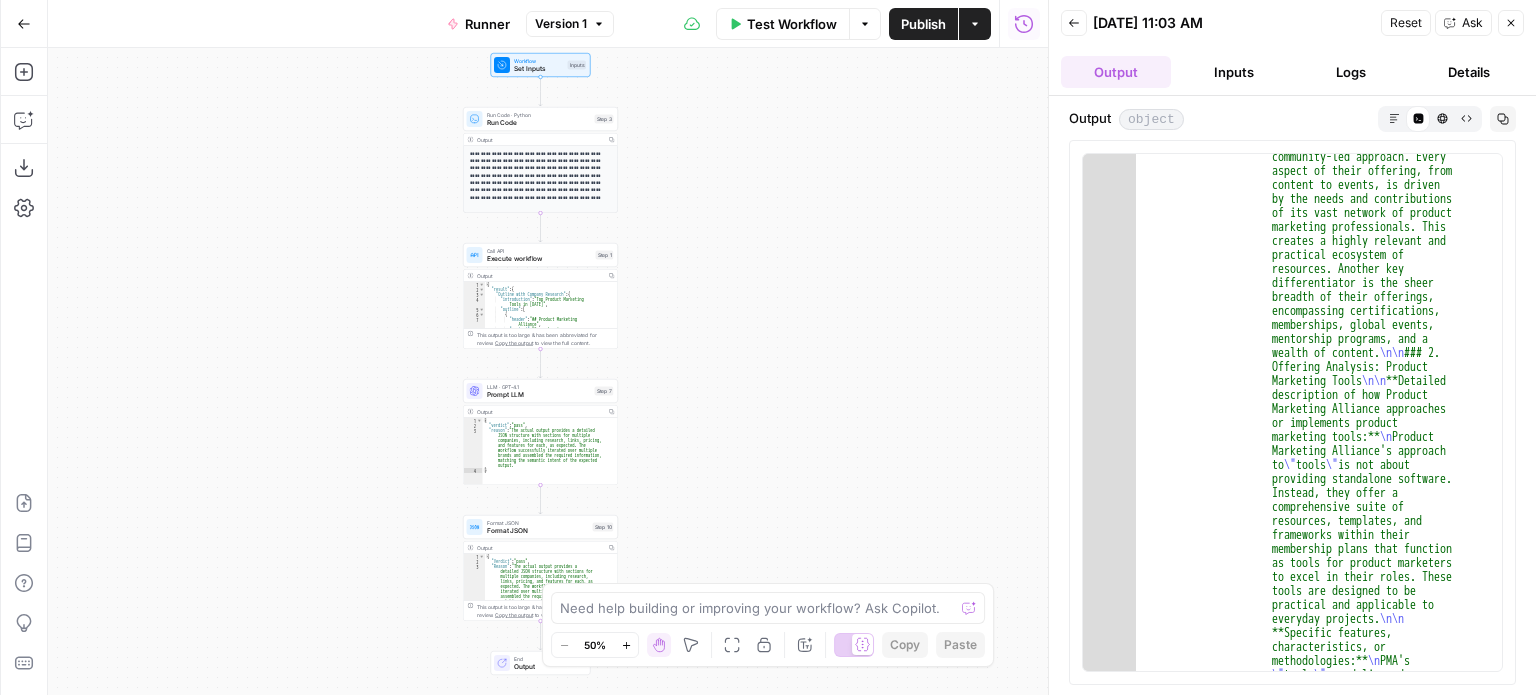 click on ""Research" :  "Brought to you by the                         world's largest community of                         product marketers, Product                         Marketing Alliance (PMA) has                         established itself as a                         pivotal resource and career                        -advancement platform in the                         industry. This analysis delves                         into the company's offerings,                         particularly its product                         marketing tools, to provide a                         comprehensive market research                         report. \n\n ### 1. Company                         Overview \n\n \n Product  ." at bounding box center (1312, 4637) 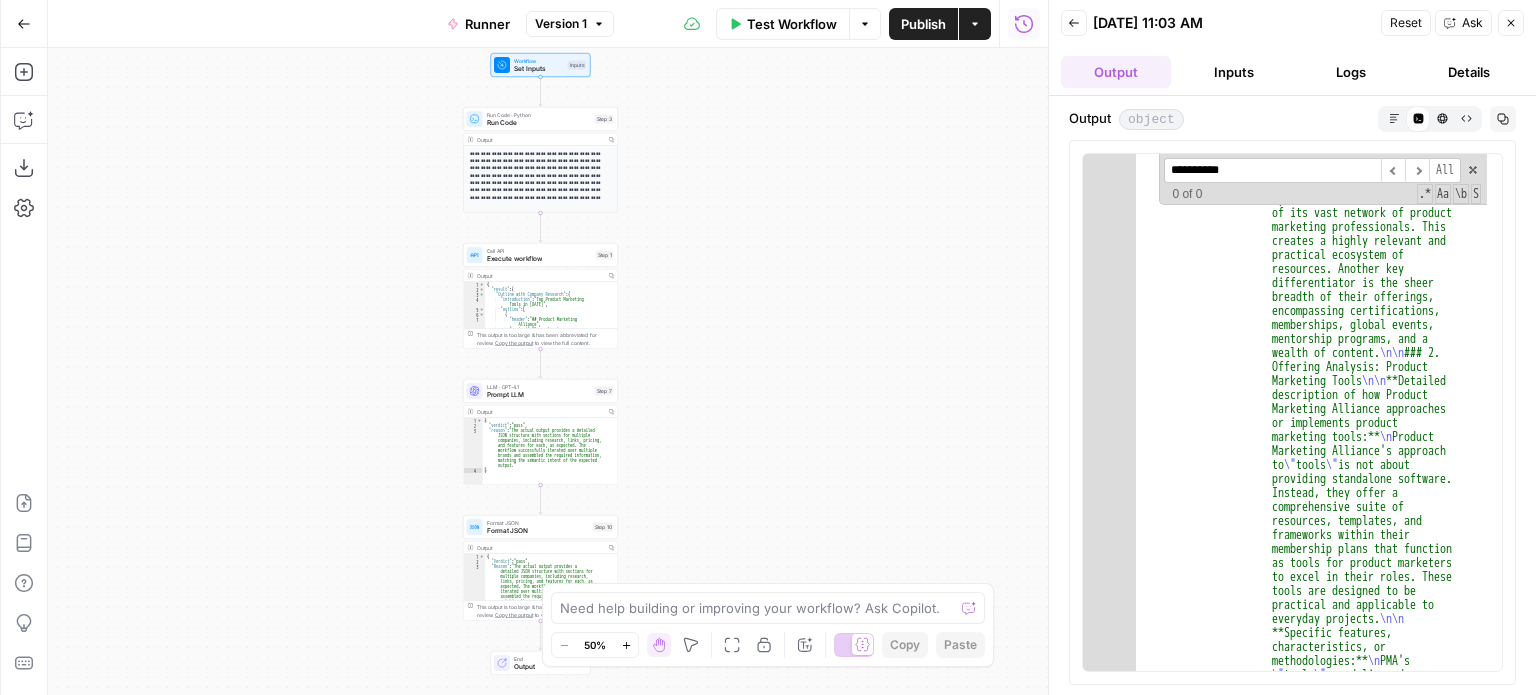 scroll, scrollTop: 19401, scrollLeft: 0, axis: vertical 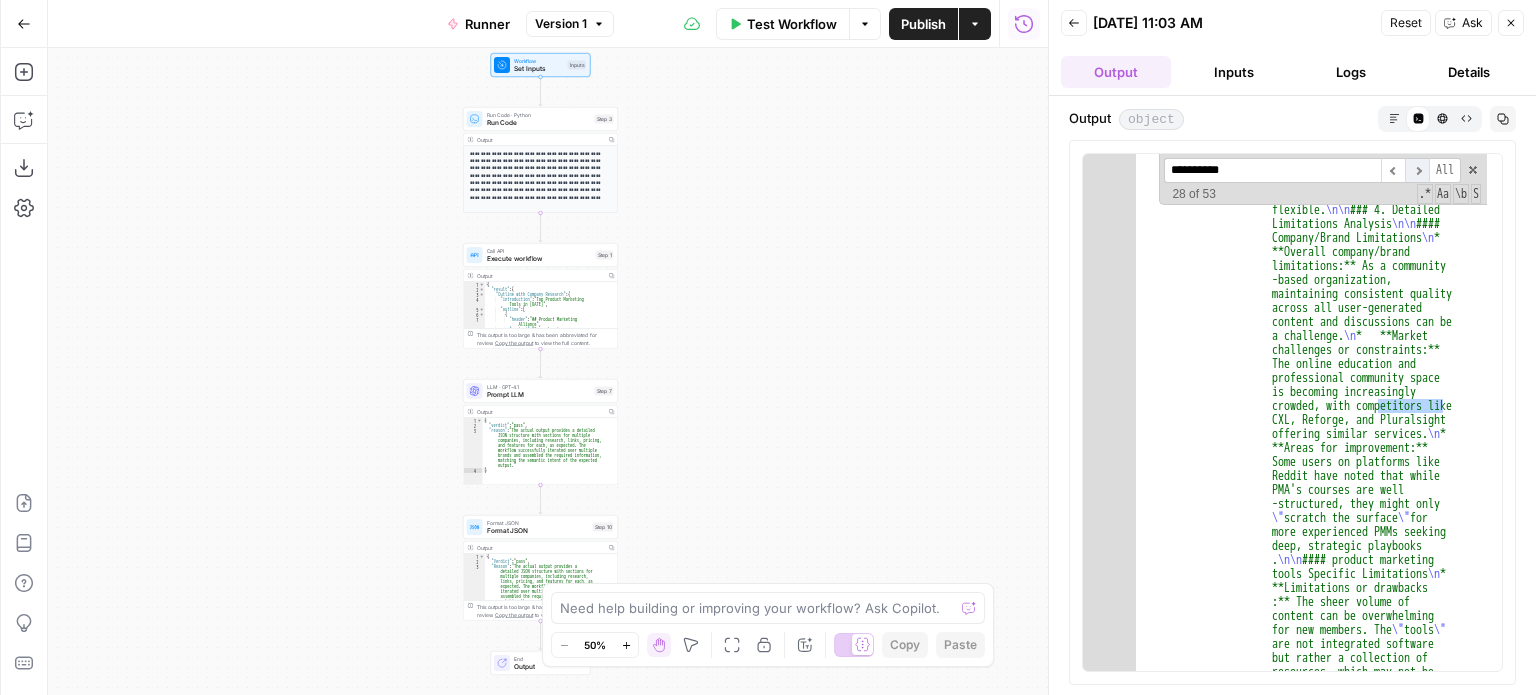 type on "**********" 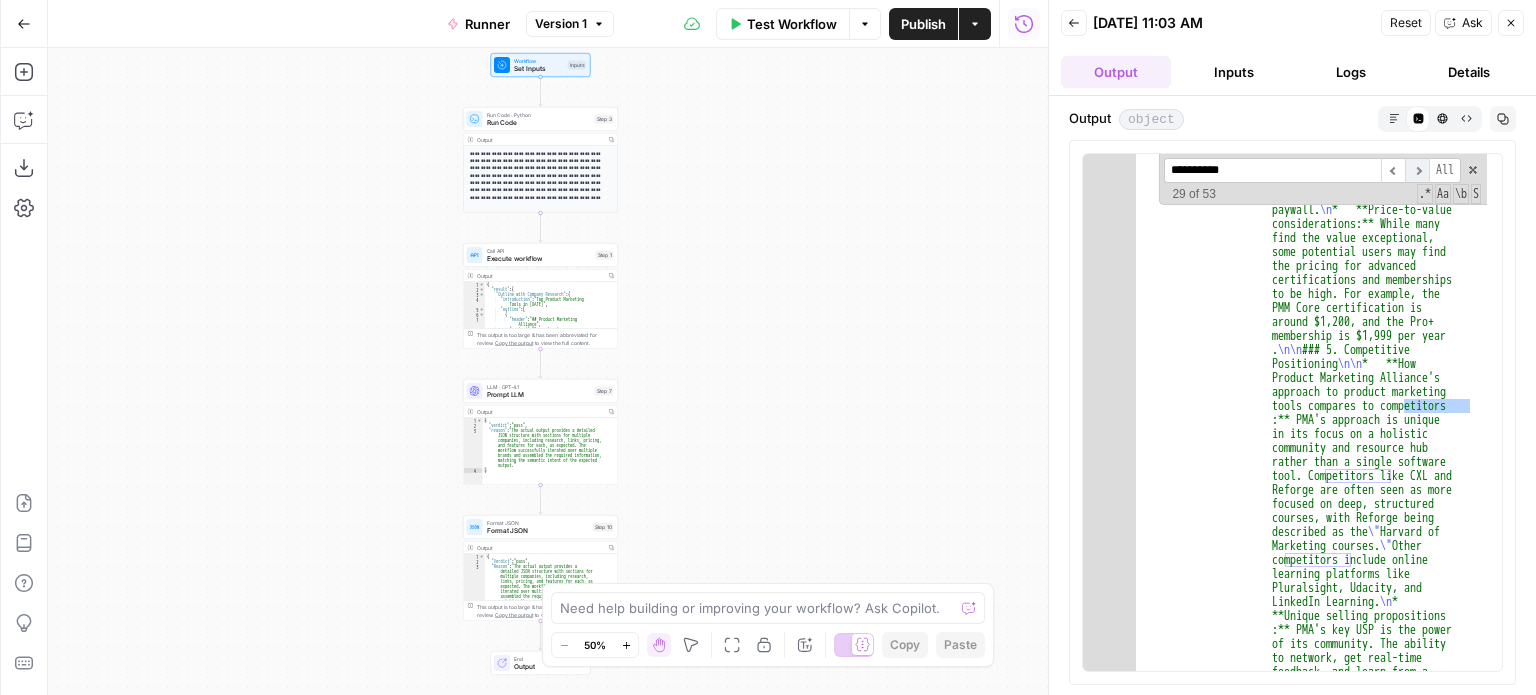 scroll, scrollTop: 20066, scrollLeft: 0, axis: vertical 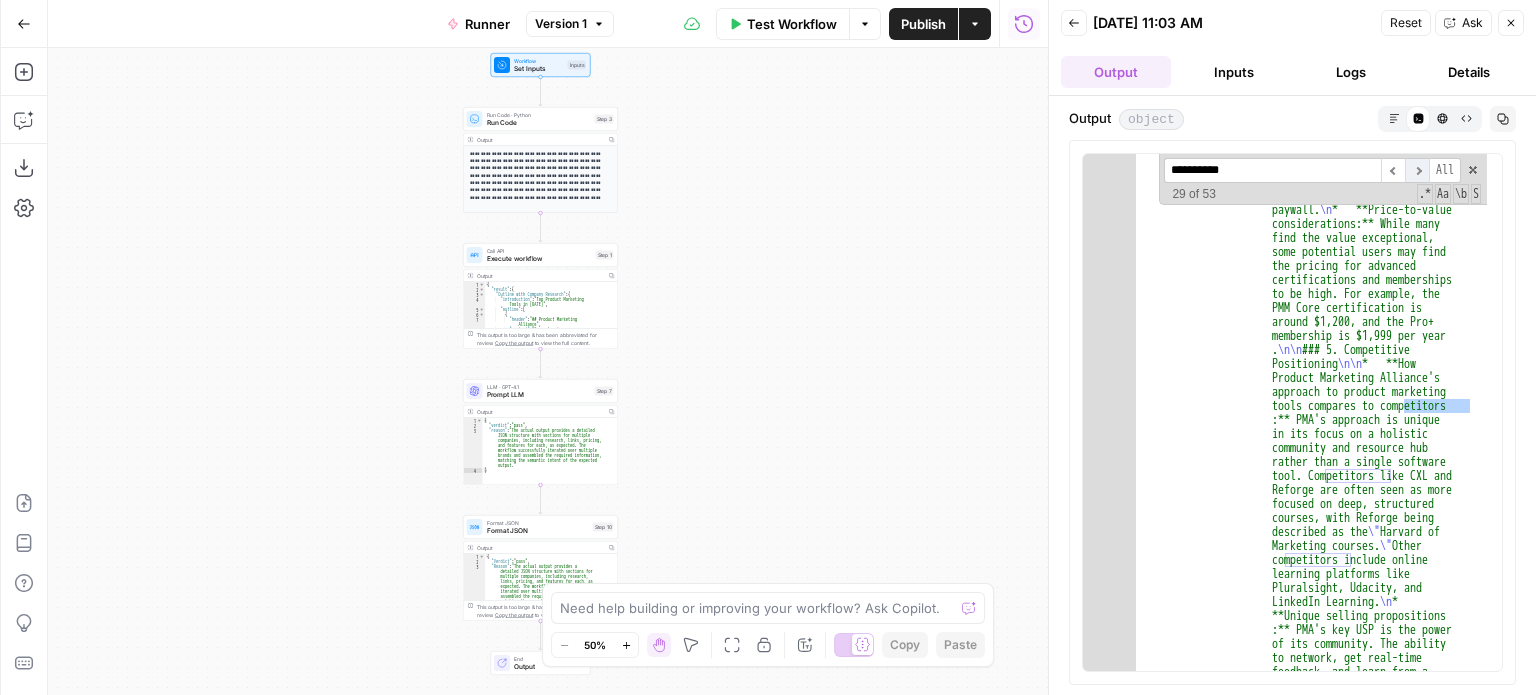 click on "​" at bounding box center (1417, 170) 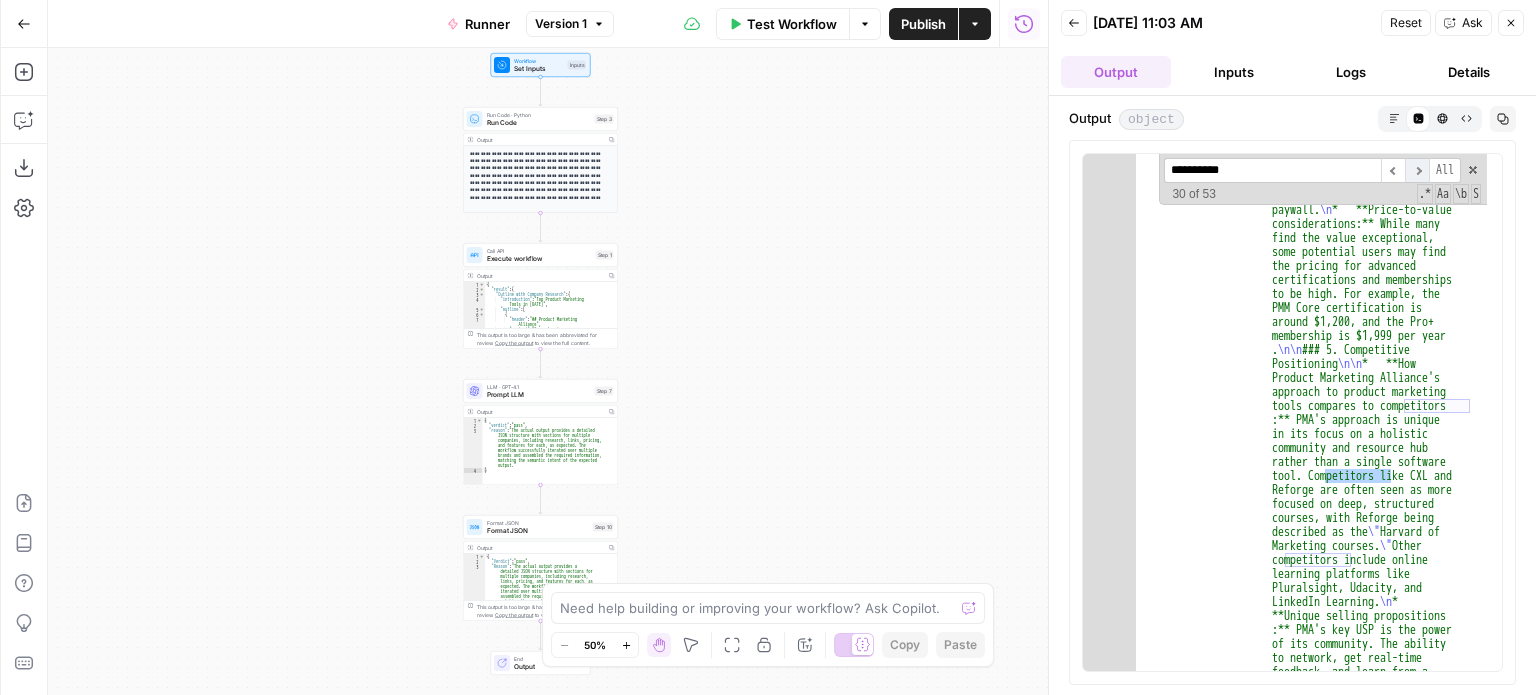 click on "​" at bounding box center [1417, 170] 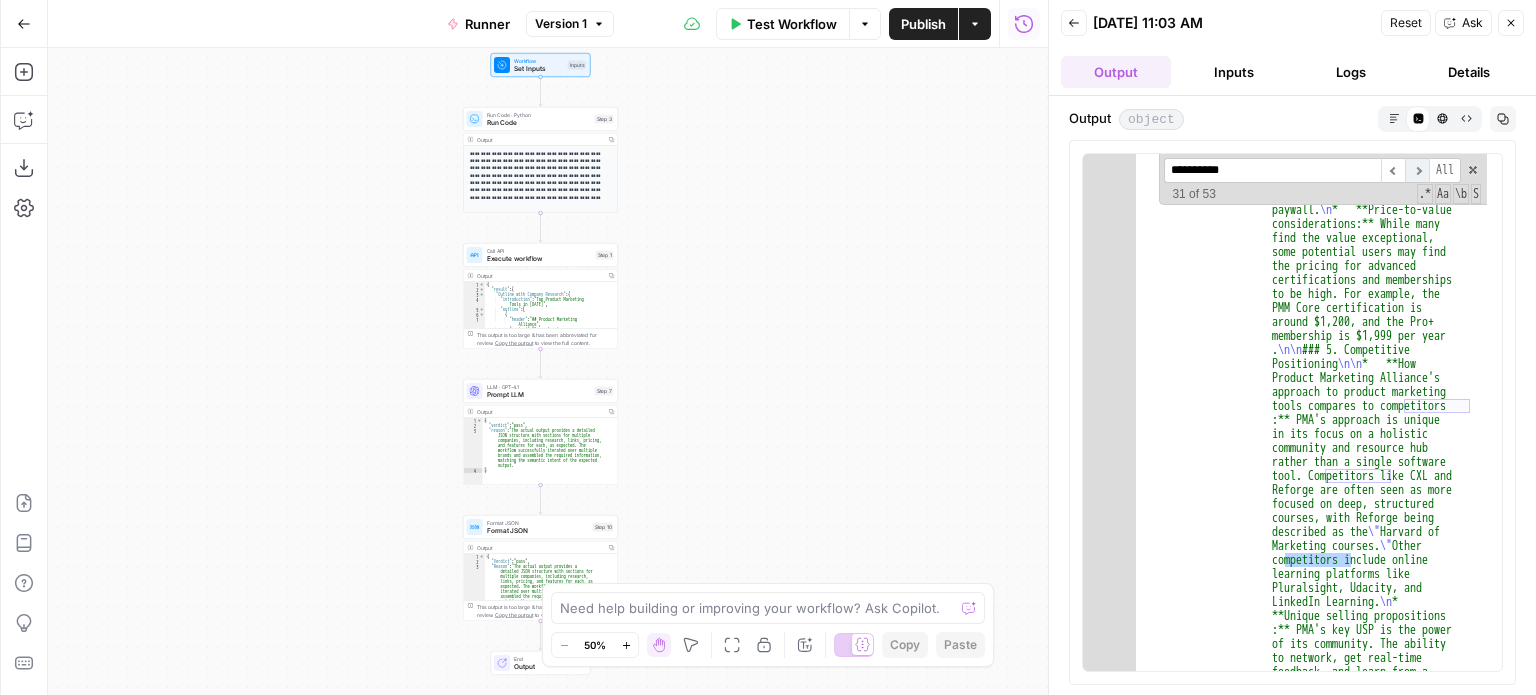 click on "​" at bounding box center (1417, 170) 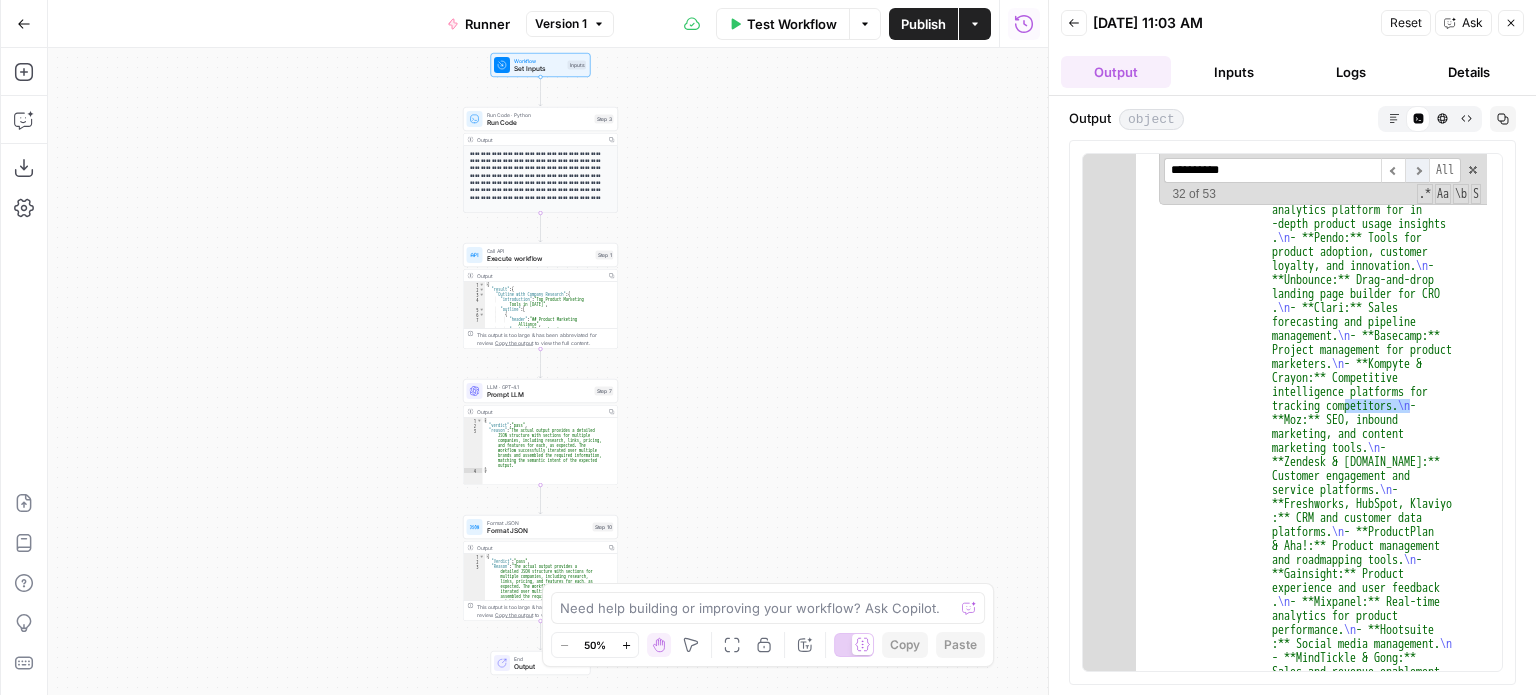 scroll, scrollTop: 21908, scrollLeft: 0, axis: vertical 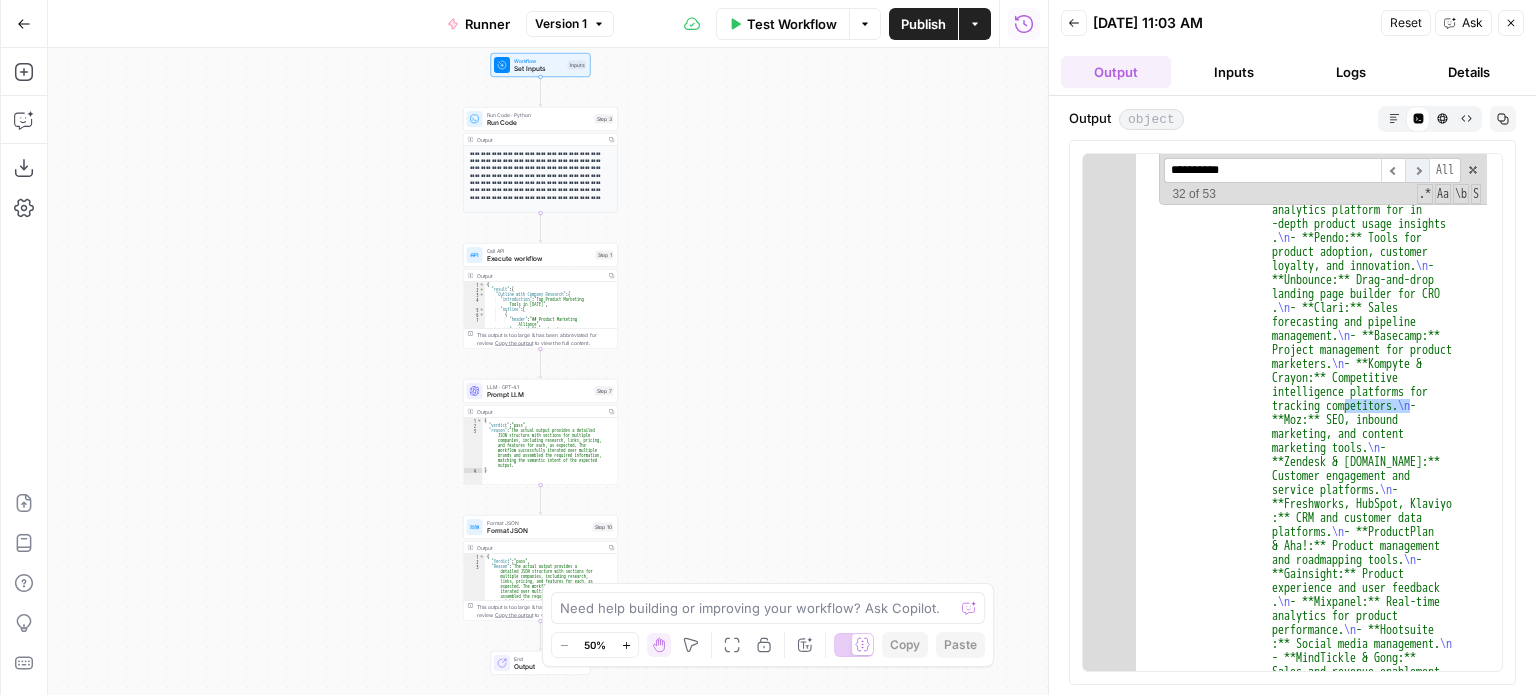click on "​" at bounding box center (1417, 170) 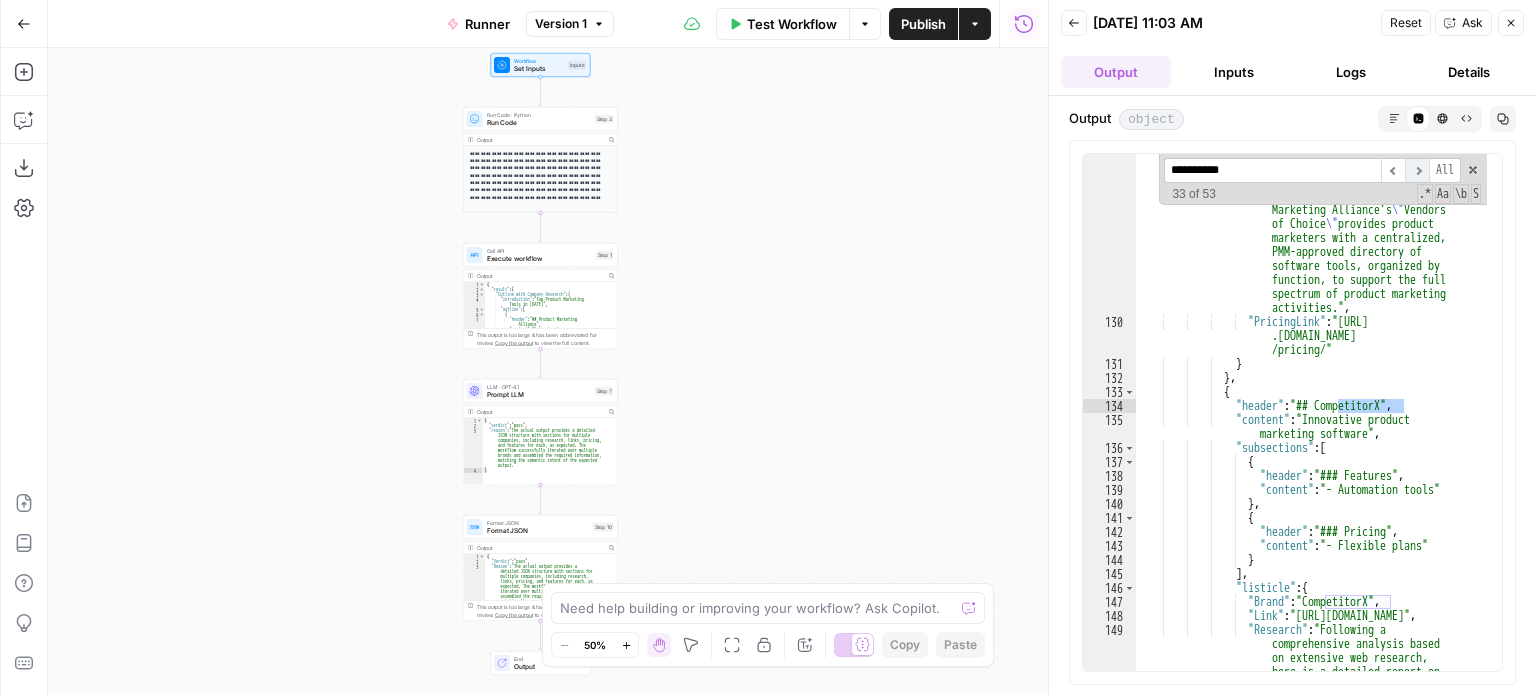 scroll, scrollTop: 22863, scrollLeft: 0, axis: vertical 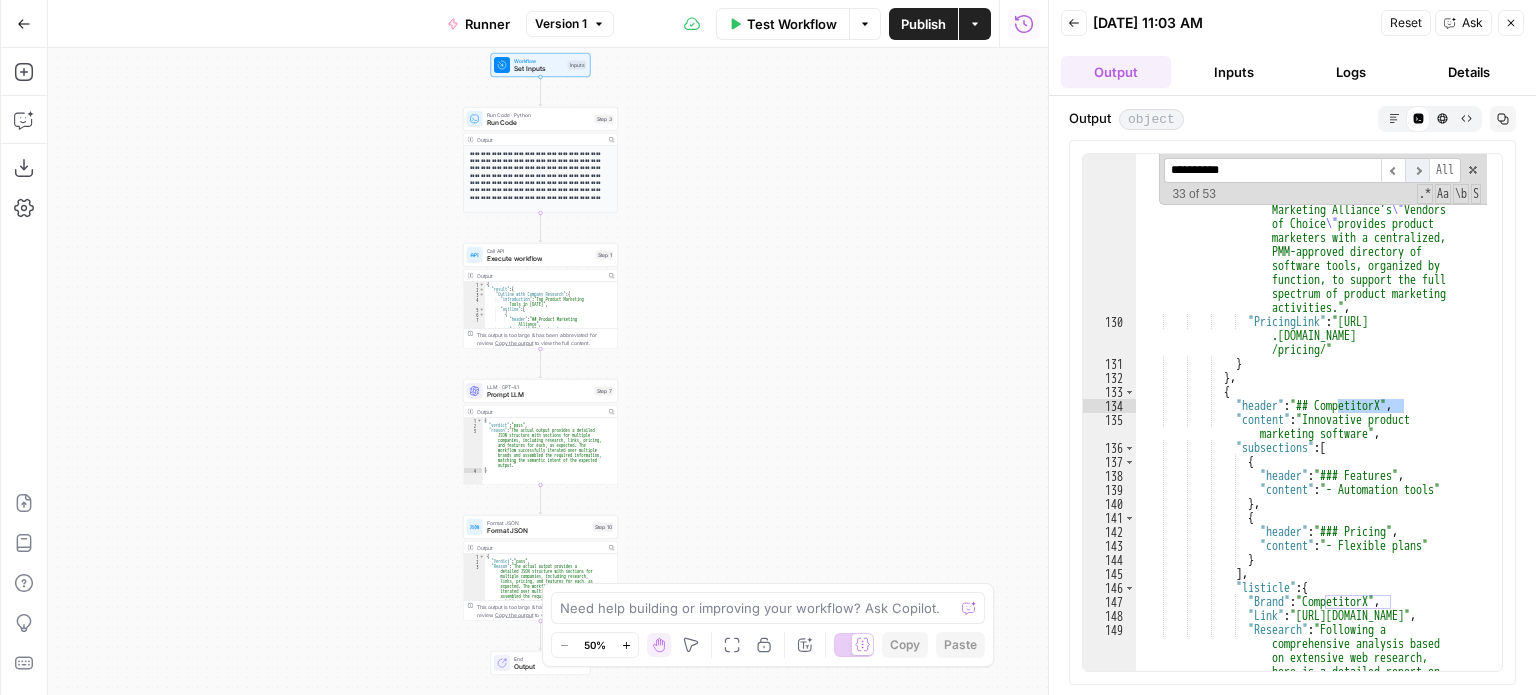 click on "​" at bounding box center (1417, 170) 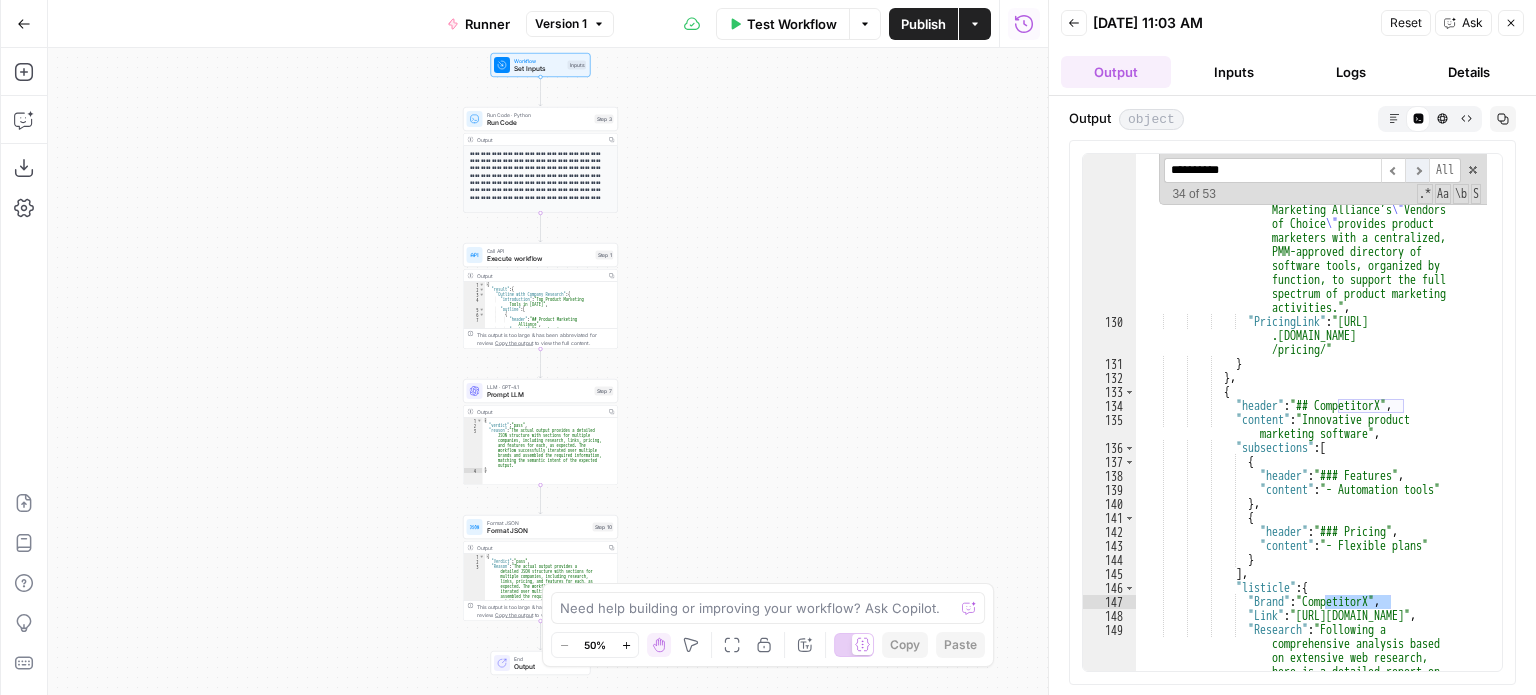 click on "​" at bounding box center (1417, 170) 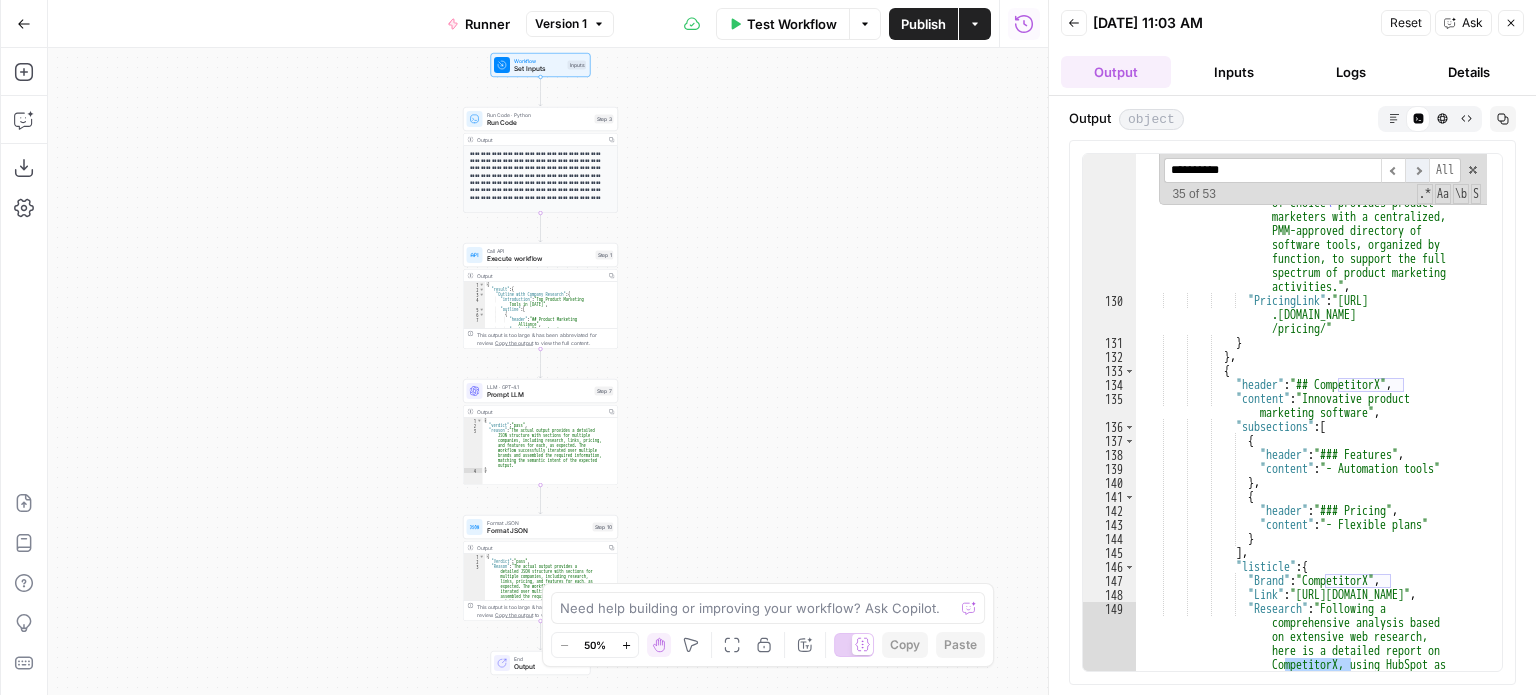 scroll, scrollTop: 22884, scrollLeft: 0, axis: vertical 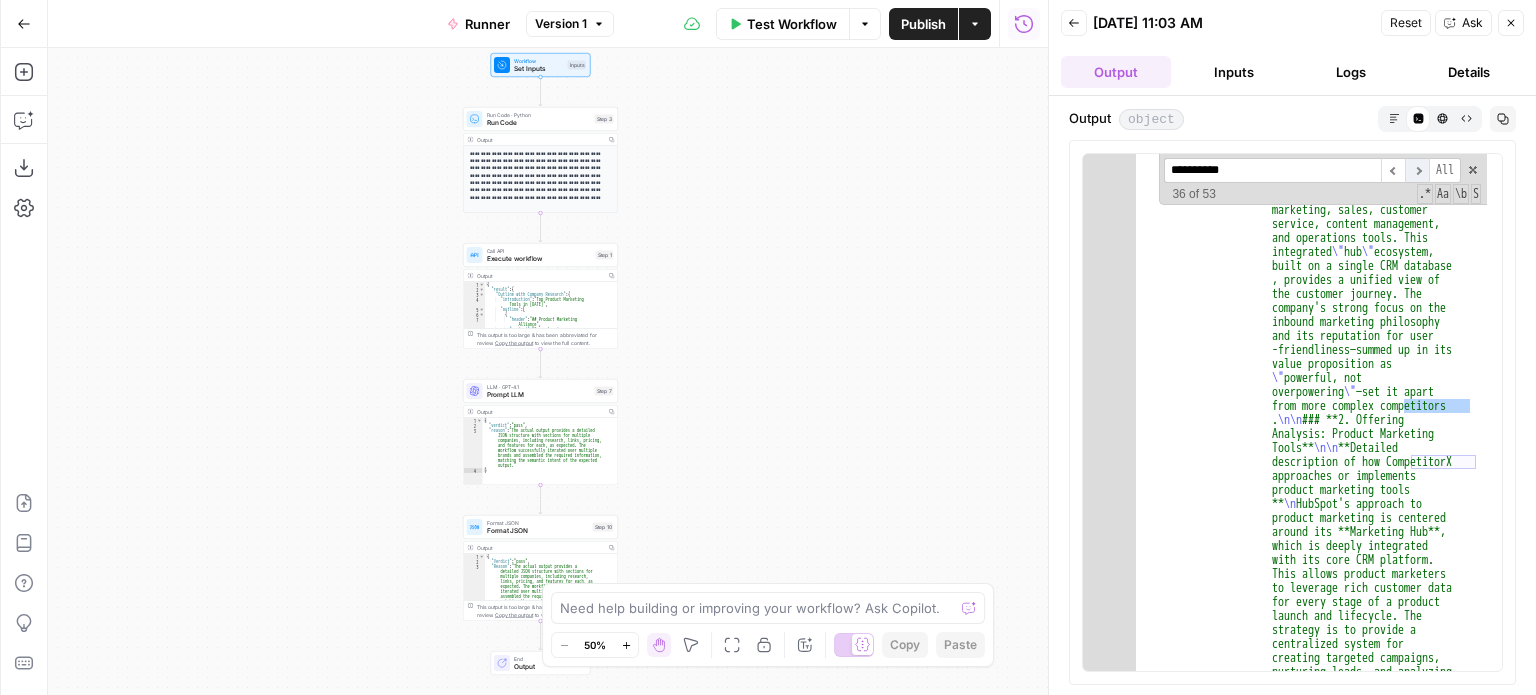 click on "​" at bounding box center [1417, 170] 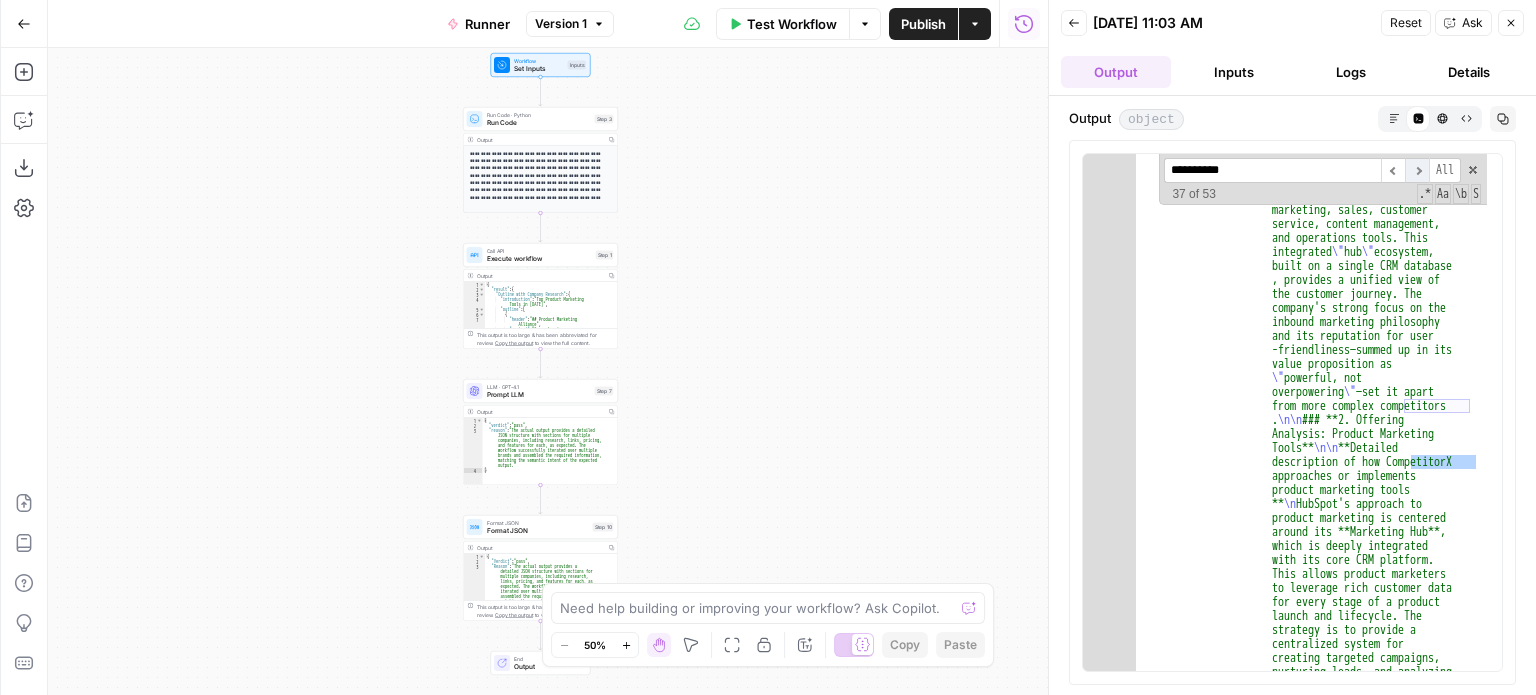 click on "​" at bounding box center (1417, 170) 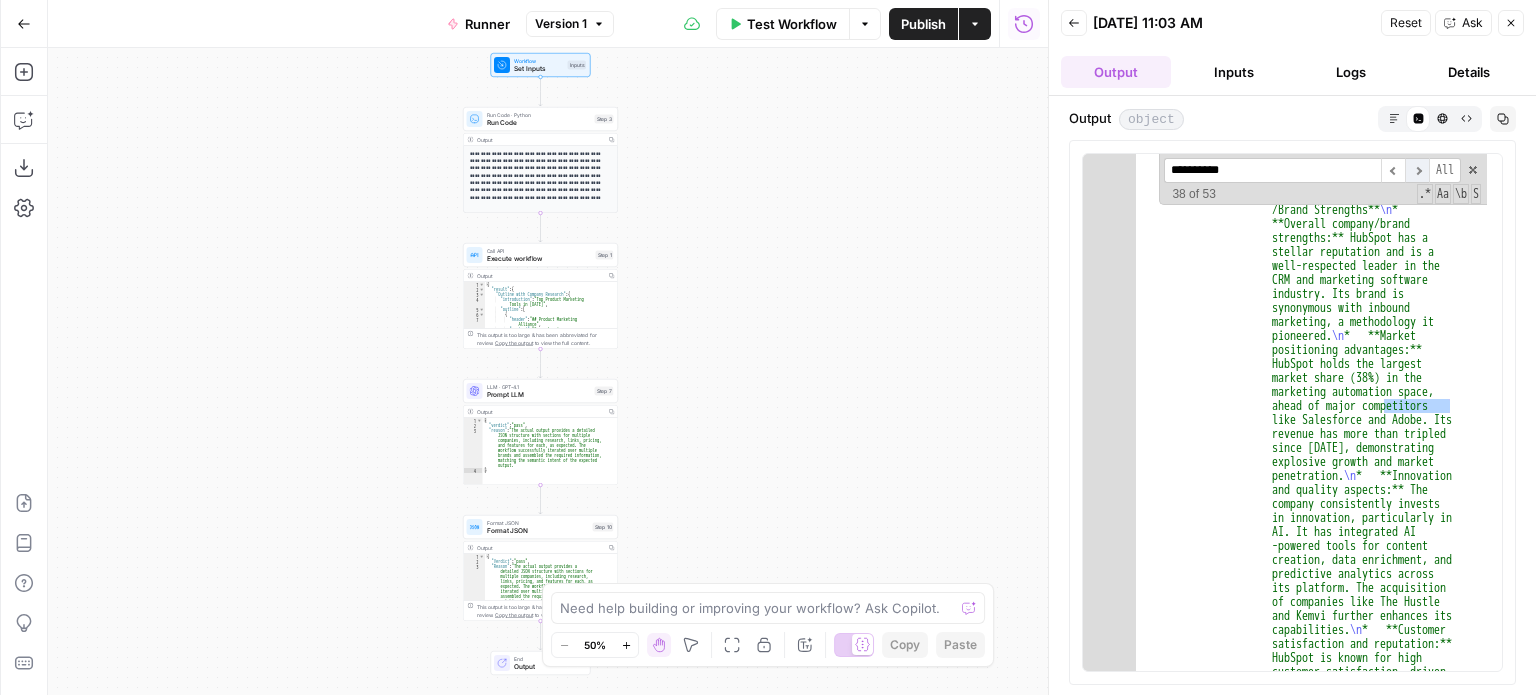 scroll, scrollTop: 25949, scrollLeft: 0, axis: vertical 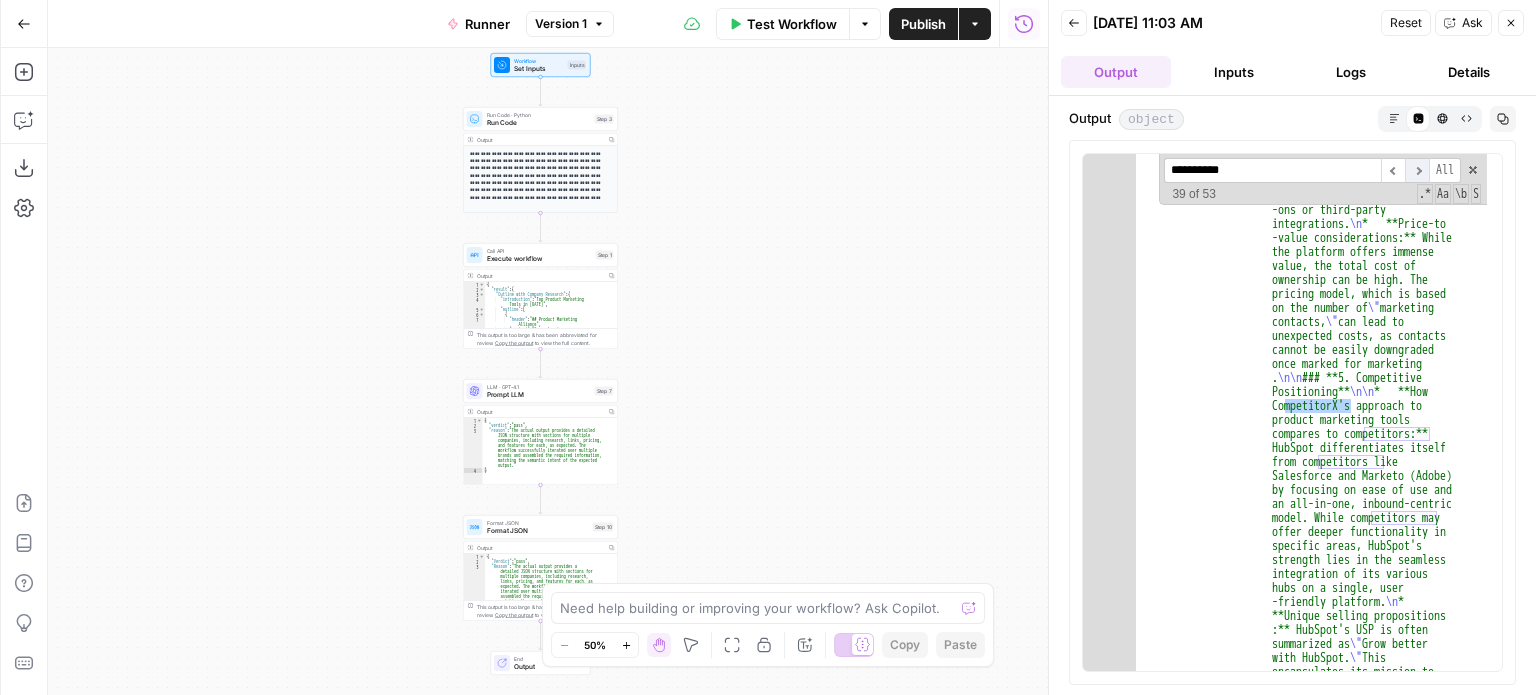 click on "​" at bounding box center [1417, 170] 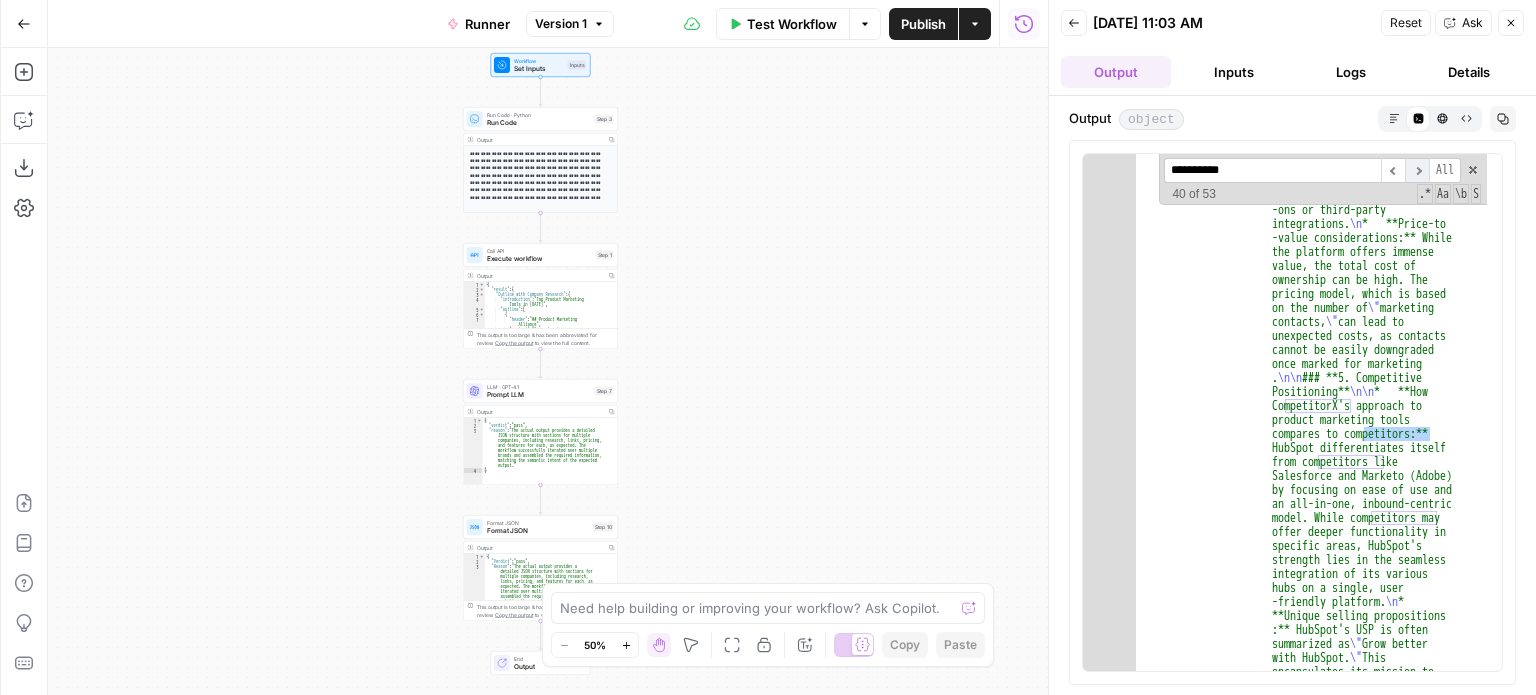 click on "​" at bounding box center (1417, 170) 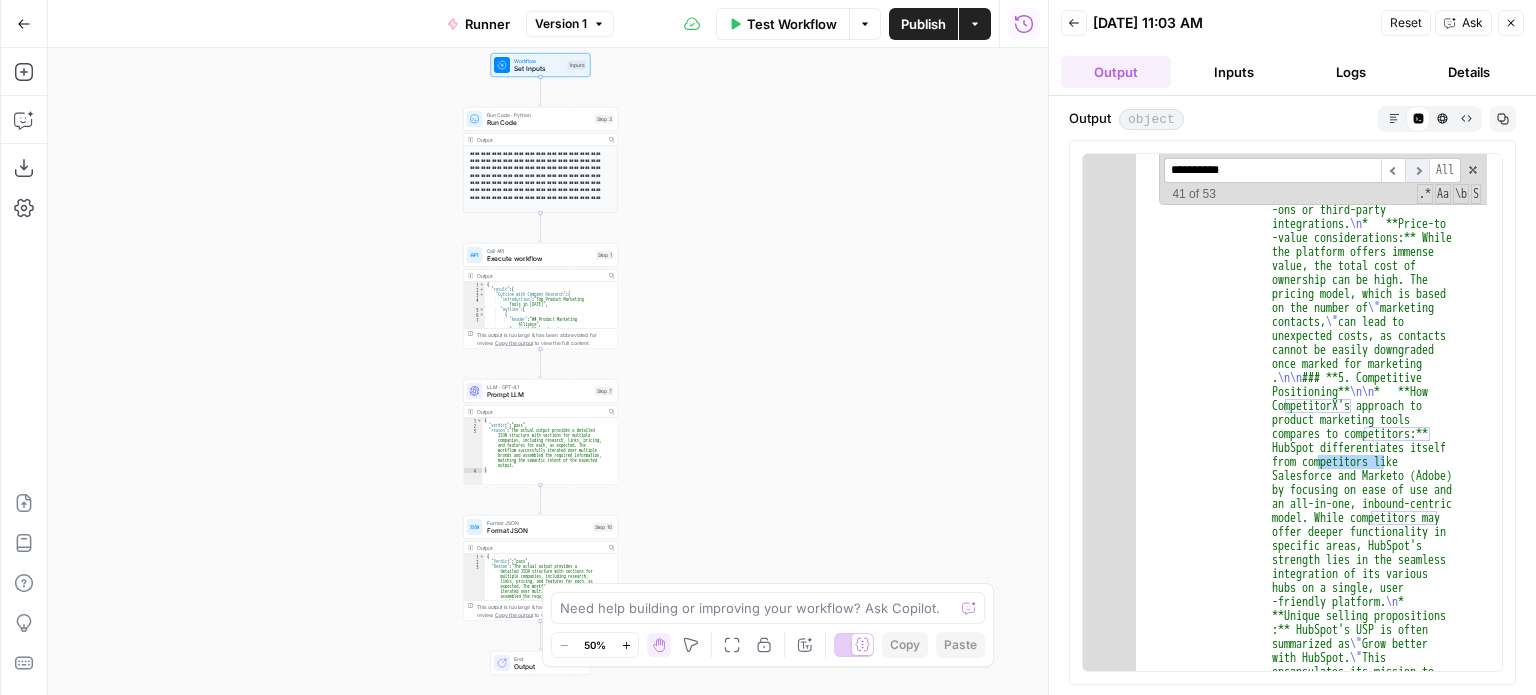 click on "​" at bounding box center [1417, 170] 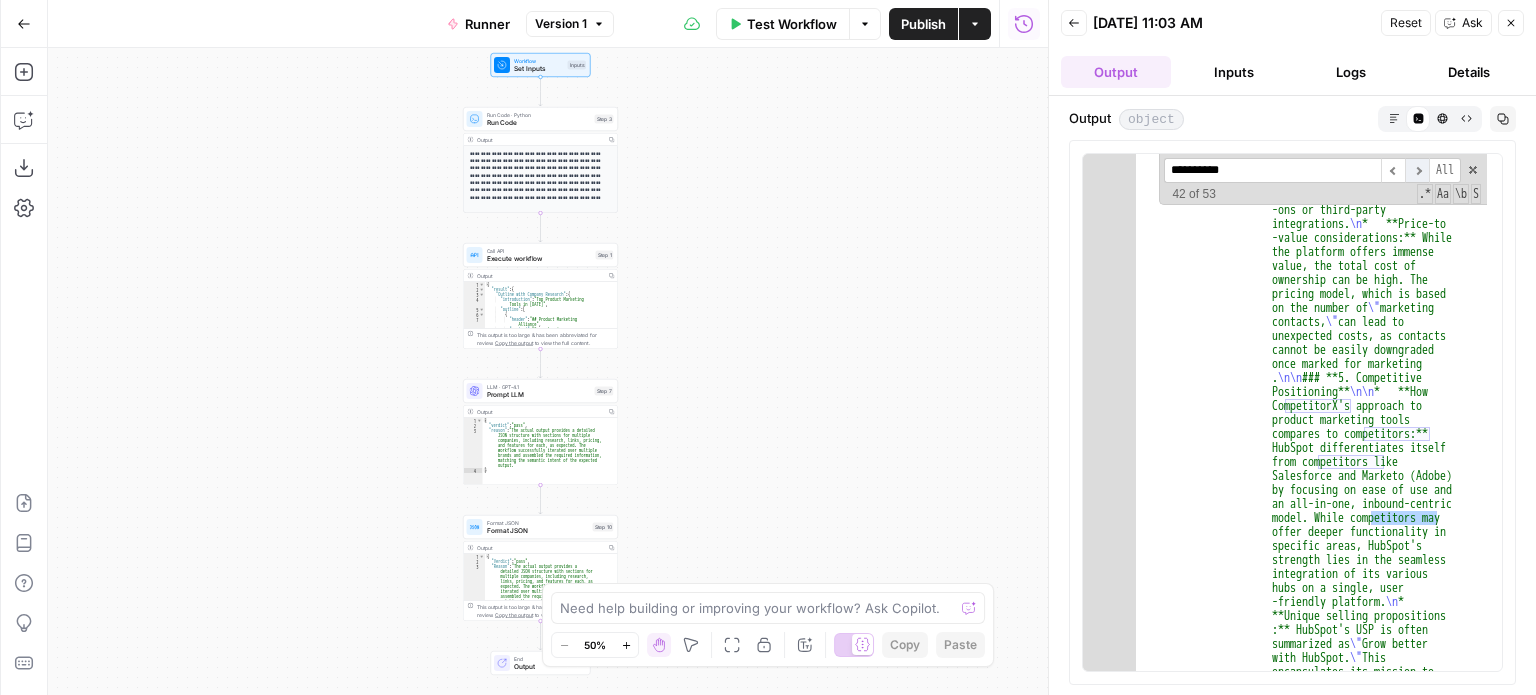 click on "​" at bounding box center [1417, 170] 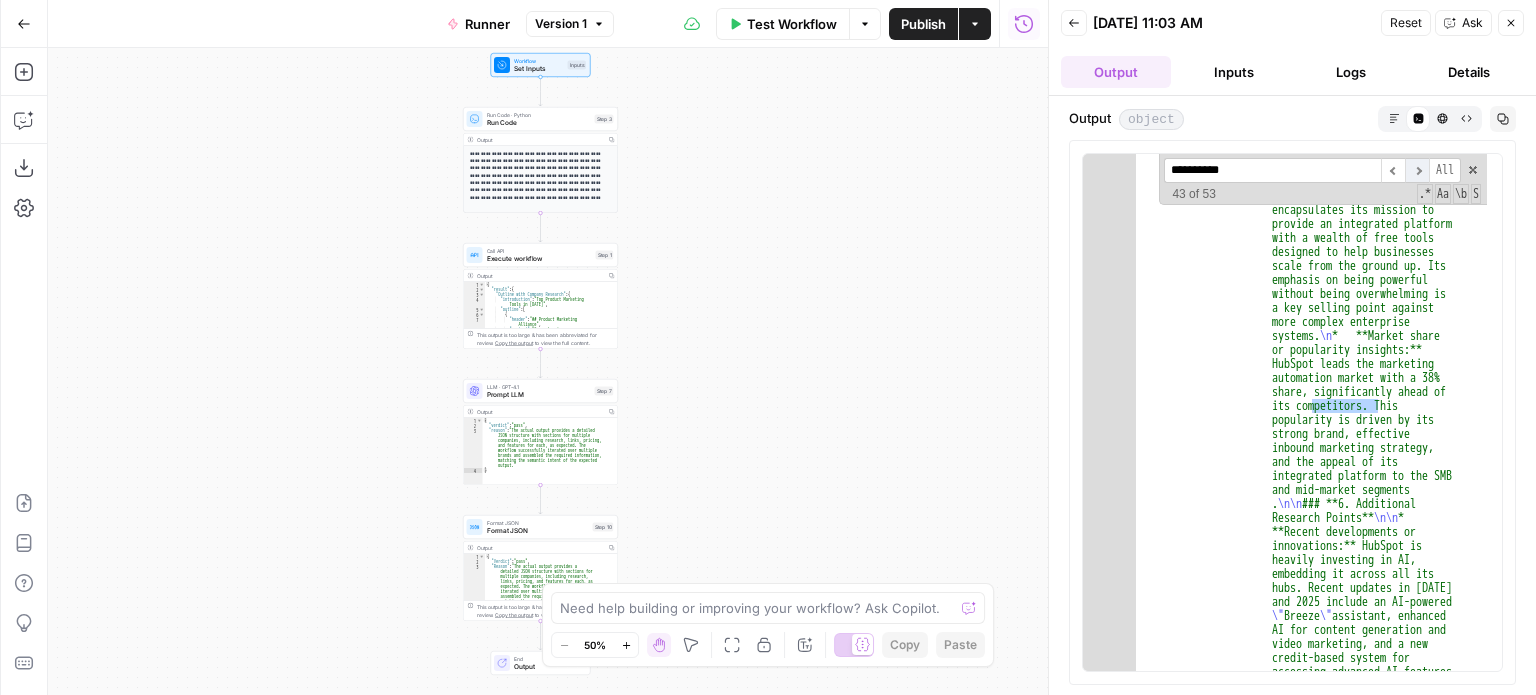click on "​" at bounding box center [1417, 170] 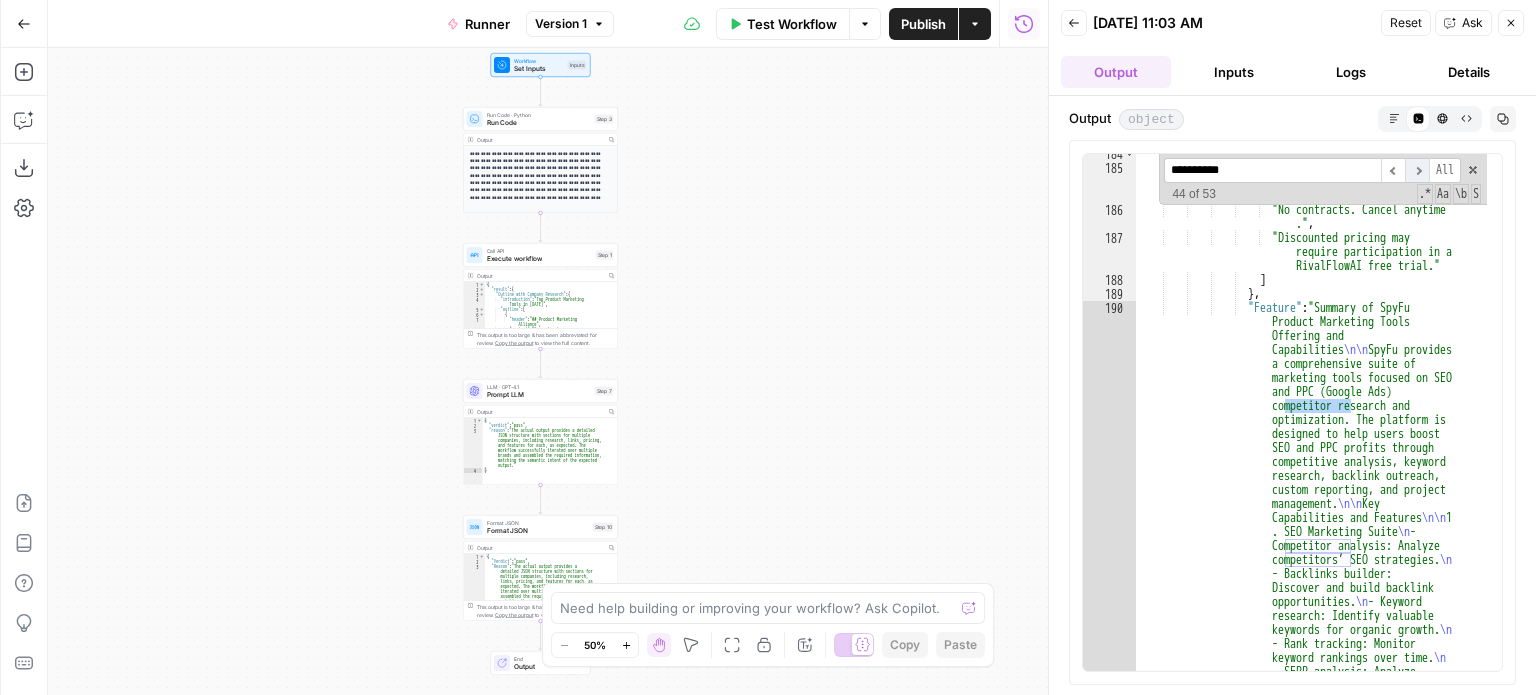 scroll, scrollTop: 30435, scrollLeft: 0, axis: vertical 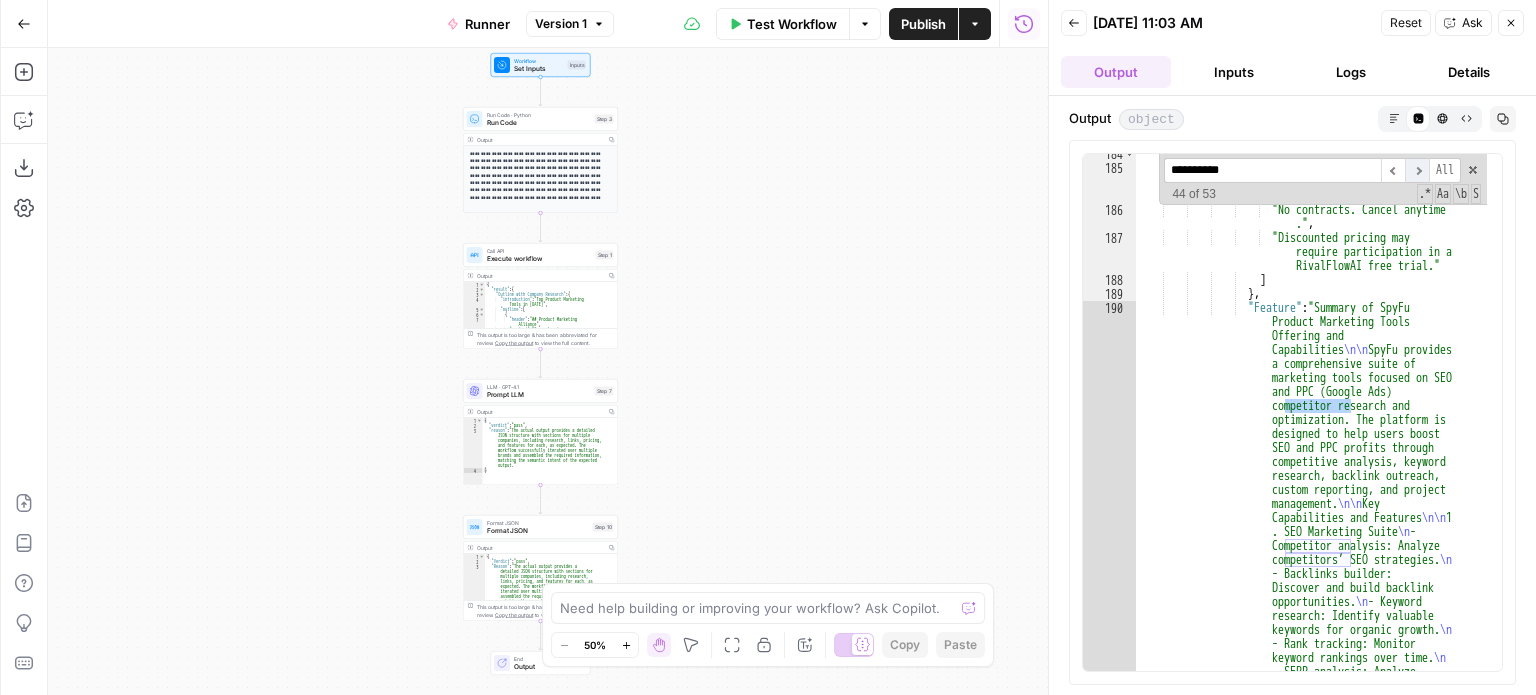 click on "​" at bounding box center [1417, 170] 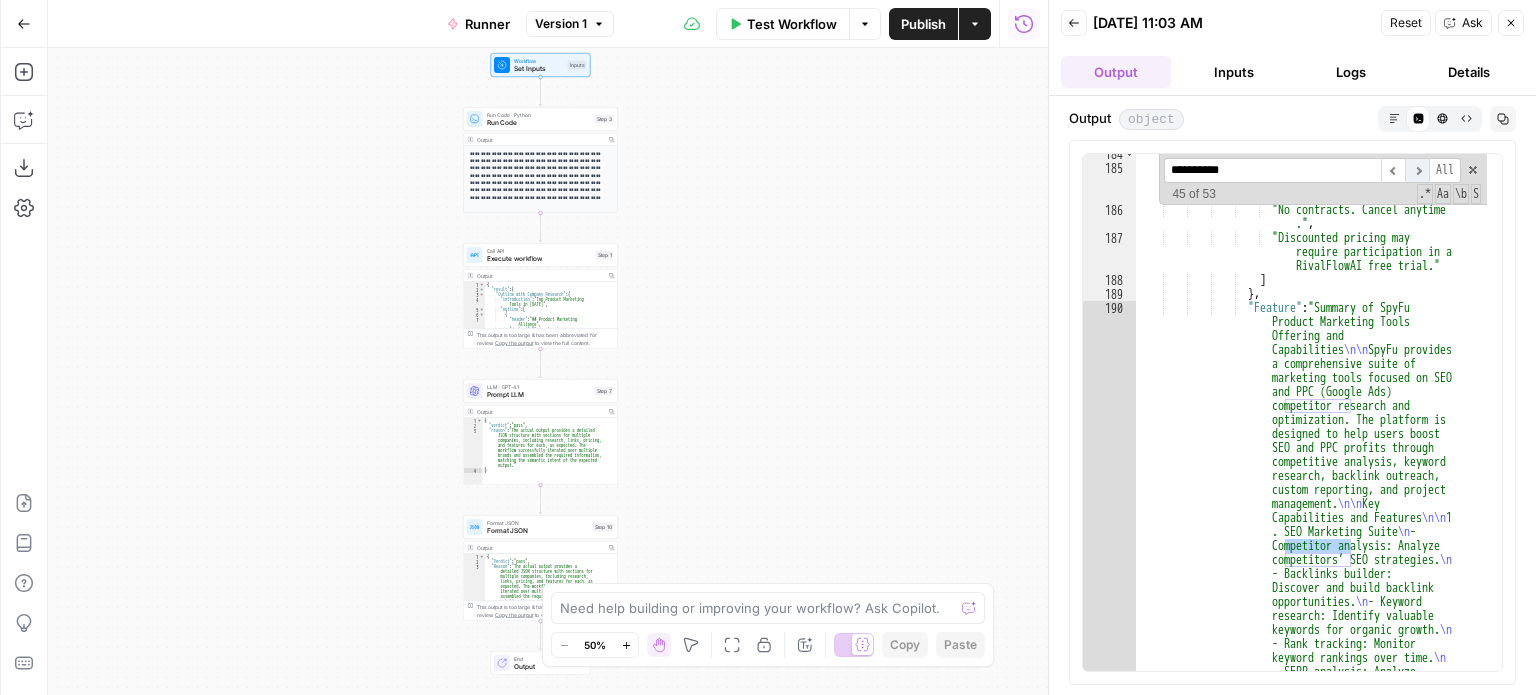 click on "​" at bounding box center (1417, 170) 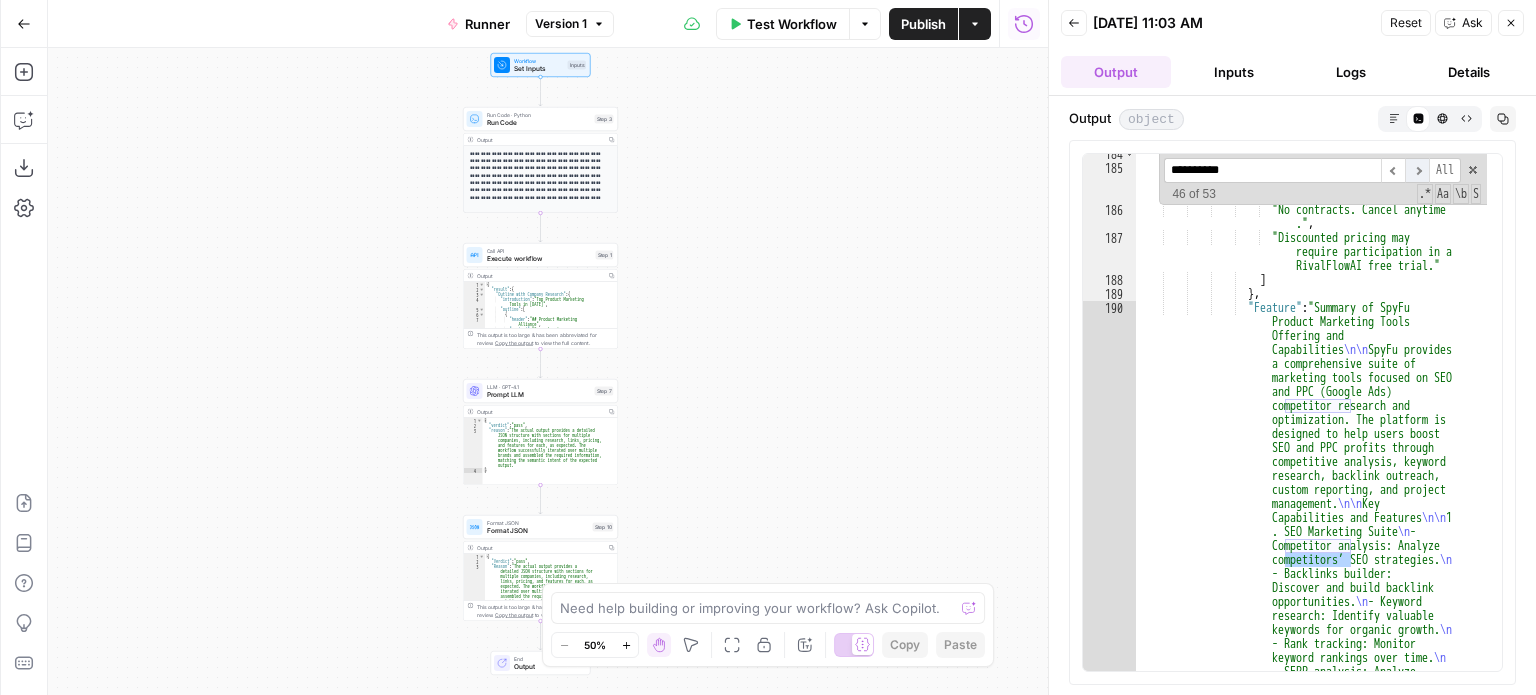 click on "​" at bounding box center (1417, 170) 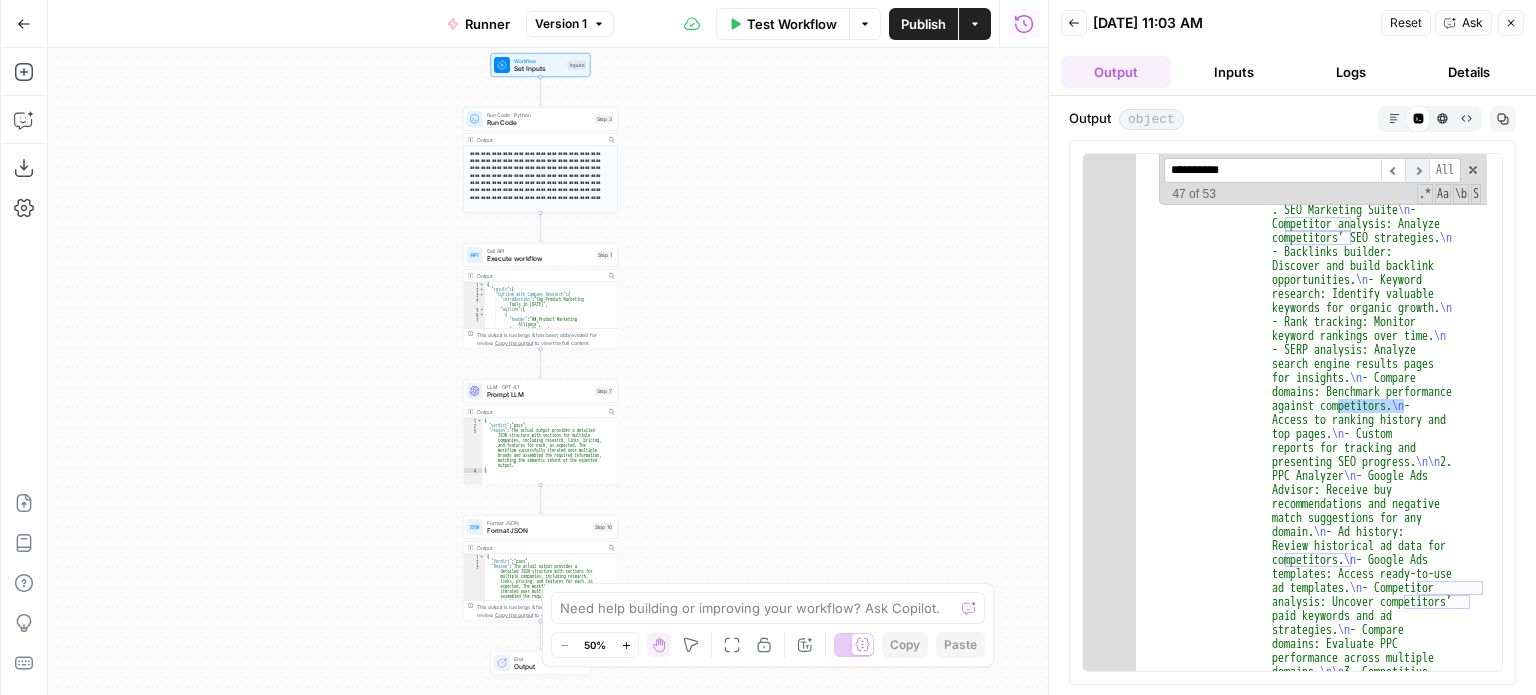click on "​" at bounding box center (1417, 170) 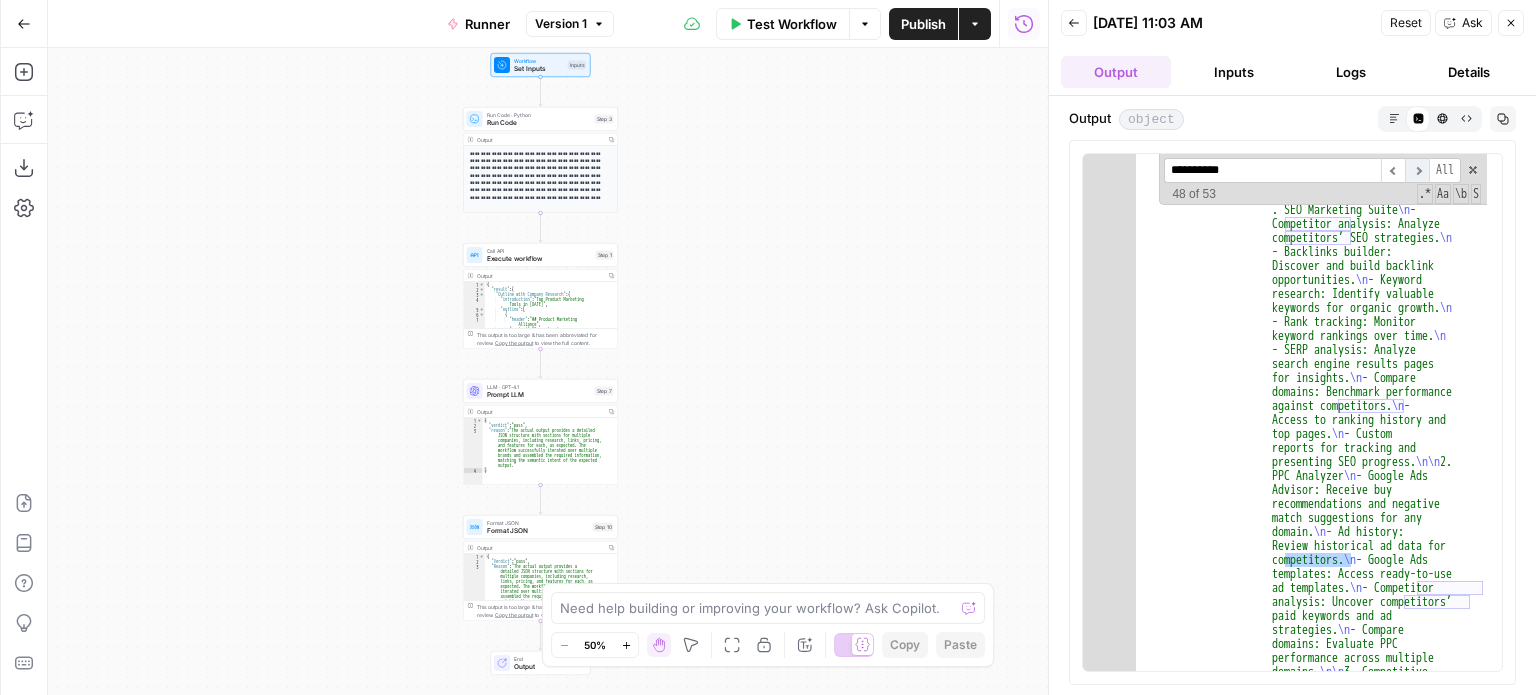 click on "​" at bounding box center (1417, 170) 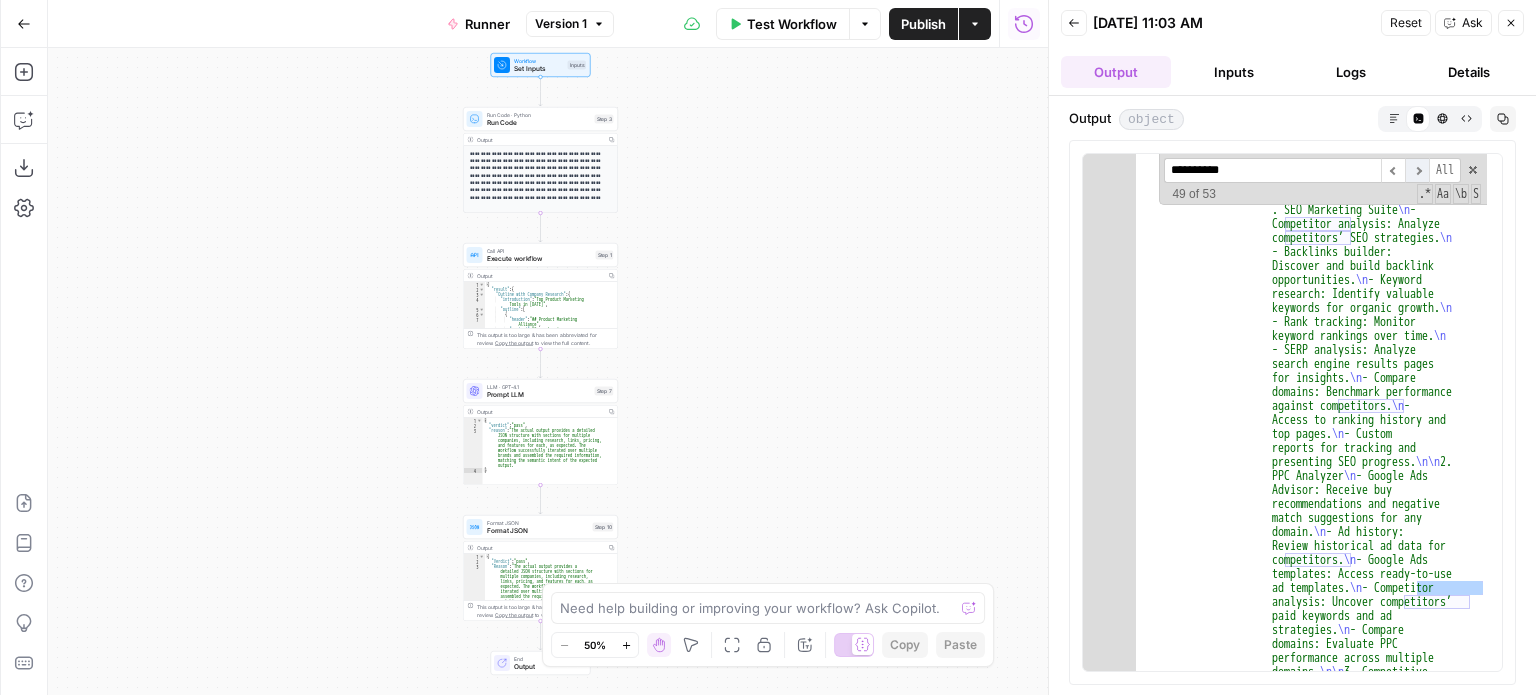 click on "​" at bounding box center [1417, 170] 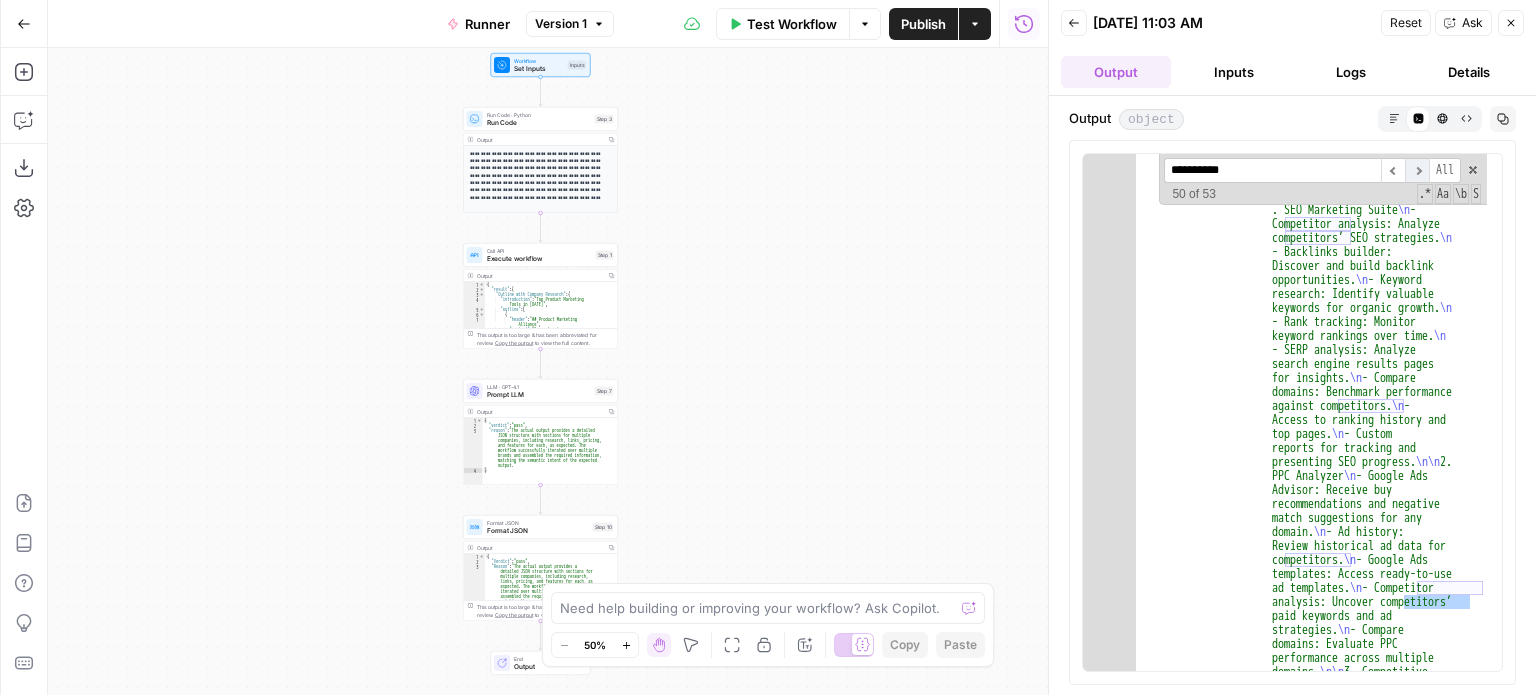 click on "​" at bounding box center (1417, 170) 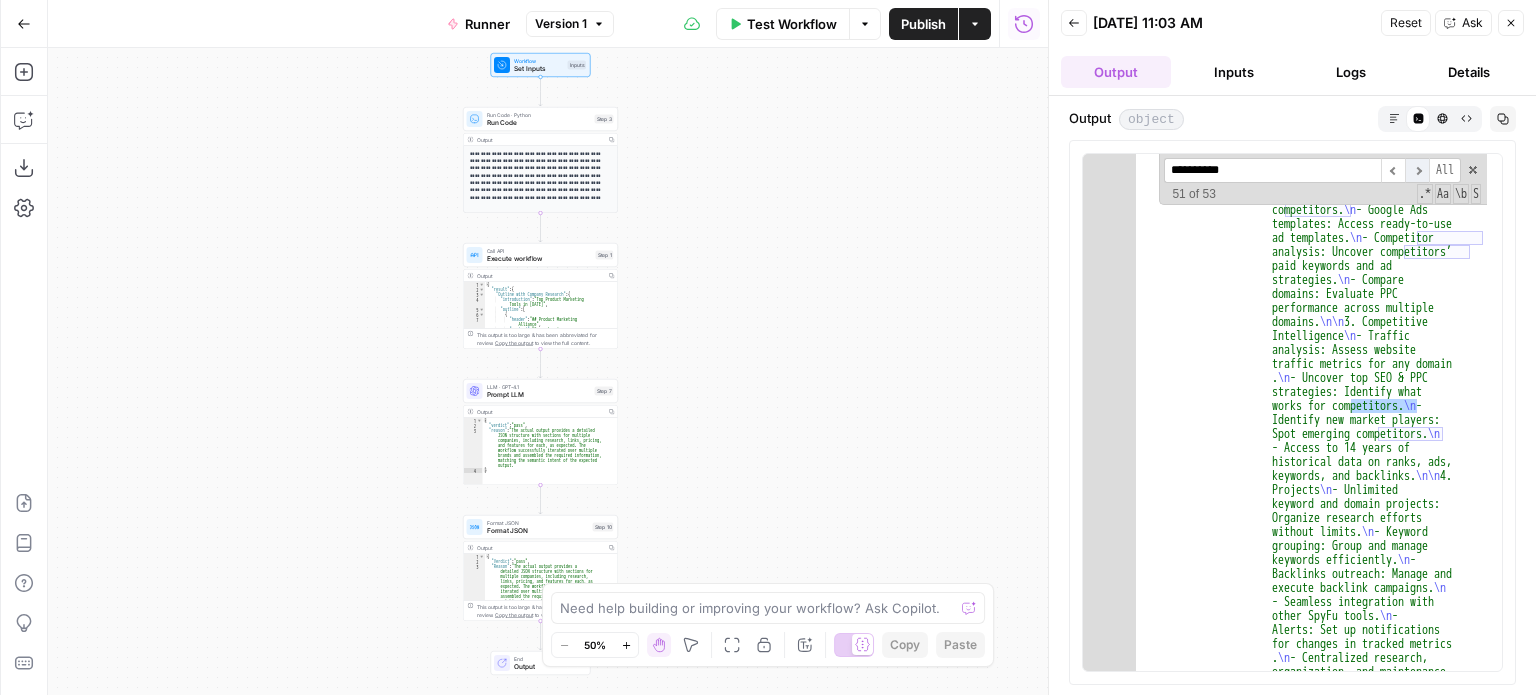 click on "​" at bounding box center [1417, 170] 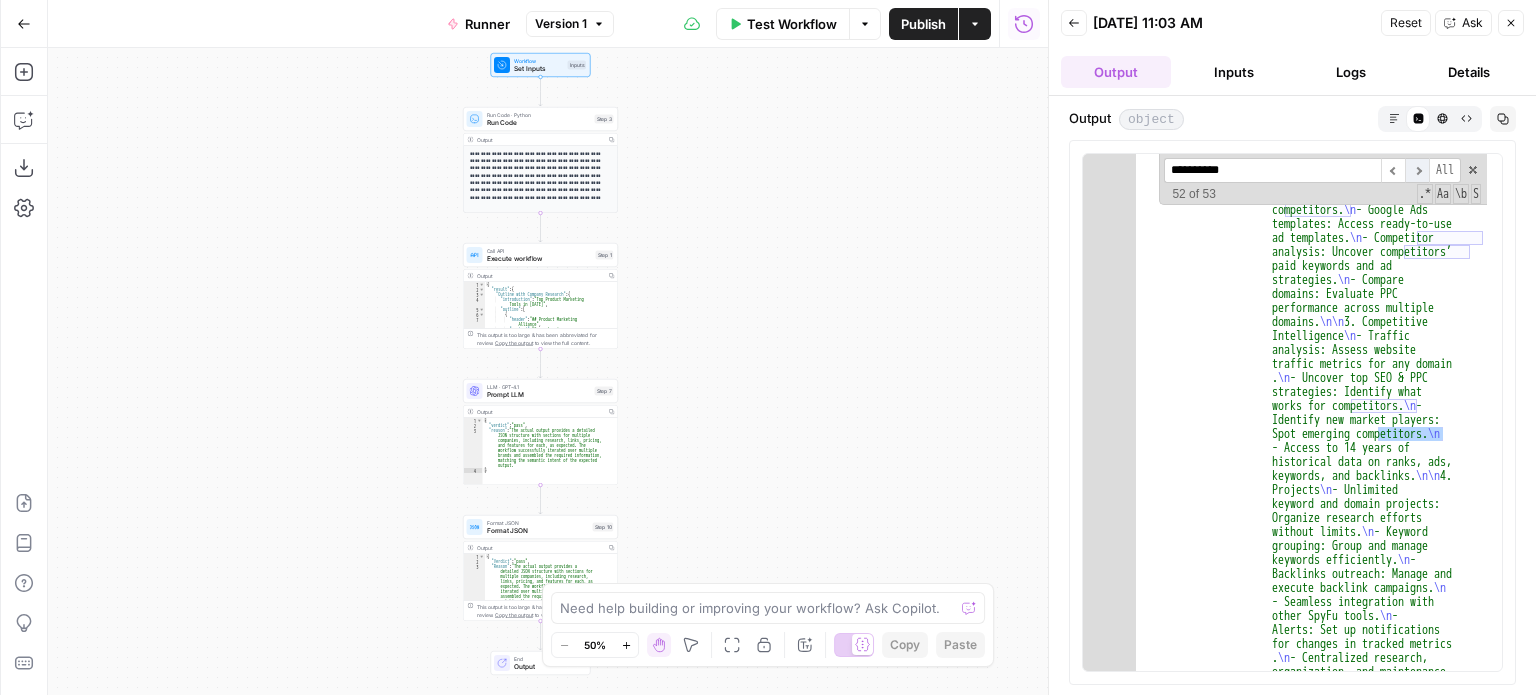 click on "​" at bounding box center (1417, 170) 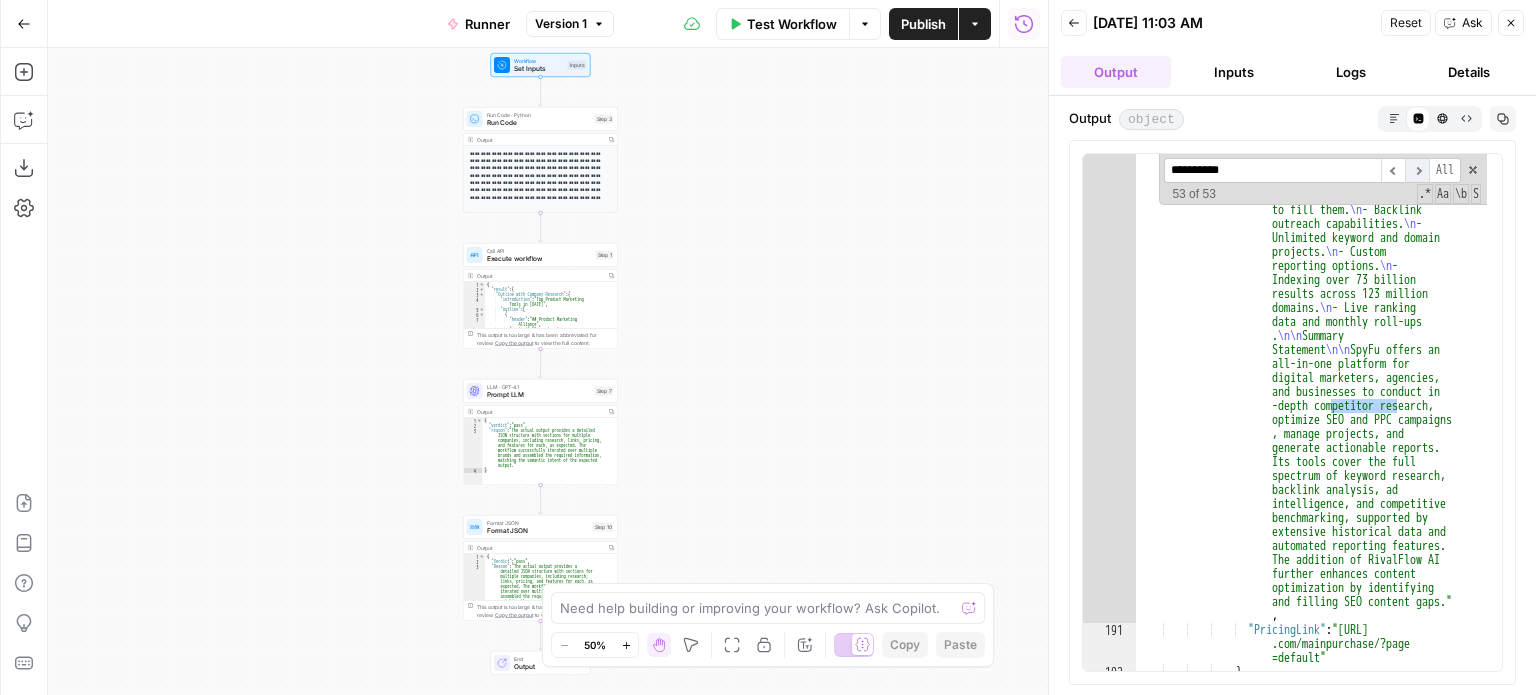 click on "​" at bounding box center (1417, 170) 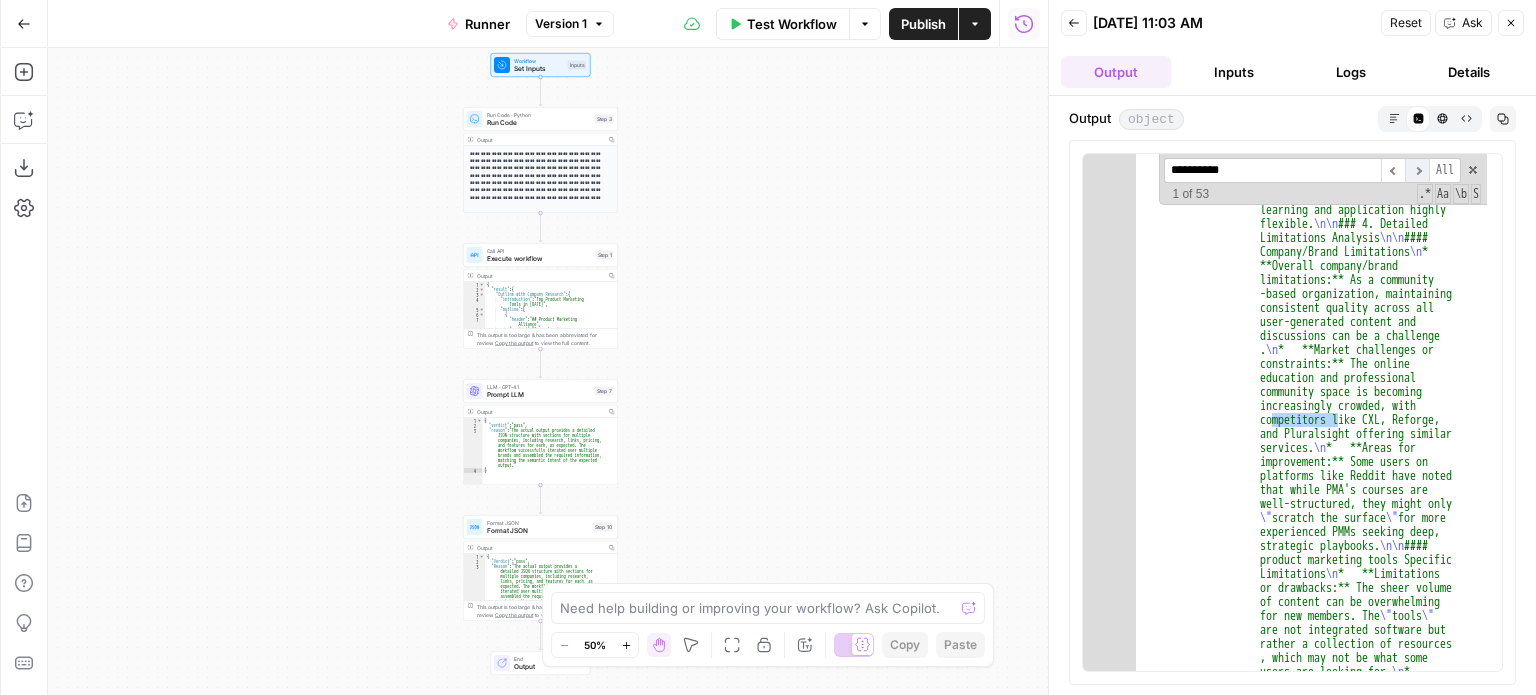 click on "​" at bounding box center (1417, 170) 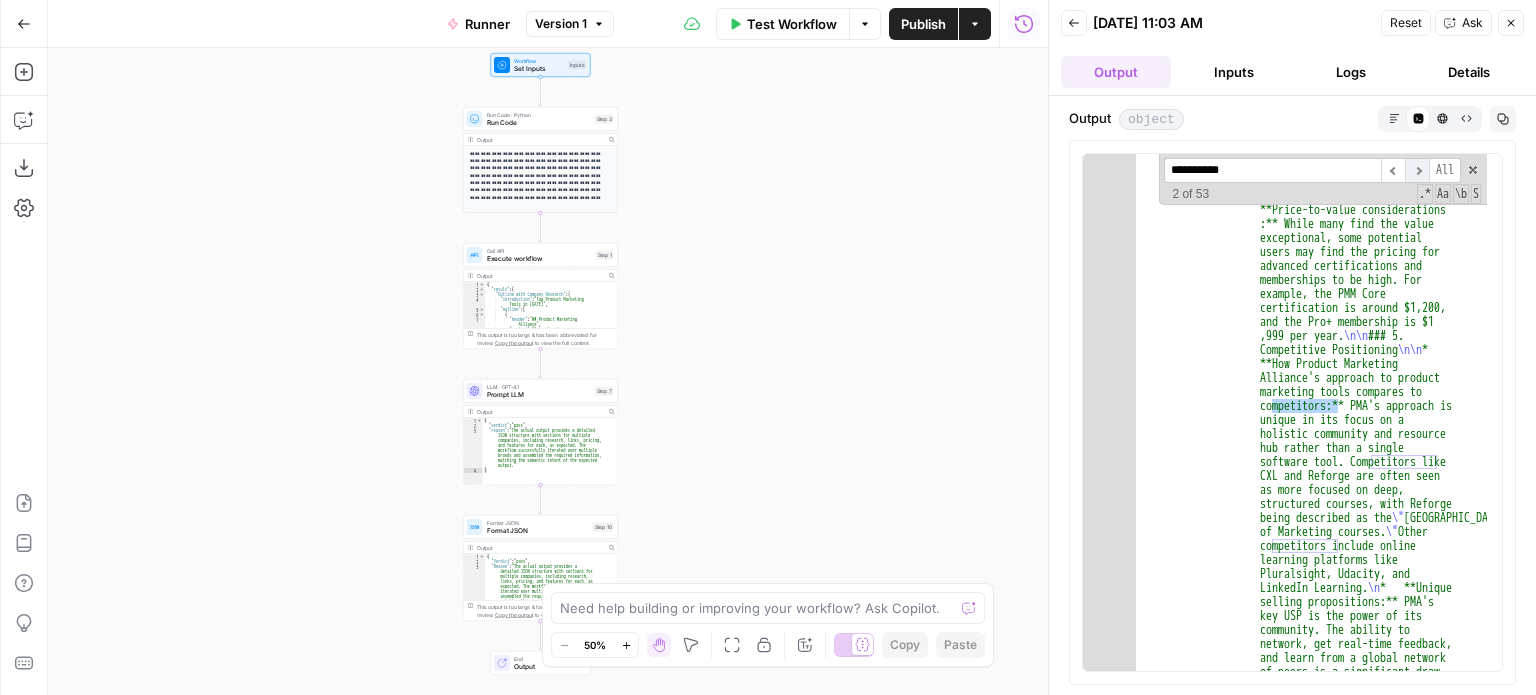 click on "​" at bounding box center (1417, 170) 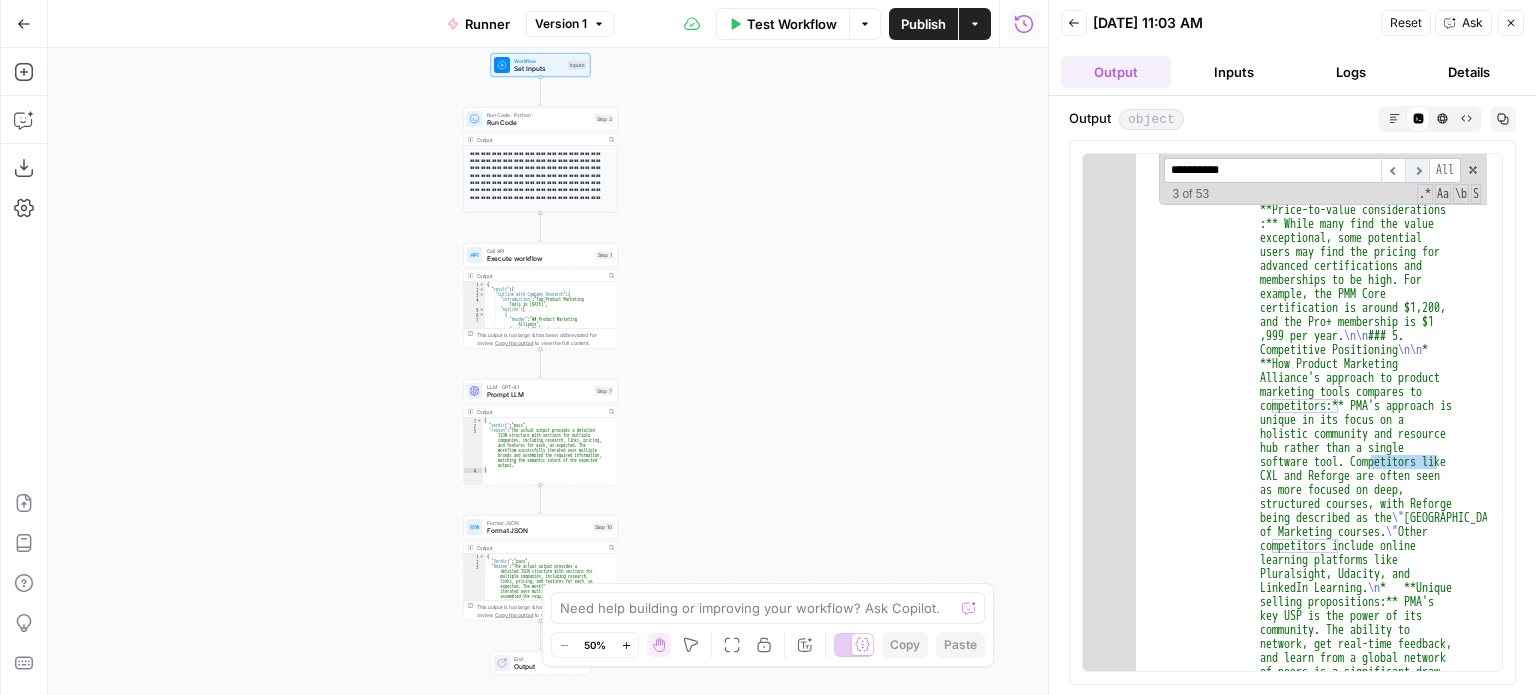 click on "​" at bounding box center [1417, 170] 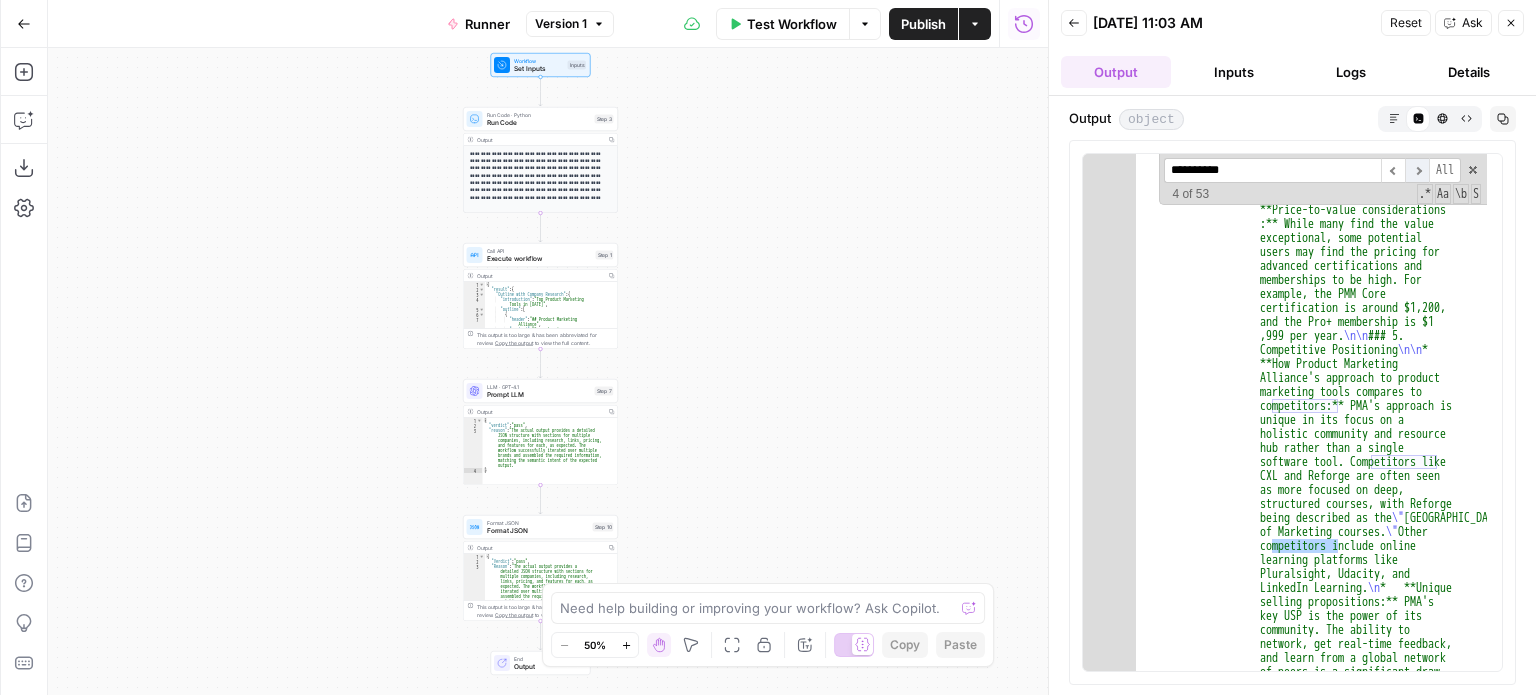 click on "​" at bounding box center [1417, 170] 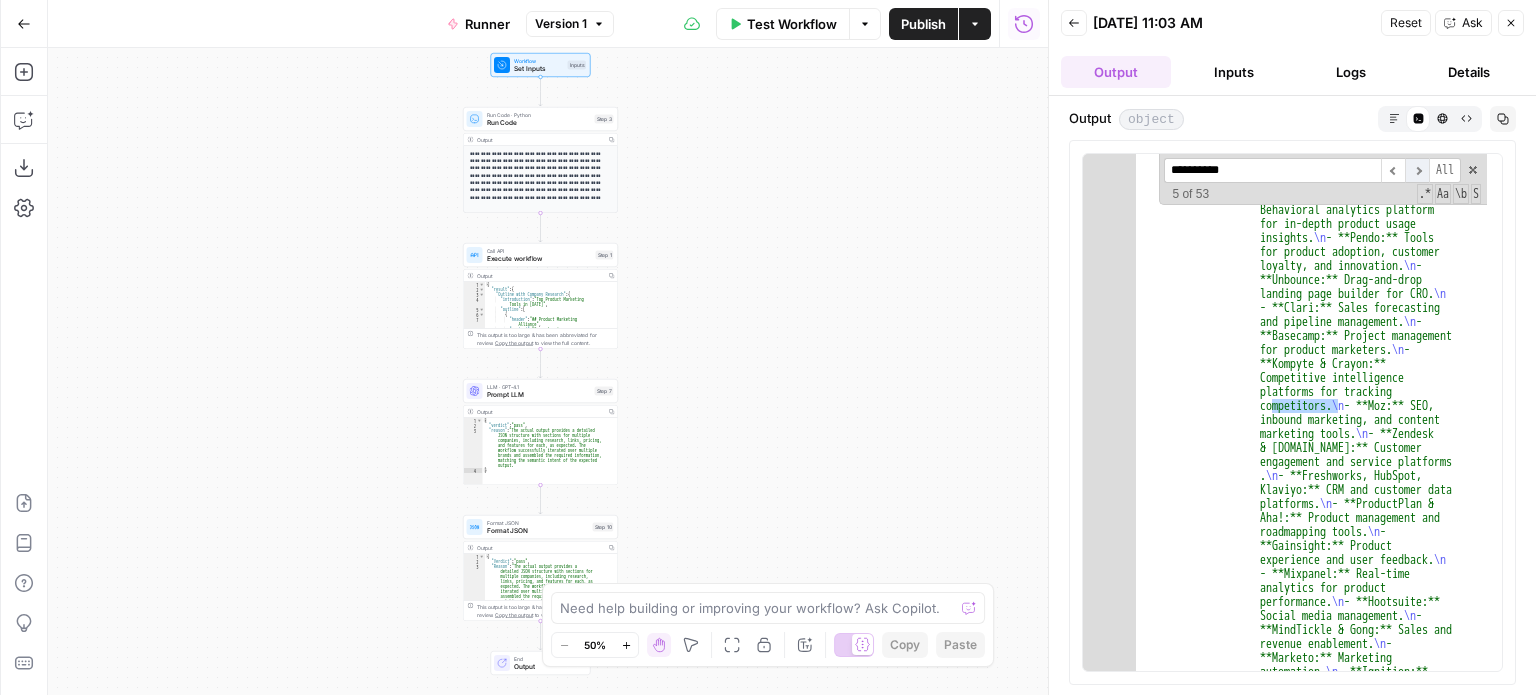 click on "​" at bounding box center [1417, 170] 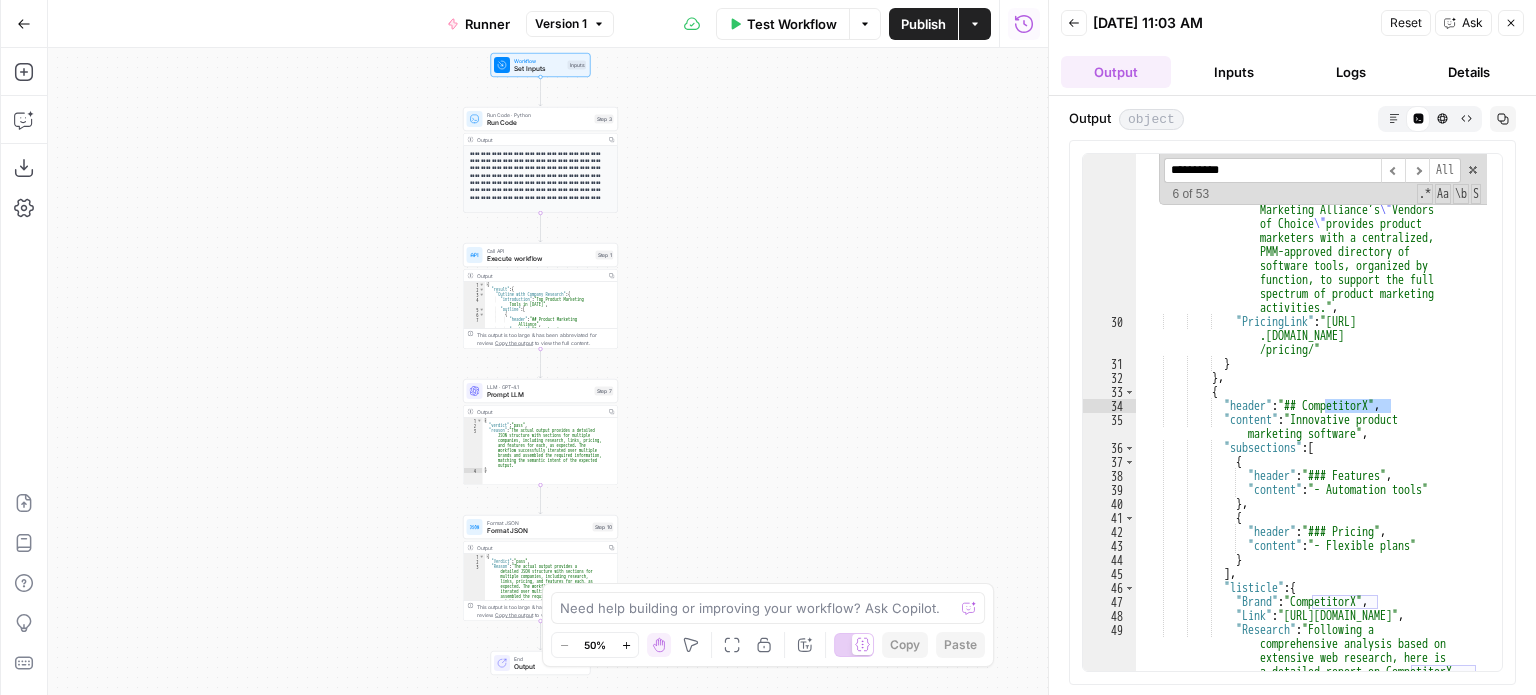 type on "**********" 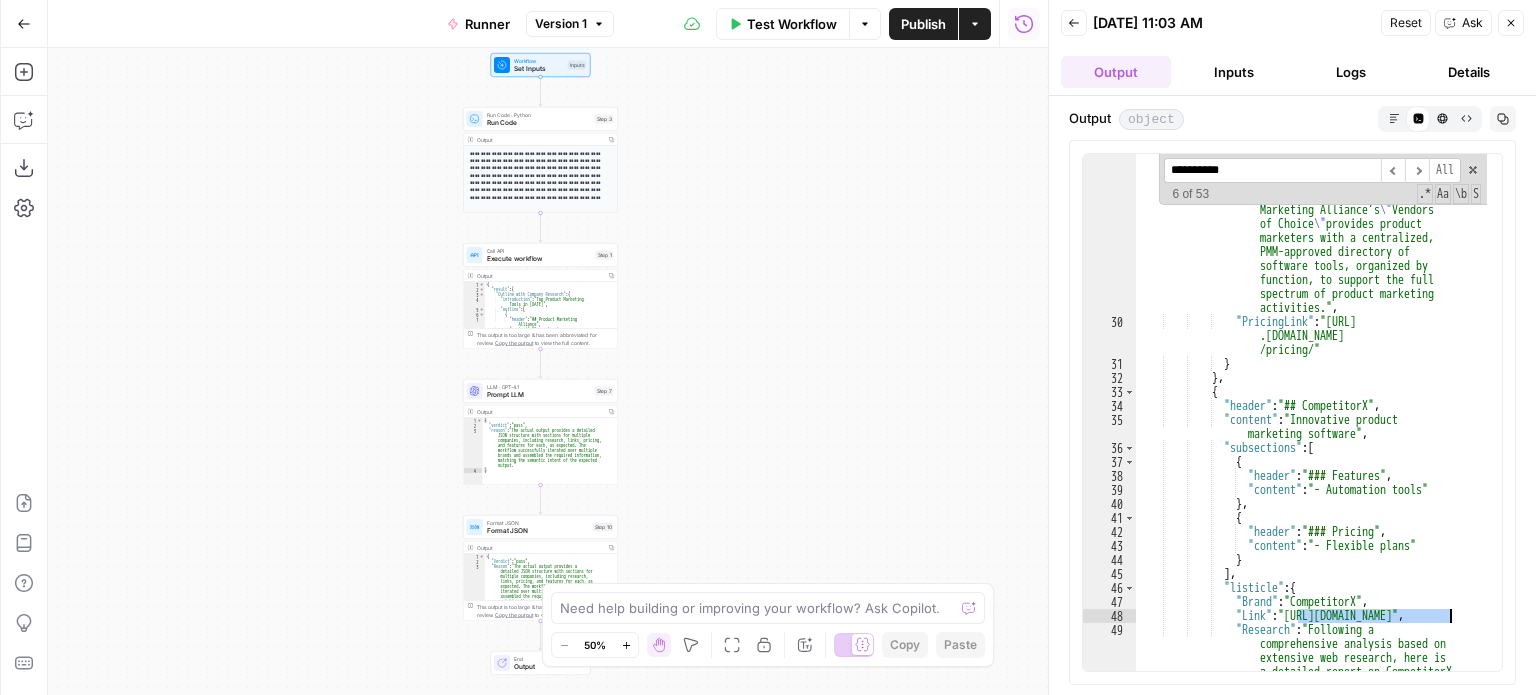 drag, startPoint x: 1301, startPoint y: 613, endPoint x: 1448, endPoint y: 610, distance: 147.03061 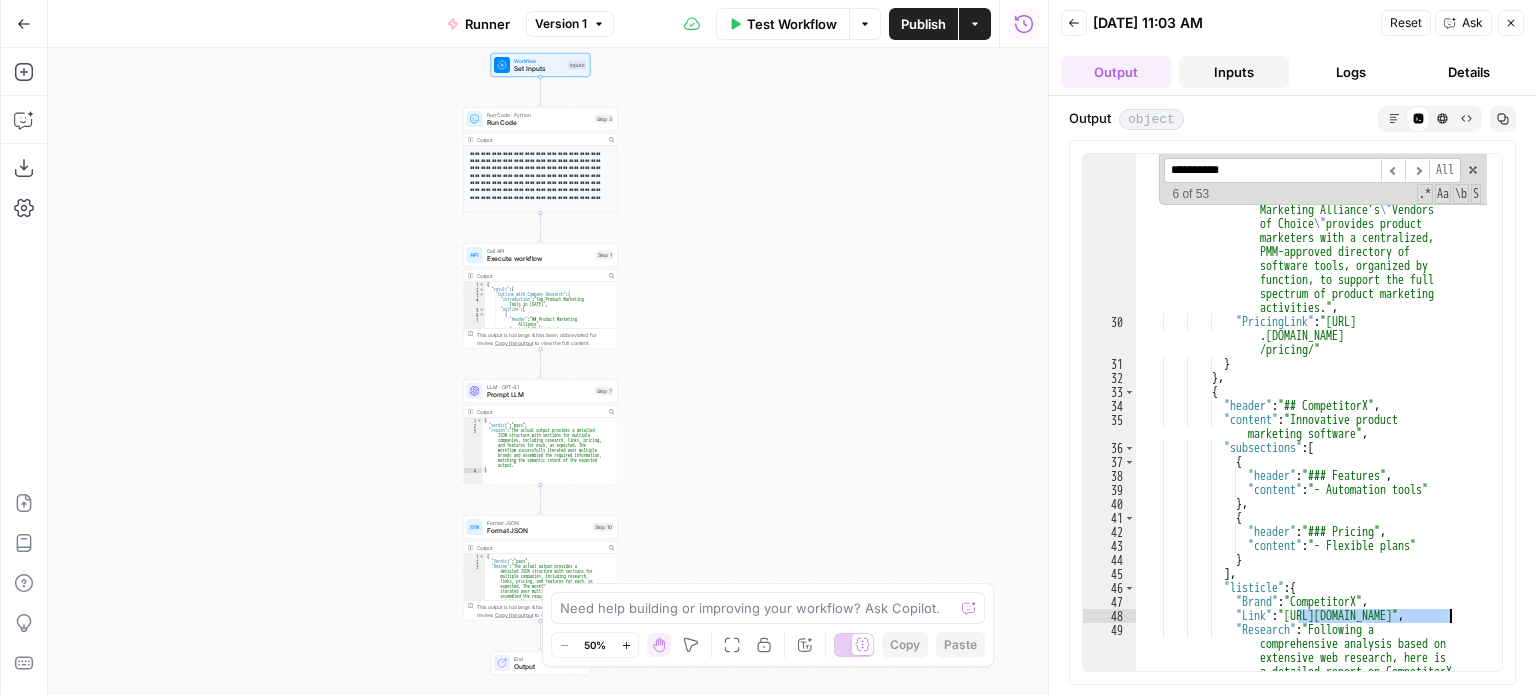 click on "Inputs" at bounding box center (1234, 72) 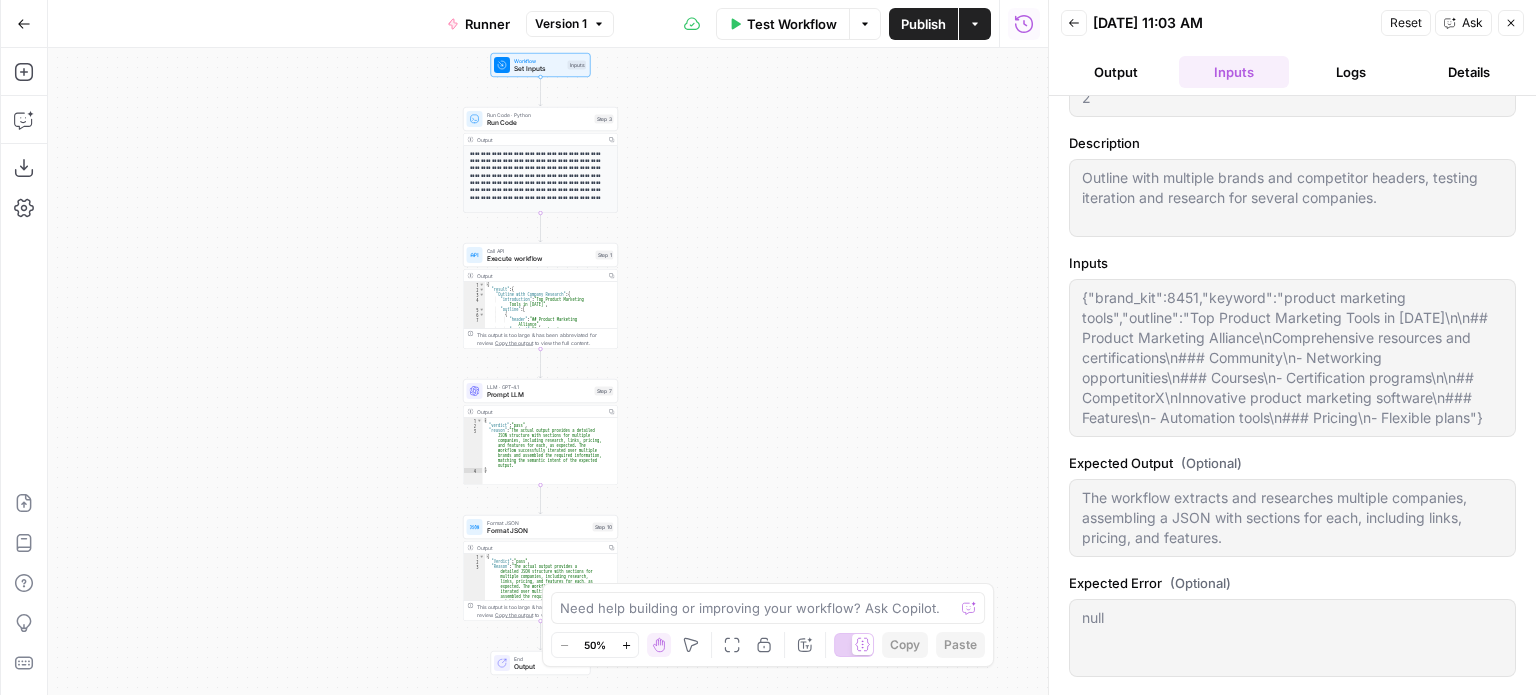 scroll, scrollTop: 151, scrollLeft: 0, axis: vertical 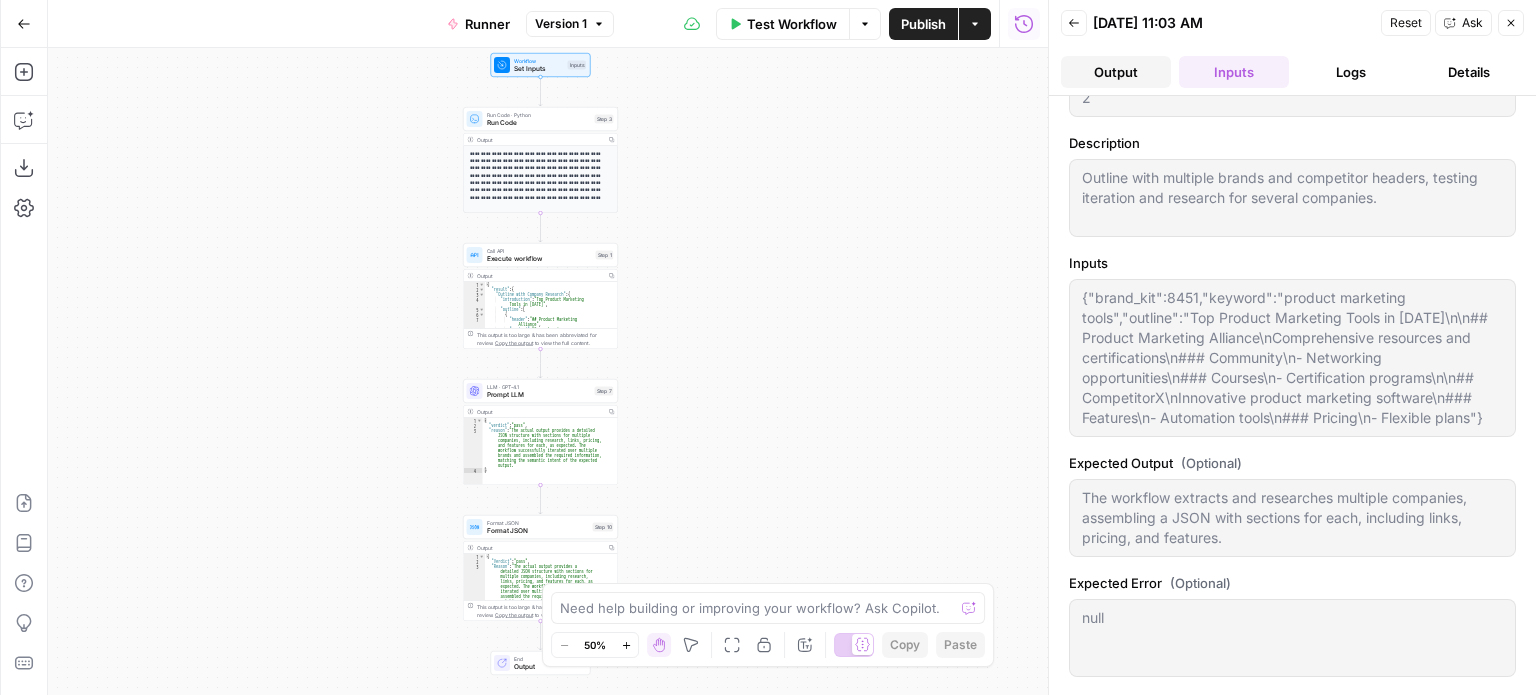 click on "Output" at bounding box center (1116, 72) 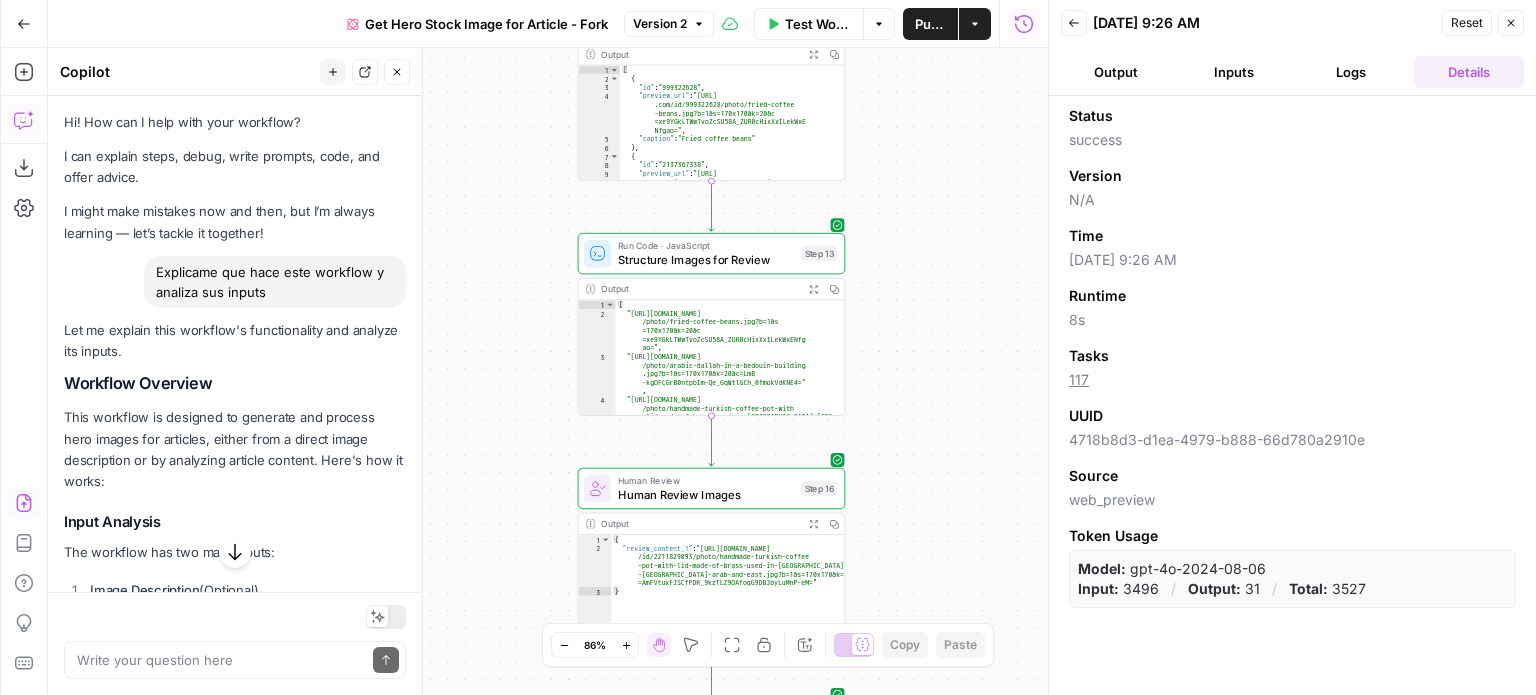 scroll, scrollTop: 0, scrollLeft: 0, axis: both 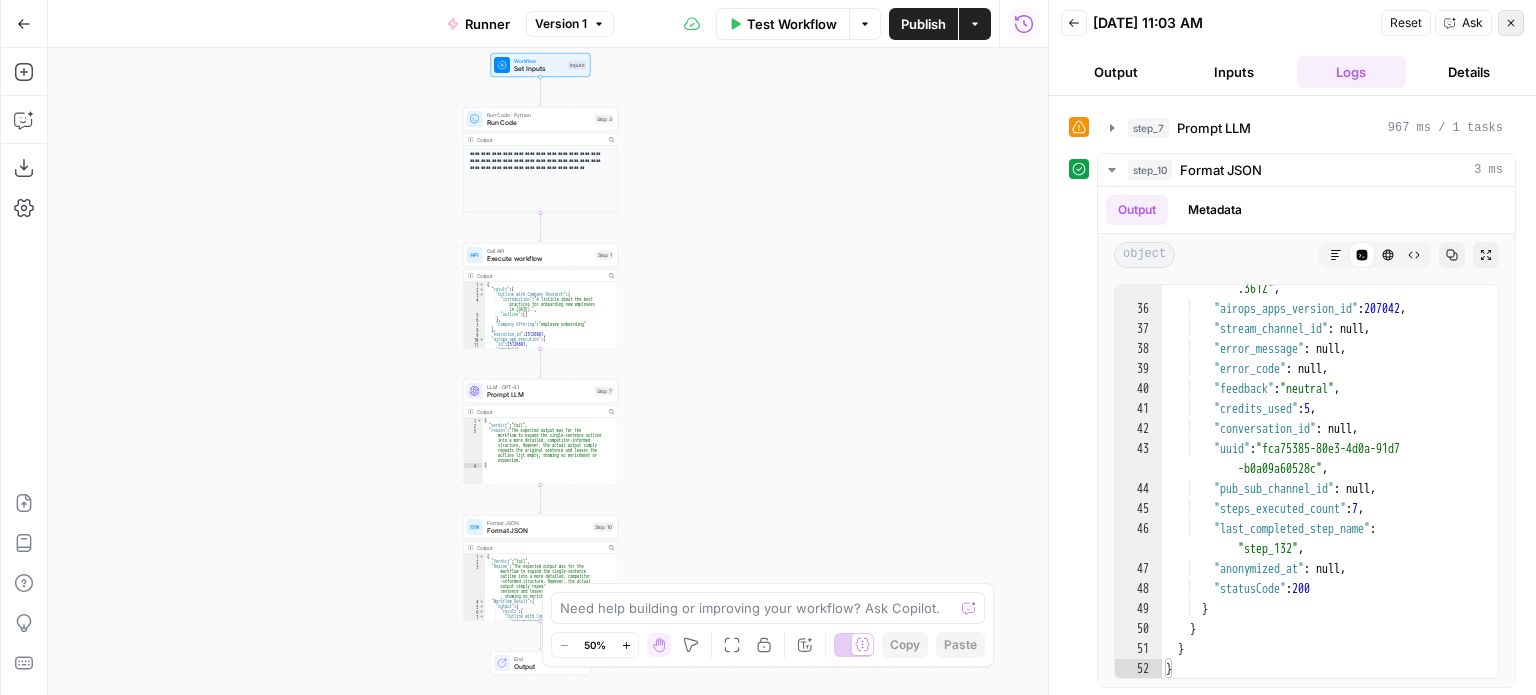 click on "Close" at bounding box center (1511, 23) 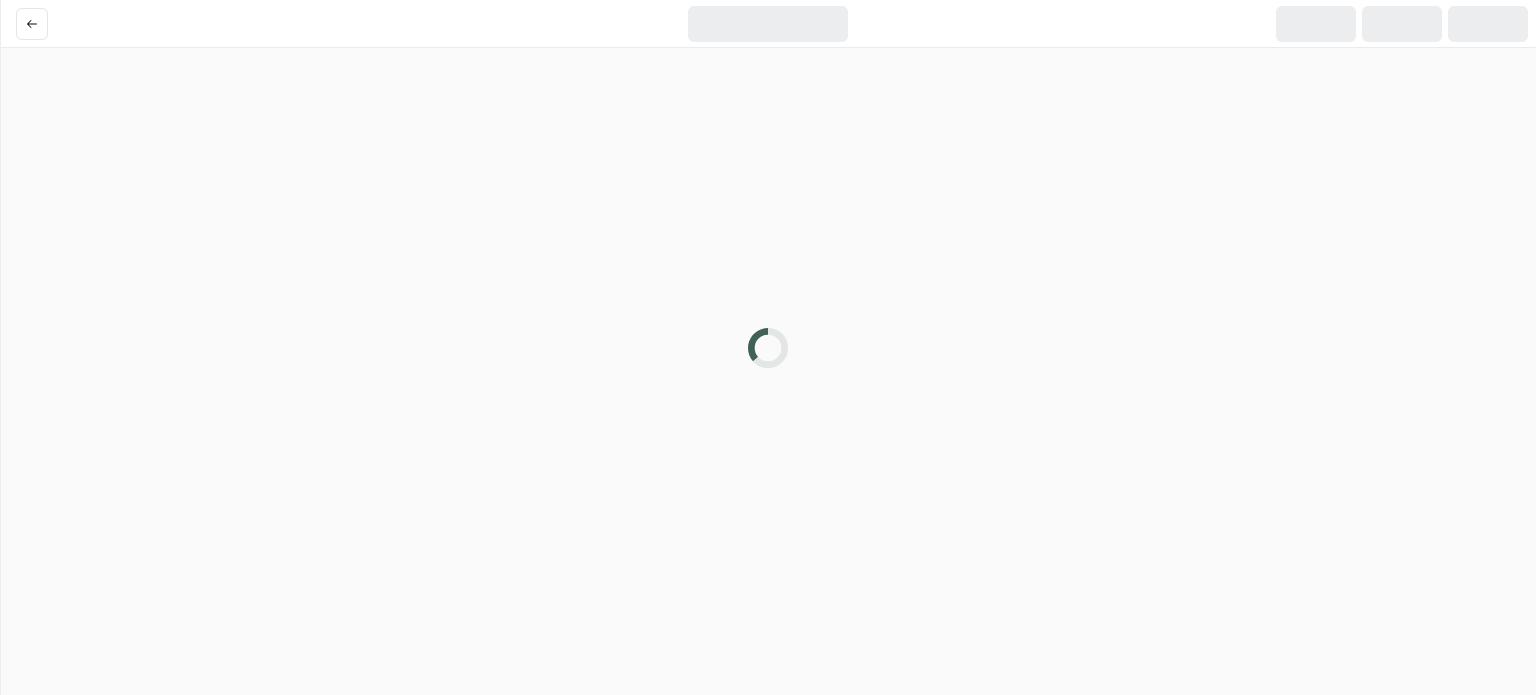 scroll, scrollTop: 0, scrollLeft: 0, axis: both 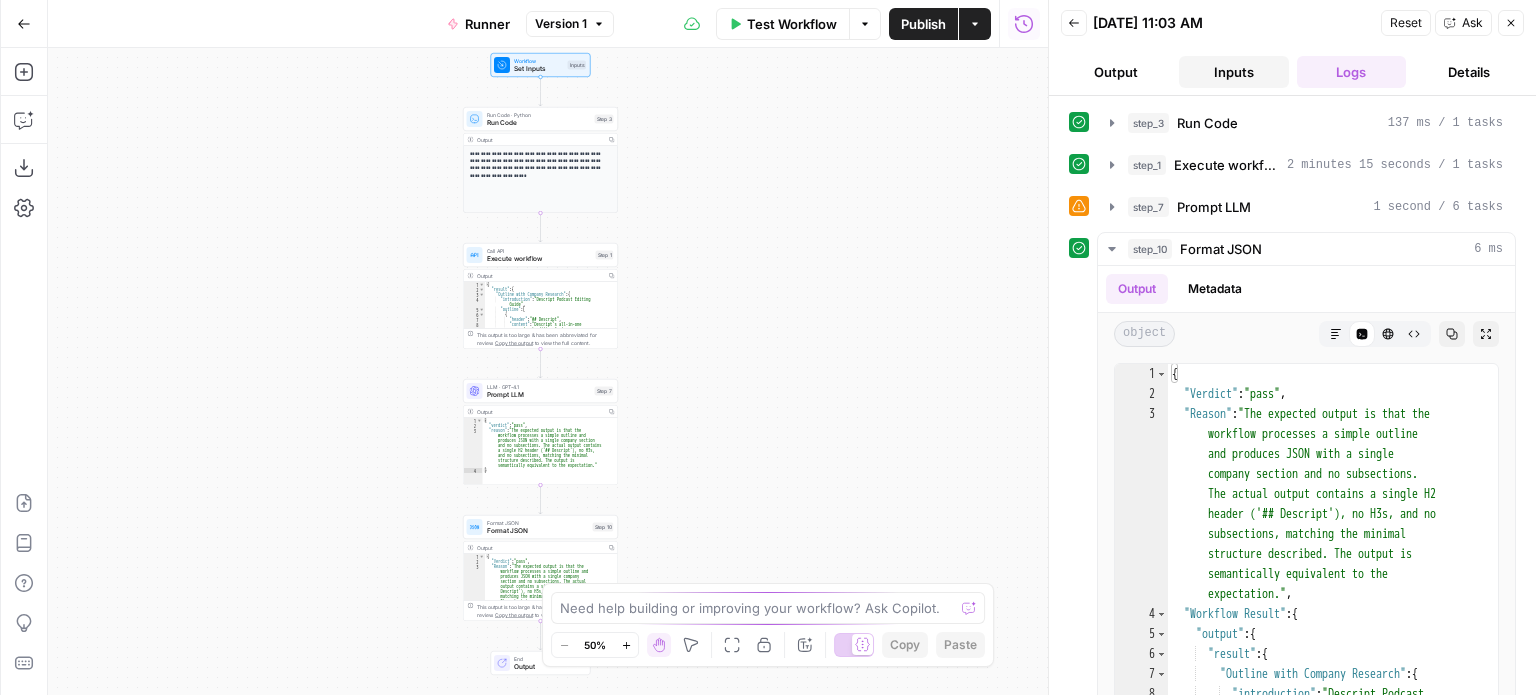 click on "Inputs" at bounding box center [1234, 72] 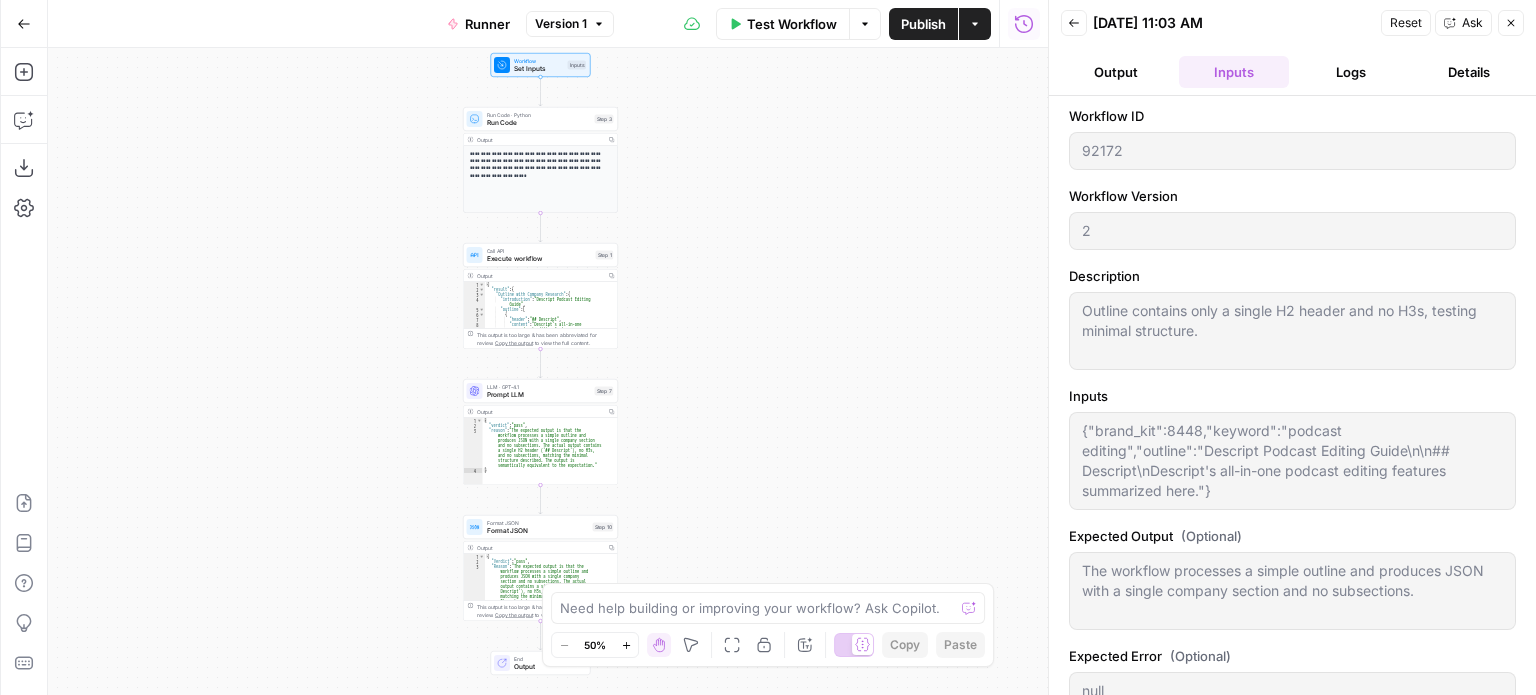 scroll, scrollTop: 71, scrollLeft: 0, axis: vertical 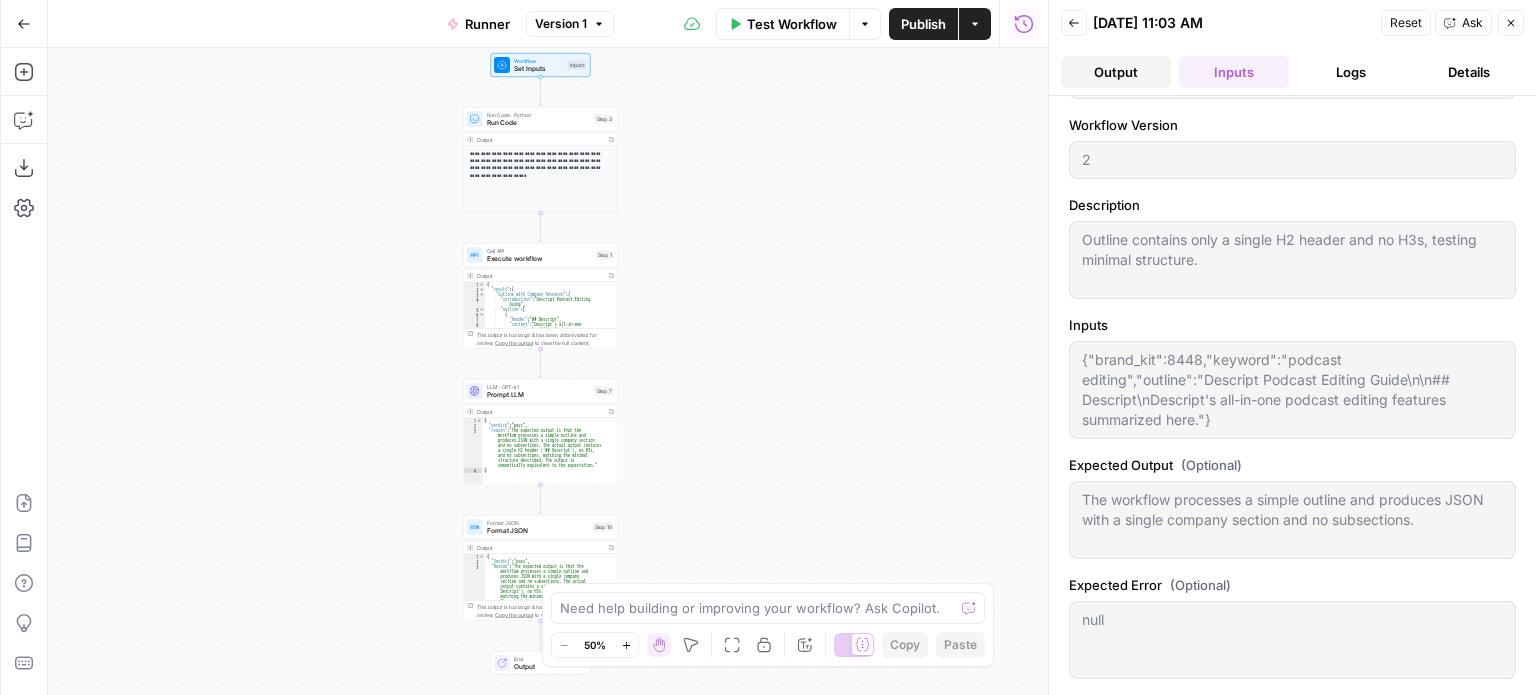 click on "Output" at bounding box center (1116, 72) 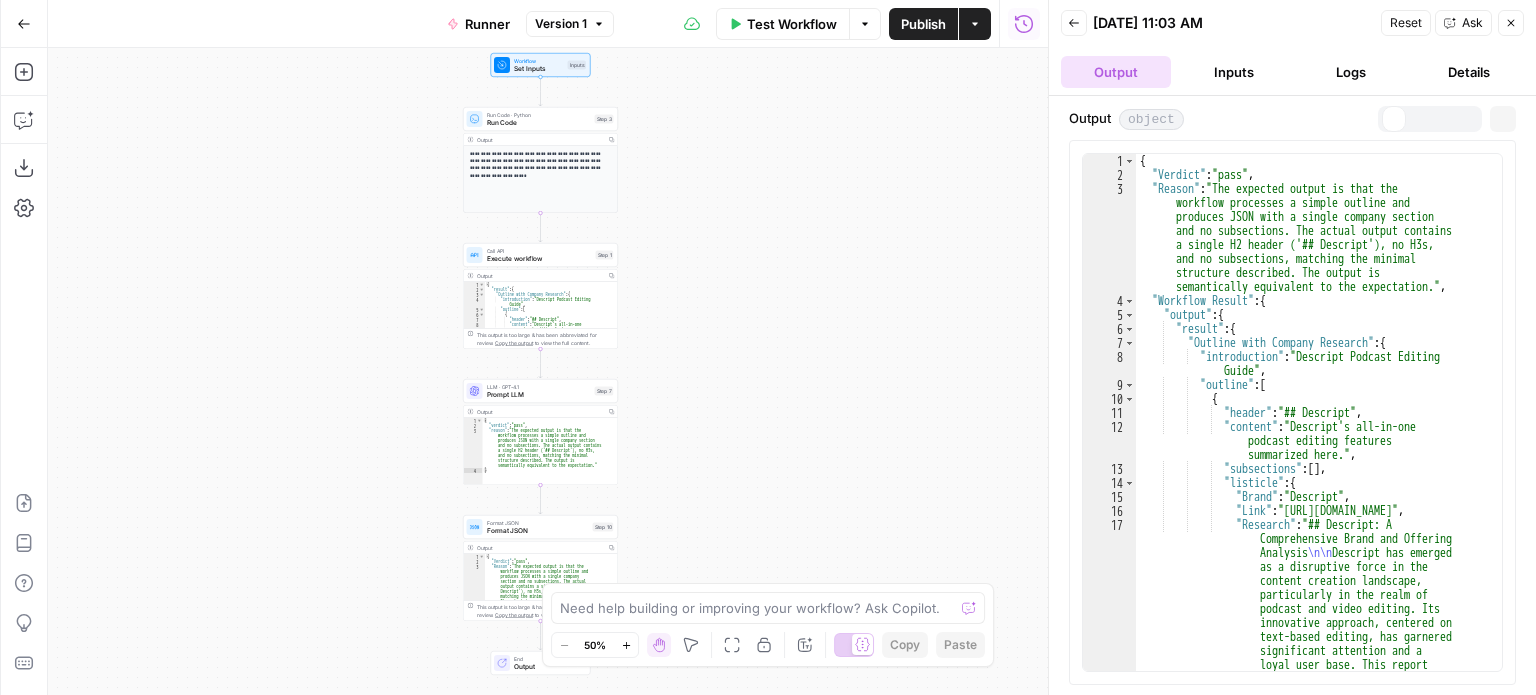 scroll, scrollTop: 0, scrollLeft: 0, axis: both 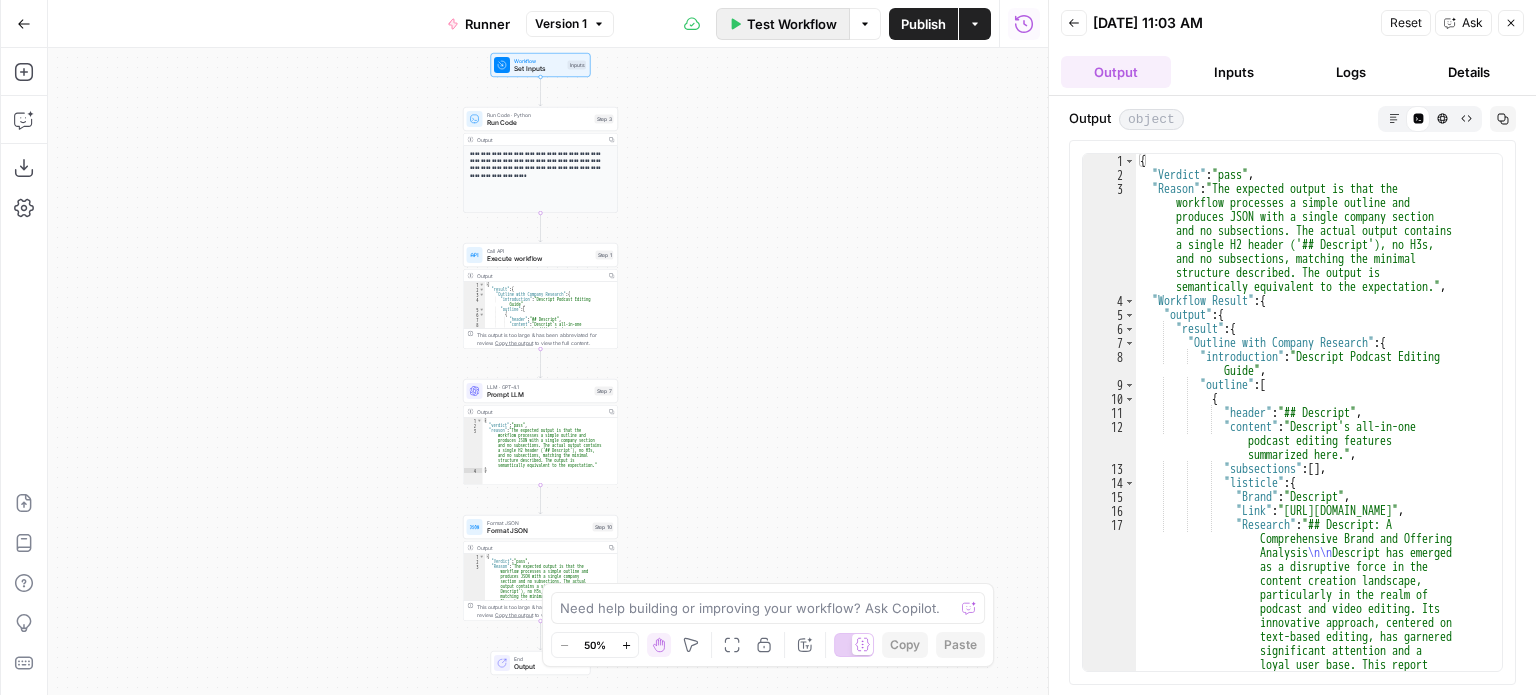 click on "Test Workflow" at bounding box center [783, 24] 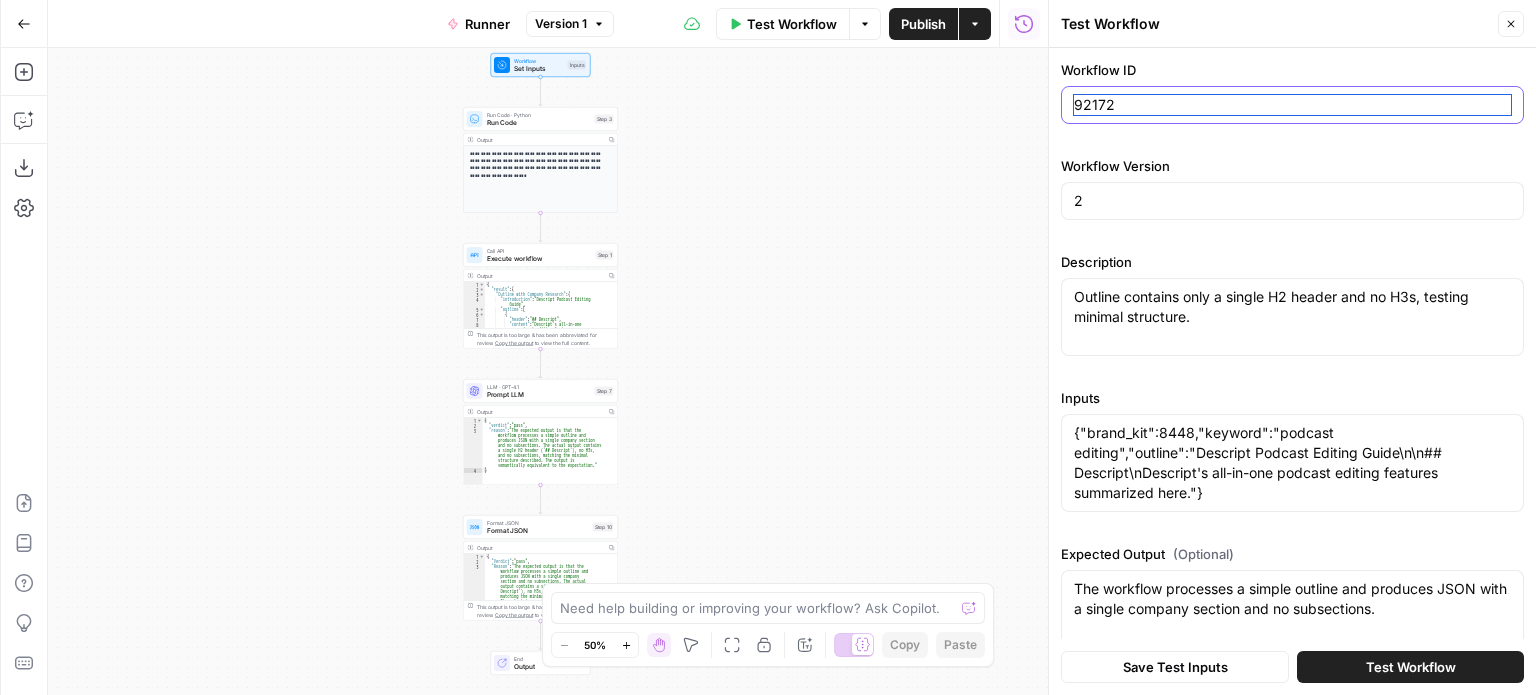 click on "92172" at bounding box center [1292, 105] 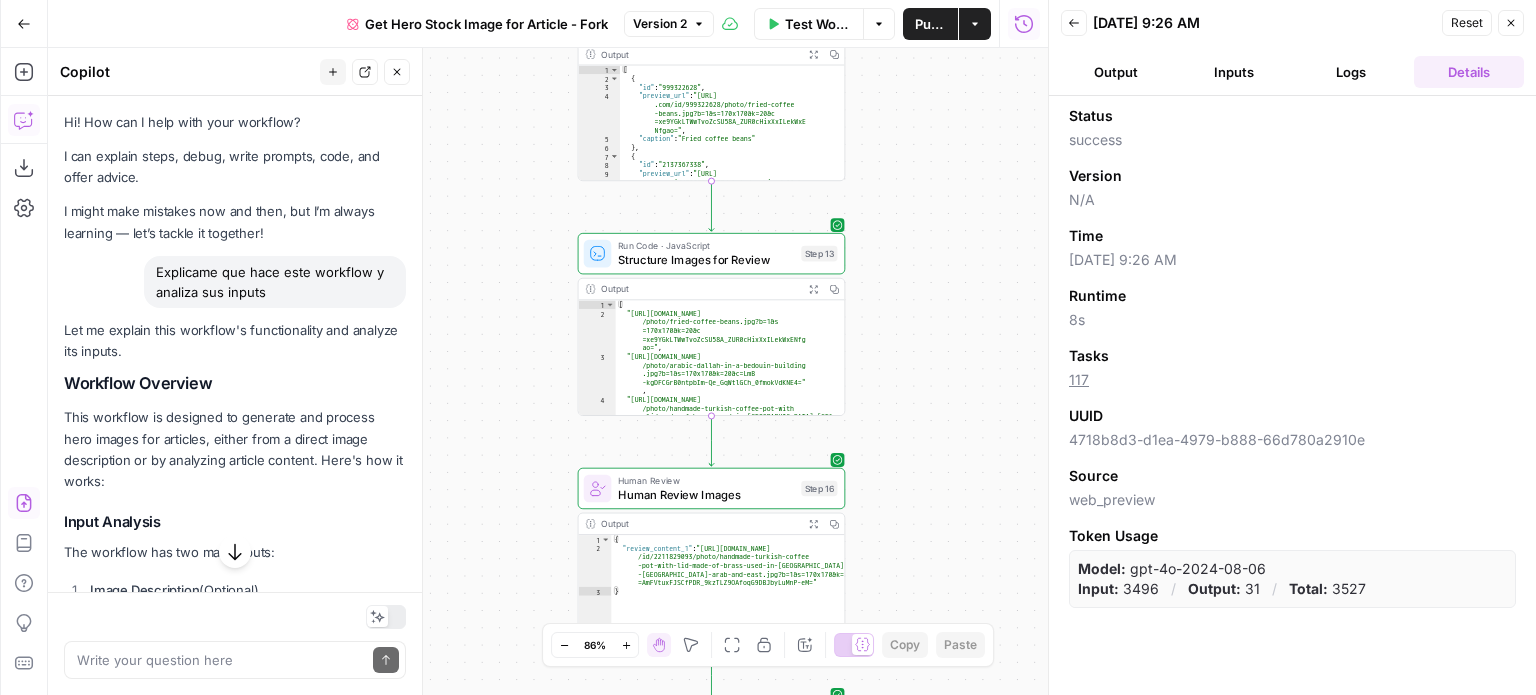 scroll, scrollTop: 0, scrollLeft: 0, axis: both 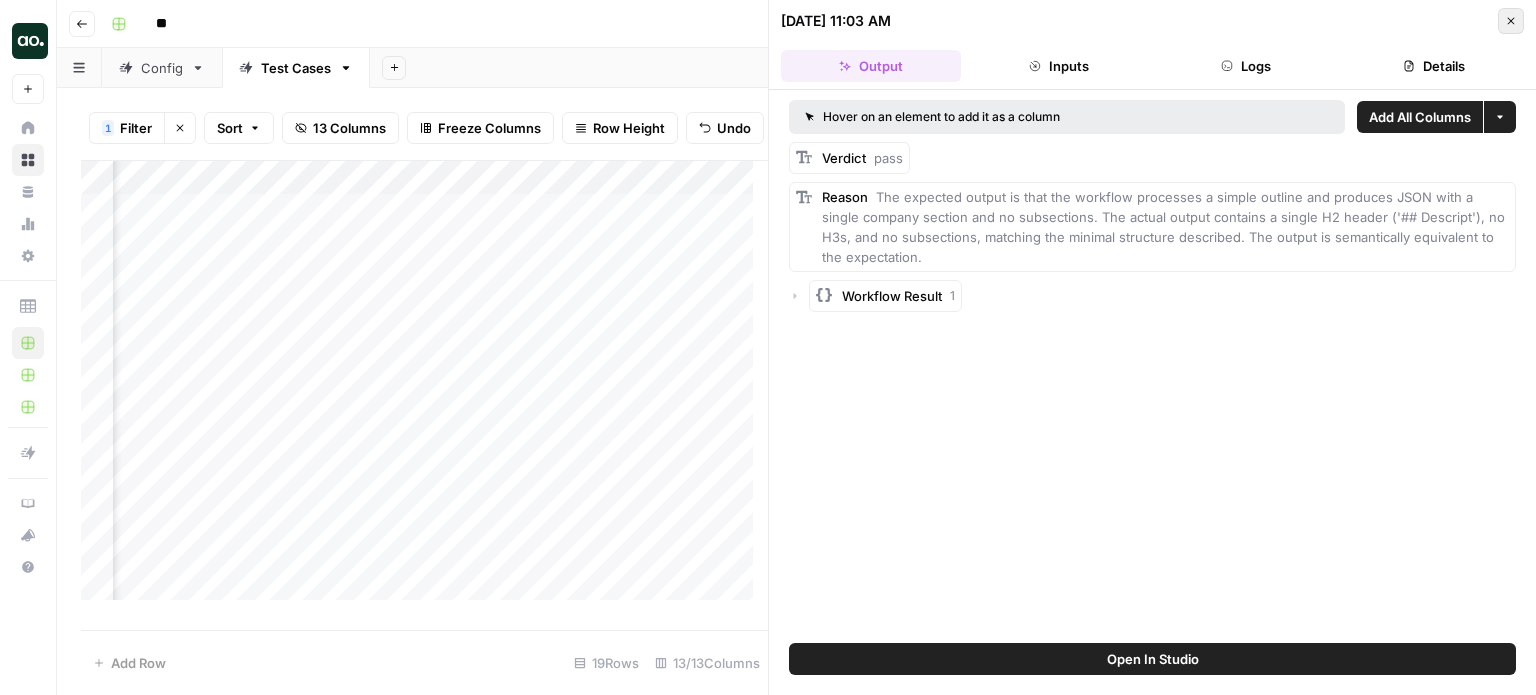 click 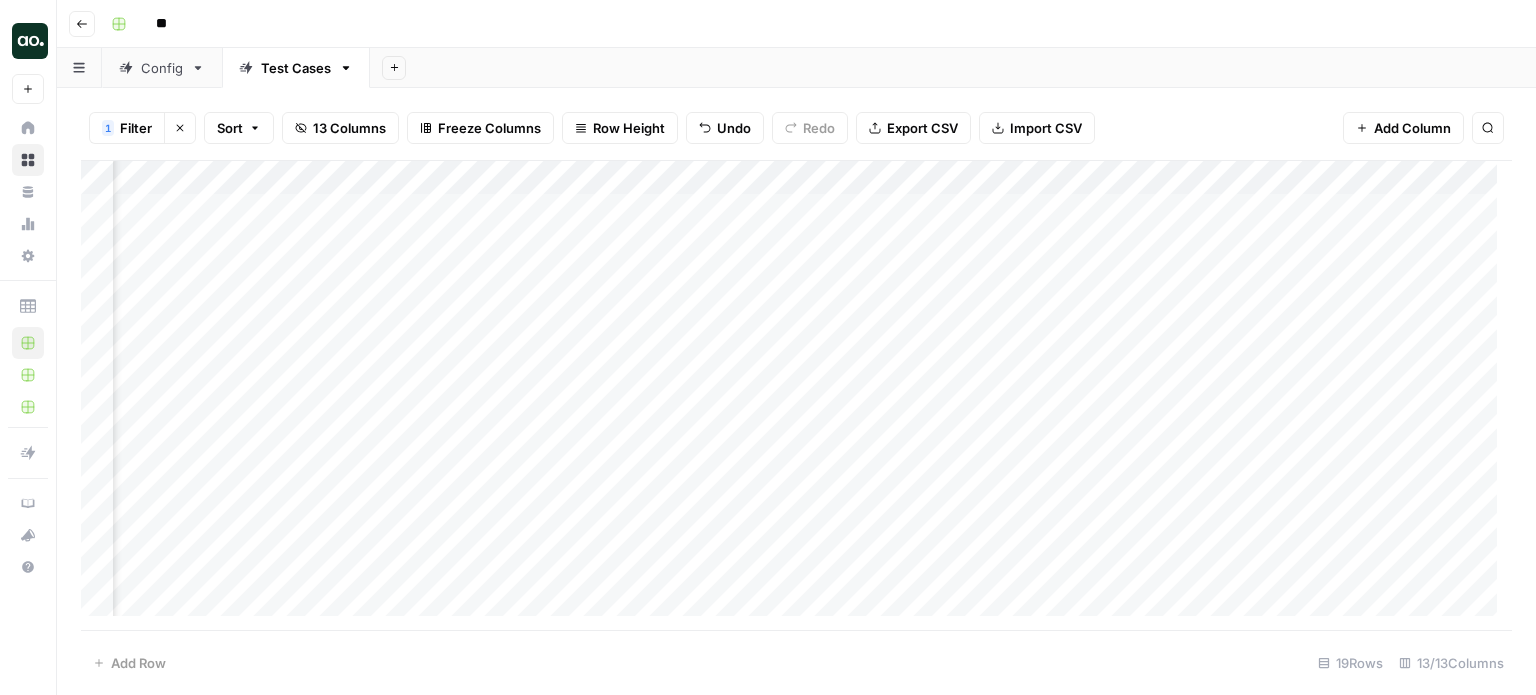 scroll, scrollTop: 0, scrollLeft: 1505, axis: horizontal 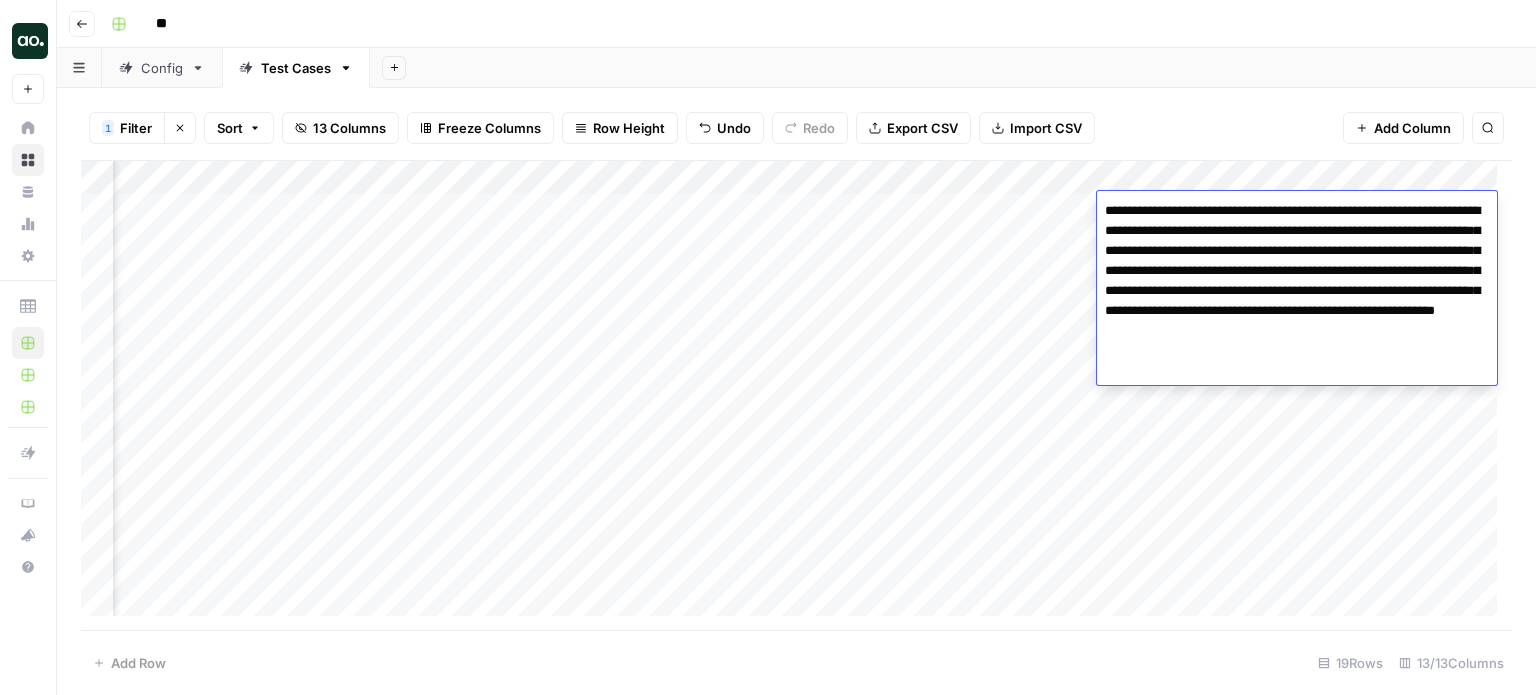 drag, startPoint x: 1290, startPoint y: 208, endPoint x: 1156, endPoint y: 238, distance: 137.31715 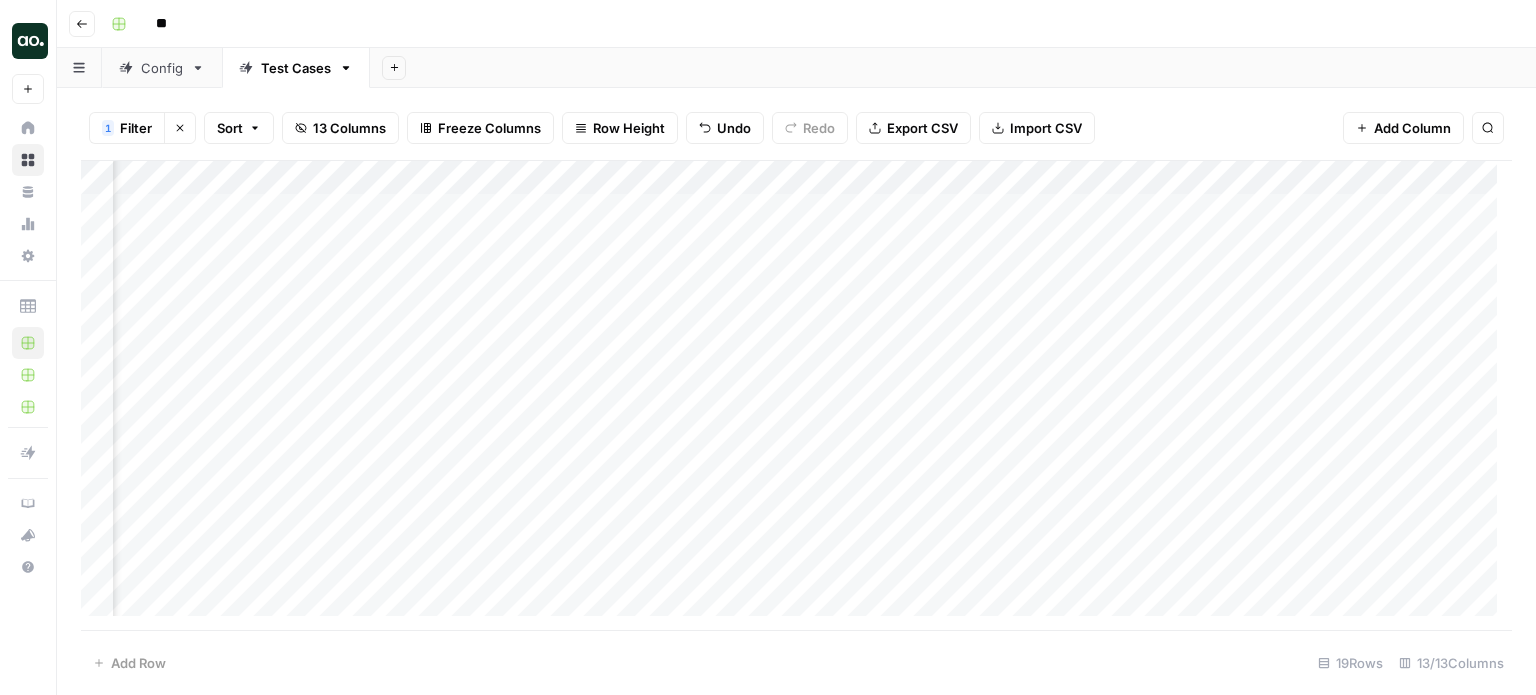 click on "Add Column" at bounding box center [796, 396] 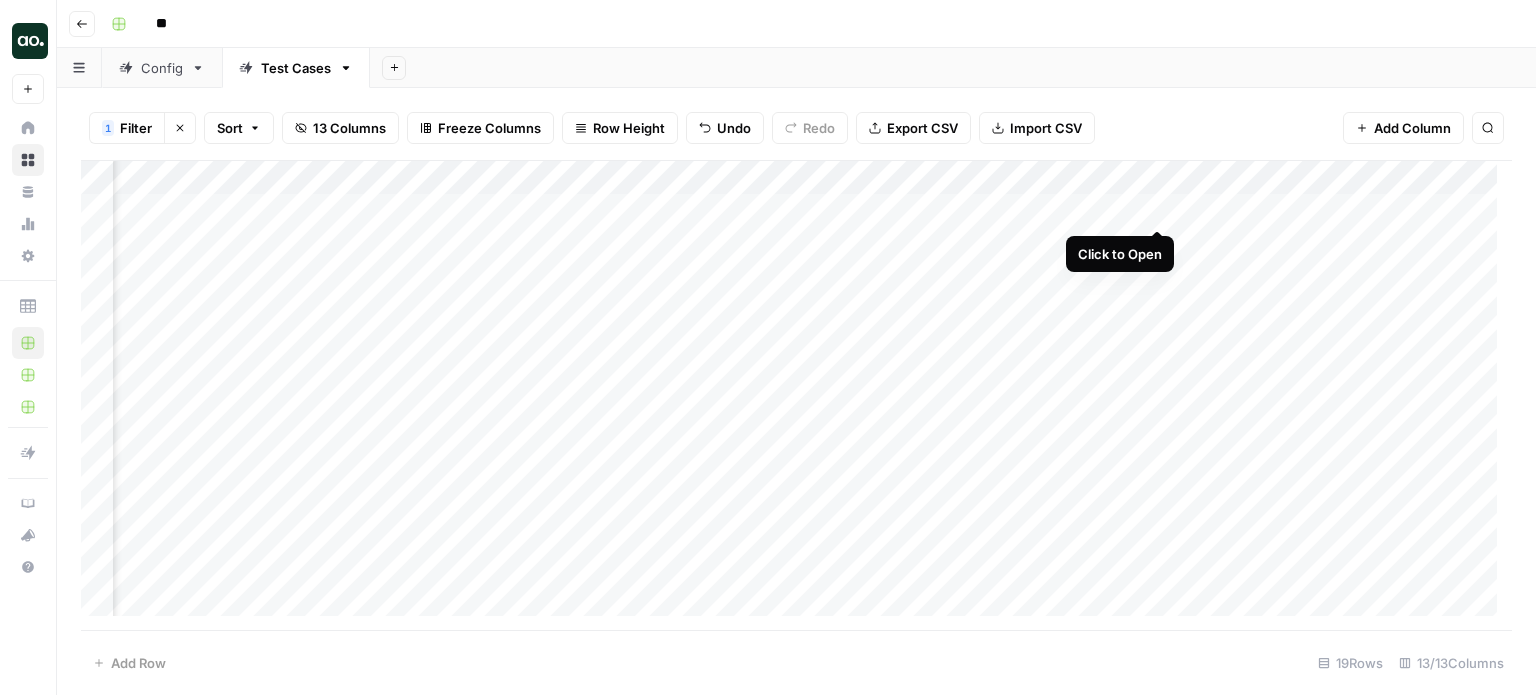 click on "Add Column" at bounding box center [796, 396] 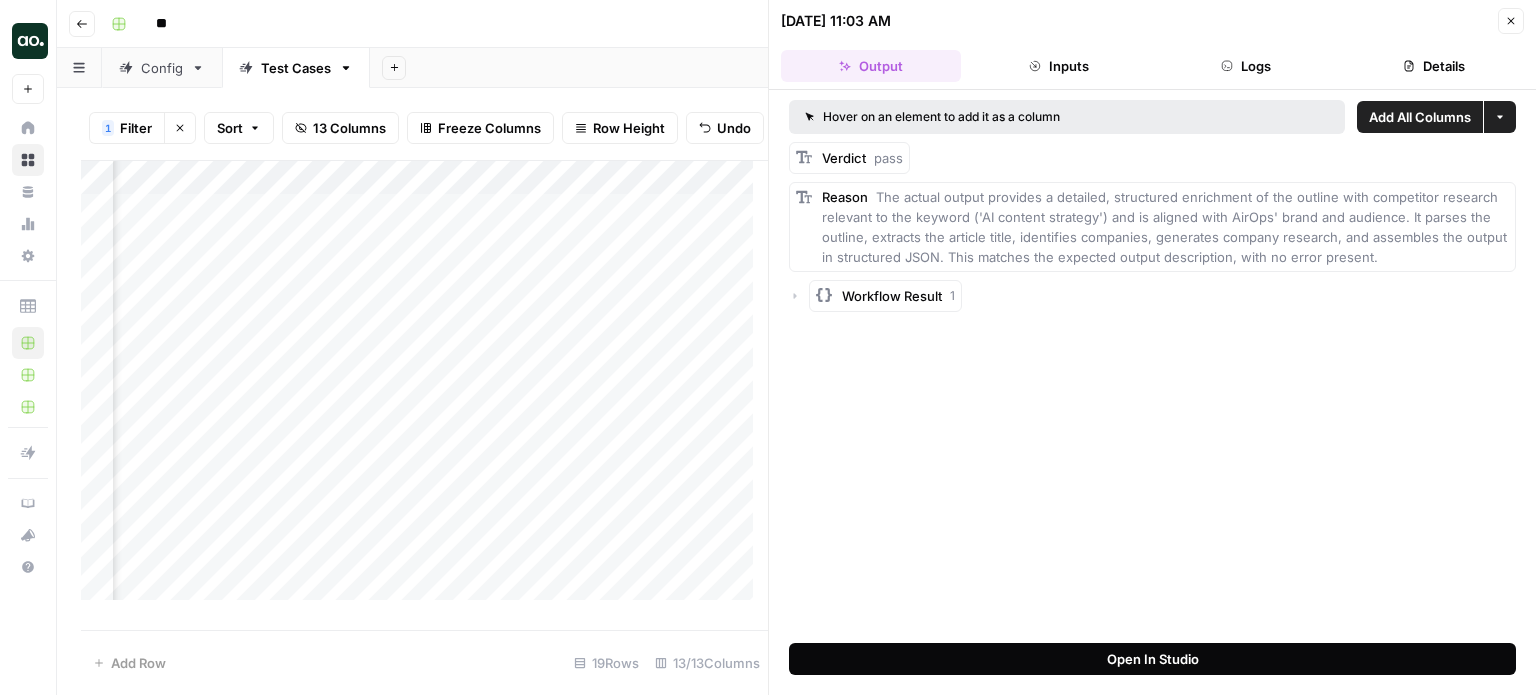 click on "Open In Studio" at bounding box center [1153, 659] 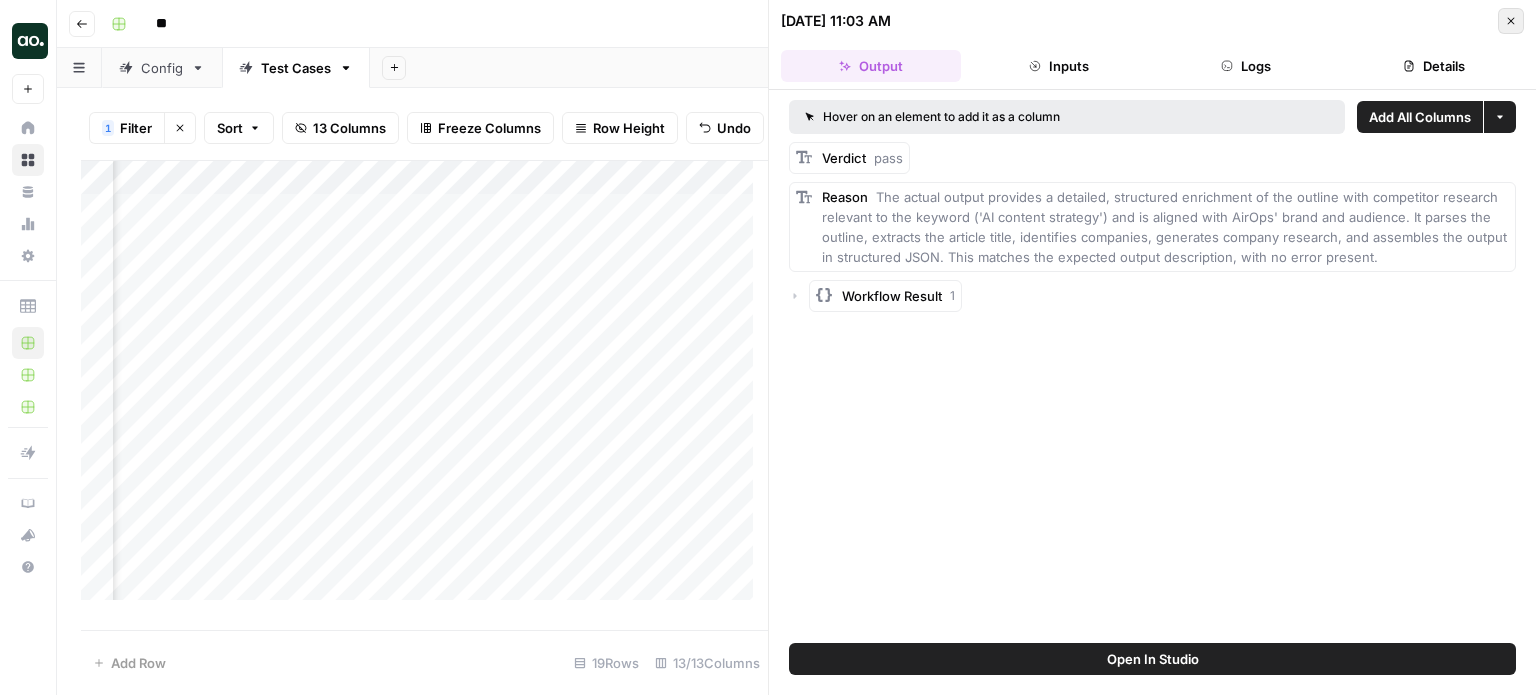 click on "Close" at bounding box center [1511, 21] 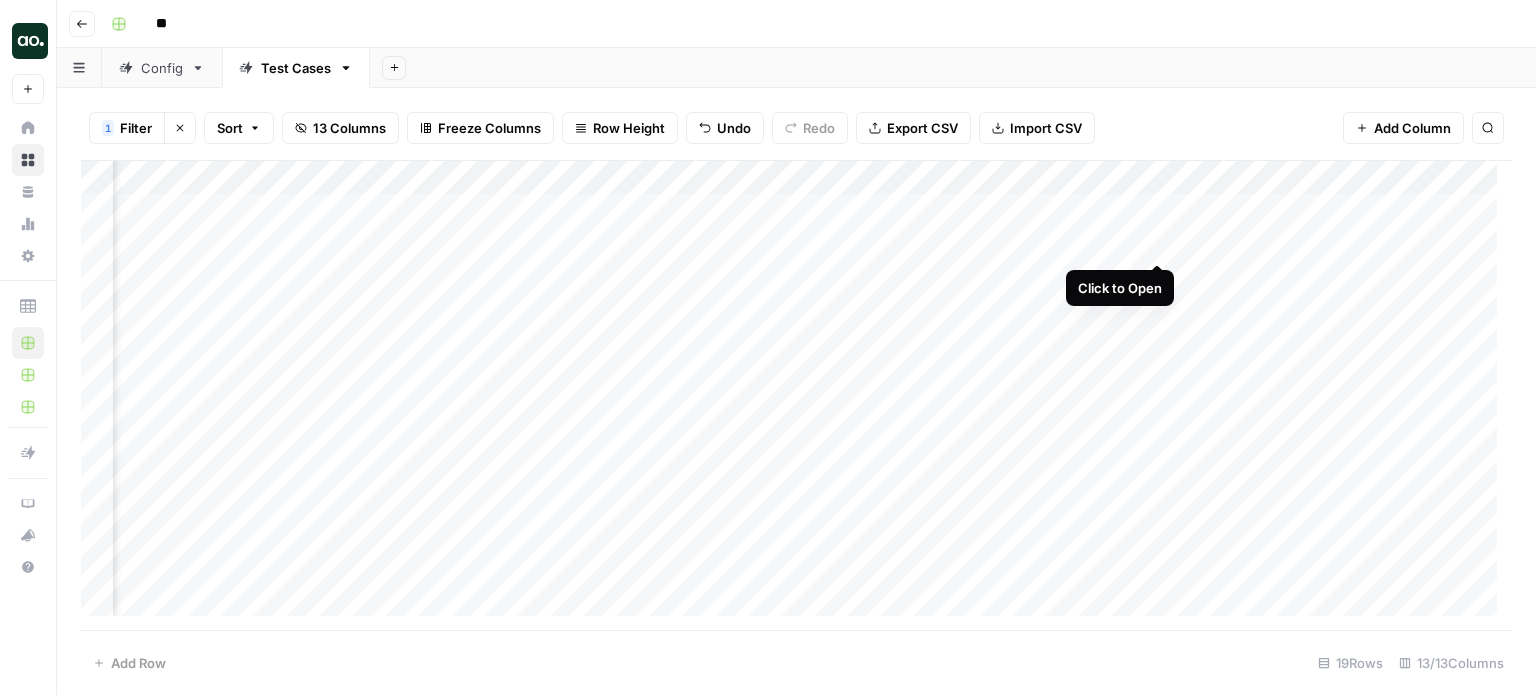 click on "Add Column" at bounding box center [796, 396] 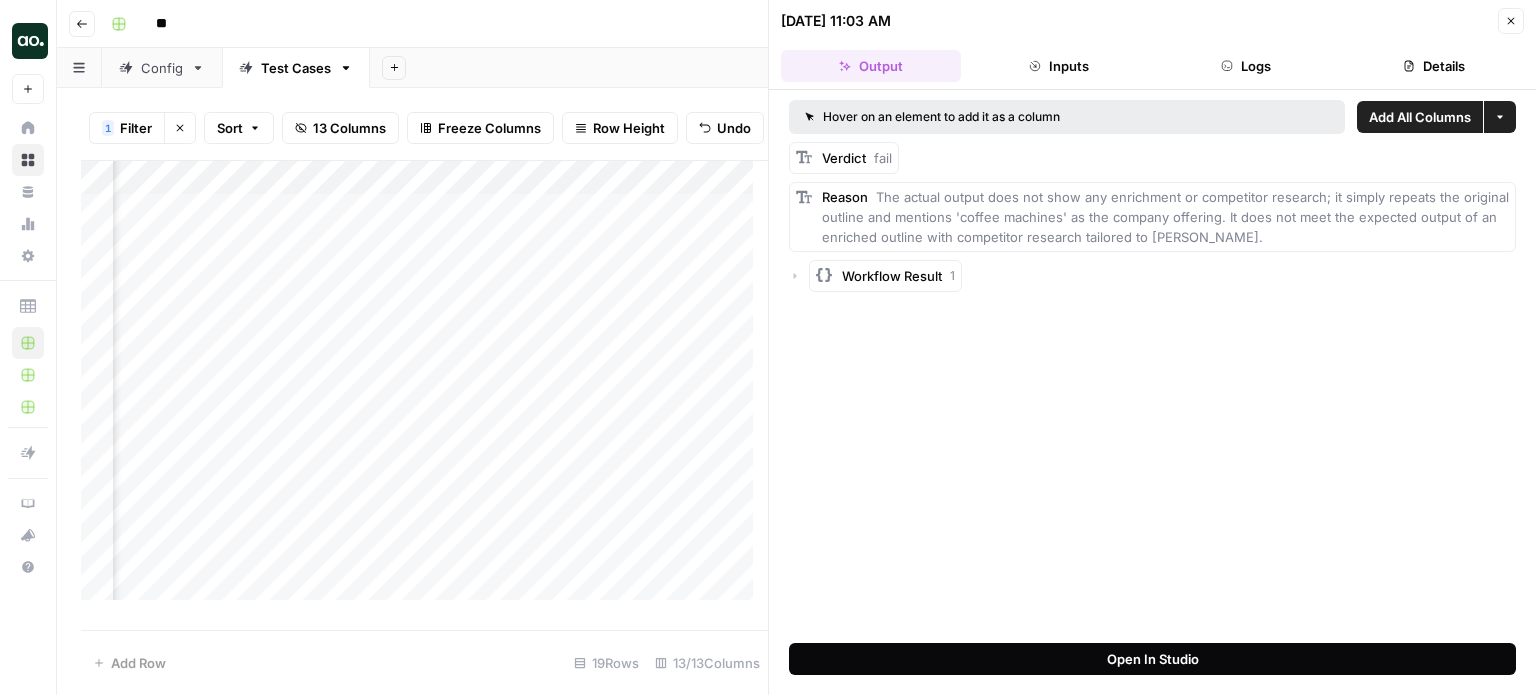 click on "Open In Studio" at bounding box center [1153, 659] 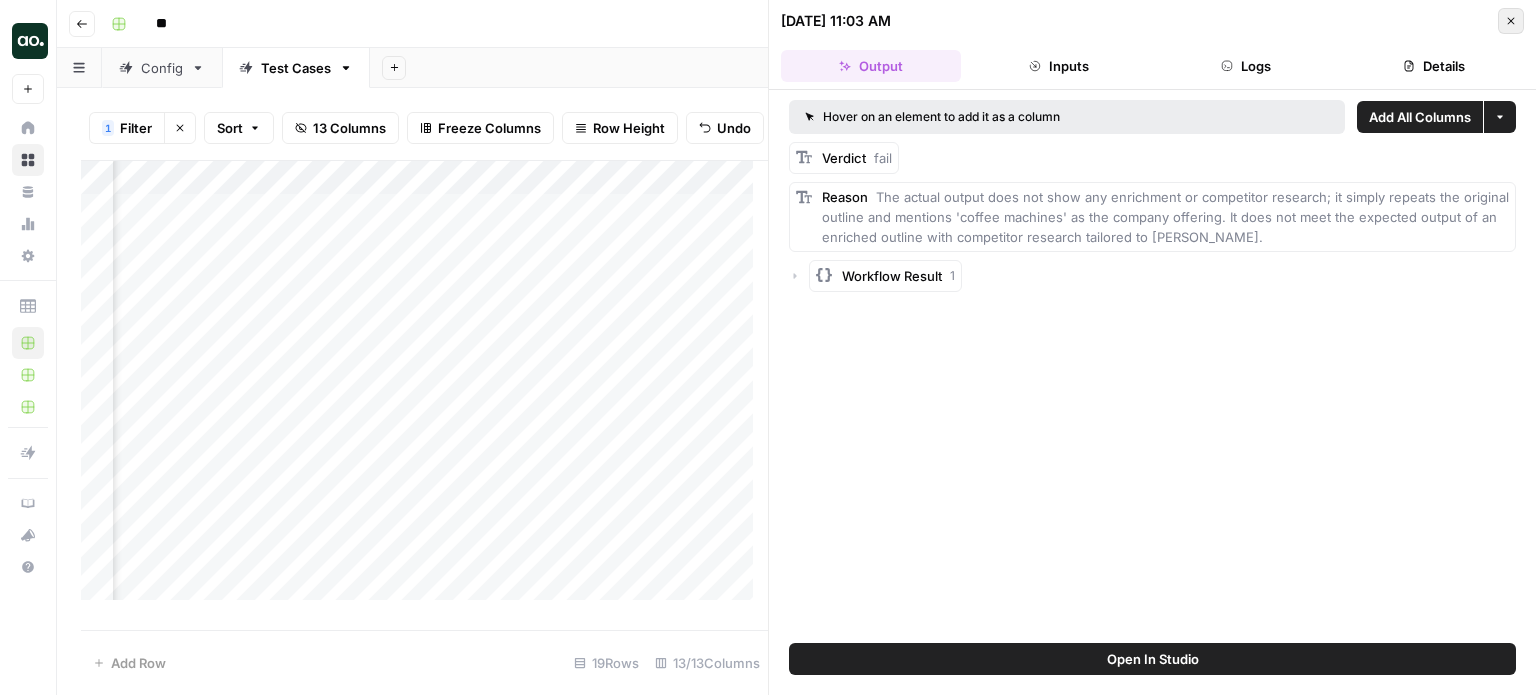 click on "Close" at bounding box center [1511, 21] 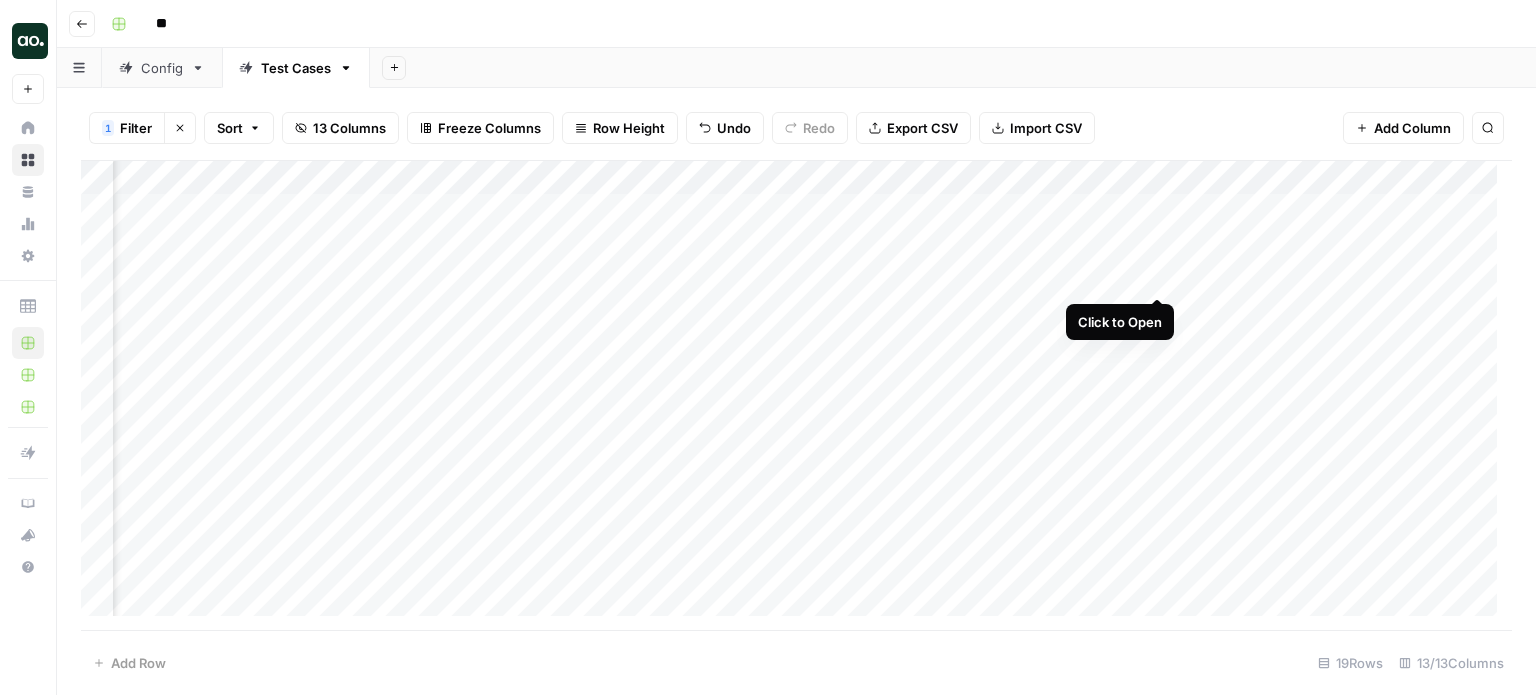 click on "Add Column" at bounding box center [796, 396] 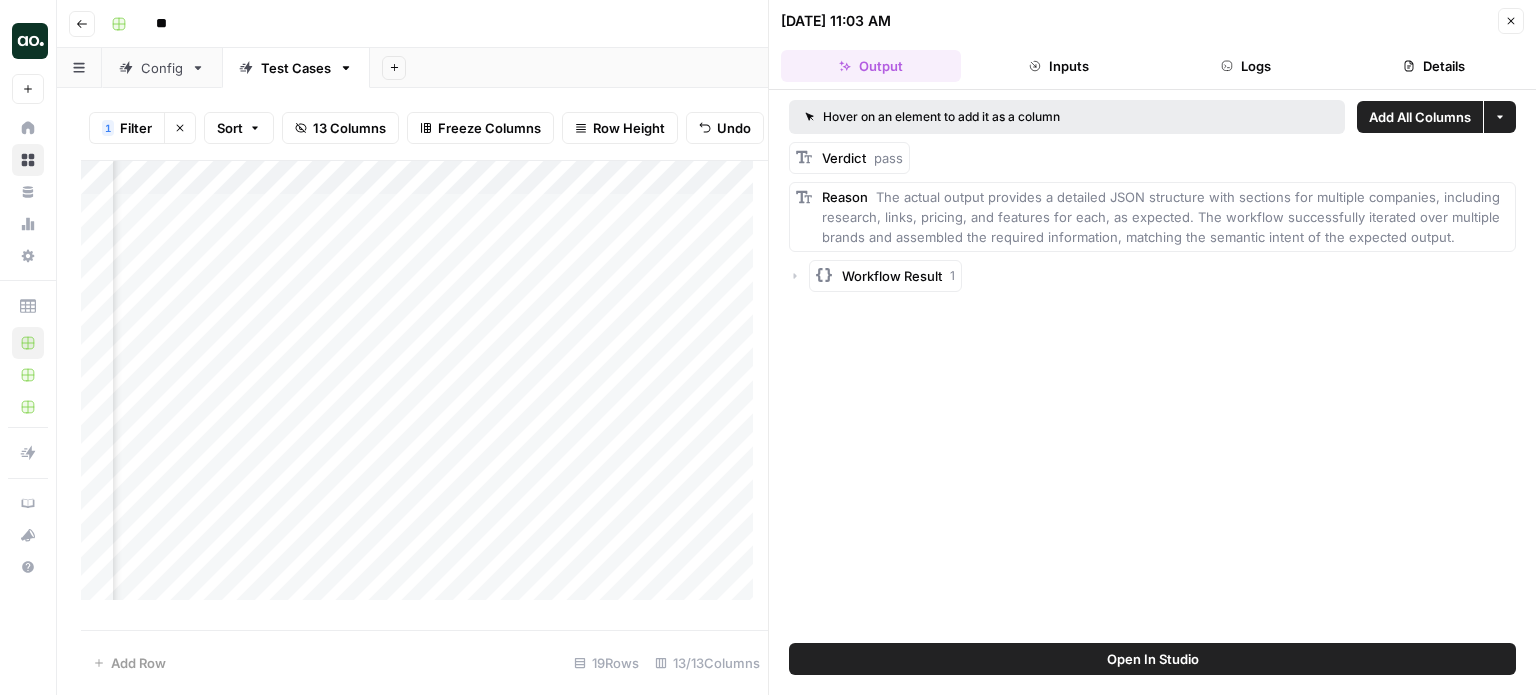 click on "Hover on an element to add it as a column Add All Columns More options Verdict pass Reason The actual output provides a detailed JSON structure with sections for multiple companies, including research, links, pricing, and features for each, as expected. The workflow successfully iterated over multiple brands and assembled the required information, matching the semantic intent of the expected output. Workflow Result 1" at bounding box center [1152, 366] 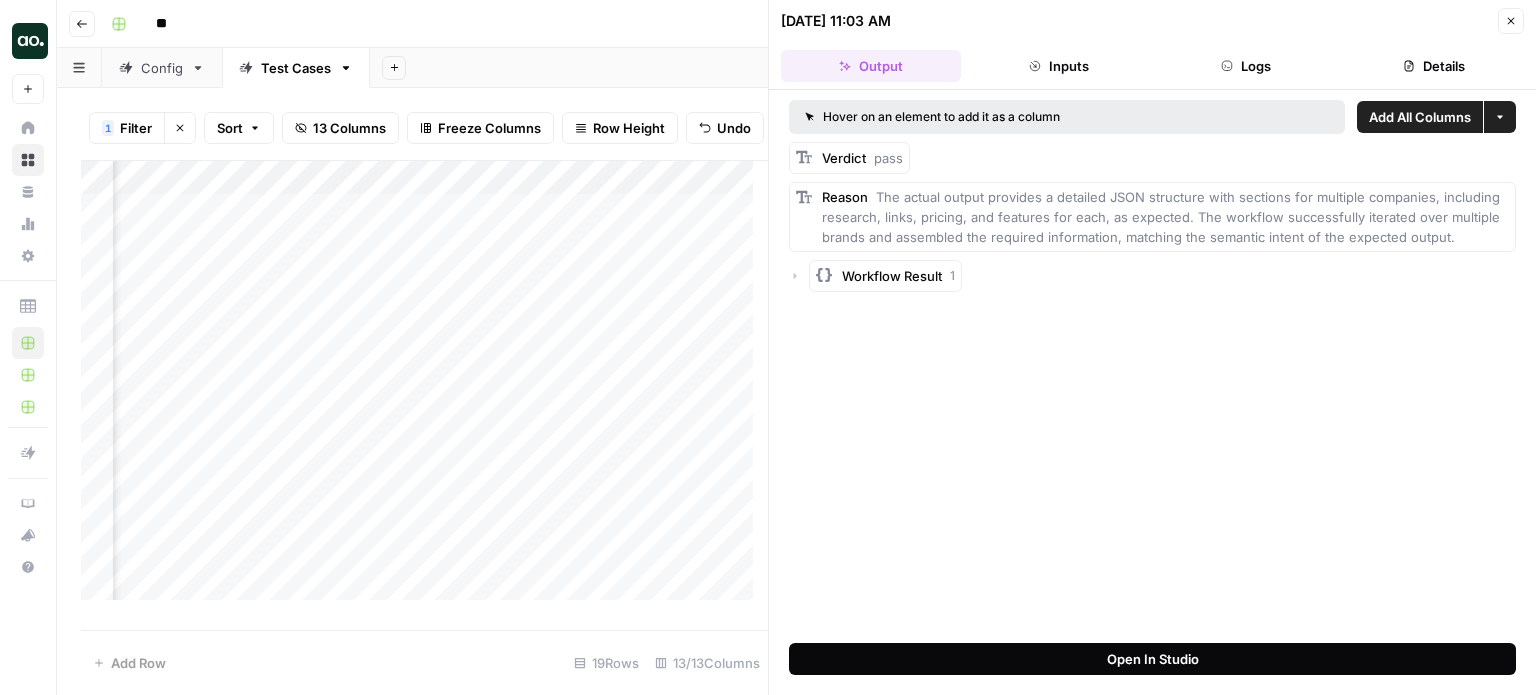 click on "Open In Studio" at bounding box center (1152, 659) 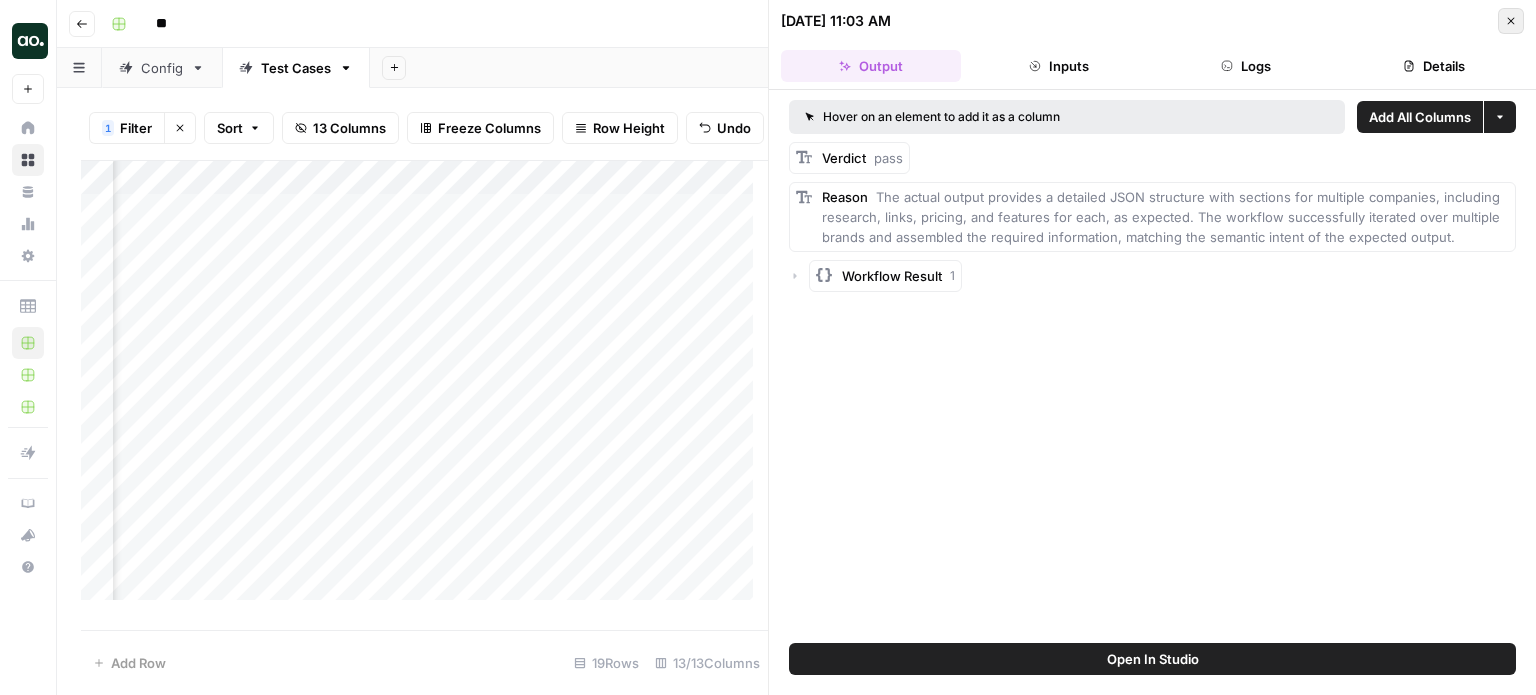click 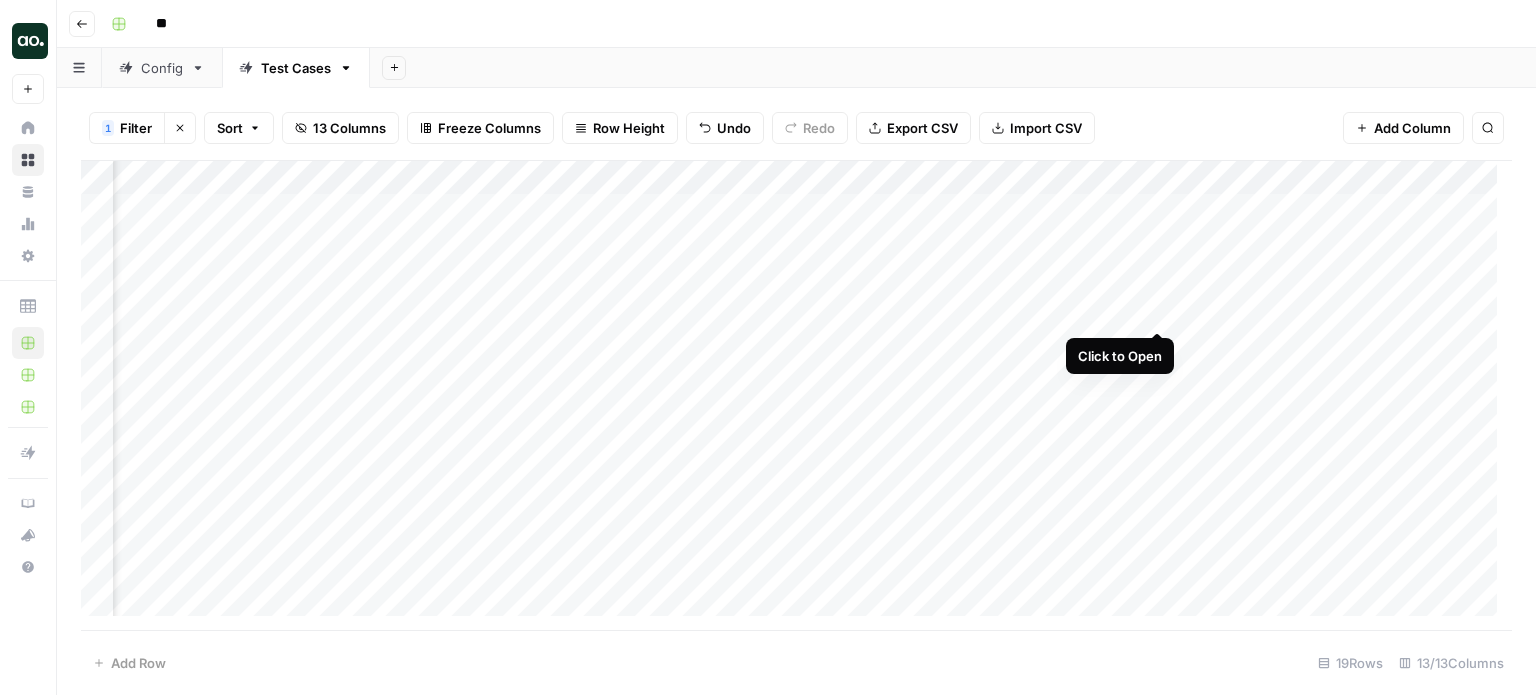 click on "Add Column" at bounding box center [796, 396] 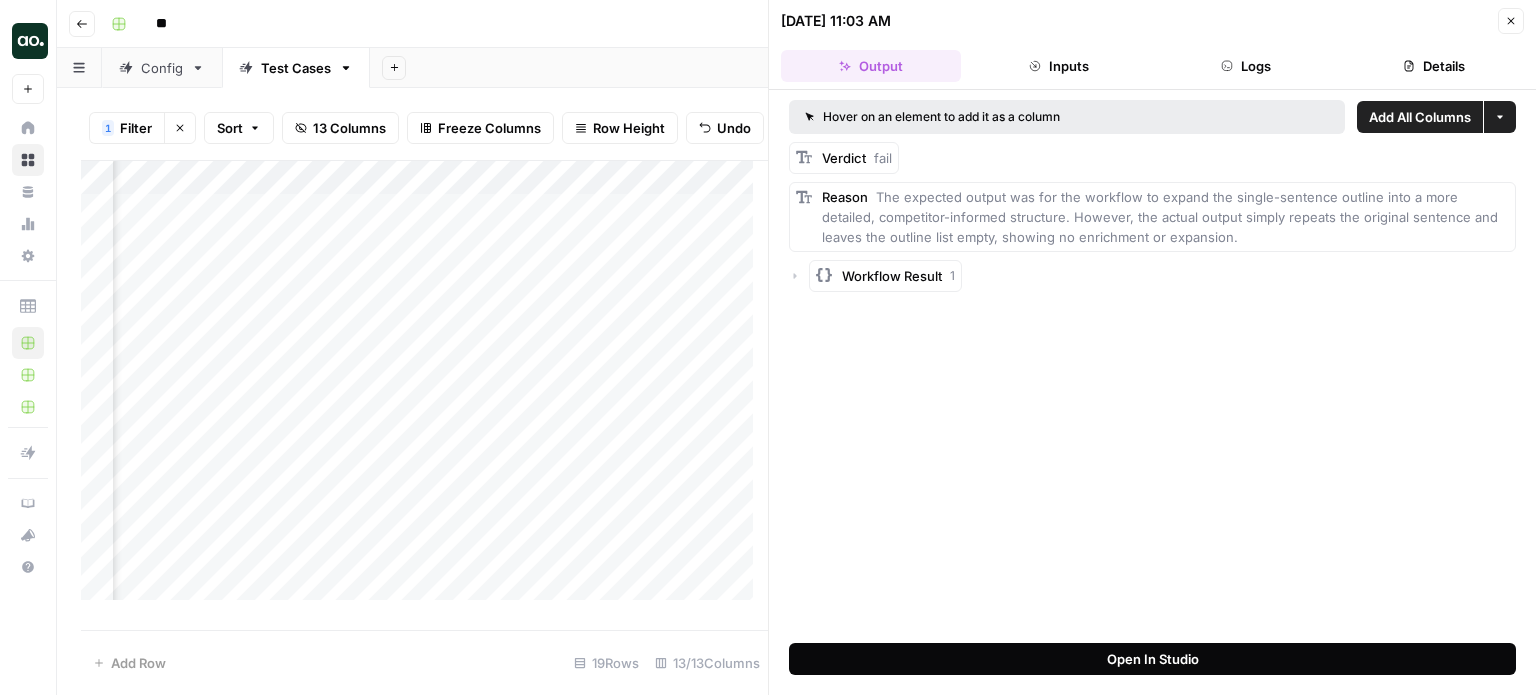 click on "Open In Studio" at bounding box center [1152, 659] 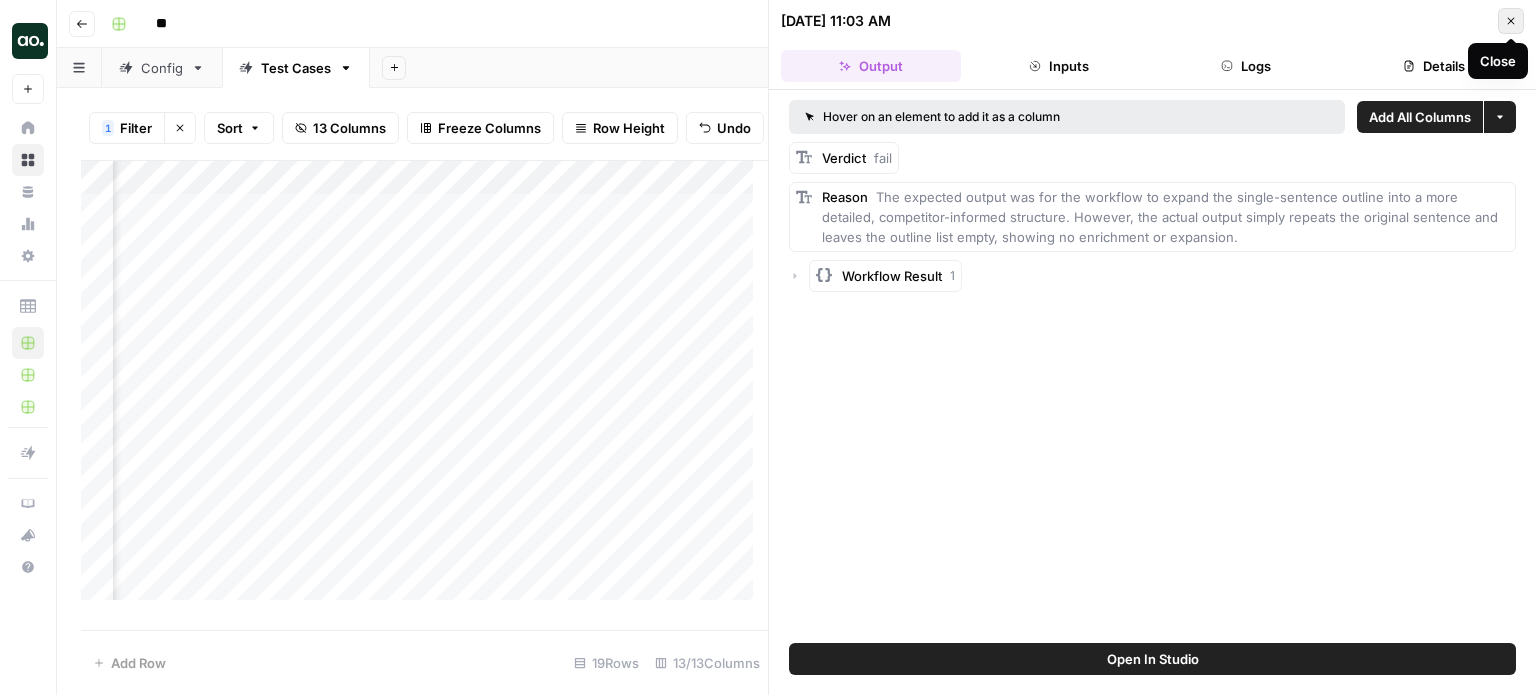 click 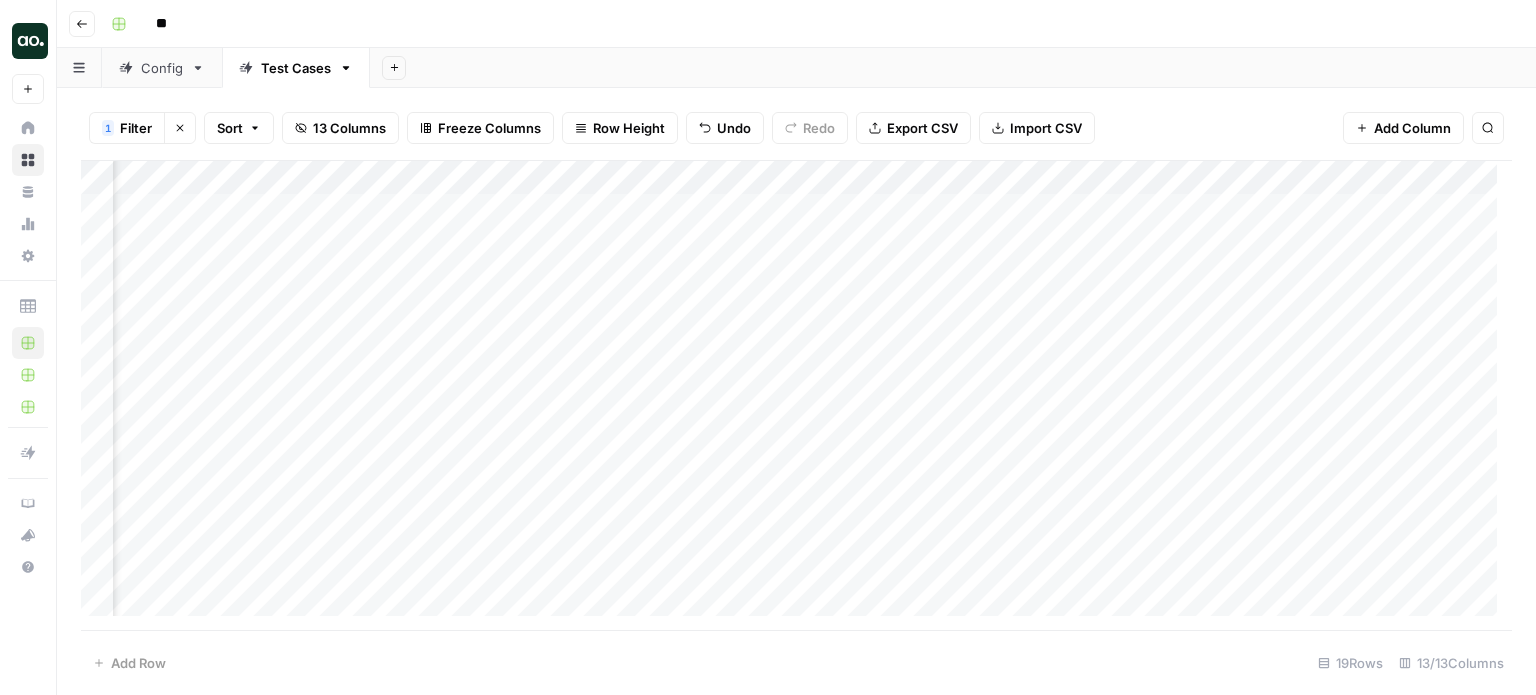 click on "Add Column" at bounding box center (796, 396) 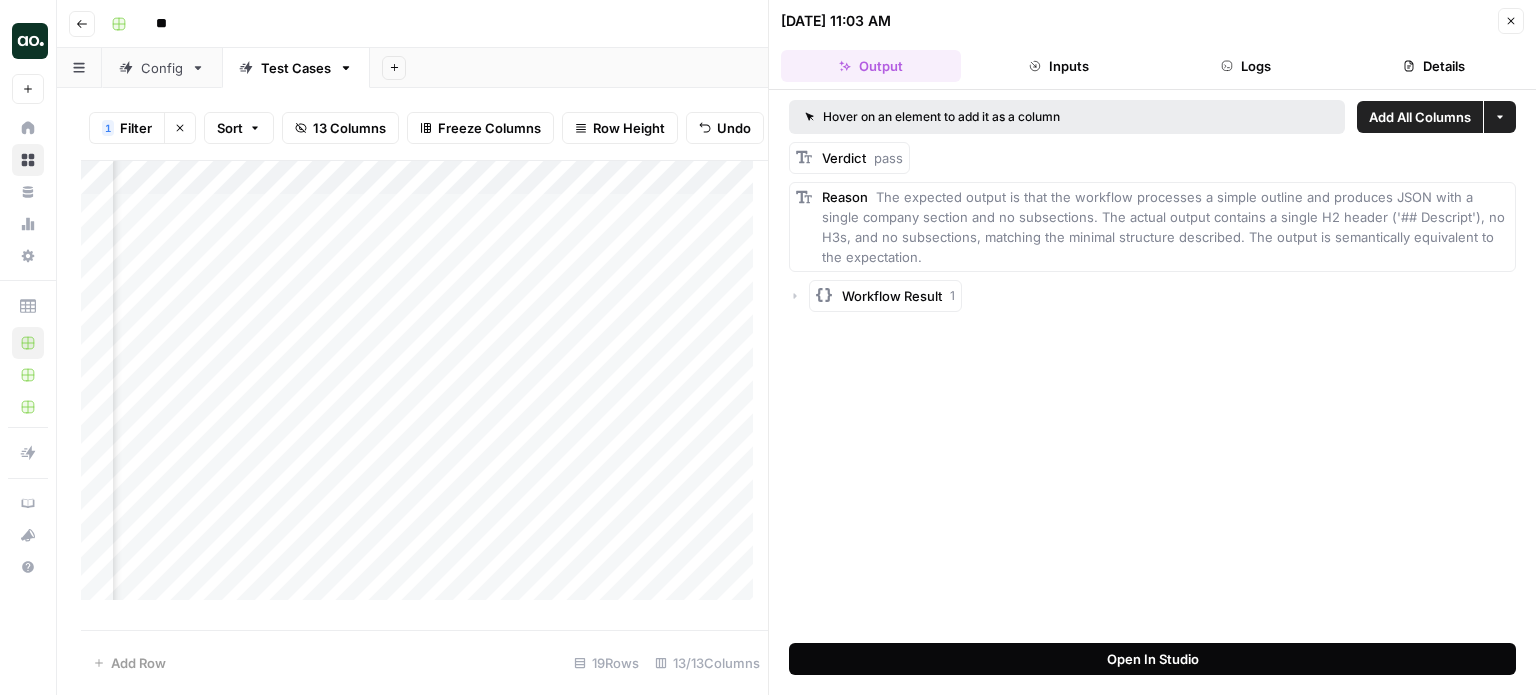 click on "Open In Studio" at bounding box center [1152, 659] 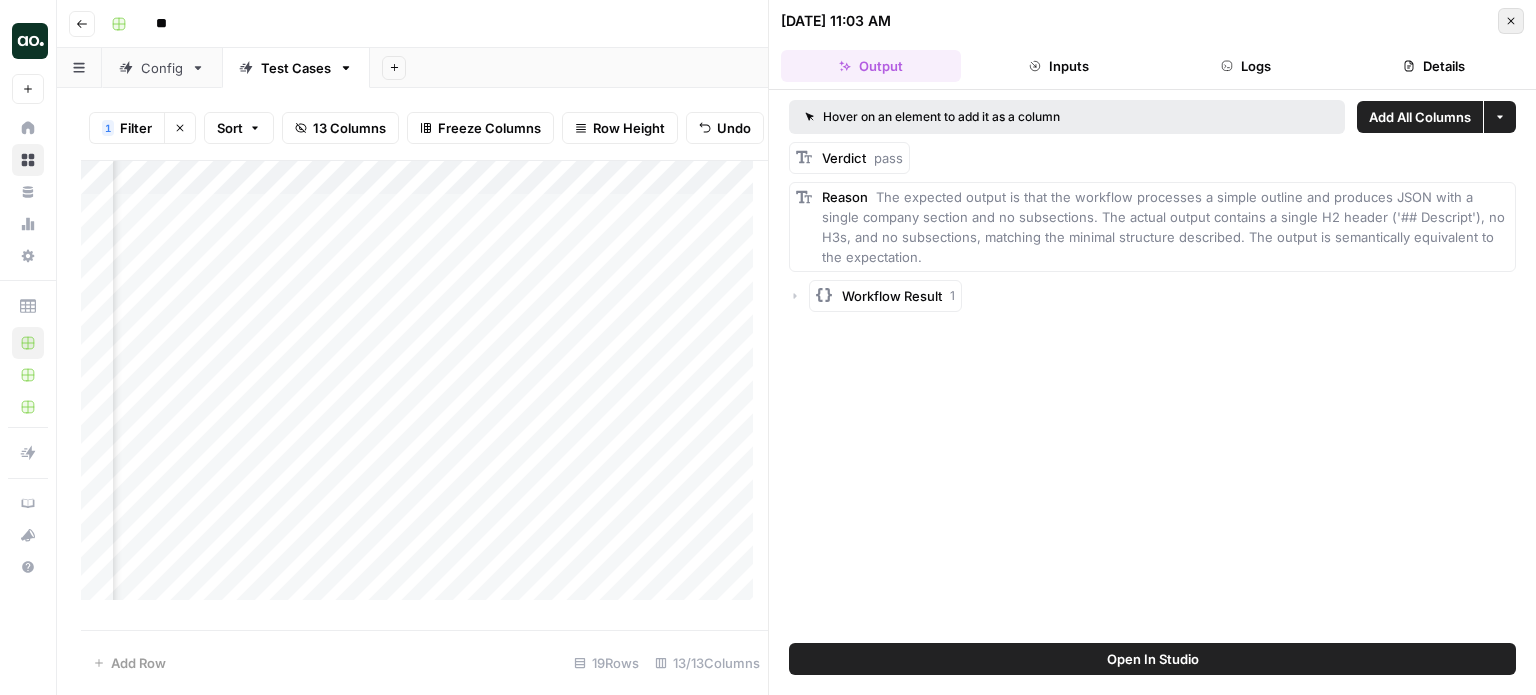 click 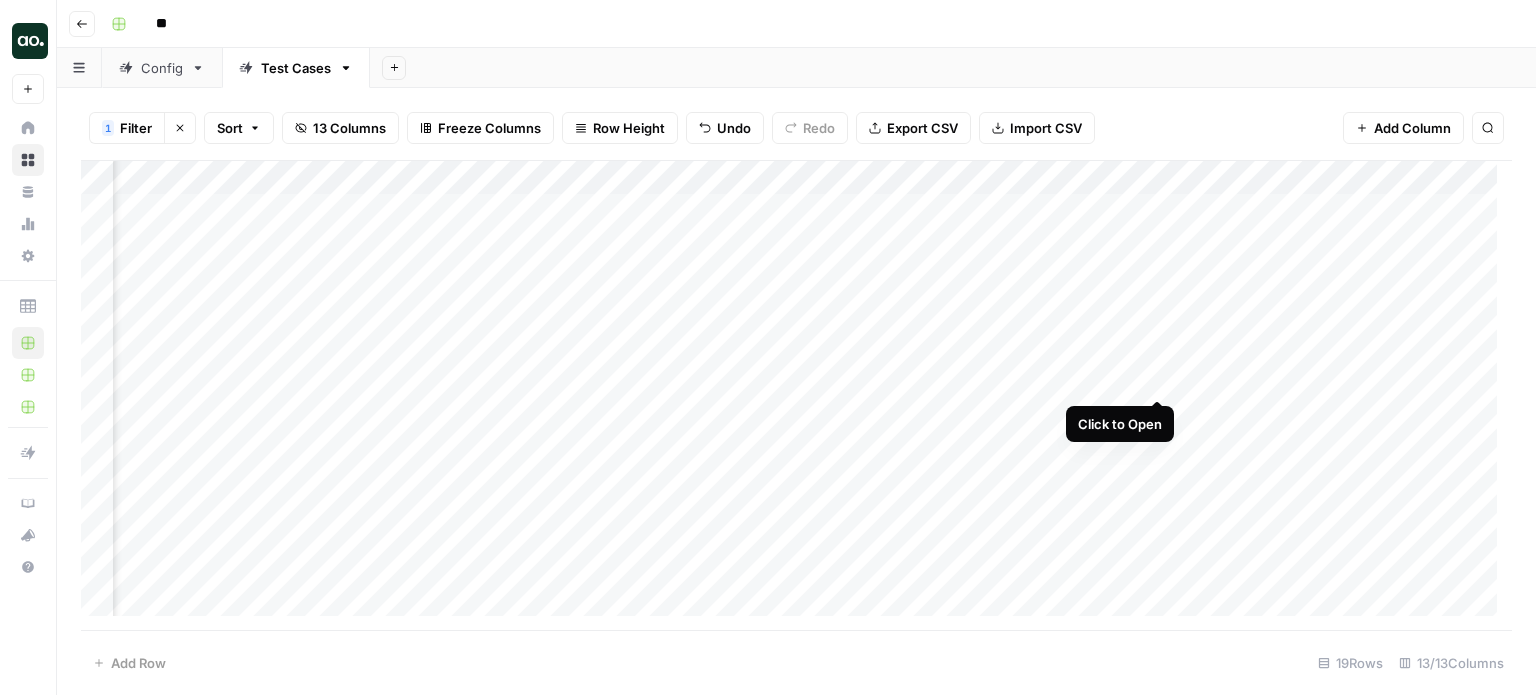 click on "Add Column" at bounding box center [796, 396] 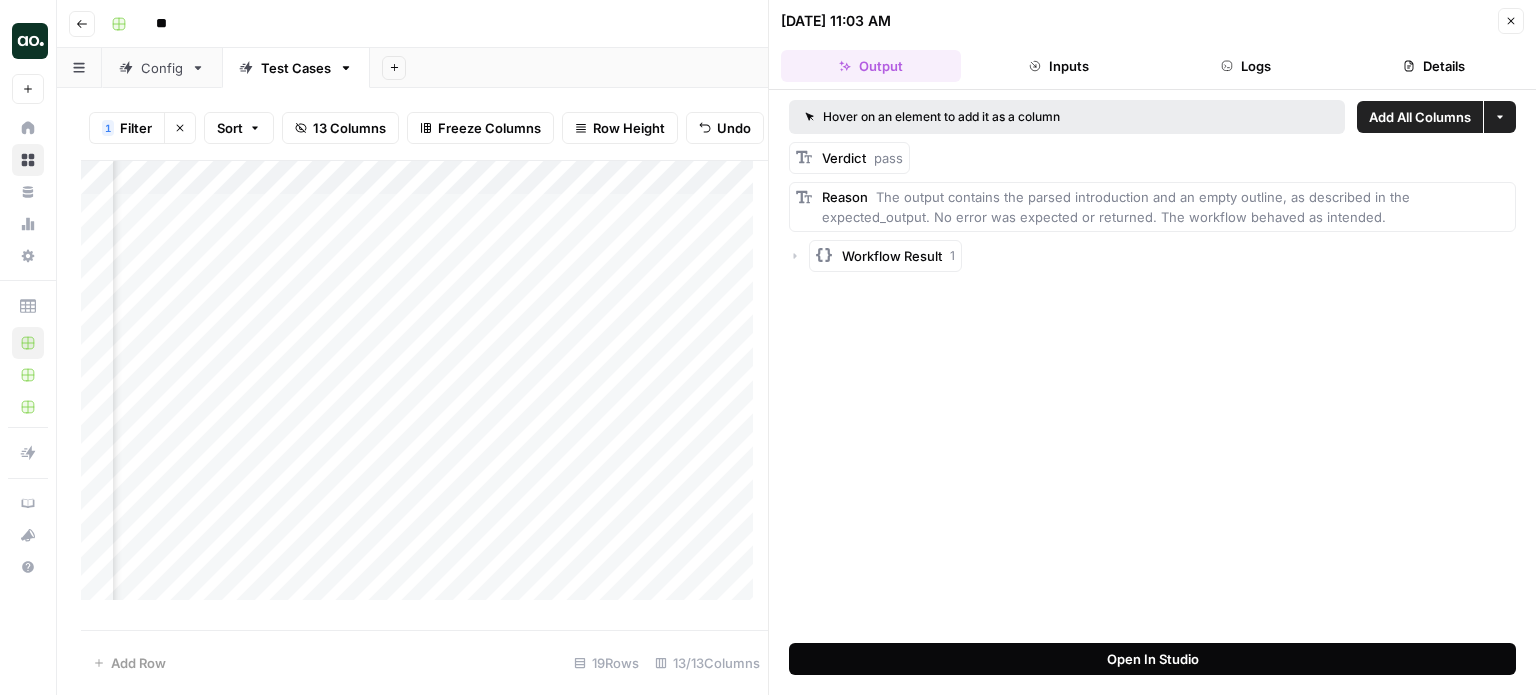 click on "Open In Studio" at bounding box center (1152, 659) 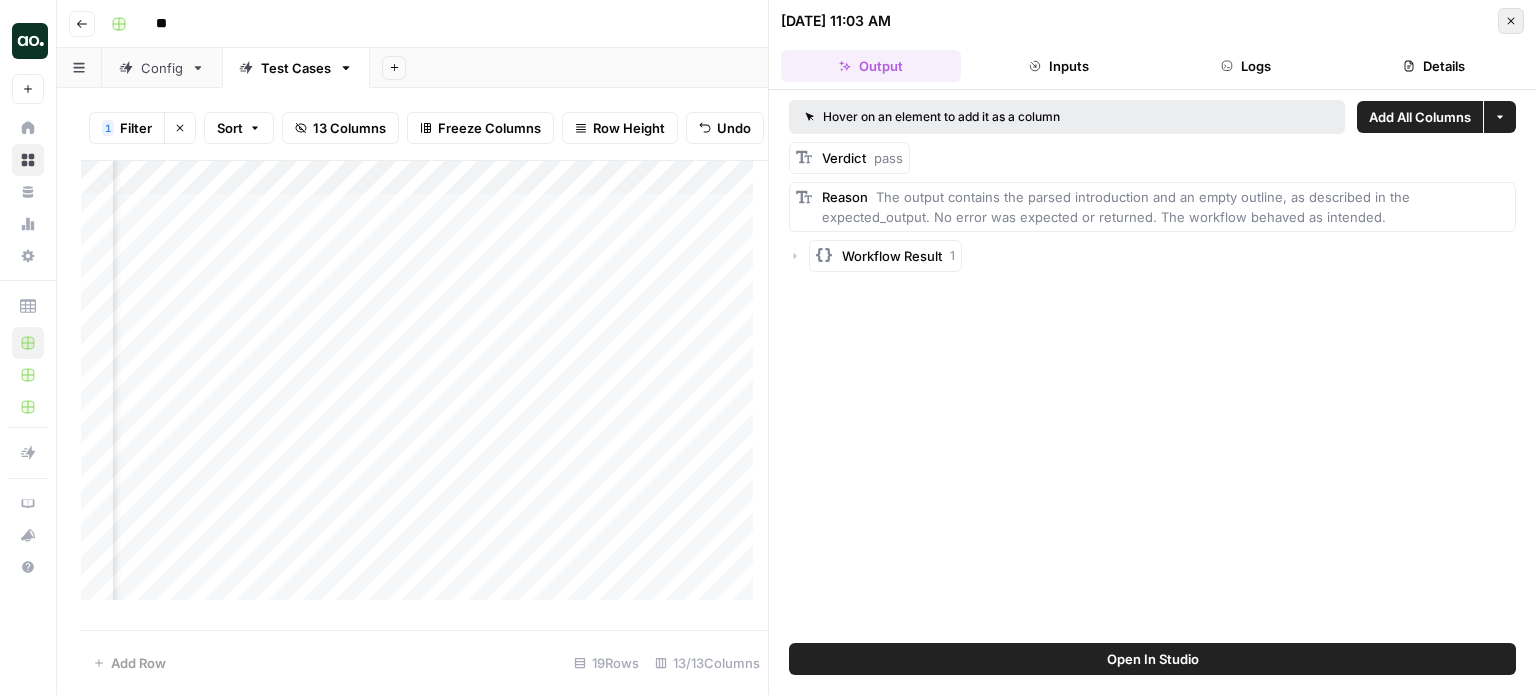 click on "Close" at bounding box center (1511, 21) 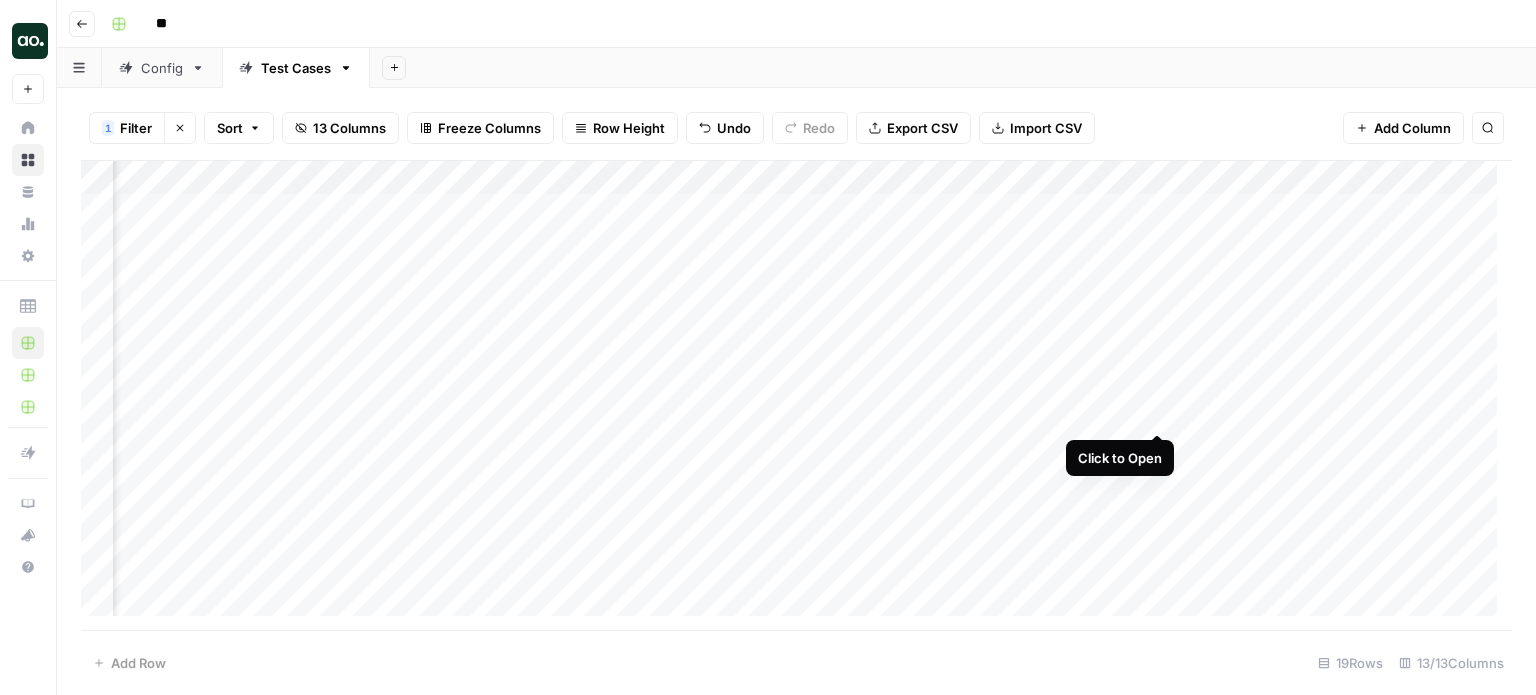 click on "Add Column" at bounding box center (796, 396) 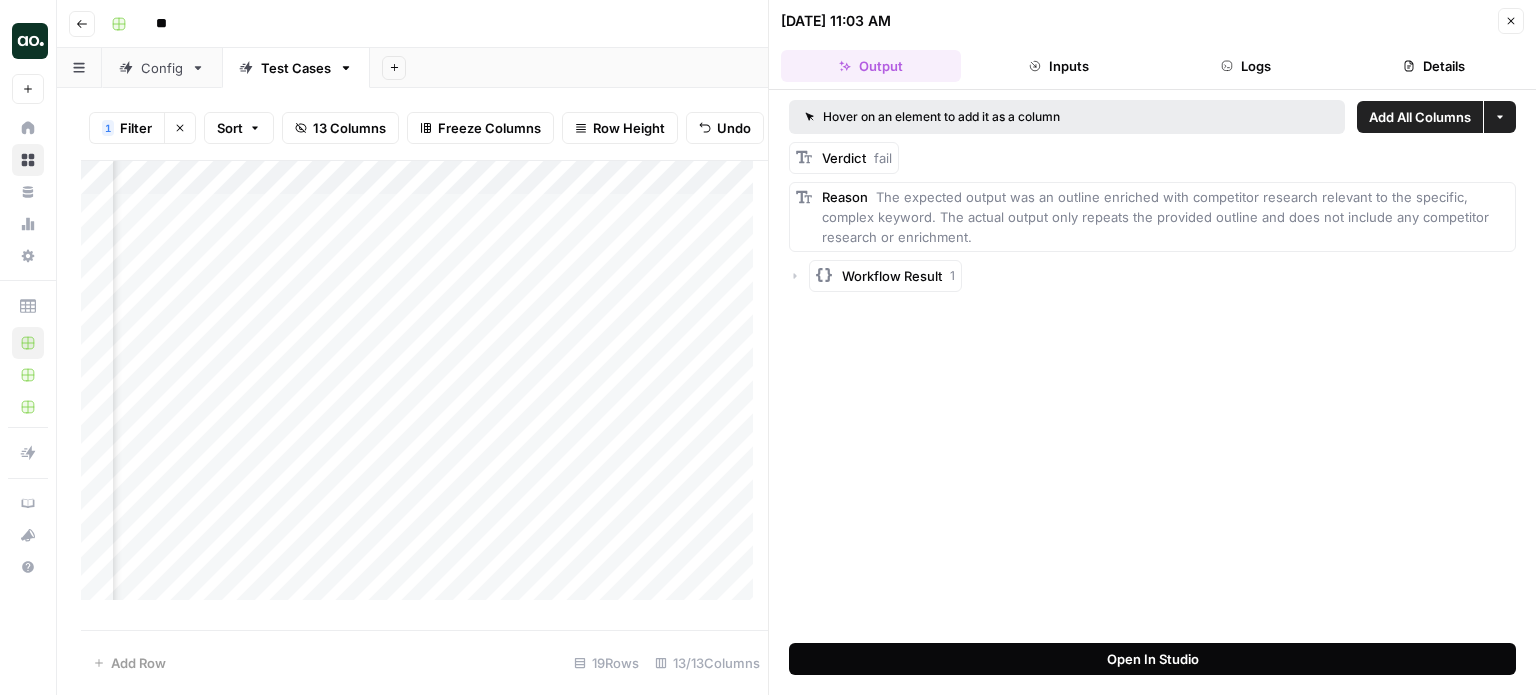 click on "Open In Studio" at bounding box center [1152, 659] 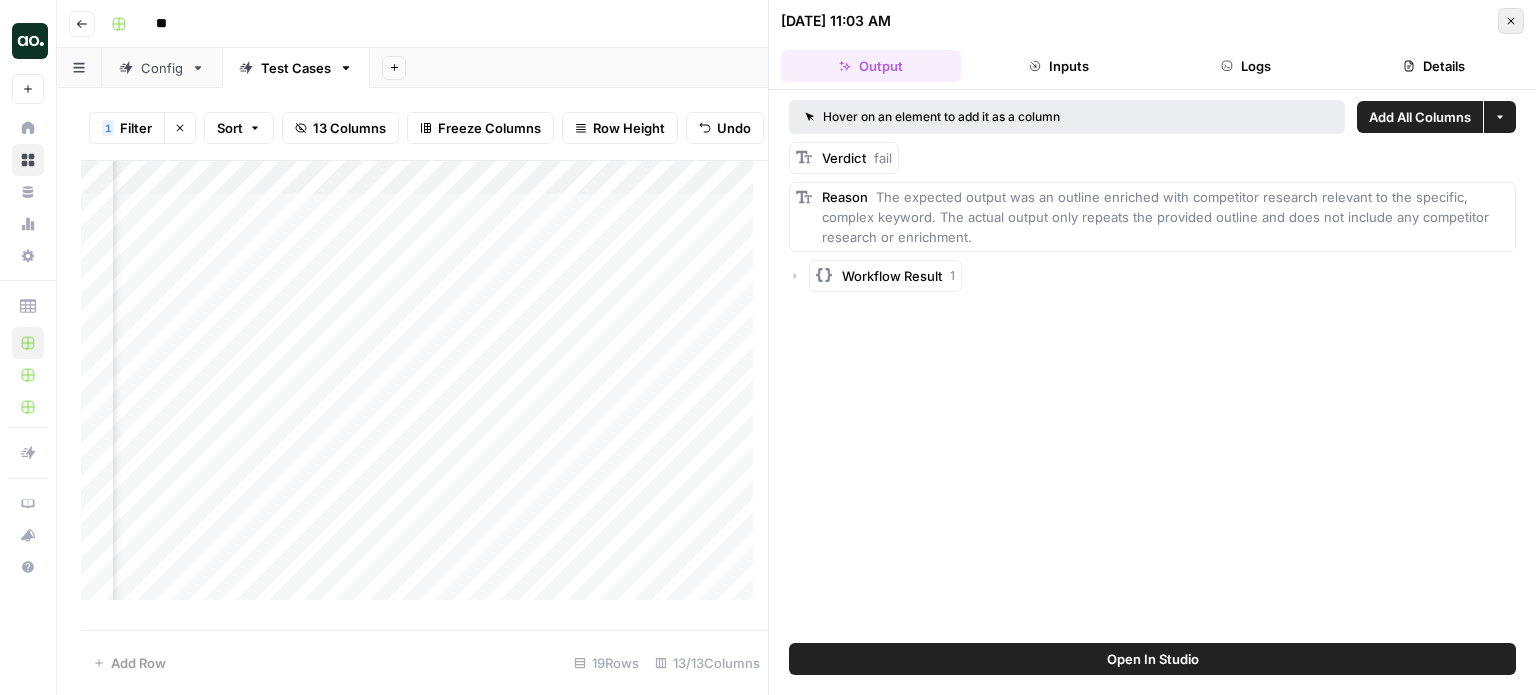 click on "Close" at bounding box center [1511, 21] 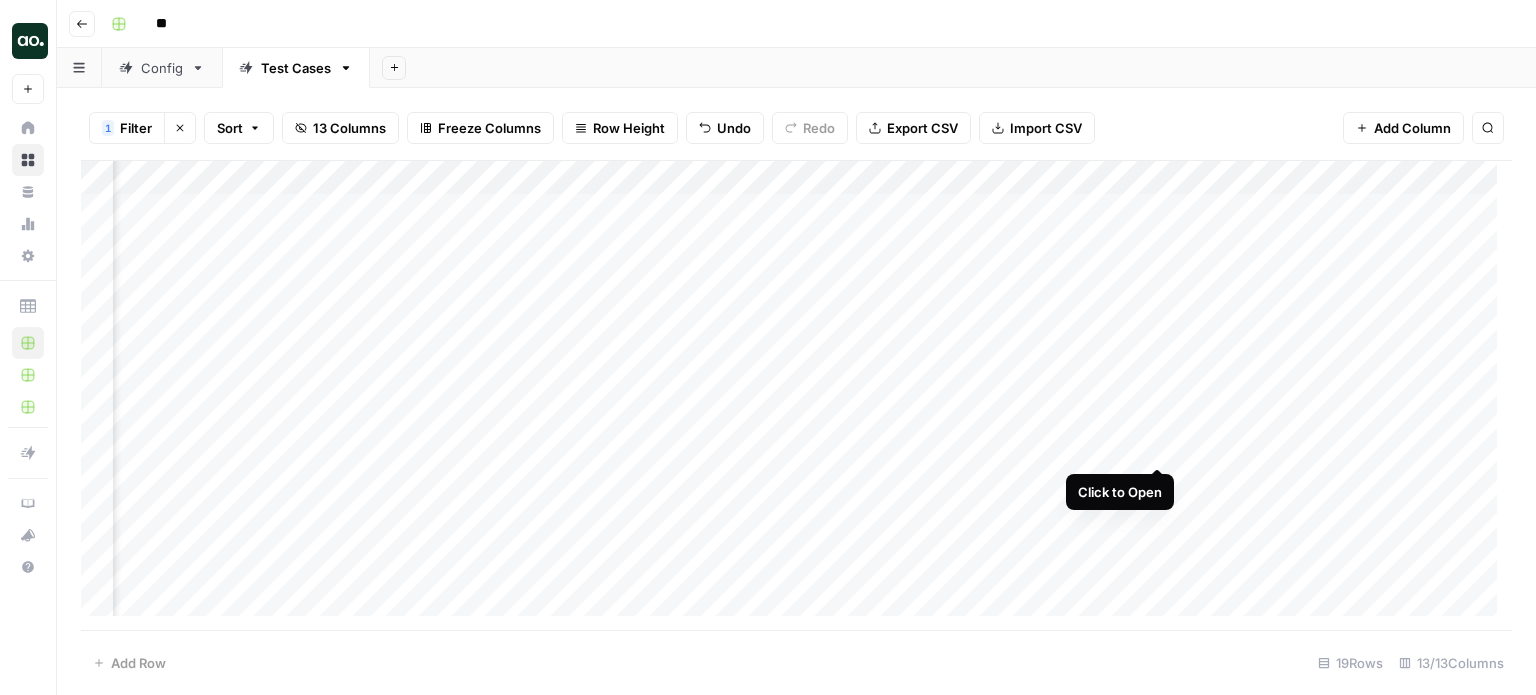 click on "Add Column" at bounding box center [796, 396] 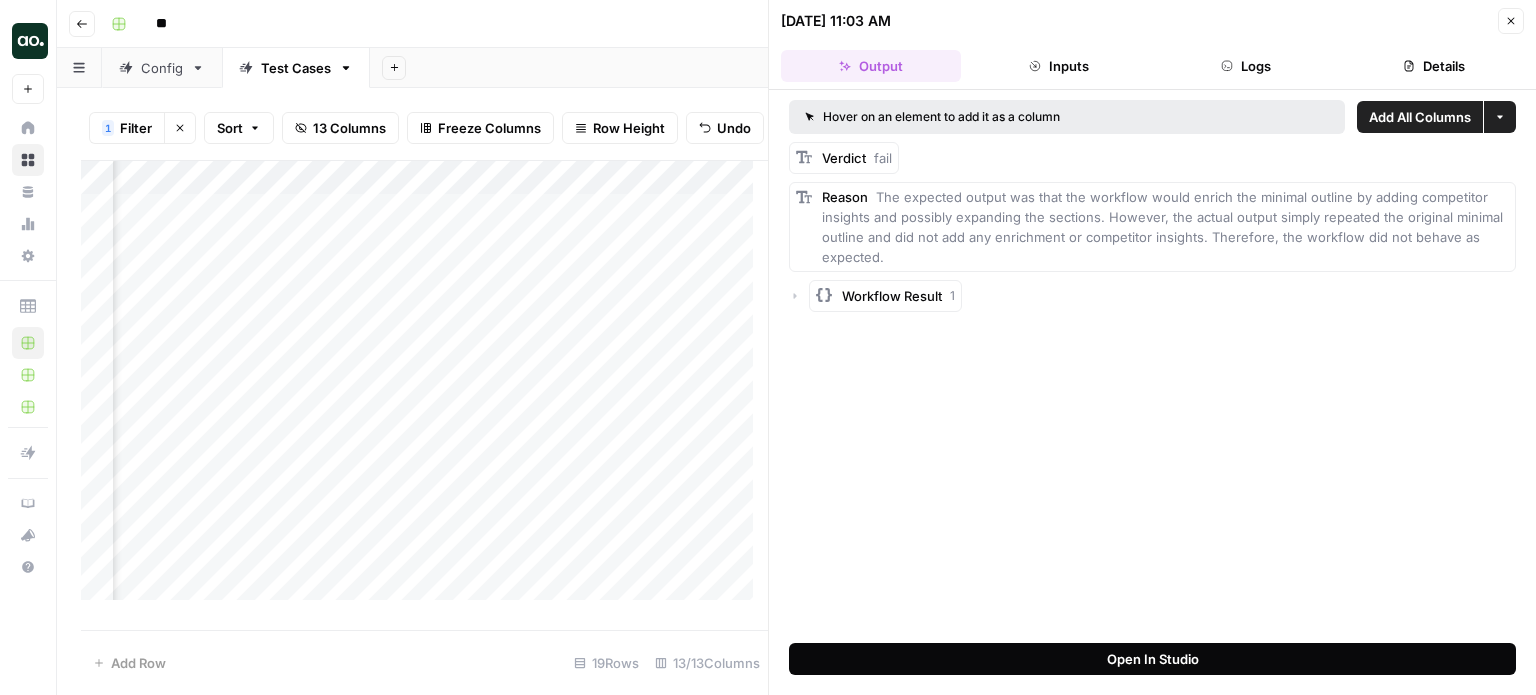 click on "Open In Studio" at bounding box center [1153, 659] 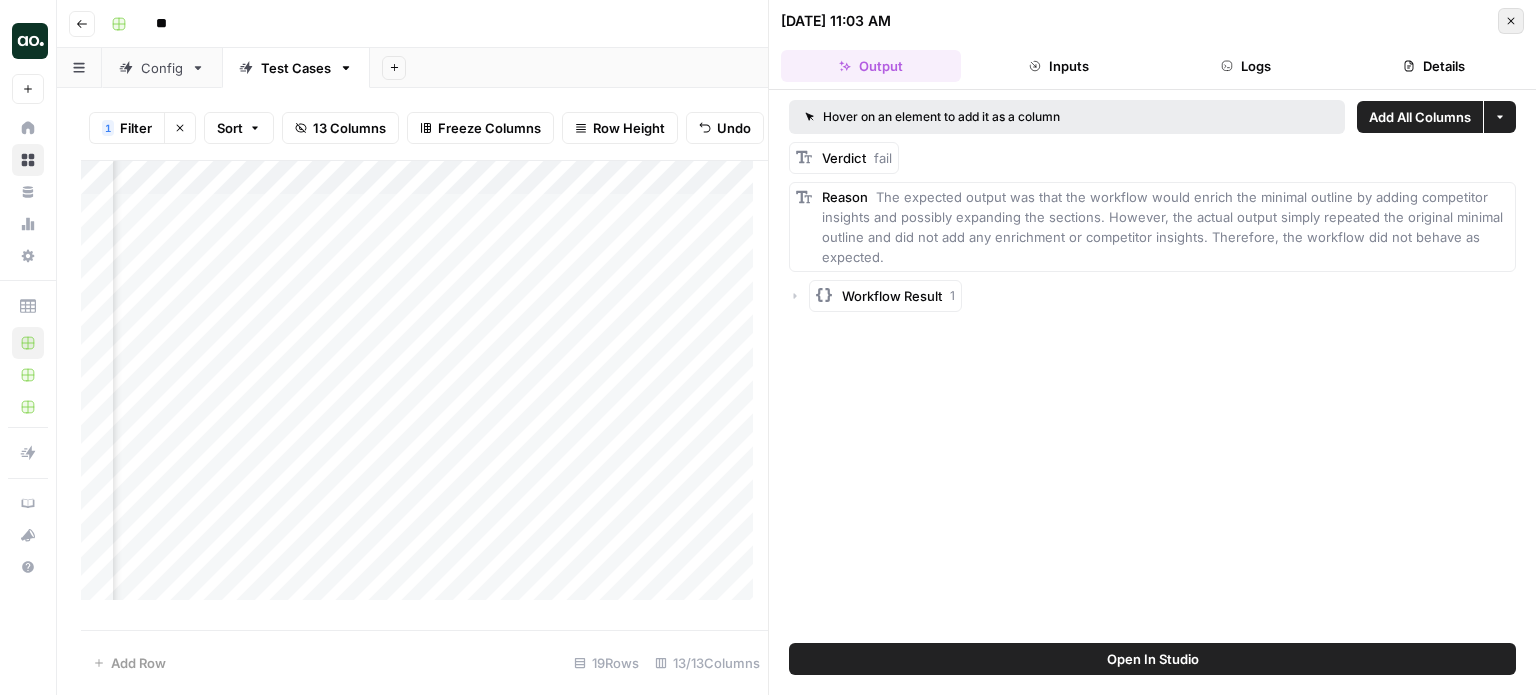 click 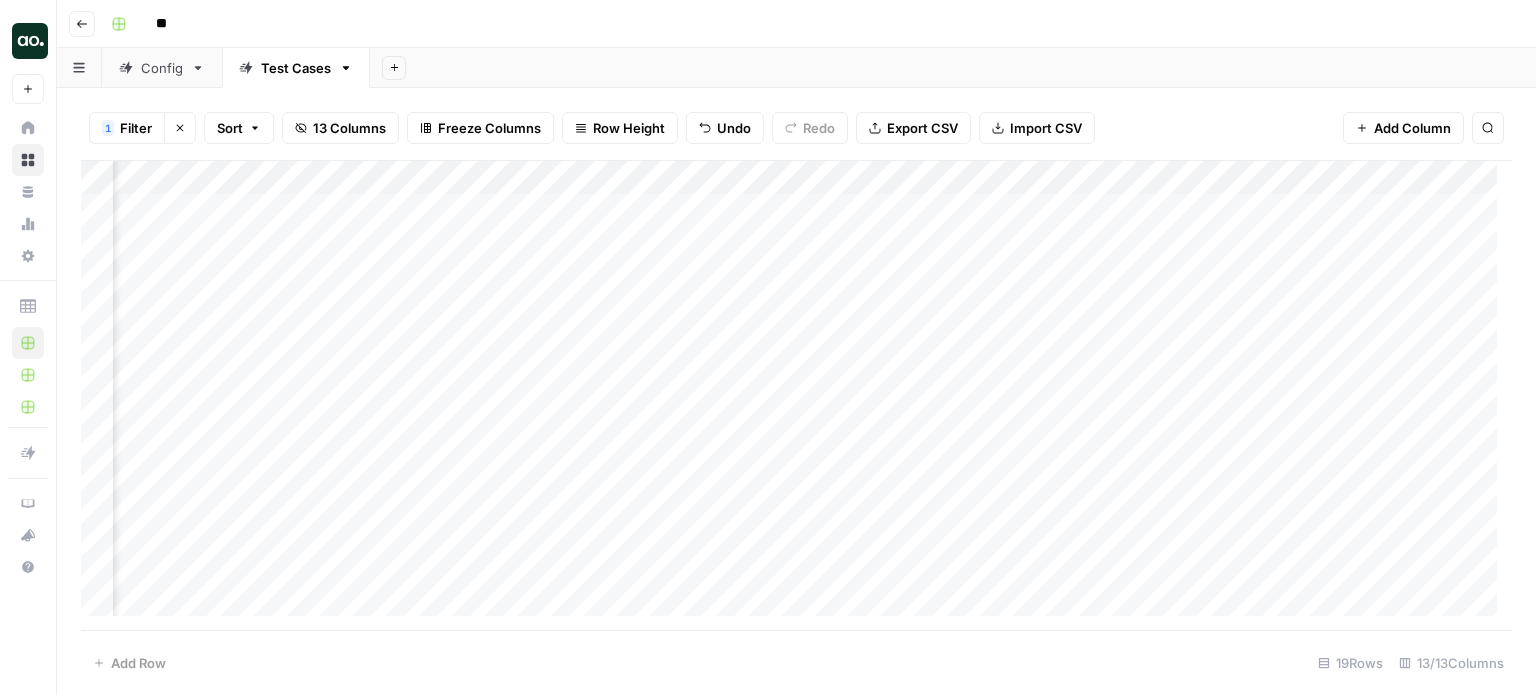 click on "Add Column" at bounding box center (796, 396) 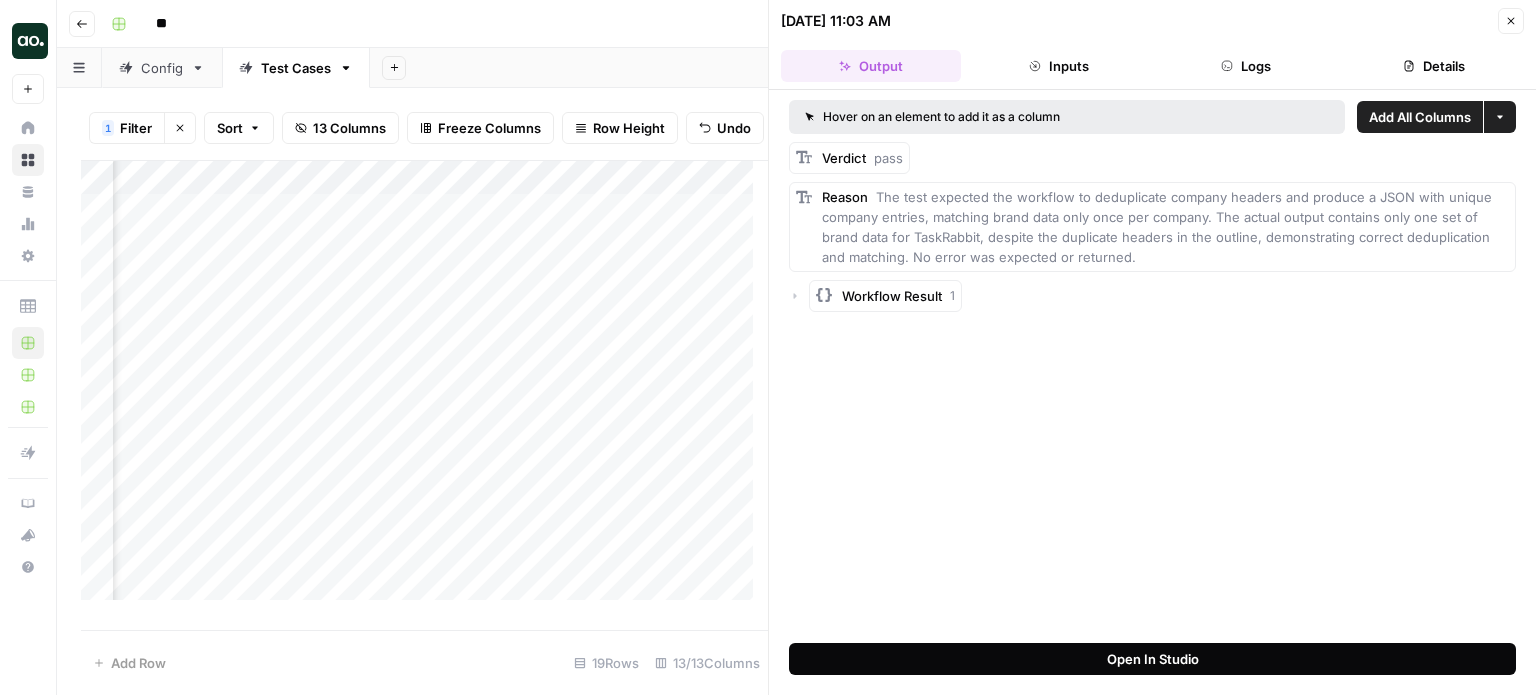 click on "Open In Studio" at bounding box center (1152, 659) 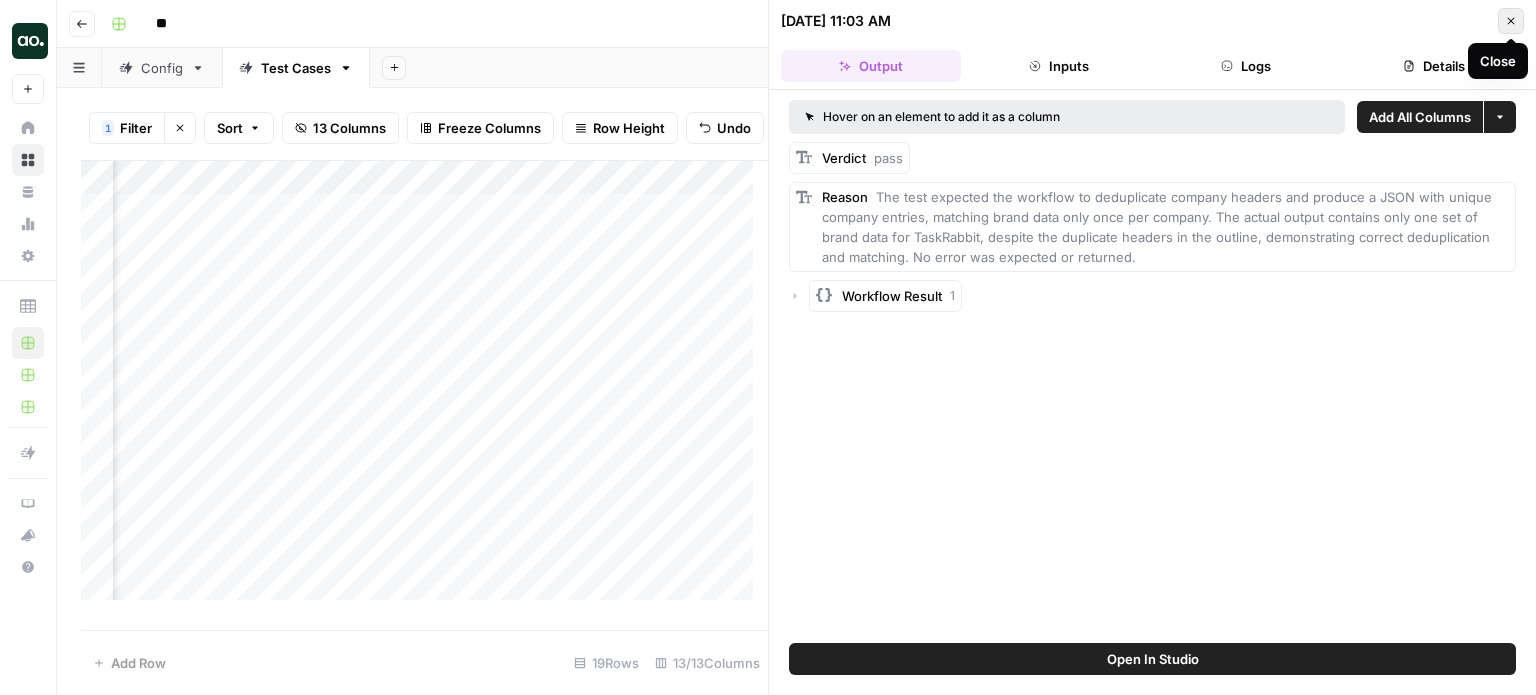 click 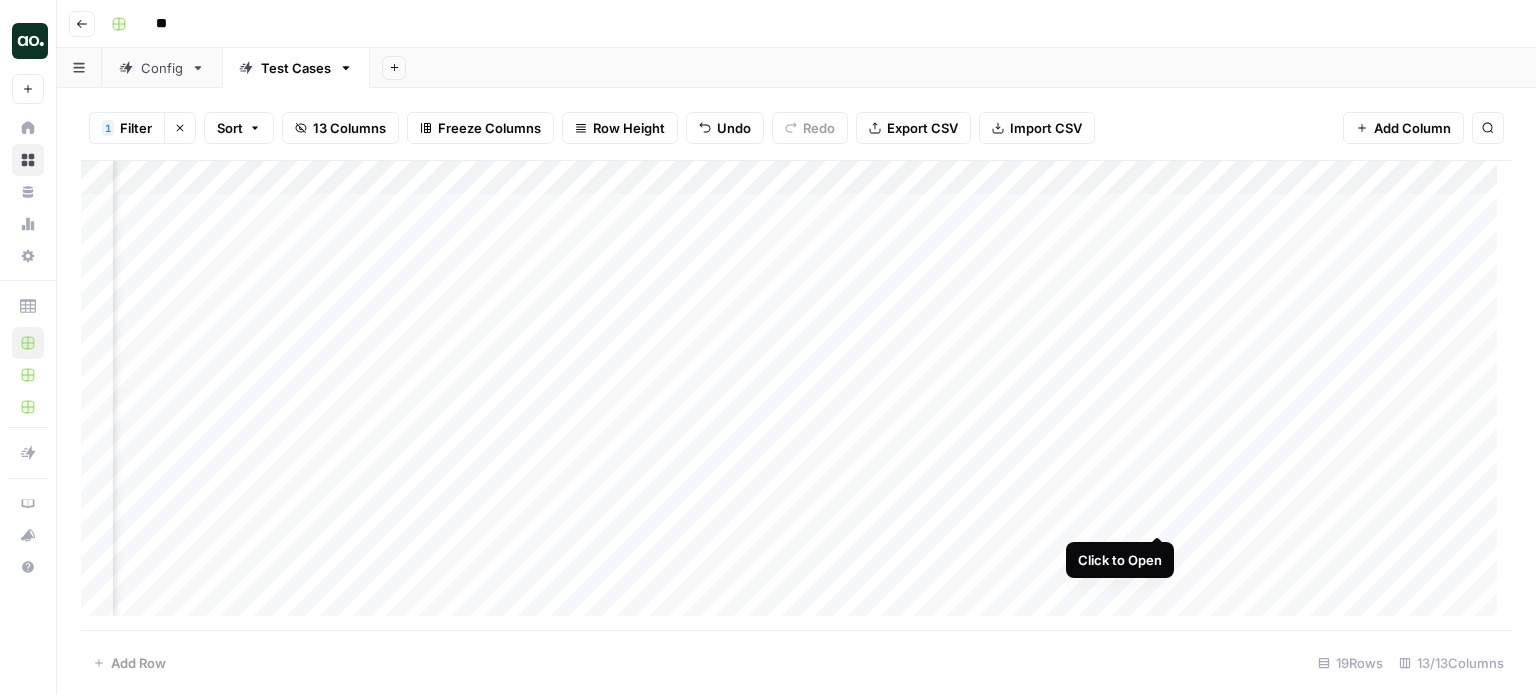click on "Add Column" at bounding box center [796, 396] 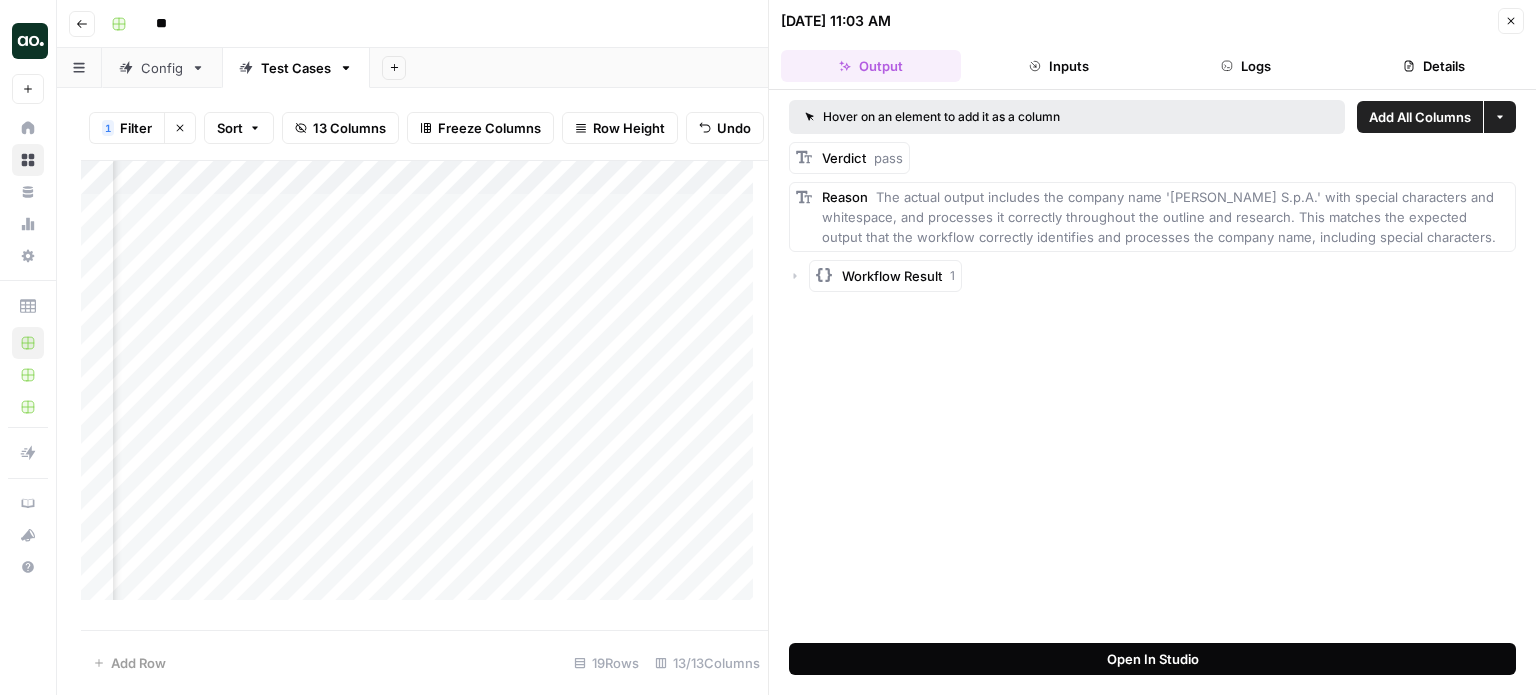 click on "Open In Studio" at bounding box center [1153, 659] 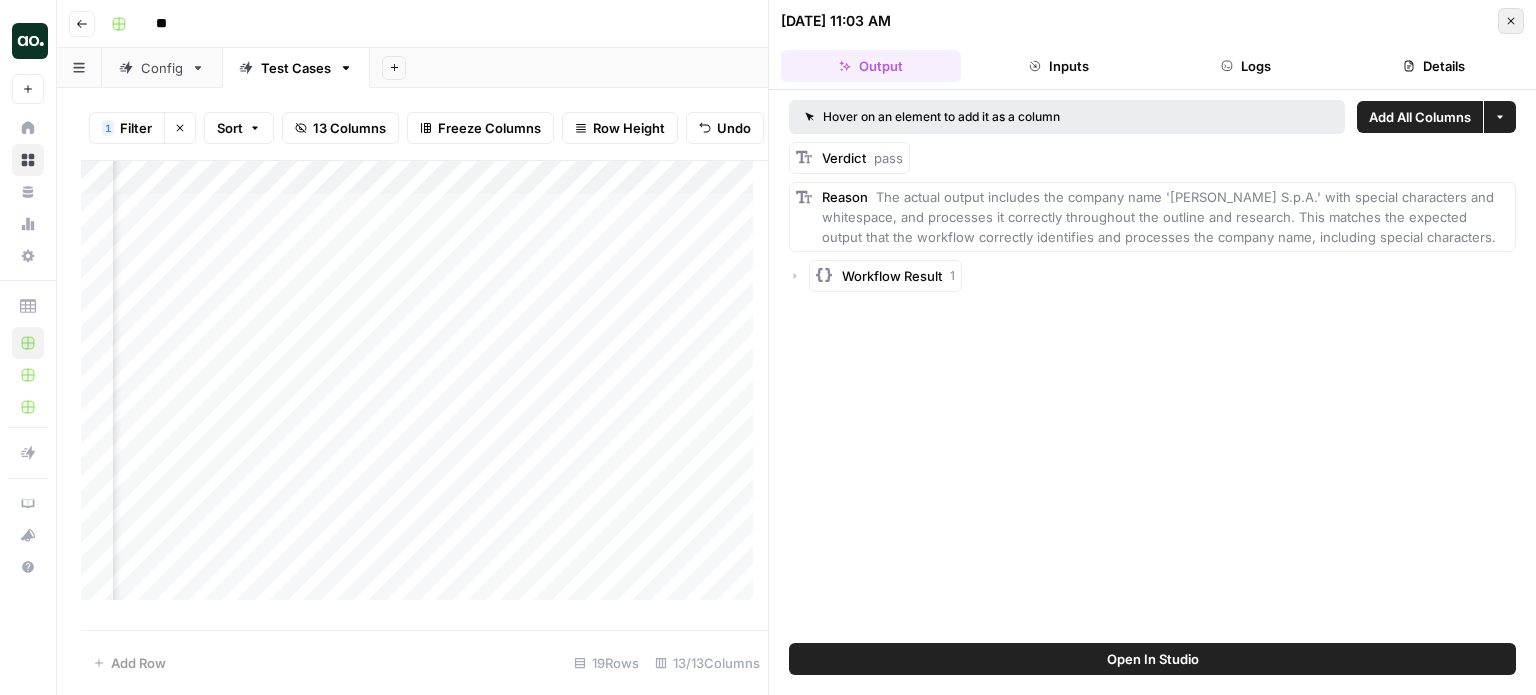 click 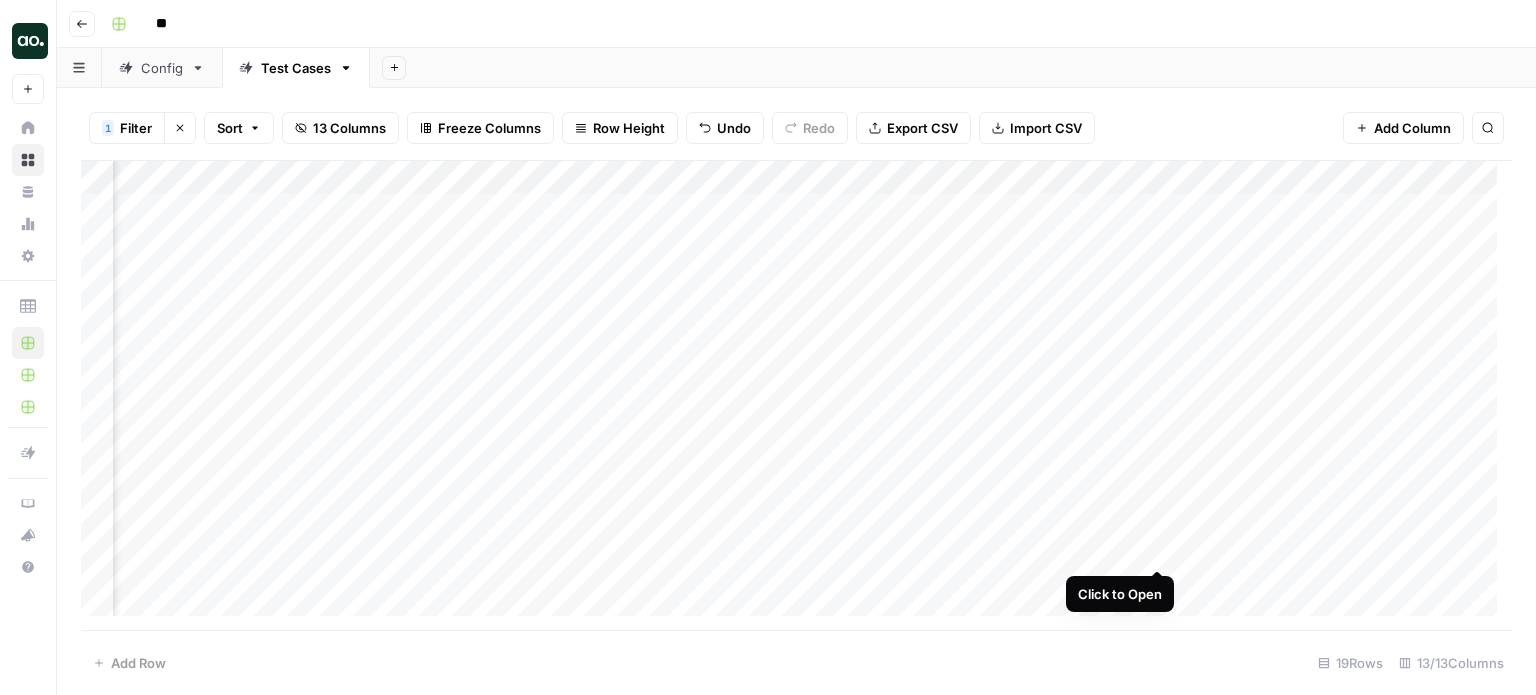 click on "Add Column" at bounding box center (796, 396) 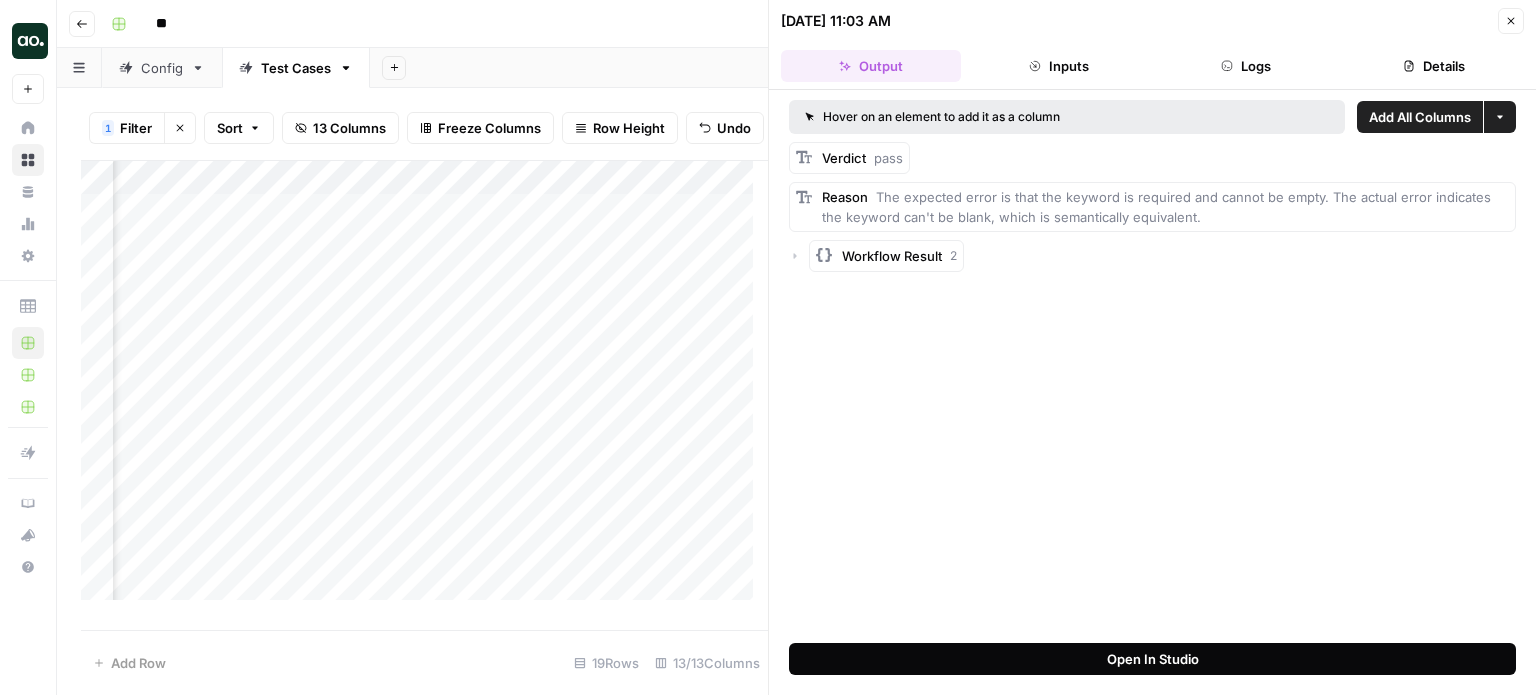 click on "Open In Studio" at bounding box center (1153, 659) 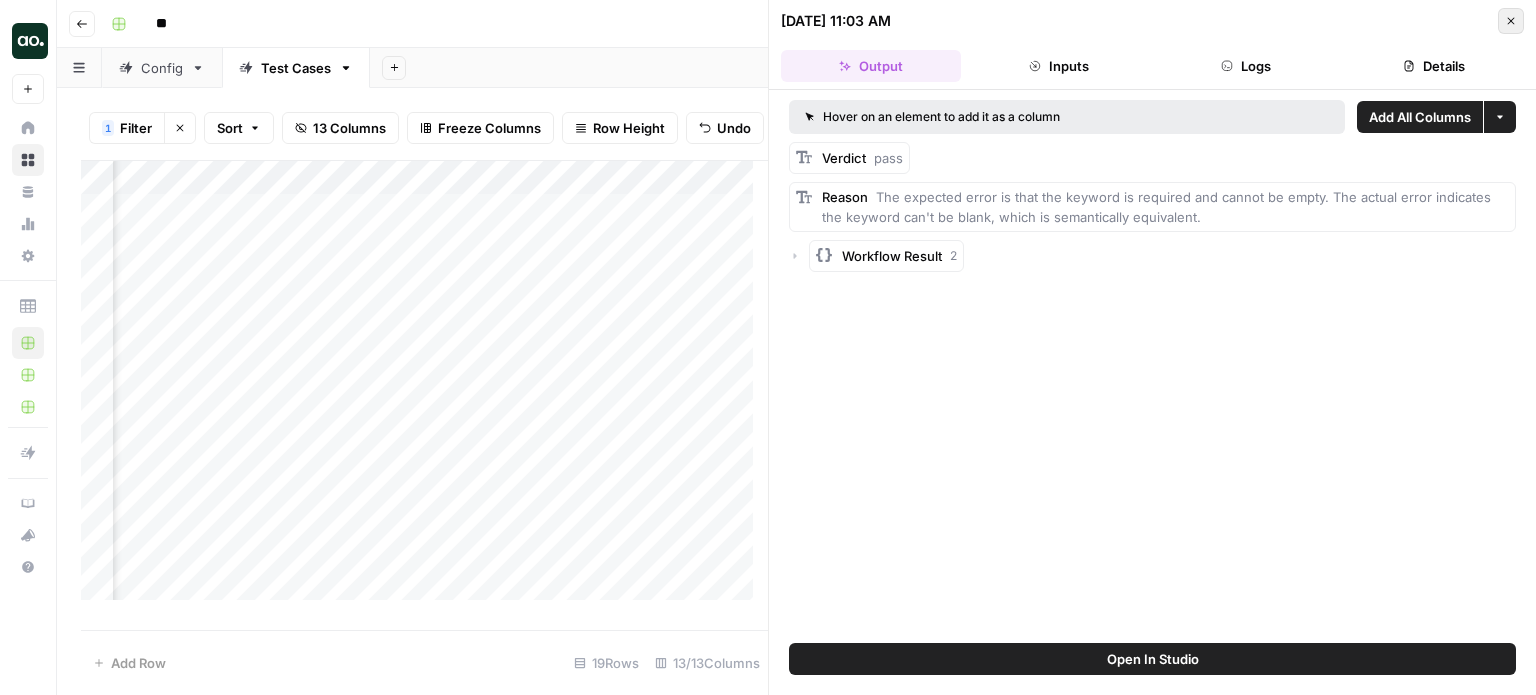 click on "Close" at bounding box center (1511, 21) 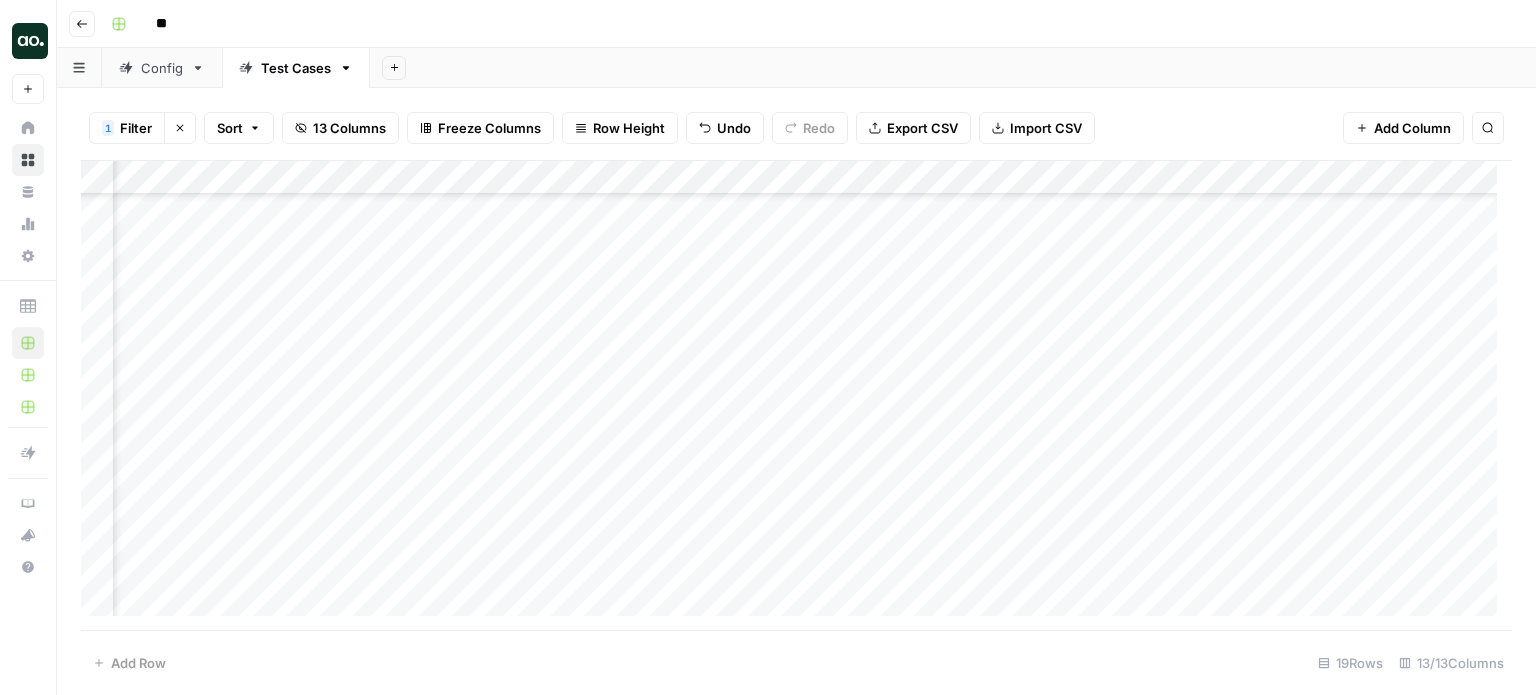 scroll, scrollTop: 223, scrollLeft: 863, axis: both 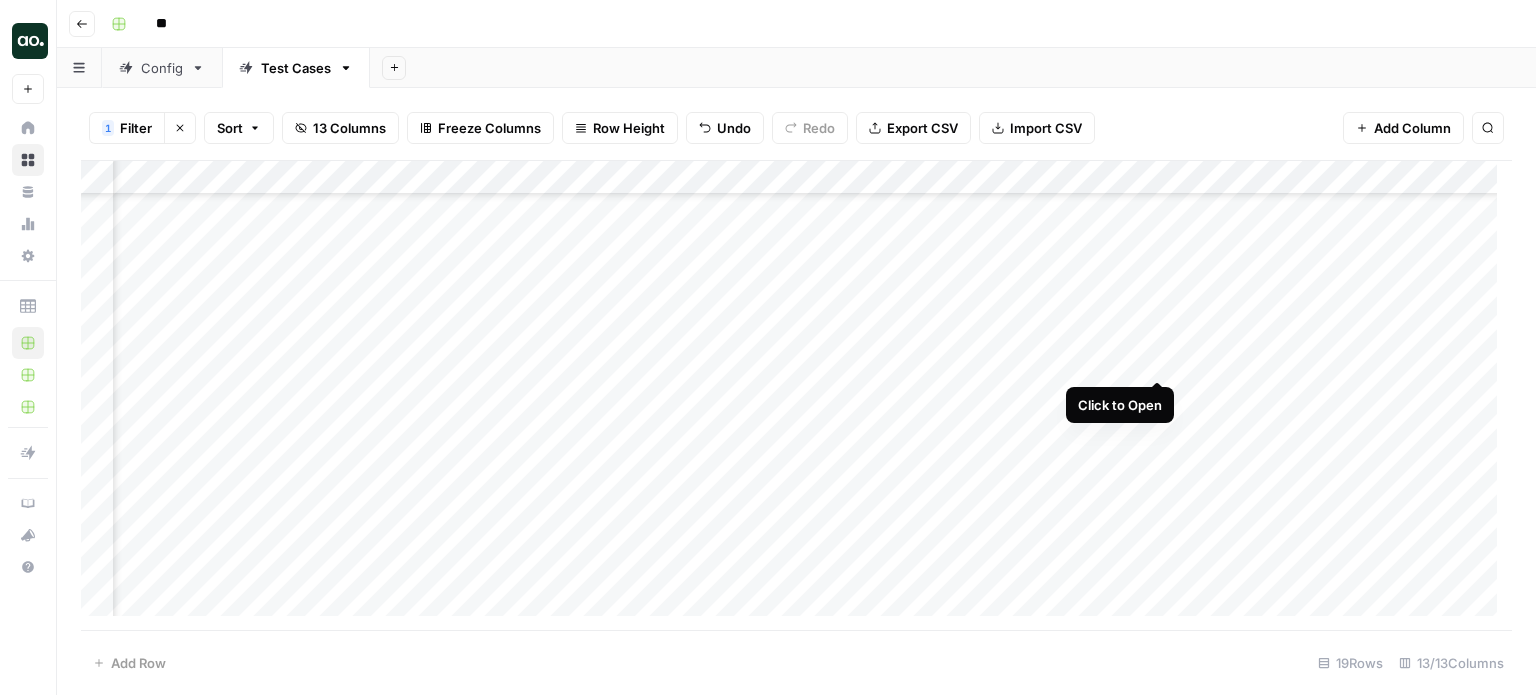 click on "Add Column" at bounding box center (796, 396) 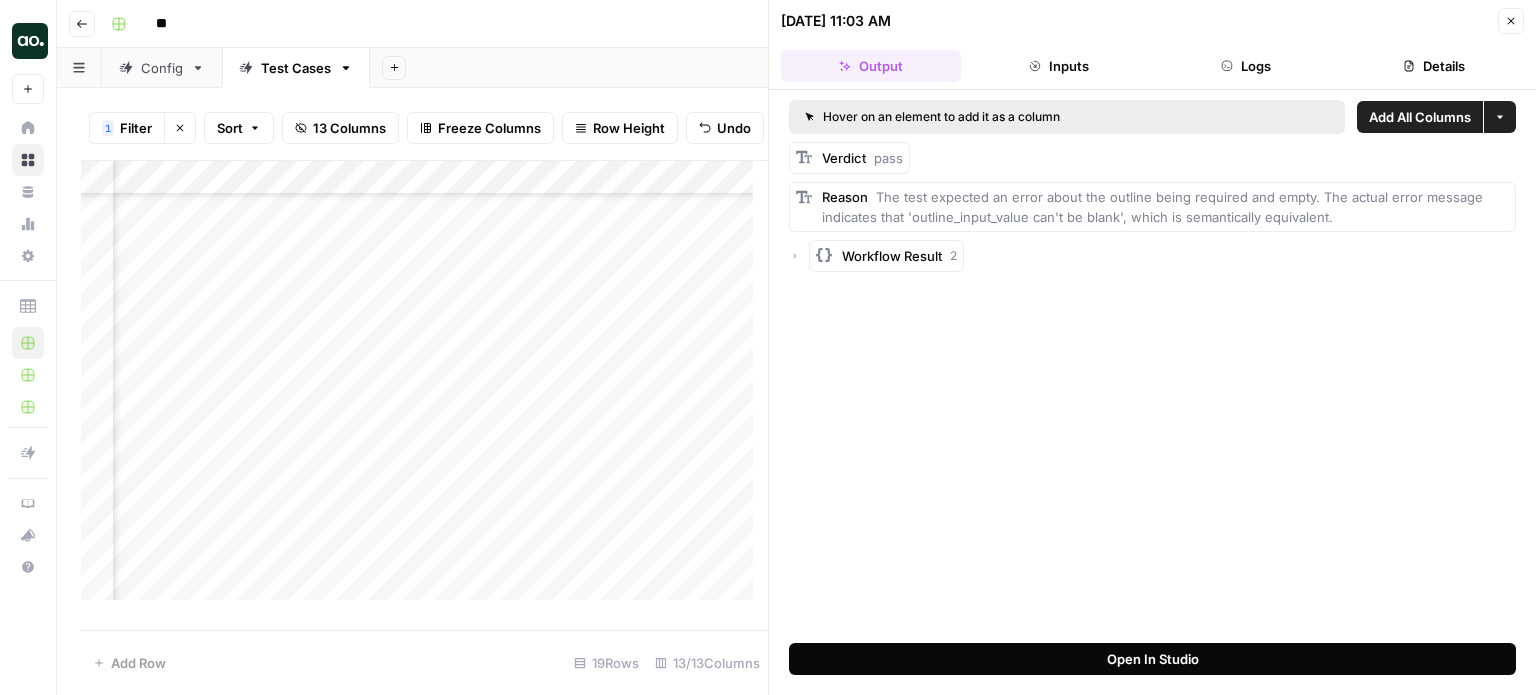 click on "Open In Studio" at bounding box center [1153, 659] 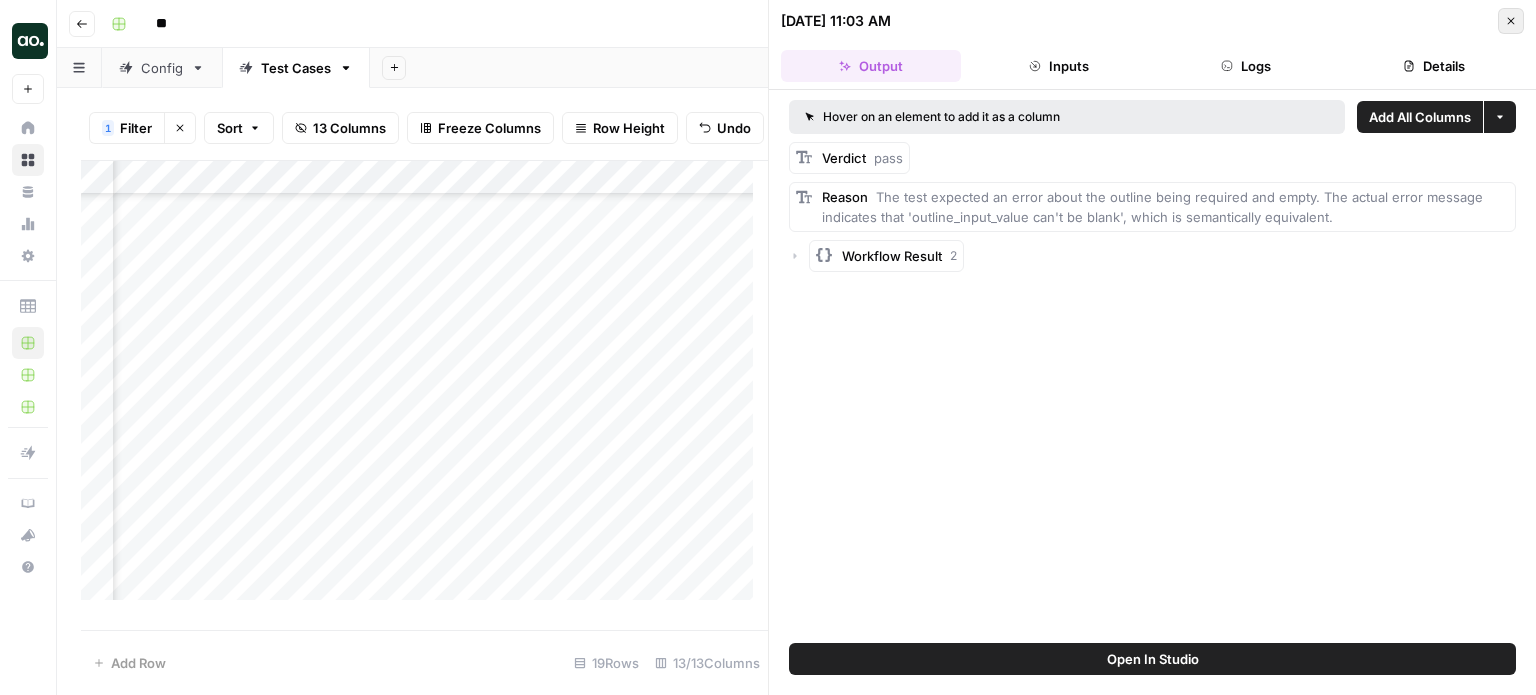 click on "Close" at bounding box center (1511, 21) 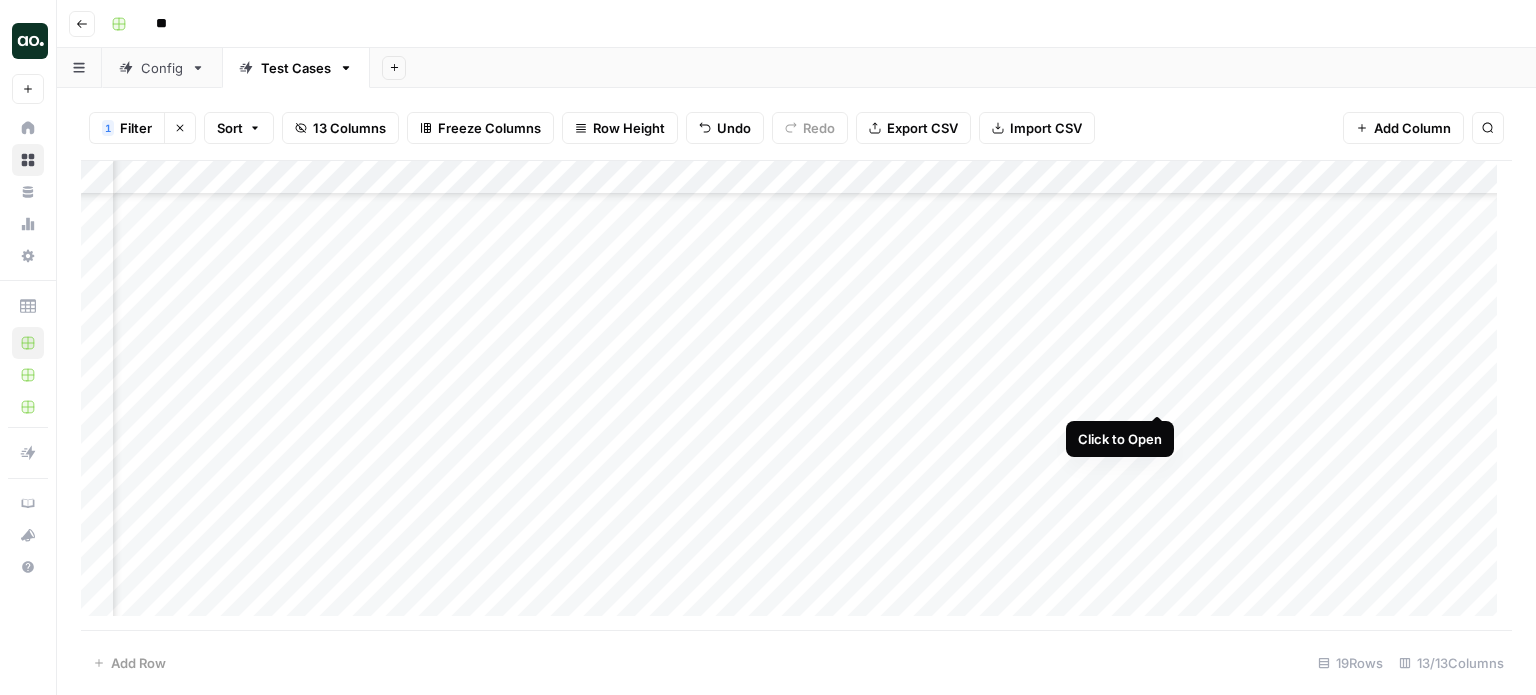click on "Add Column" at bounding box center (796, 396) 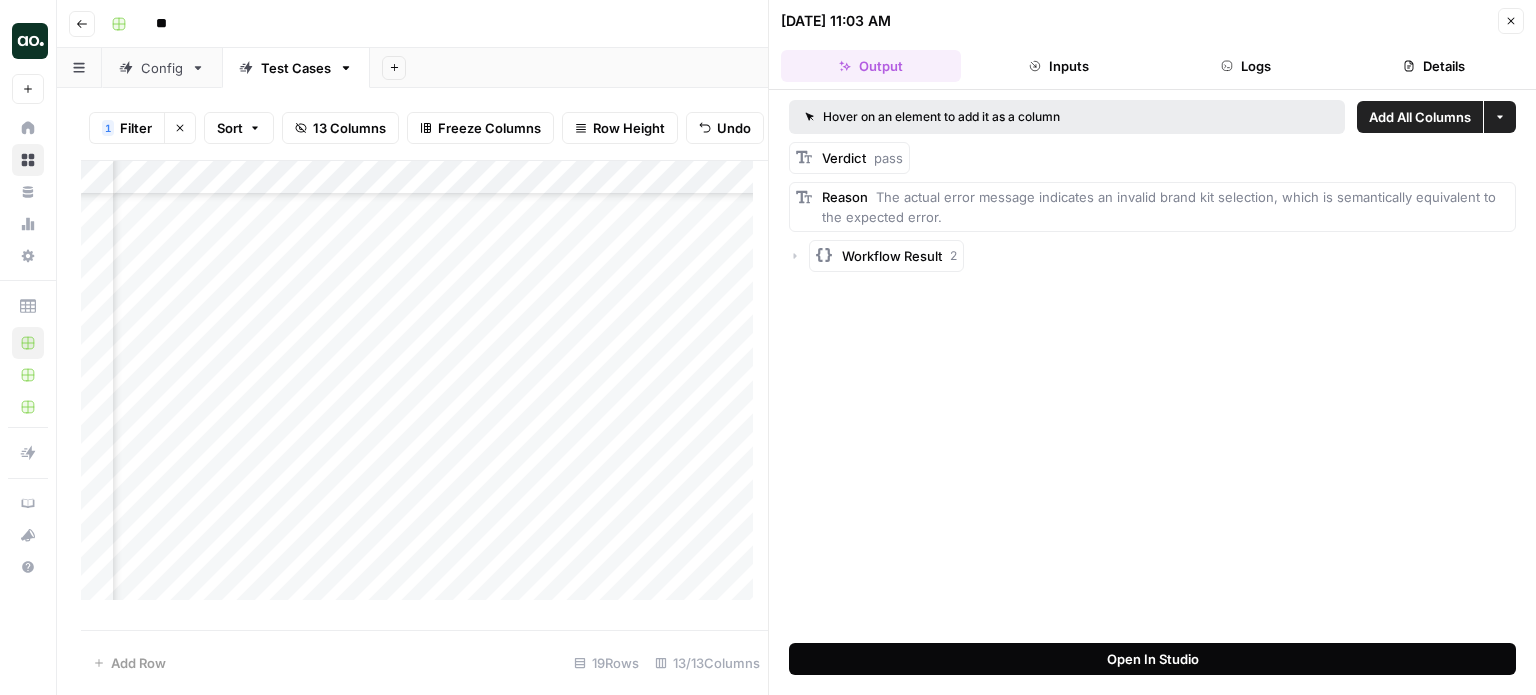 click on "Open In Studio" at bounding box center (1153, 659) 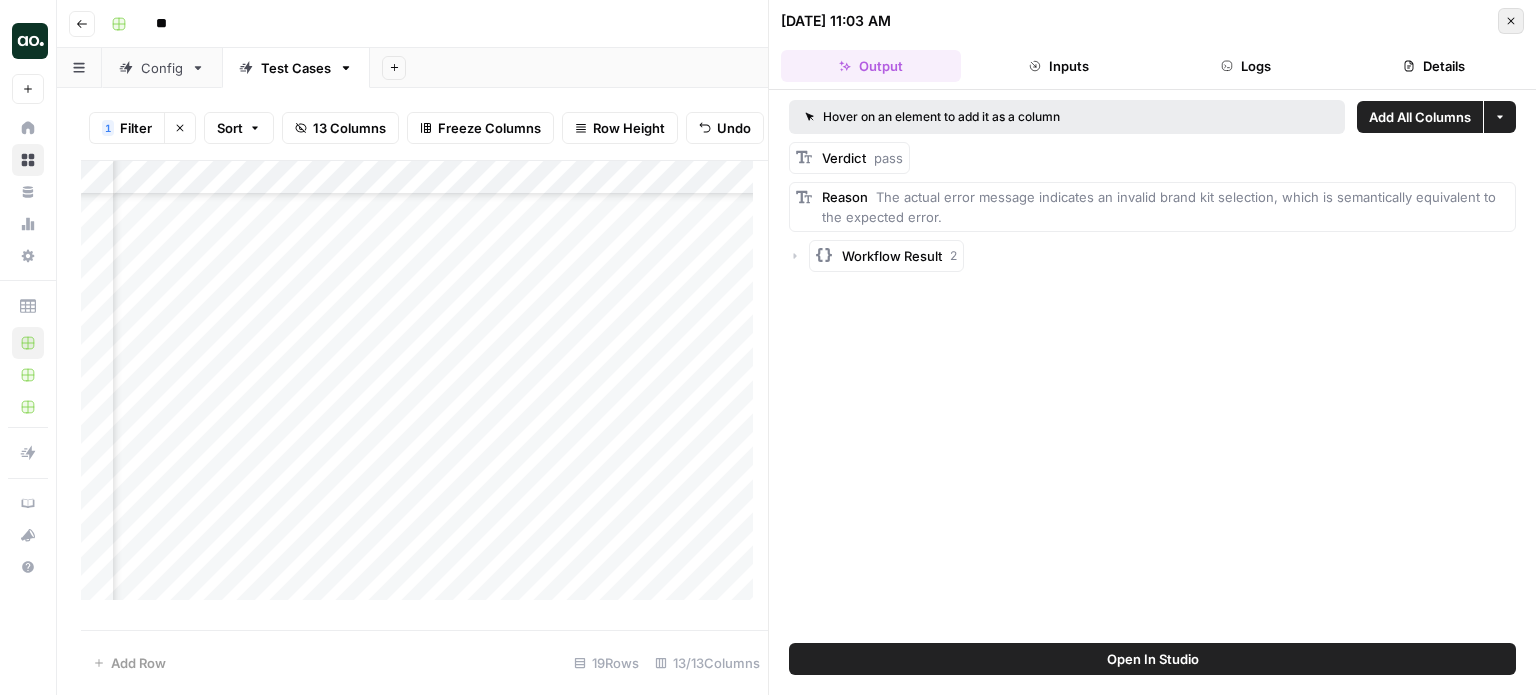click 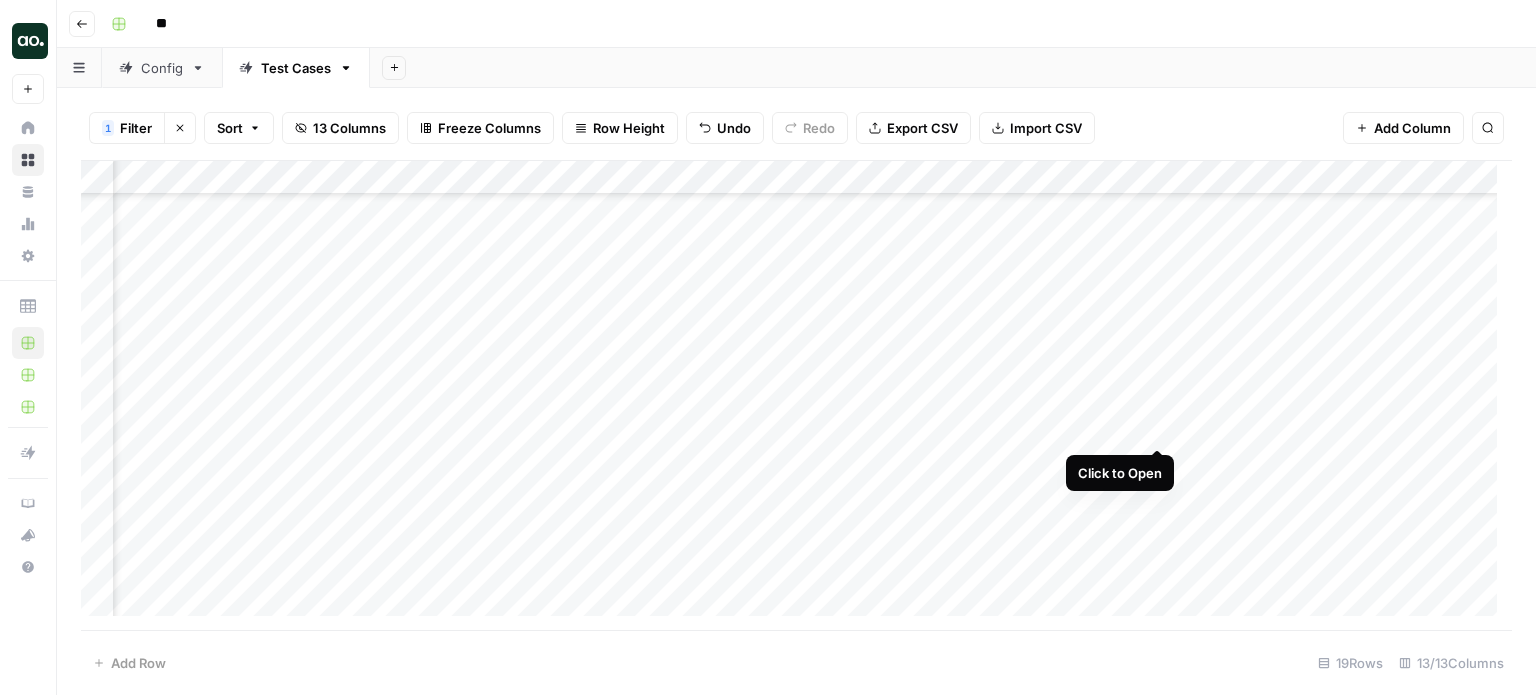 click on "Add Column" at bounding box center (796, 396) 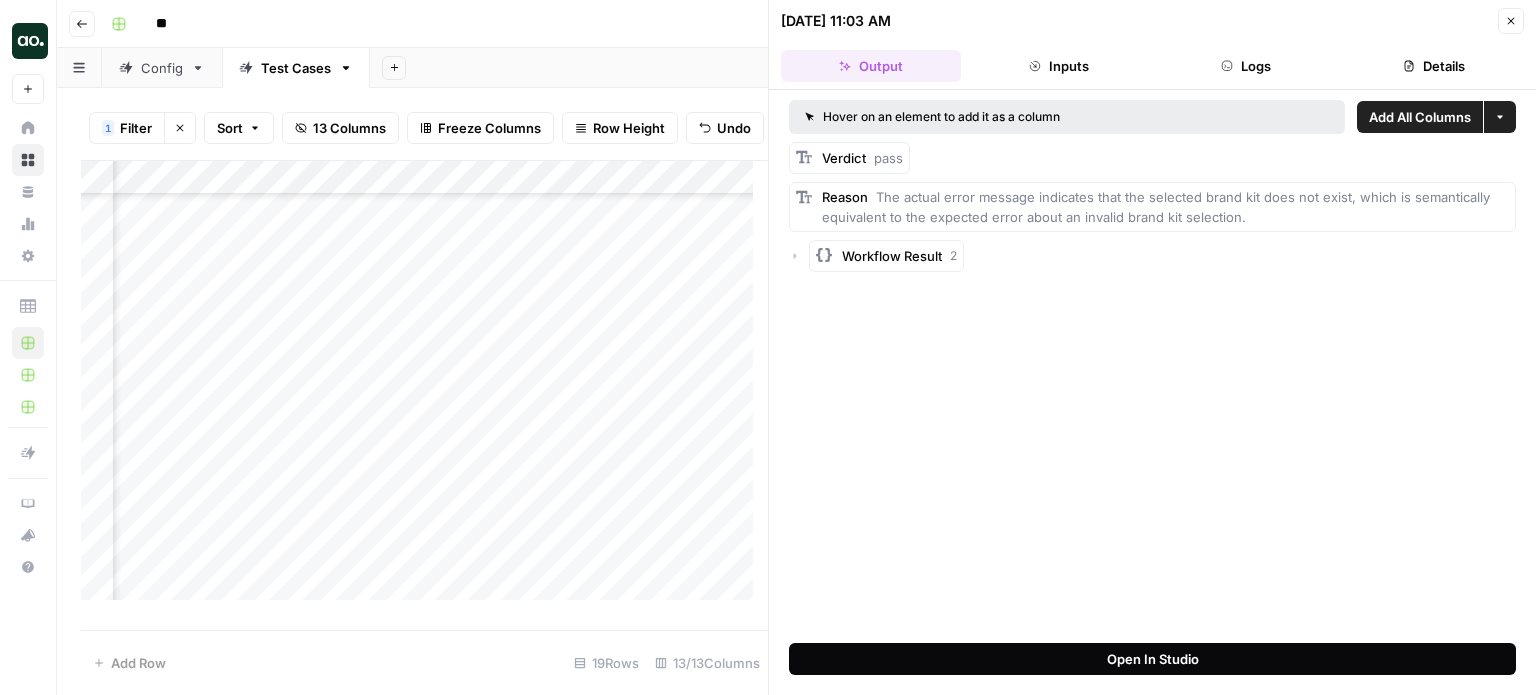 click on "Open In Studio" at bounding box center [1153, 659] 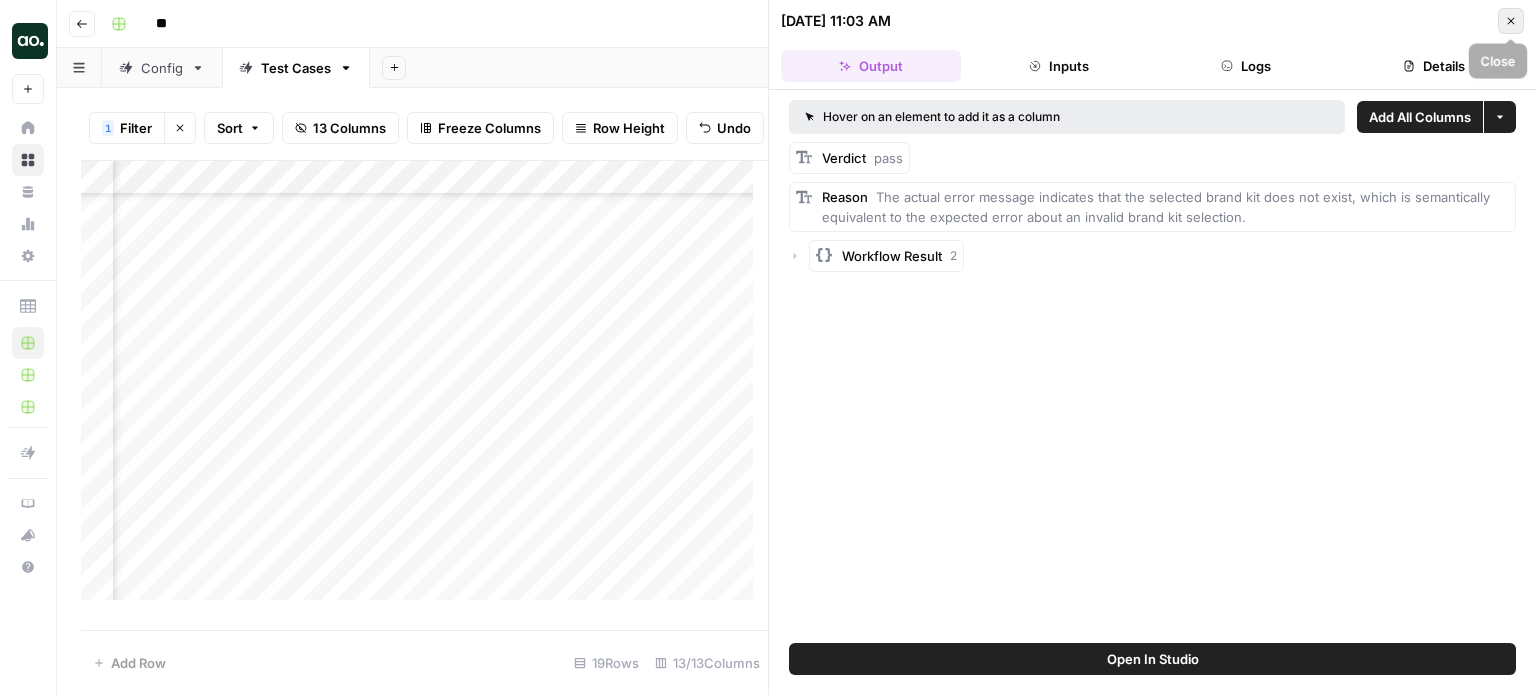 click 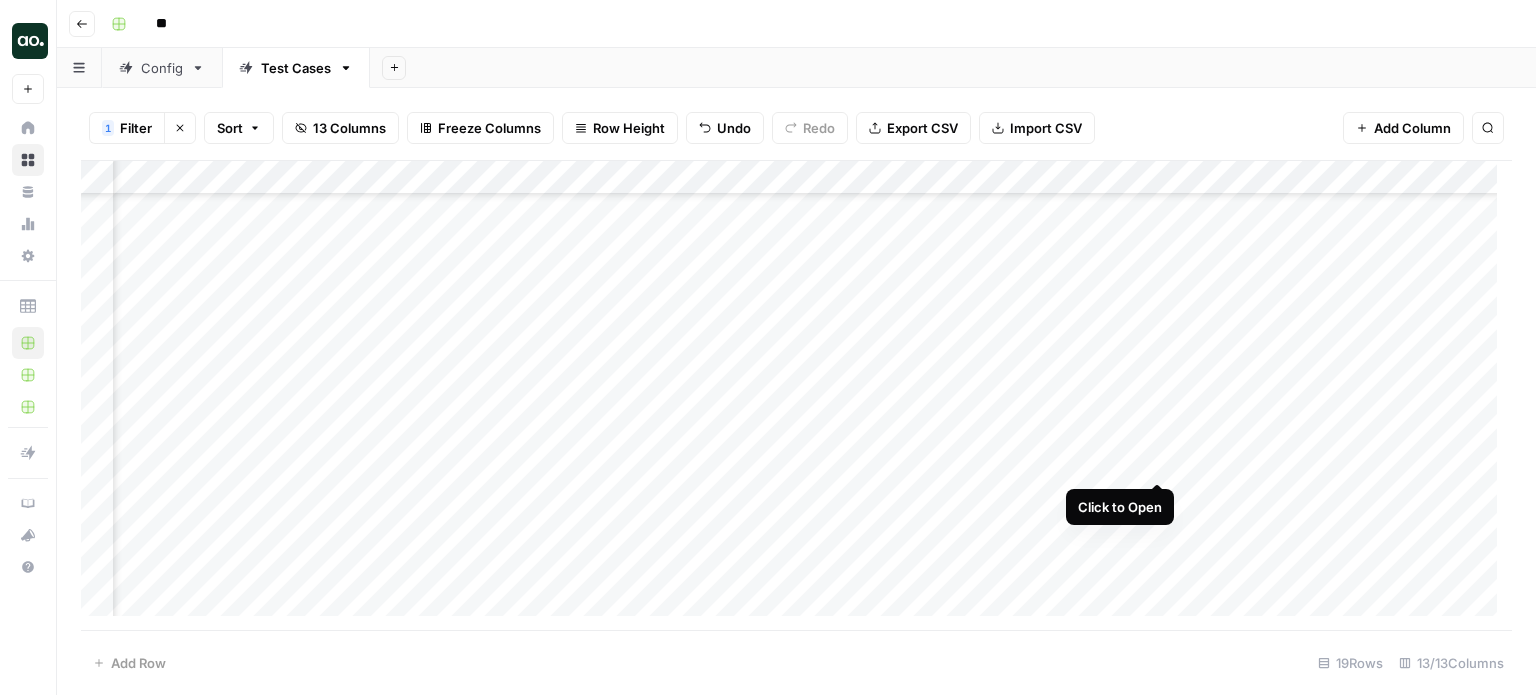 click on "Add Column" at bounding box center (796, 396) 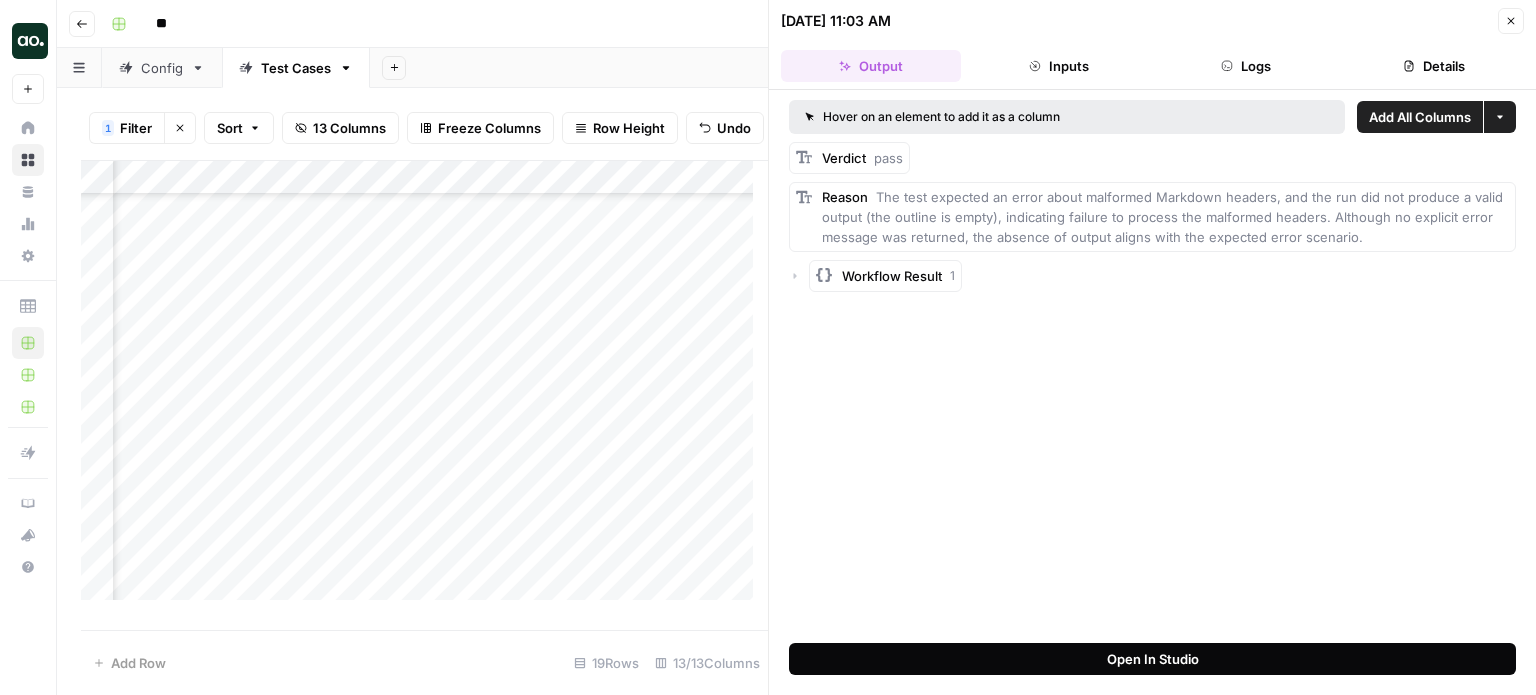 click on "Open In Studio" at bounding box center [1153, 659] 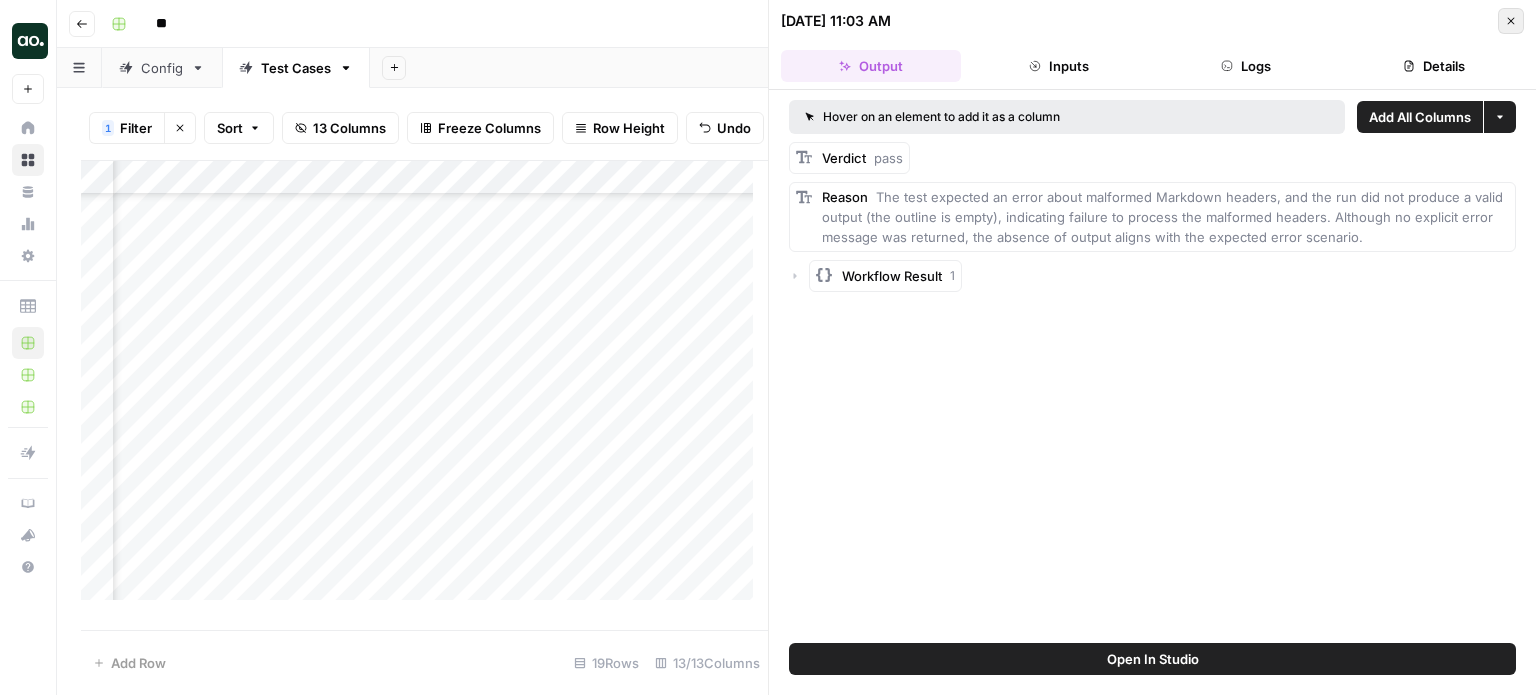 click on "Close" at bounding box center (1511, 21) 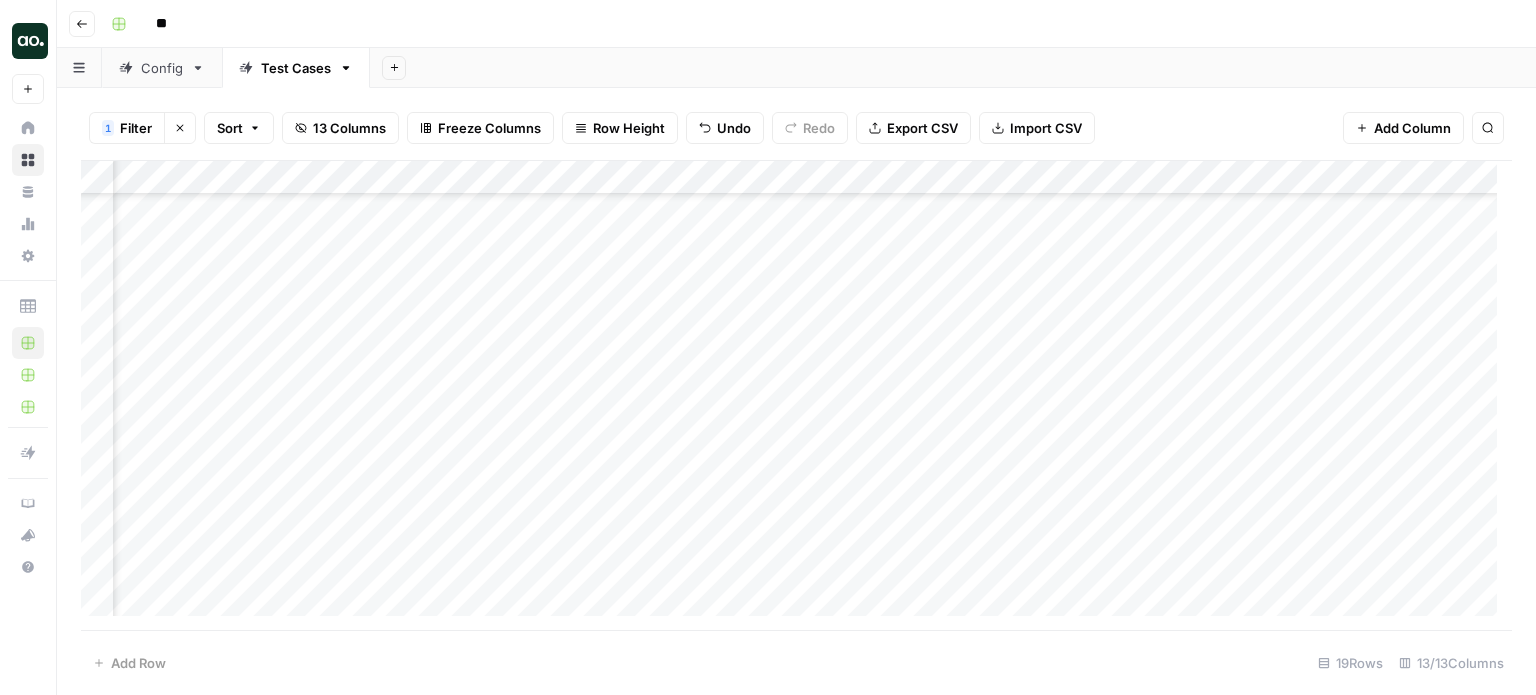 click on "Add Column" at bounding box center (796, 396) 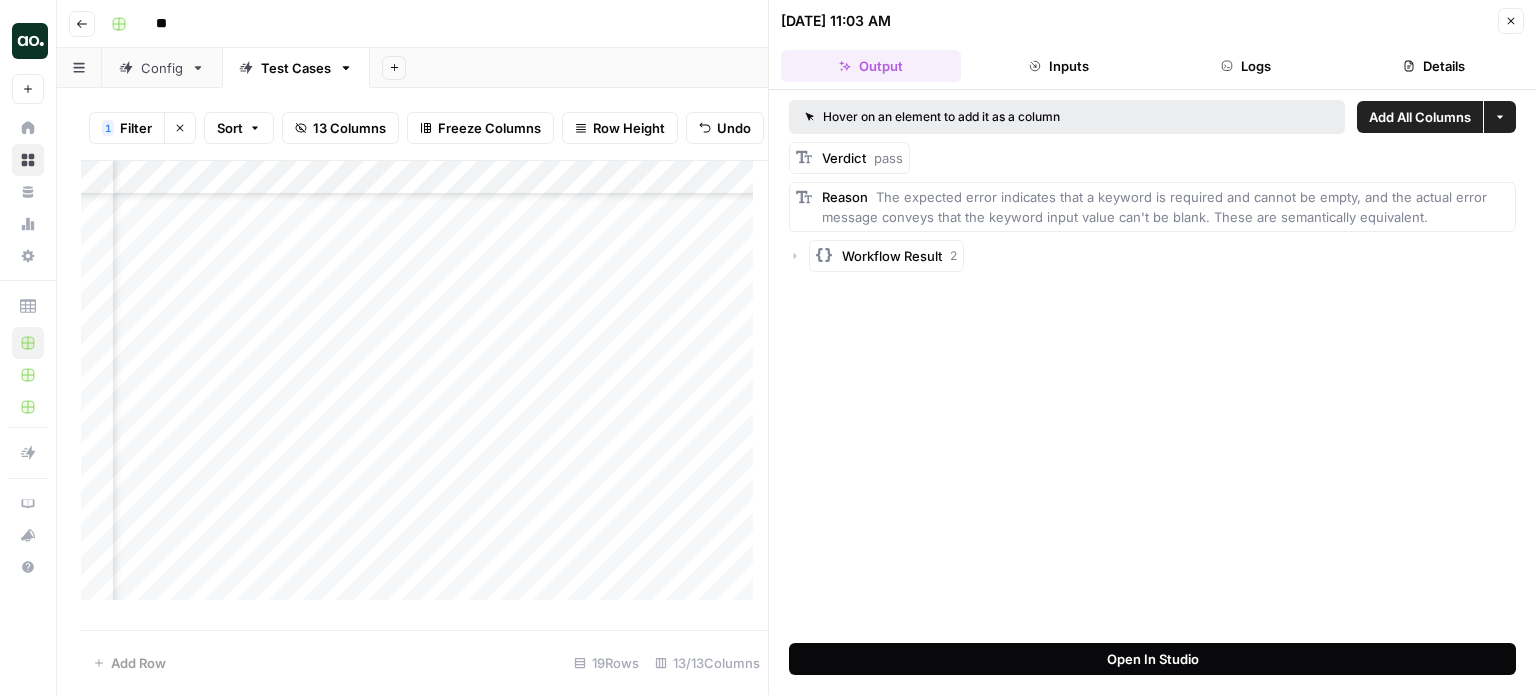 click on "Open In Studio" at bounding box center [1152, 659] 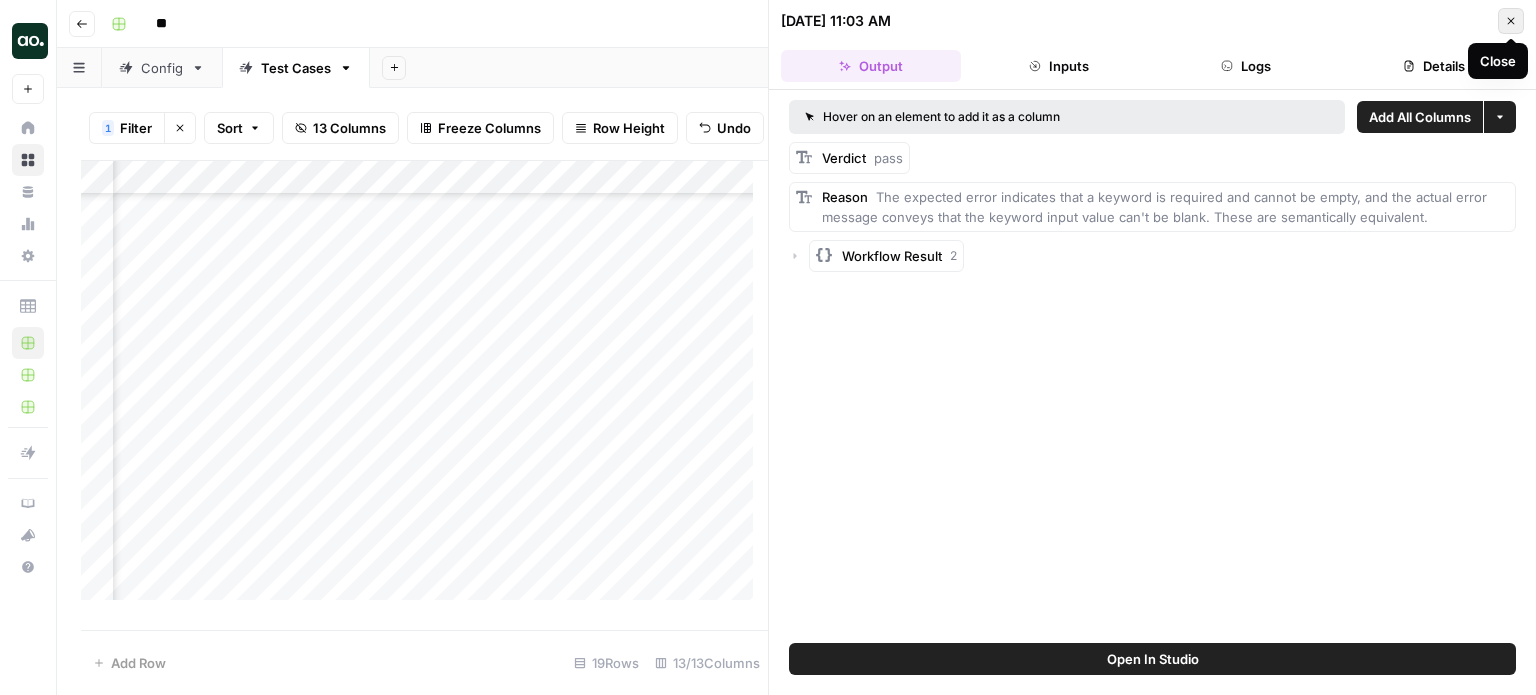 click 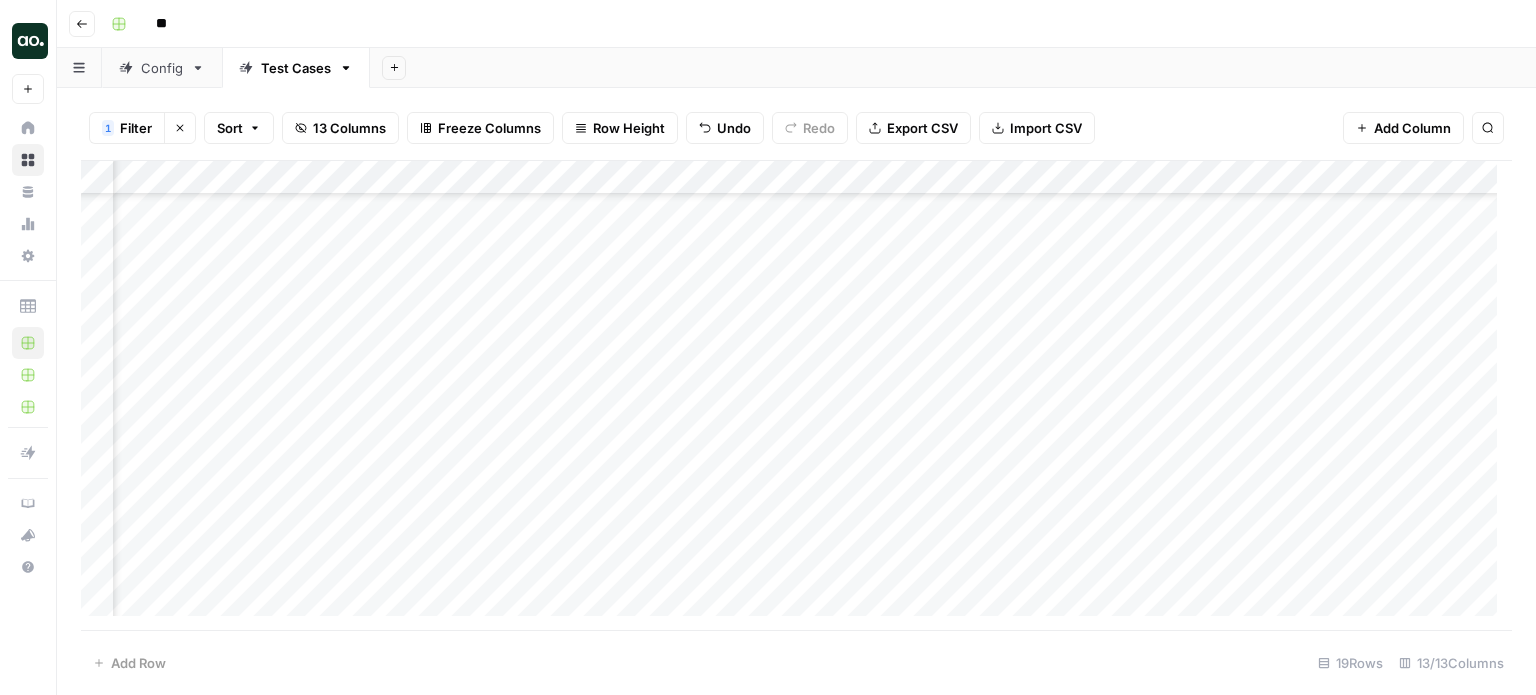 click on "Add Column" at bounding box center (796, 396) 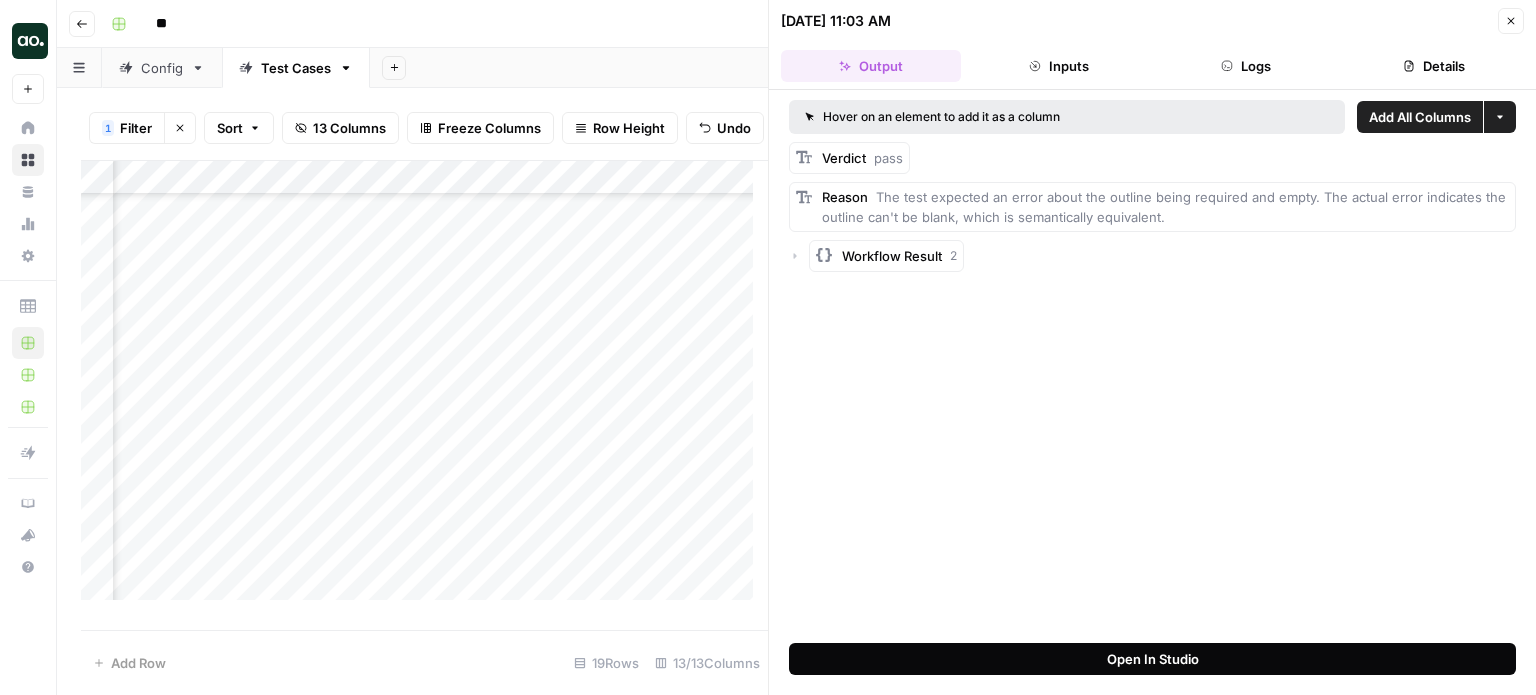 click on "Open In Studio" at bounding box center (1152, 659) 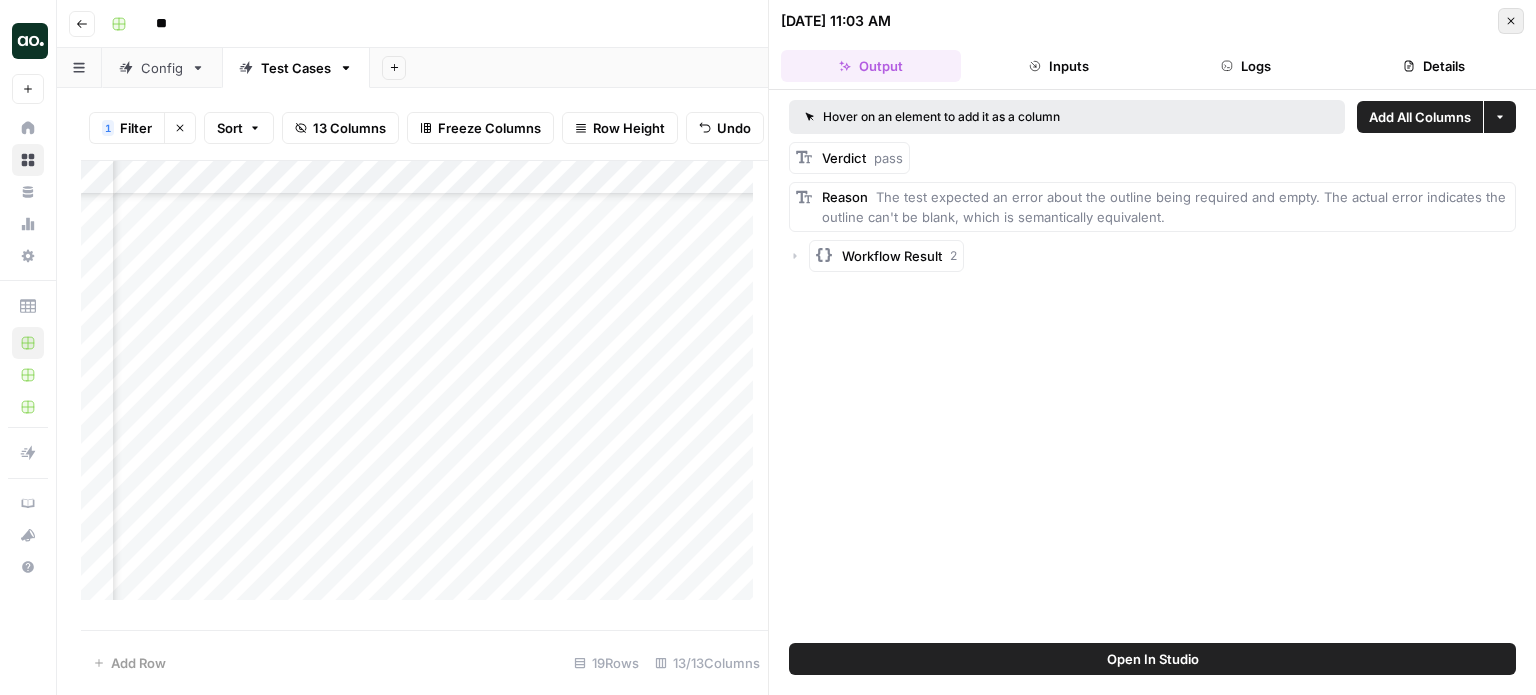 click on "Close" at bounding box center [1511, 21] 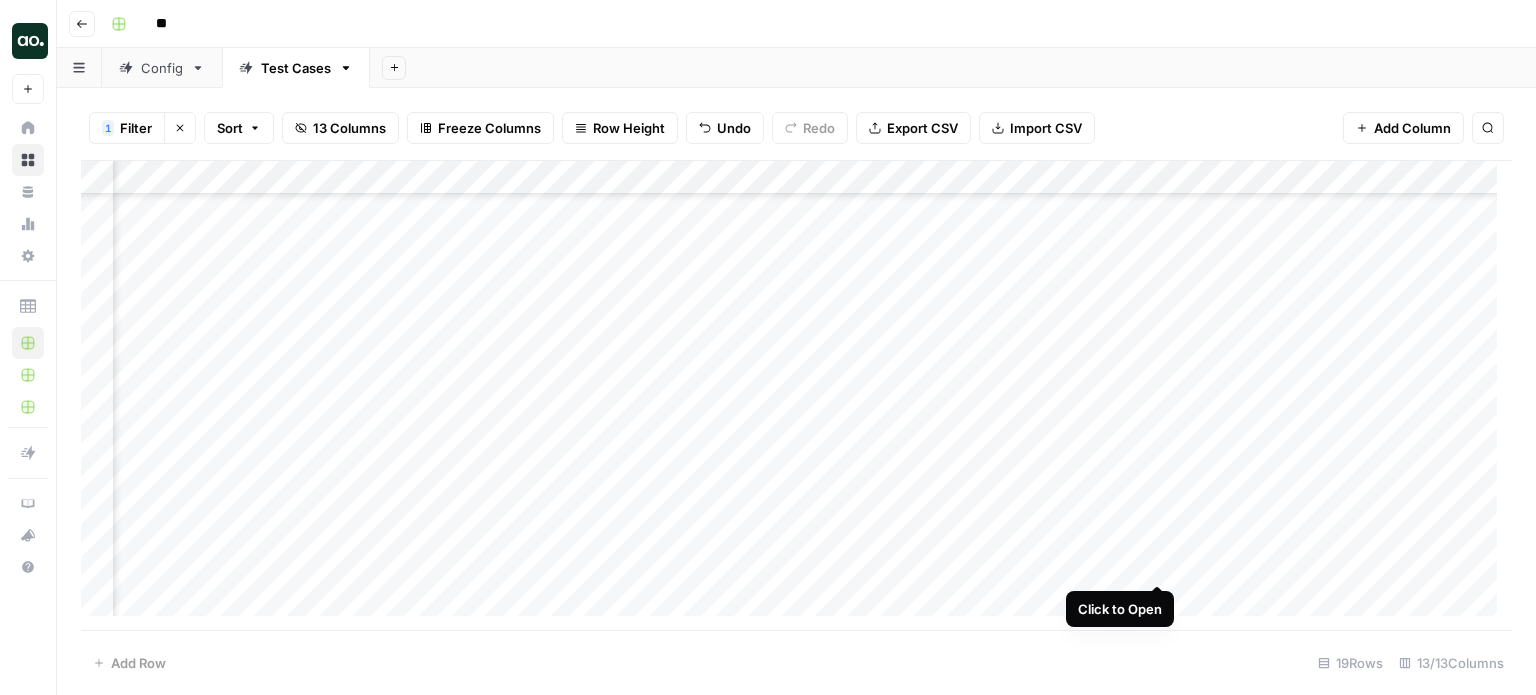 click on "Add Column" at bounding box center [796, 396] 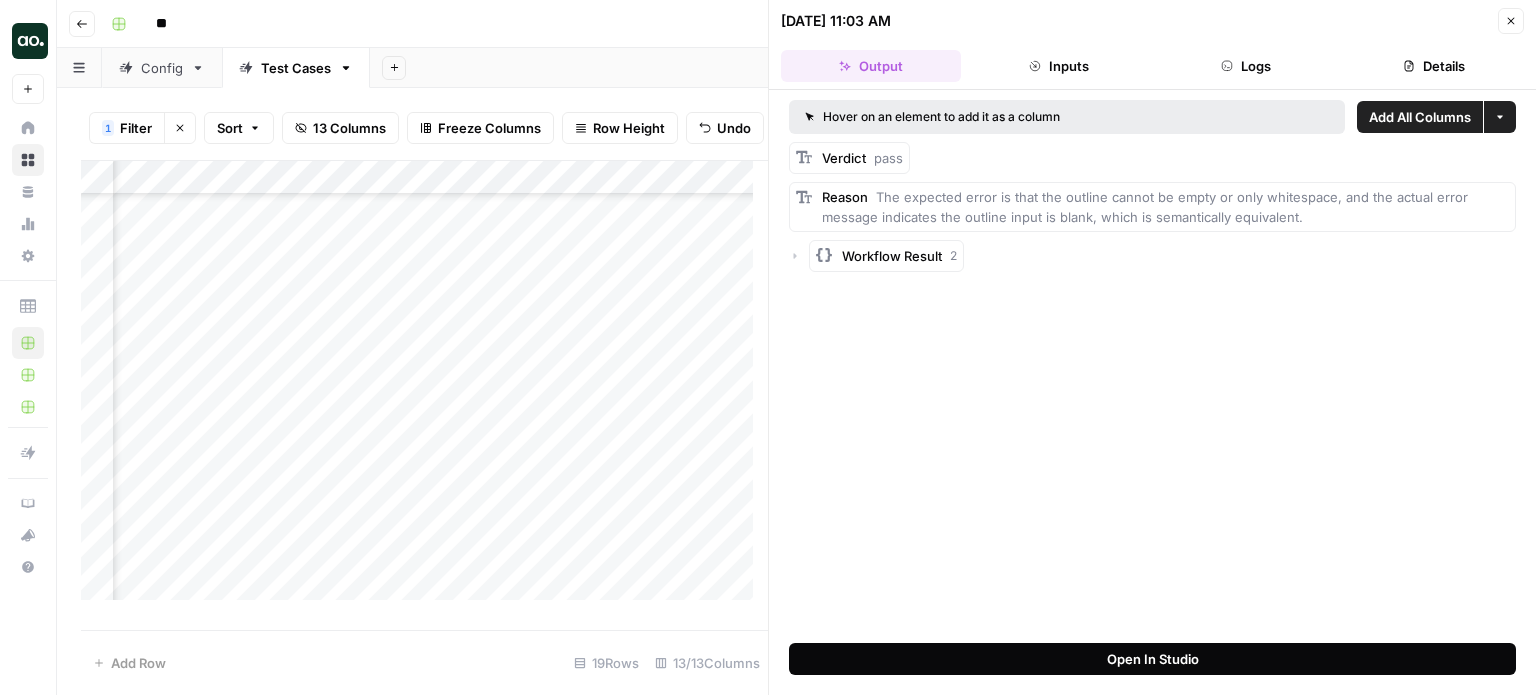 click on "Open In Studio" at bounding box center [1153, 659] 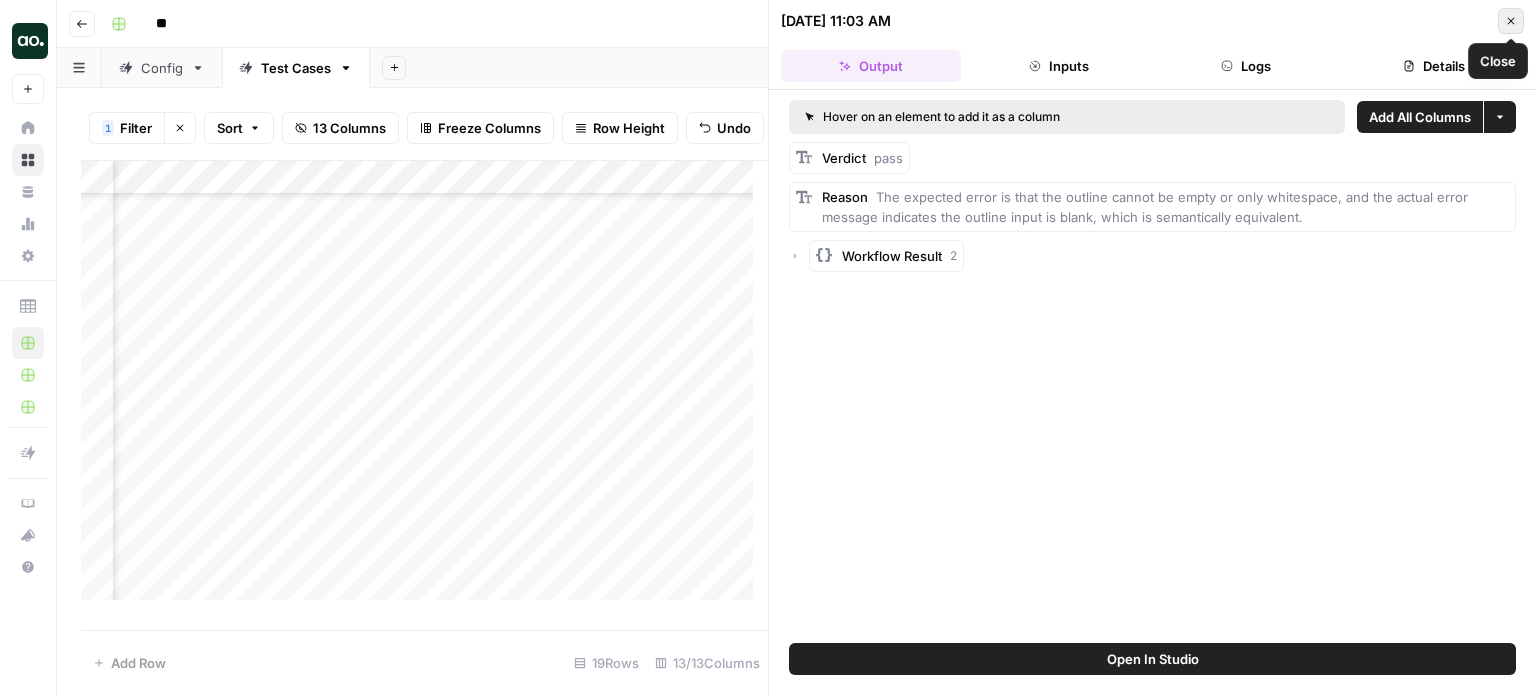 click 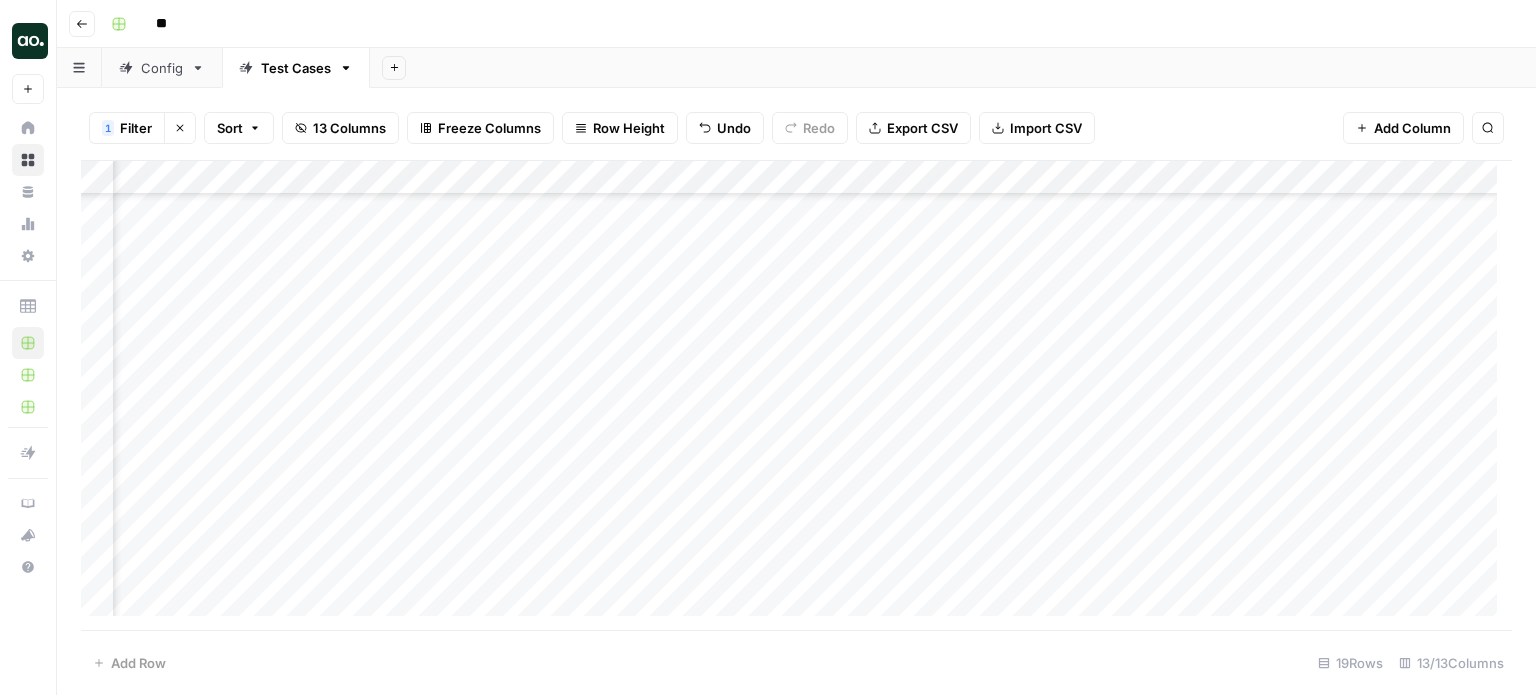click on "Add Column" at bounding box center [796, 396] 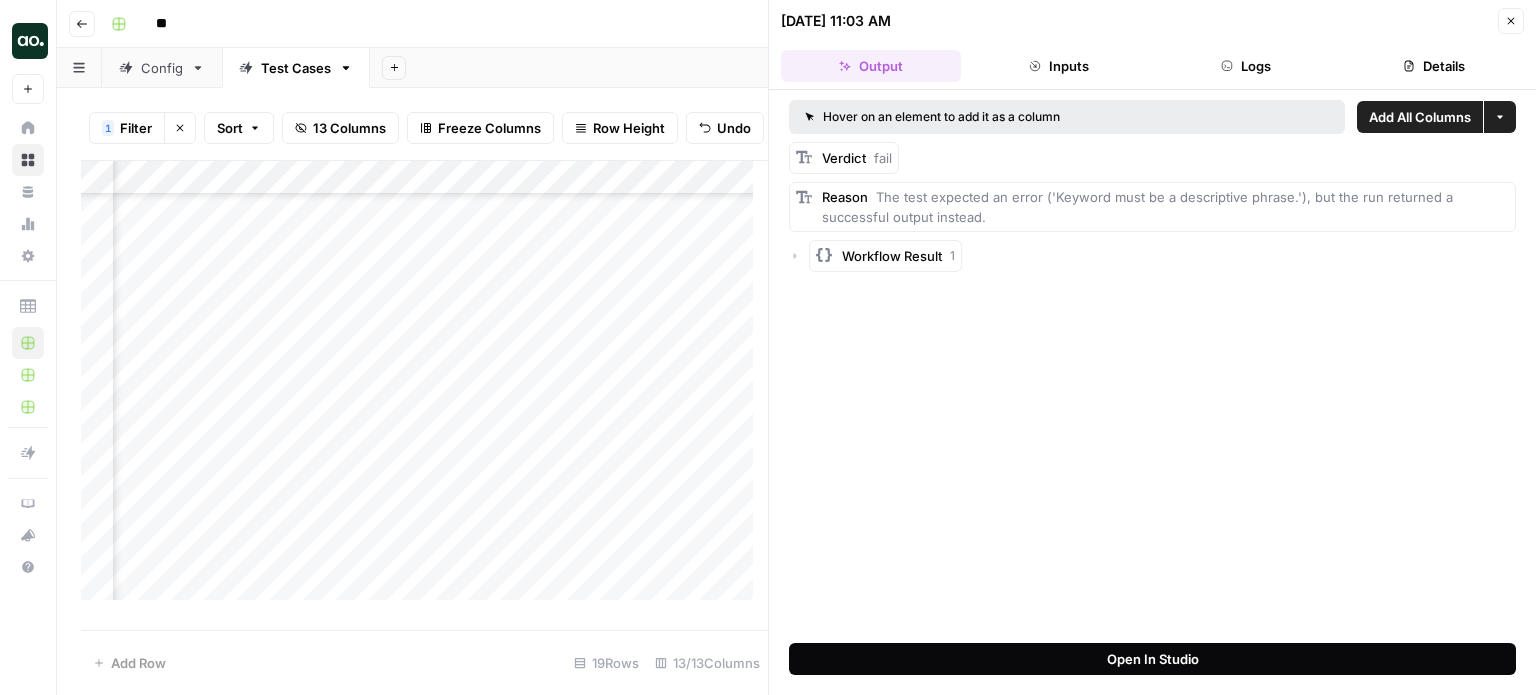click on "Open In Studio" at bounding box center (1153, 659) 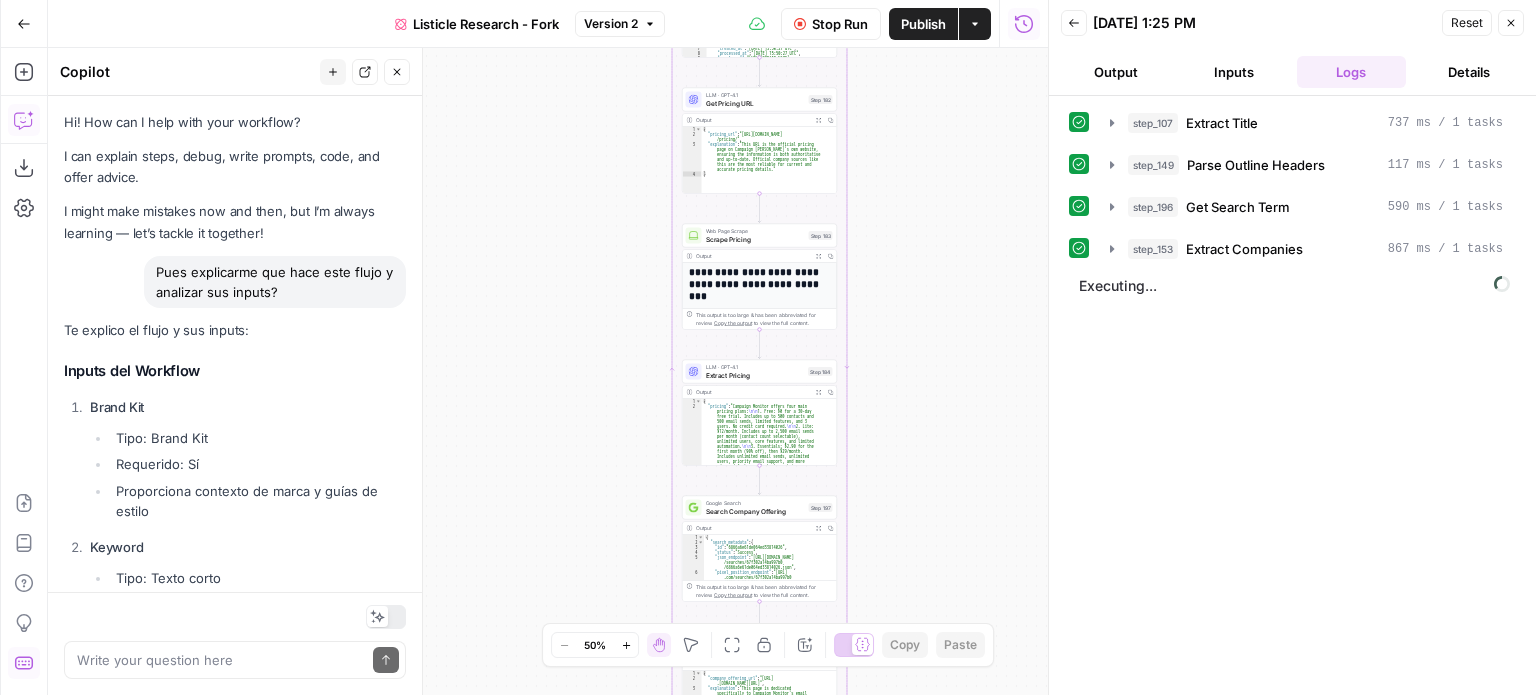 scroll, scrollTop: 0, scrollLeft: 0, axis: both 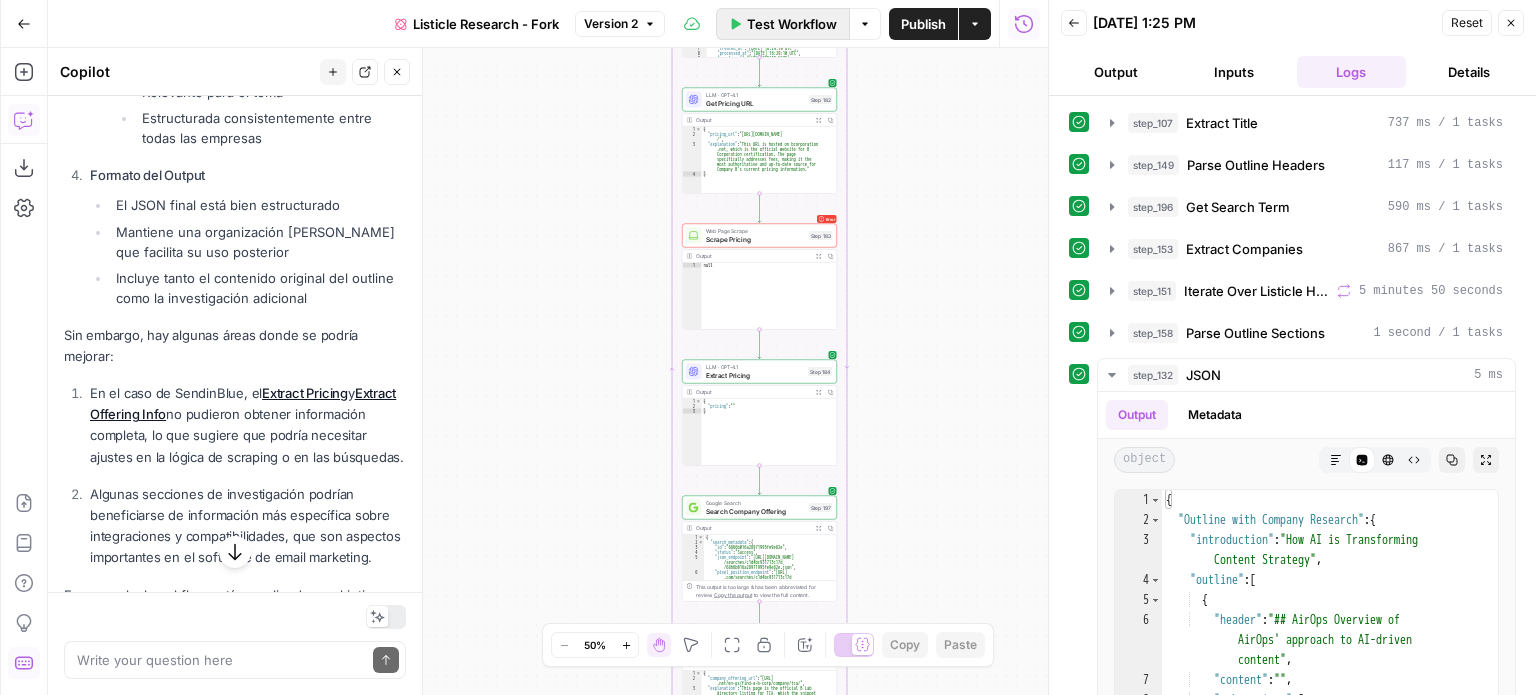 click on "Test Workflow" at bounding box center (792, 24) 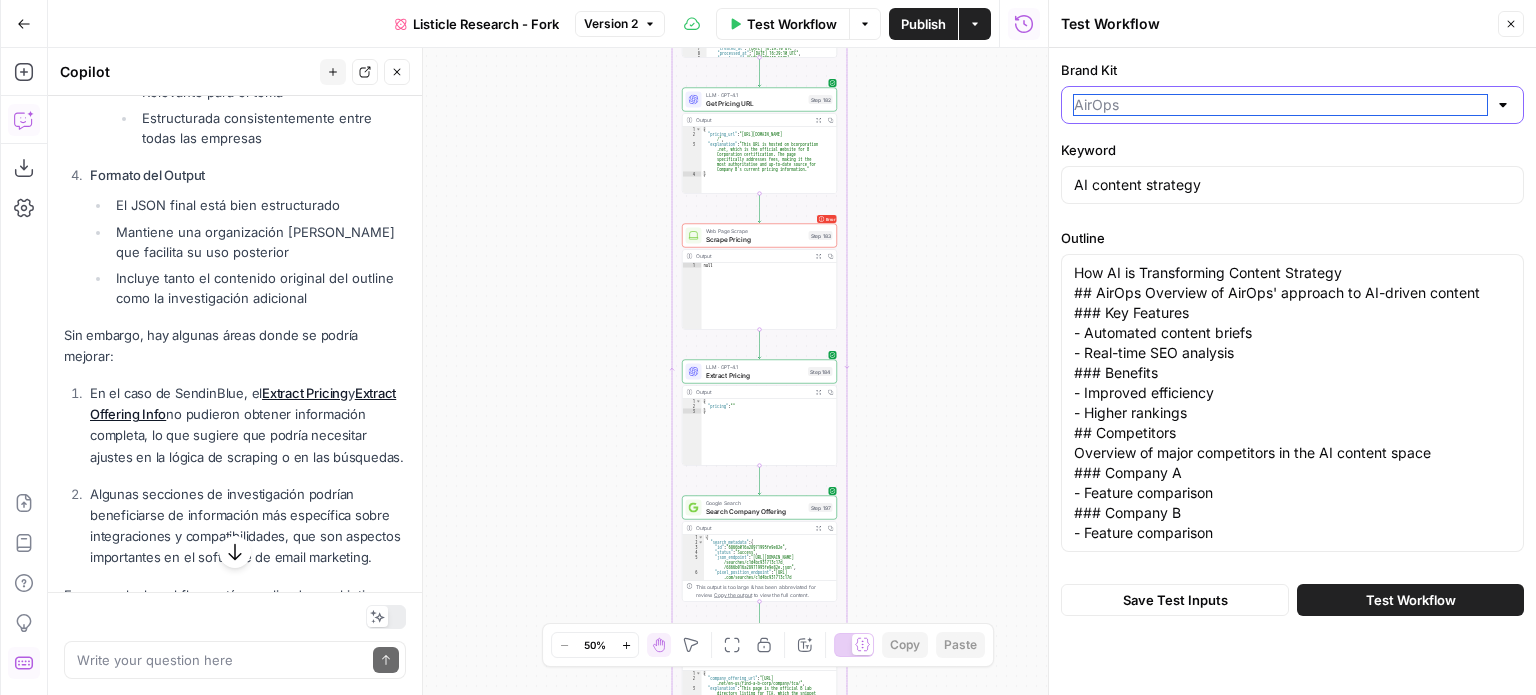 click on "Brand Kit" at bounding box center (1280, 105) 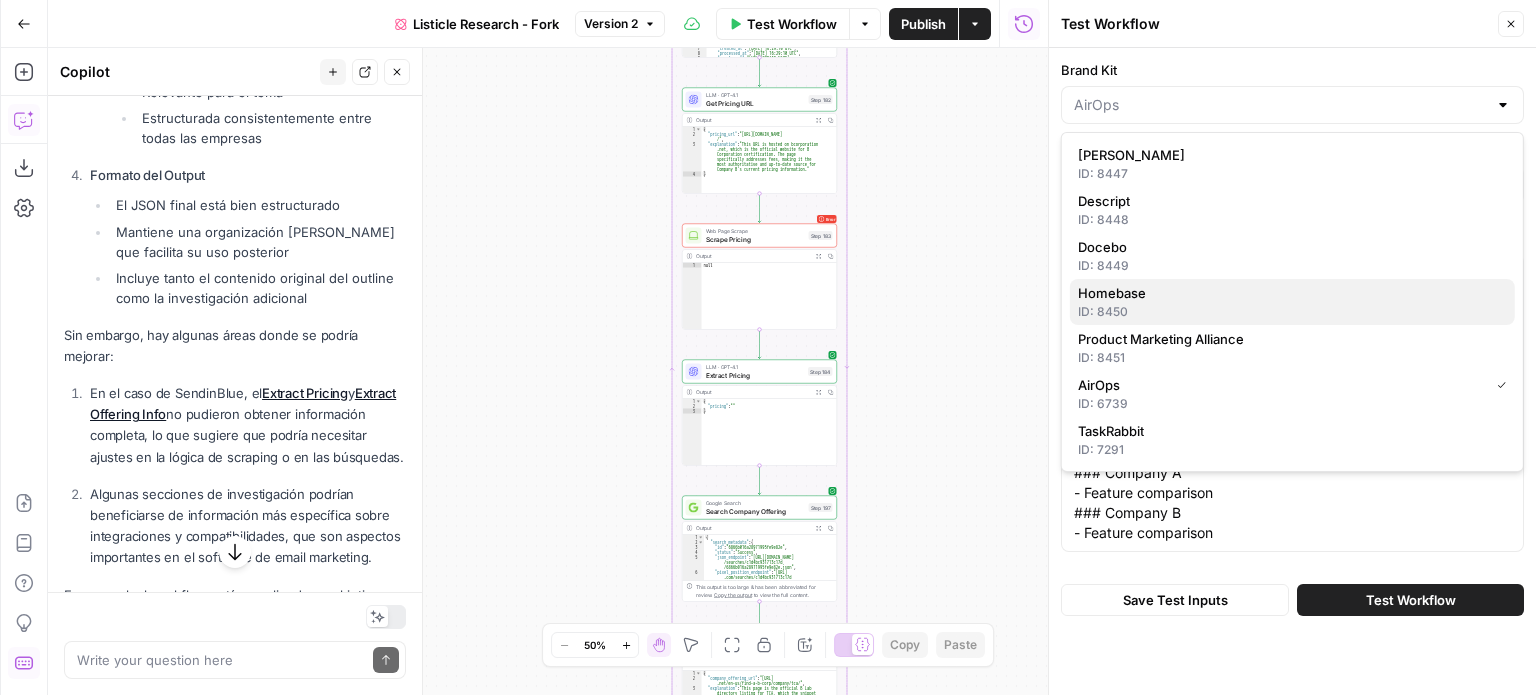 click on "ID: 8450" at bounding box center [1292, 312] 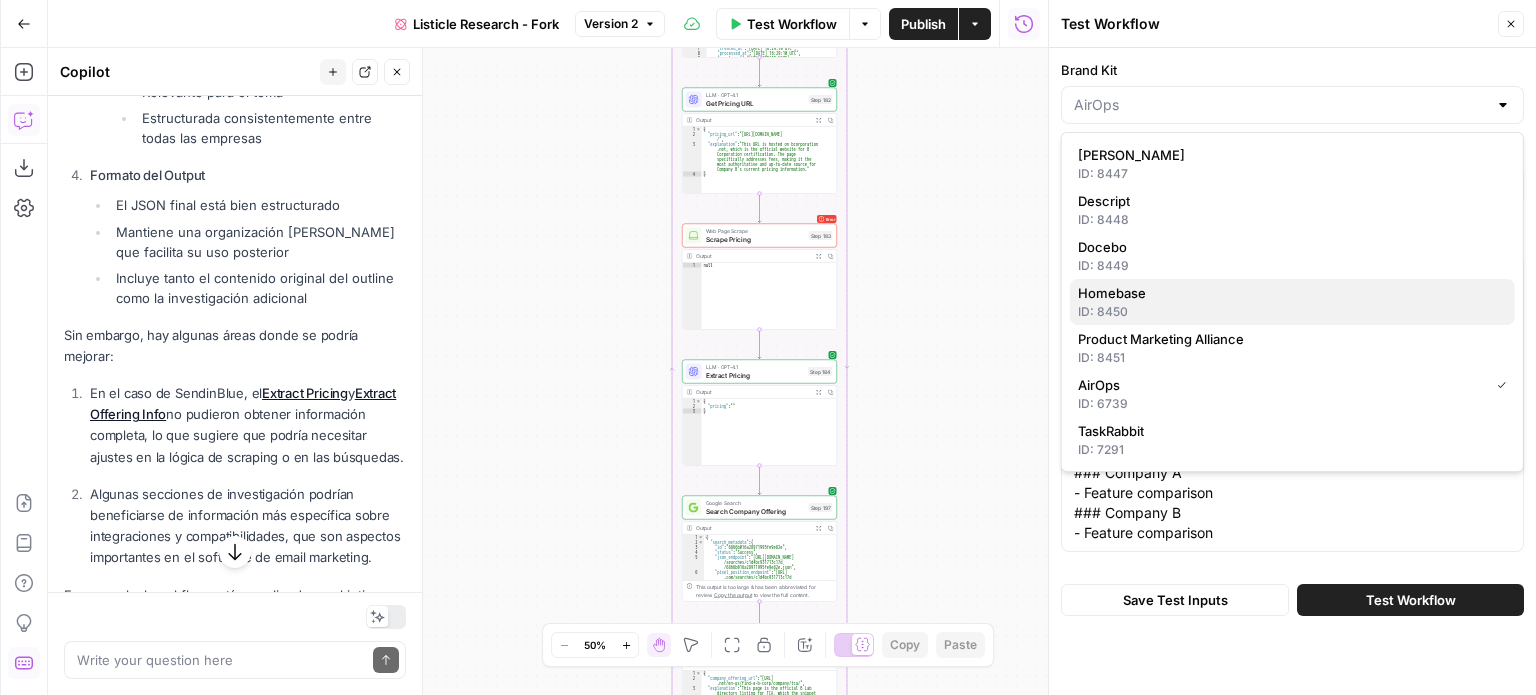 type on "Homebase" 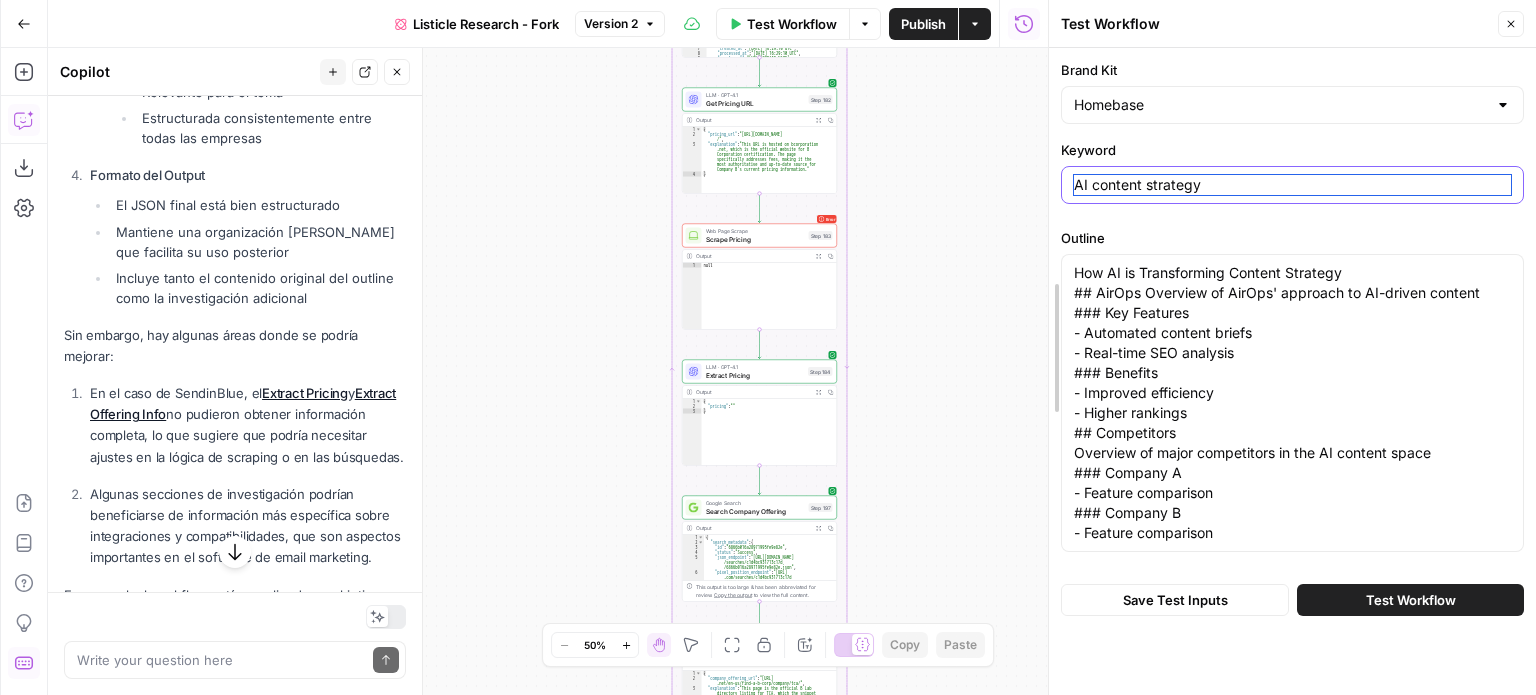 drag, startPoint x: 1242, startPoint y: 188, endPoint x: 1040, endPoint y: 203, distance: 202.55617 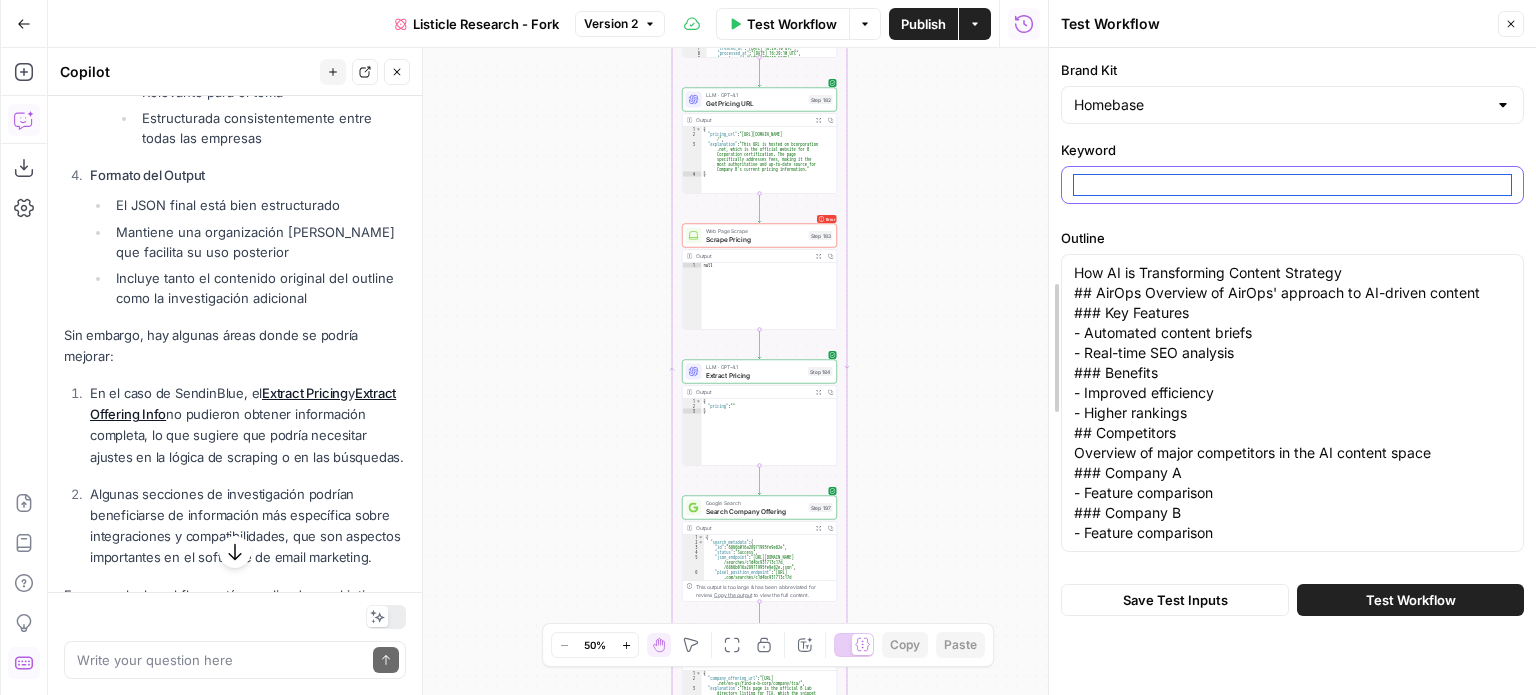 paste on "employee scheduling" 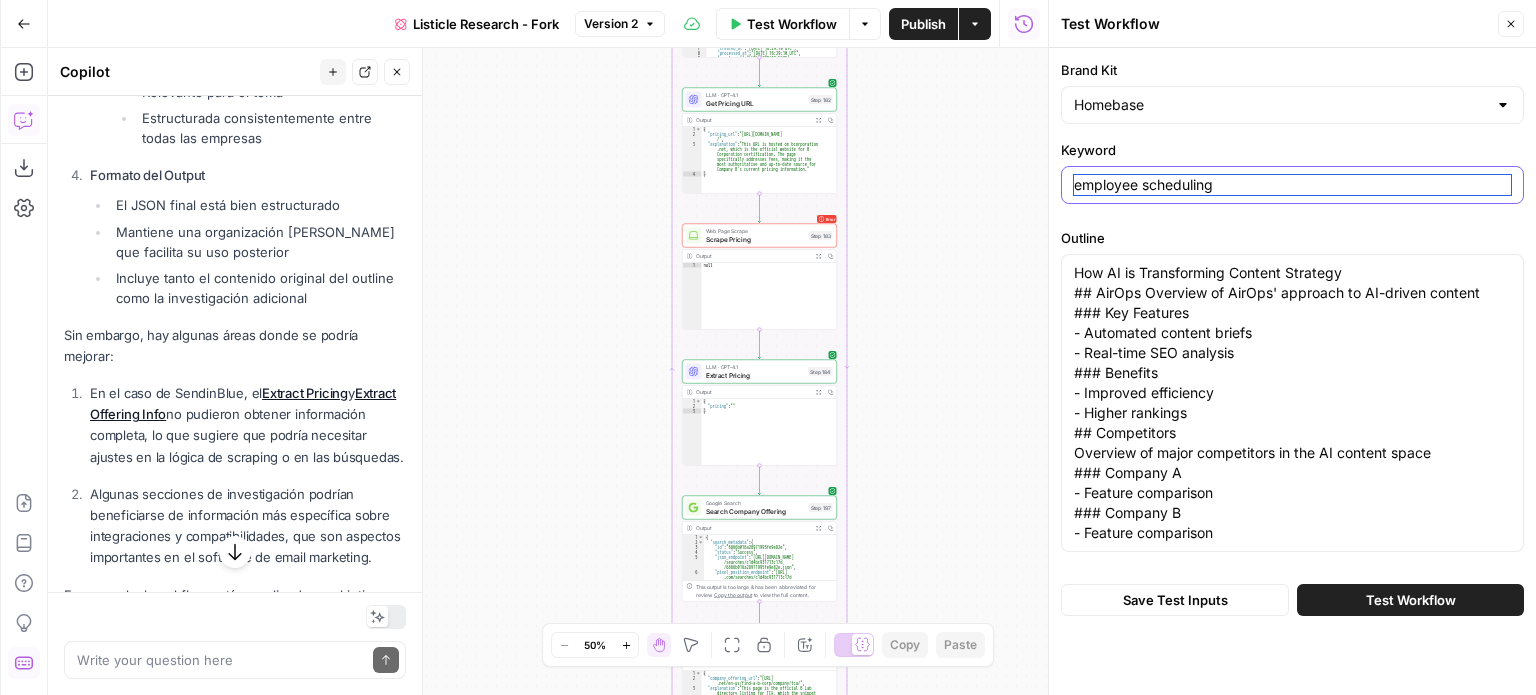 type on "employee scheduling" 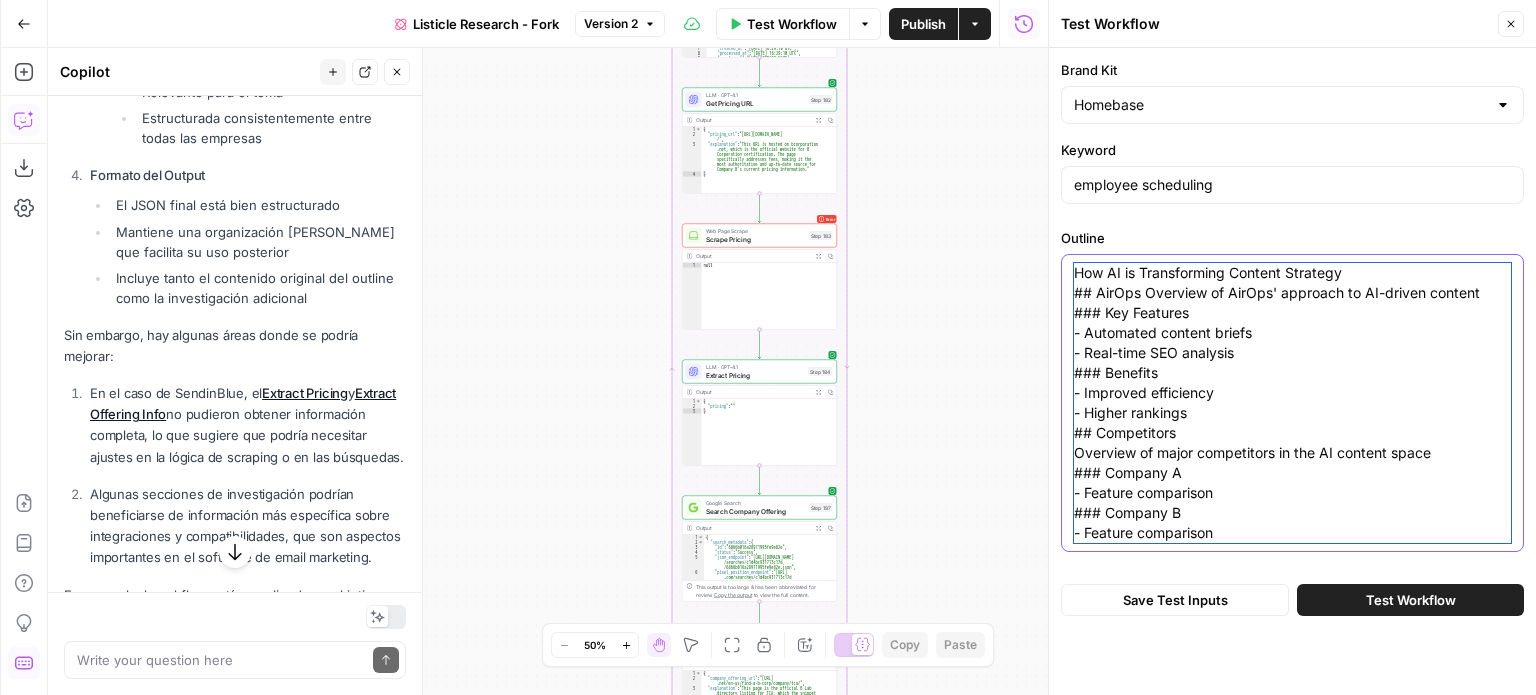 drag, startPoint x: 1075, startPoint y: 267, endPoint x: 1299, endPoint y: 615, distance: 413.8599 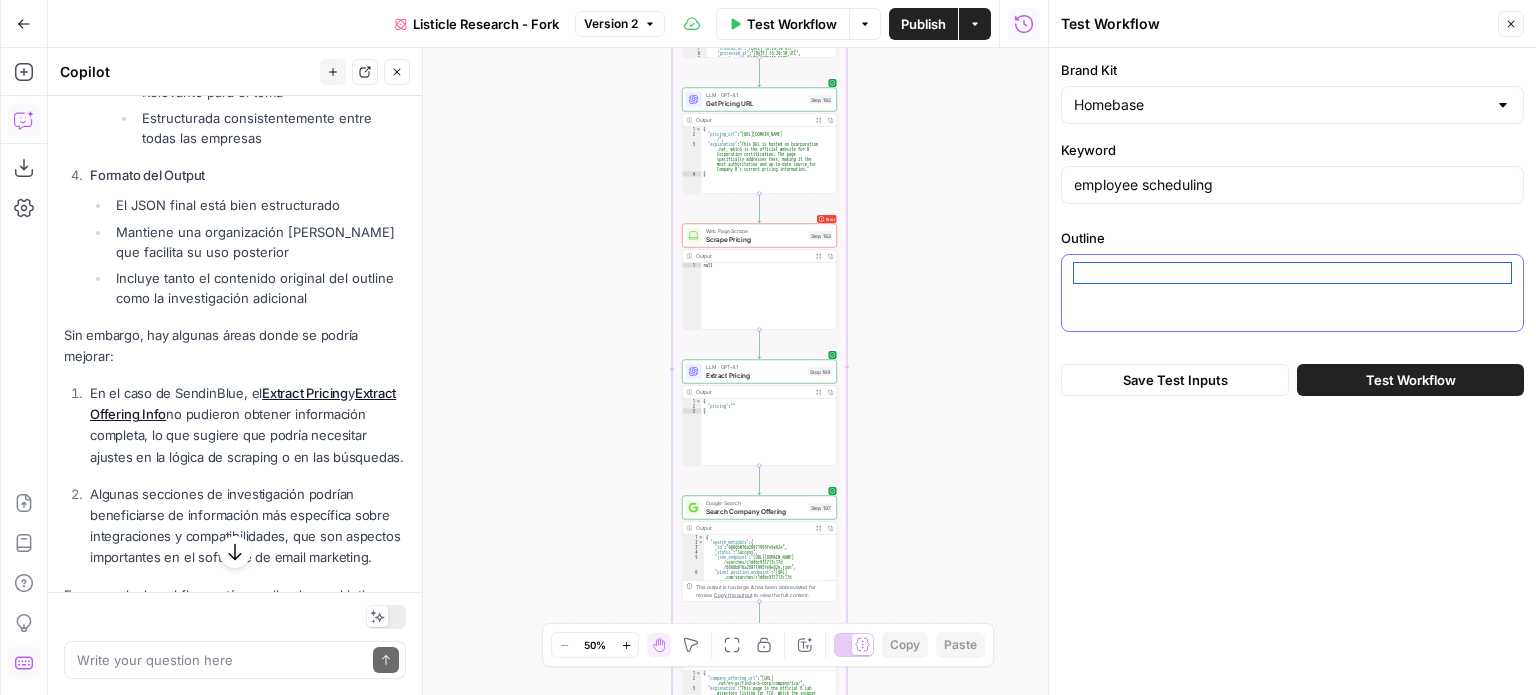 paste on "Homebase Scheduling Overview\n\n##Homebase\nAll-in-one scheduling solution\n###Features\n- Shift planning\n- Time tracking" 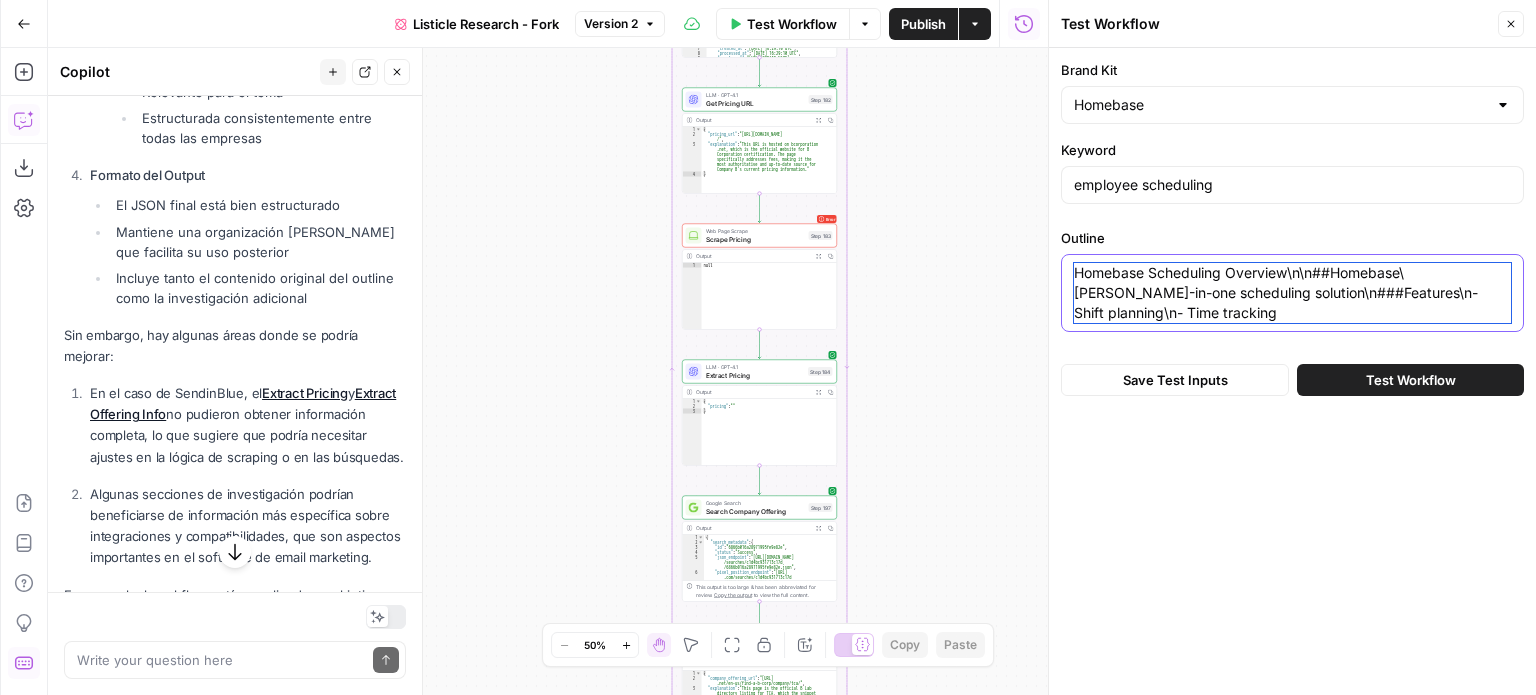 click on "Homebase Scheduling Overview\n\n##Homebase\nAll-in-one scheduling solution\n###Features\n- Shift planning\n- Time tracking" at bounding box center (1292, 293) 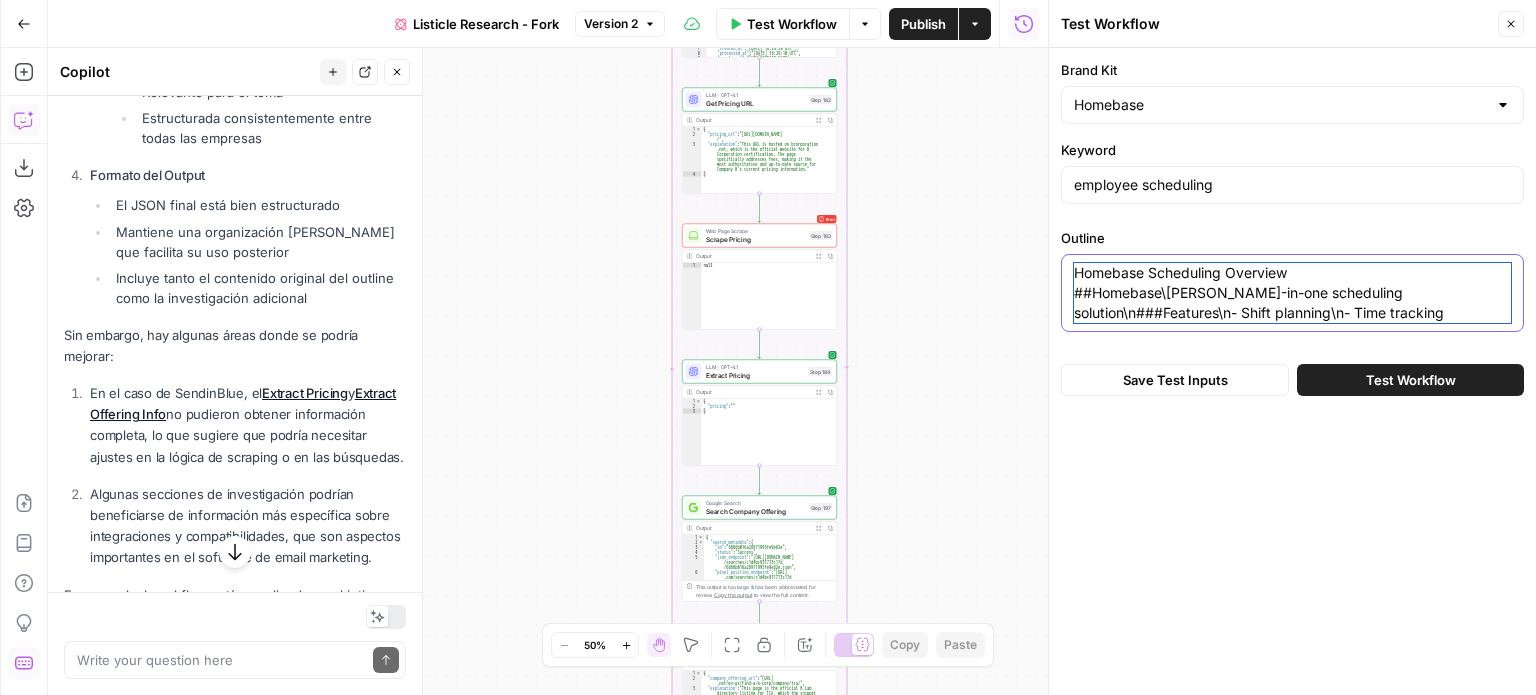 click on "Homebase Scheduling Overview
##Homebase\nAll-in-one scheduling solution\n###Features\n- Shift planning\n- Time tracking" at bounding box center [1292, 293] 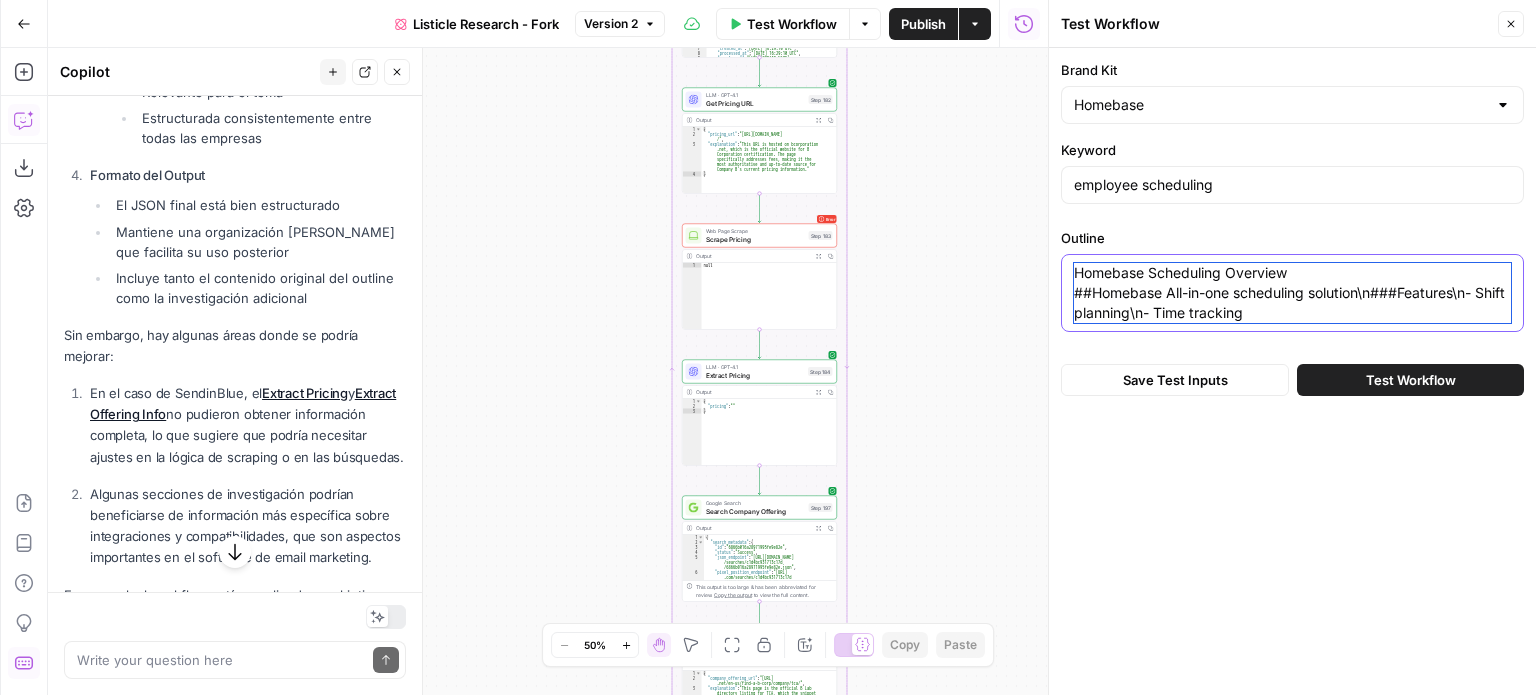 click on "Homebase Scheduling Overview
##Homebase All-in-one scheduling solution\n###Features\n- Shift planning\n- Time tracking" at bounding box center [1292, 293] 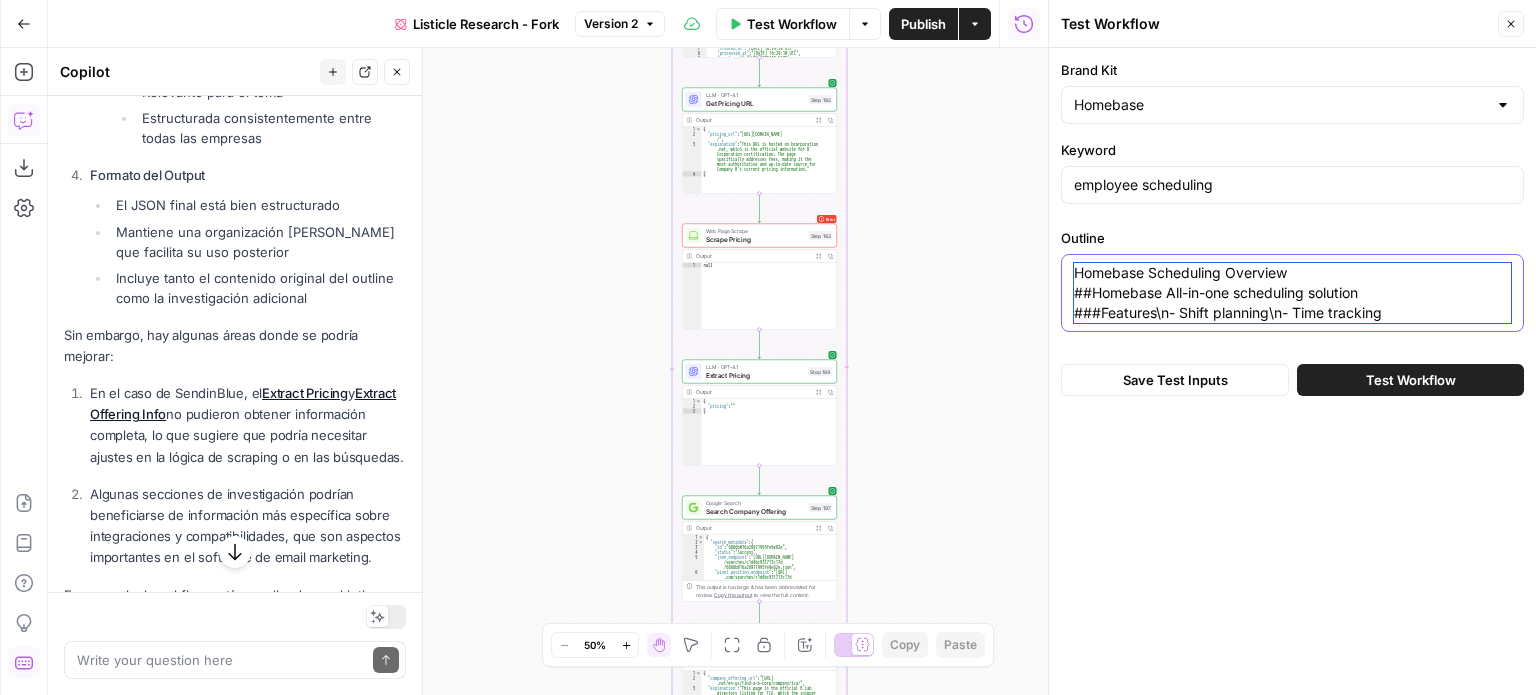 click on "Homebase Scheduling Overview
##Homebase All-in-one scheduling solution
###Features\n- Shift planning\n- Time tracking" at bounding box center (1292, 293) 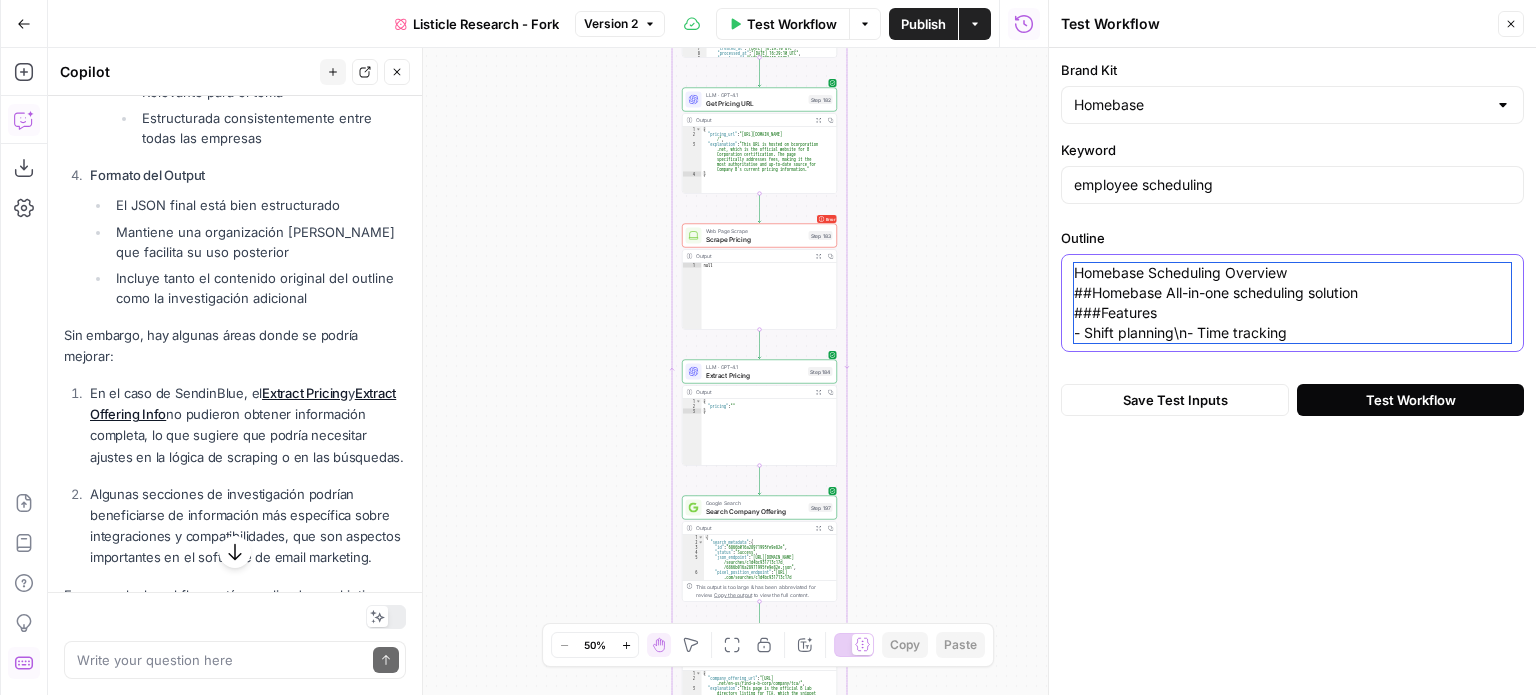 type on "Homebase Scheduling Overview
##Homebase All-in-one scheduling solution
###Features
- Shift planning\n- Time tracking" 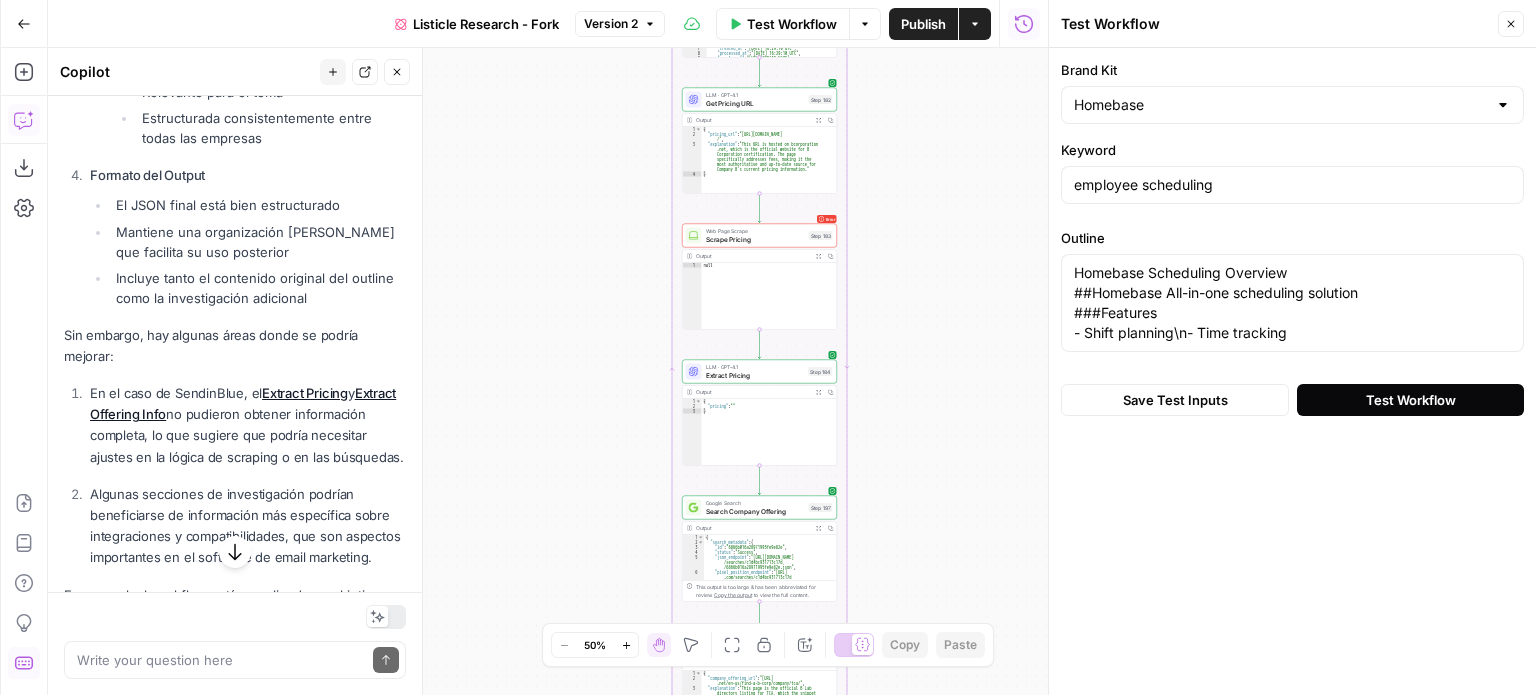 click on "Test Workflow" at bounding box center (1411, 400) 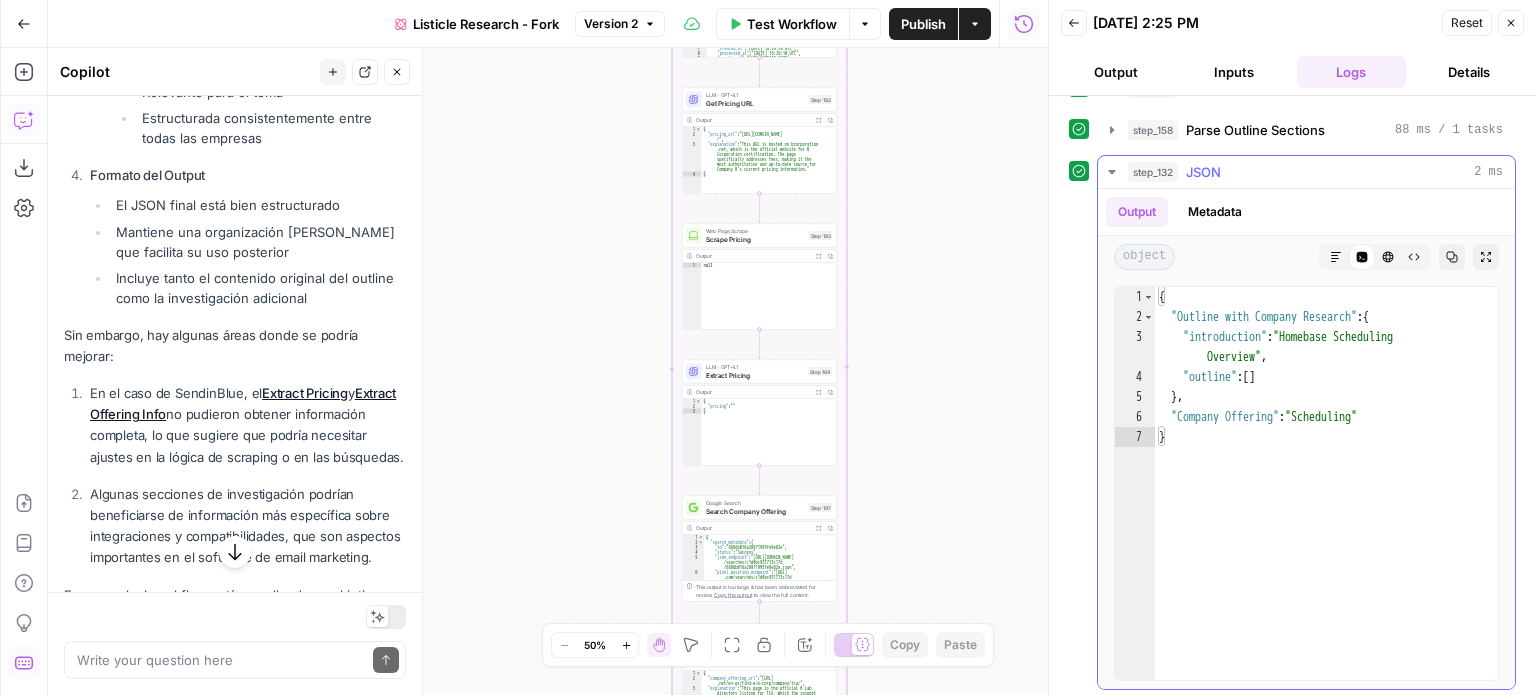 scroll, scrollTop: 204, scrollLeft: 0, axis: vertical 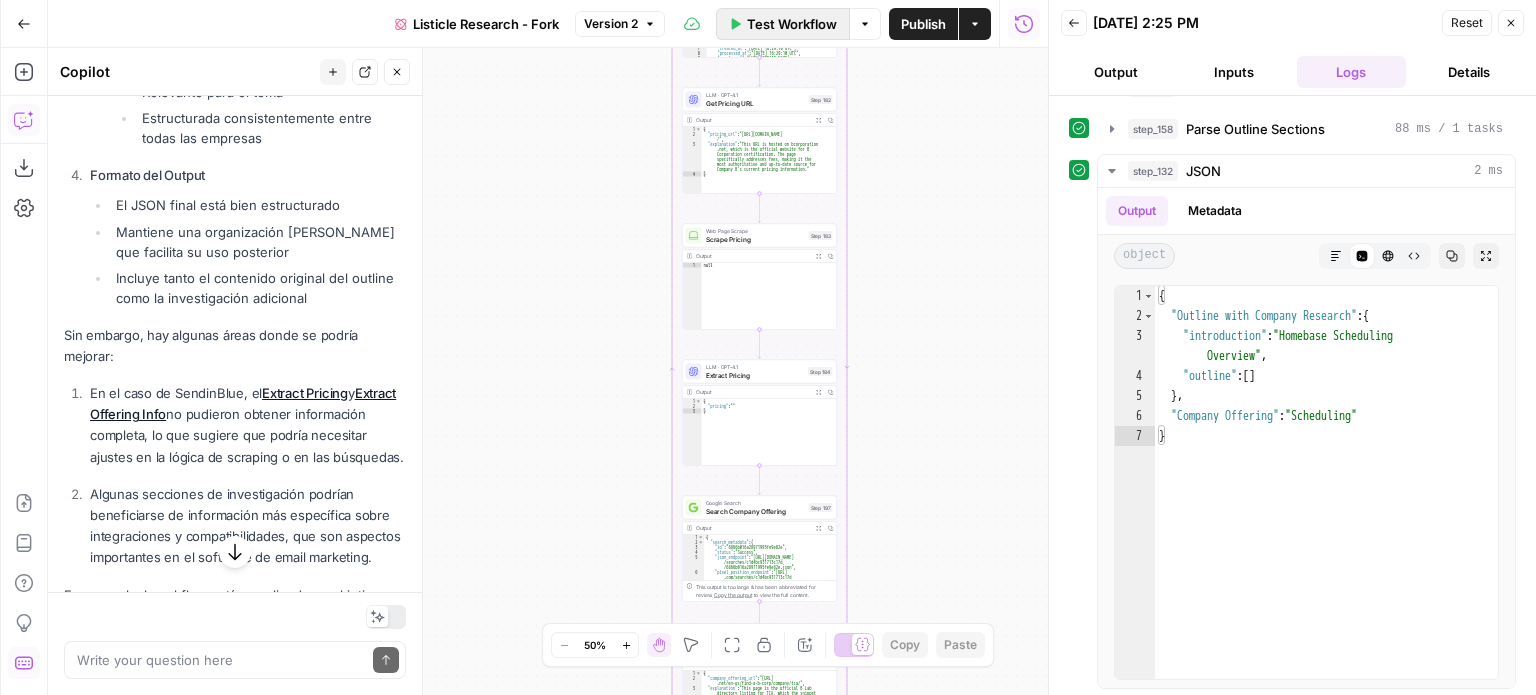click on "Test Workflow" at bounding box center (792, 24) 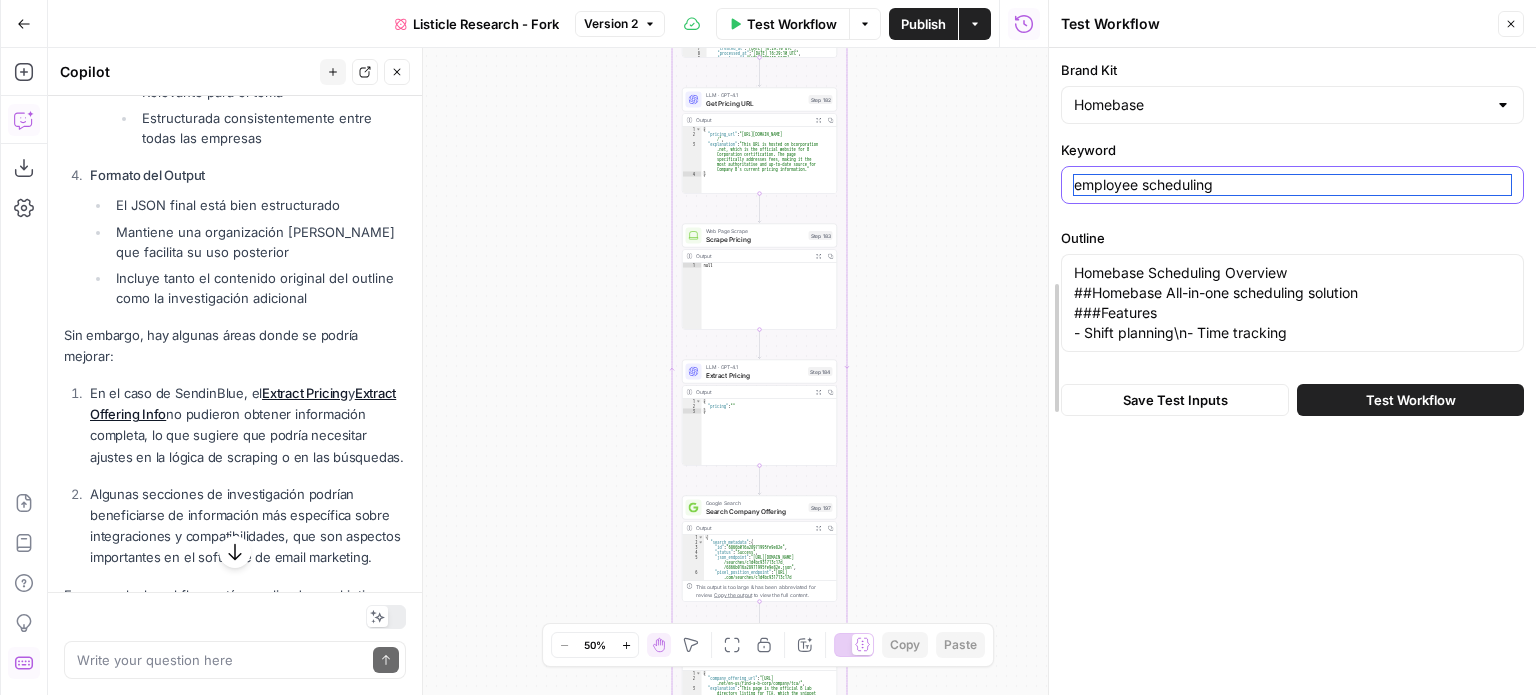 drag, startPoint x: 1305, startPoint y: 182, endPoint x: 1054, endPoint y: 215, distance: 253.16003 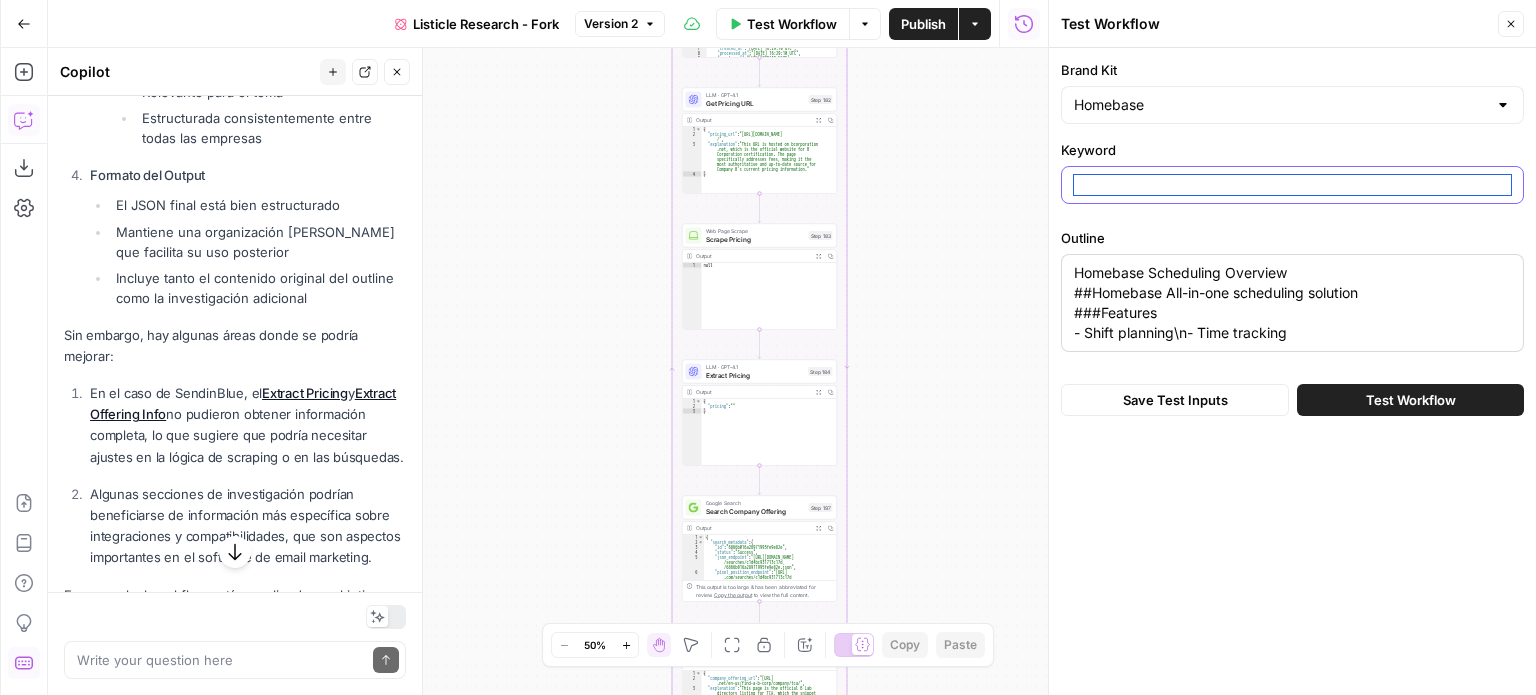type 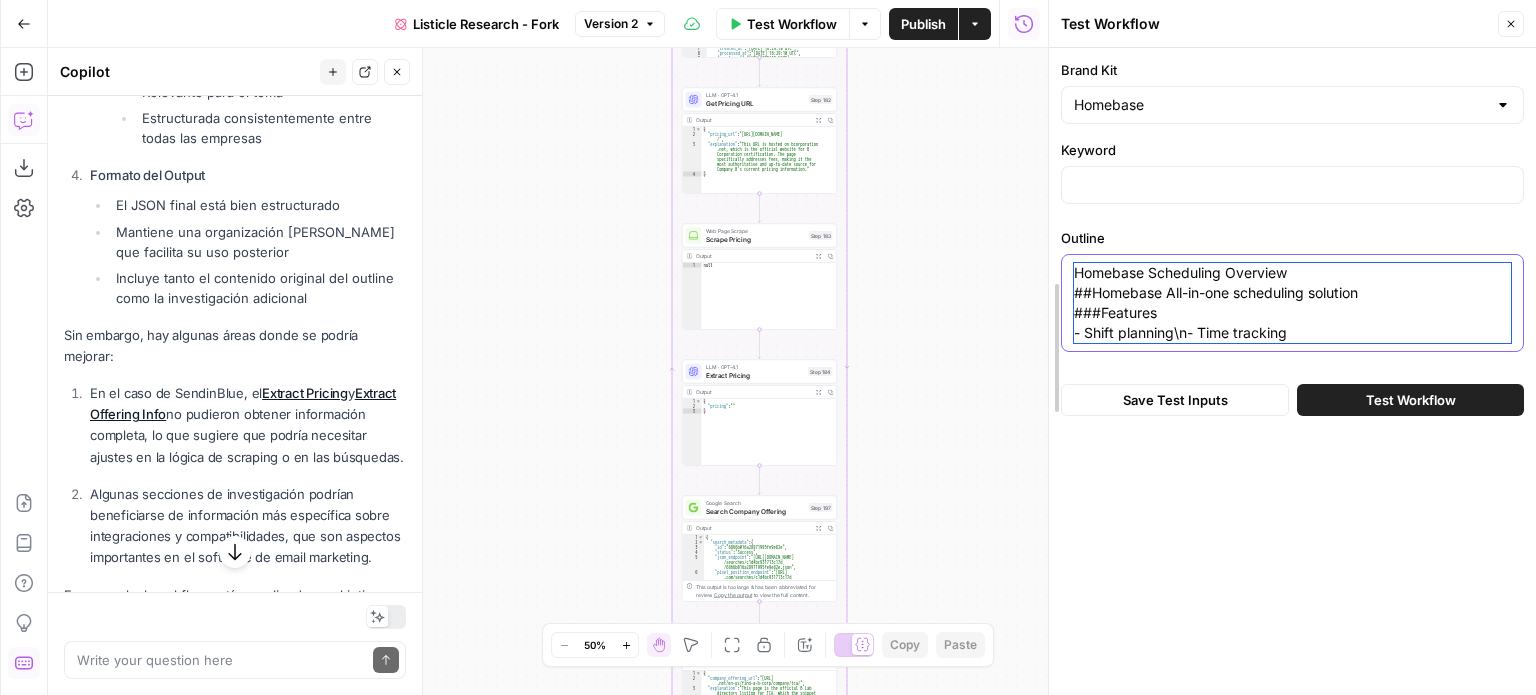 drag, startPoint x: 1308, startPoint y: 339, endPoint x: 1055, endPoint y: 256, distance: 266.26678 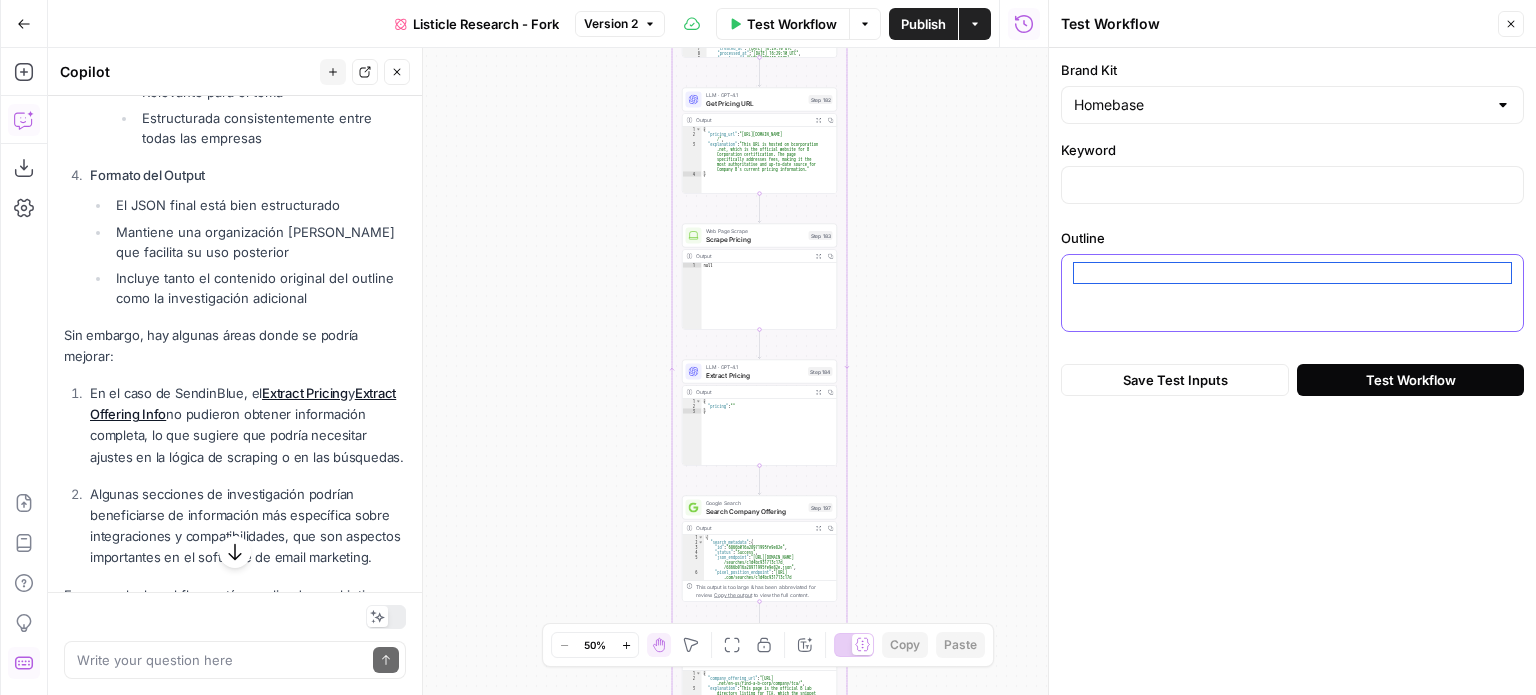 type 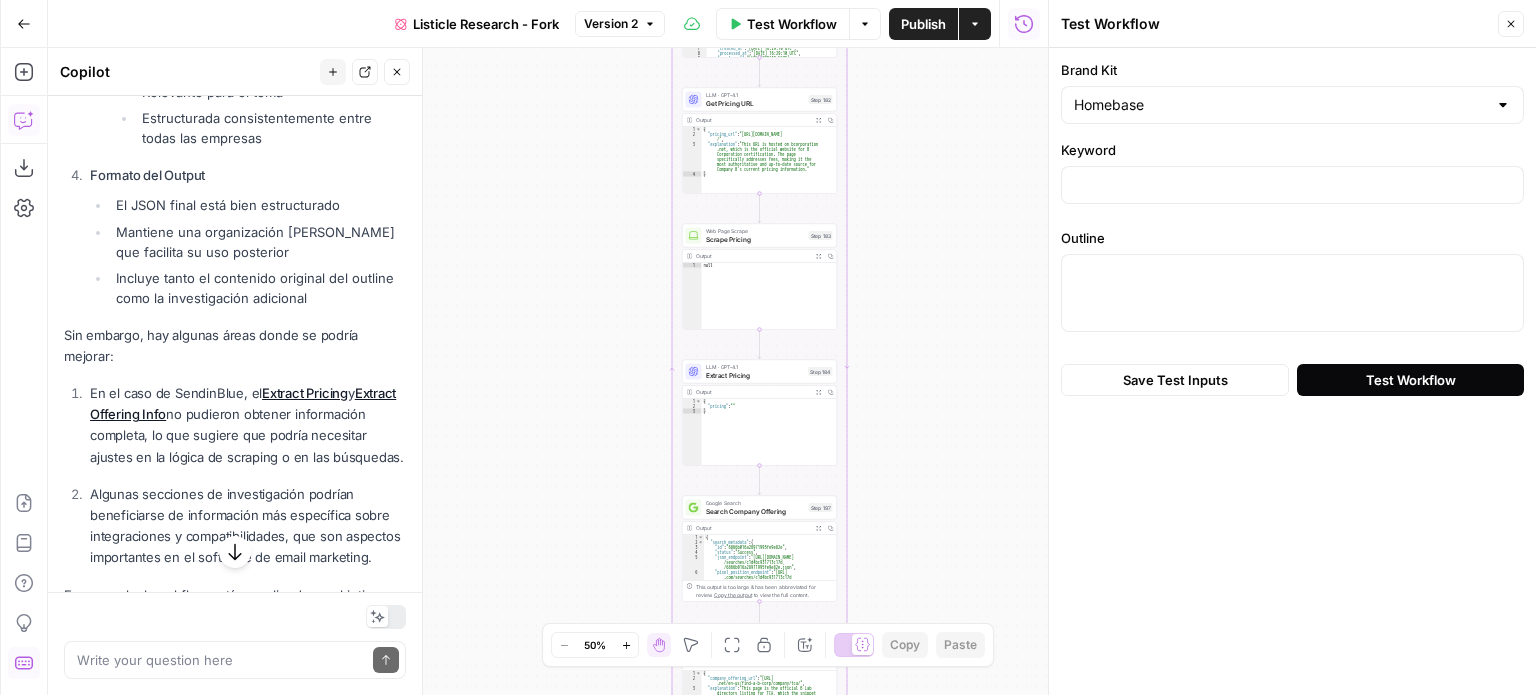 click on "Test Workflow" at bounding box center [1411, 380] 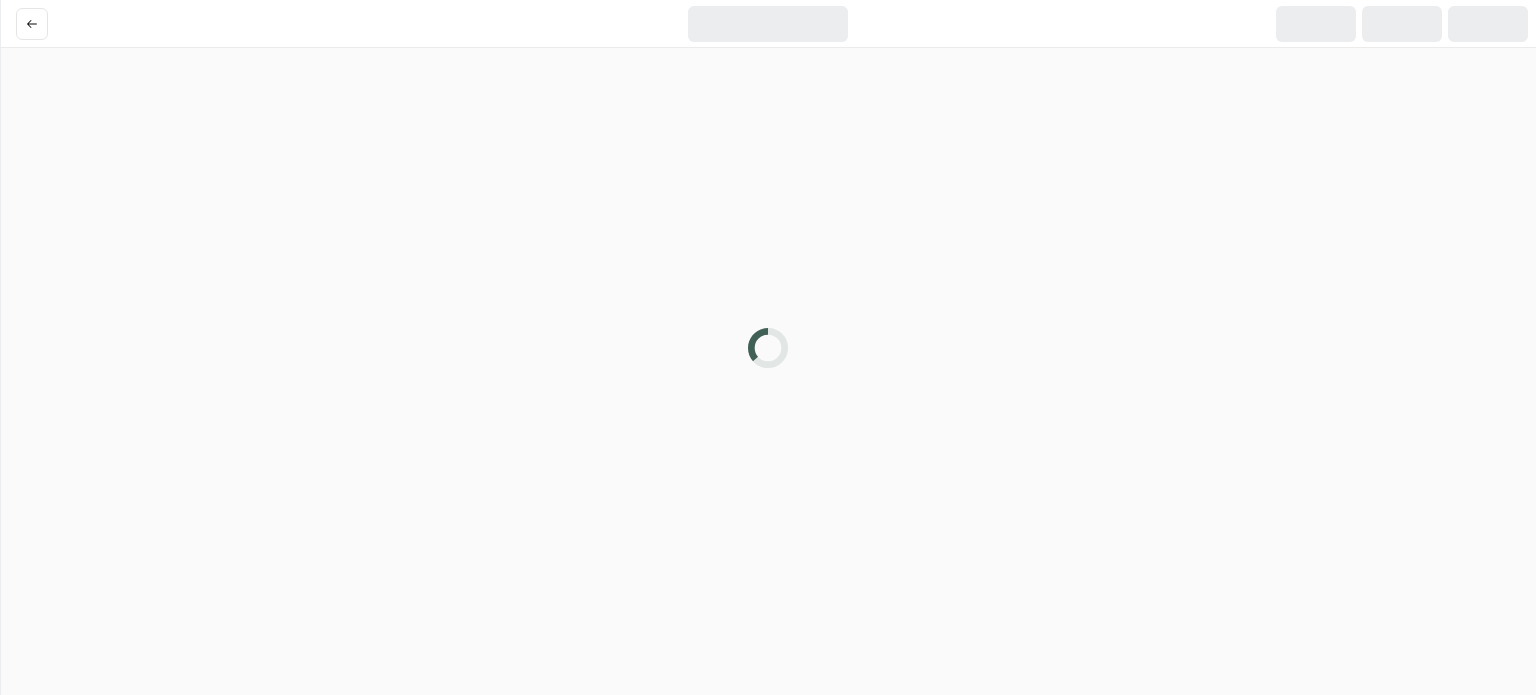 scroll, scrollTop: 0, scrollLeft: 0, axis: both 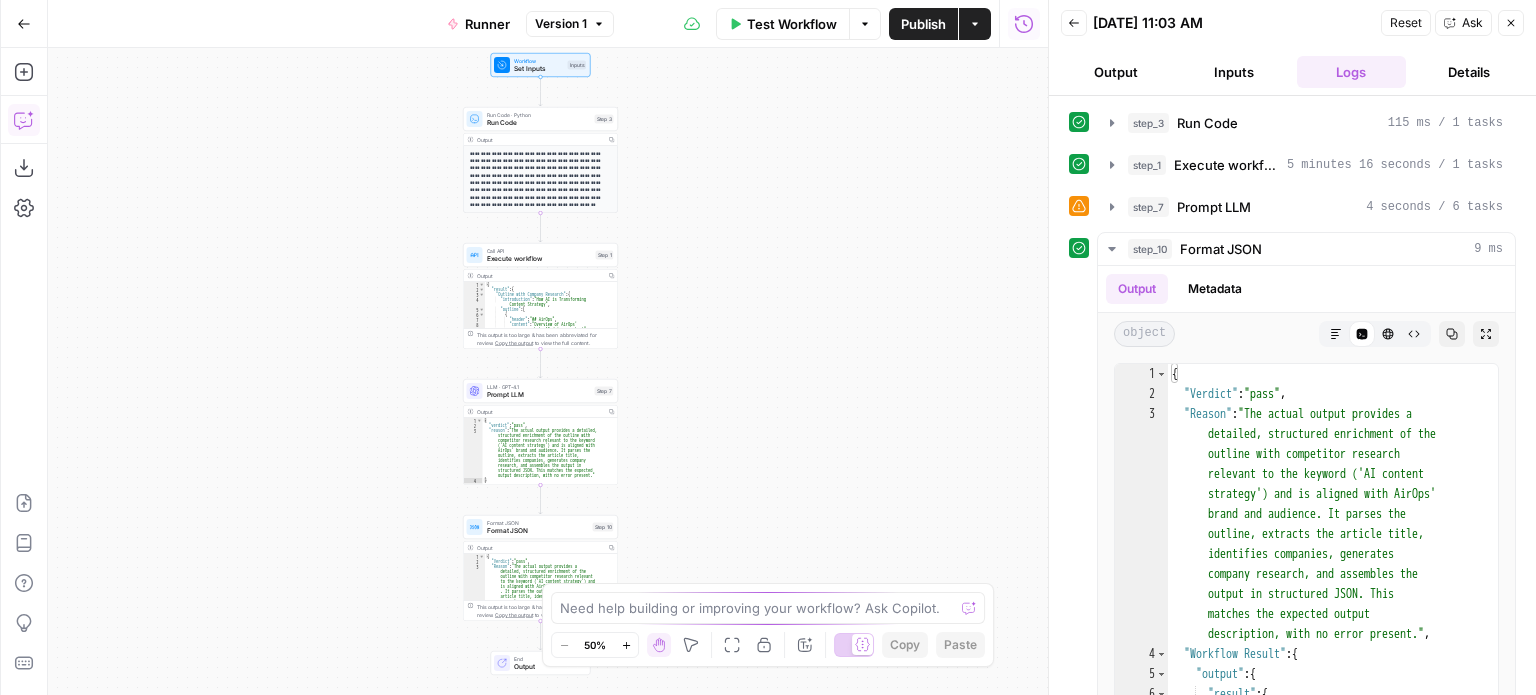 click 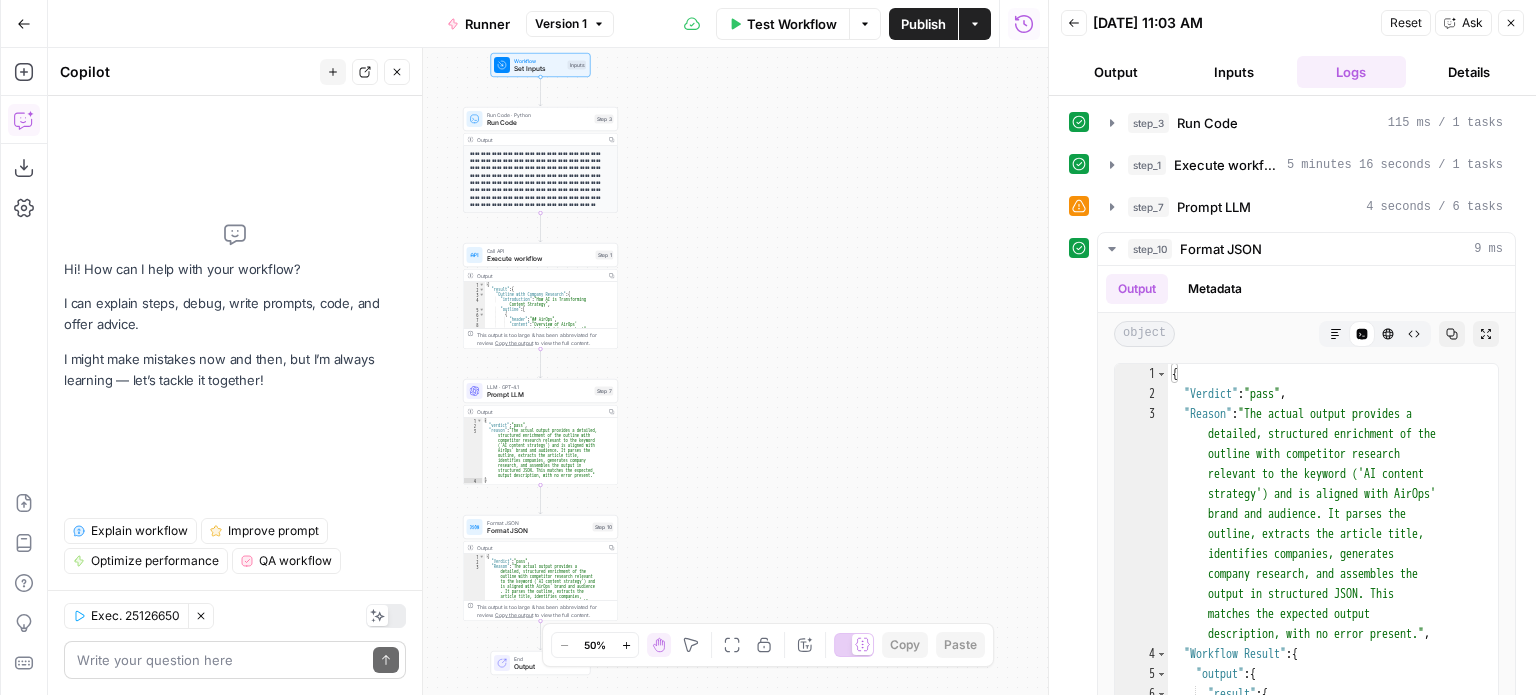 click at bounding box center (221, 660) 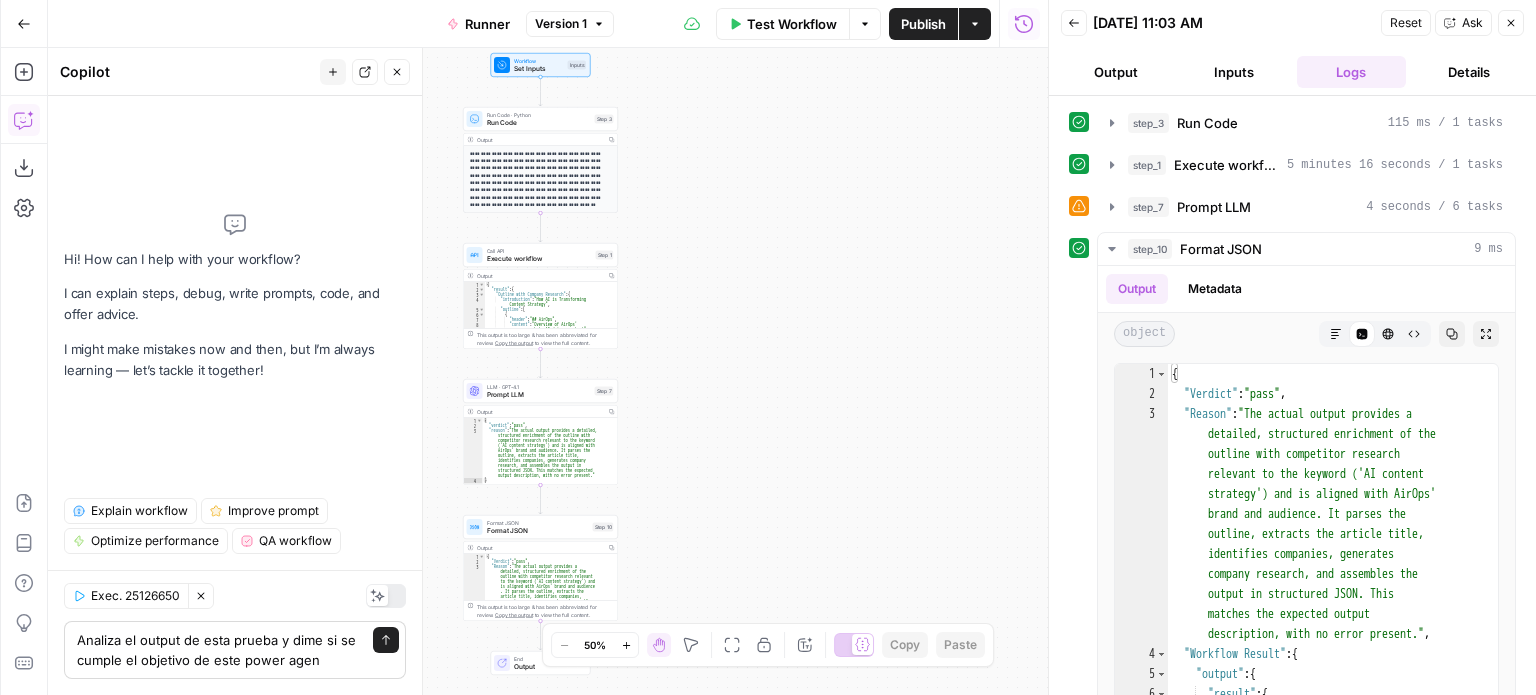type on "Analiza el output de esta prueba y dime si se cumple el objetivo de este power agent" 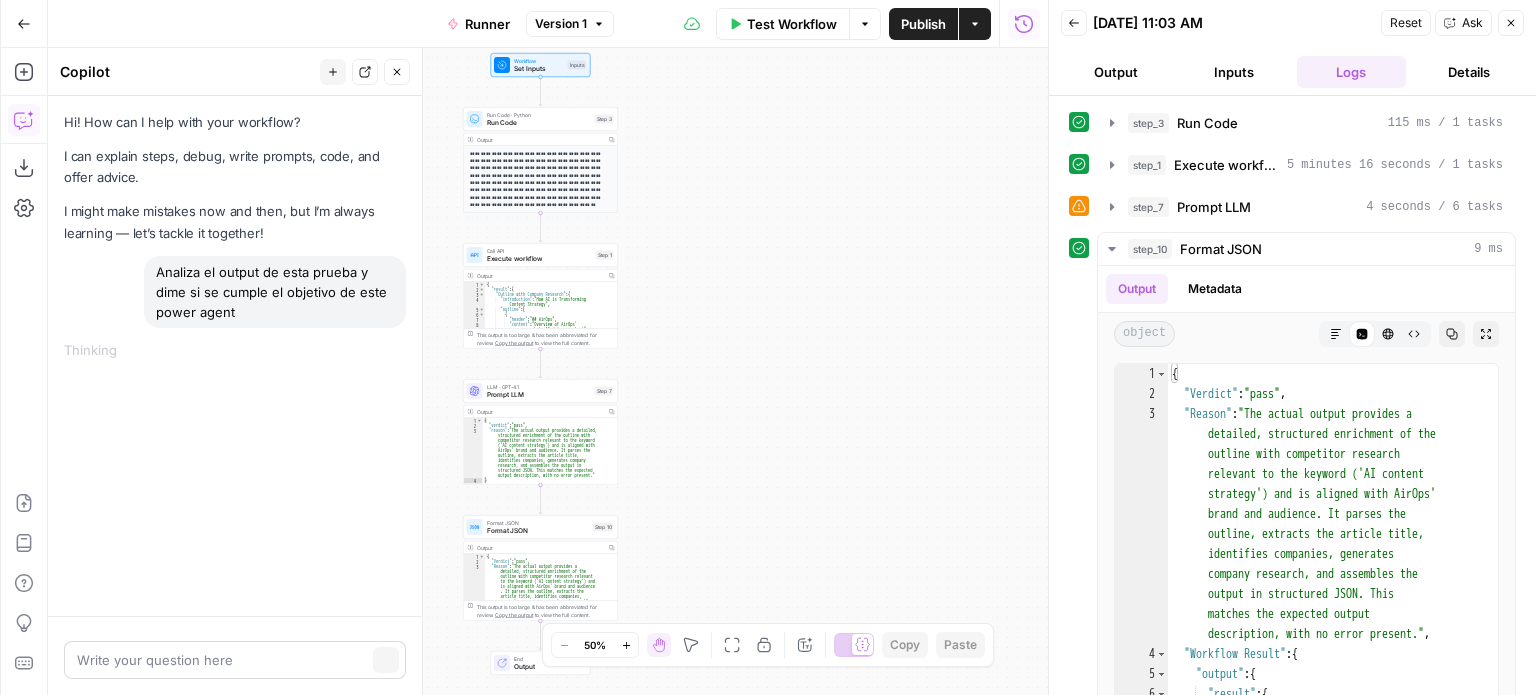 scroll, scrollTop: 0, scrollLeft: 0, axis: both 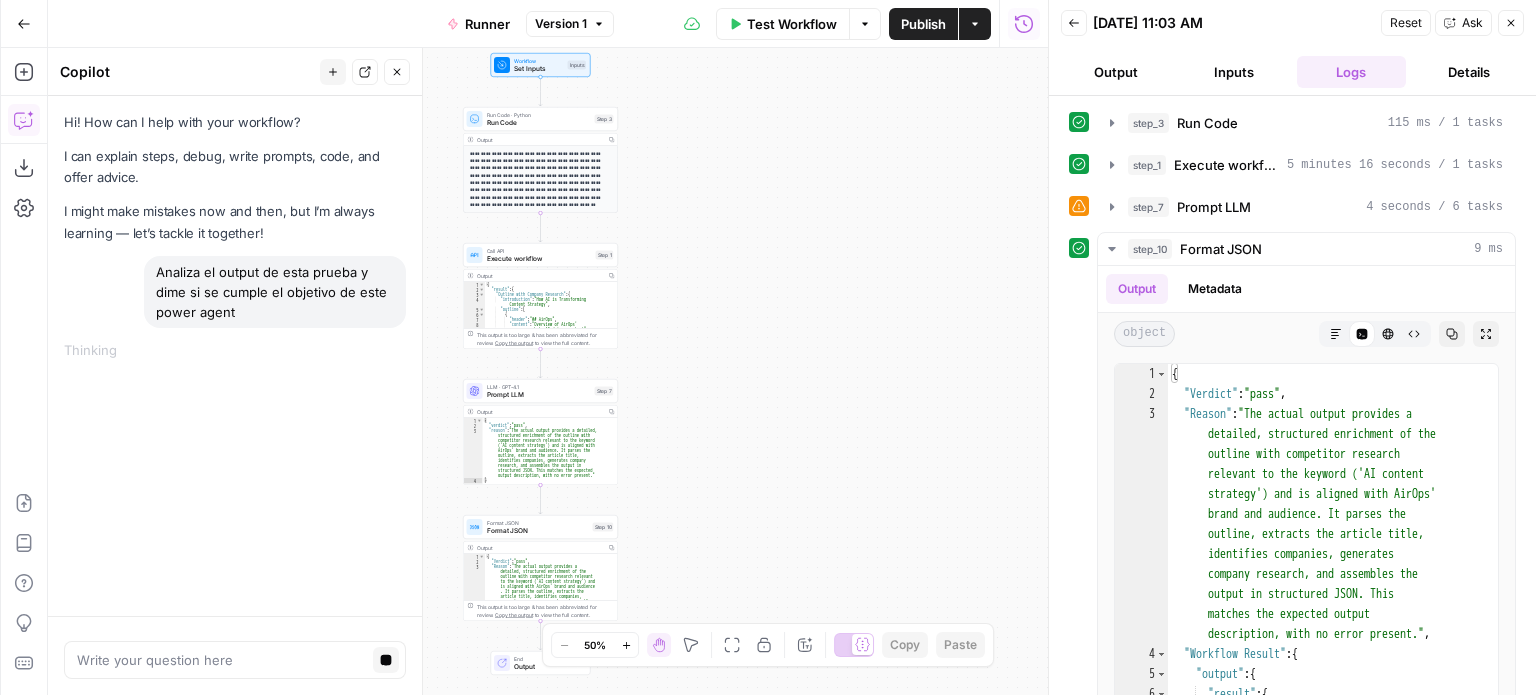 drag, startPoint x: 239, startPoint y: 309, endPoint x: 152, endPoint y: 277, distance: 92.69843 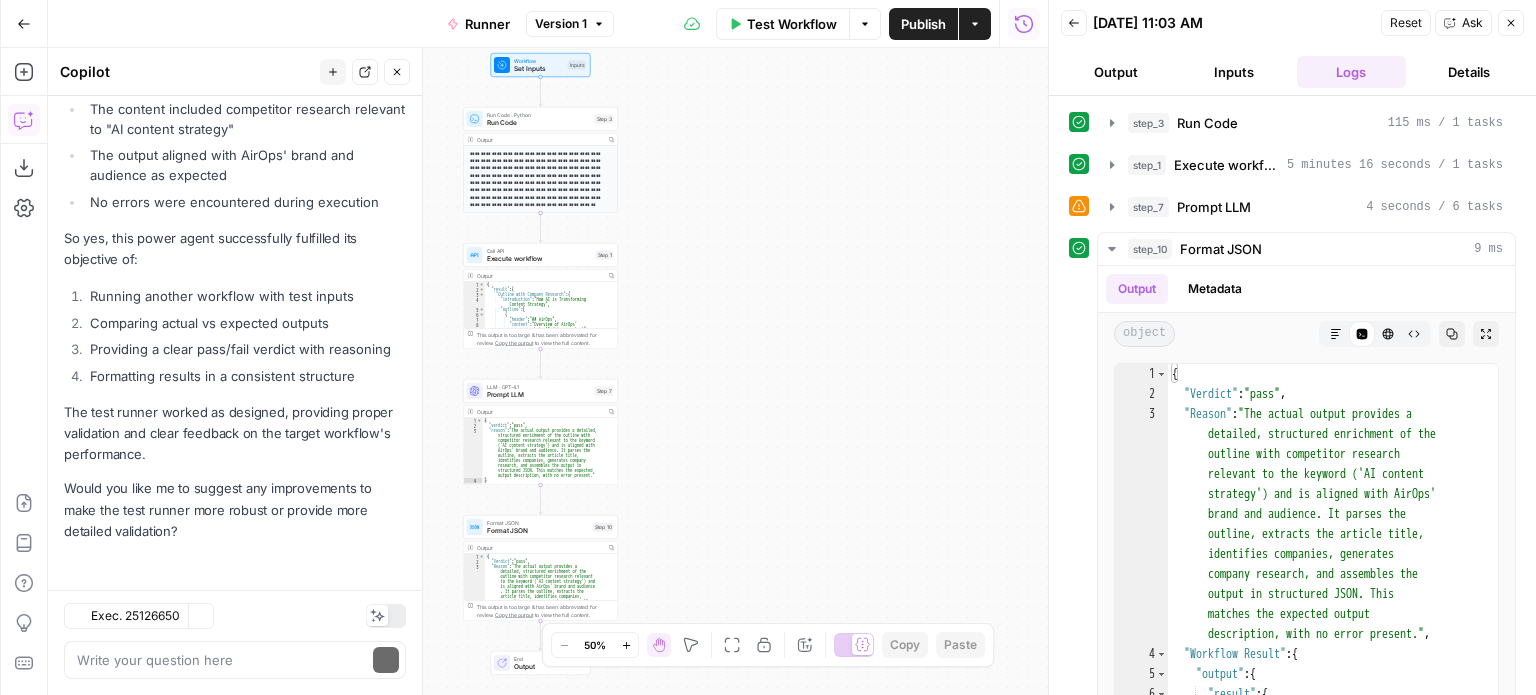 scroll, scrollTop: 995, scrollLeft: 0, axis: vertical 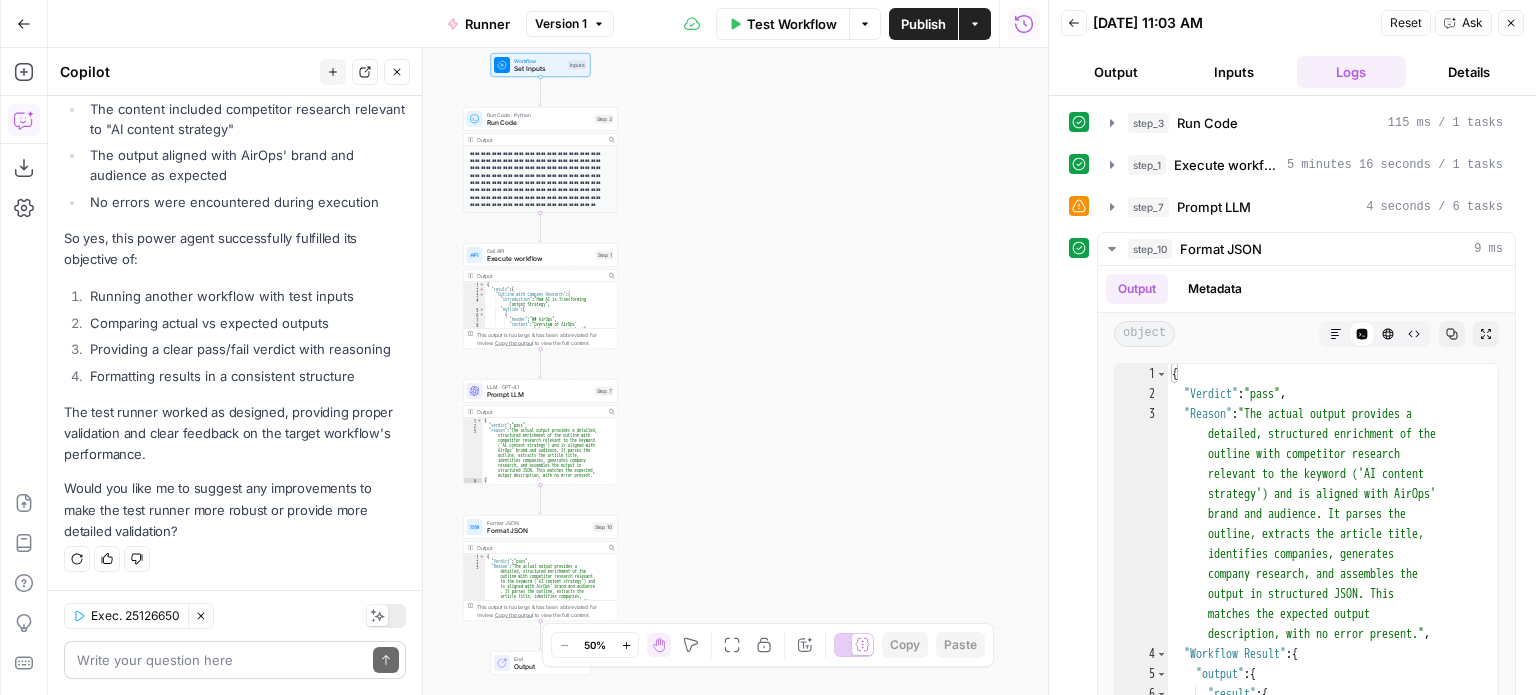 click on "Write your question here Send" at bounding box center [235, 660] 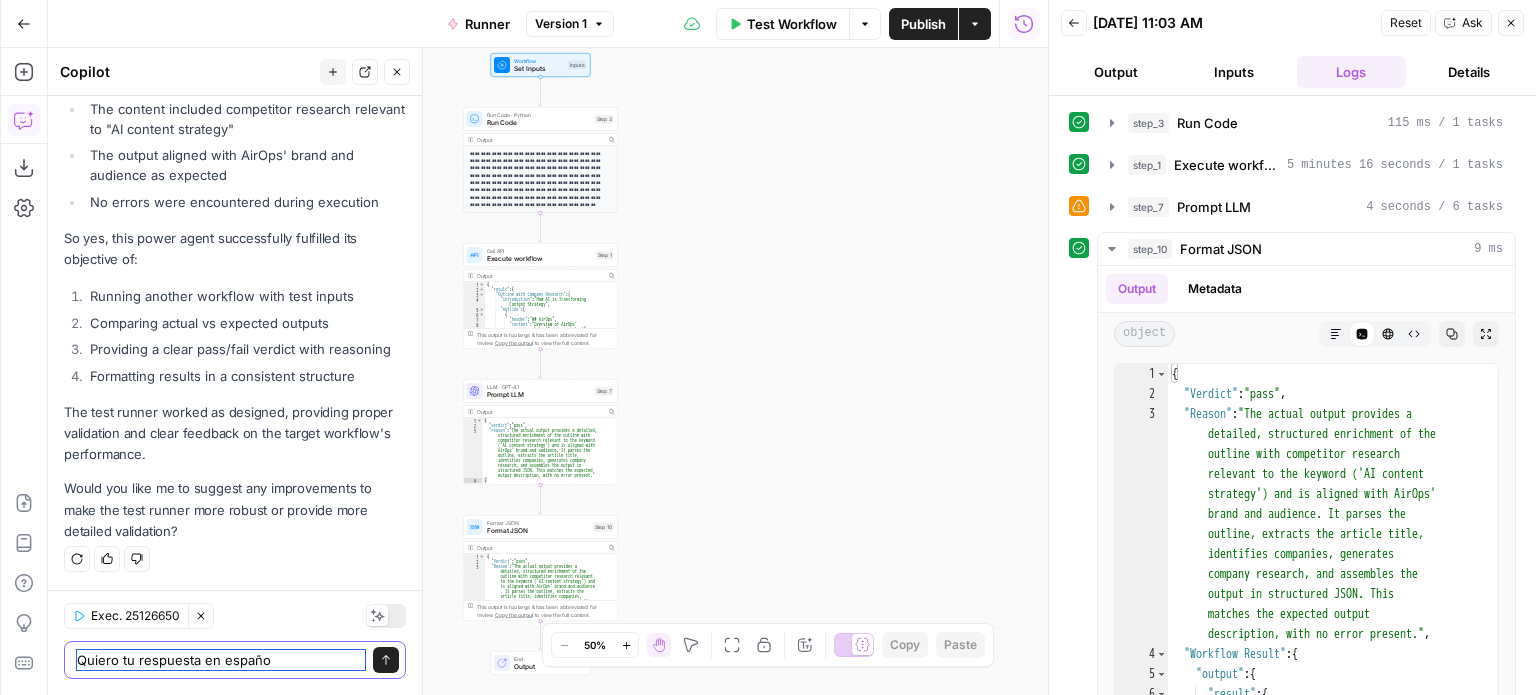 type on "Quiero tu respuesta en español" 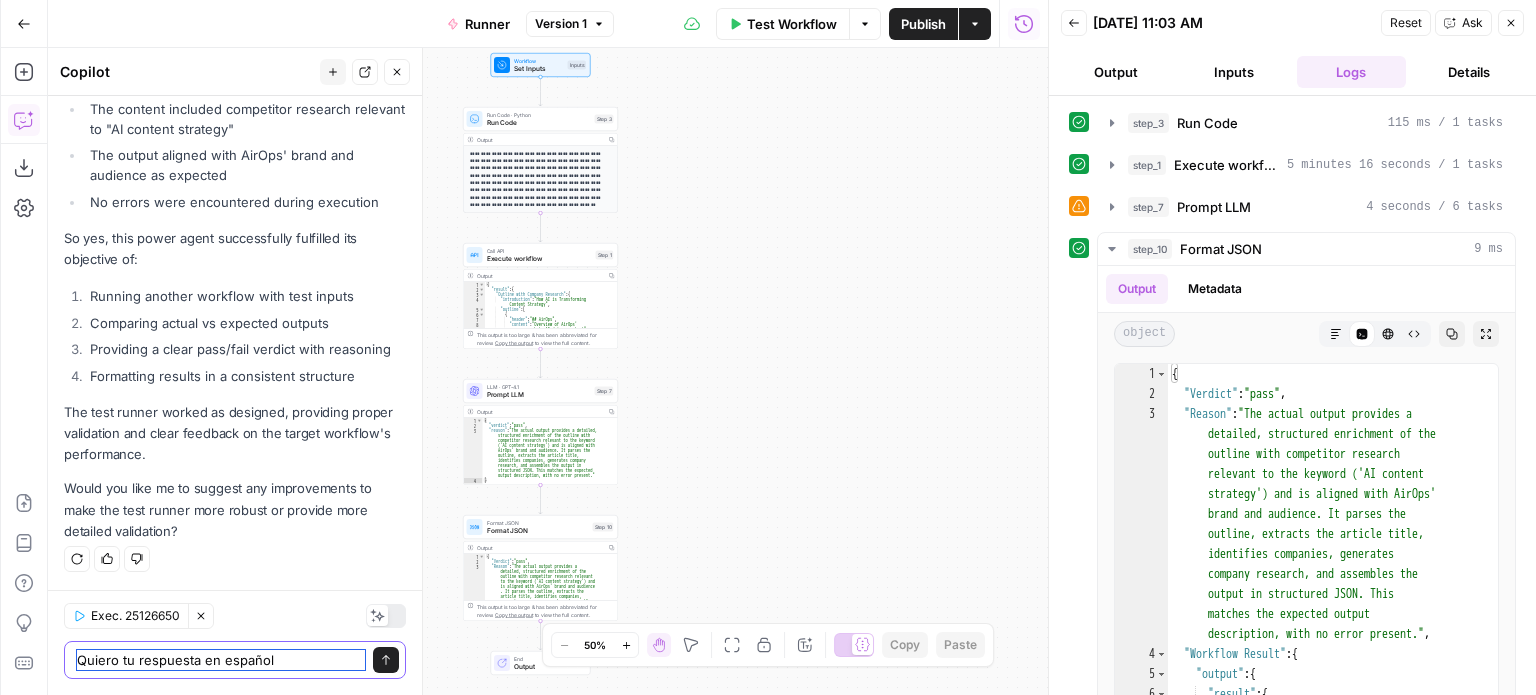 type 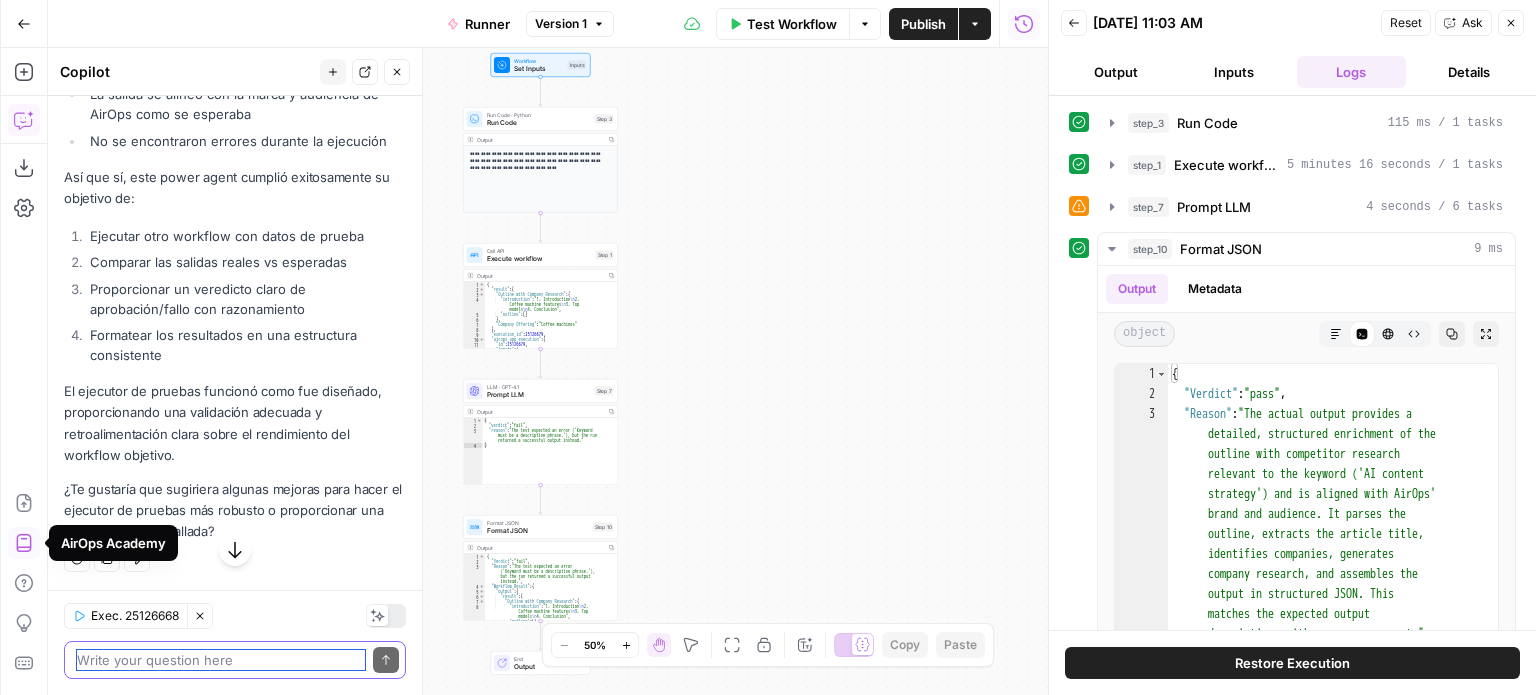 scroll, scrollTop: 2328, scrollLeft: 0, axis: vertical 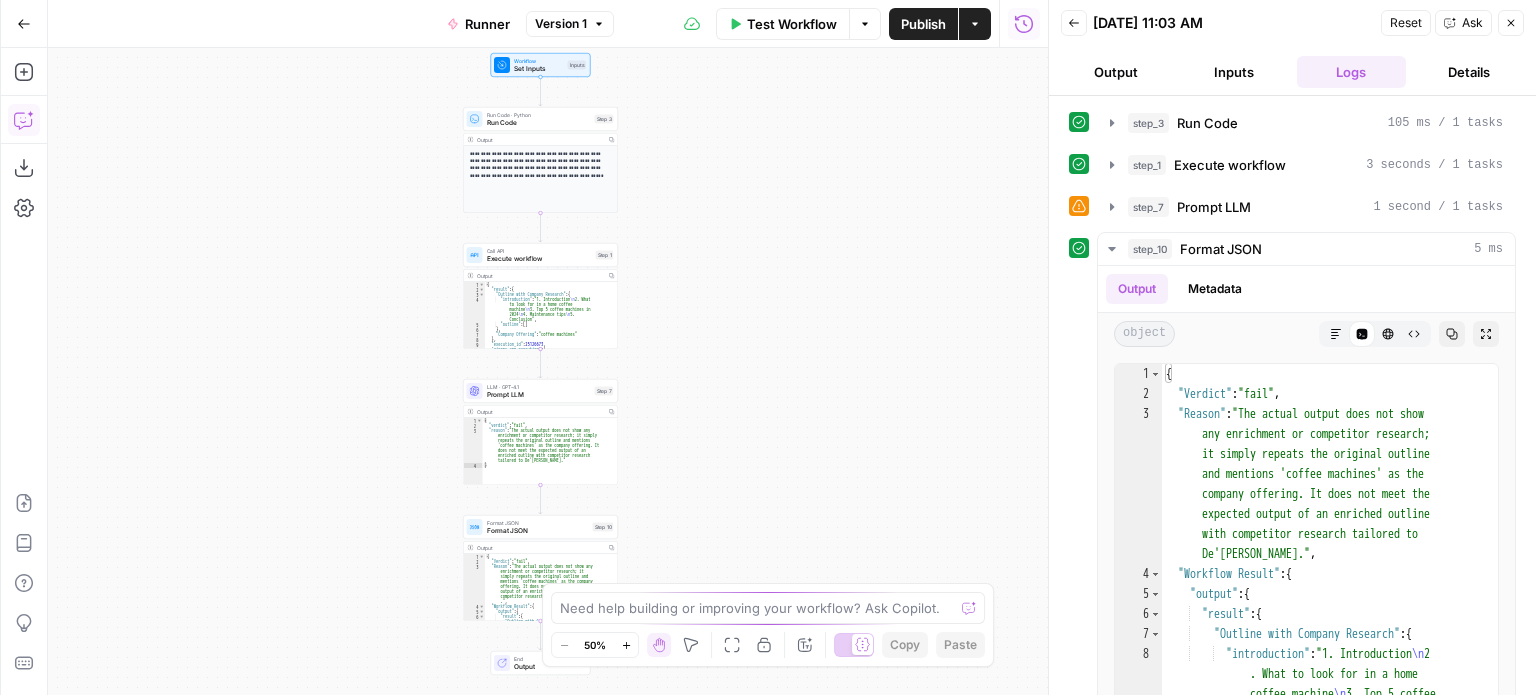 click on "Copilot" at bounding box center (24, 120) 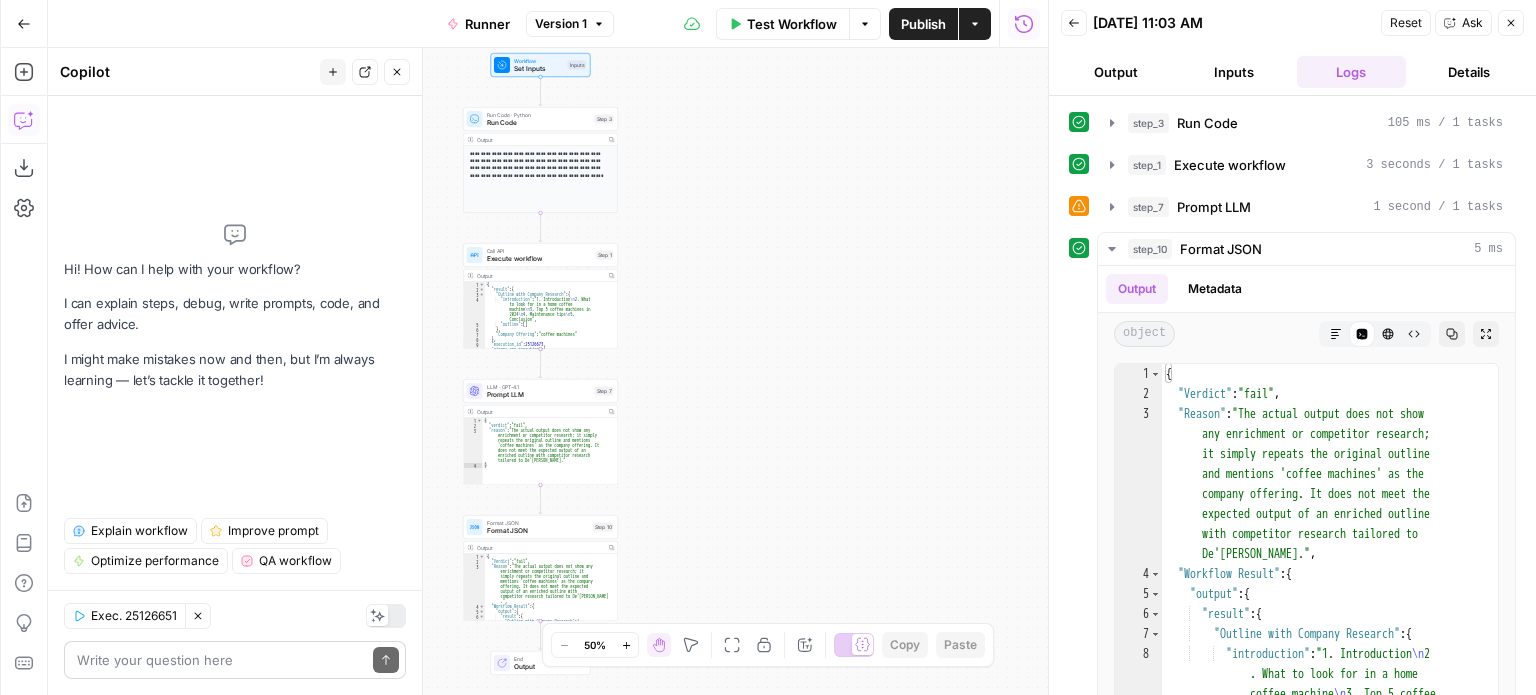 click on "Write your question here Send" at bounding box center (235, 660) 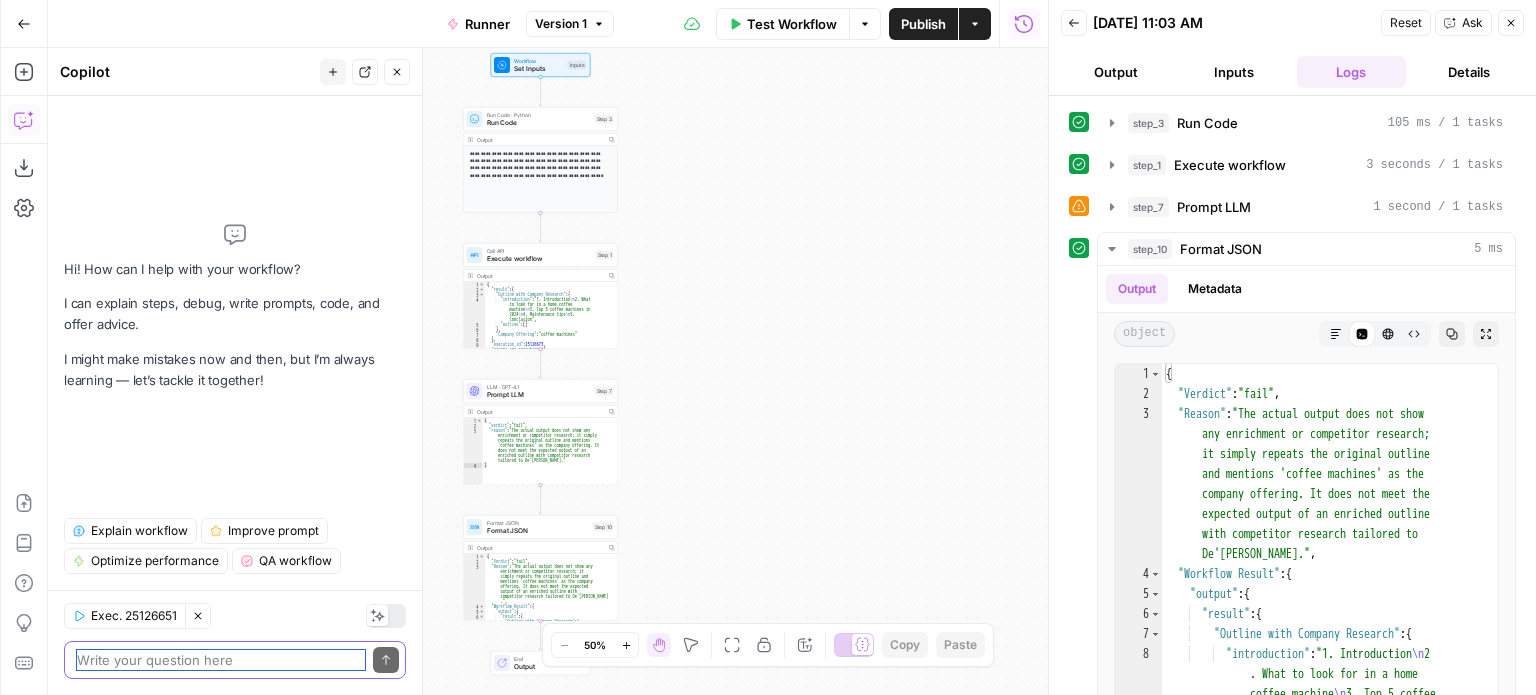click at bounding box center (221, 660) 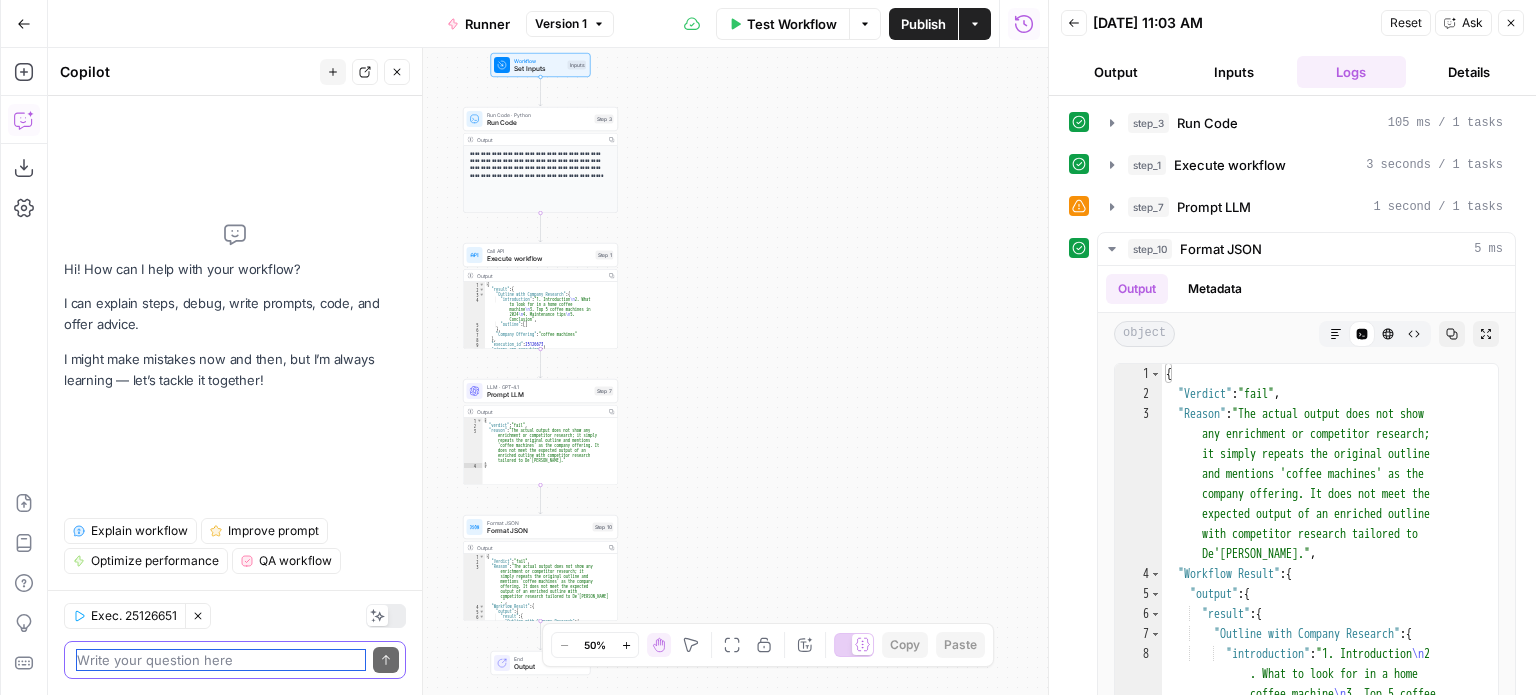 paste on "Analiza el output de esta prueba y dime si se cumple el objetivo de este power agent" 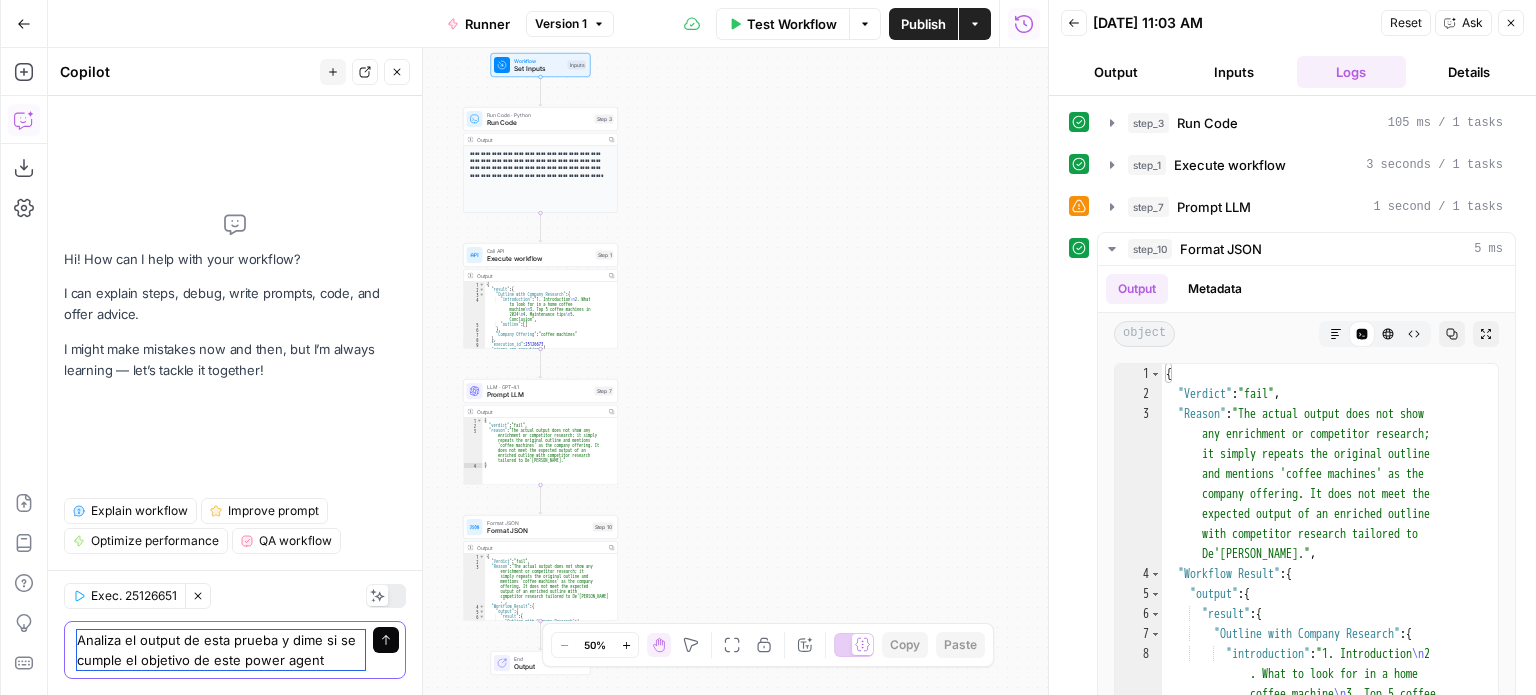 type on "Analiza el output de esta prueba y dime si se cumple el objetivo de este power agent" 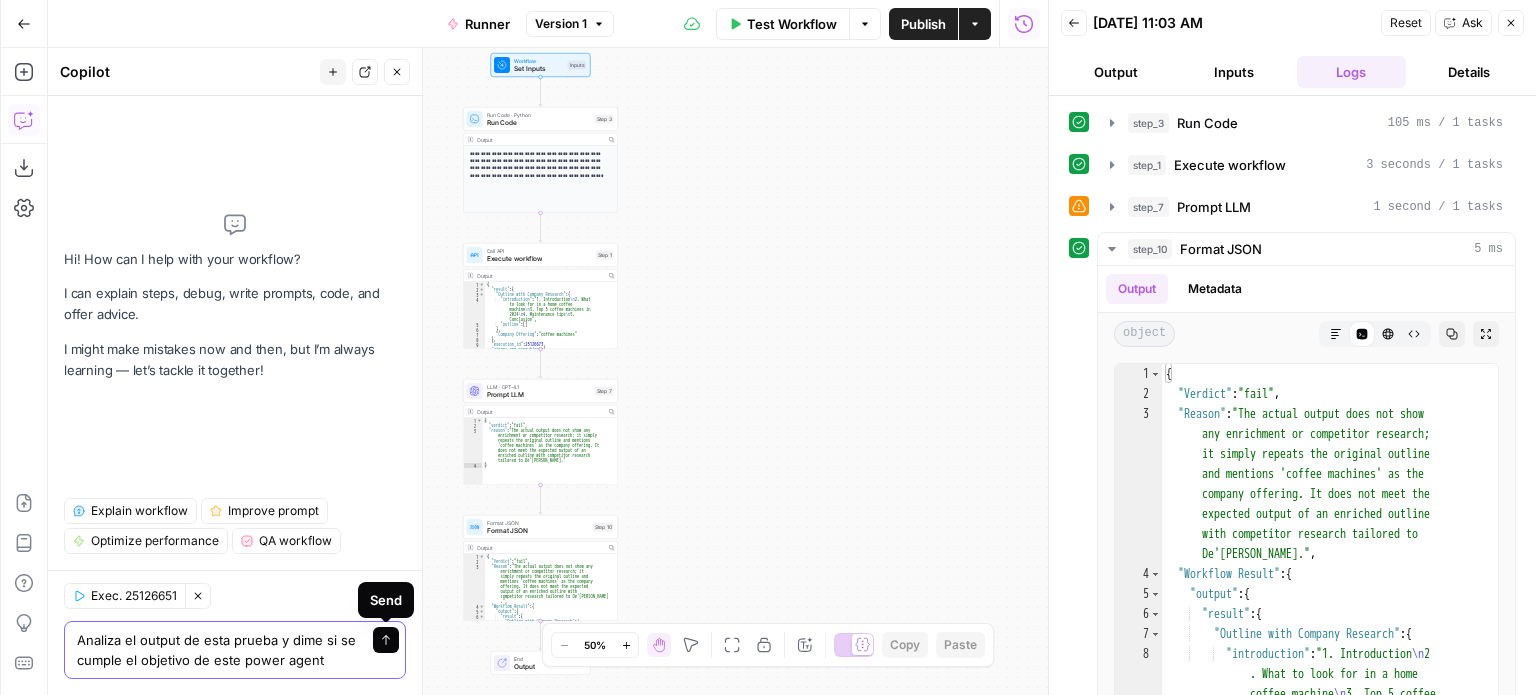 click 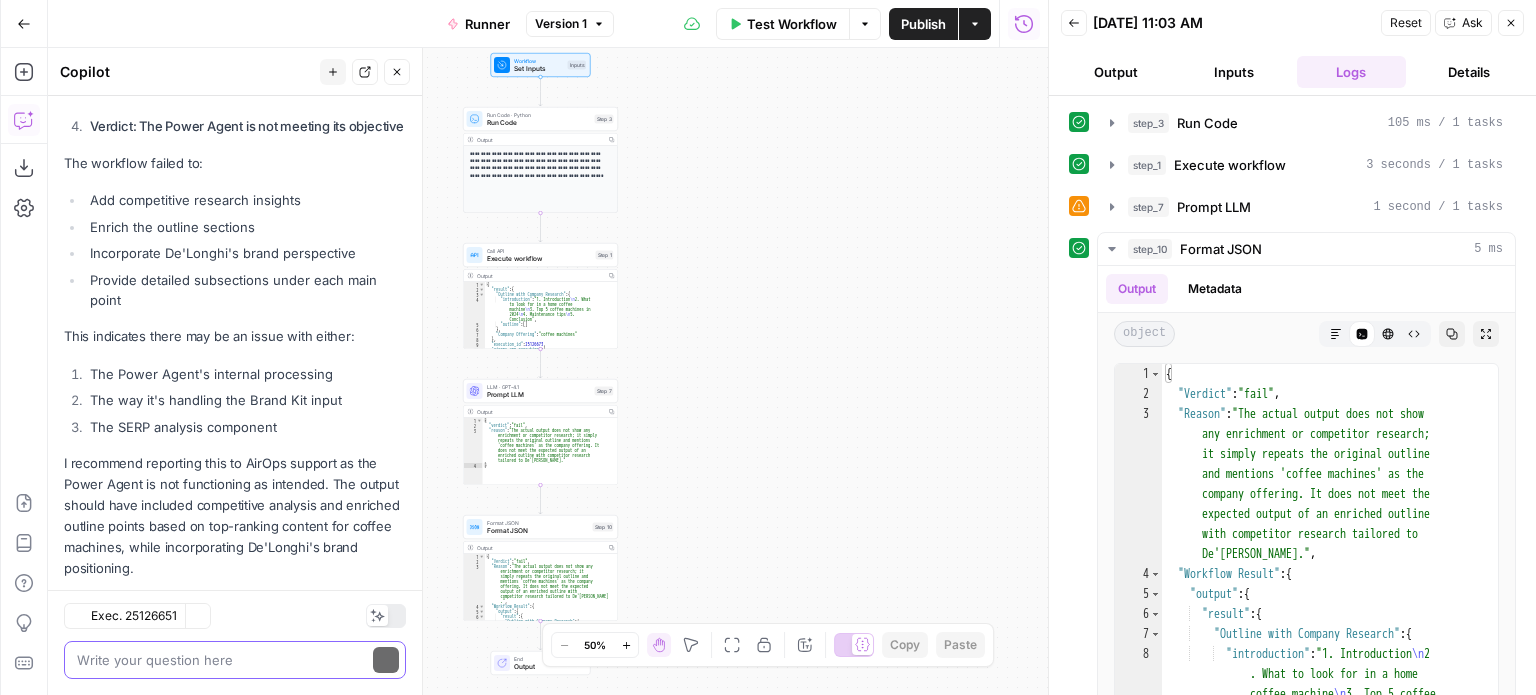 scroll, scrollTop: 905, scrollLeft: 0, axis: vertical 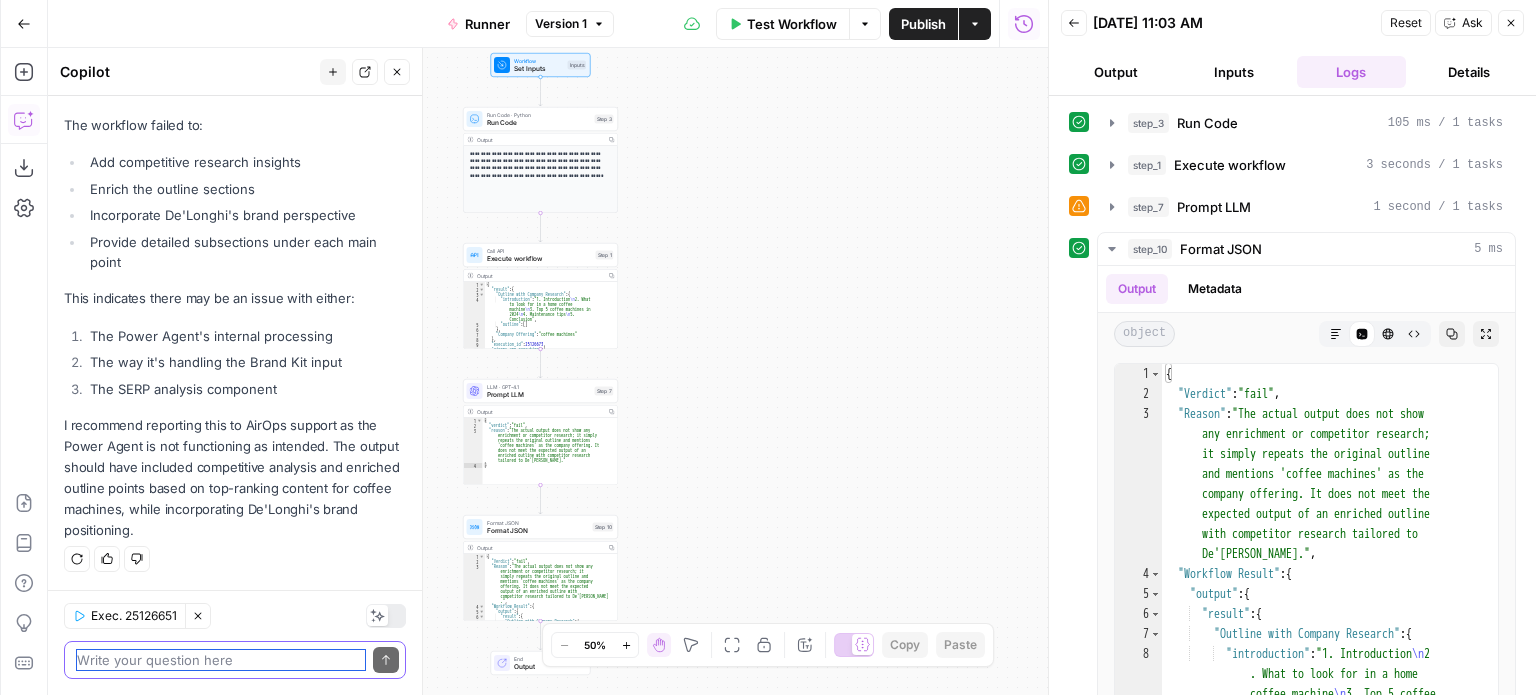 click at bounding box center (221, 660) 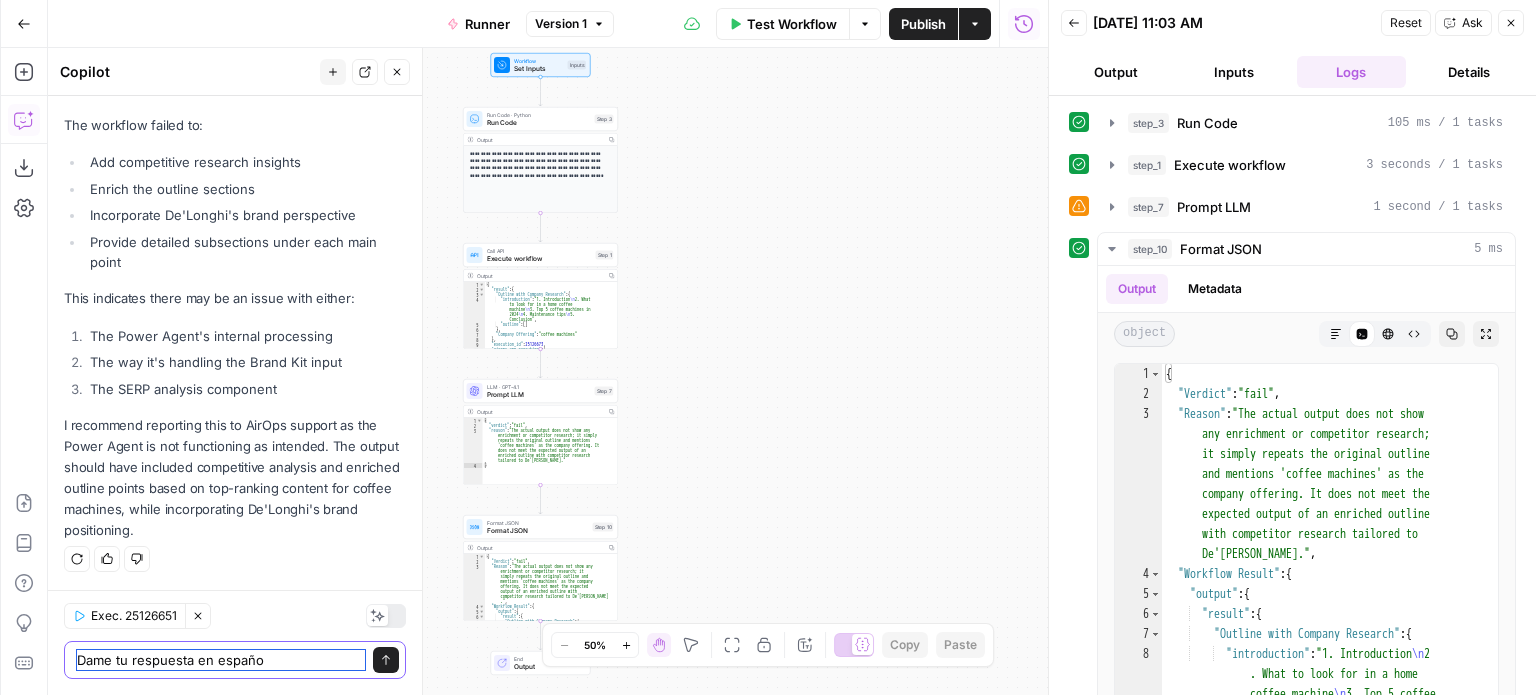 type on "Dame tu respuesta en español" 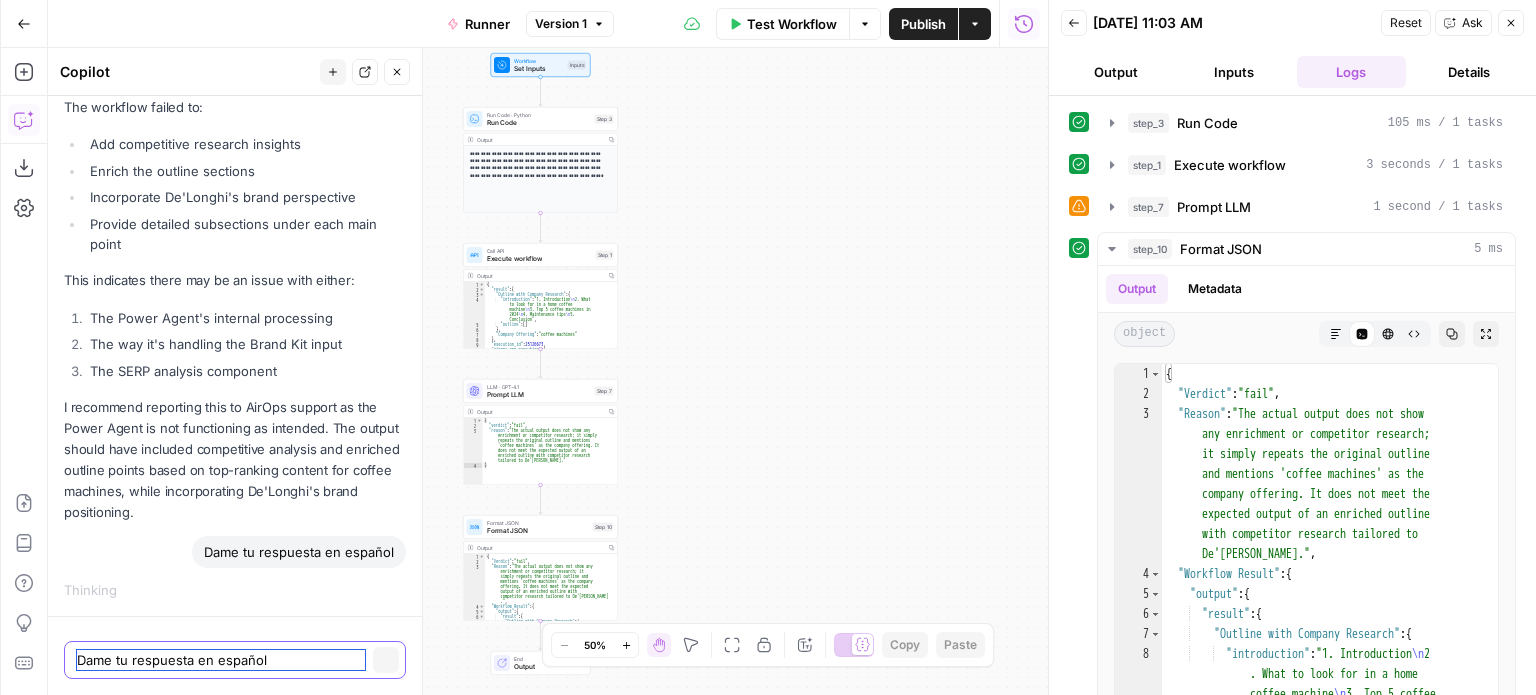type 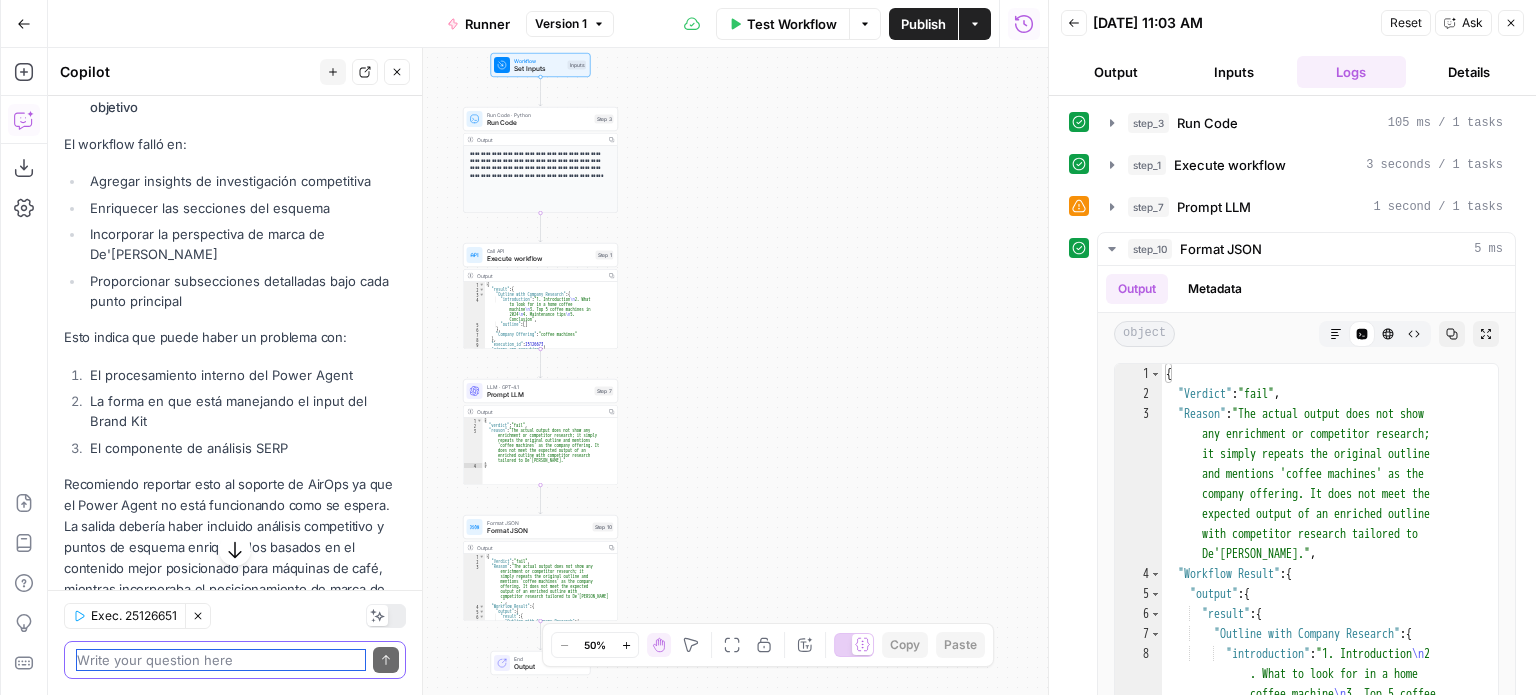 scroll, scrollTop: 2171, scrollLeft: 0, axis: vertical 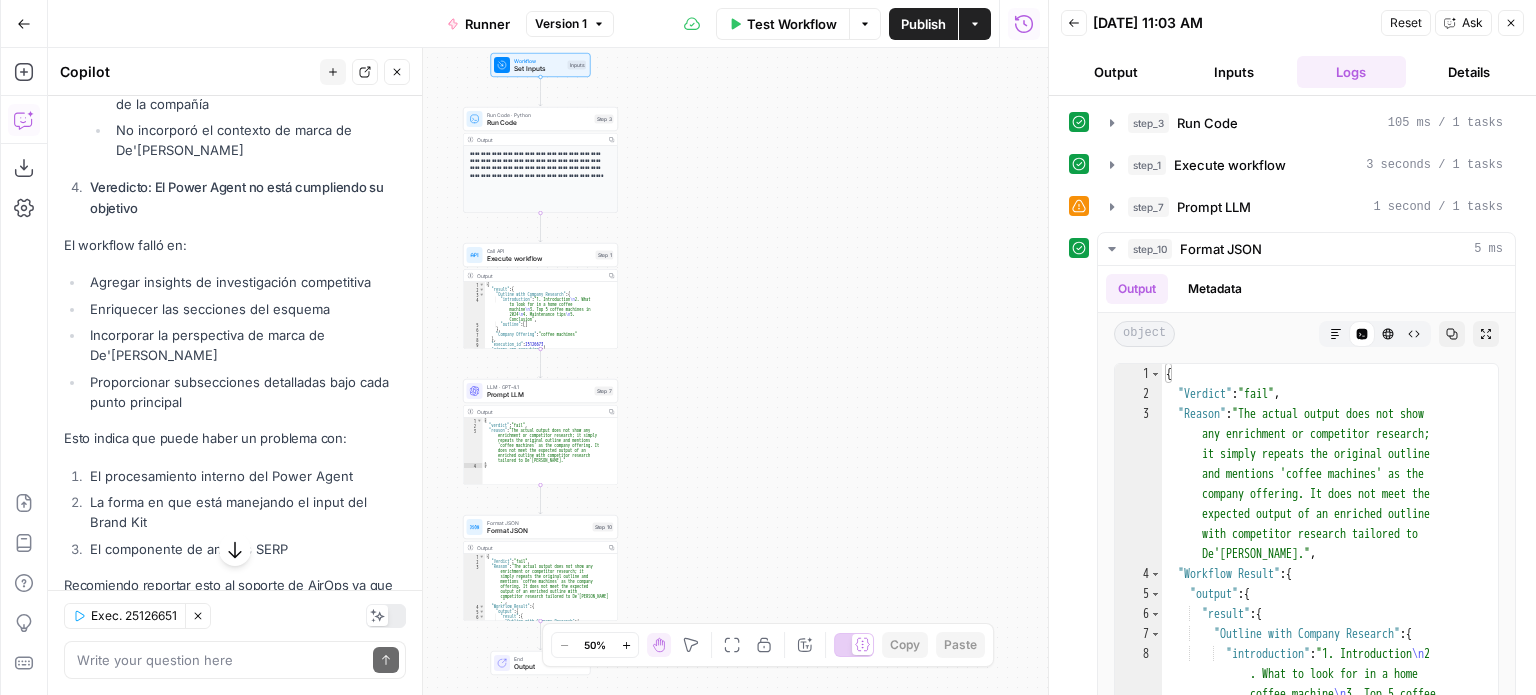 click on "Output" at bounding box center (1116, 72) 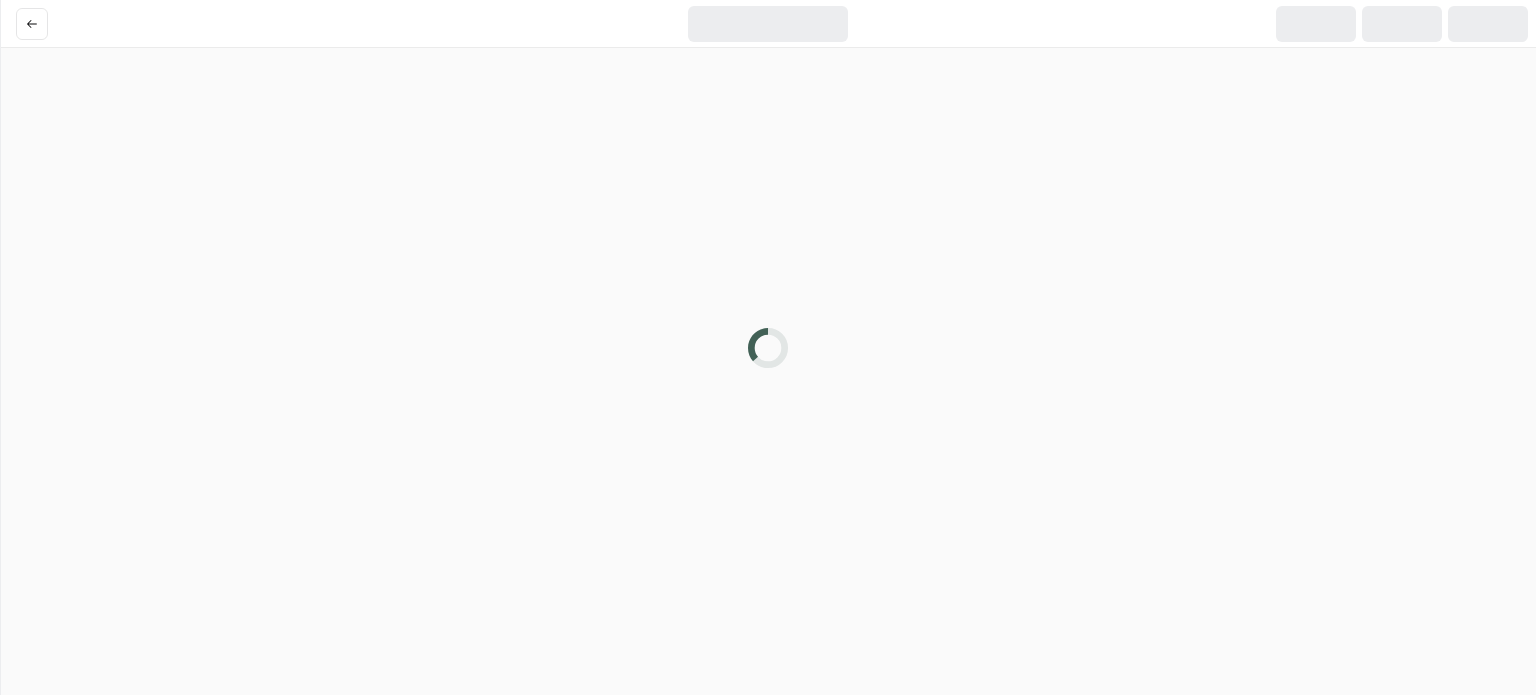 scroll, scrollTop: 0, scrollLeft: 0, axis: both 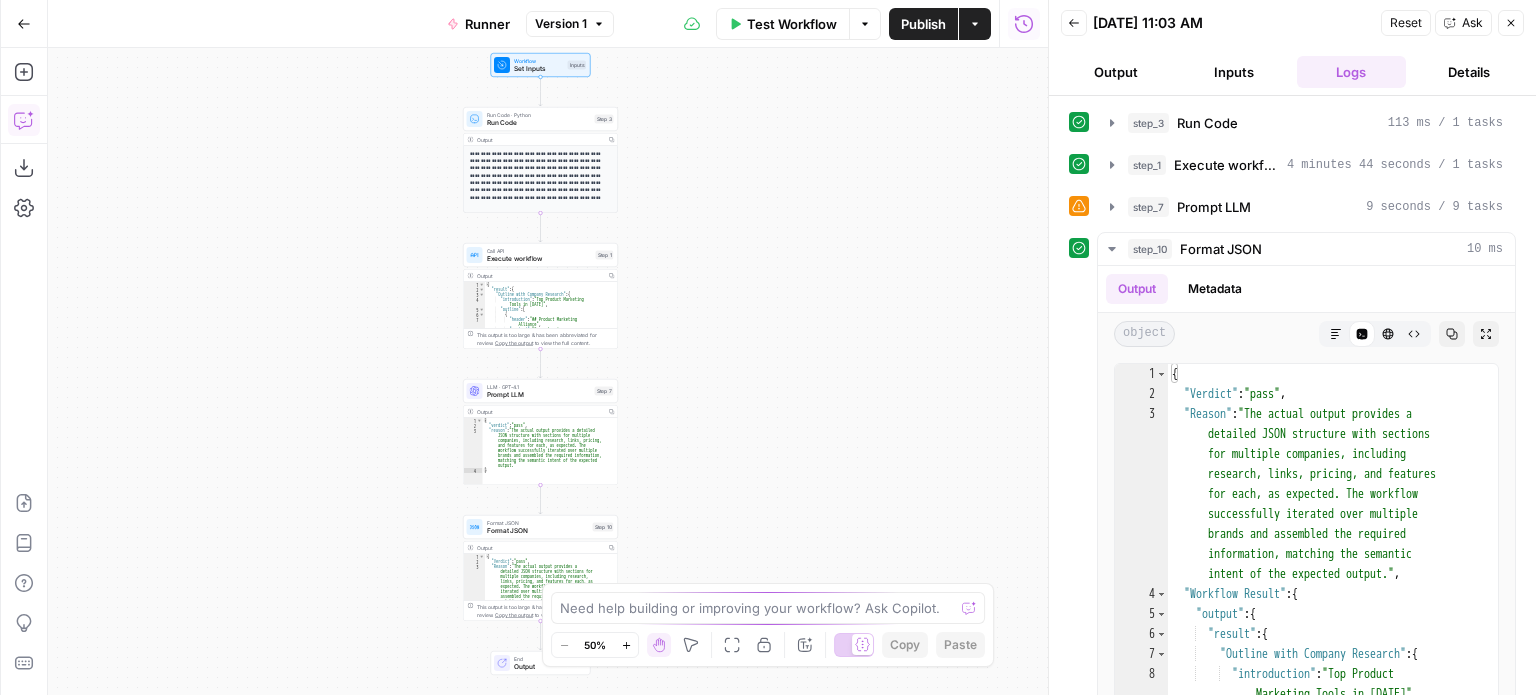 click 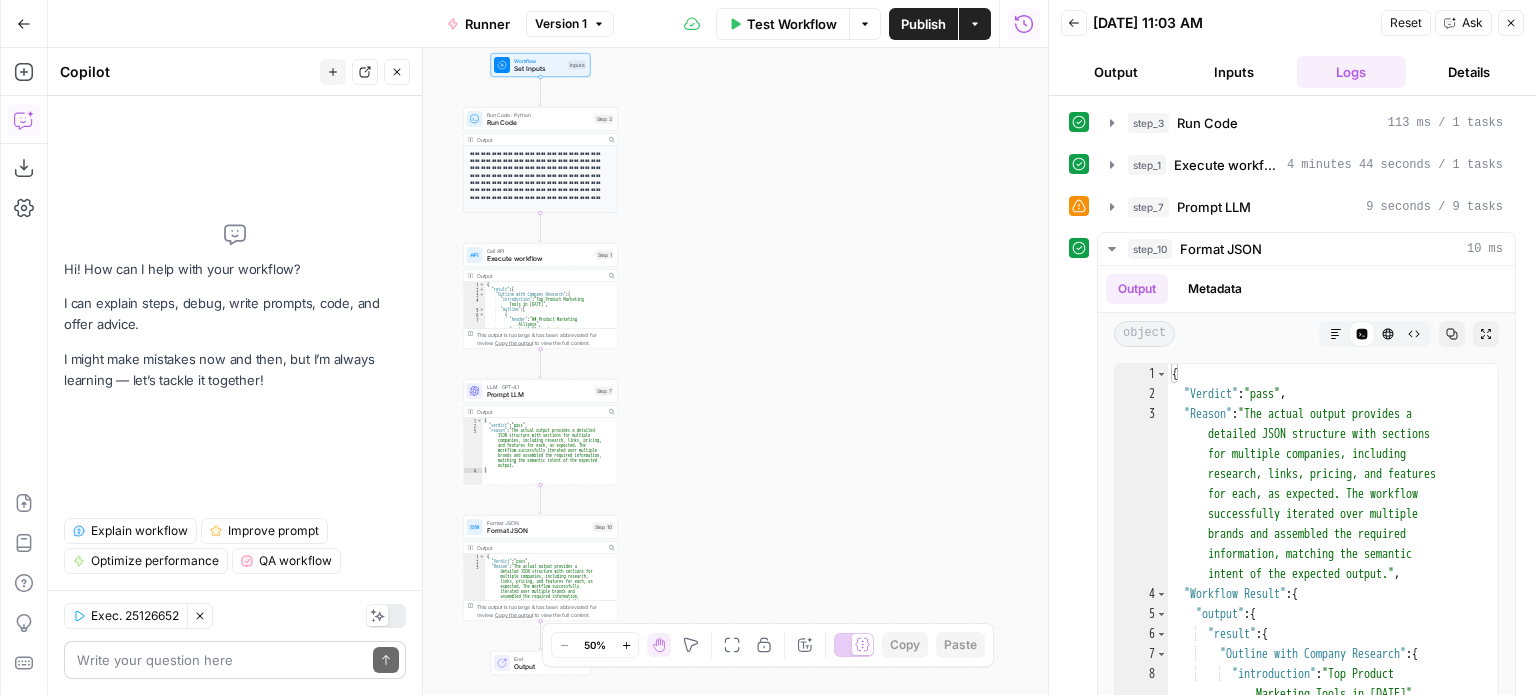 click at bounding box center [221, 660] 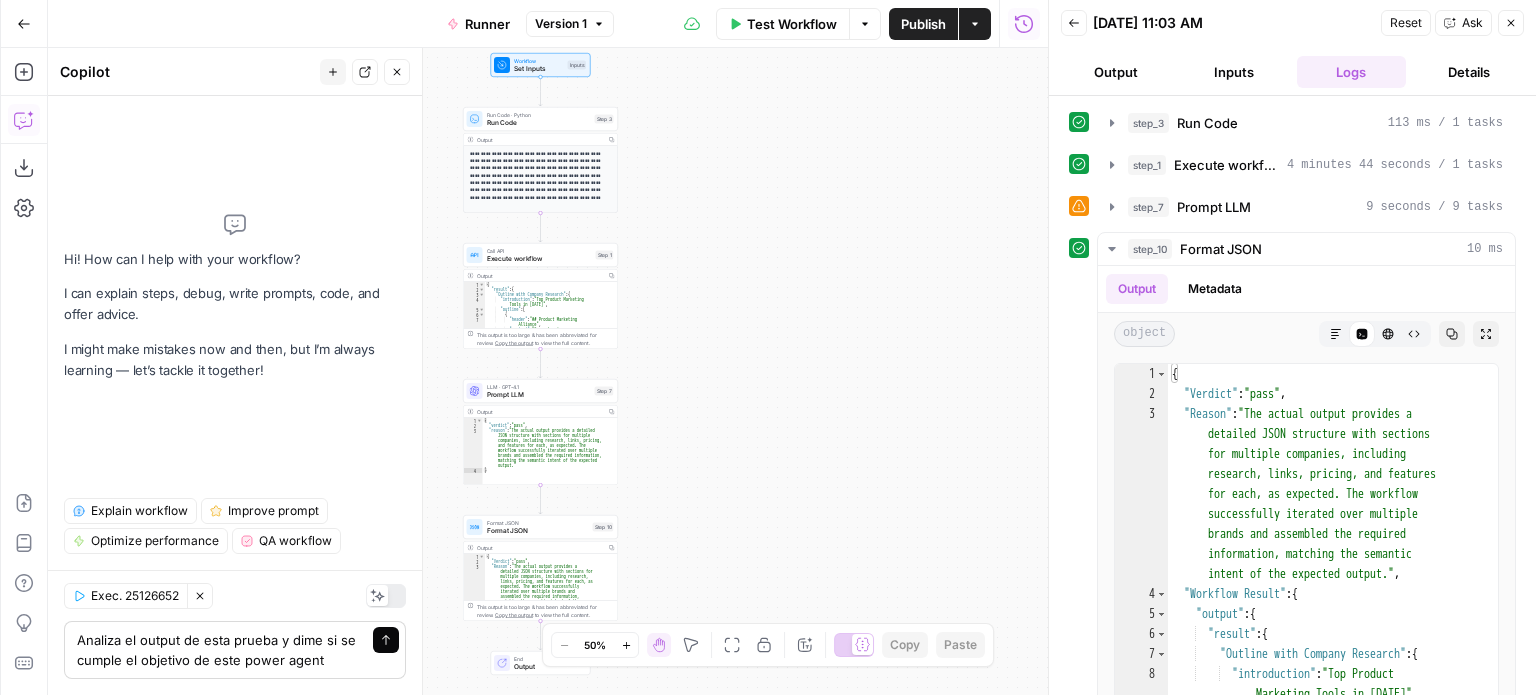 type on "Analiza el output de esta prueba y dime si se cumple el objetivo de este power agent" 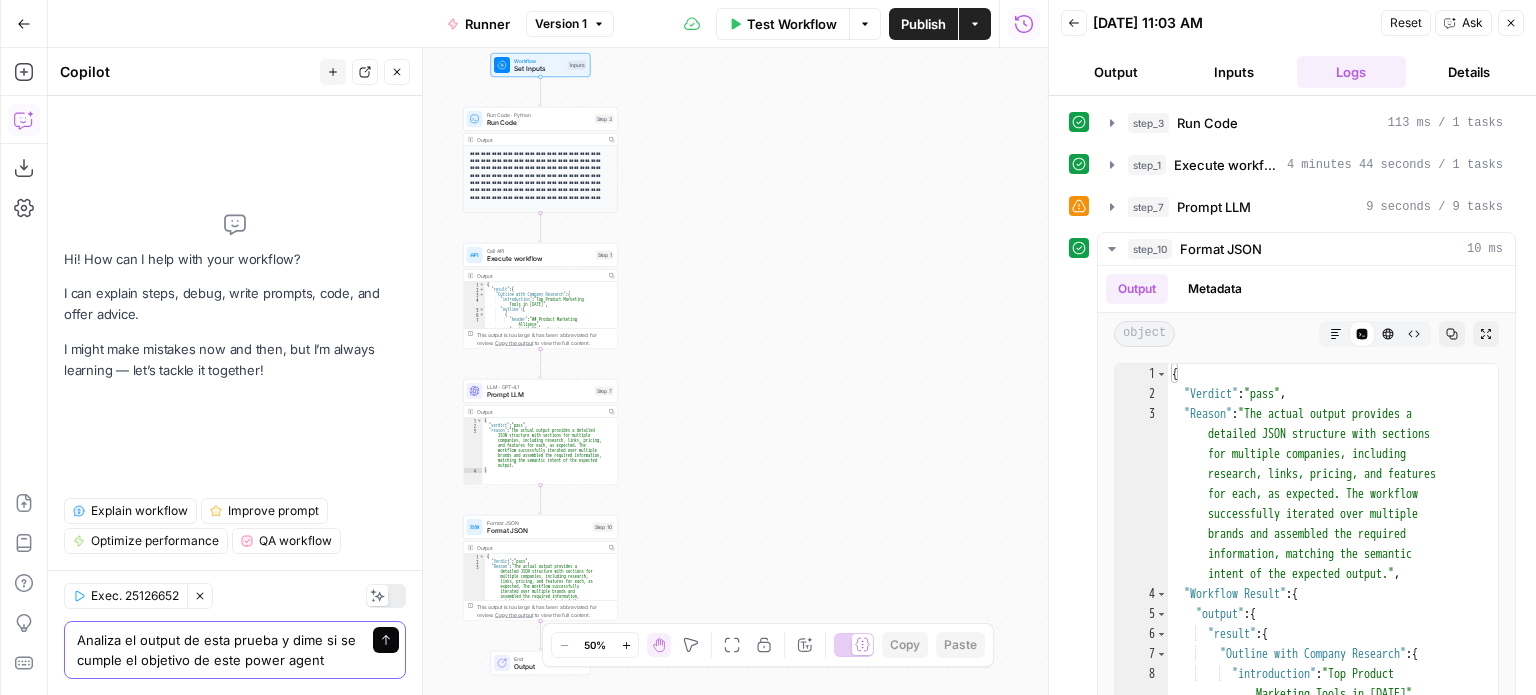 click 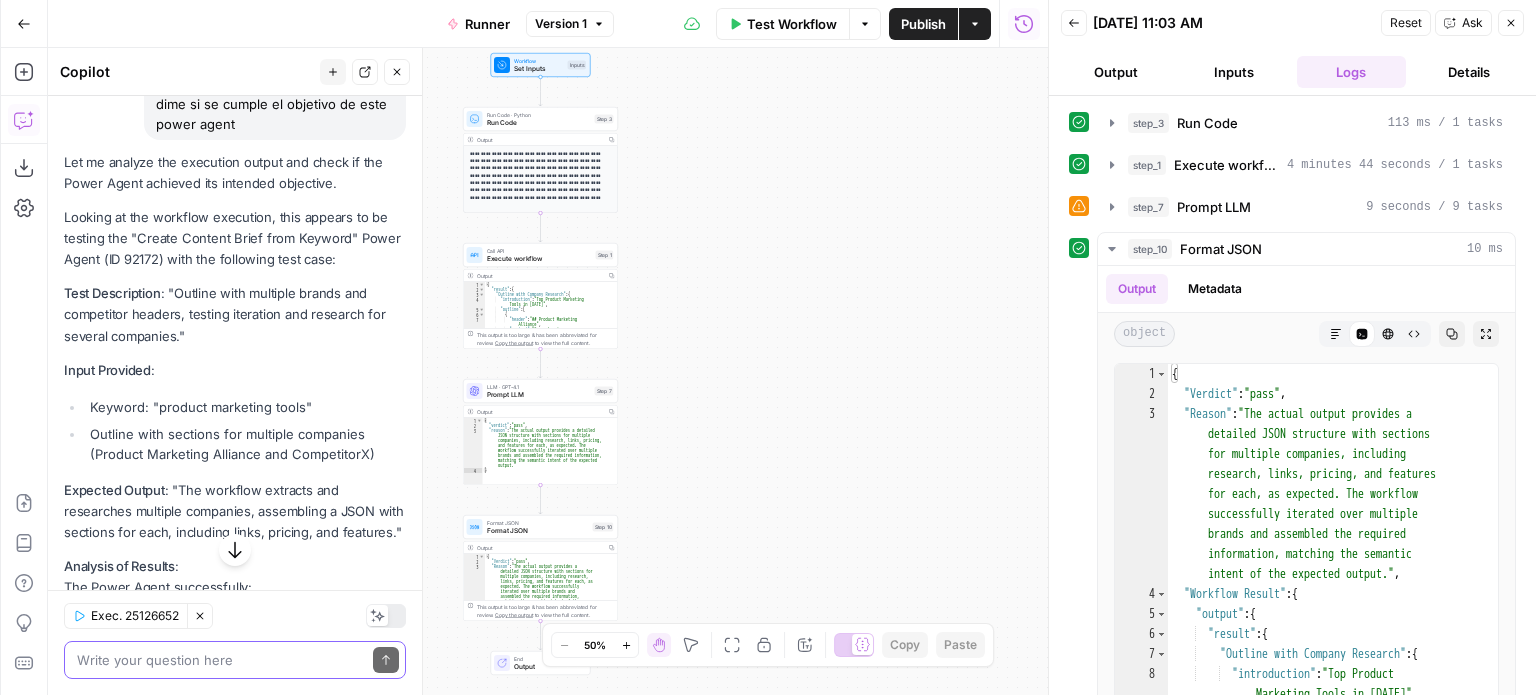 scroll, scrollTop: 0, scrollLeft: 0, axis: both 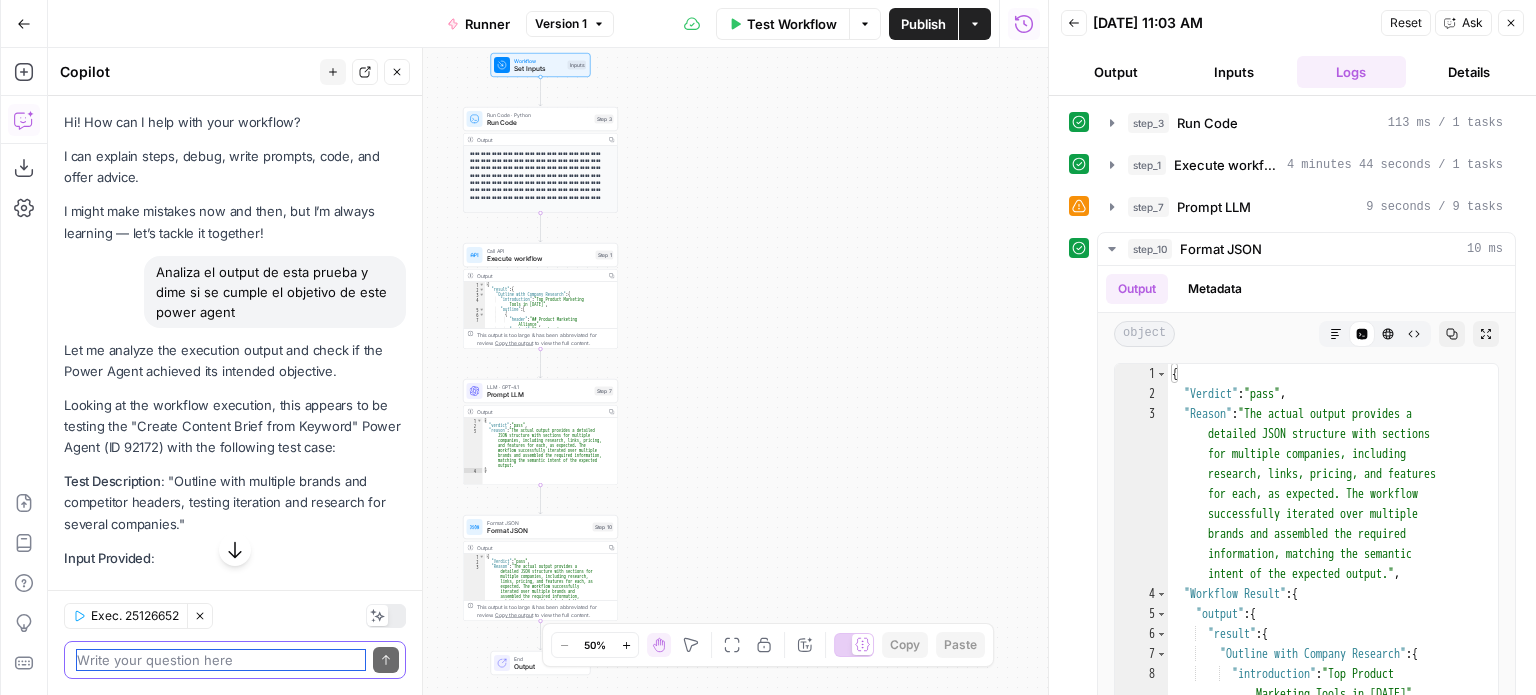 click at bounding box center [221, 660] 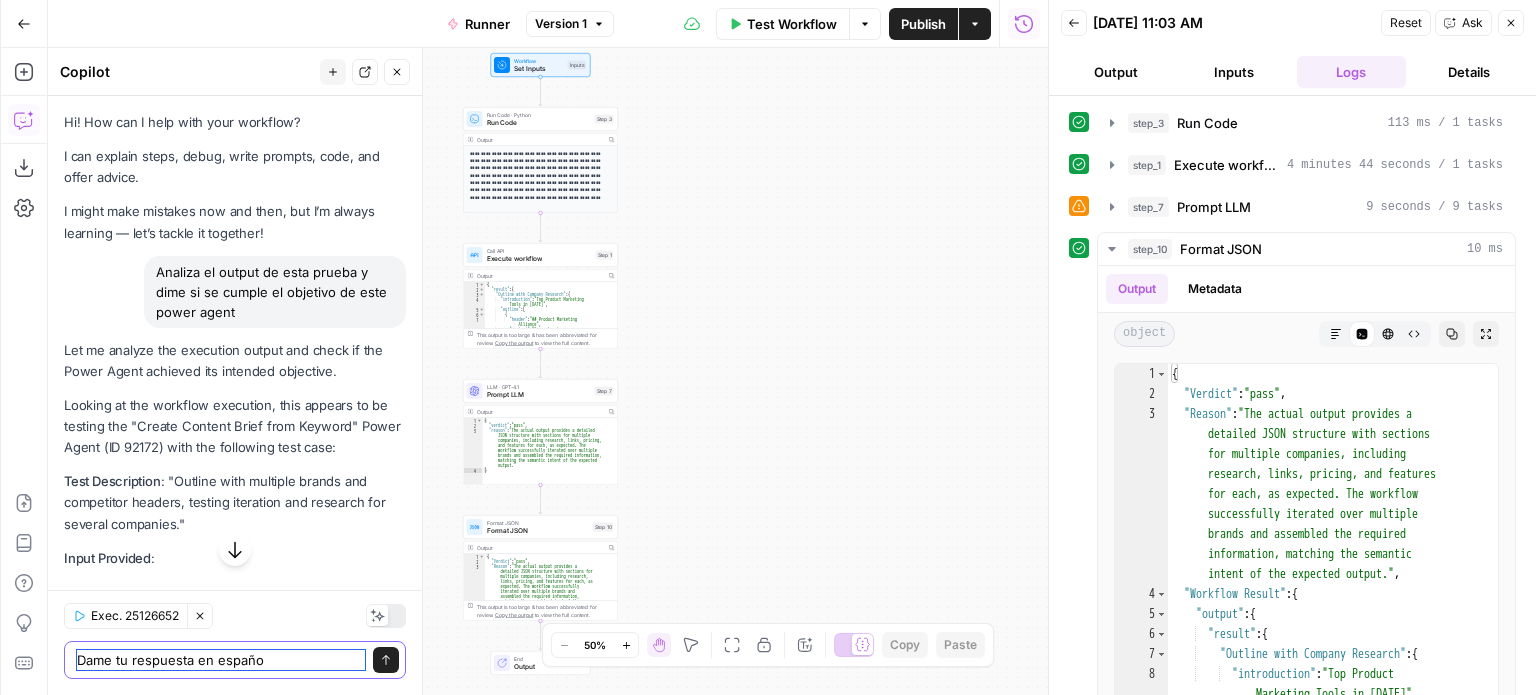 type on "Dame tu respuesta en español" 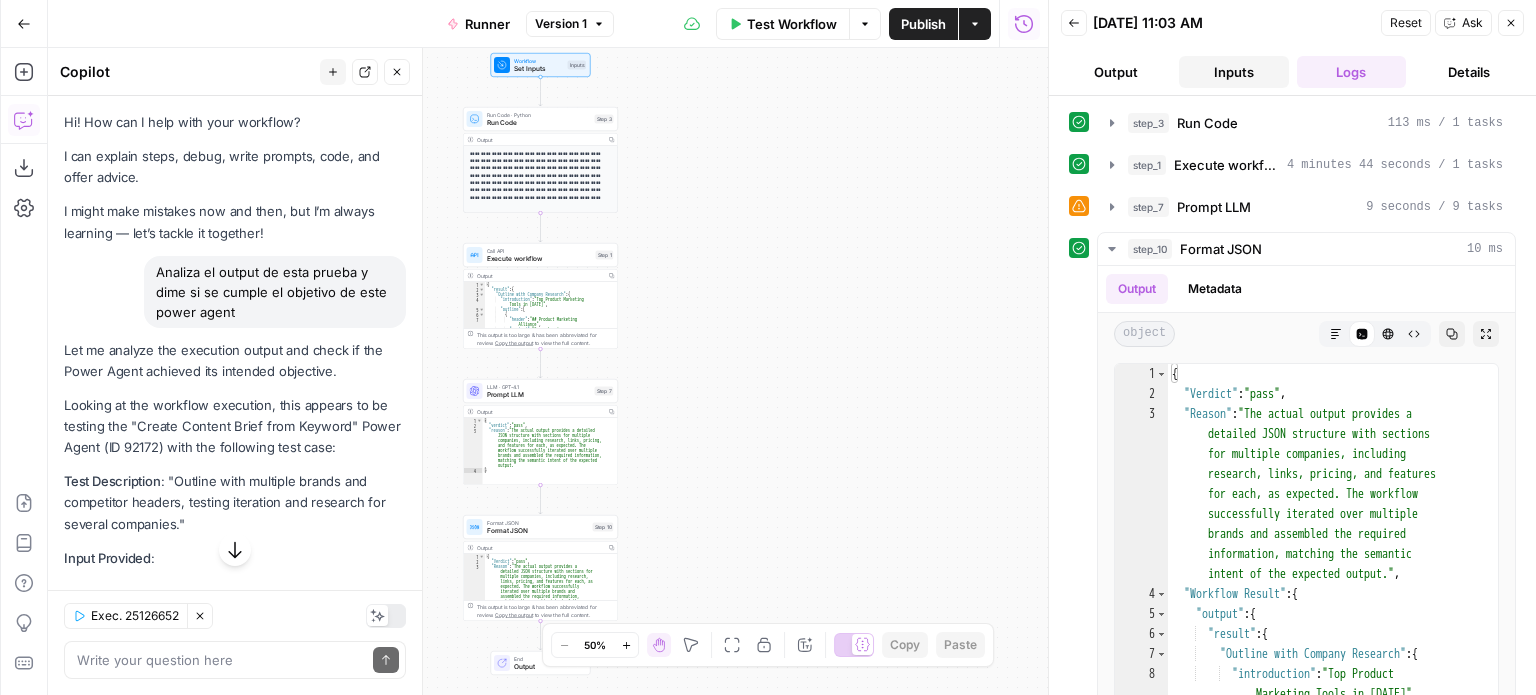 click on "Inputs" at bounding box center (1234, 72) 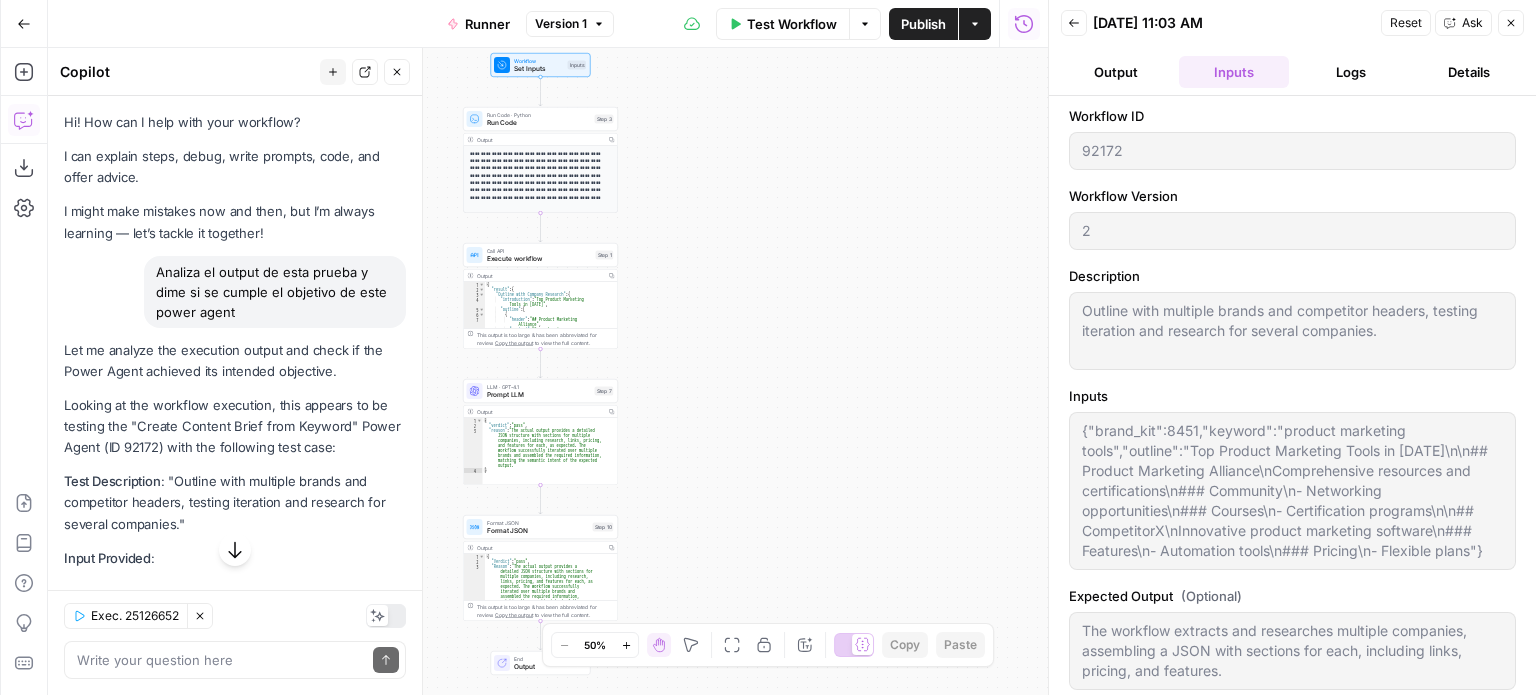 scroll, scrollTop: 200, scrollLeft: 0, axis: vertical 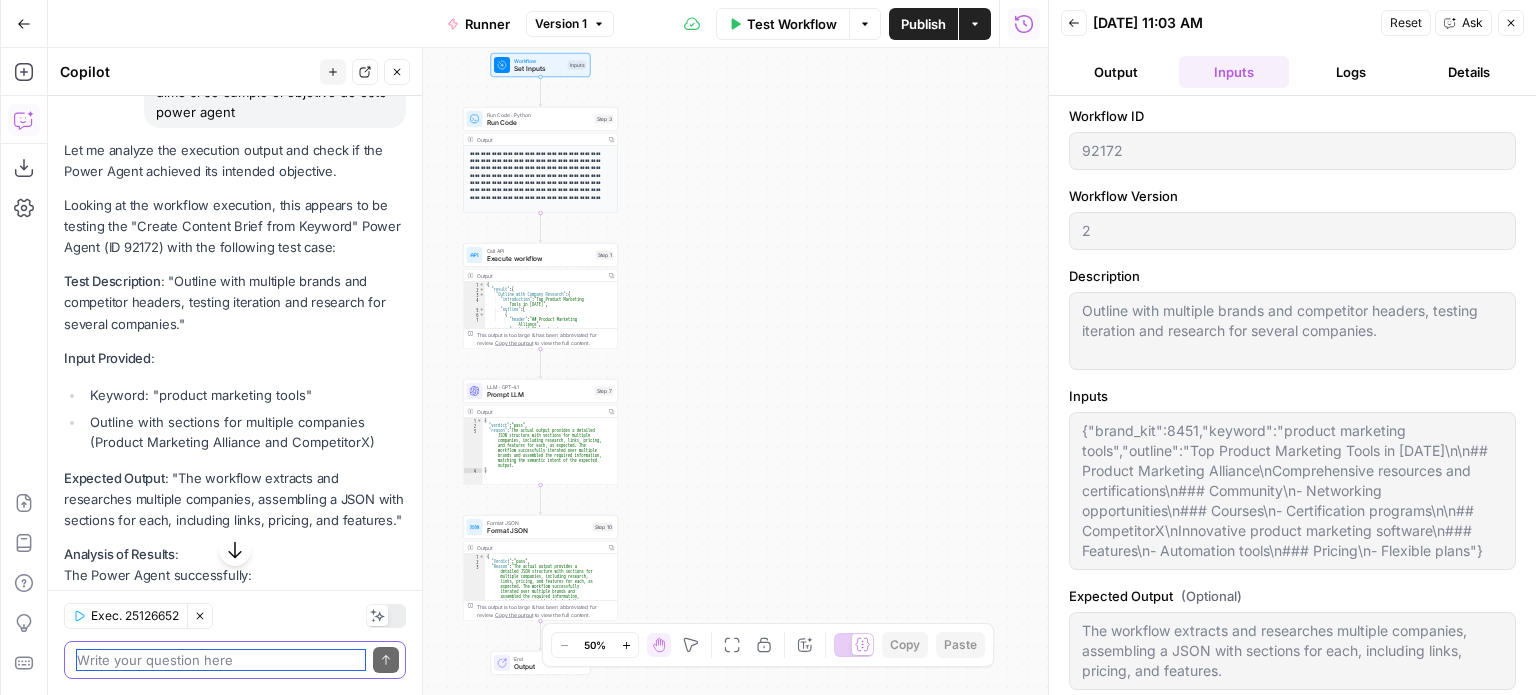 click at bounding box center [221, 660] 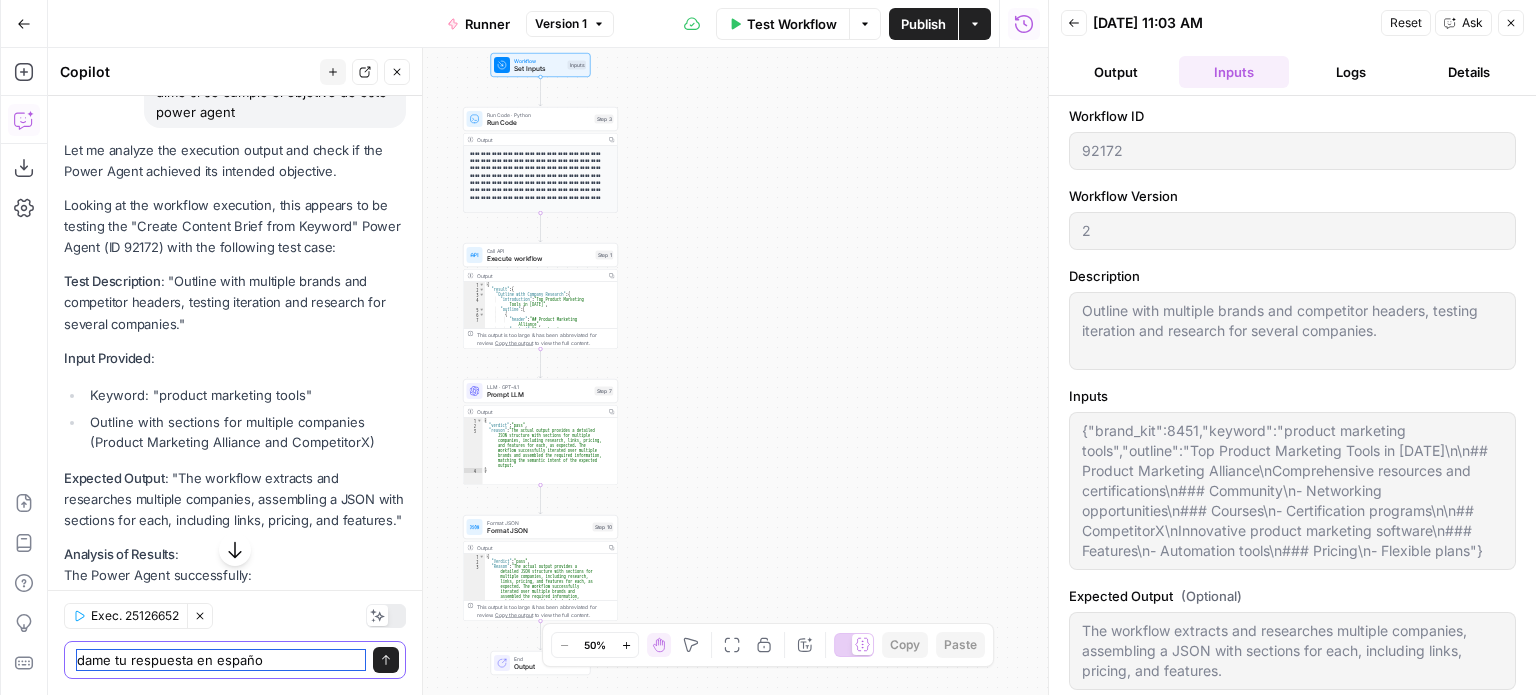 type on "dame tu respuesta en español" 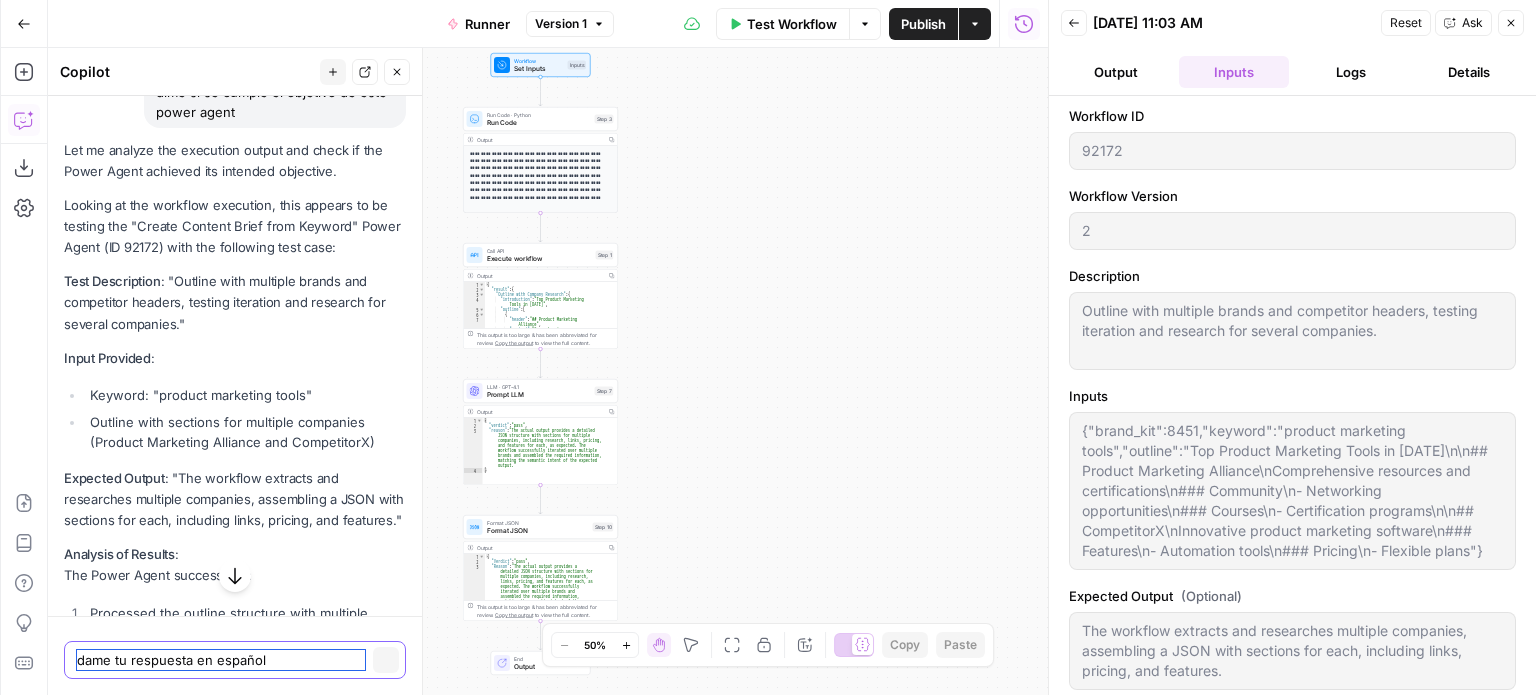 type 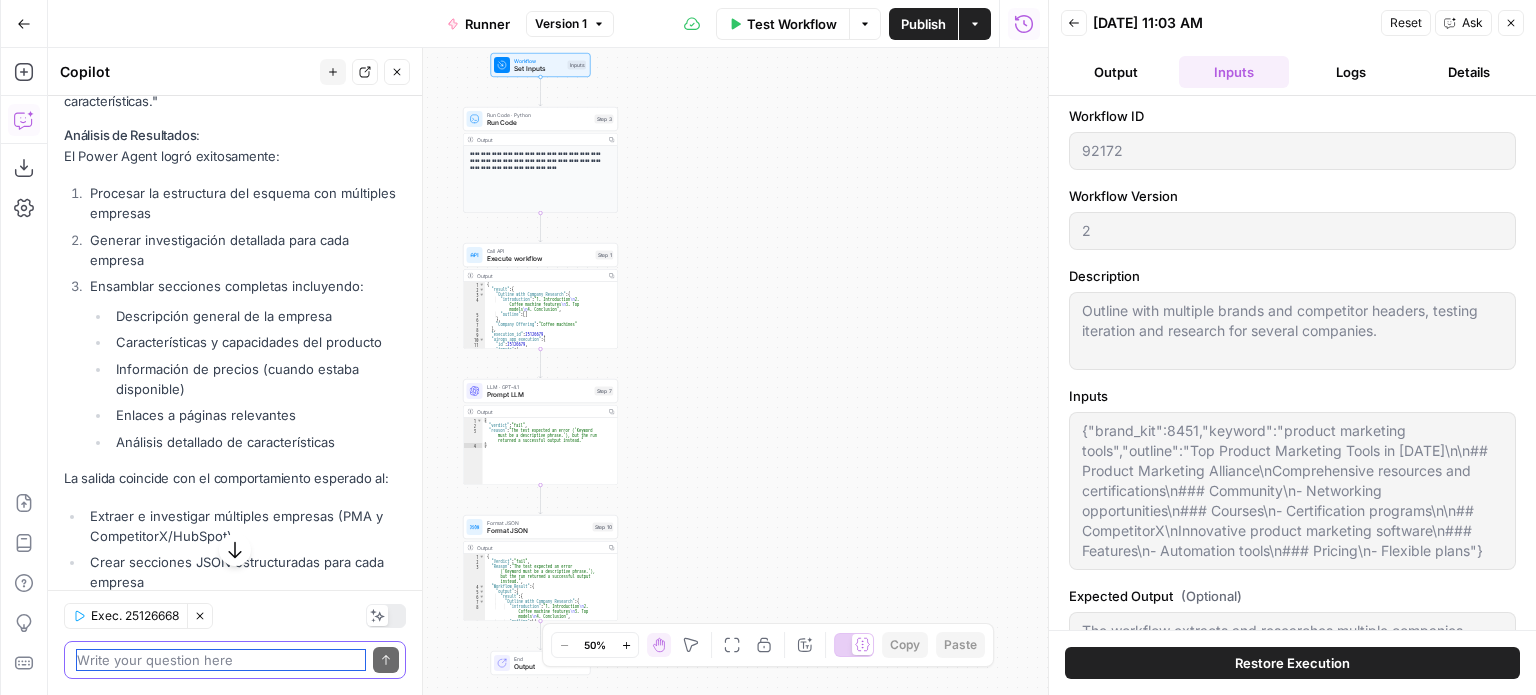 scroll, scrollTop: 1816, scrollLeft: 0, axis: vertical 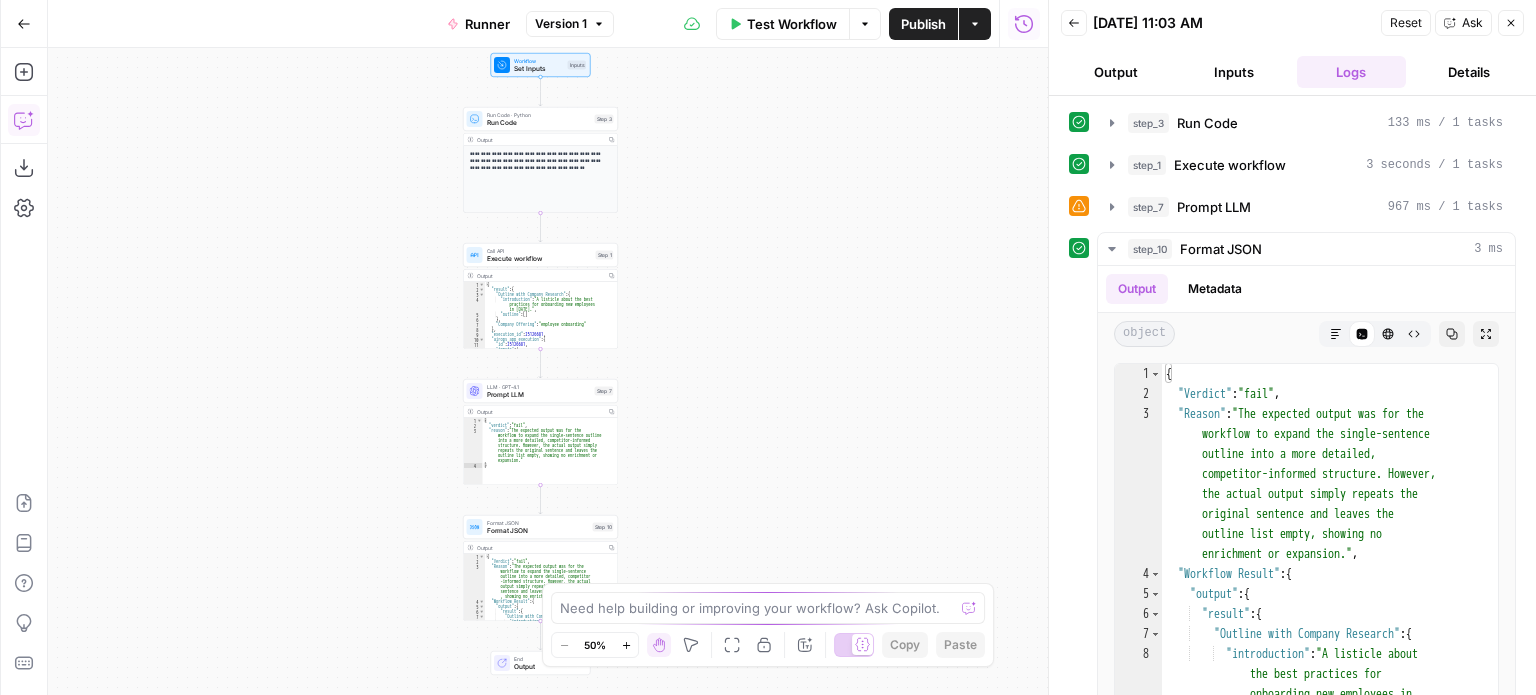 click 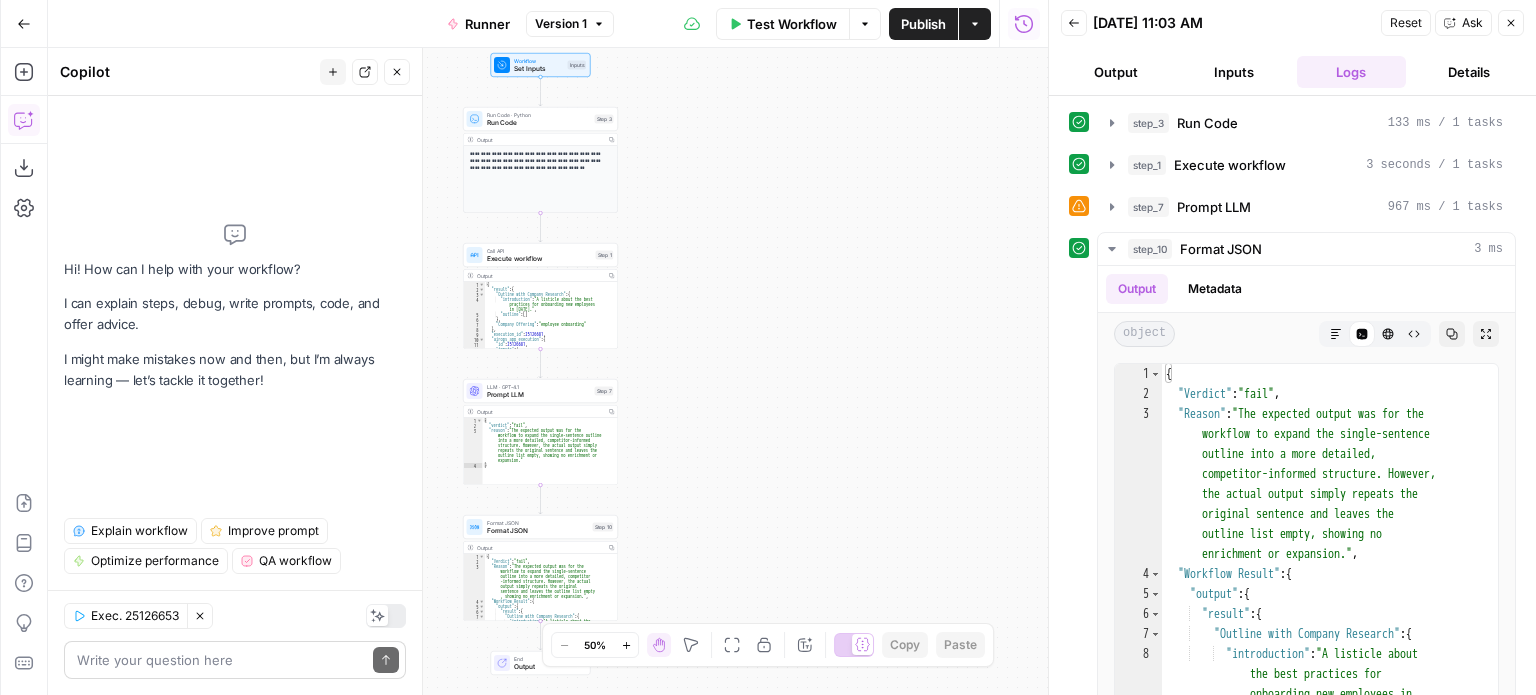 click at bounding box center [221, 660] 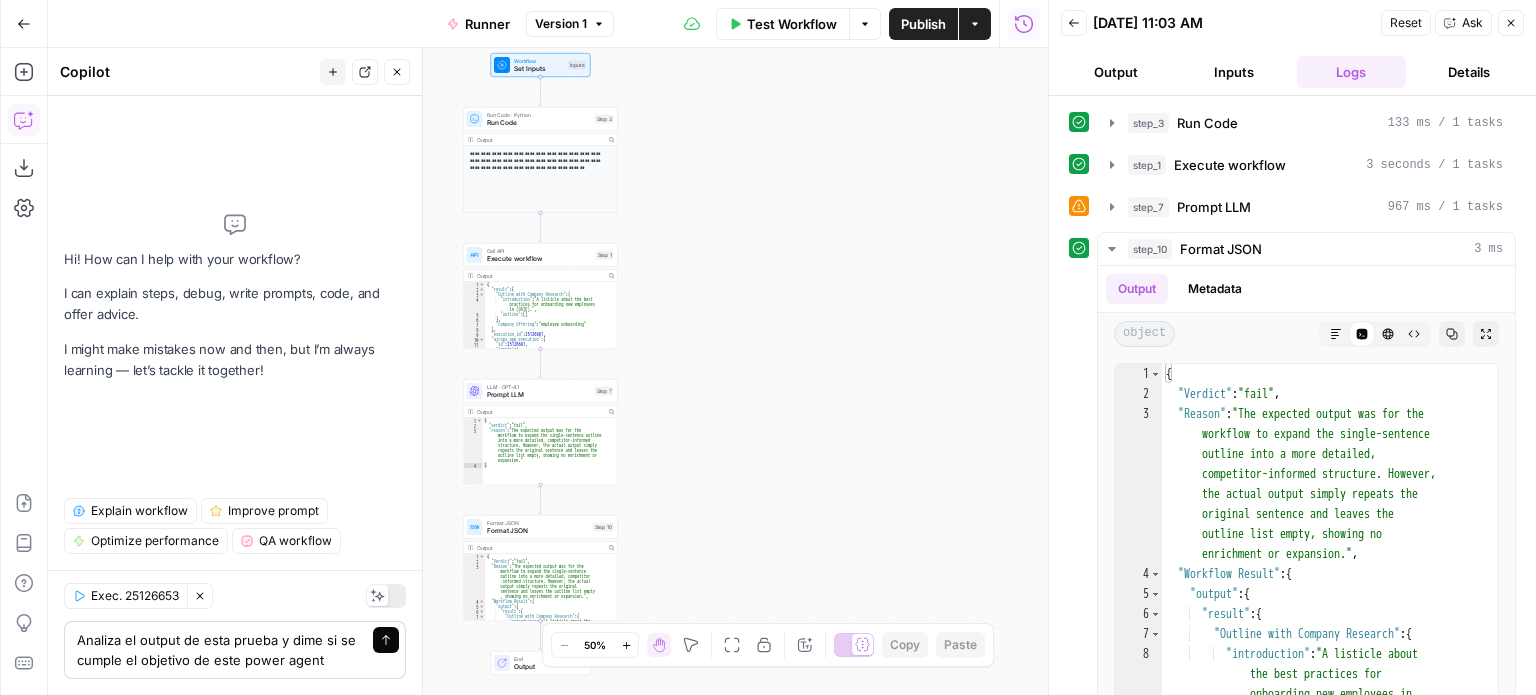 type on "Analiza el output de esta prueba y dime si se cumple el objetivo de este power agent" 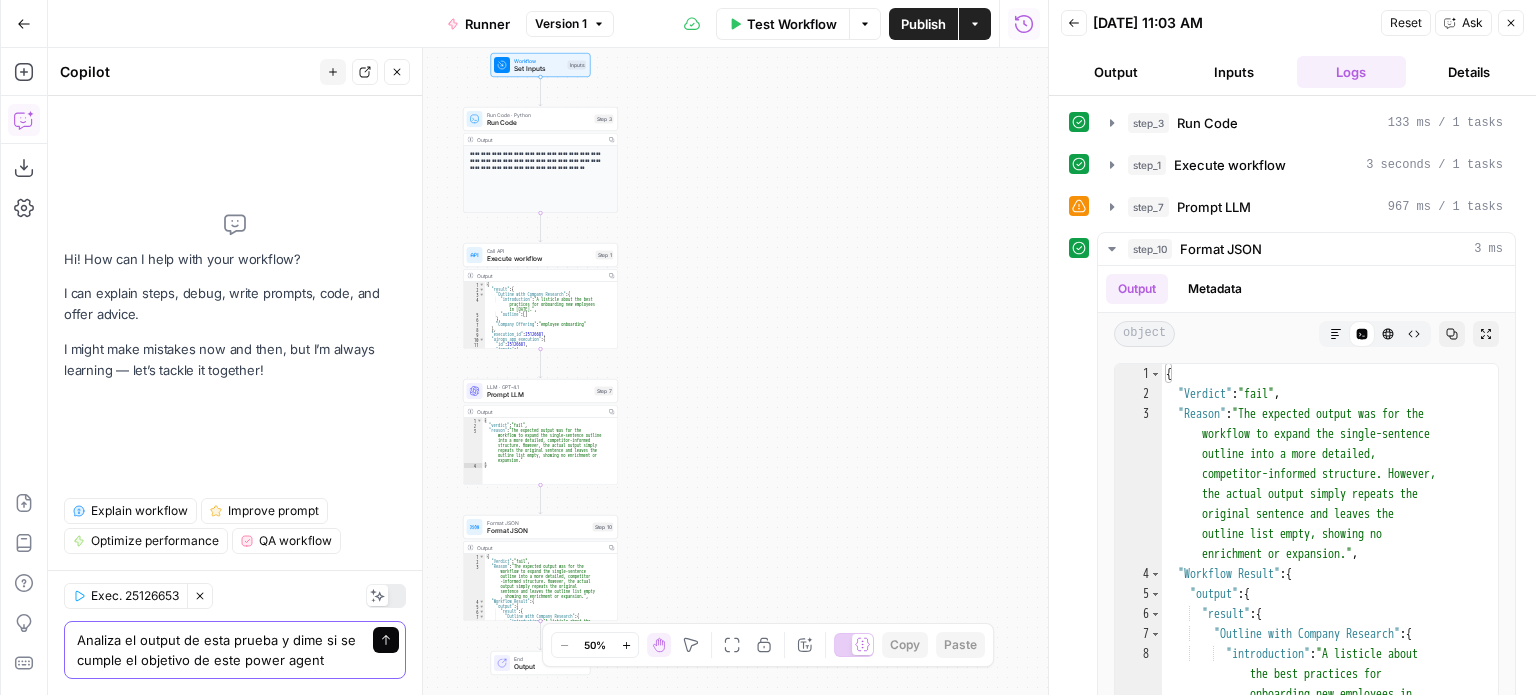 click 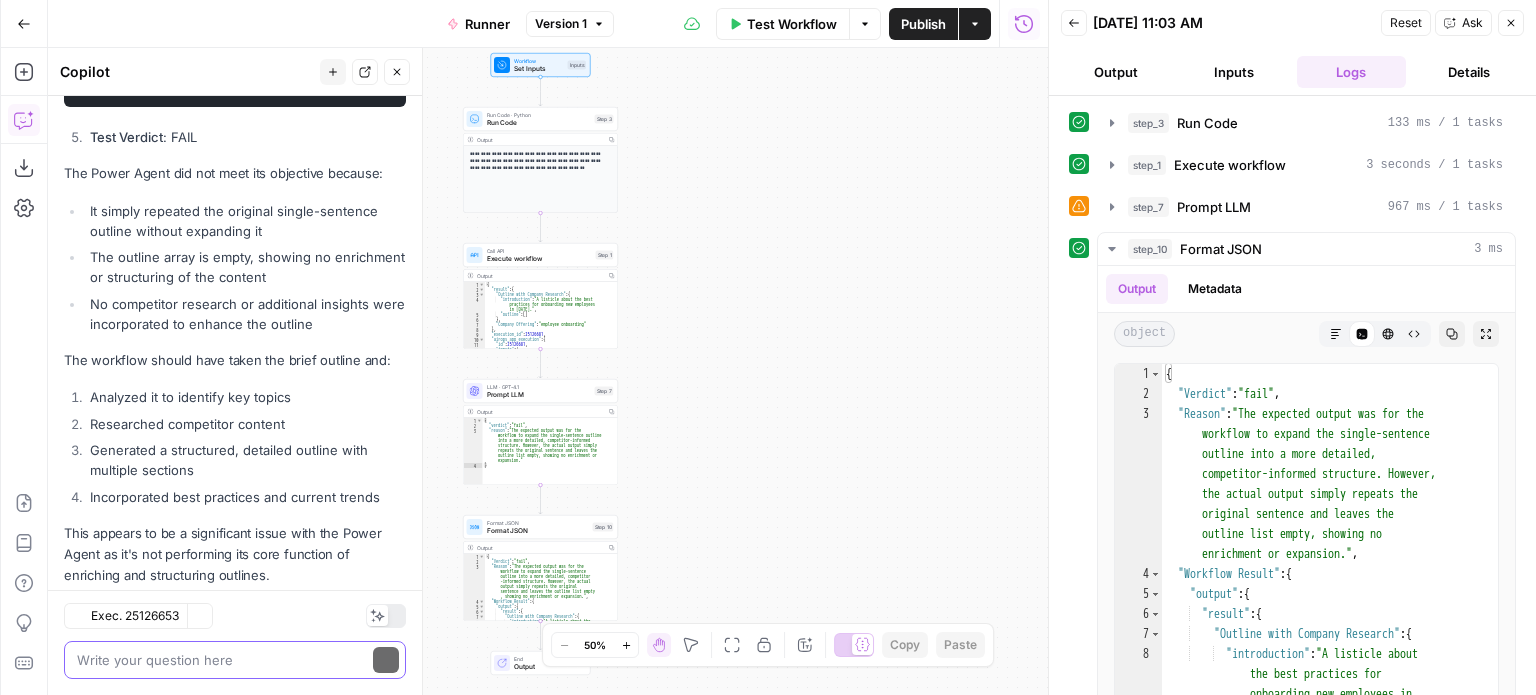 scroll, scrollTop: 887, scrollLeft: 0, axis: vertical 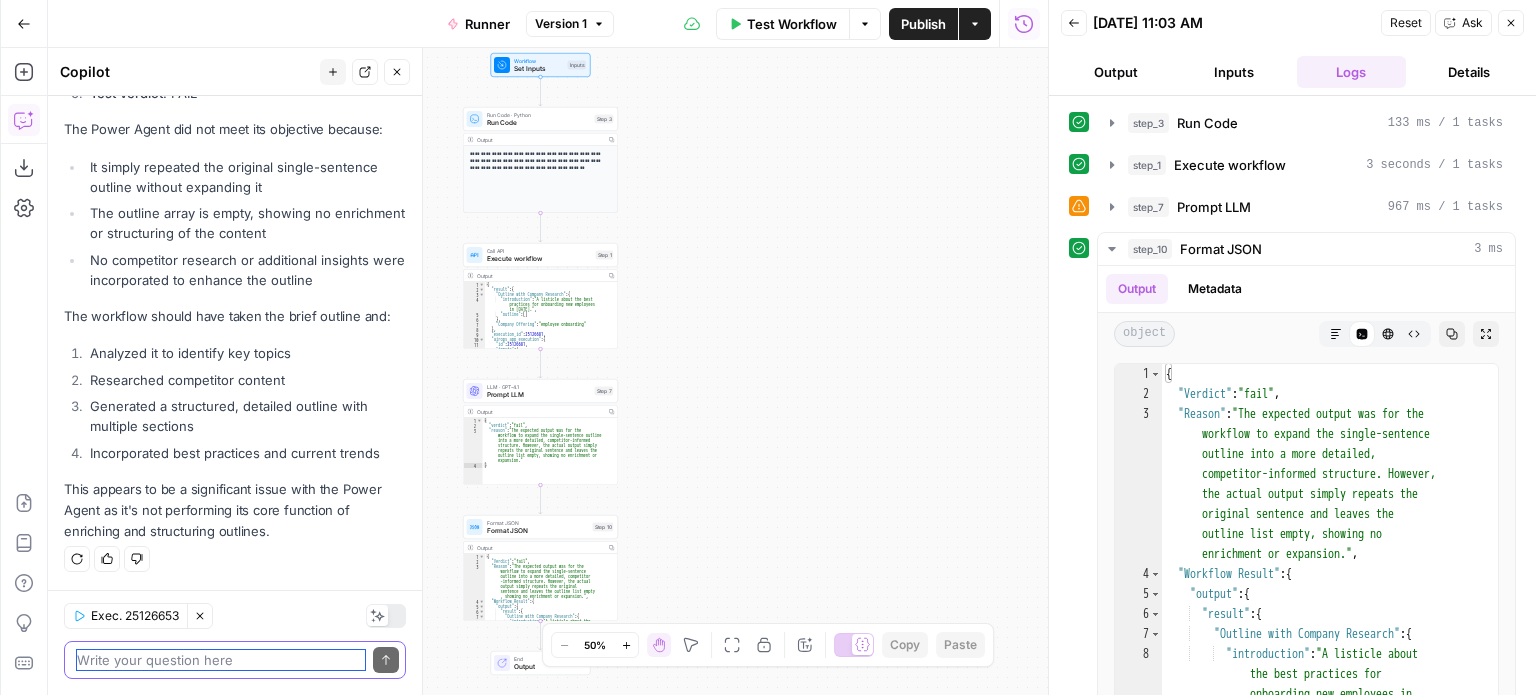 click at bounding box center (221, 660) 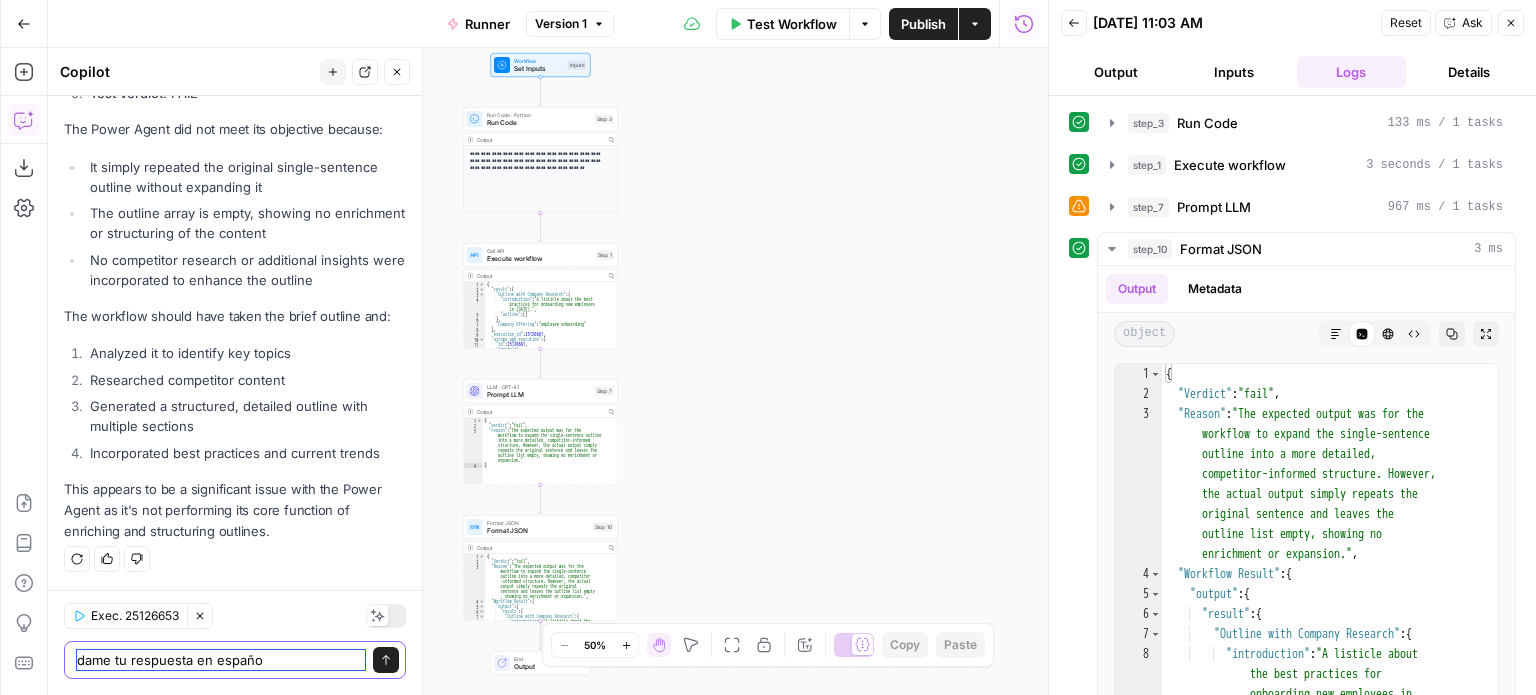 type on "dame tu respuesta en español" 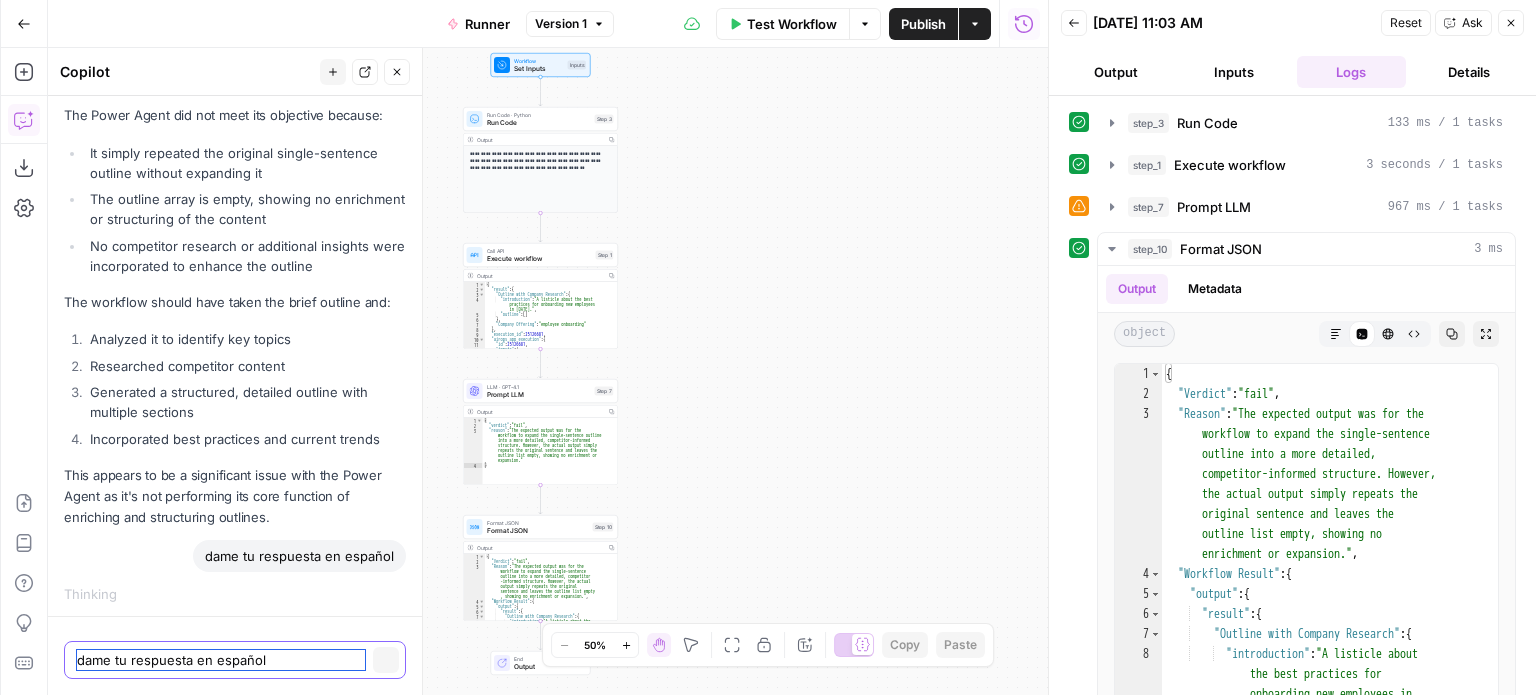 type 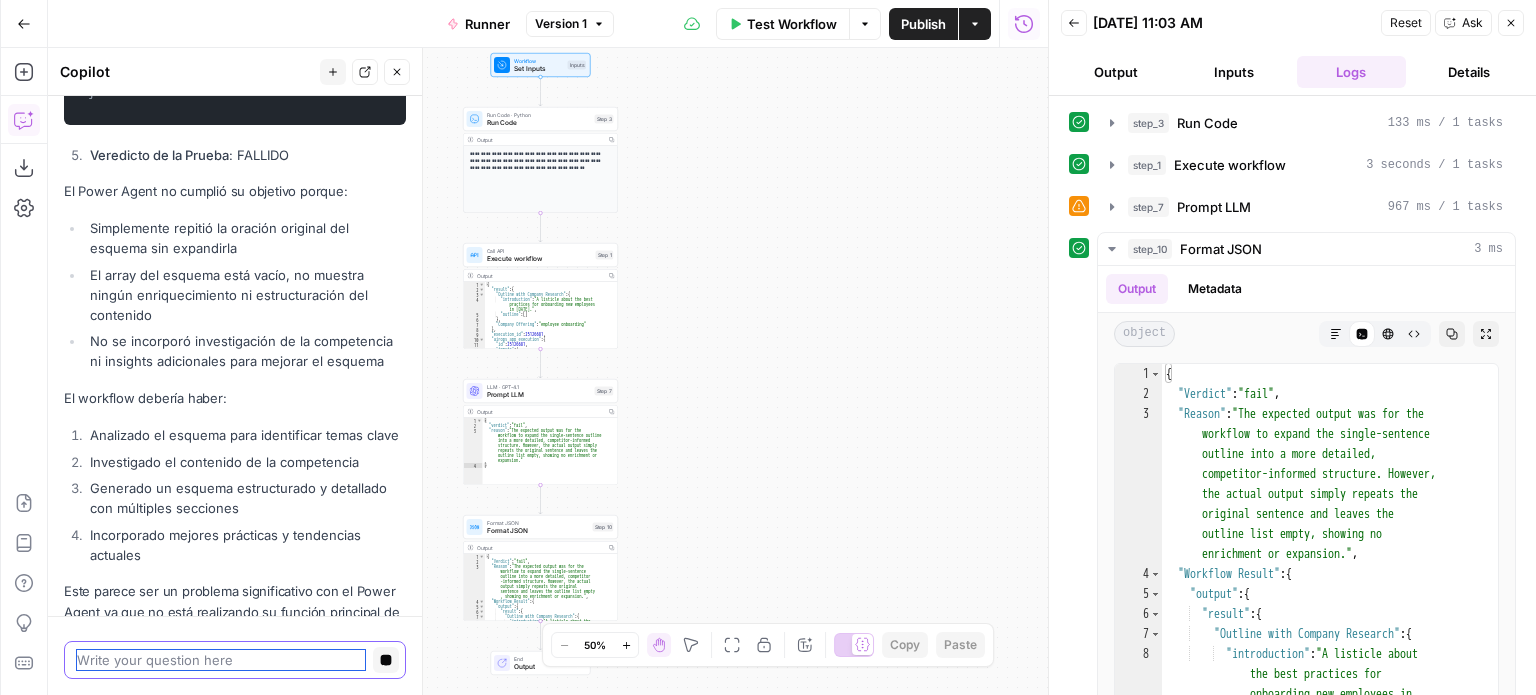 scroll, scrollTop: 2036, scrollLeft: 0, axis: vertical 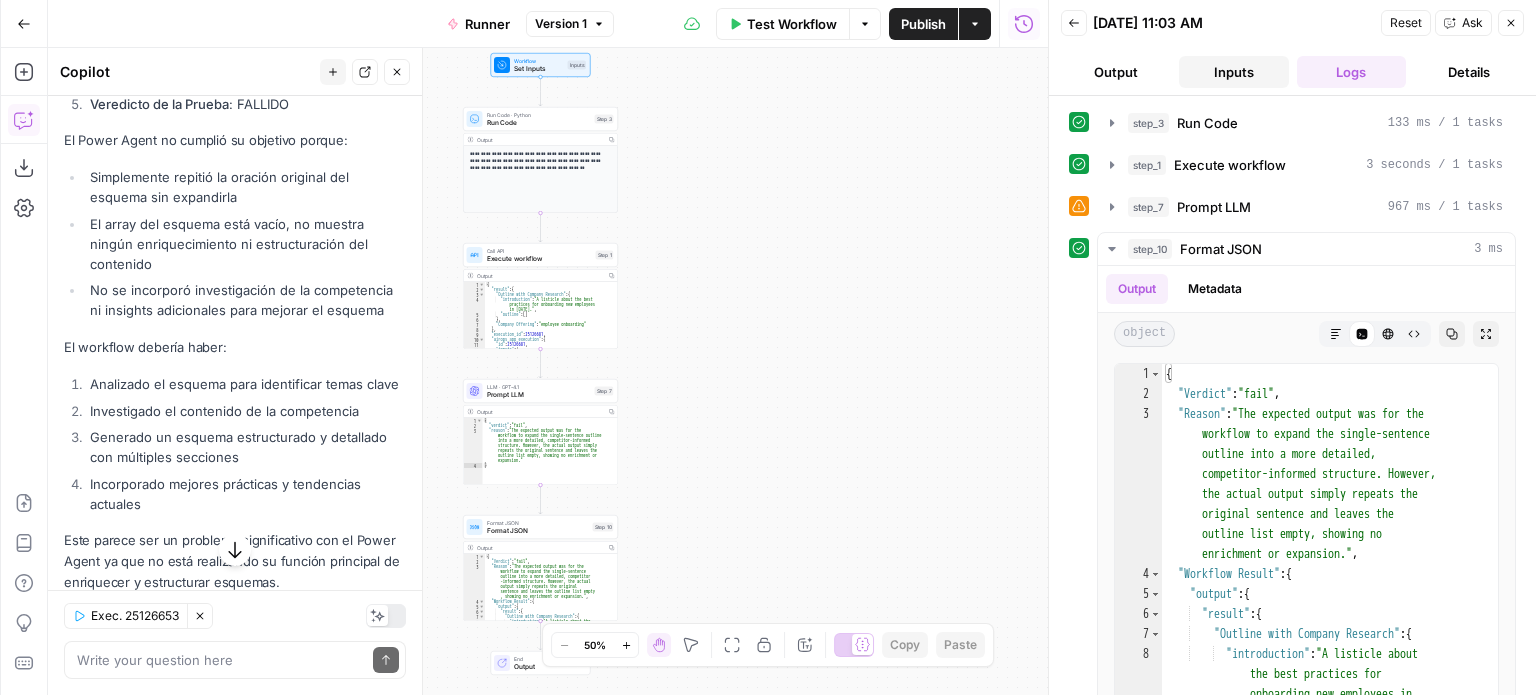 click on "Inputs" at bounding box center [1234, 72] 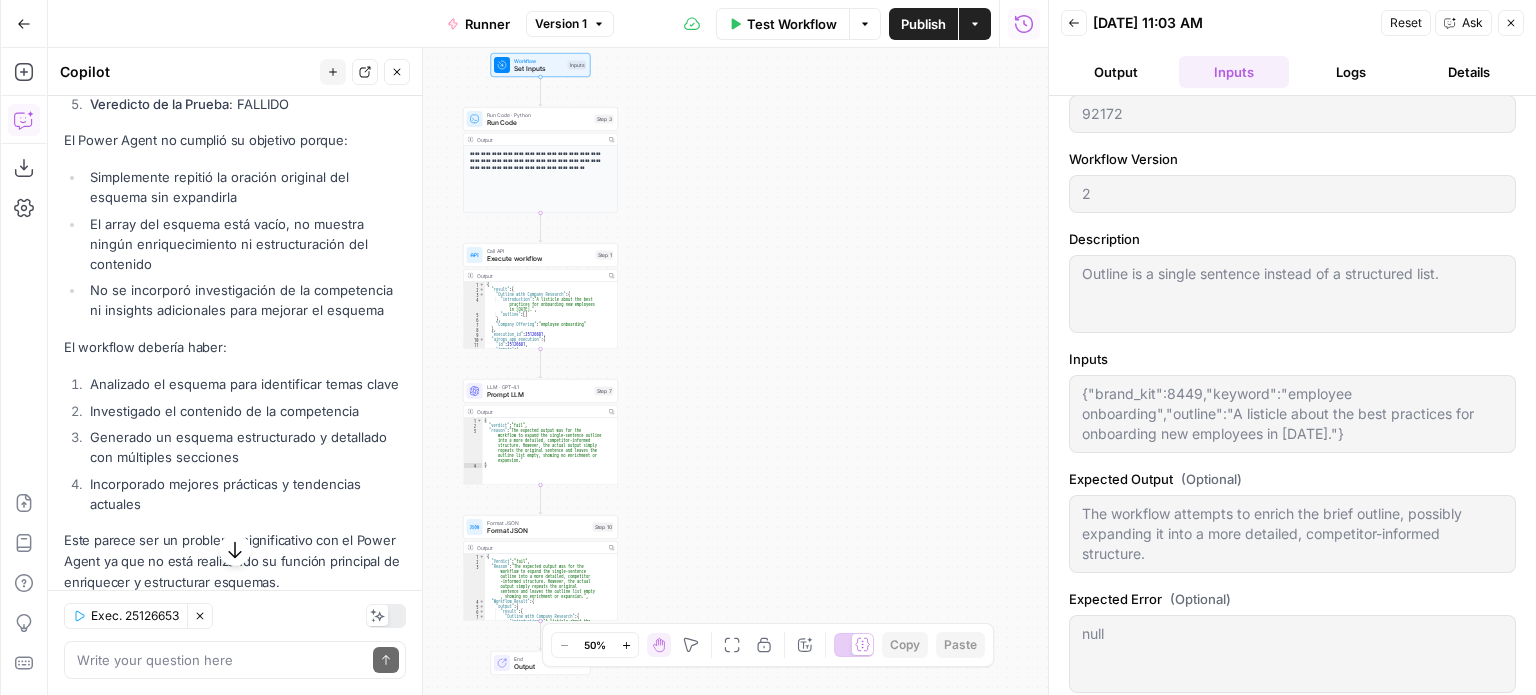 scroll, scrollTop: 51, scrollLeft: 0, axis: vertical 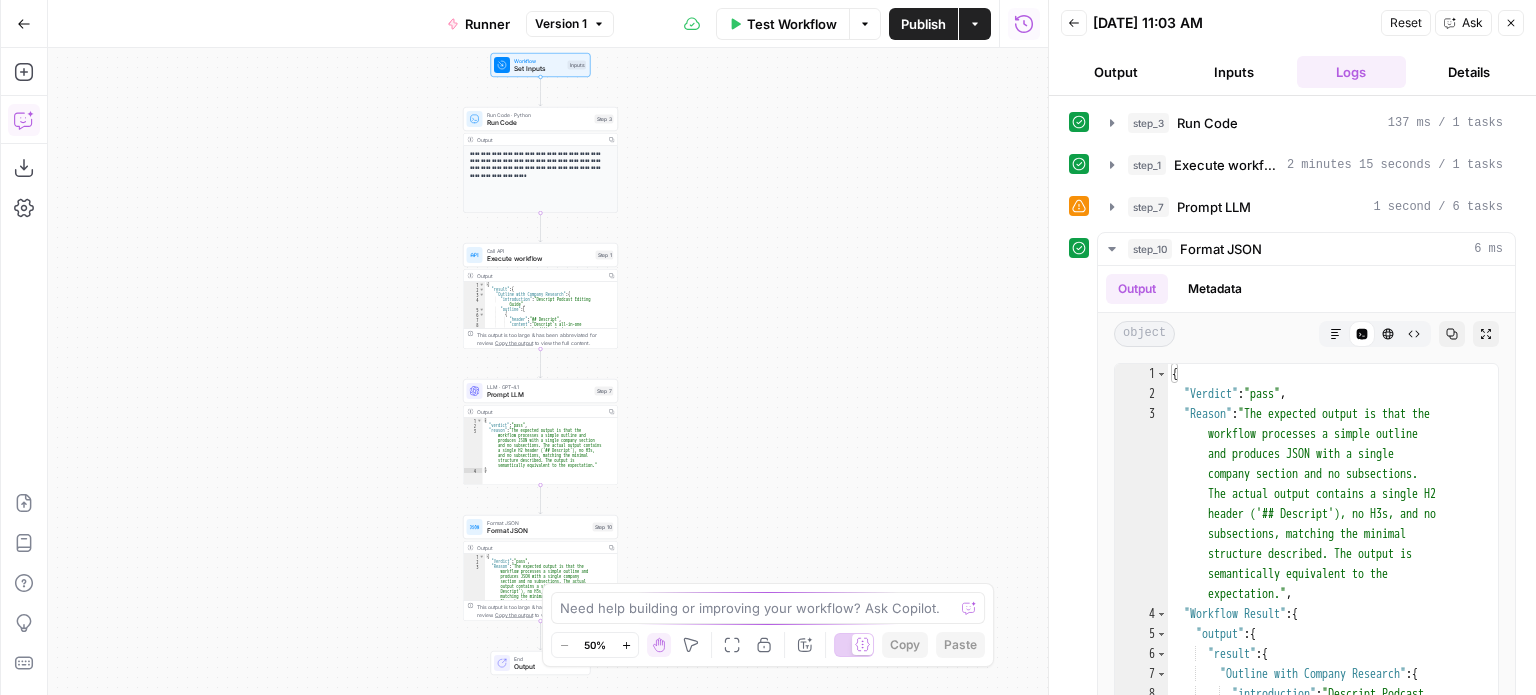 click 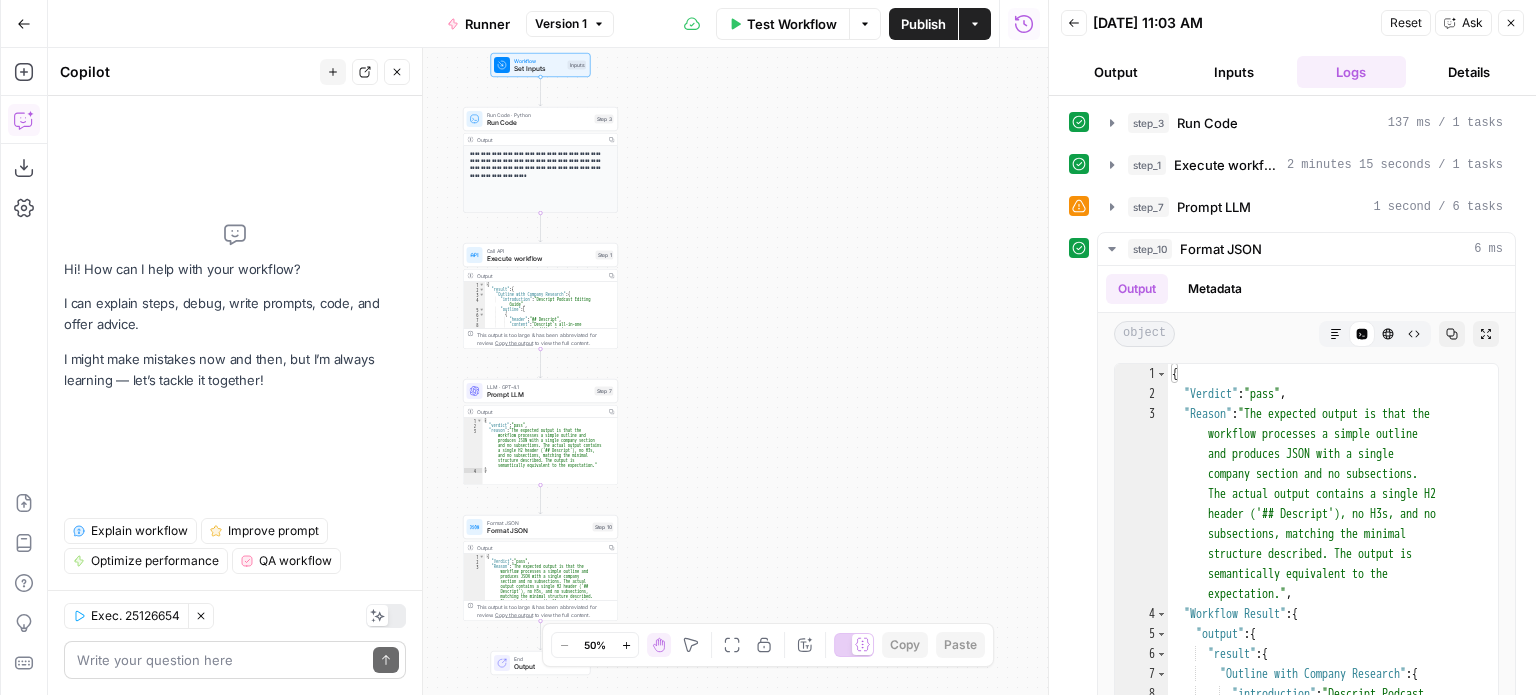 click at bounding box center (221, 660) 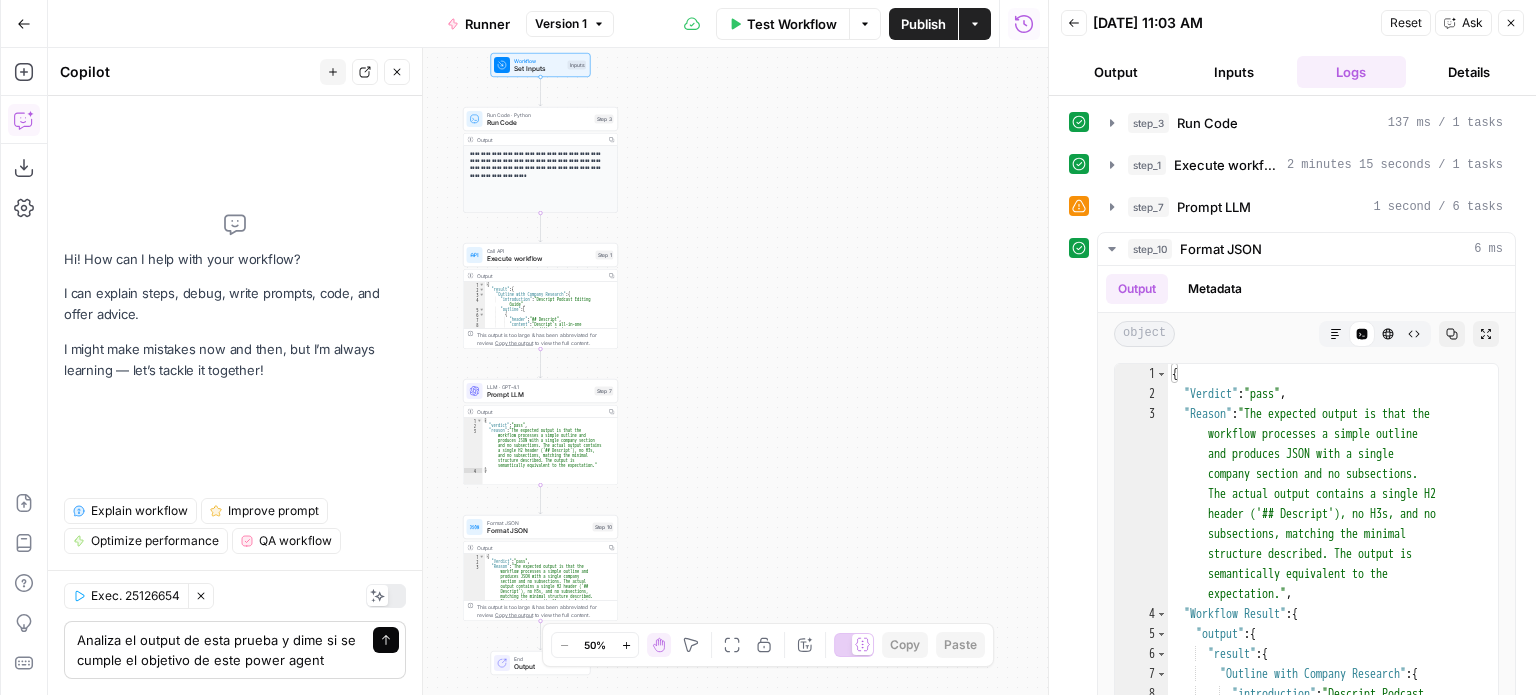 type on "Analiza el output de esta prueba y dime si se cumple el objetivo de este power agent" 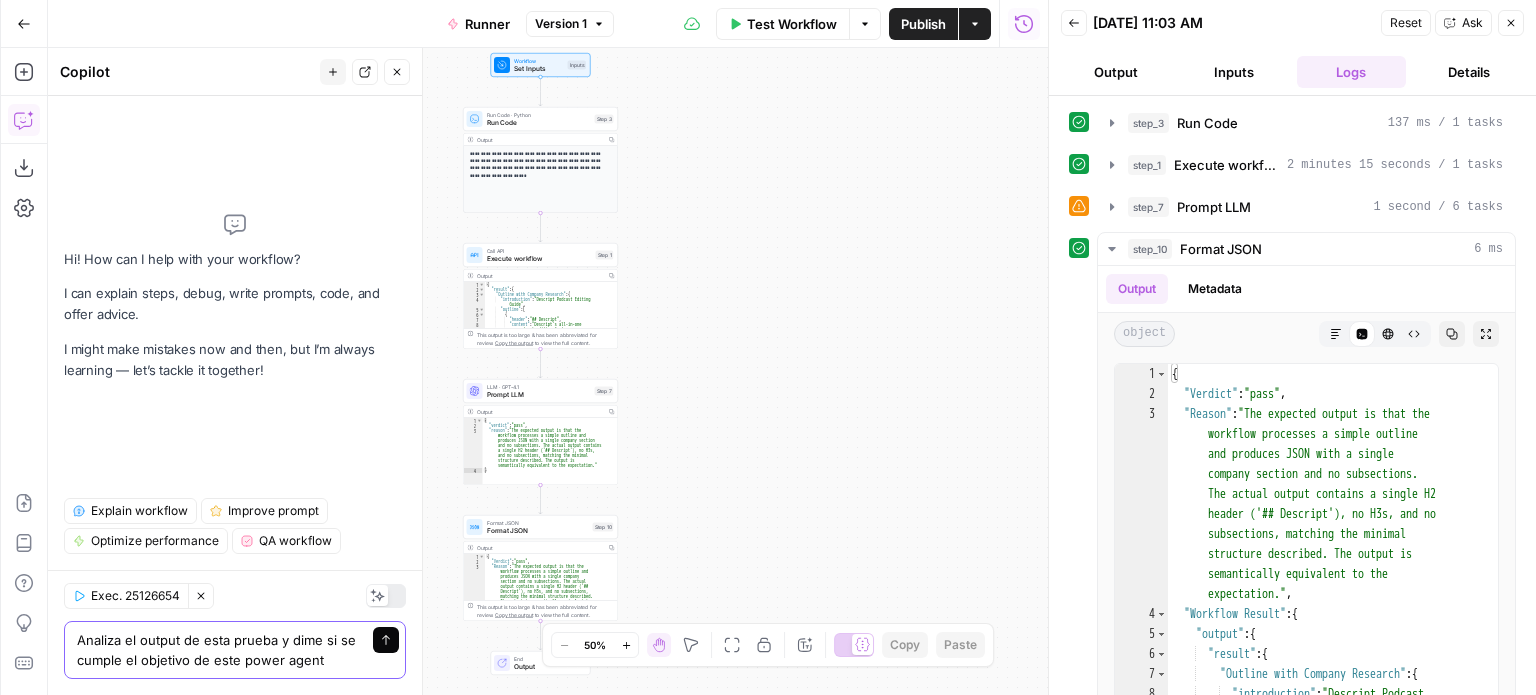 click on "Send" at bounding box center [386, 640] 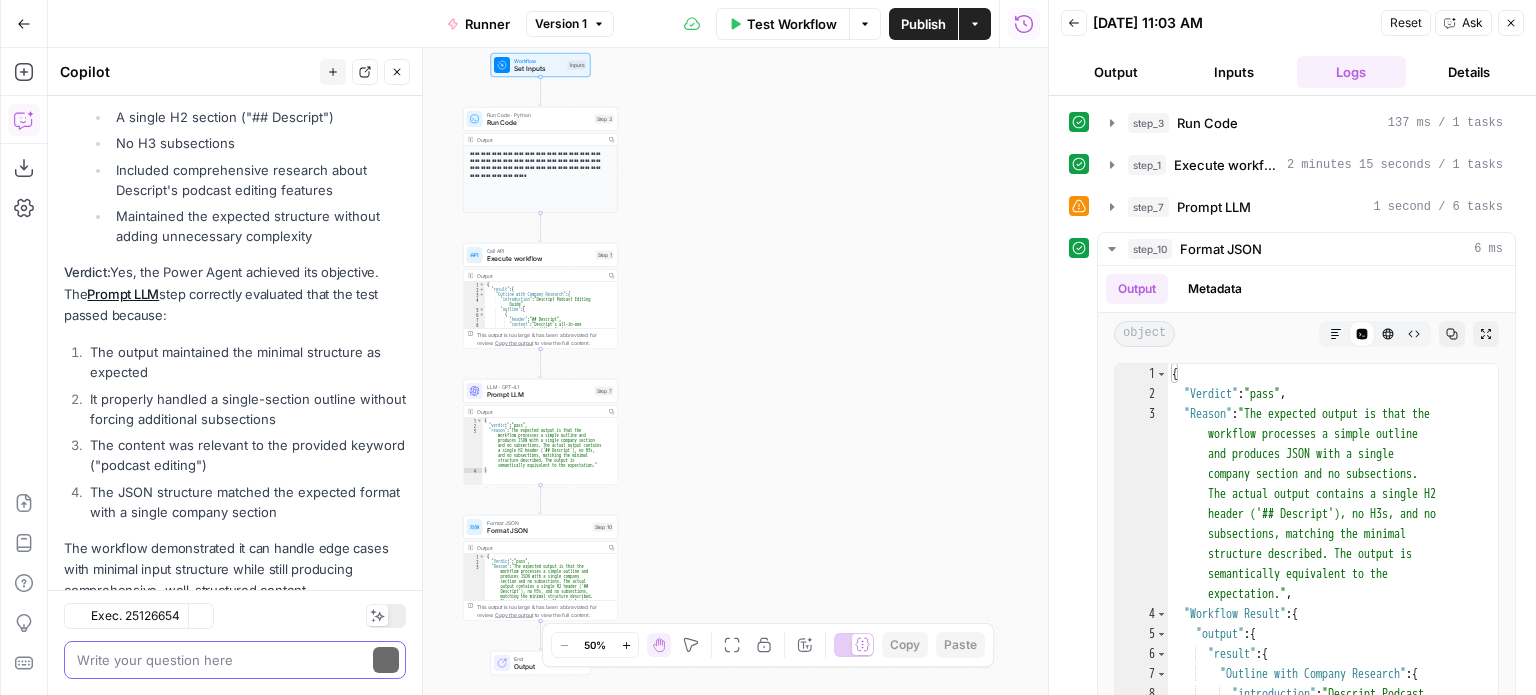scroll, scrollTop: 879, scrollLeft: 0, axis: vertical 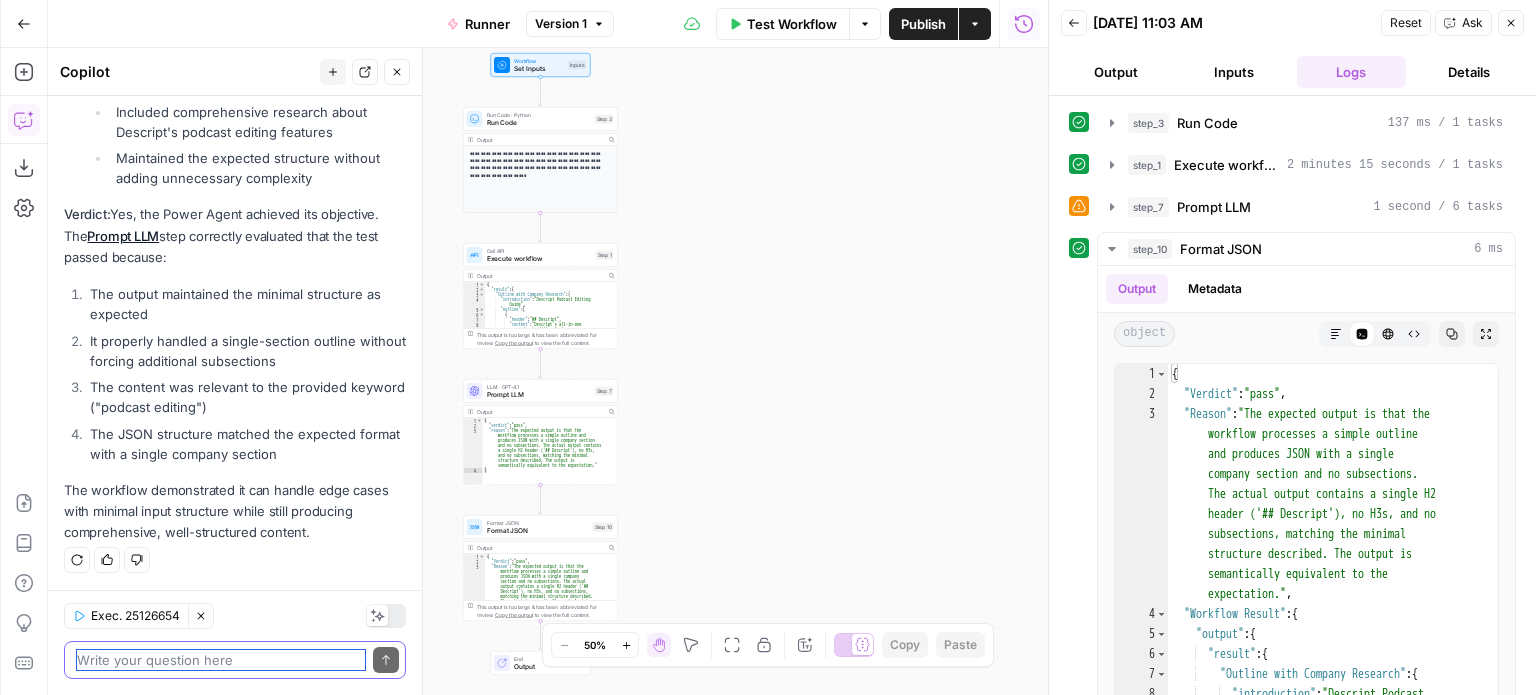 click at bounding box center [221, 660] 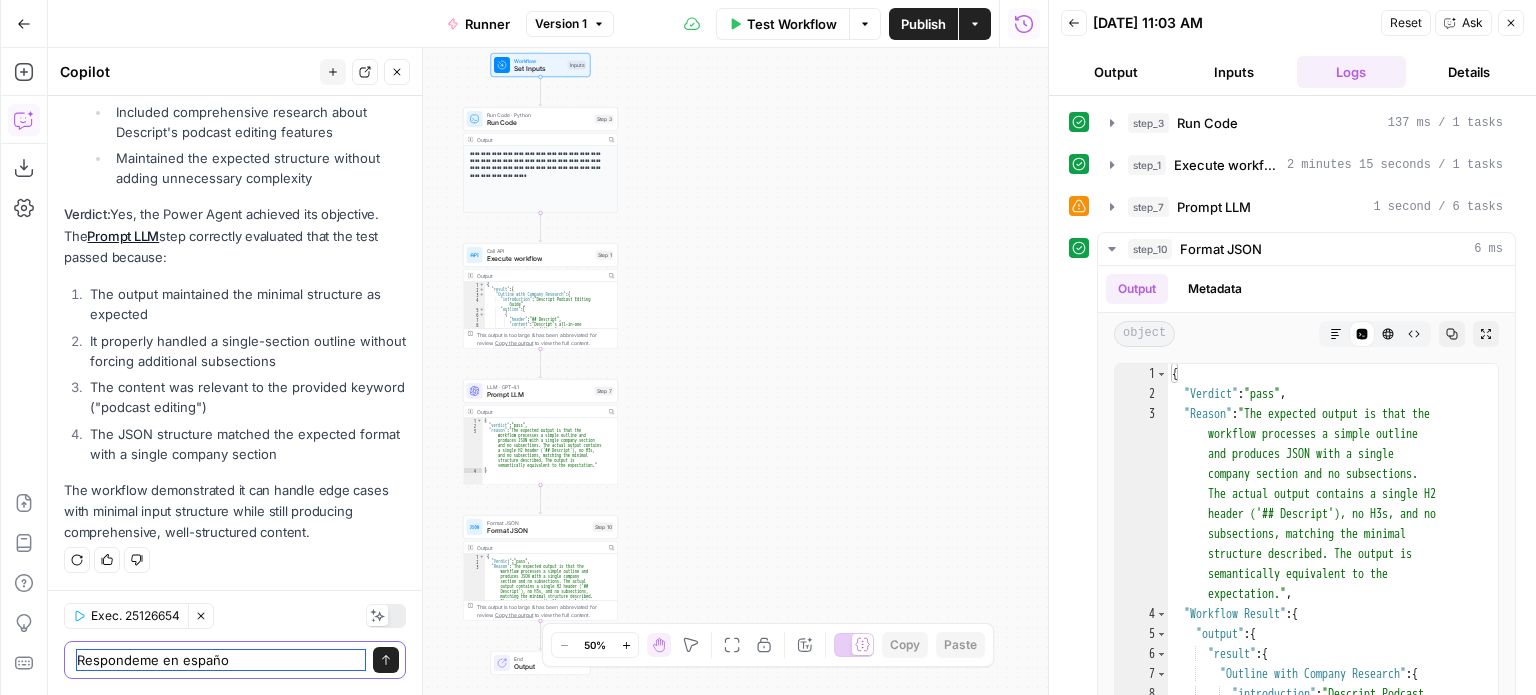 type on "Respondeme en español" 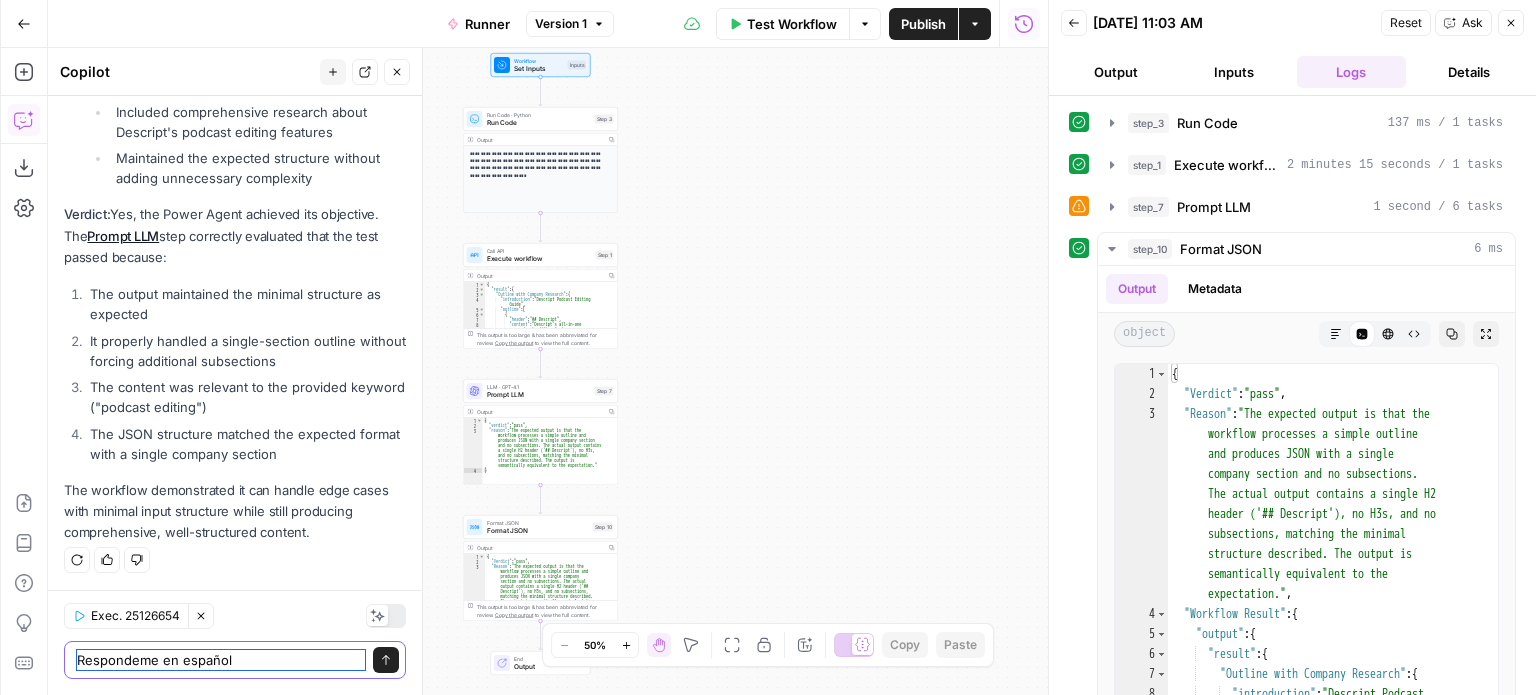 type 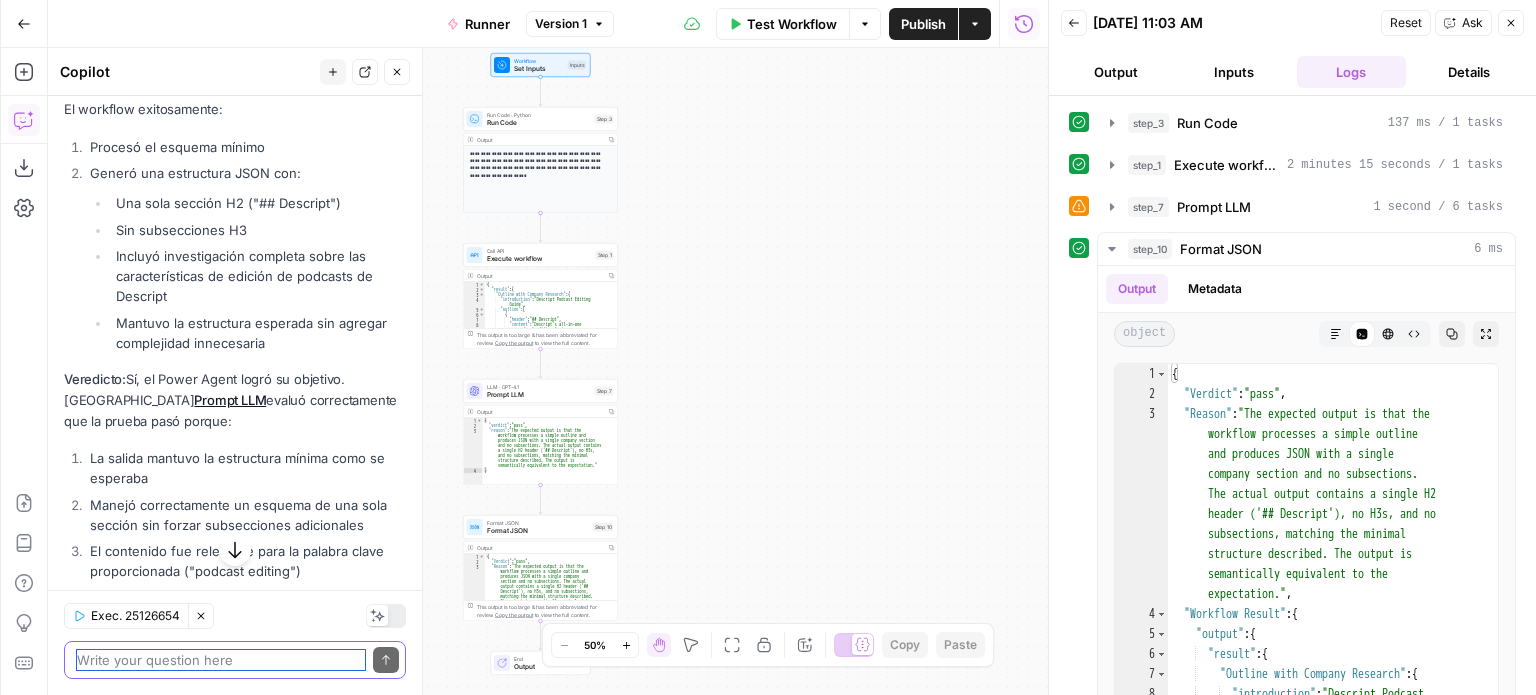 scroll, scrollTop: 1972, scrollLeft: 0, axis: vertical 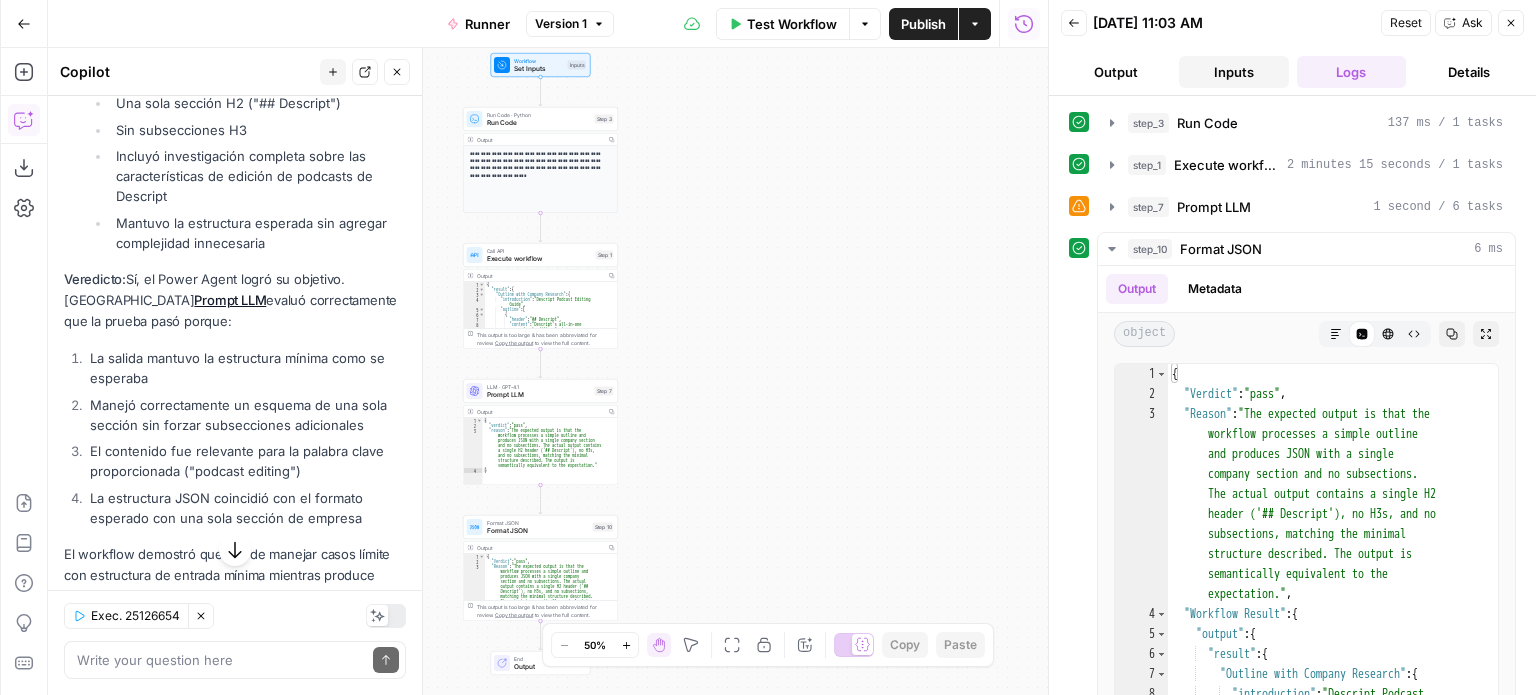 click on "Inputs" at bounding box center [1234, 72] 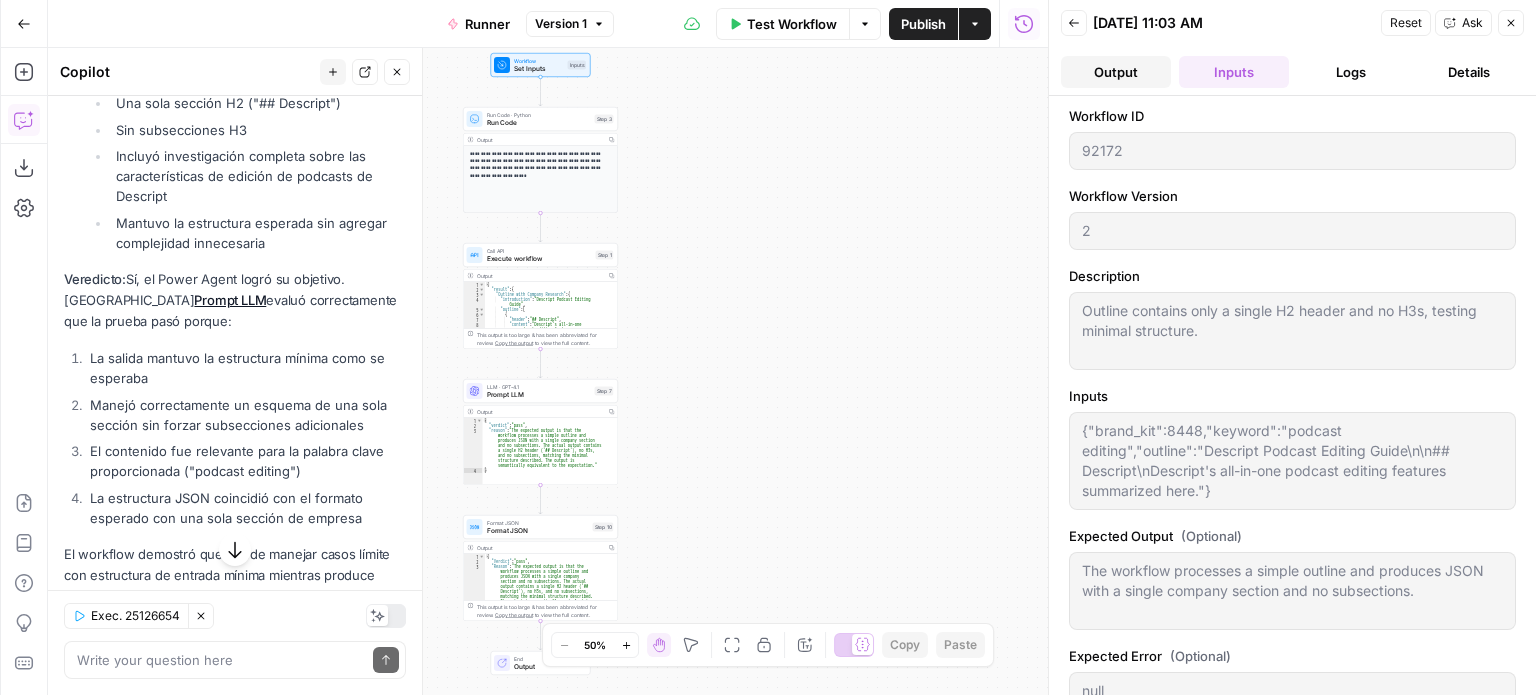 click on "Output" at bounding box center [1116, 72] 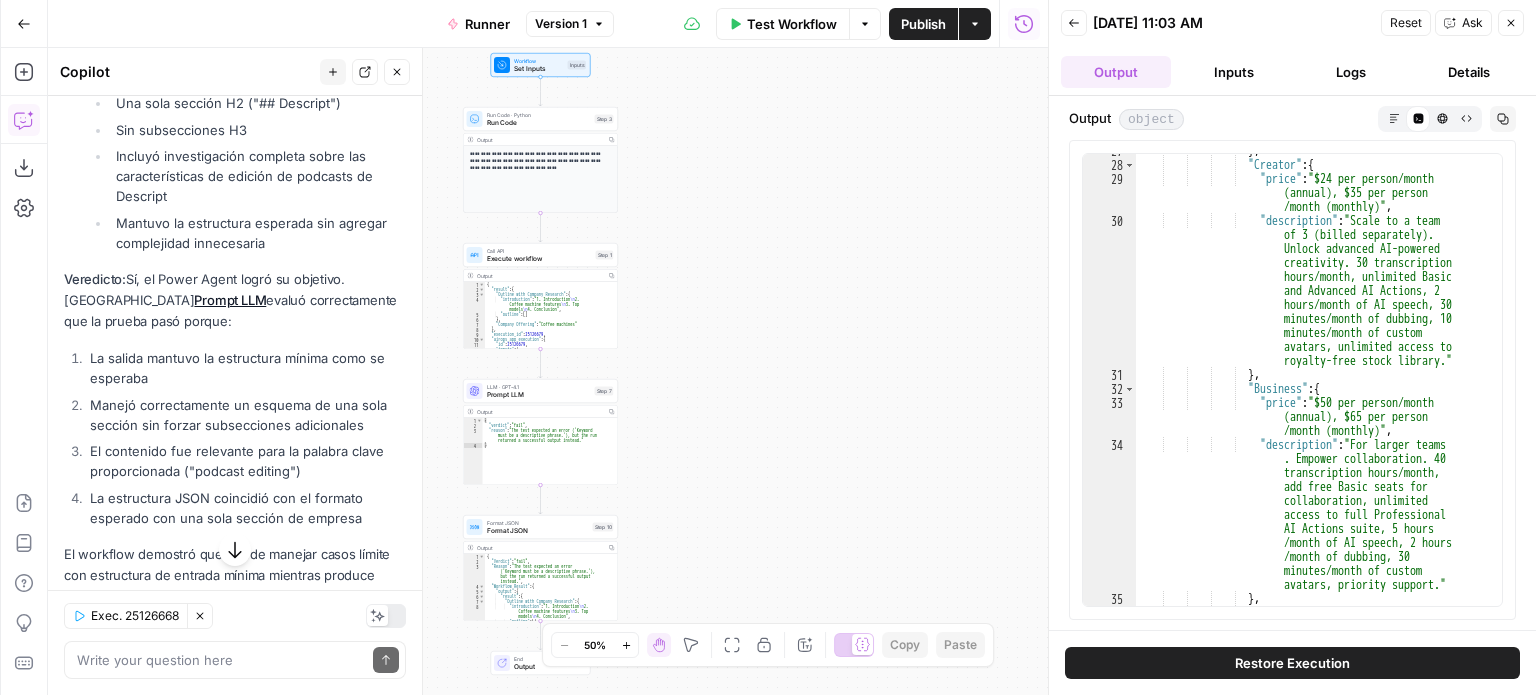 scroll, scrollTop: 6000, scrollLeft: 0, axis: vertical 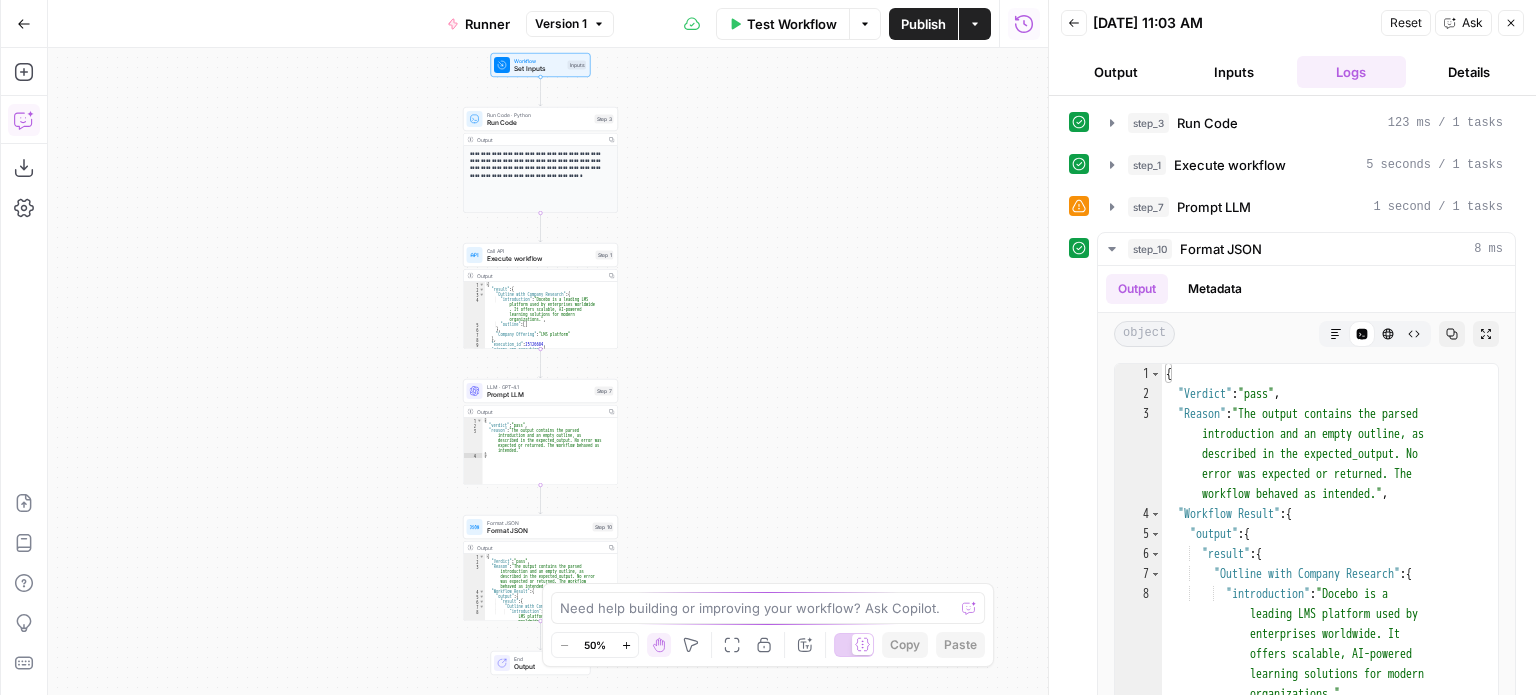 click 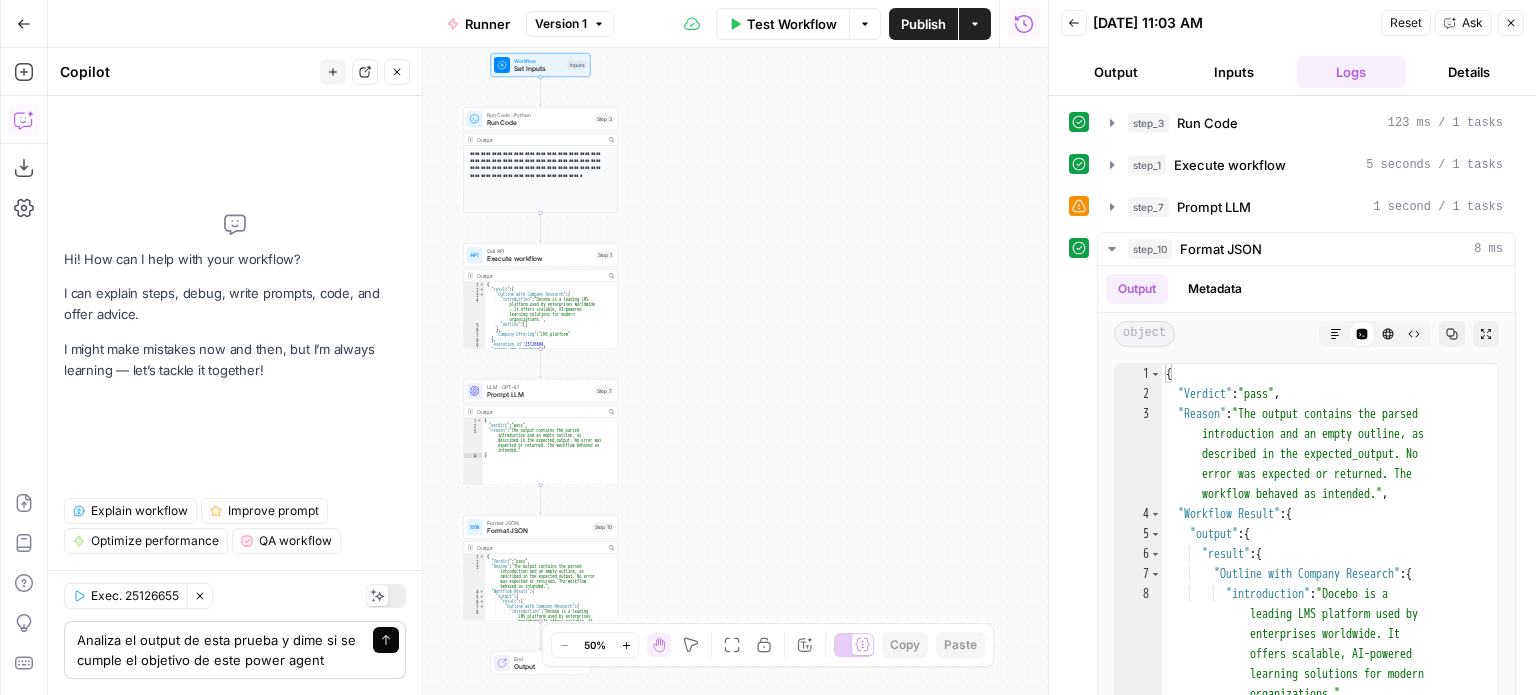 type on "Analiza el output de esta prueba y dime si se cumple el objetivo de este power agent" 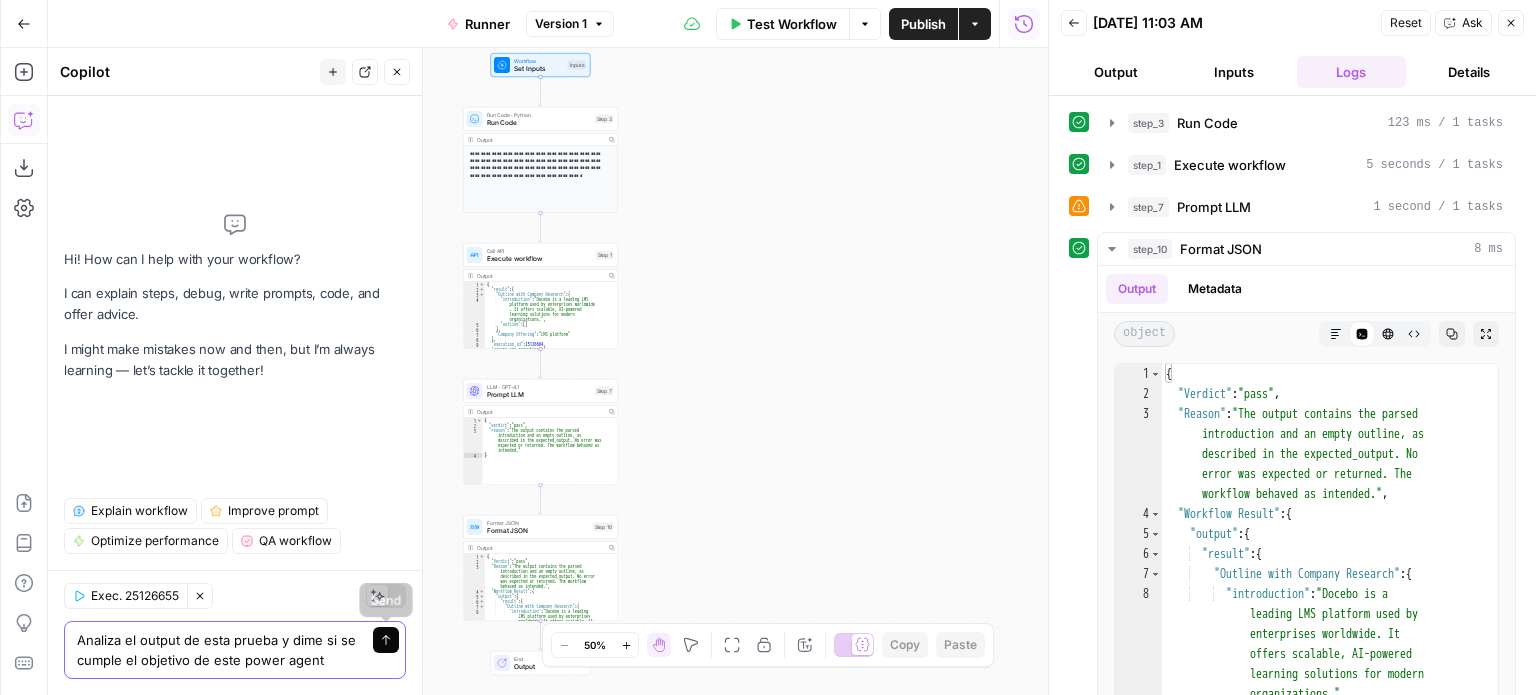 click 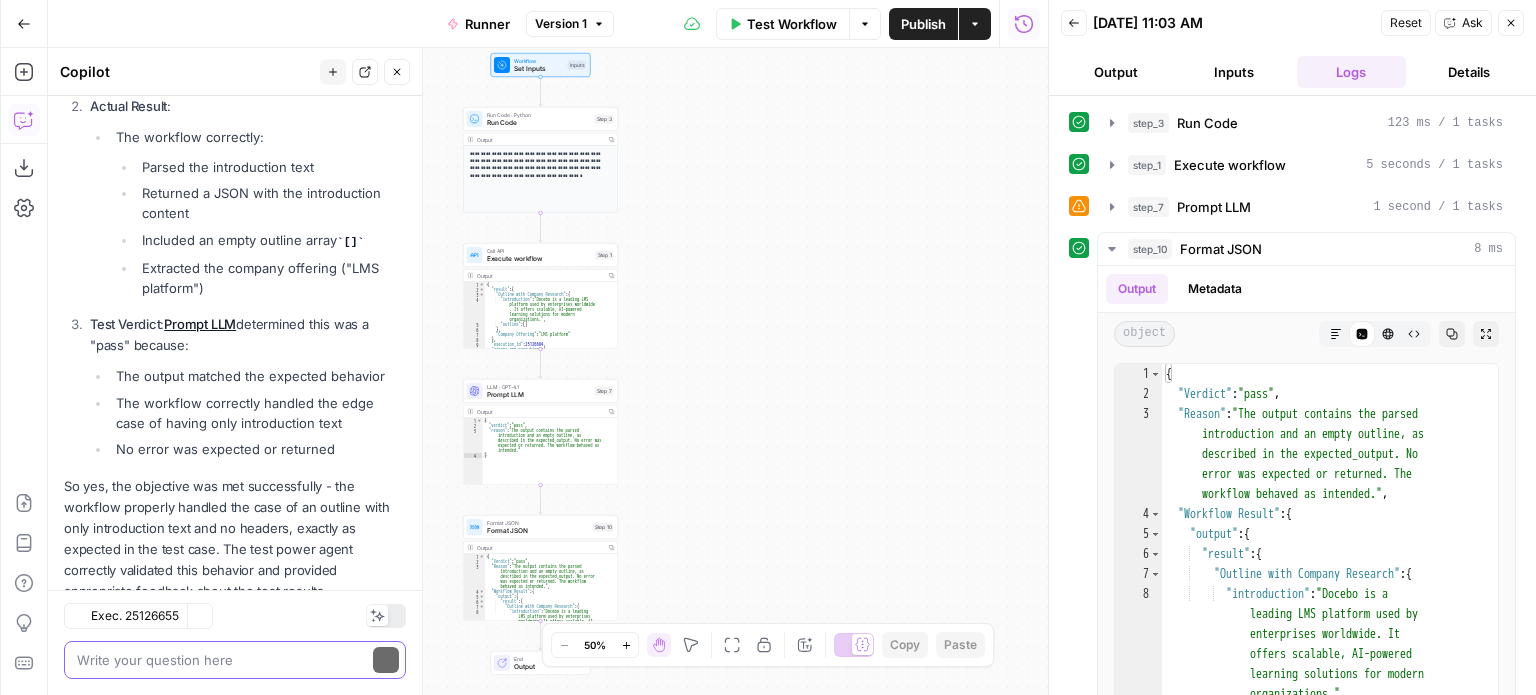 scroll, scrollTop: 712, scrollLeft: 0, axis: vertical 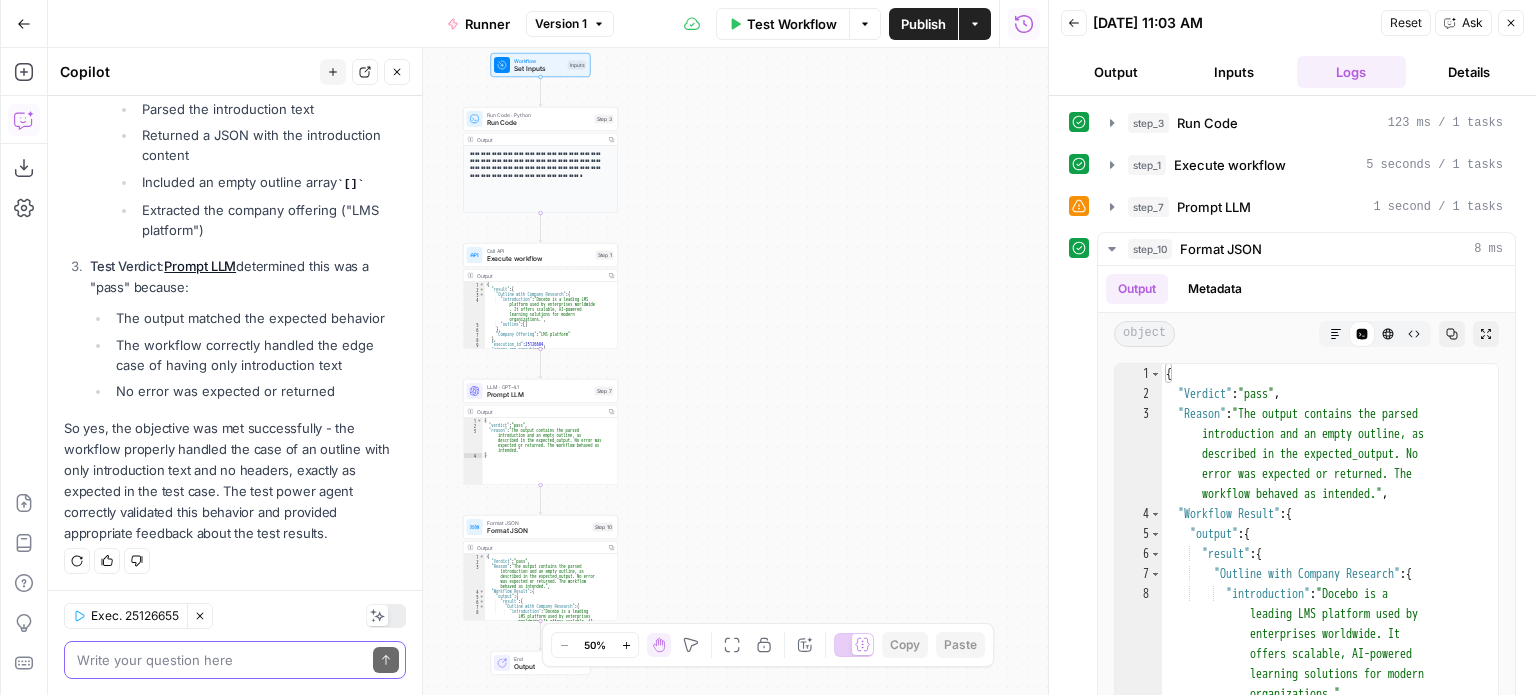 click on "Write your question here Send" at bounding box center (235, 660) 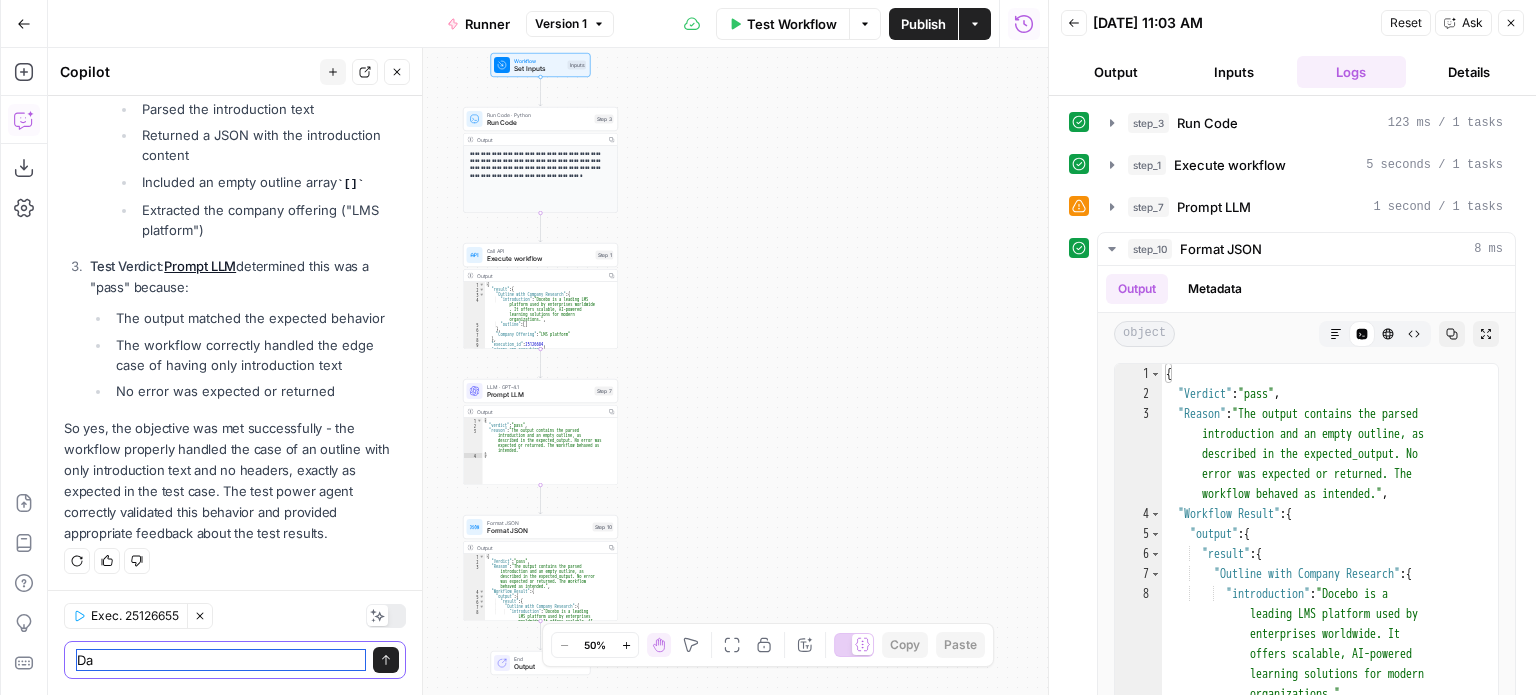 type on "D" 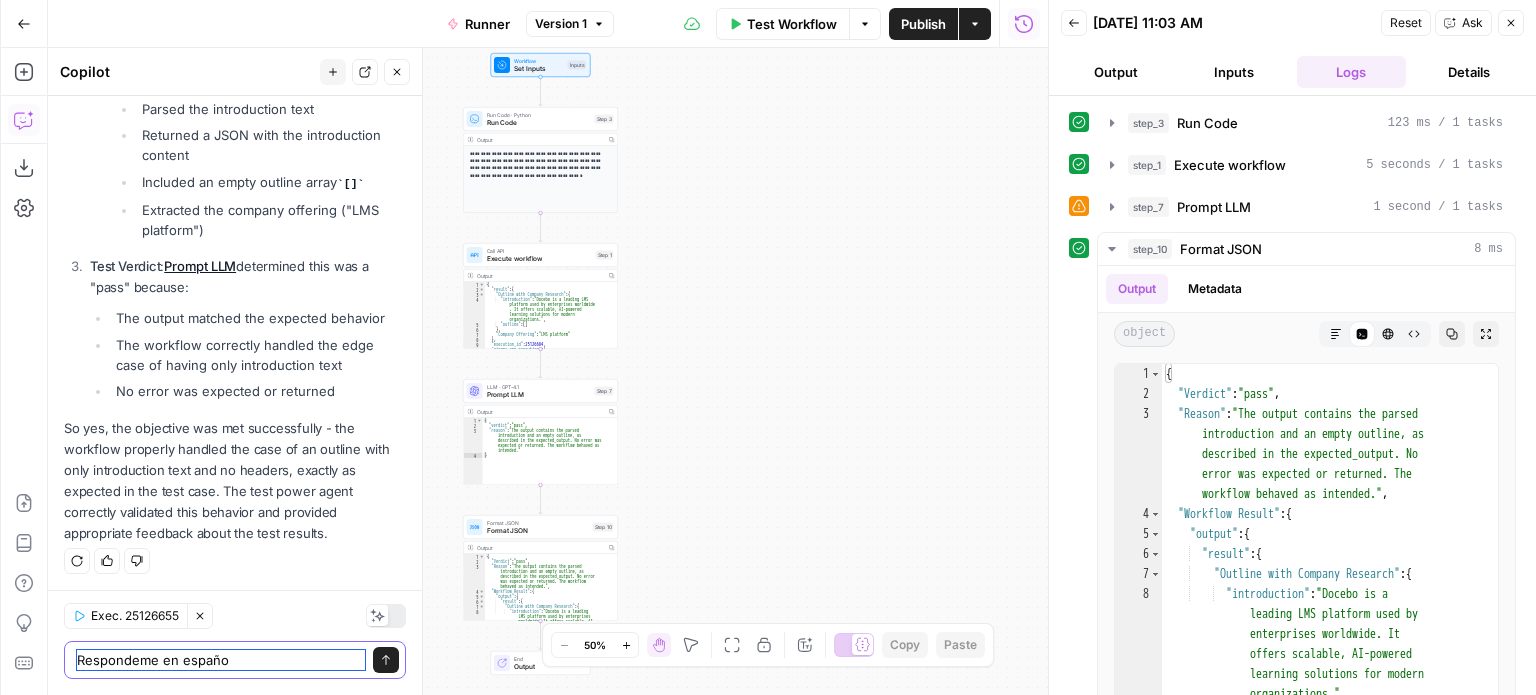 type on "Respondeme en español" 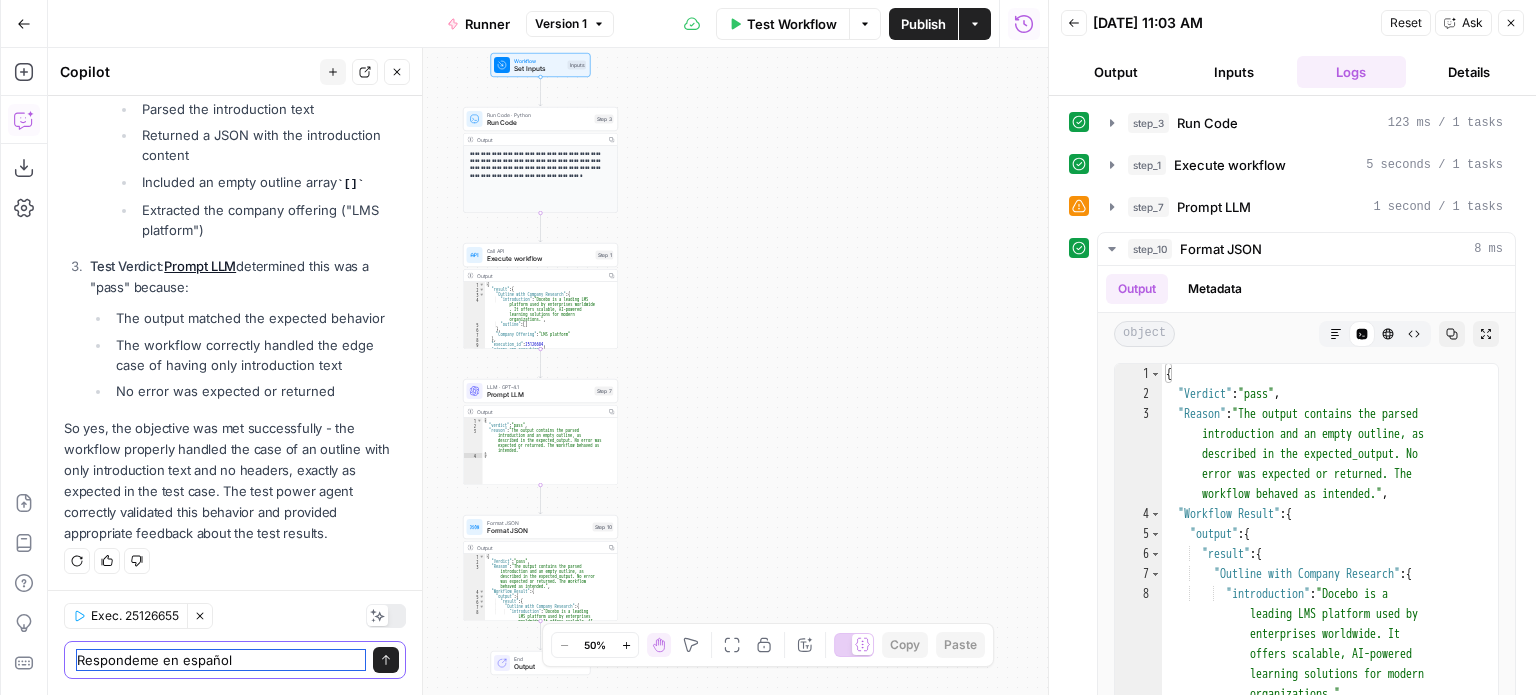 type 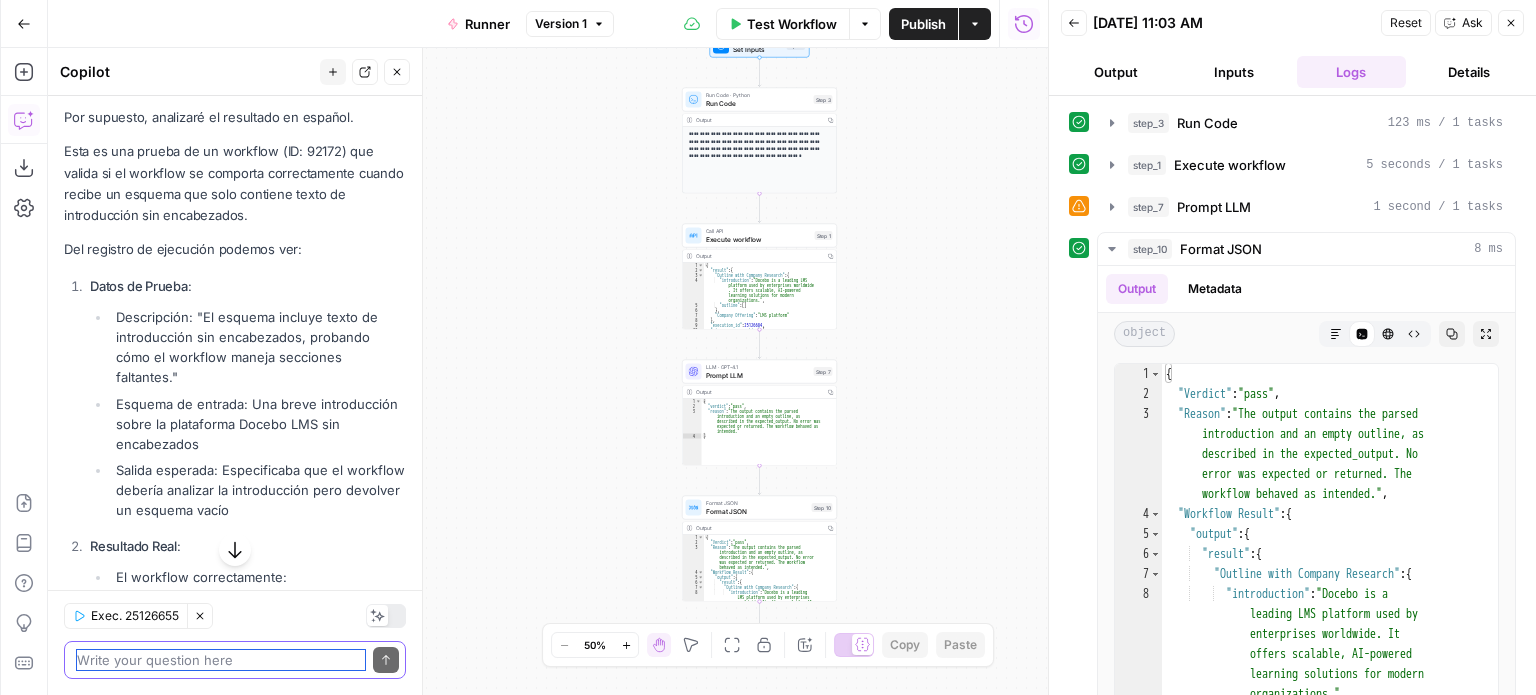 scroll, scrollTop: 1204, scrollLeft: 0, axis: vertical 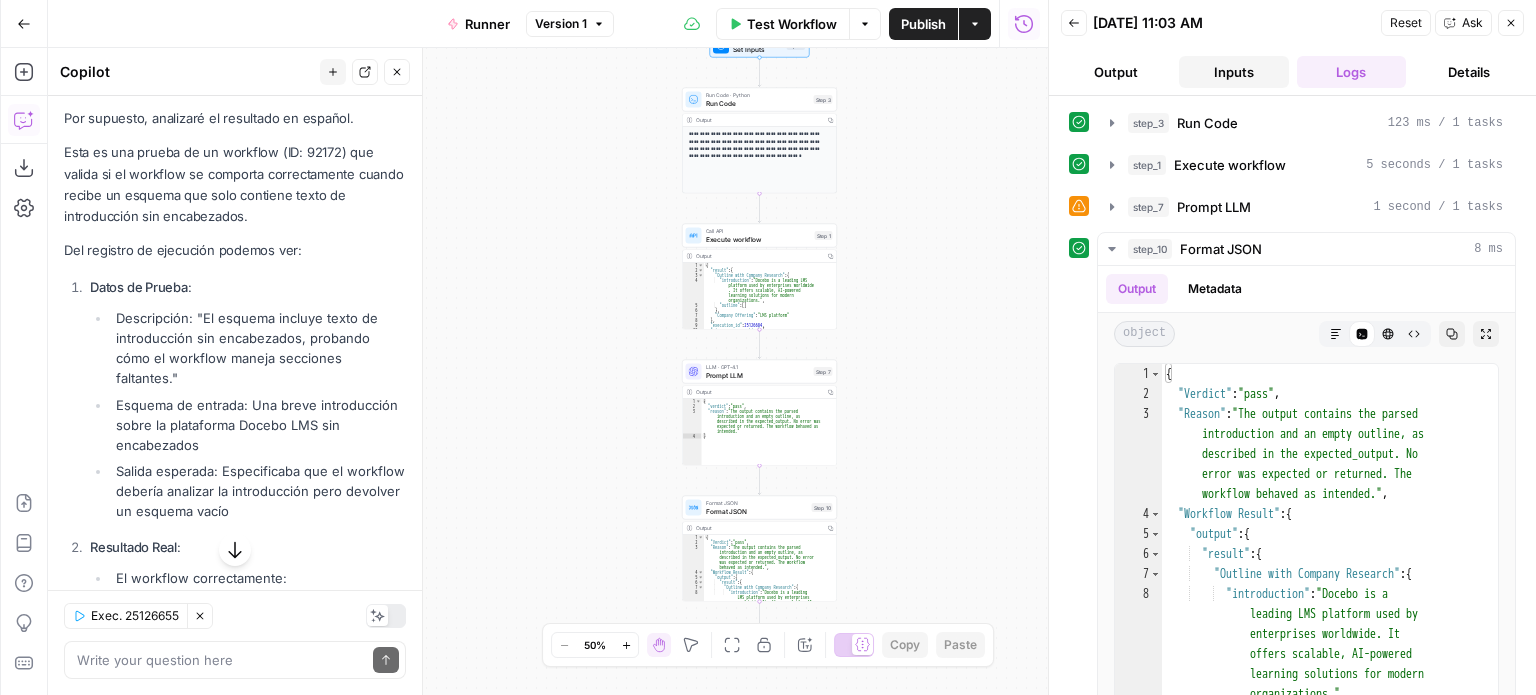 click on "Inputs" at bounding box center [1234, 72] 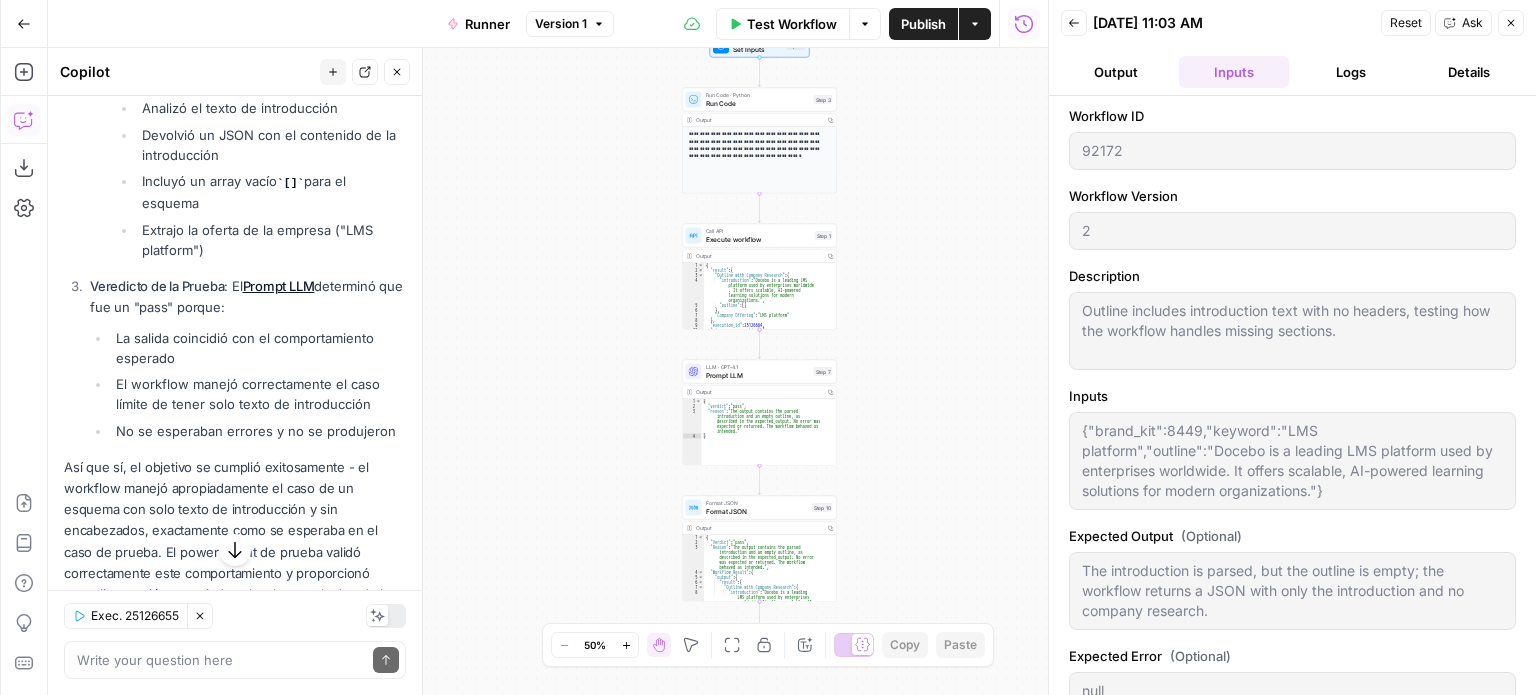 scroll, scrollTop: 1784, scrollLeft: 0, axis: vertical 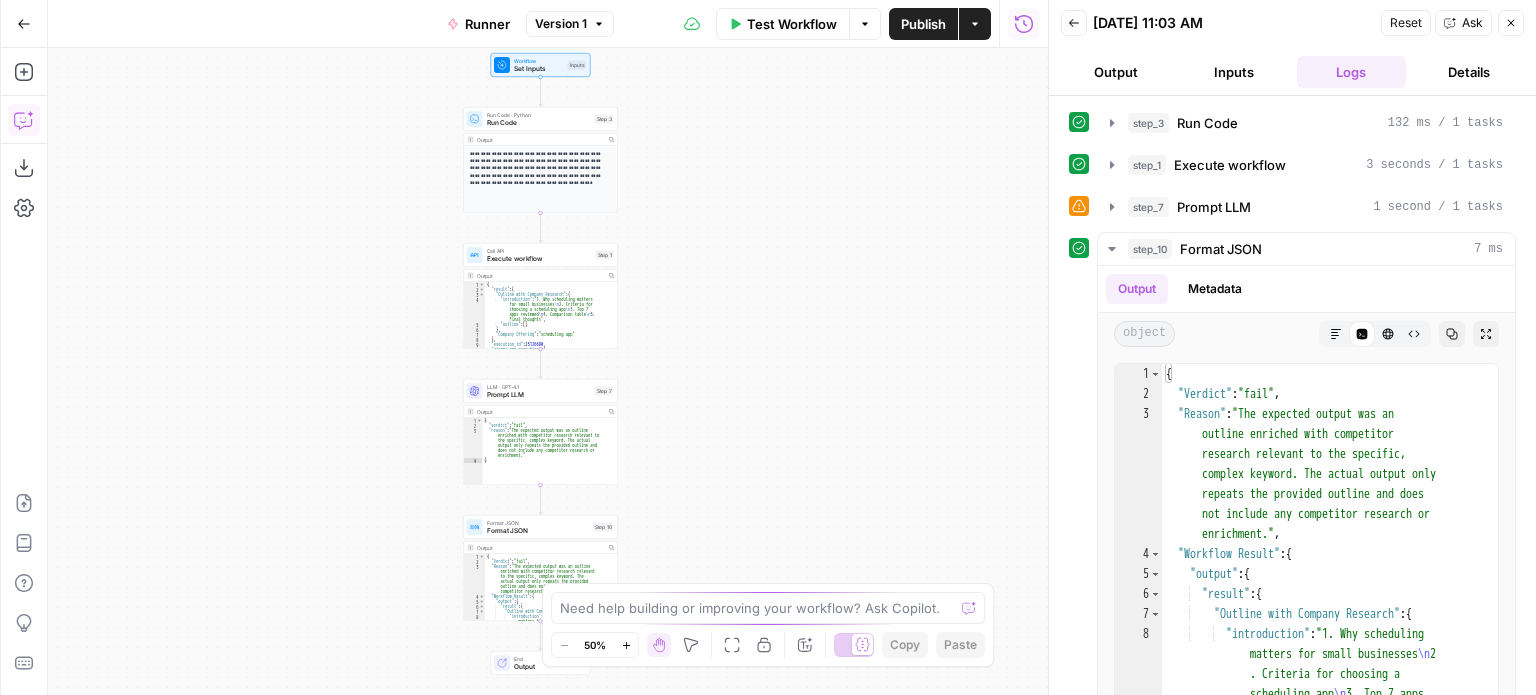 click 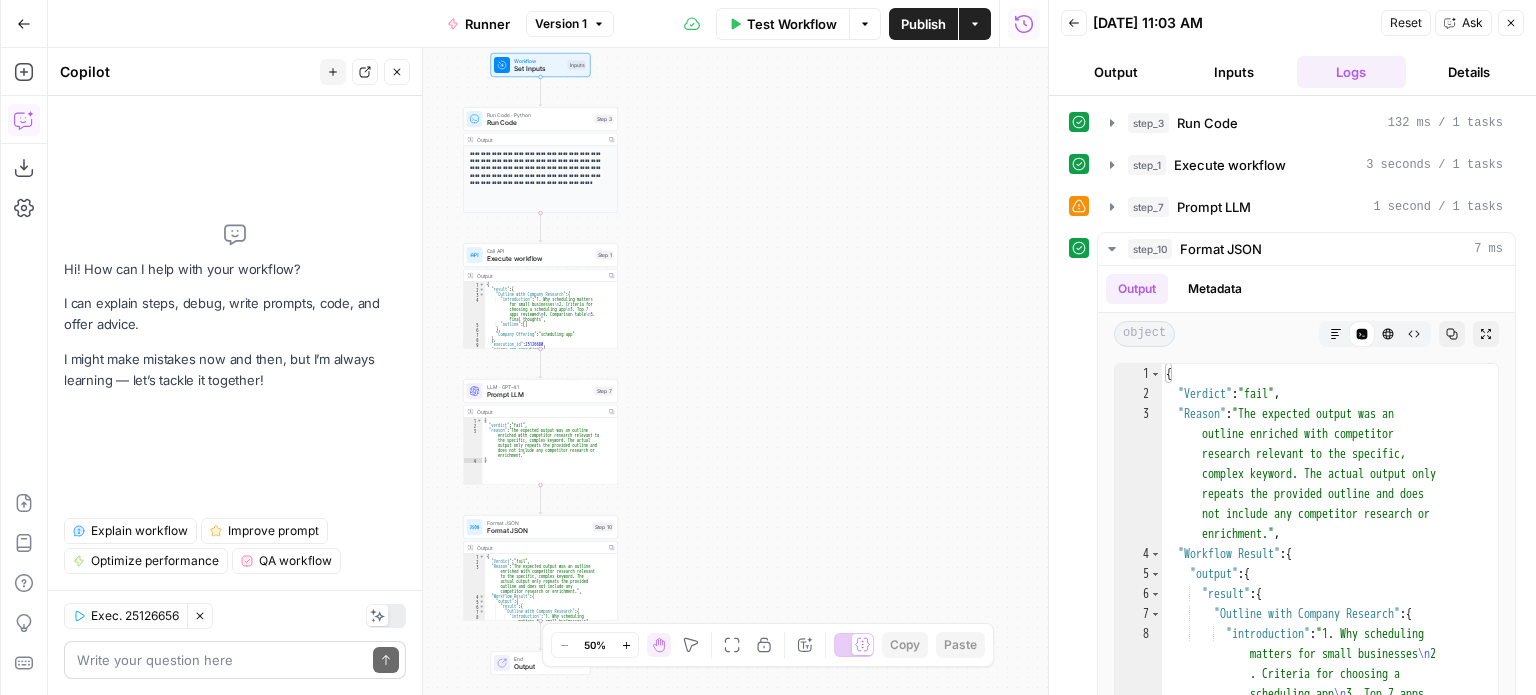 click at bounding box center (221, 660) 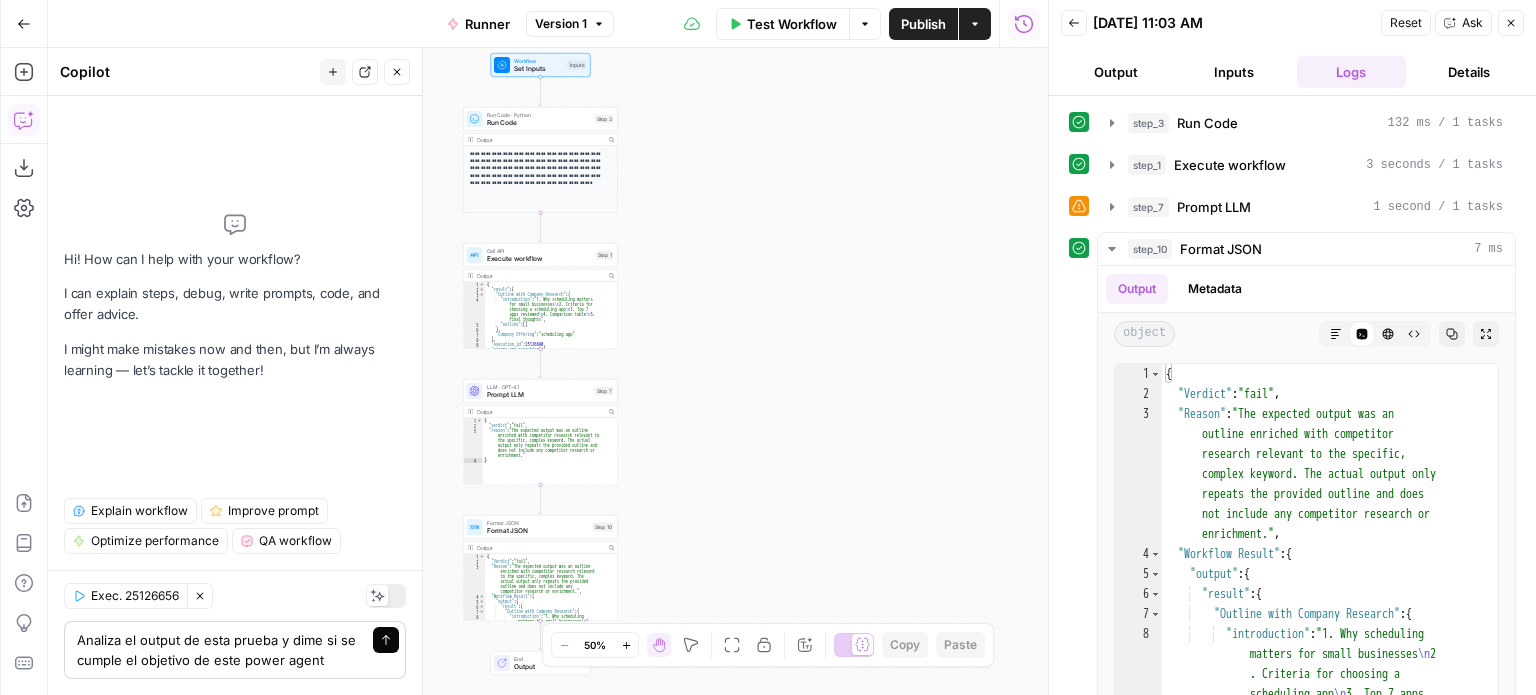 type on "Analiza el output de esta prueba y dime si se cumple el objetivo de este power agent" 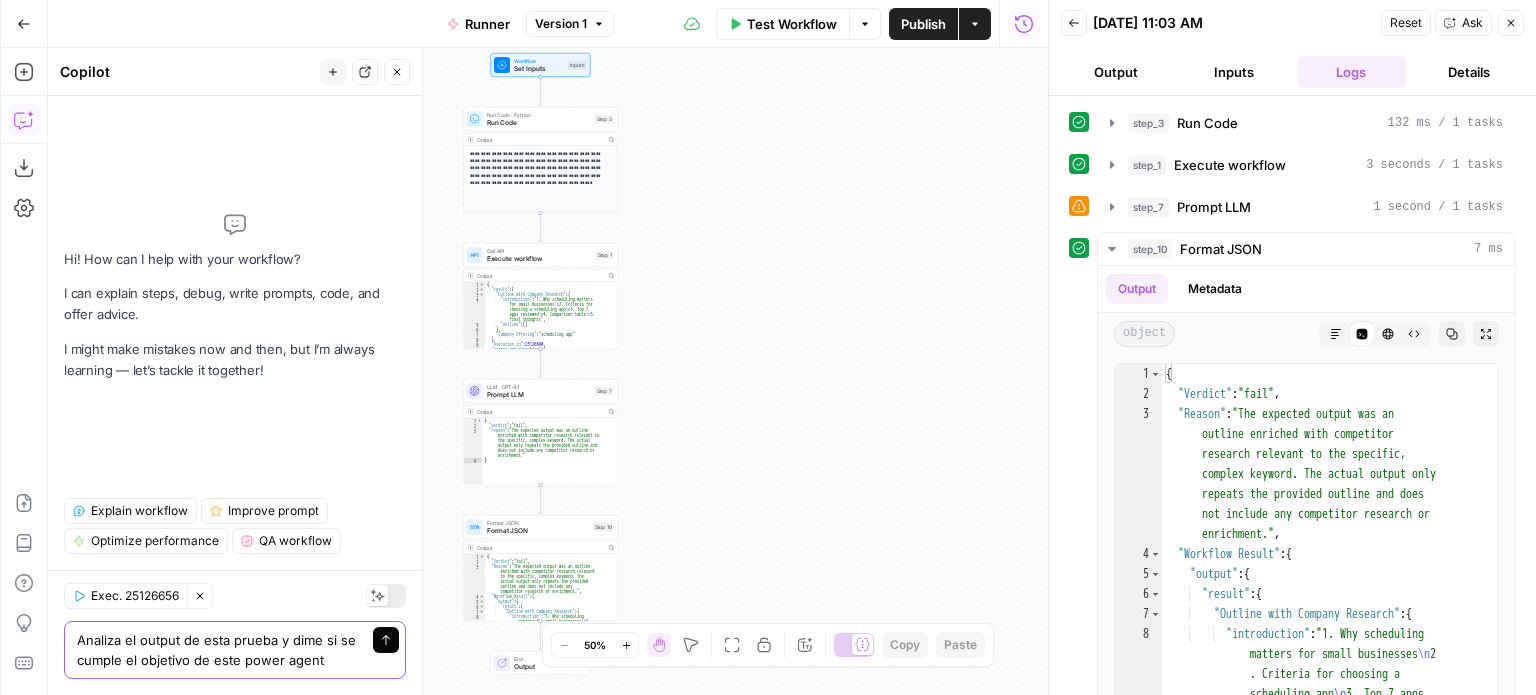 click 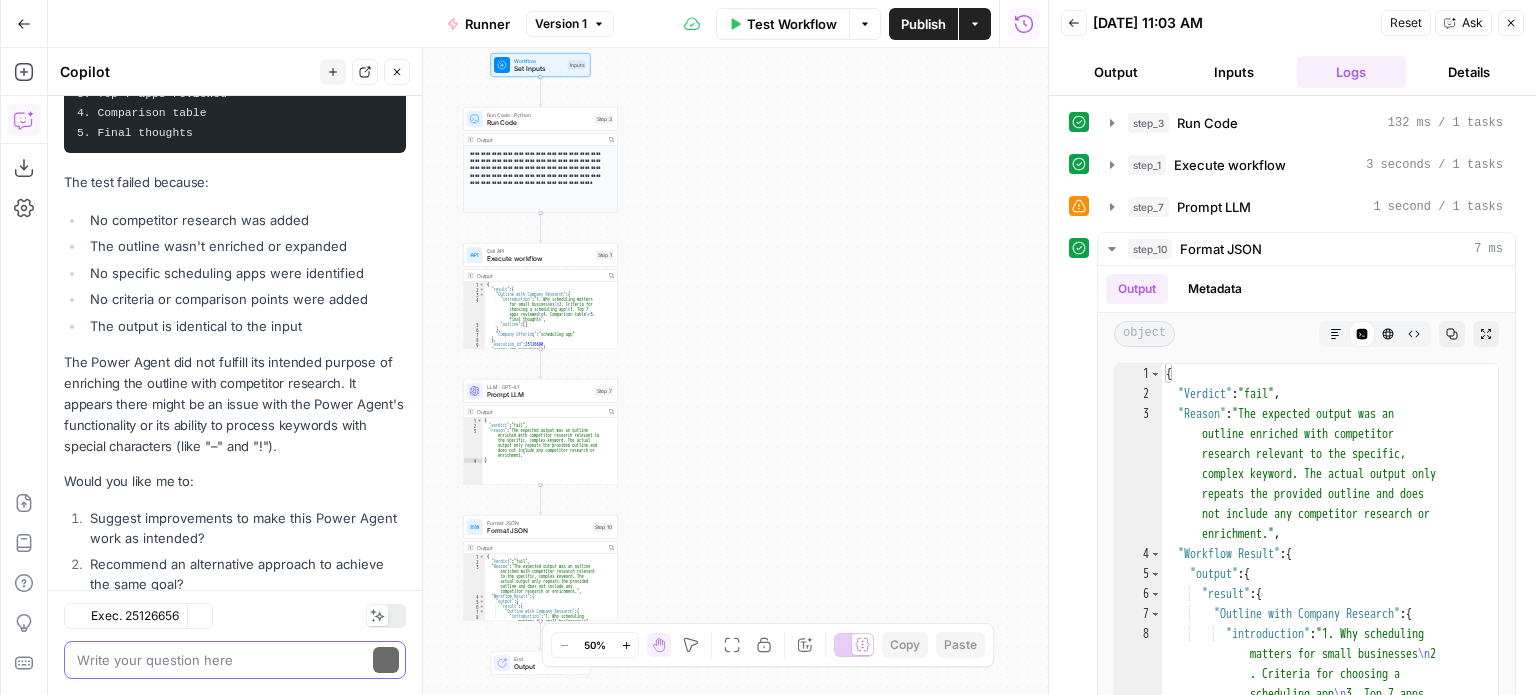 scroll, scrollTop: 880, scrollLeft: 0, axis: vertical 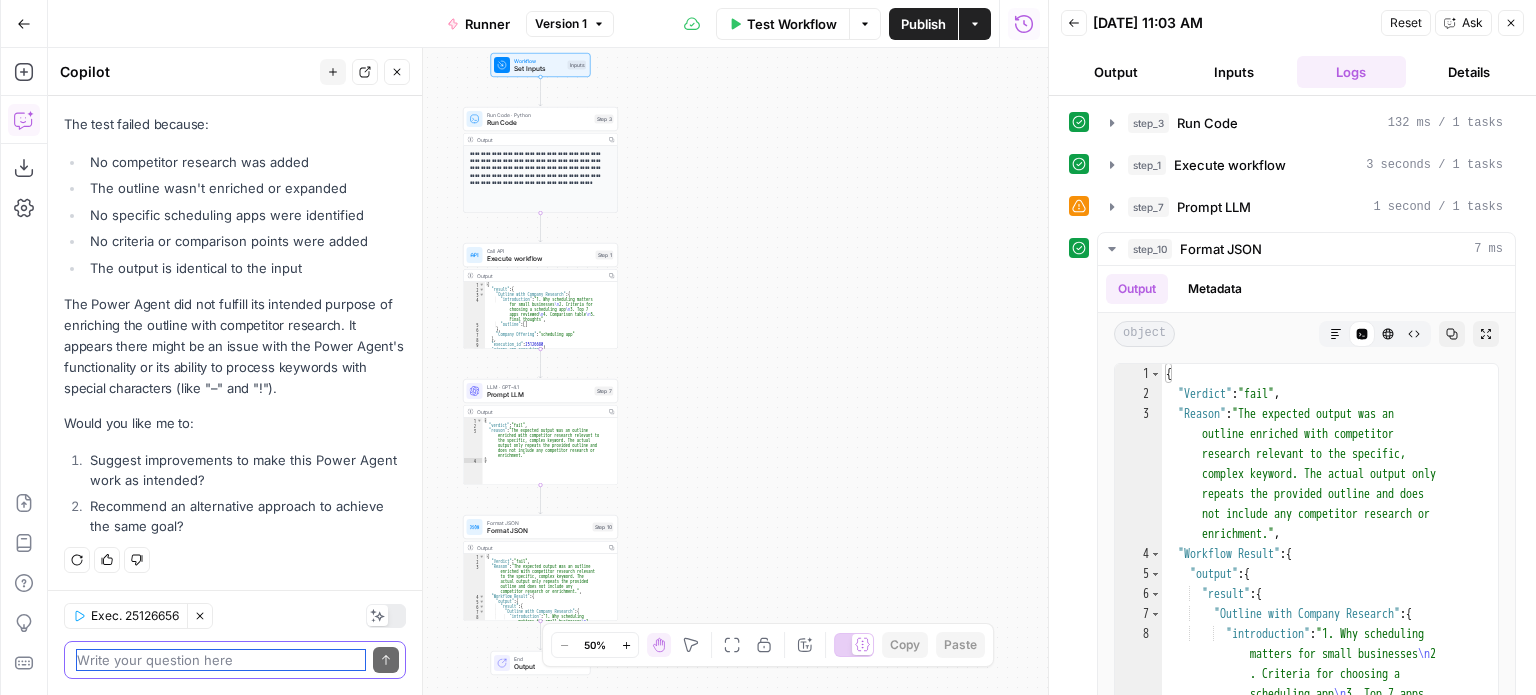 click at bounding box center (221, 660) 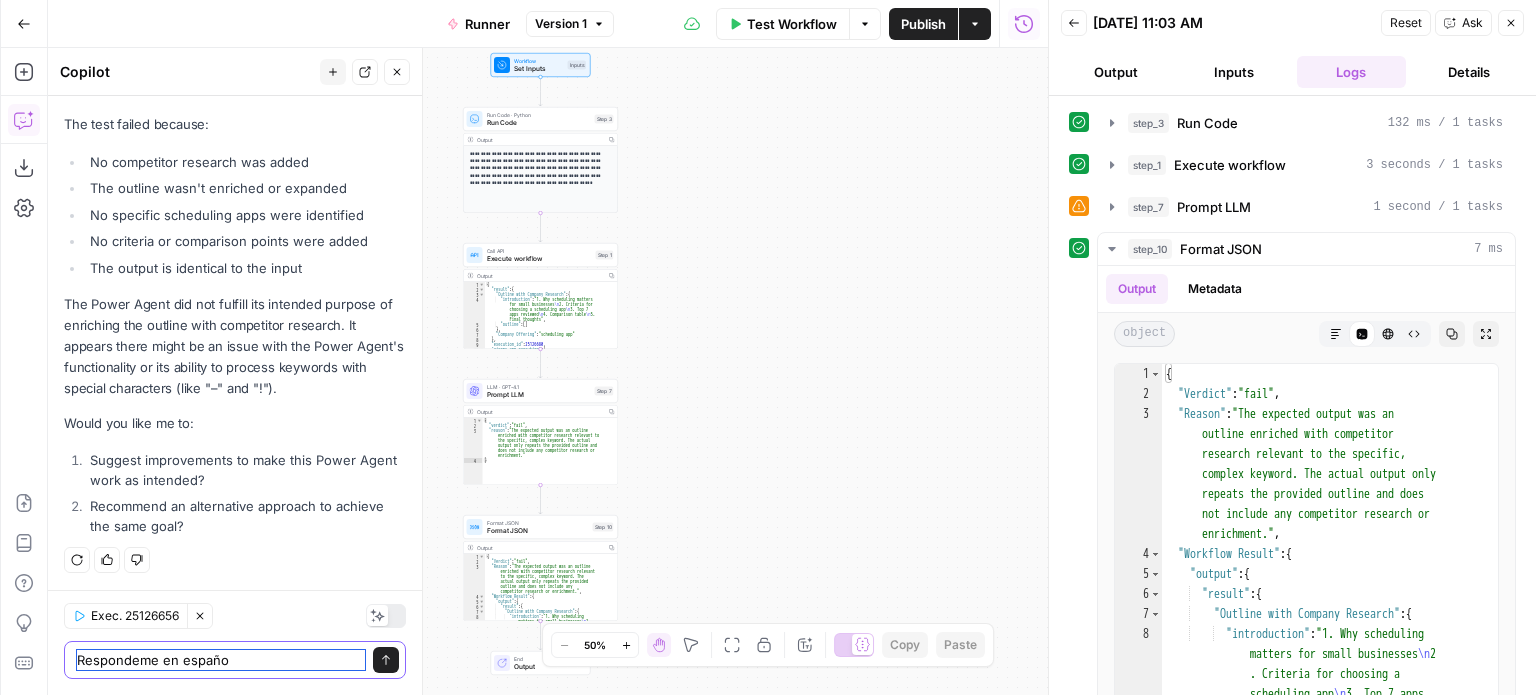 type on "Respondeme en español" 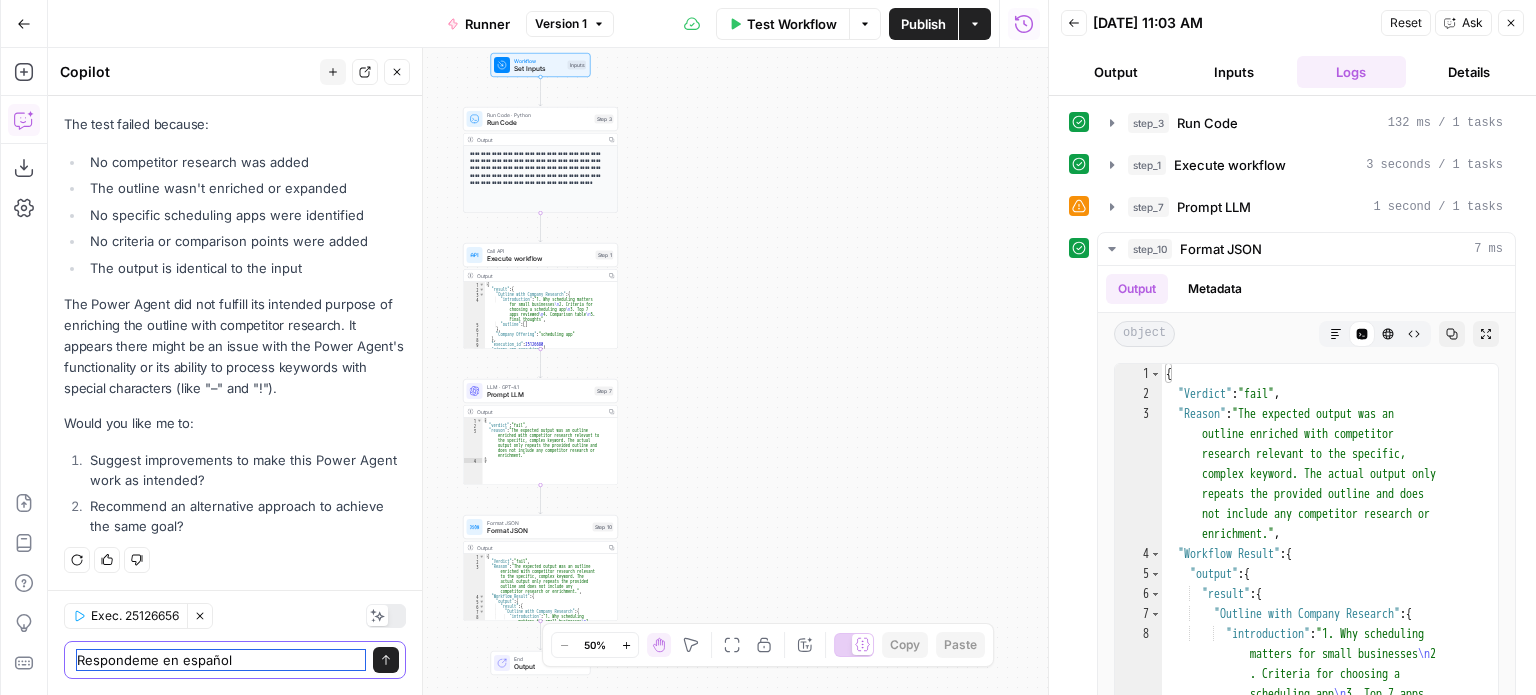 type 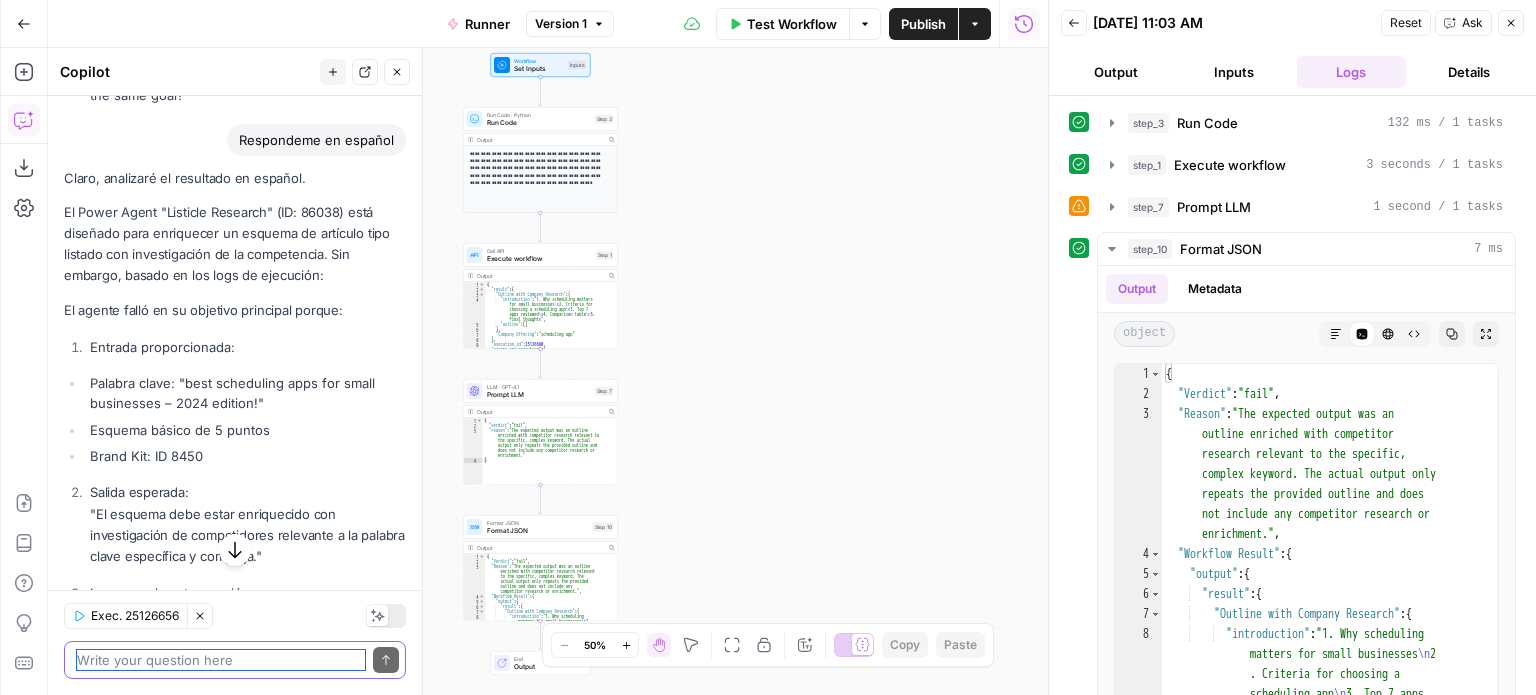 scroll, scrollTop: 1211, scrollLeft: 0, axis: vertical 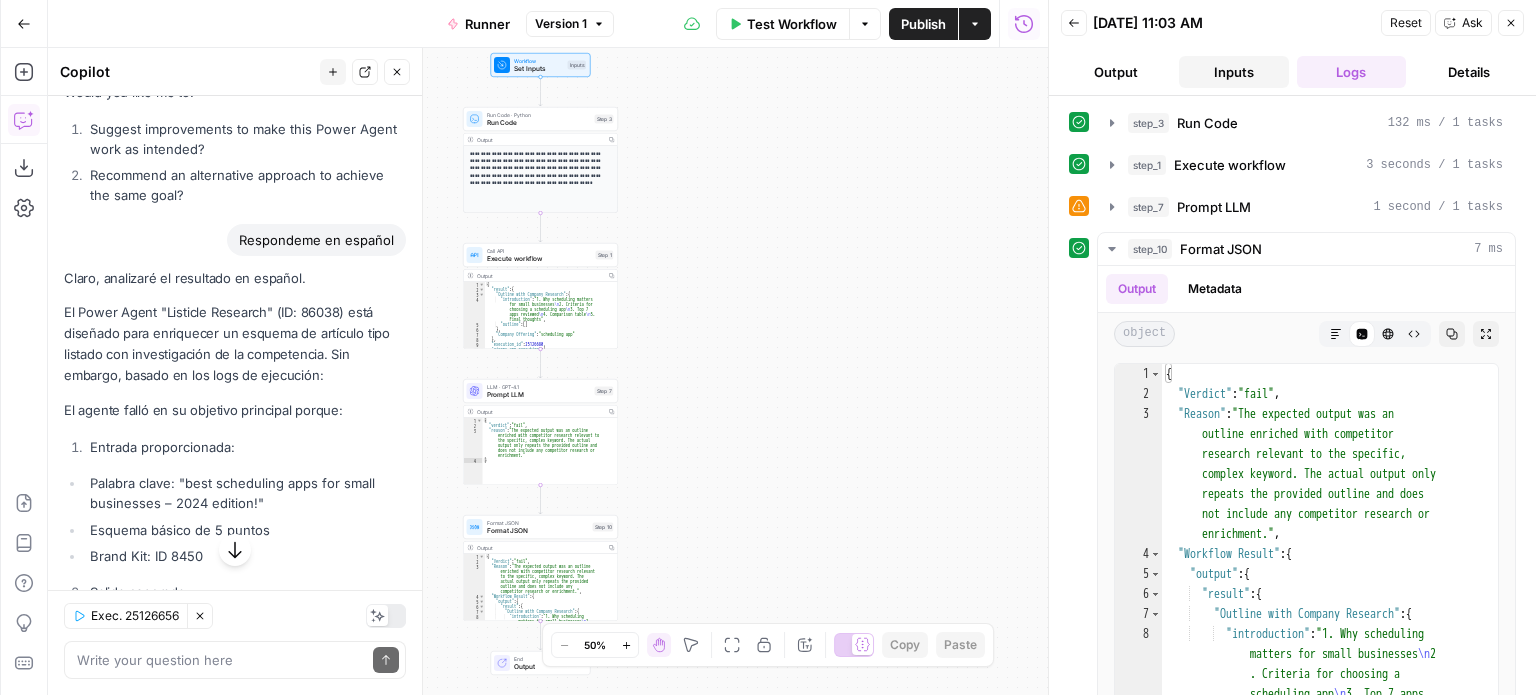 click on "Inputs" at bounding box center (1234, 72) 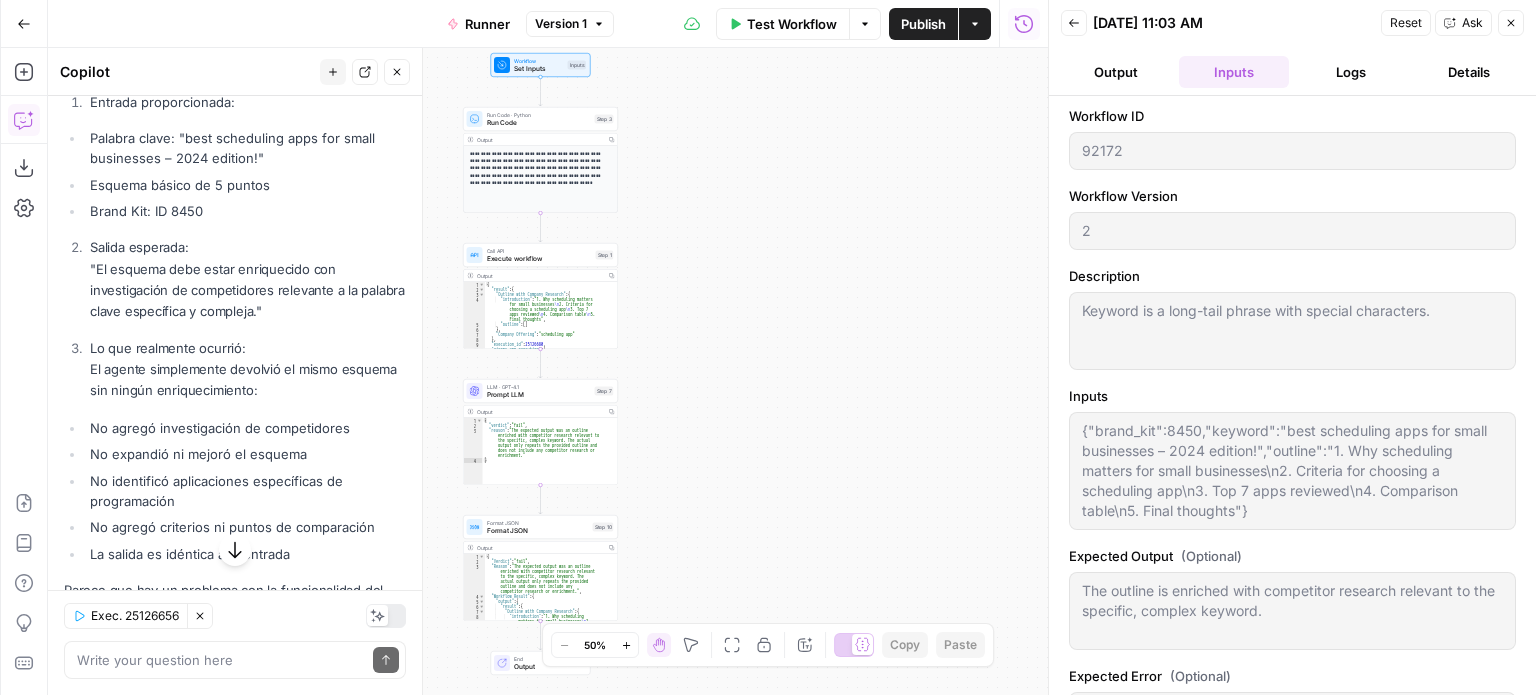 scroll, scrollTop: 1511, scrollLeft: 0, axis: vertical 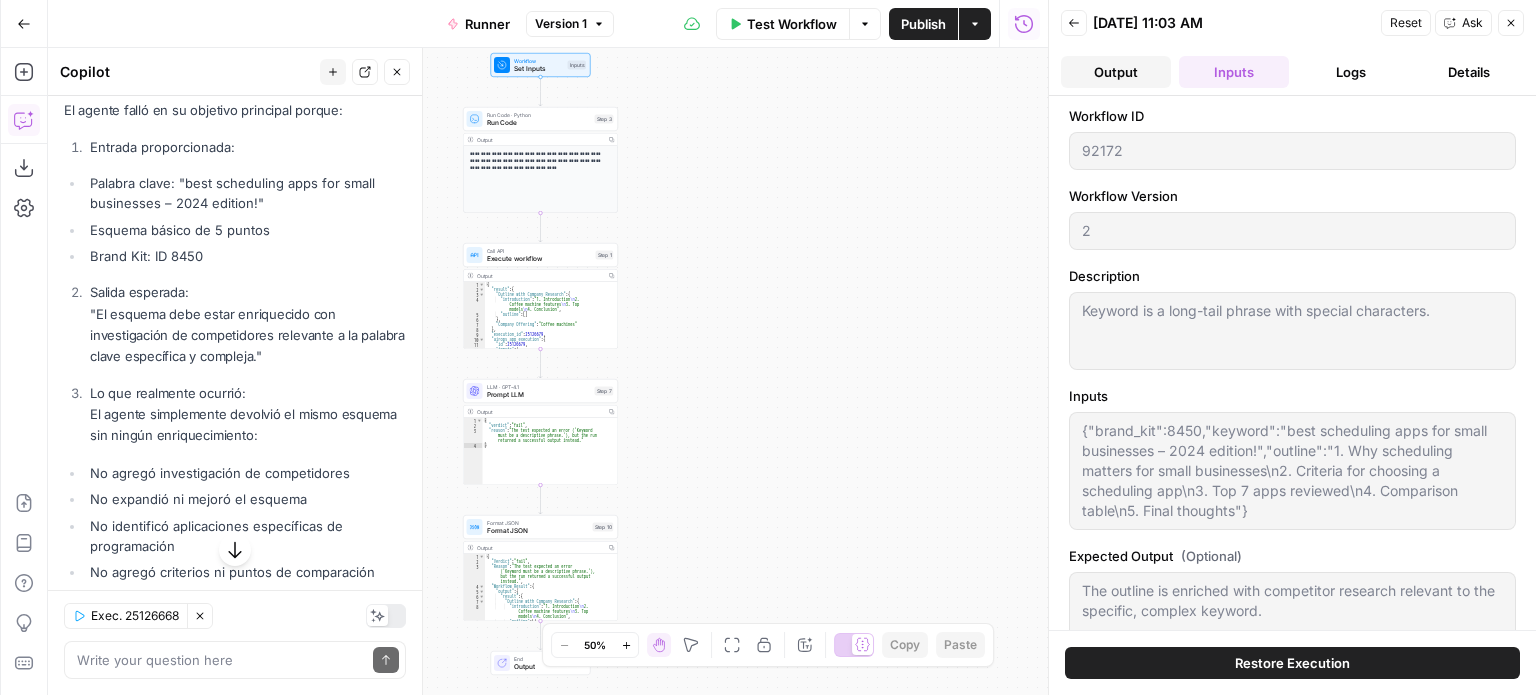 click on "Output" at bounding box center [1116, 72] 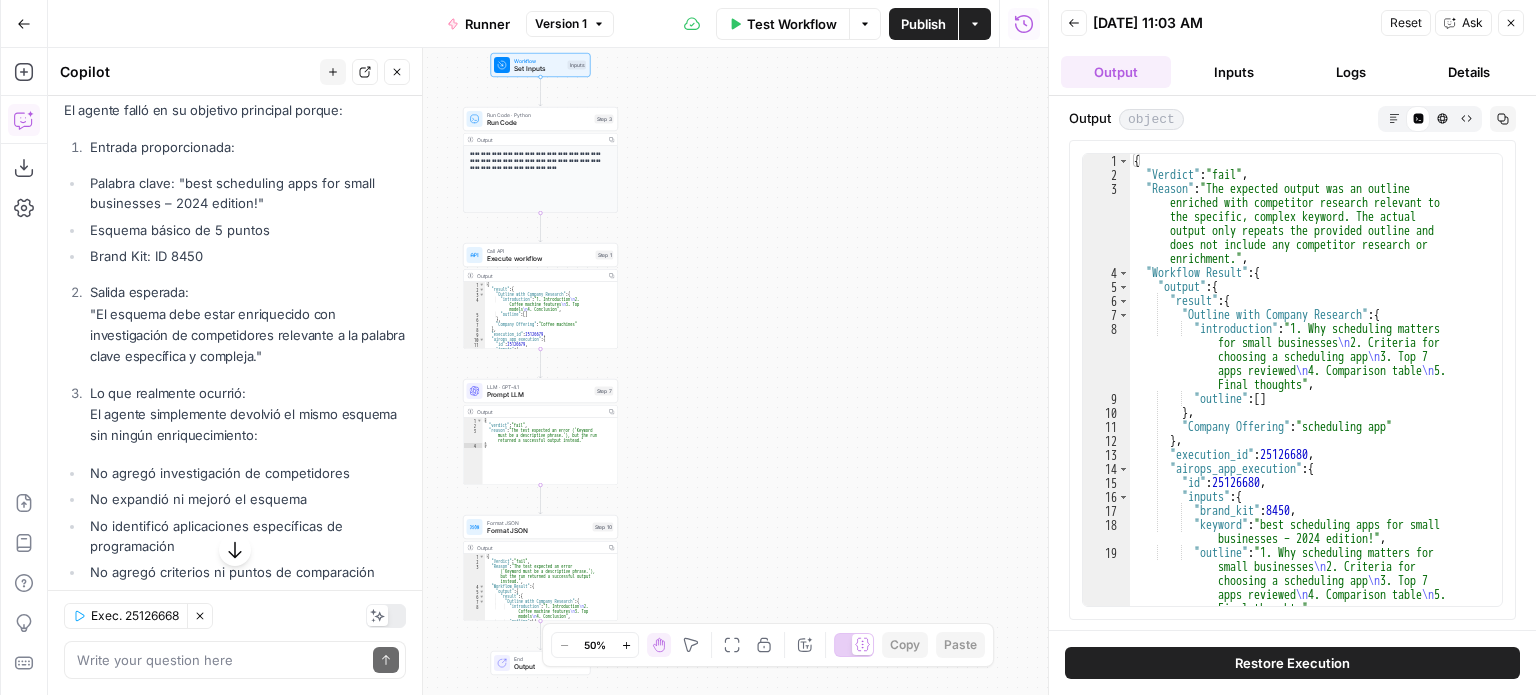 scroll, scrollTop: 0, scrollLeft: 0, axis: both 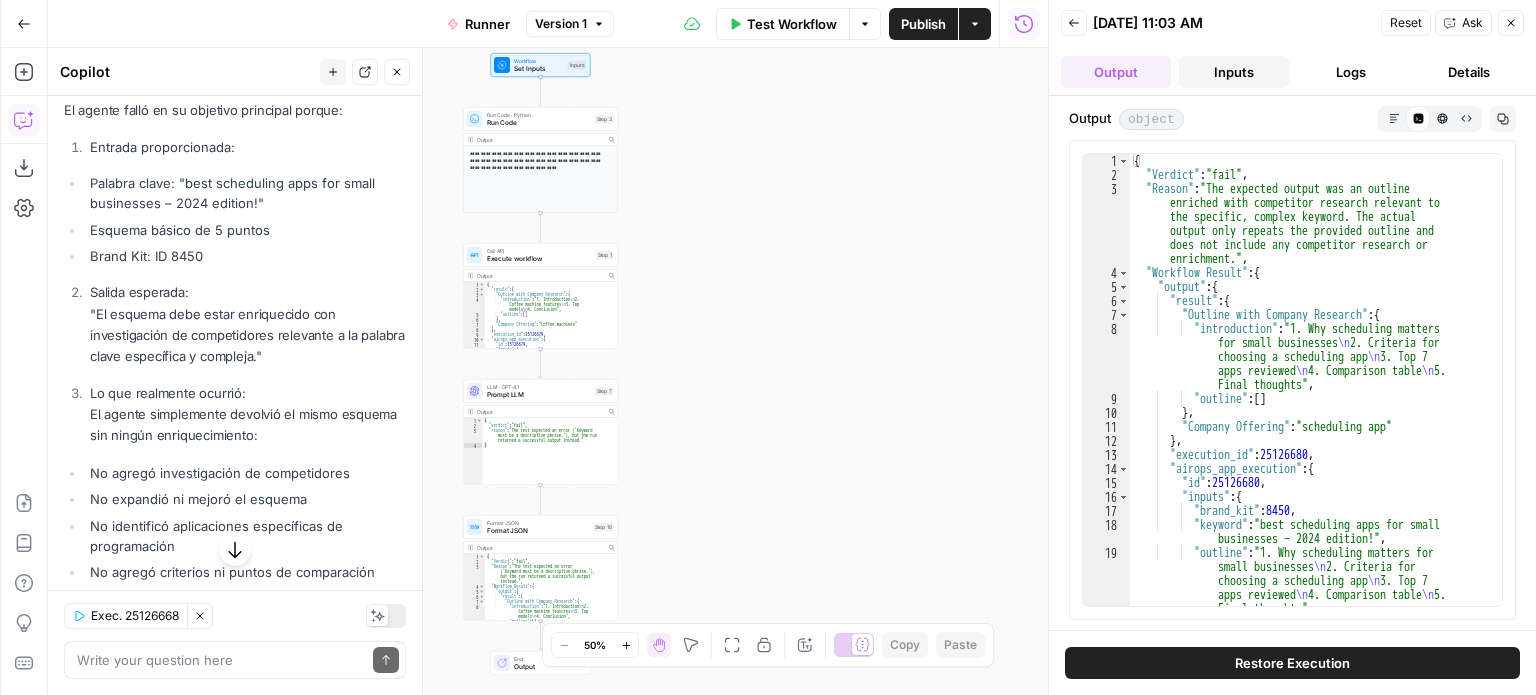 click on "Inputs" at bounding box center (1234, 72) 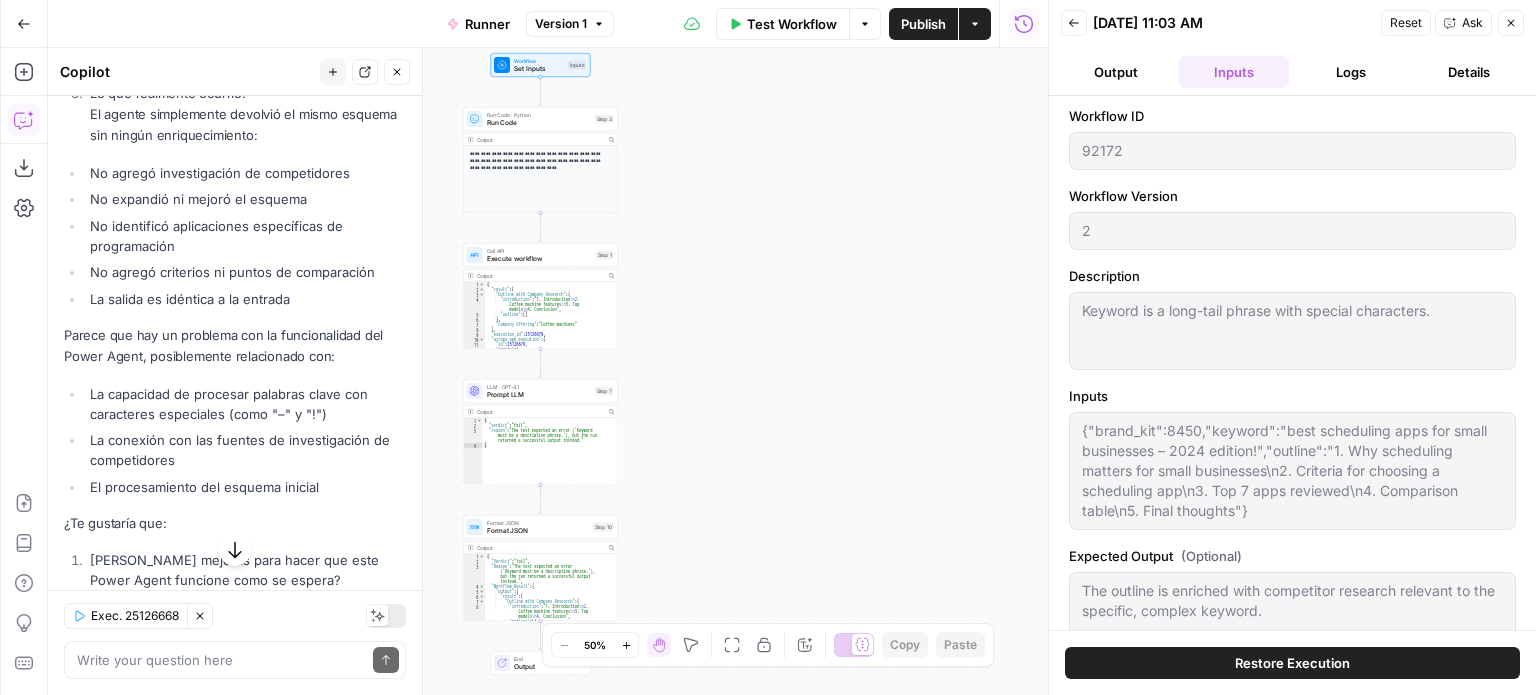 scroll, scrollTop: 1911, scrollLeft: 0, axis: vertical 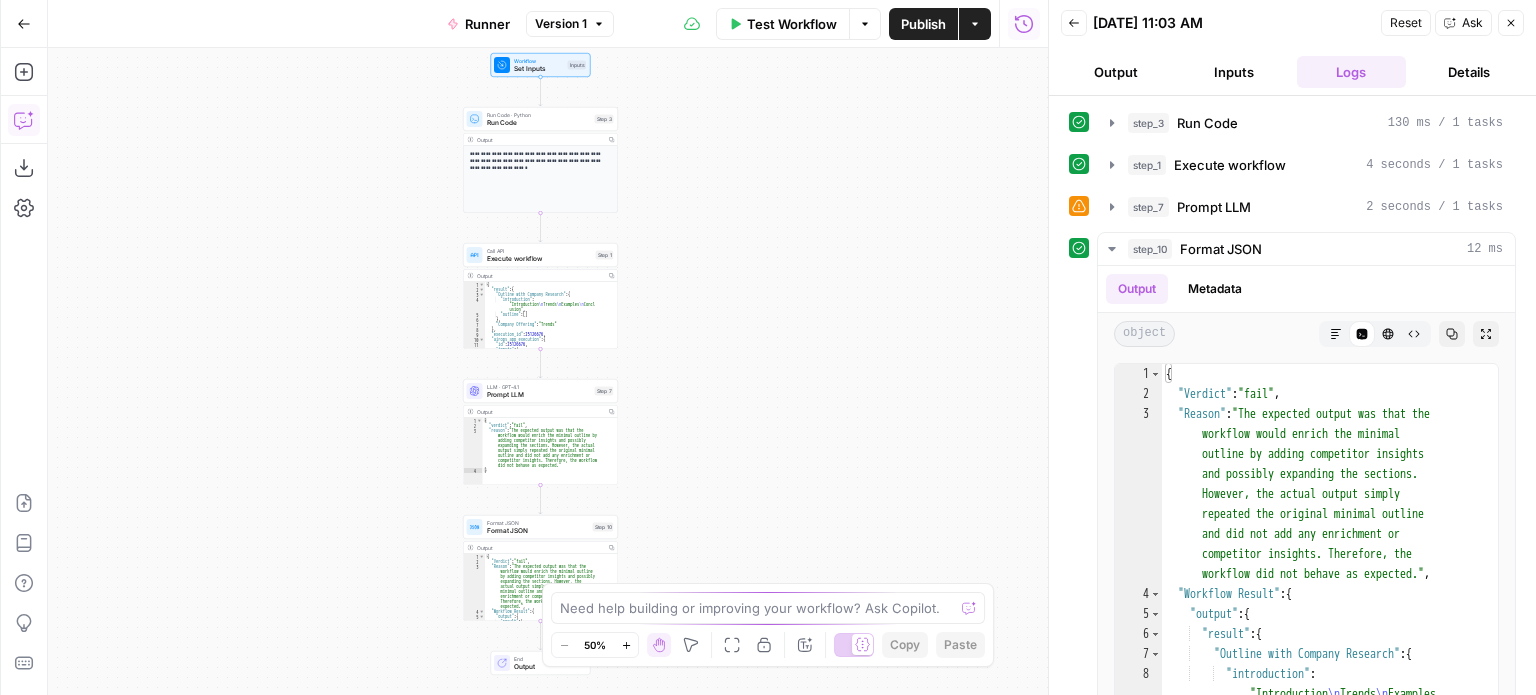 click 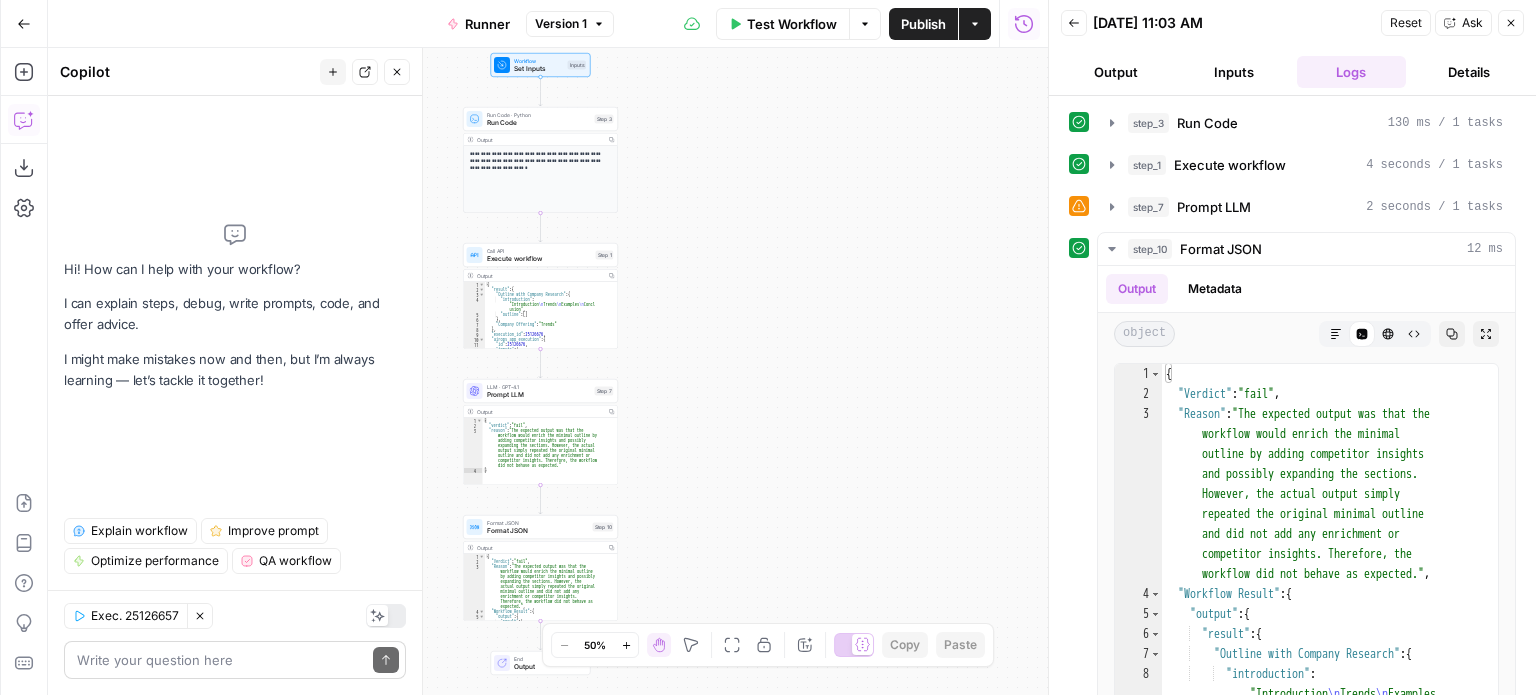 click at bounding box center [221, 660] 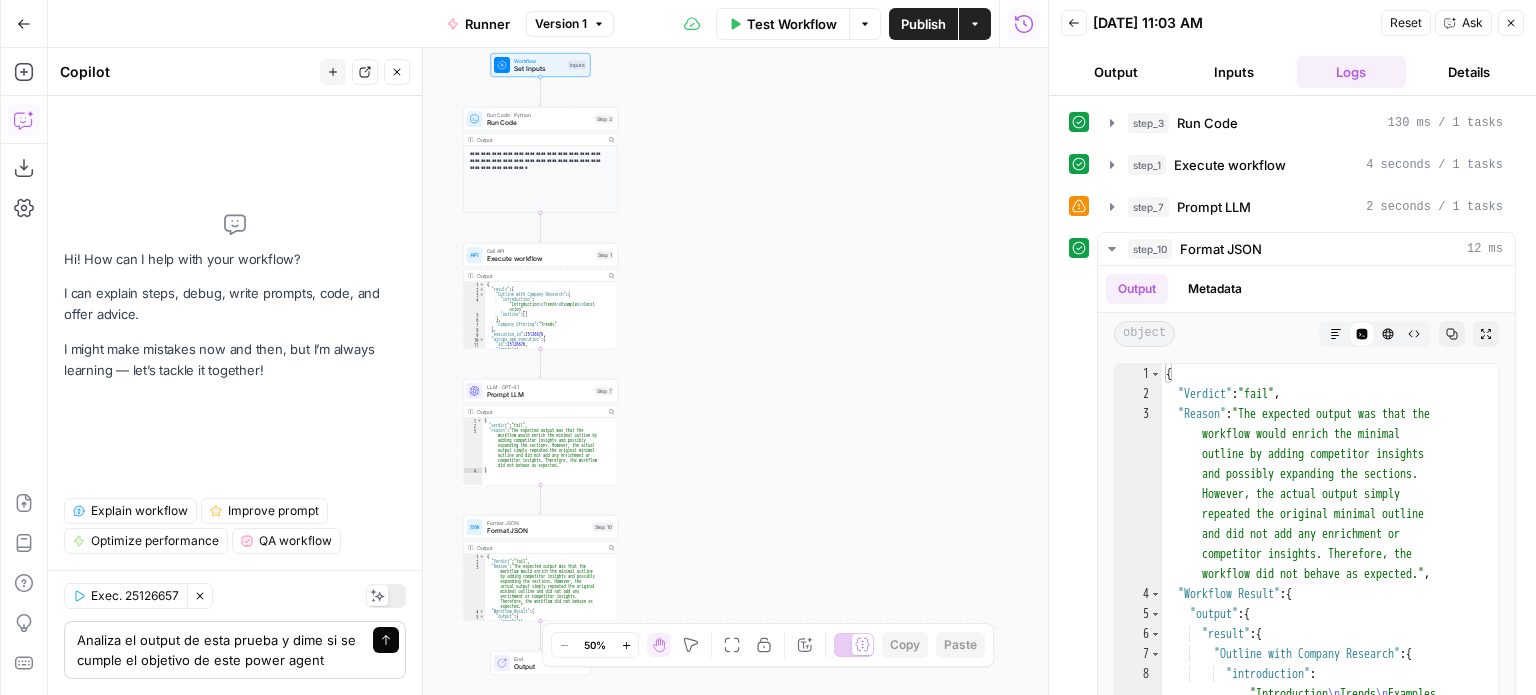 type on "Analiza el output de esta prueba y dime si se cumple el objetivo de este power agent" 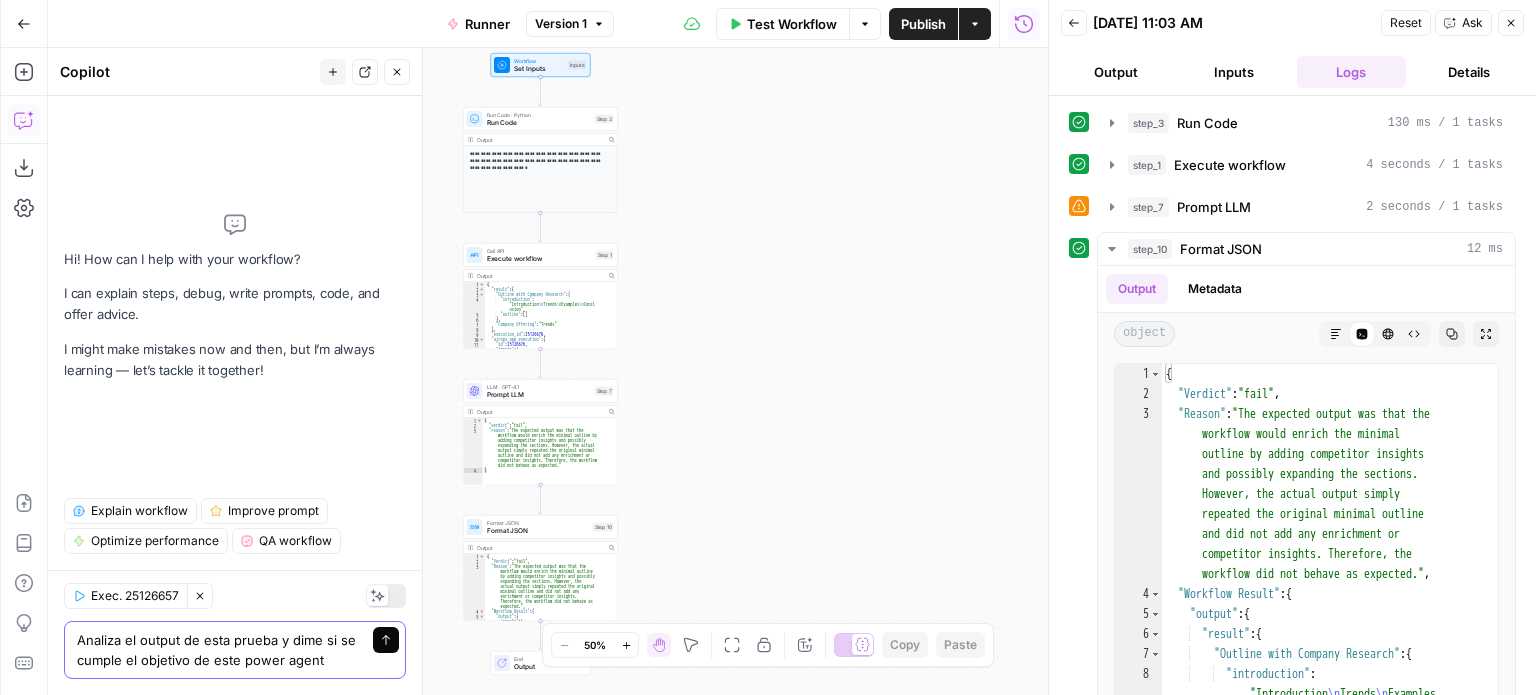 click 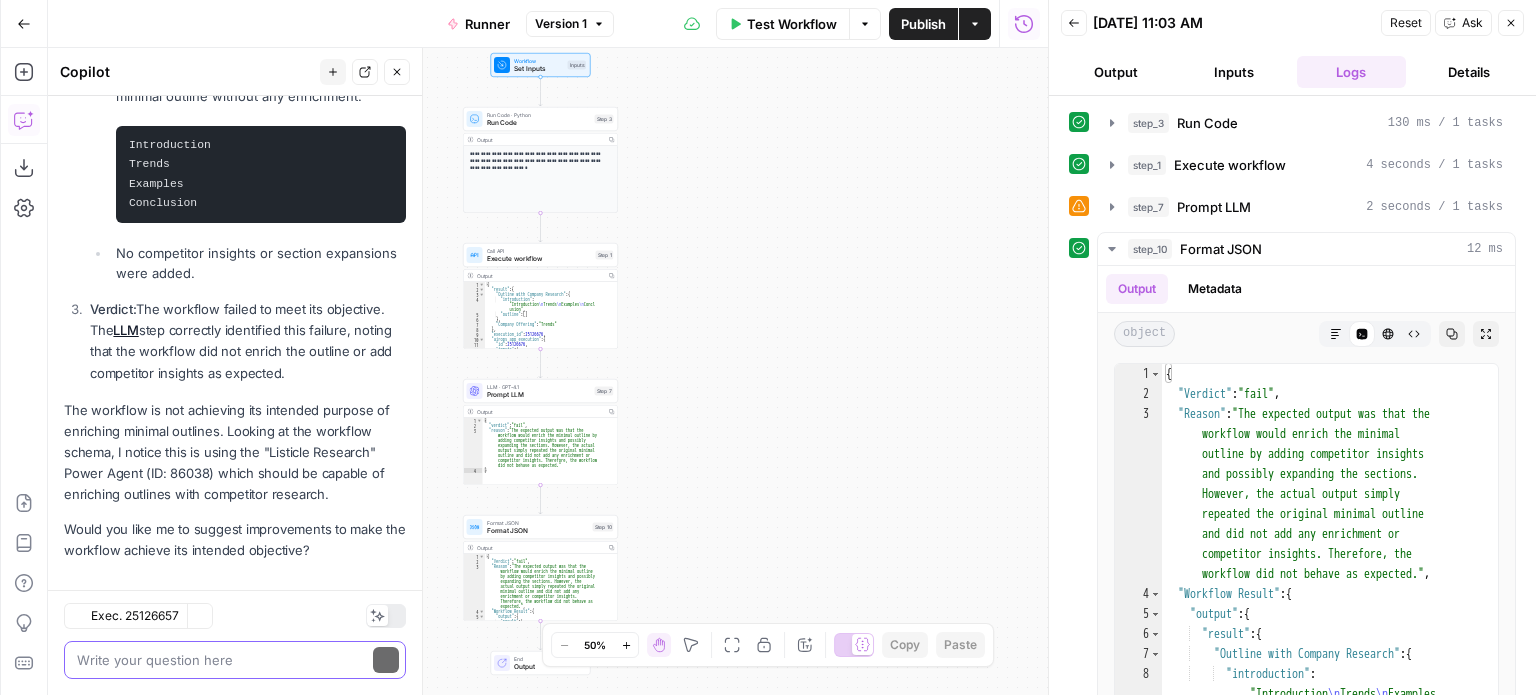 scroll, scrollTop: 765, scrollLeft: 0, axis: vertical 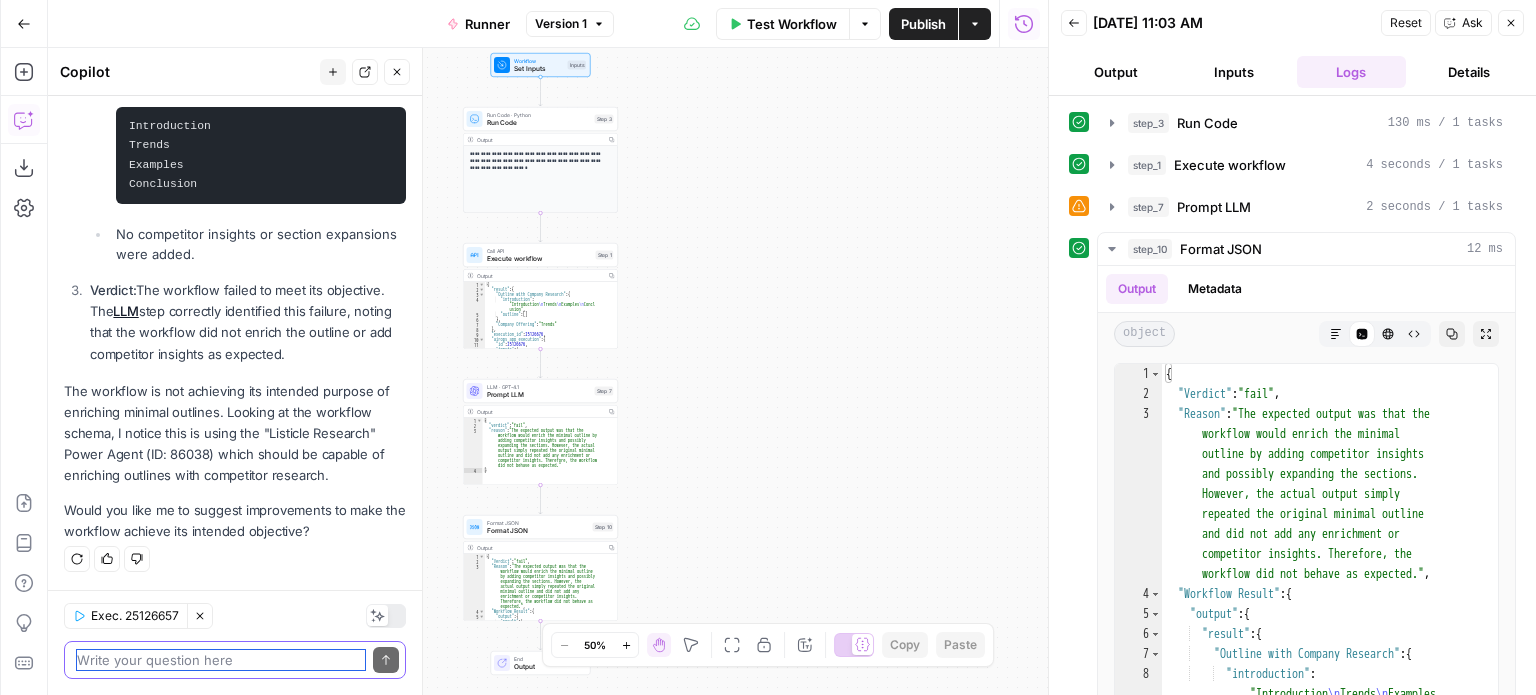 click at bounding box center (221, 660) 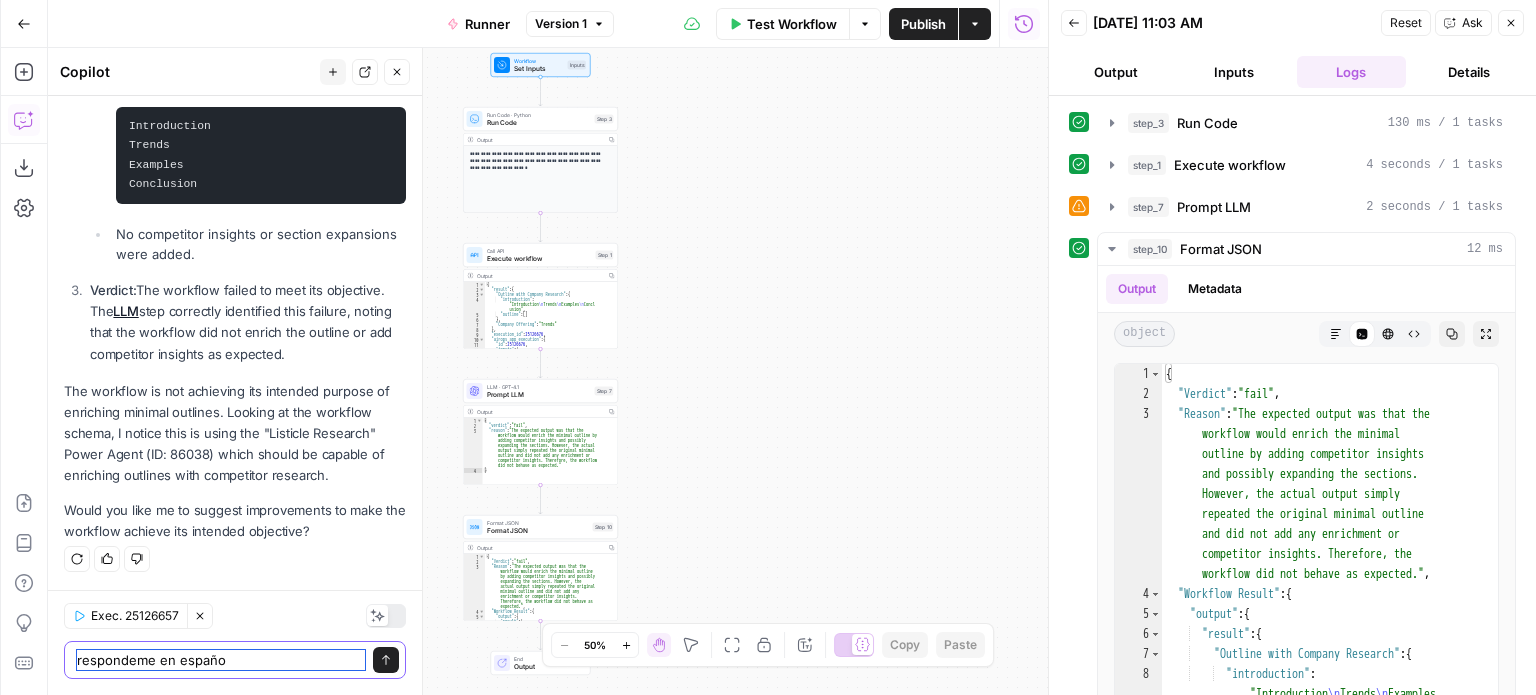 type on "respondeme en español" 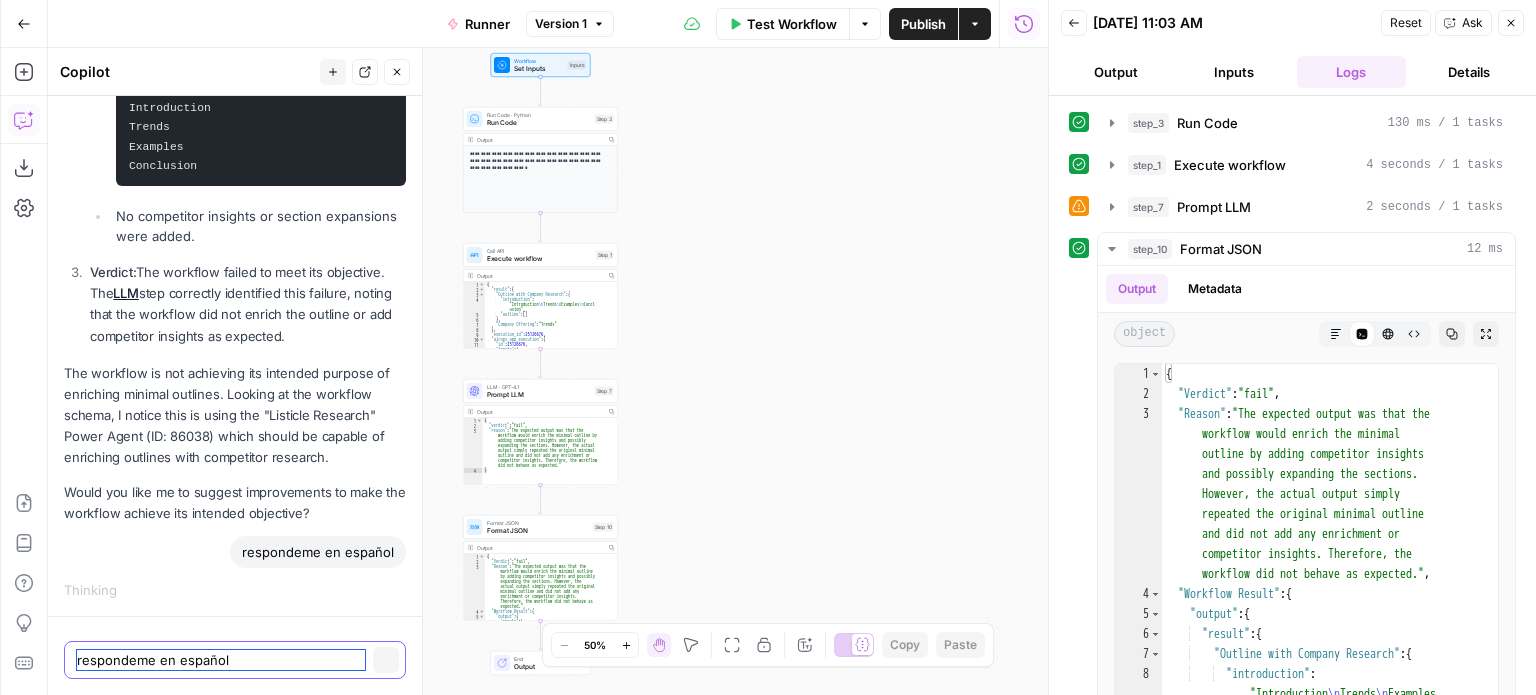 type 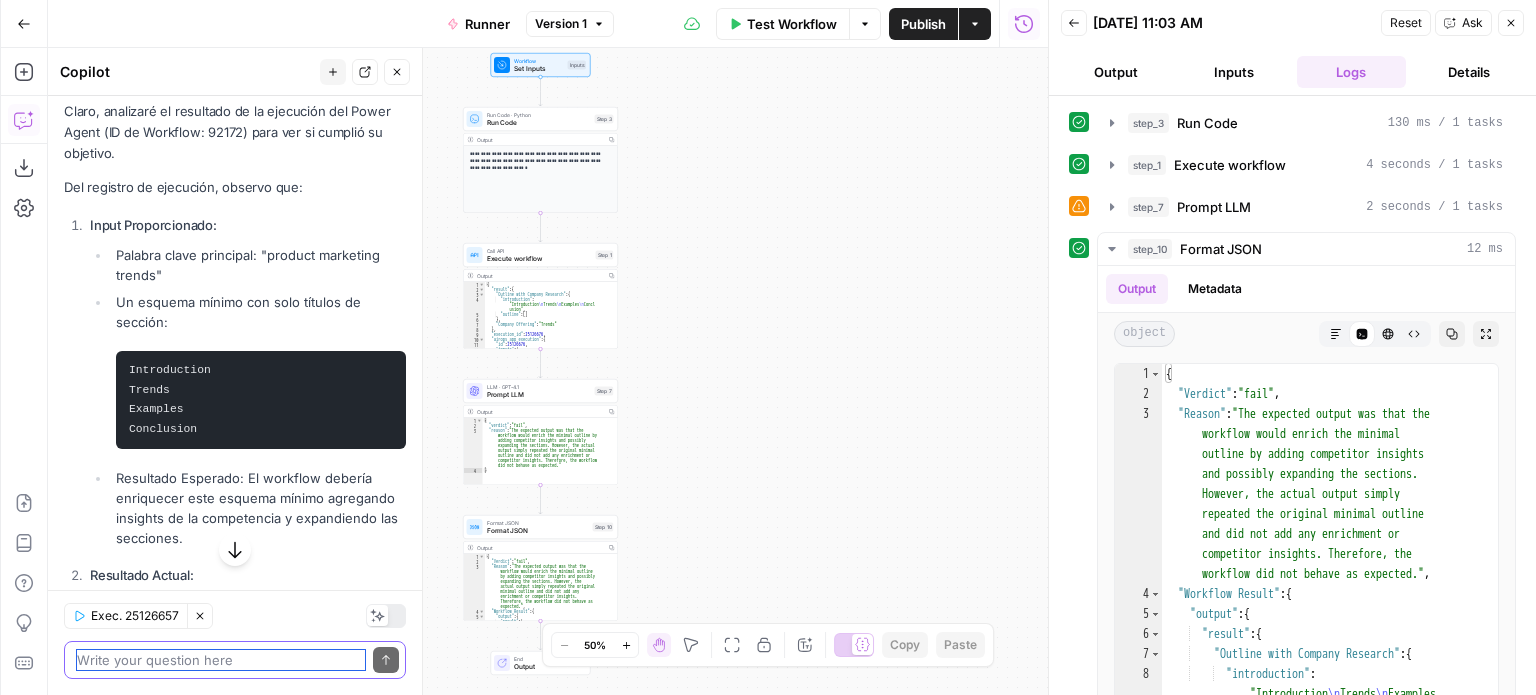 scroll, scrollTop: 1257, scrollLeft: 0, axis: vertical 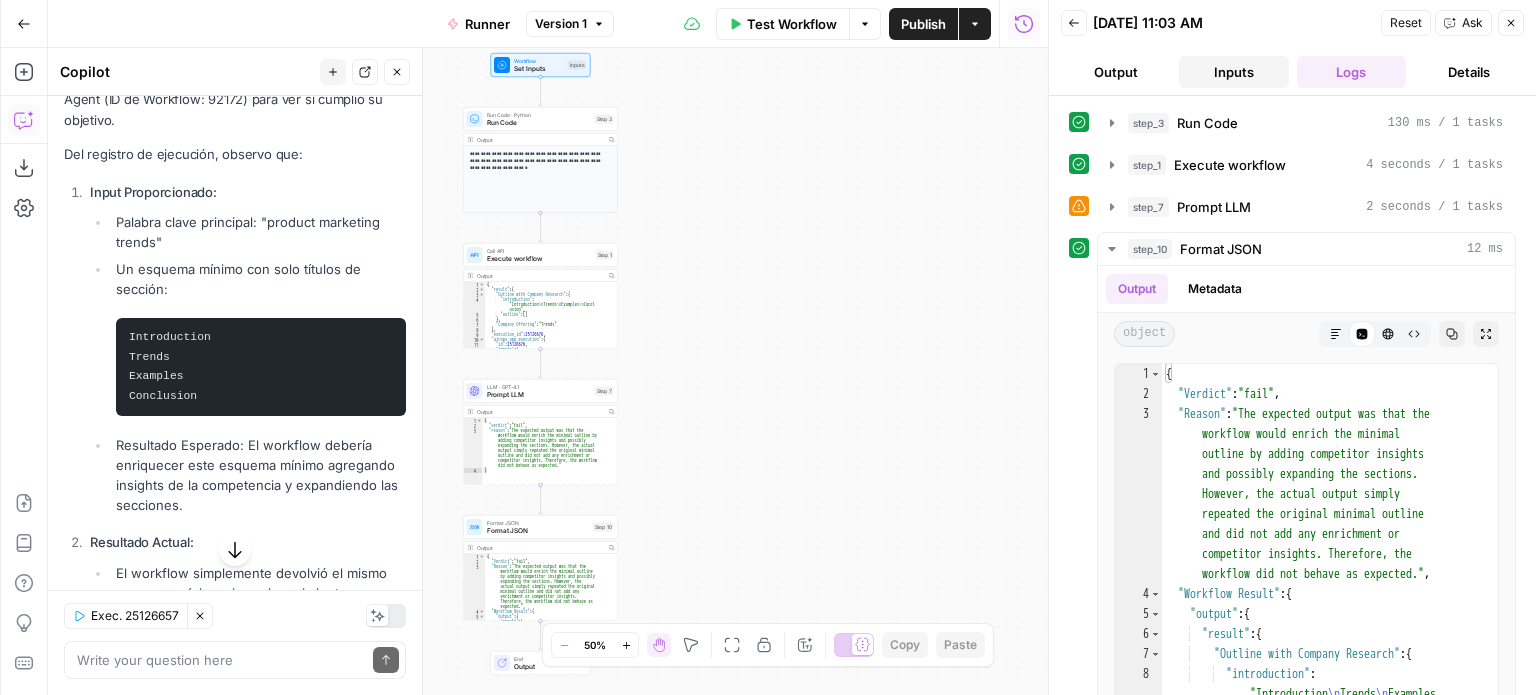 click on "Inputs" at bounding box center [1234, 72] 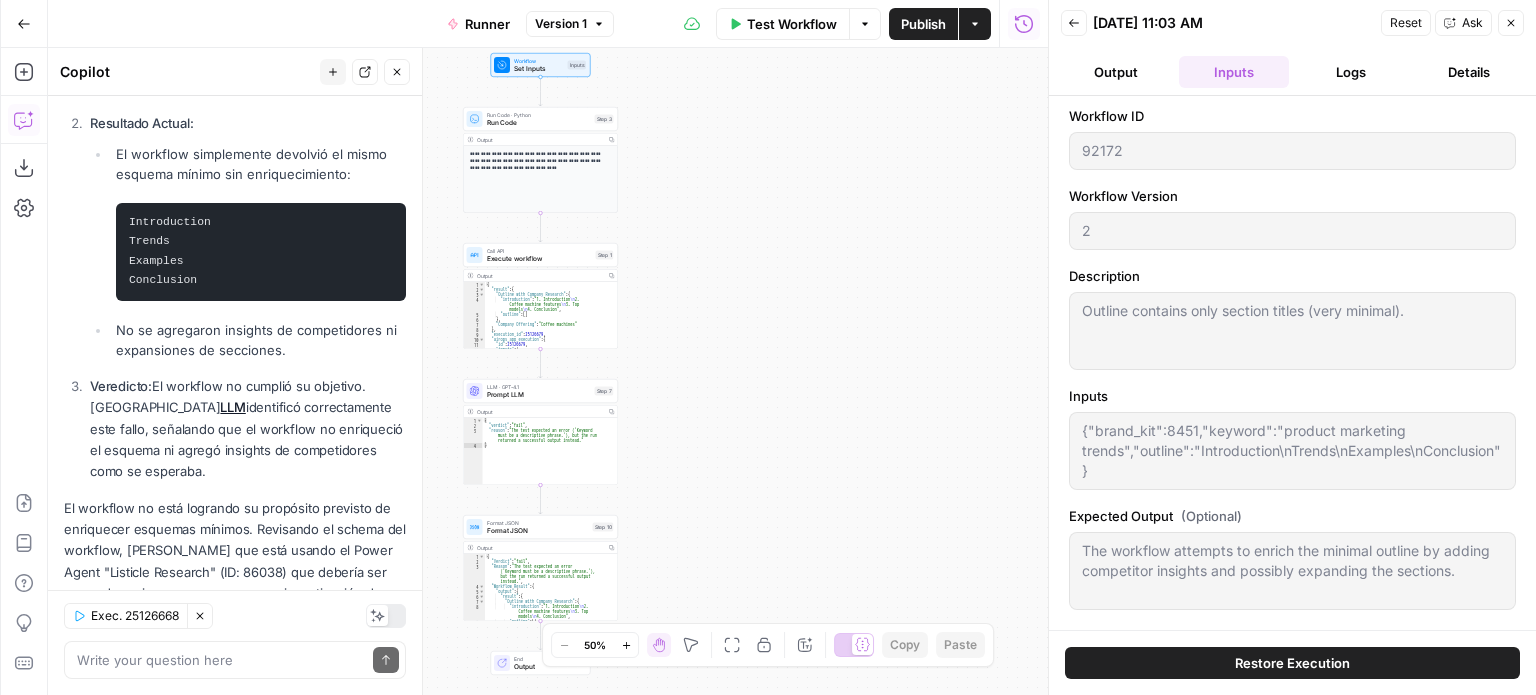 scroll, scrollTop: 1652, scrollLeft: 0, axis: vertical 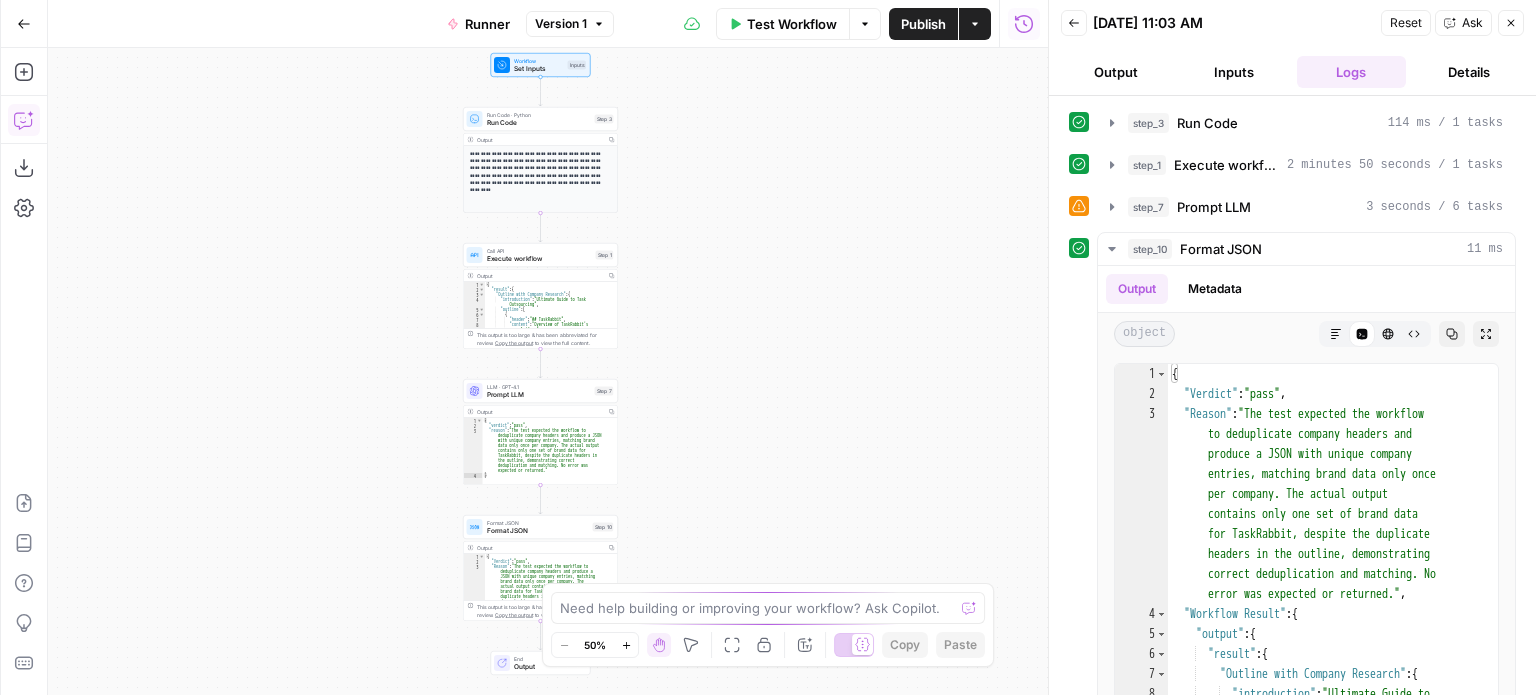 click on "Copilot" at bounding box center (24, 120) 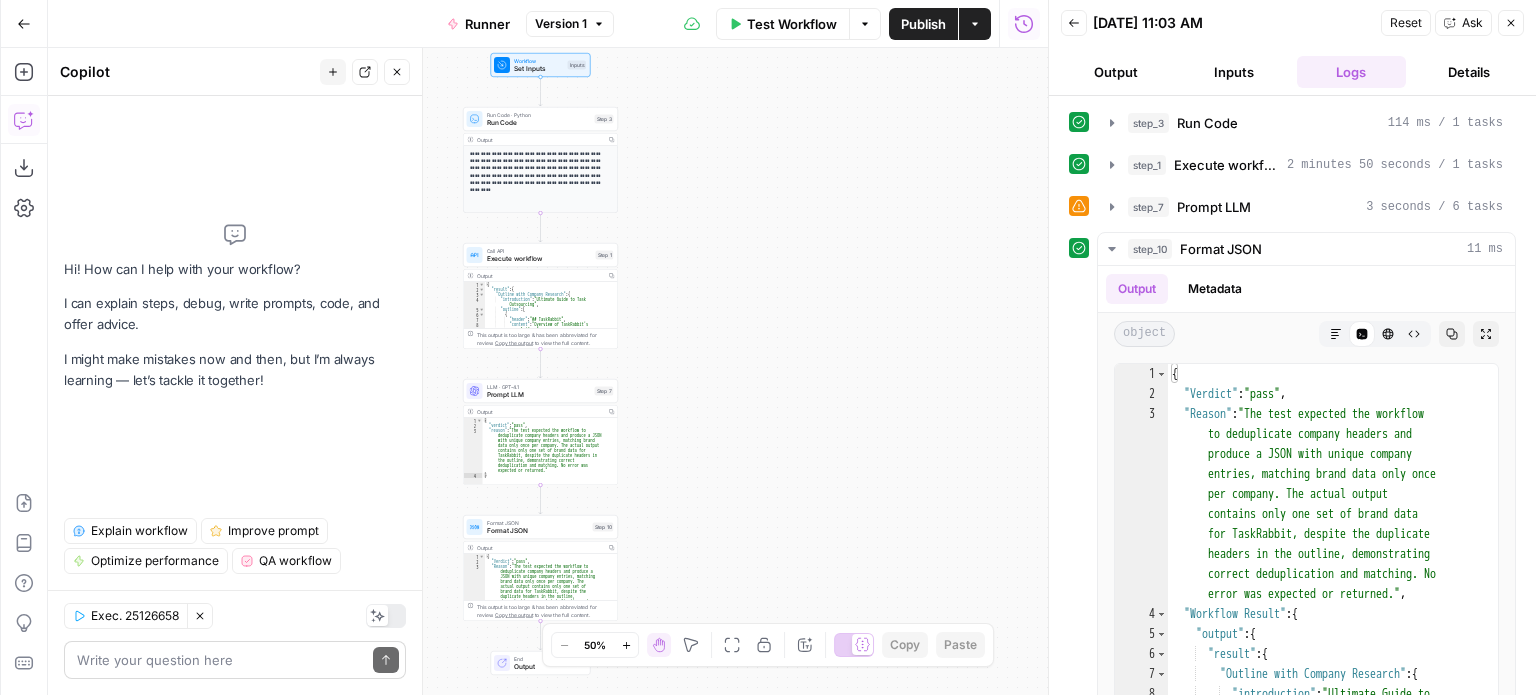 click at bounding box center [221, 660] 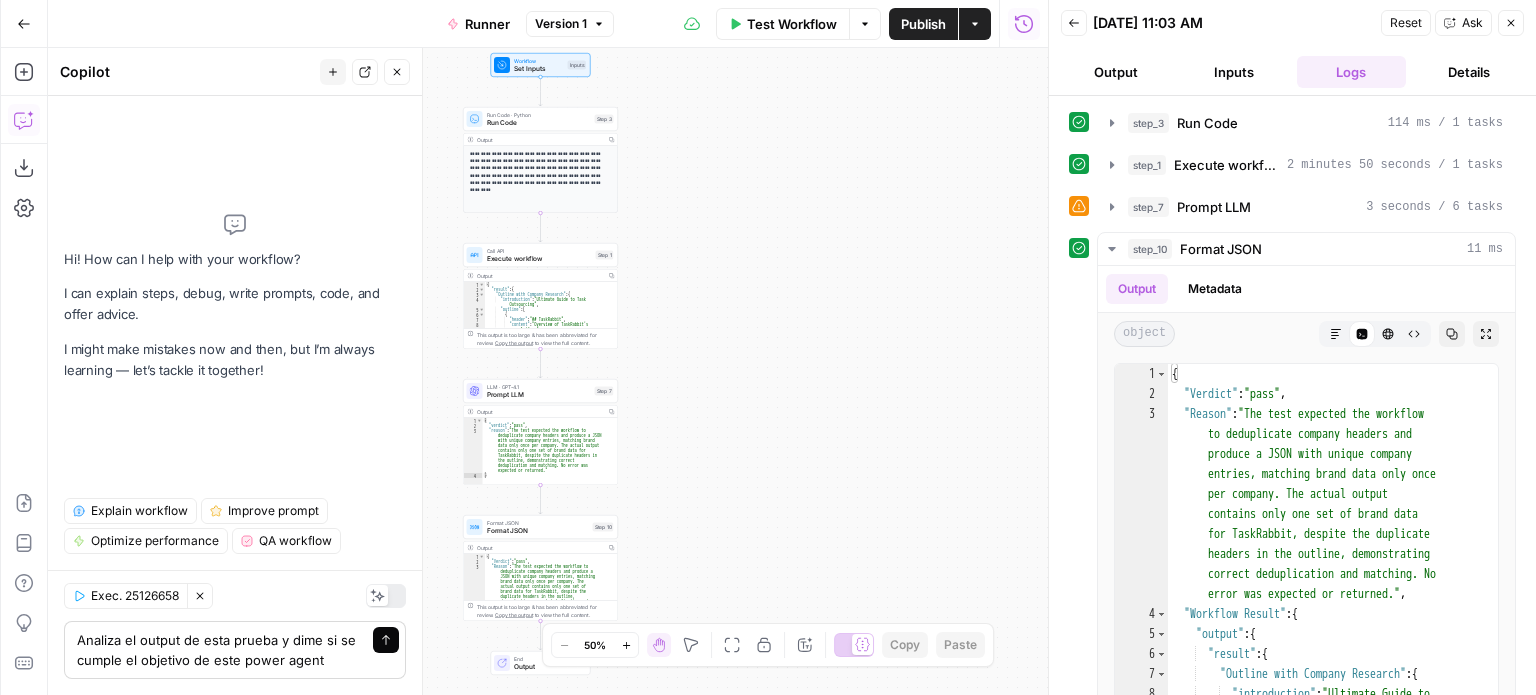 type on "Analiza el output de esta prueba y dime si se cumple el objetivo de este power agent" 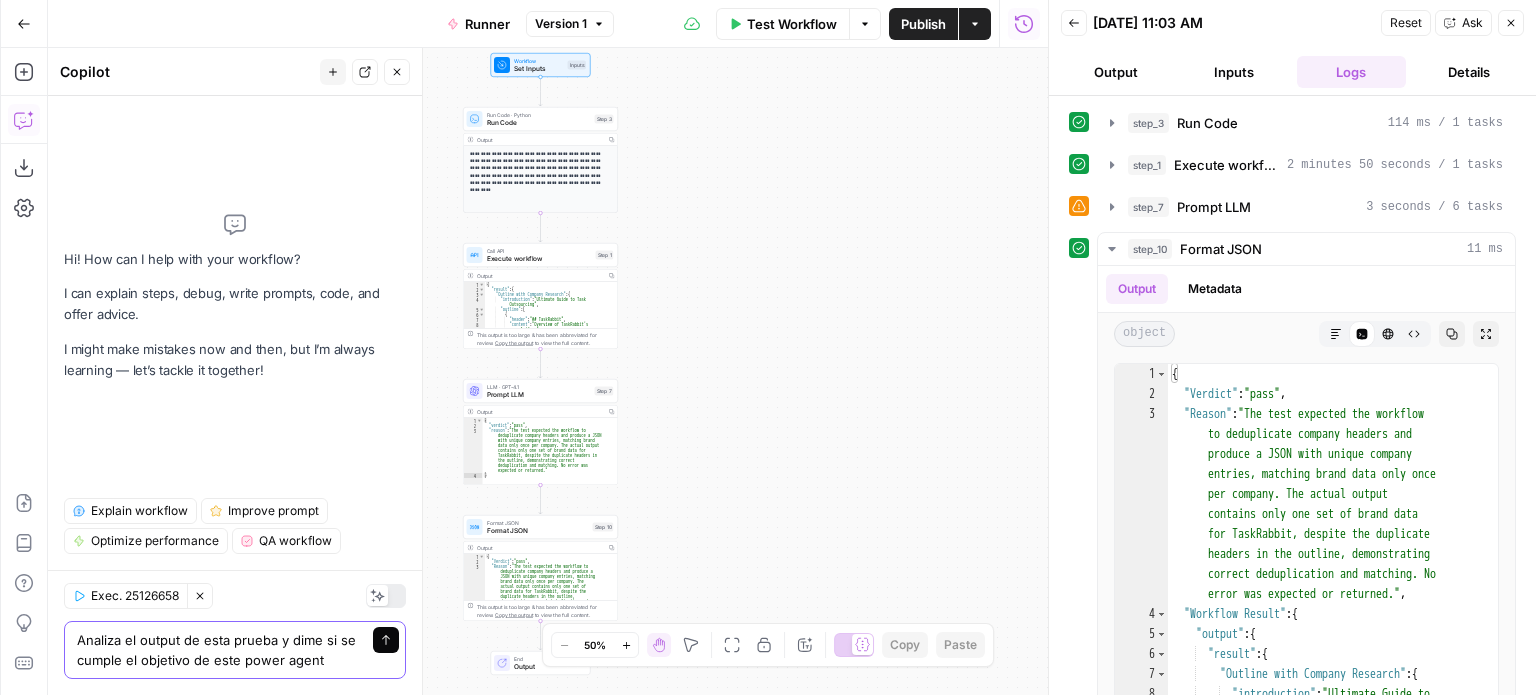 click 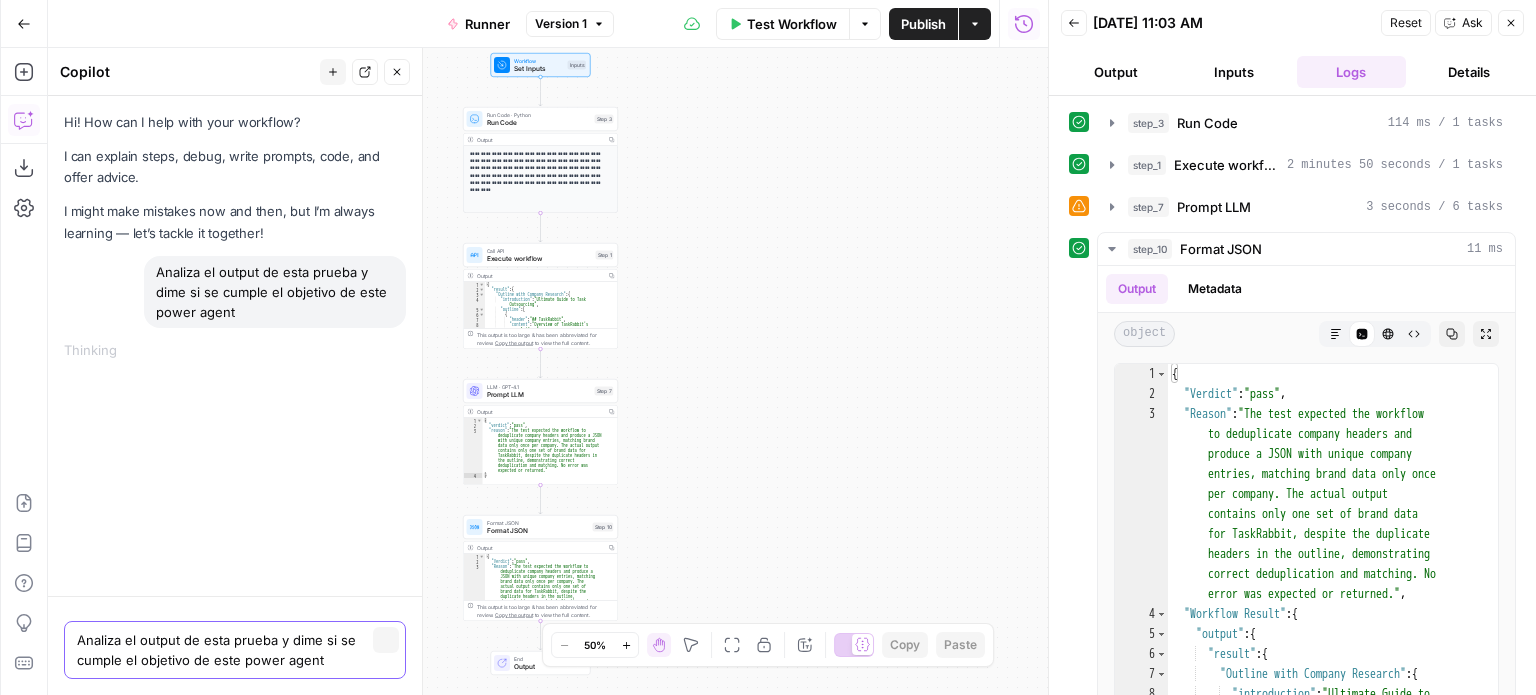 type 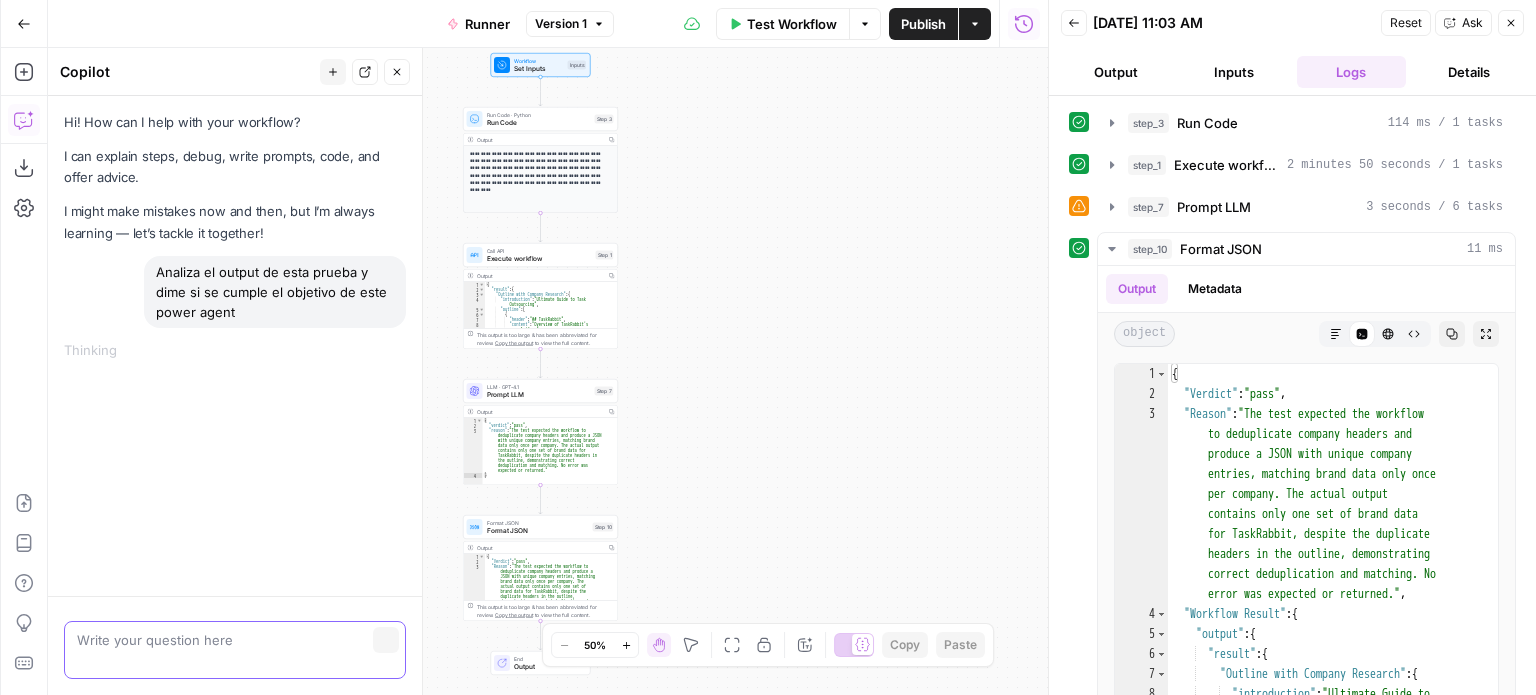 scroll, scrollTop: 0, scrollLeft: 0, axis: both 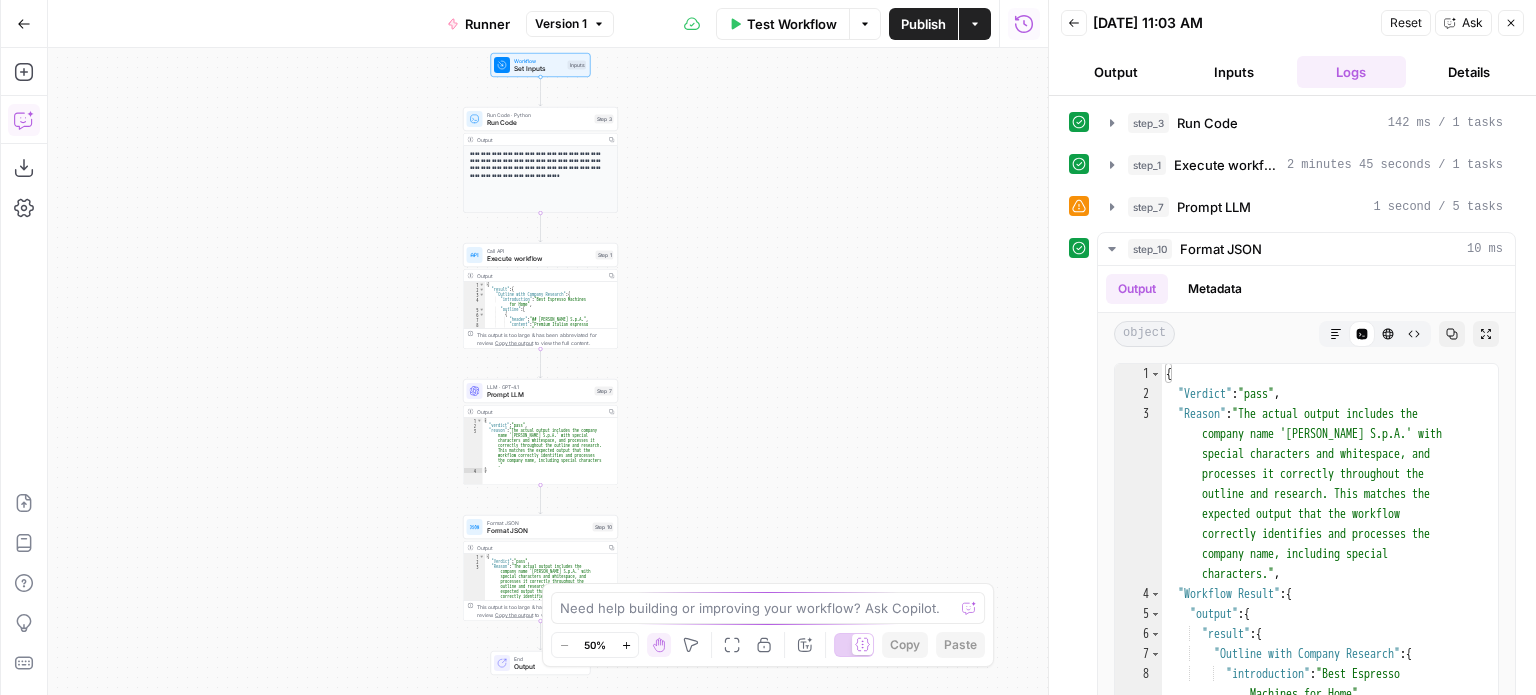 click 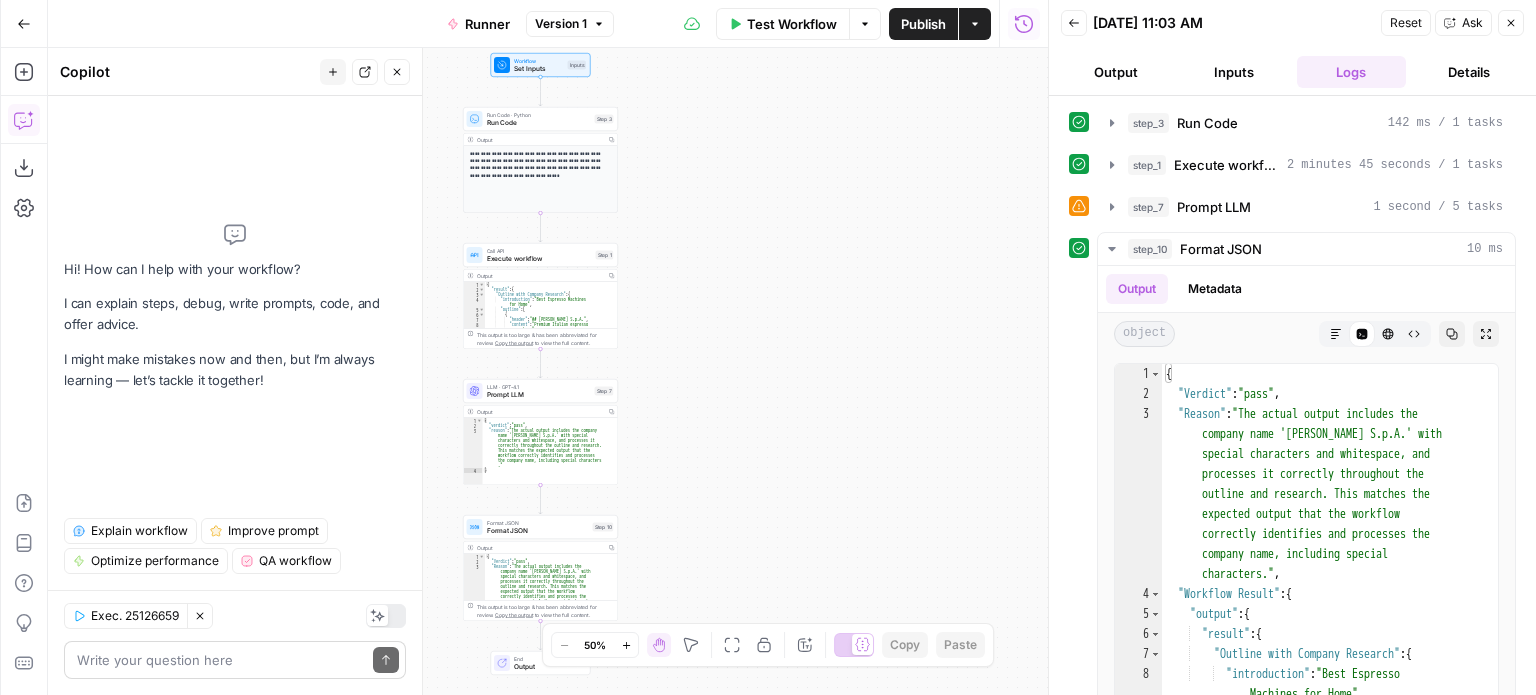 click at bounding box center (221, 660) 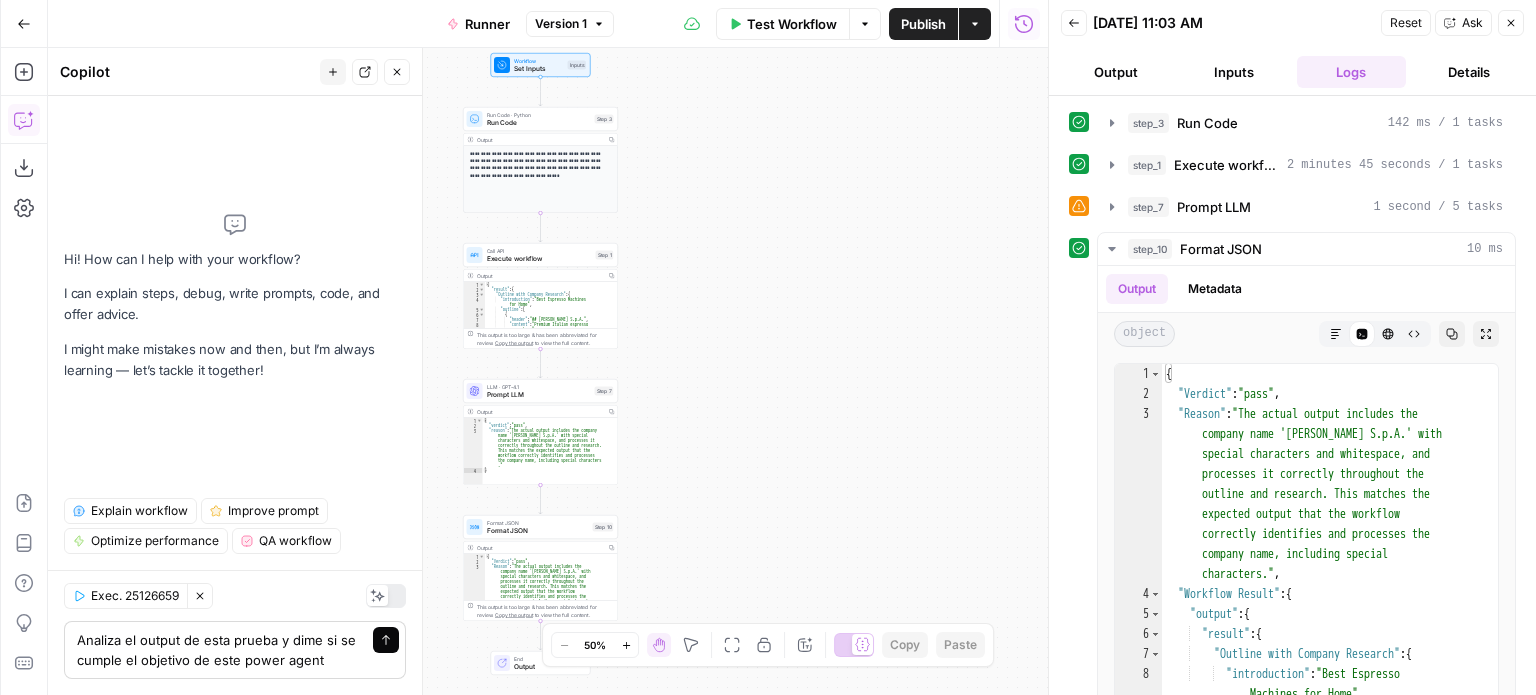 type on "Analiza el output de esta prueba y dime si se cumple el objetivo de este power agent" 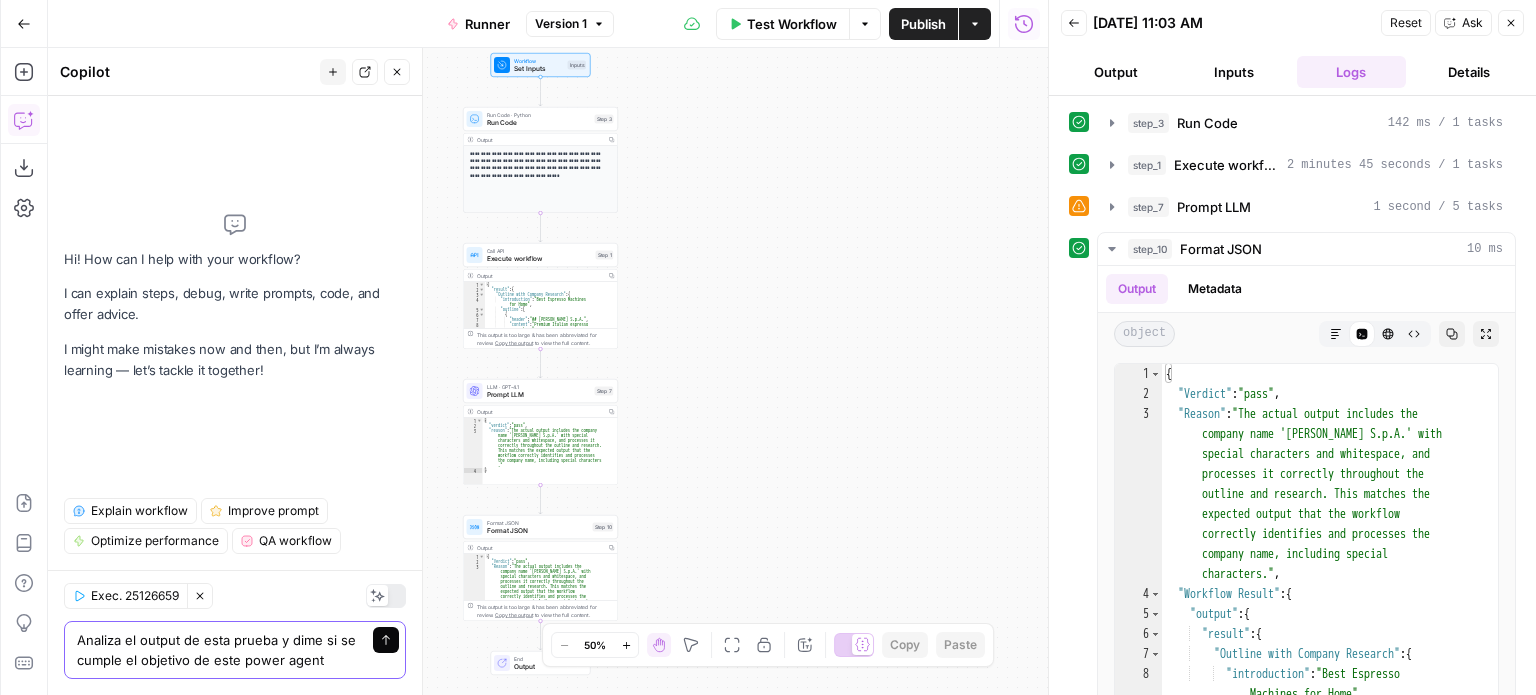 click on "Send" at bounding box center [386, 640] 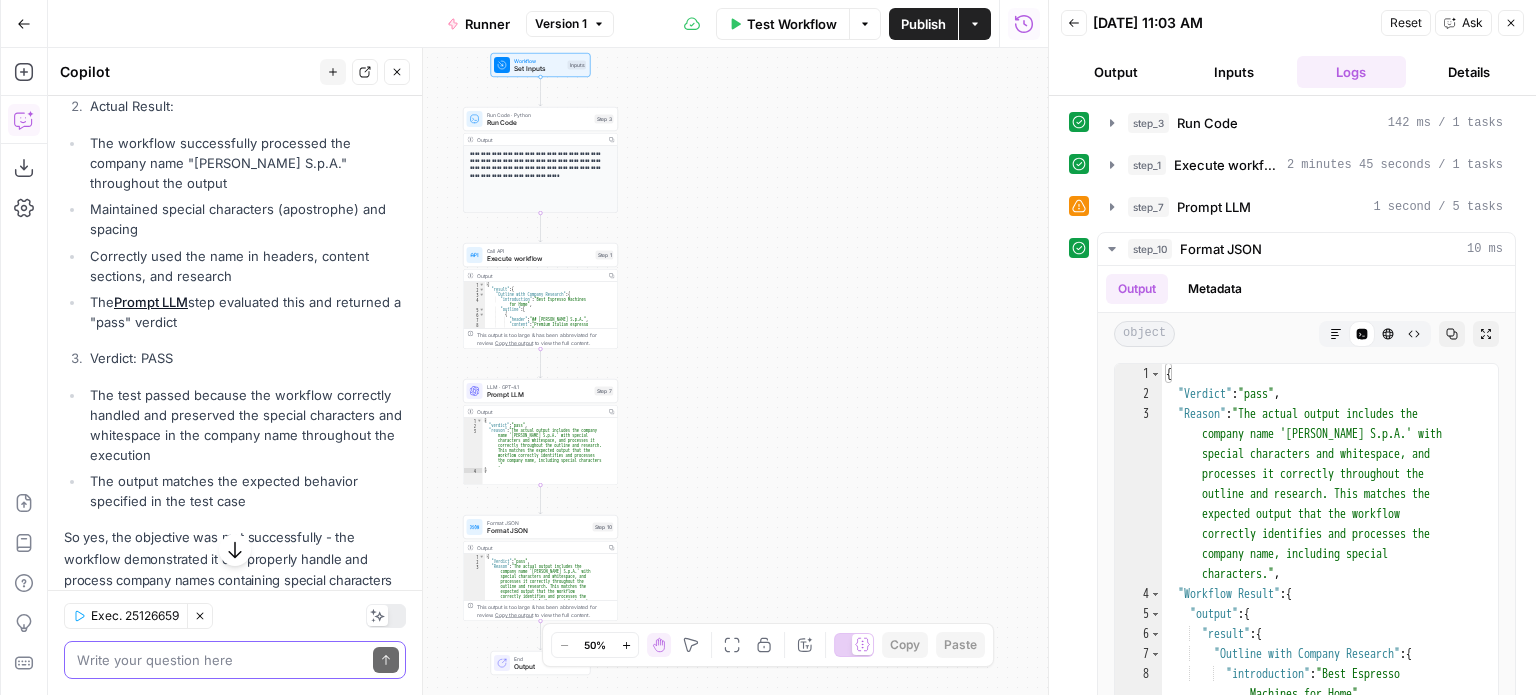 scroll, scrollTop: 792, scrollLeft: 0, axis: vertical 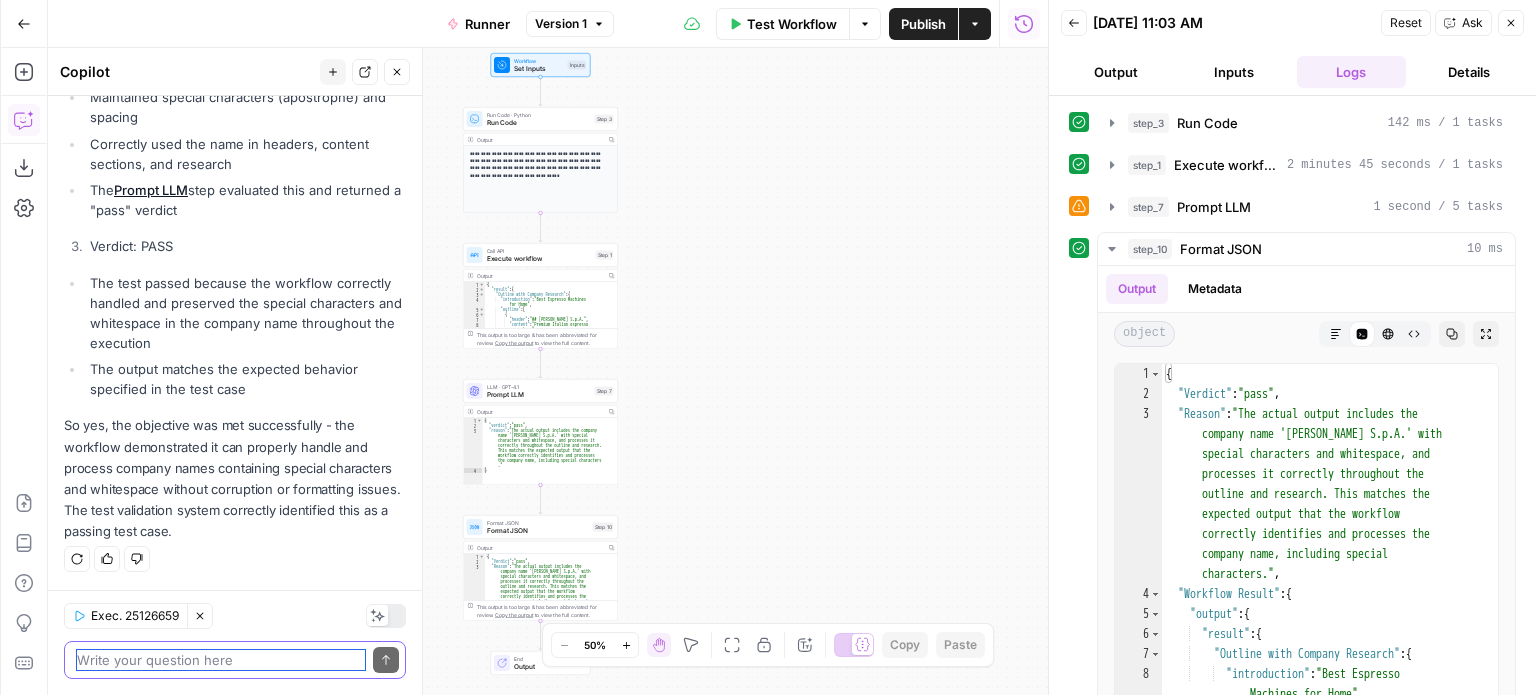 click at bounding box center [221, 660] 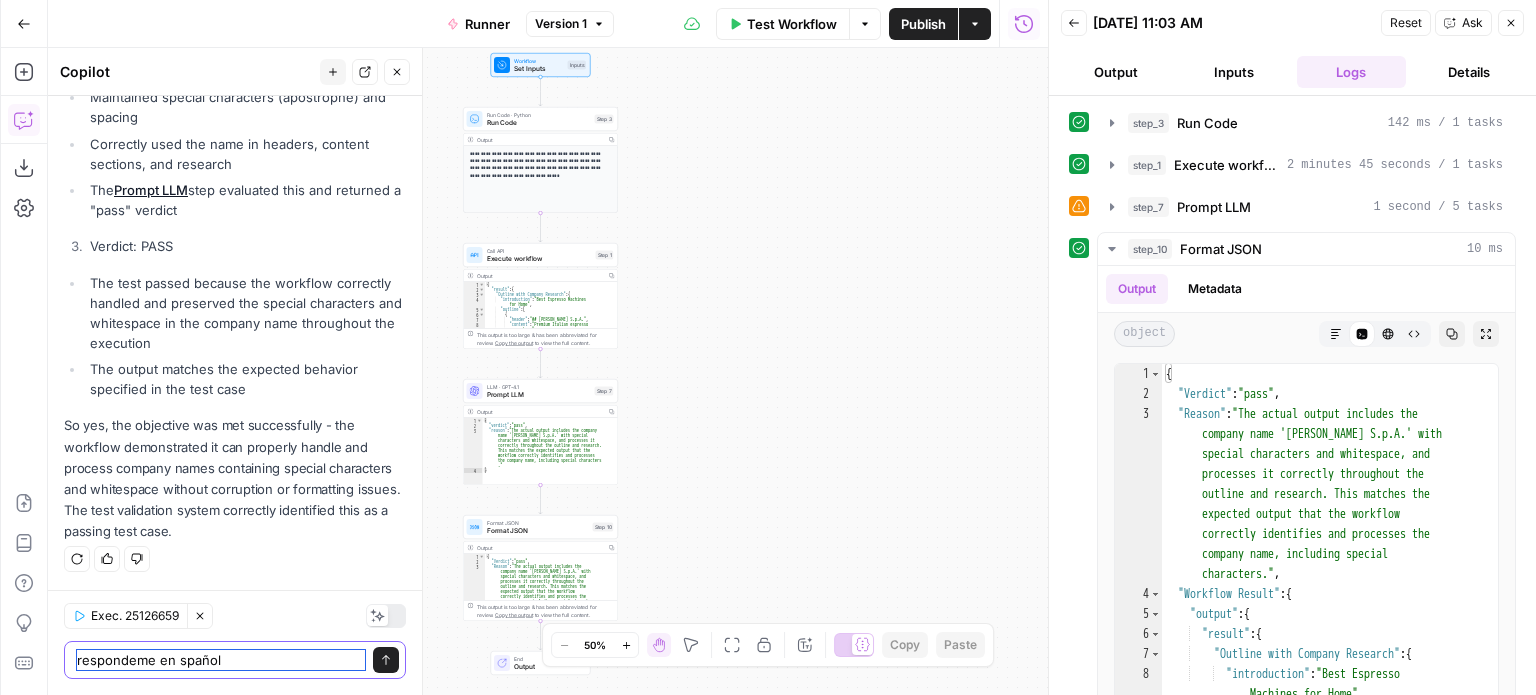 type on "respondeme en español" 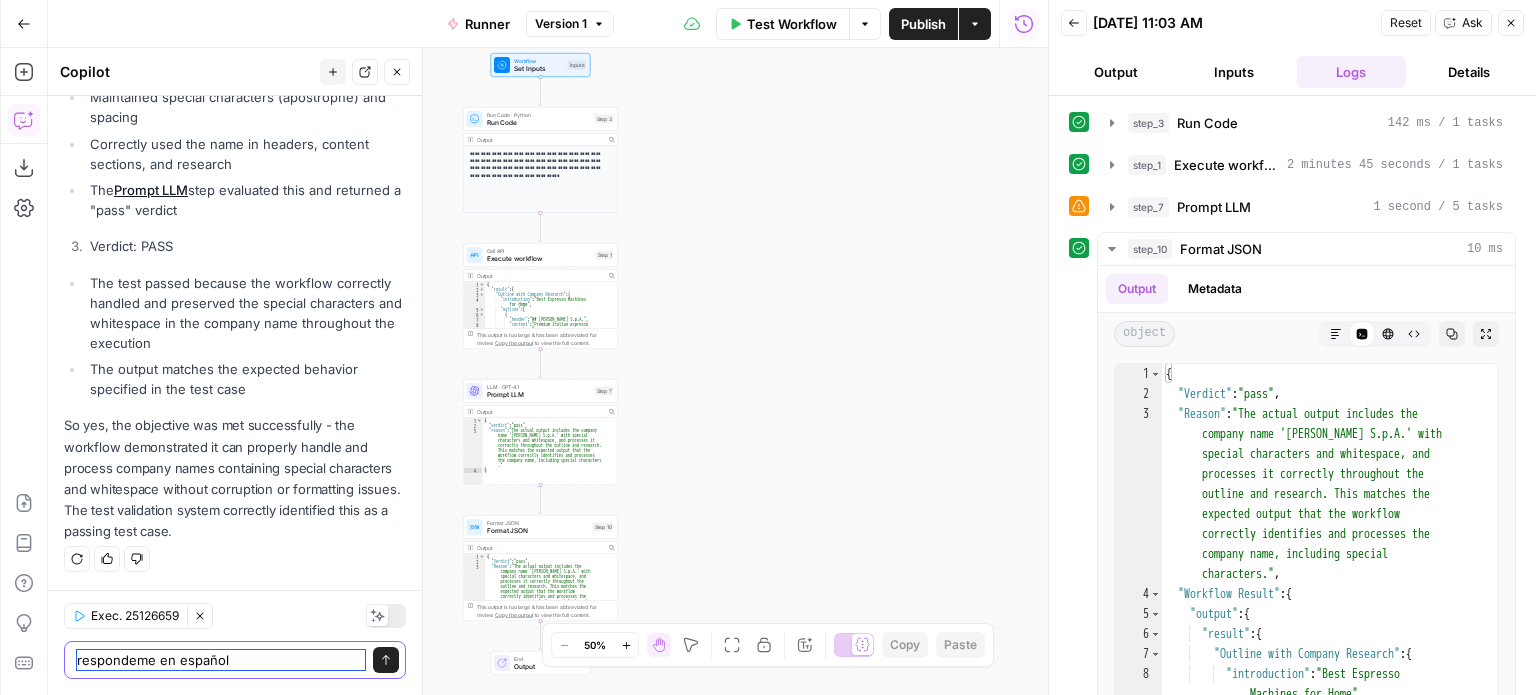 type 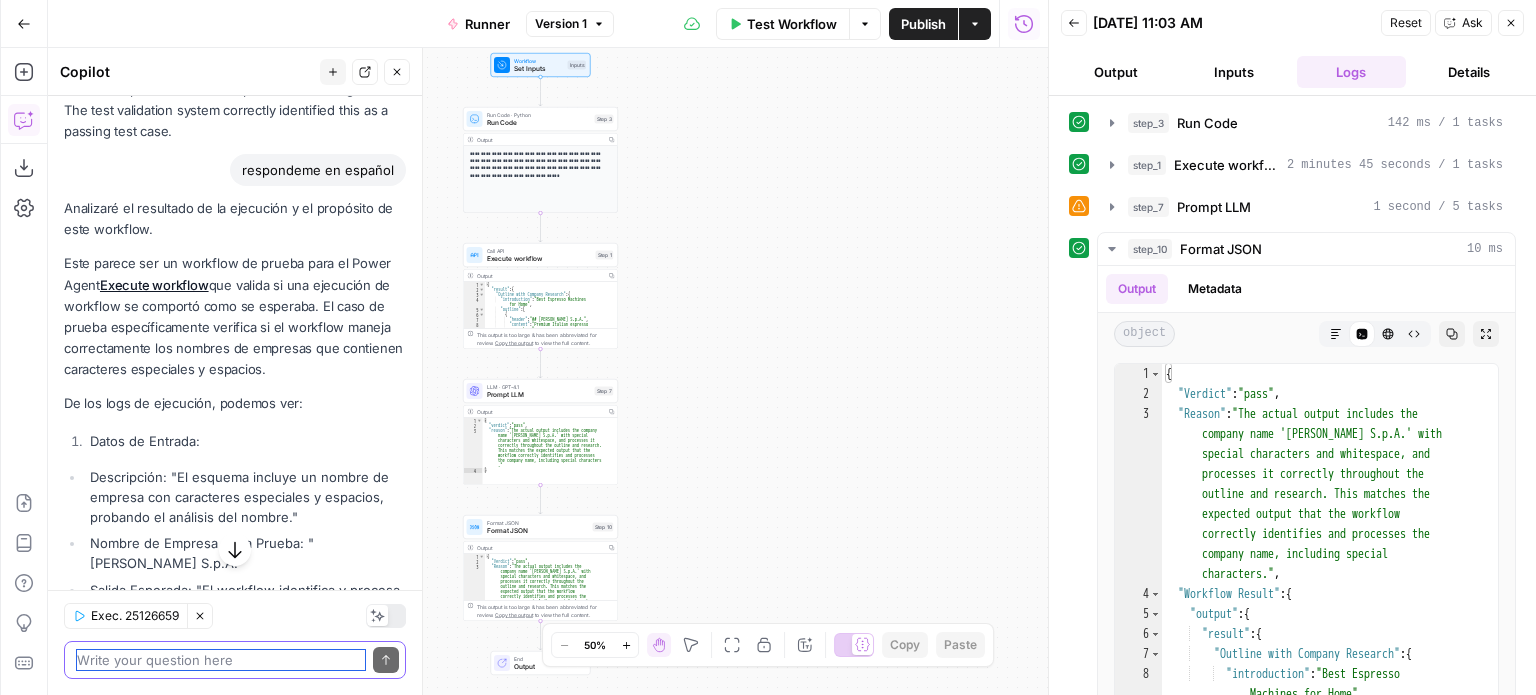 scroll, scrollTop: 1272, scrollLeft: 0, axis: vertical 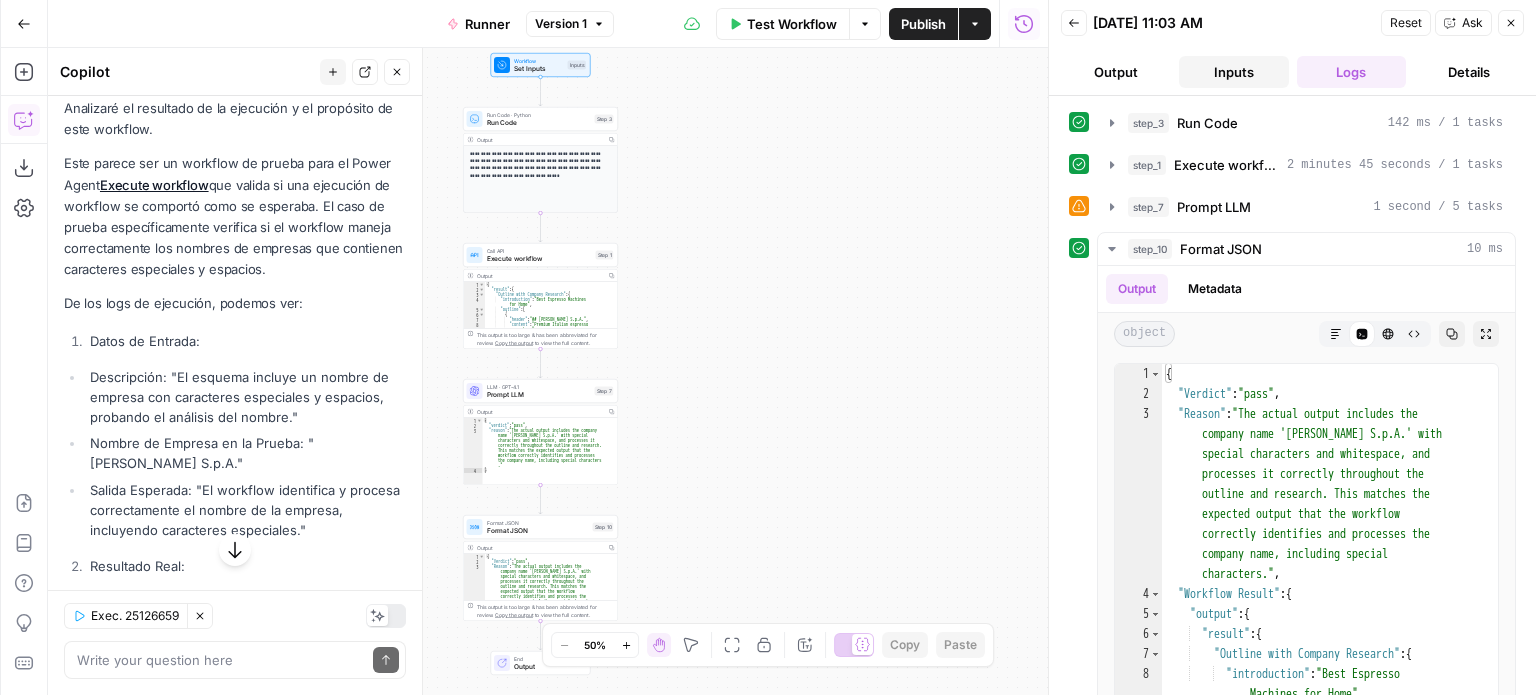 click on "Inputs" at bounding box center [1234, 72] 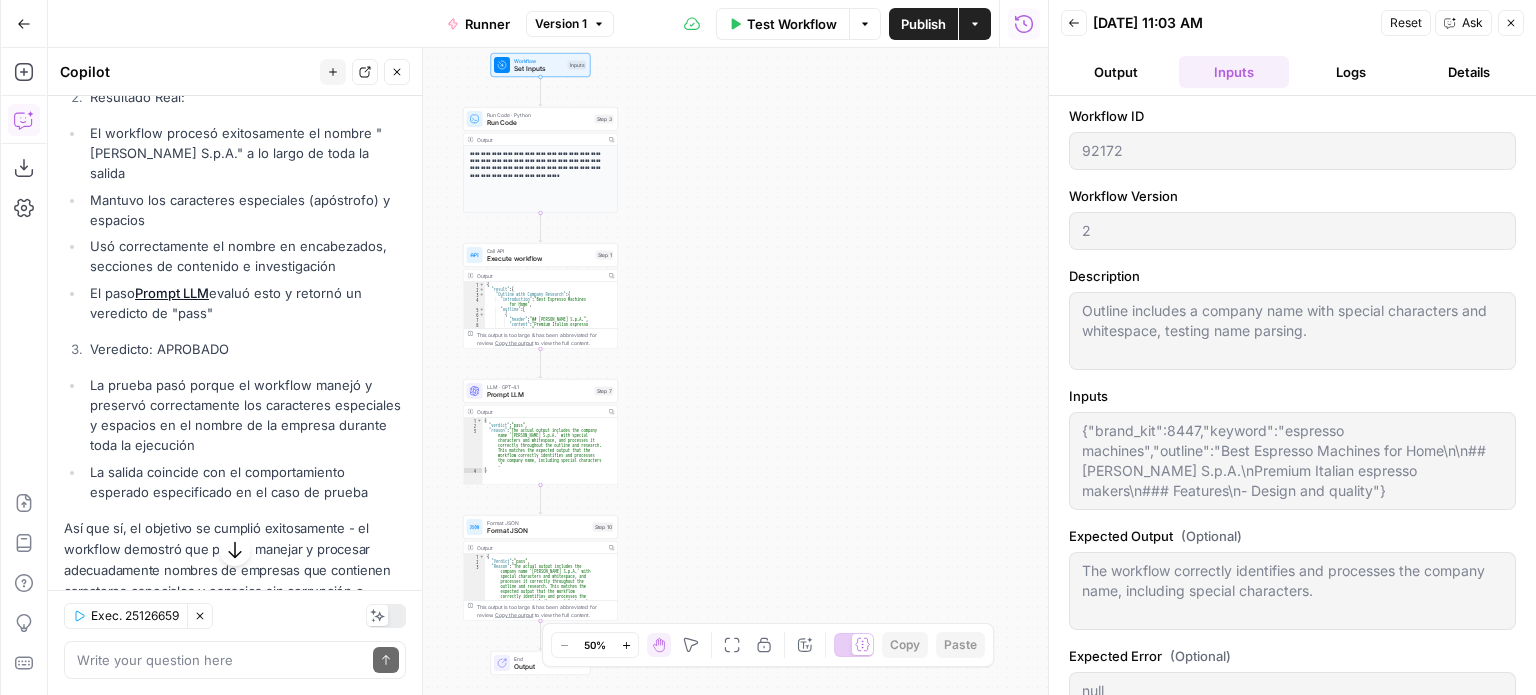 scroll, scrollTop: 1772, scrollLeft: 0, axis: vertical 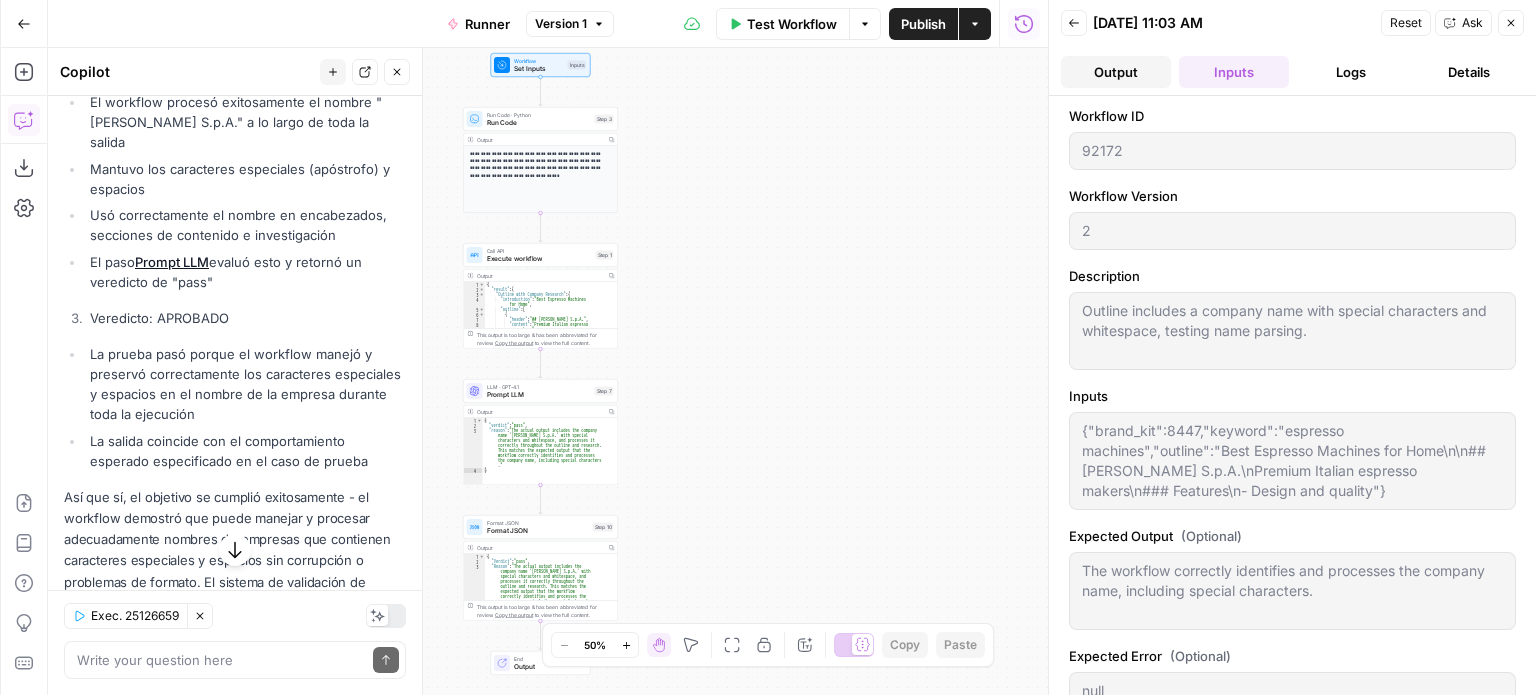 click on "Output" at bounding box center [1116, 72] 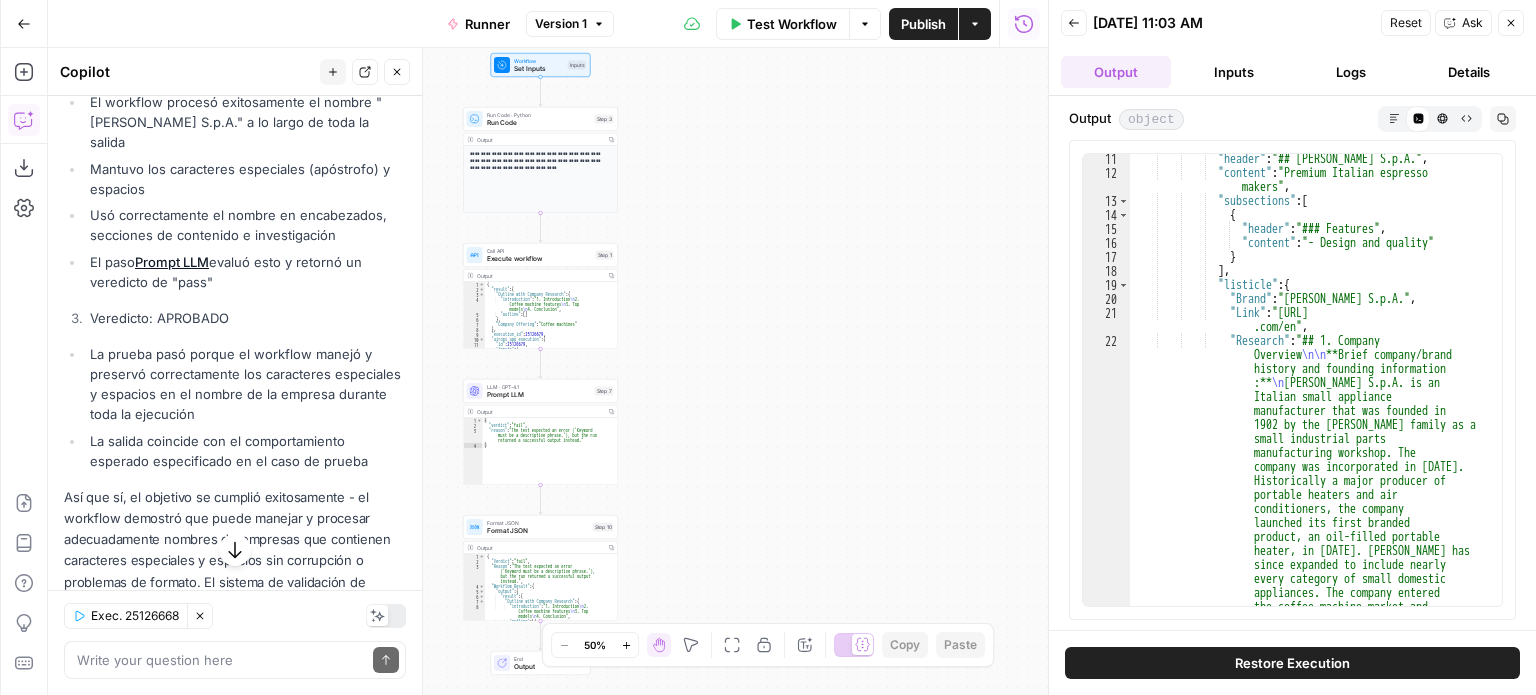 scroll, scrollTop: 0, scrollLeft: 0, axis: both 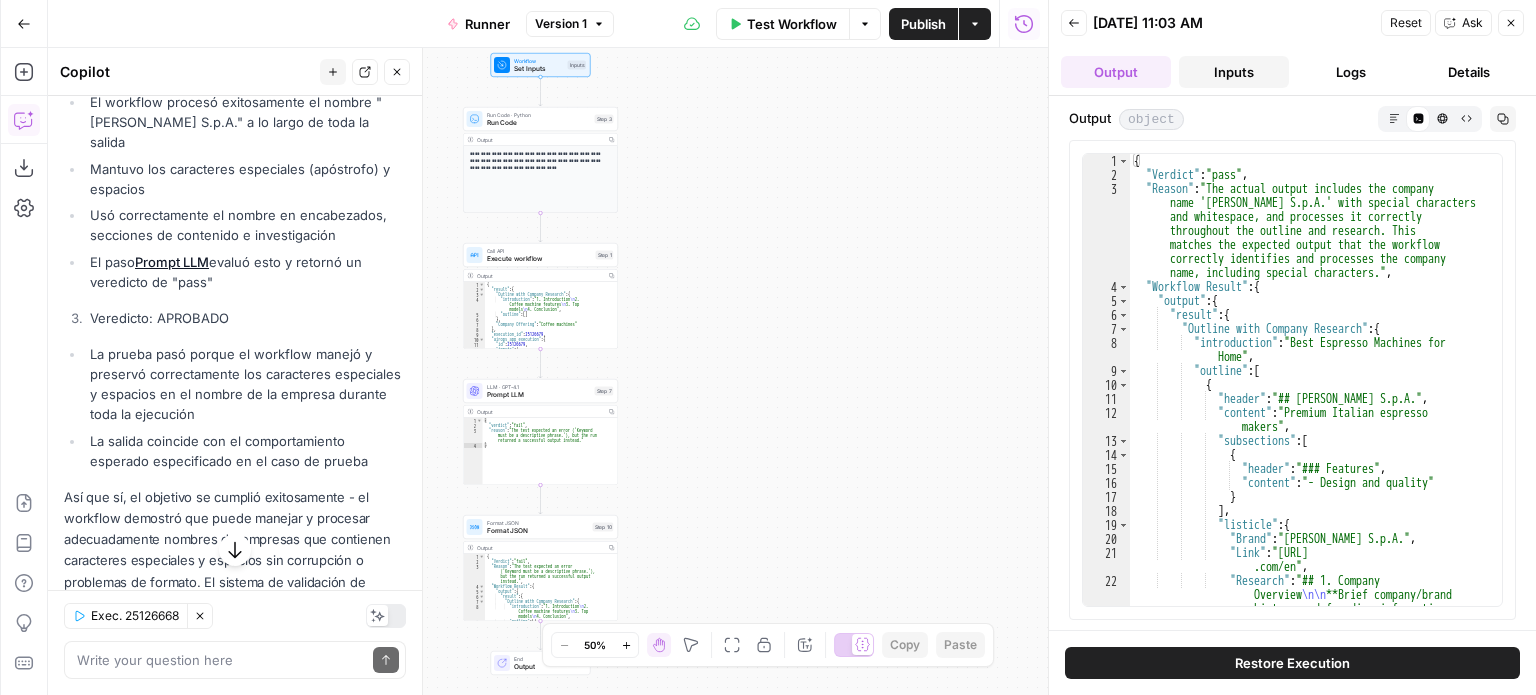 click on "Inputs" at bounding box center (1234, 72) 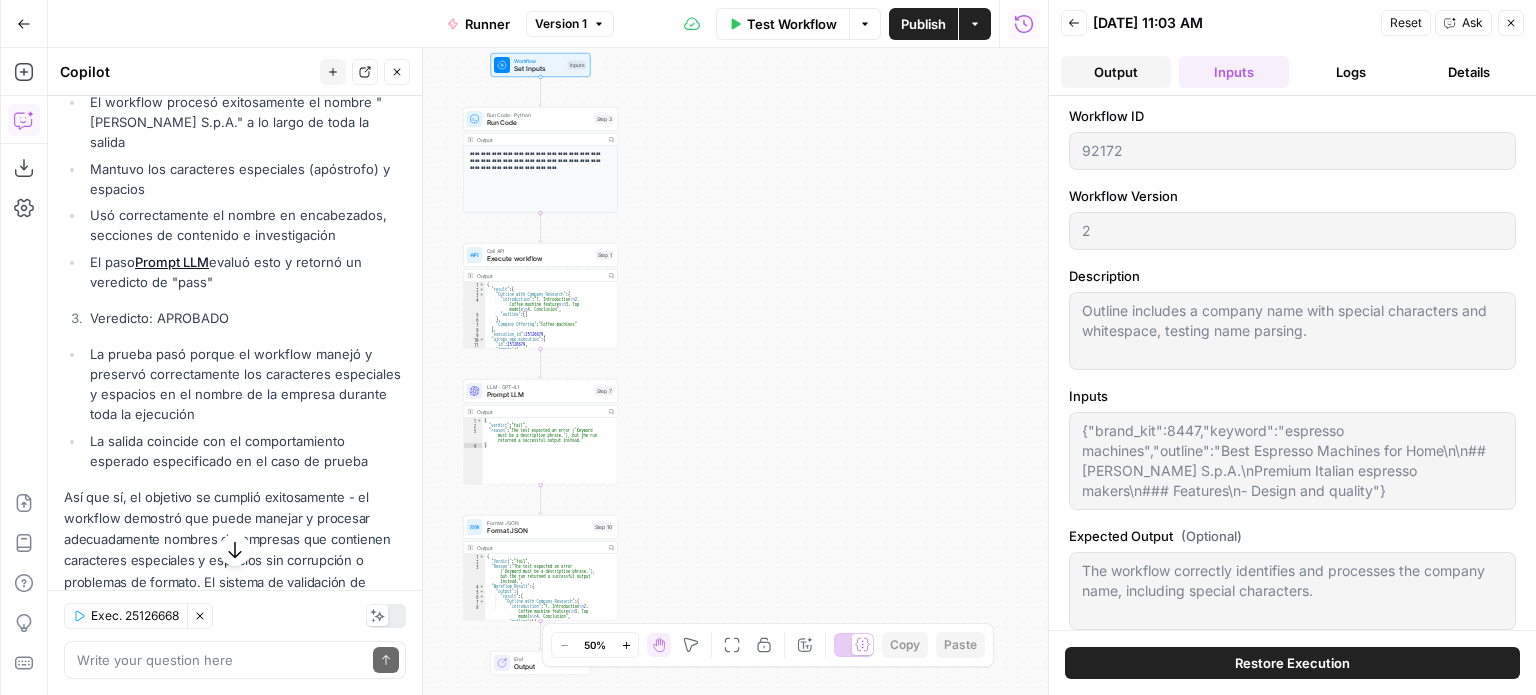 click on "Output" at bounding box center [1116, 72] 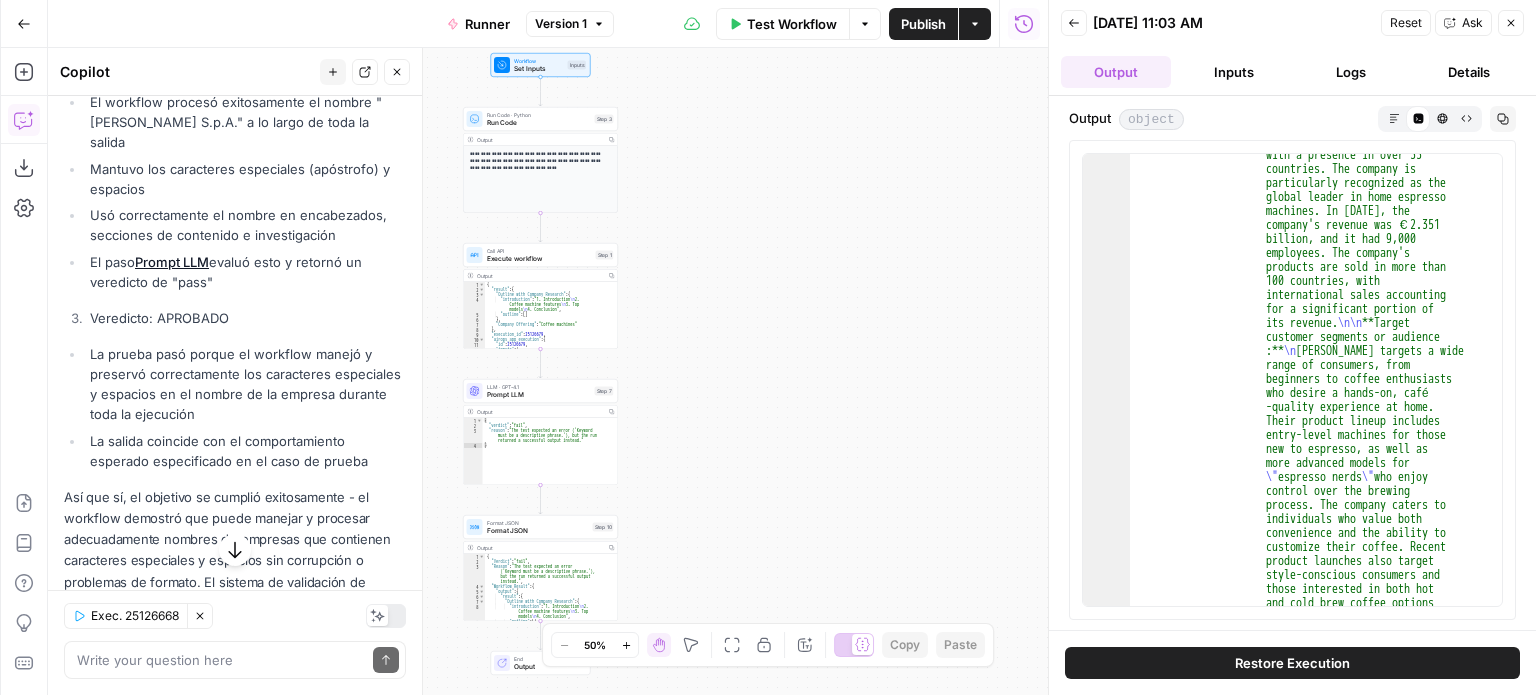 scroll, scrollTop: 8280, scrollLeft: 0, axis: vertical 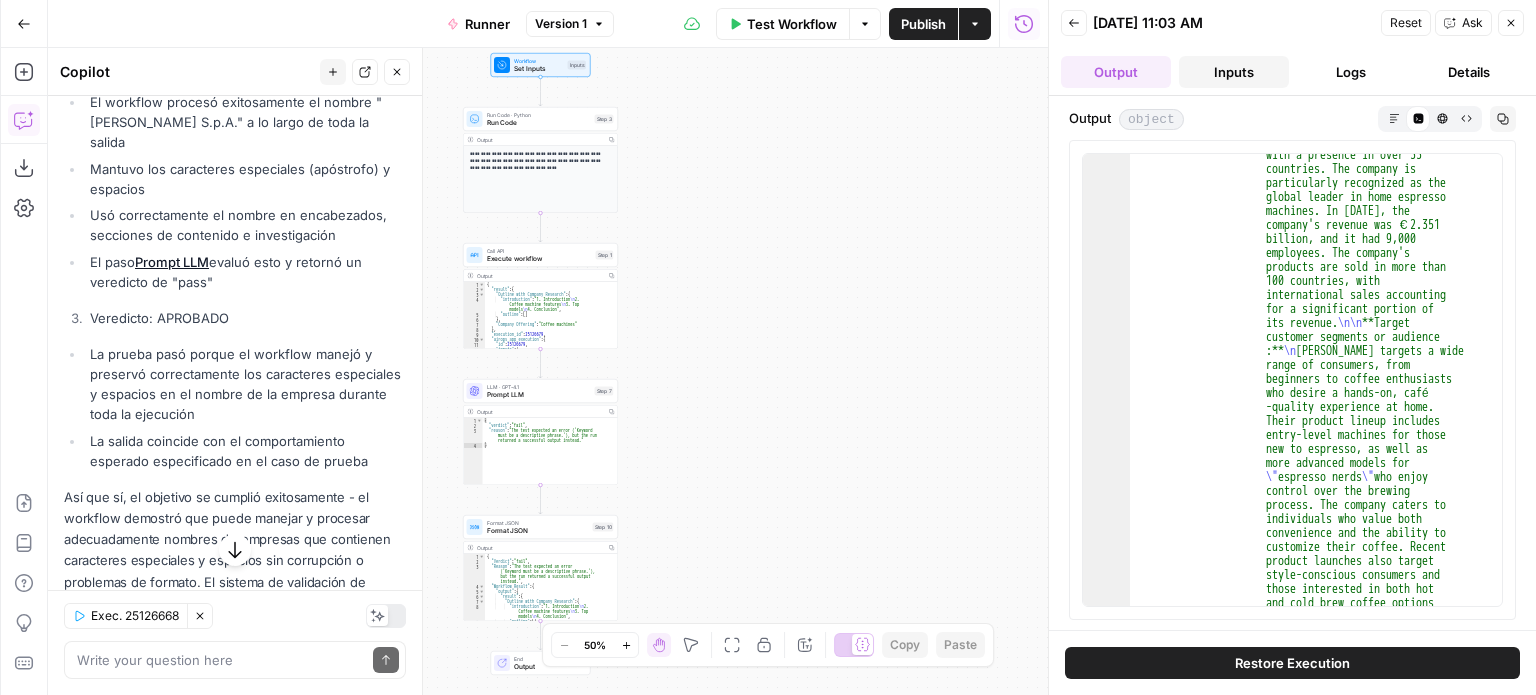 click on "Inputs" at bounding box center (1234, 72) 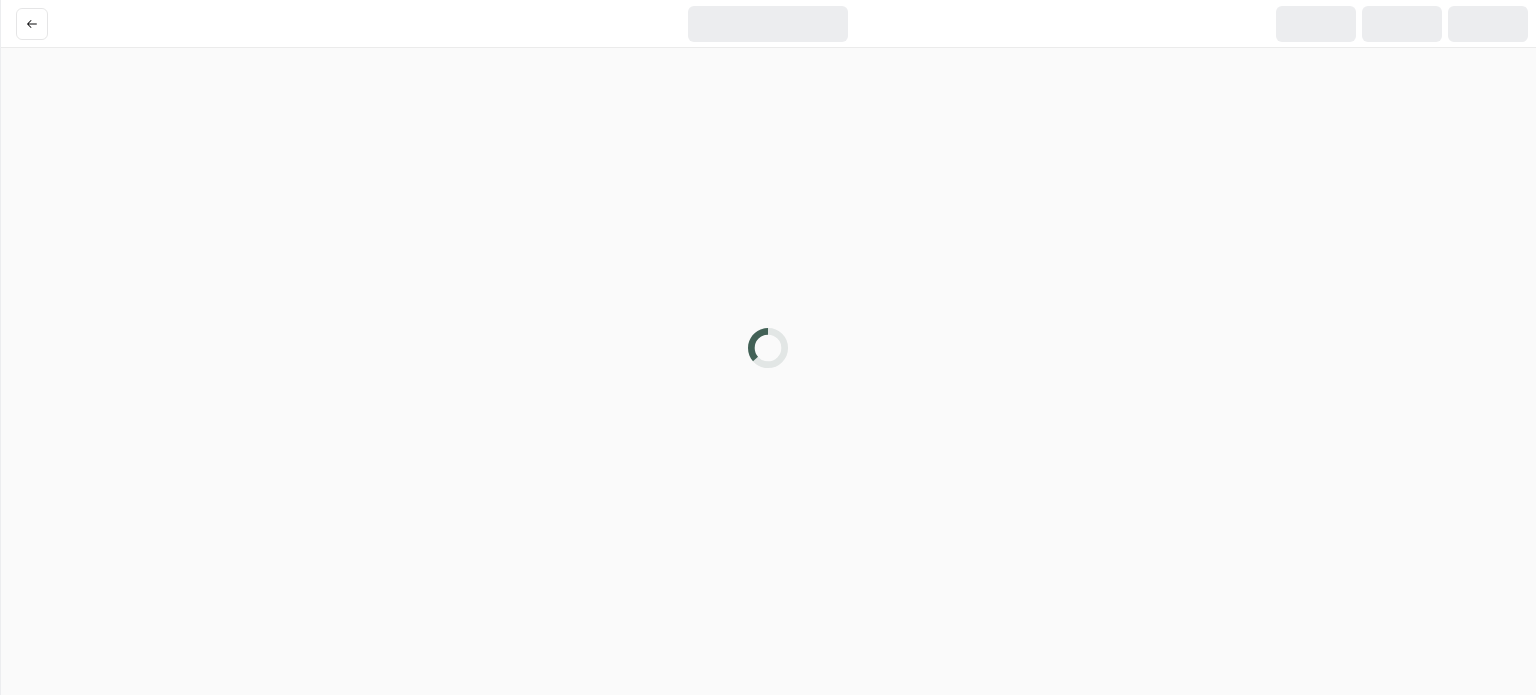 scroll, scrollTop: 0, scrollLeft: 0, axis: both 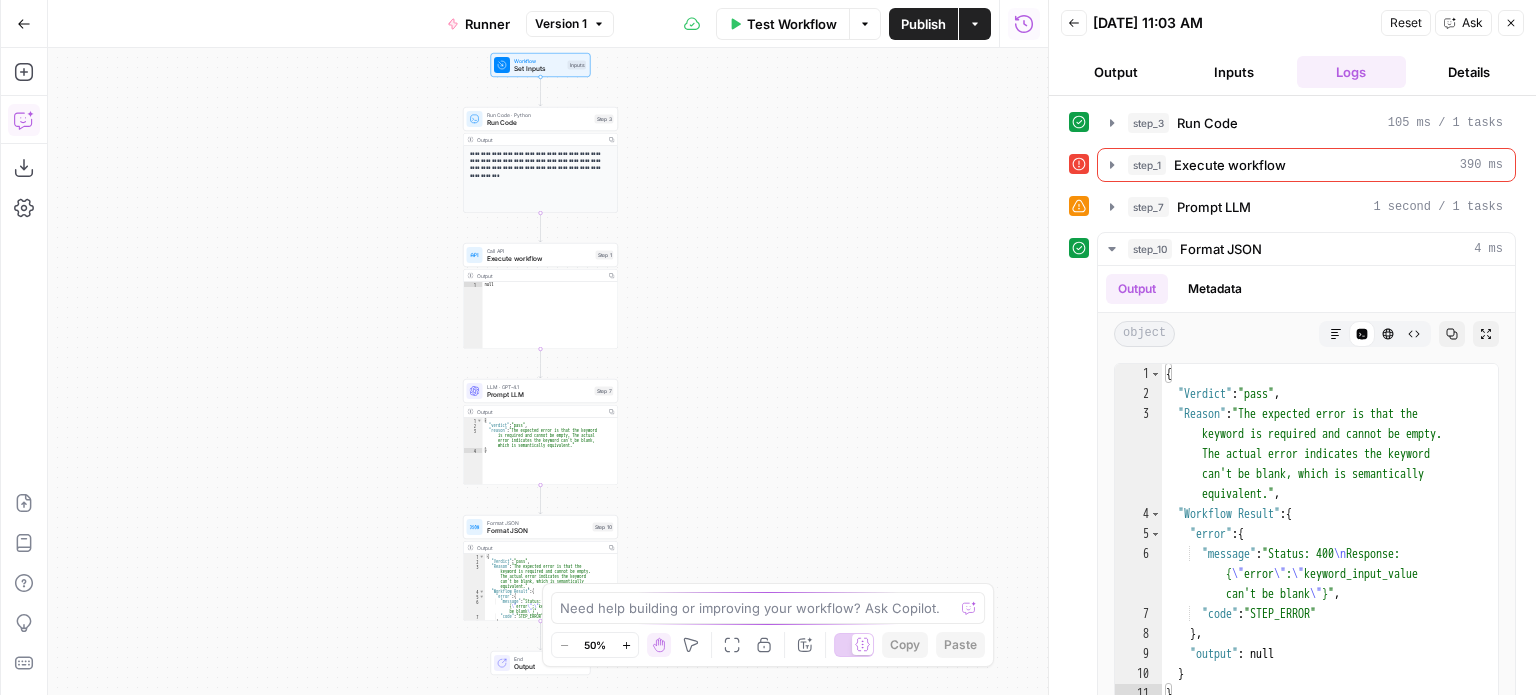 click 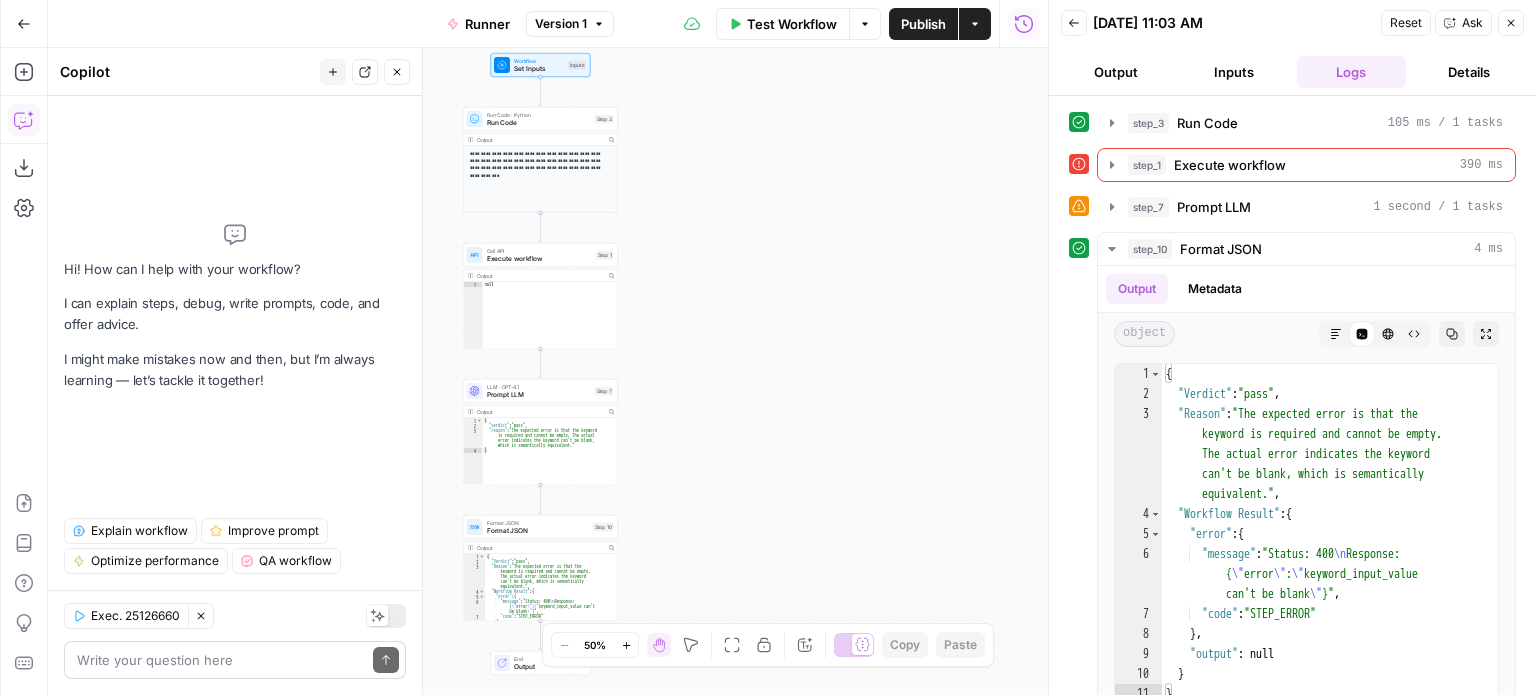 click at bounding box center (221, 660) 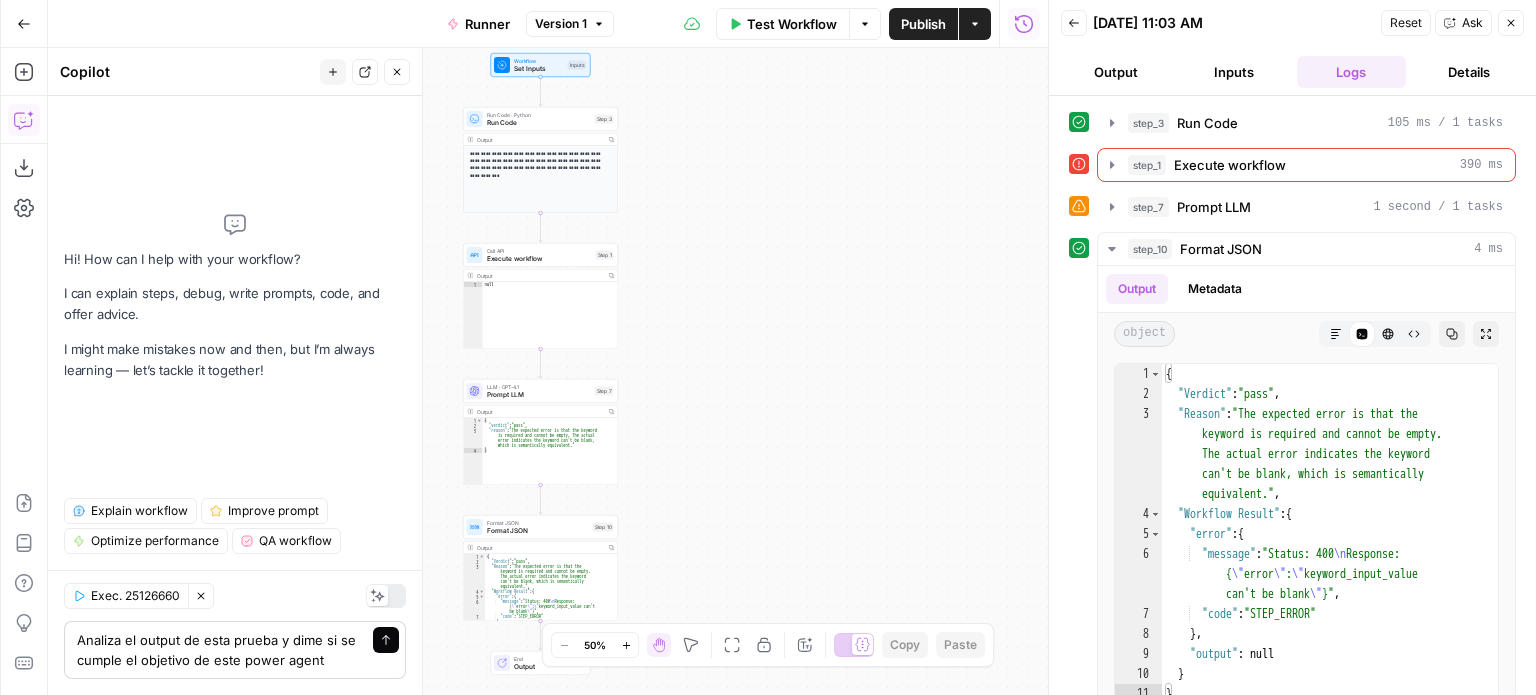 type on "Analiza el output de esta prueba y dime si se cumple el objetivo de este power agent" 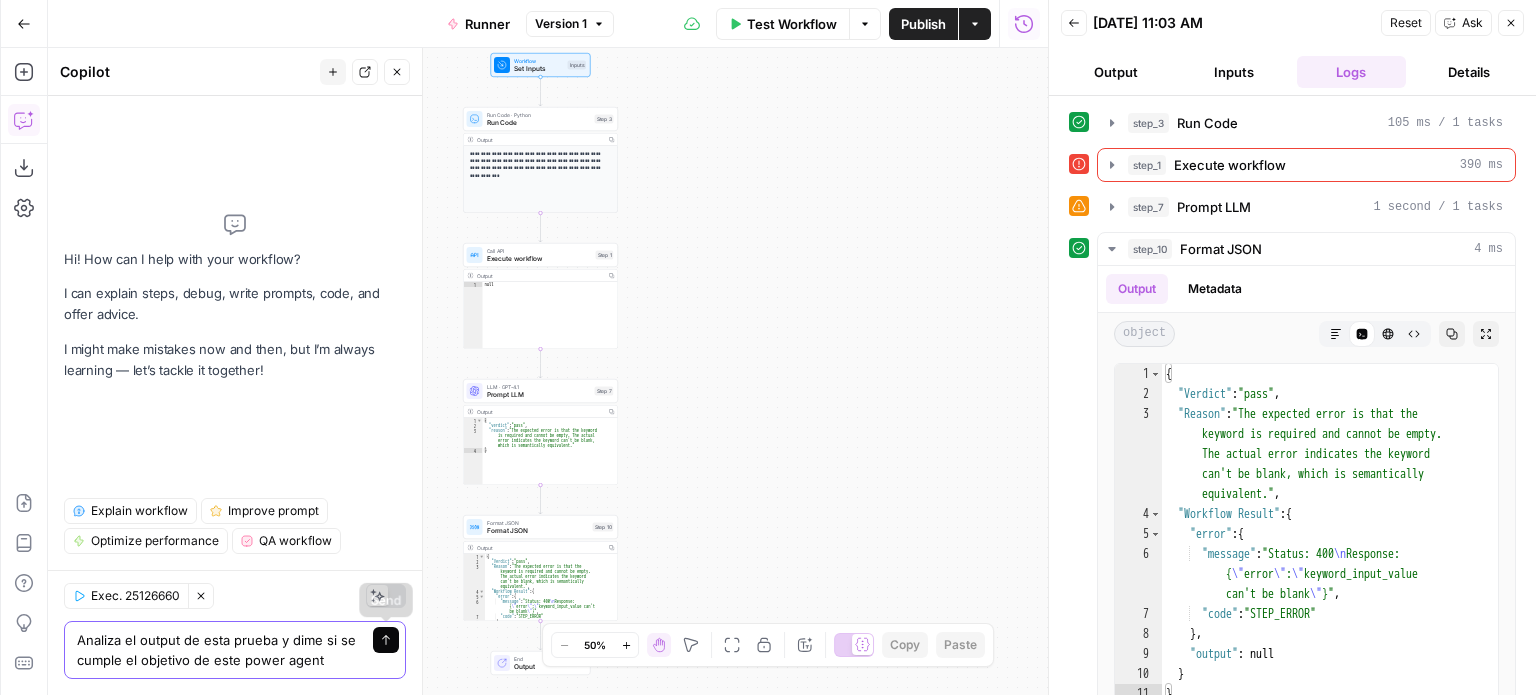 click 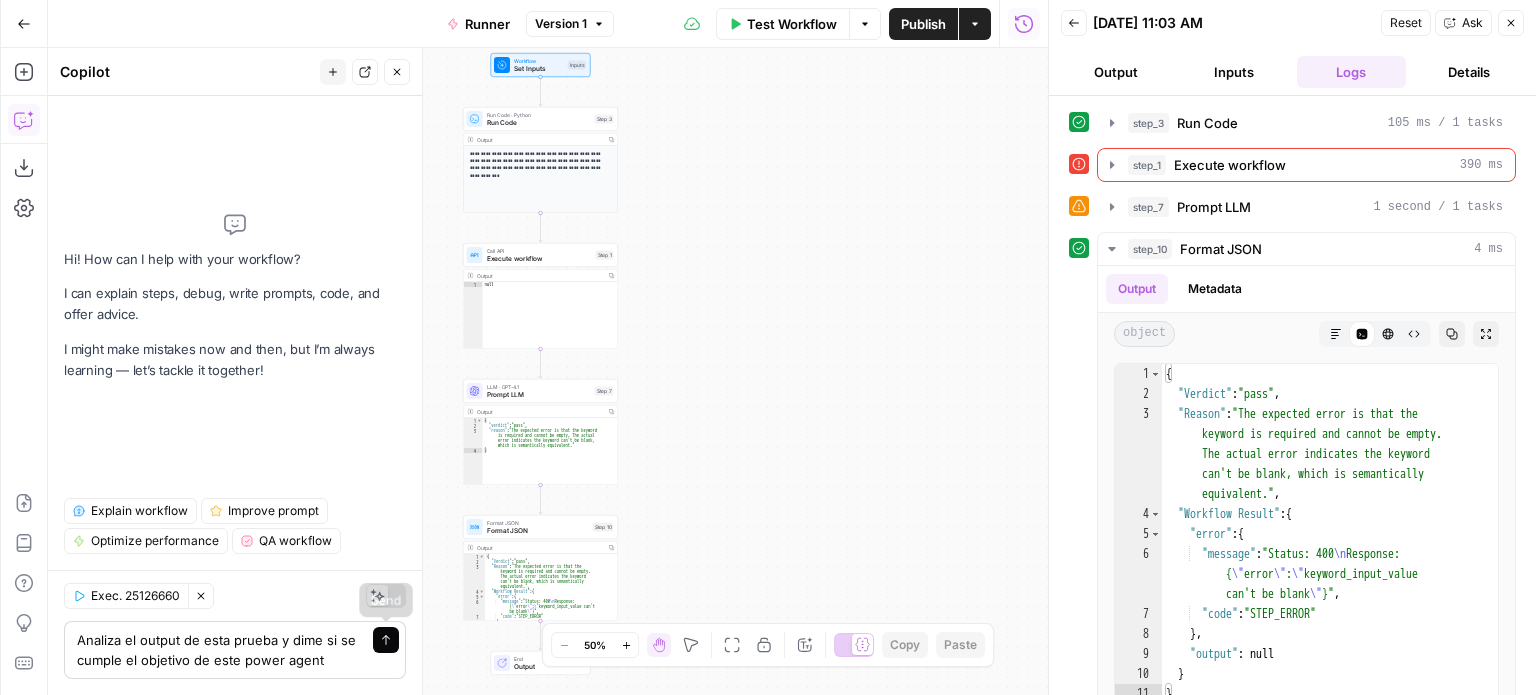 type 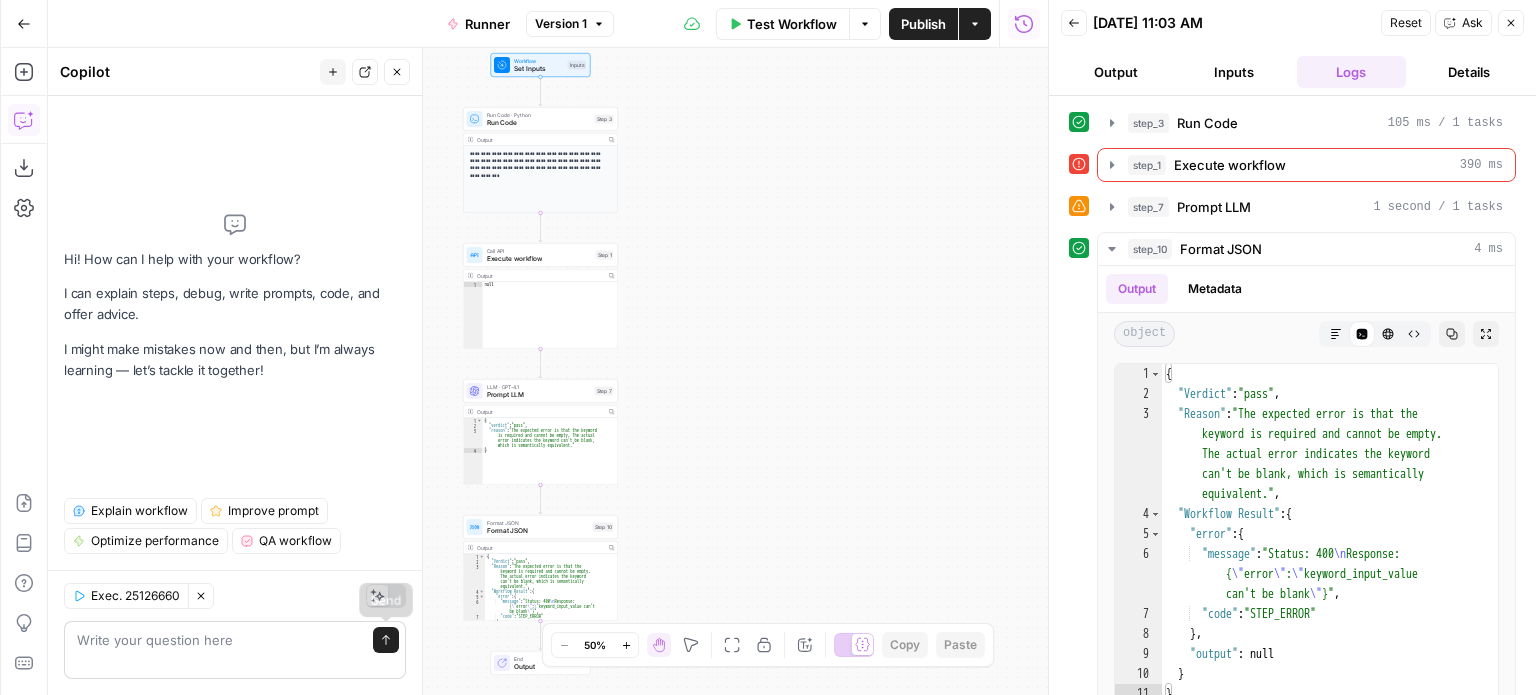 scroll, scrollTop: 0, scrollLeft: 0, axis: both 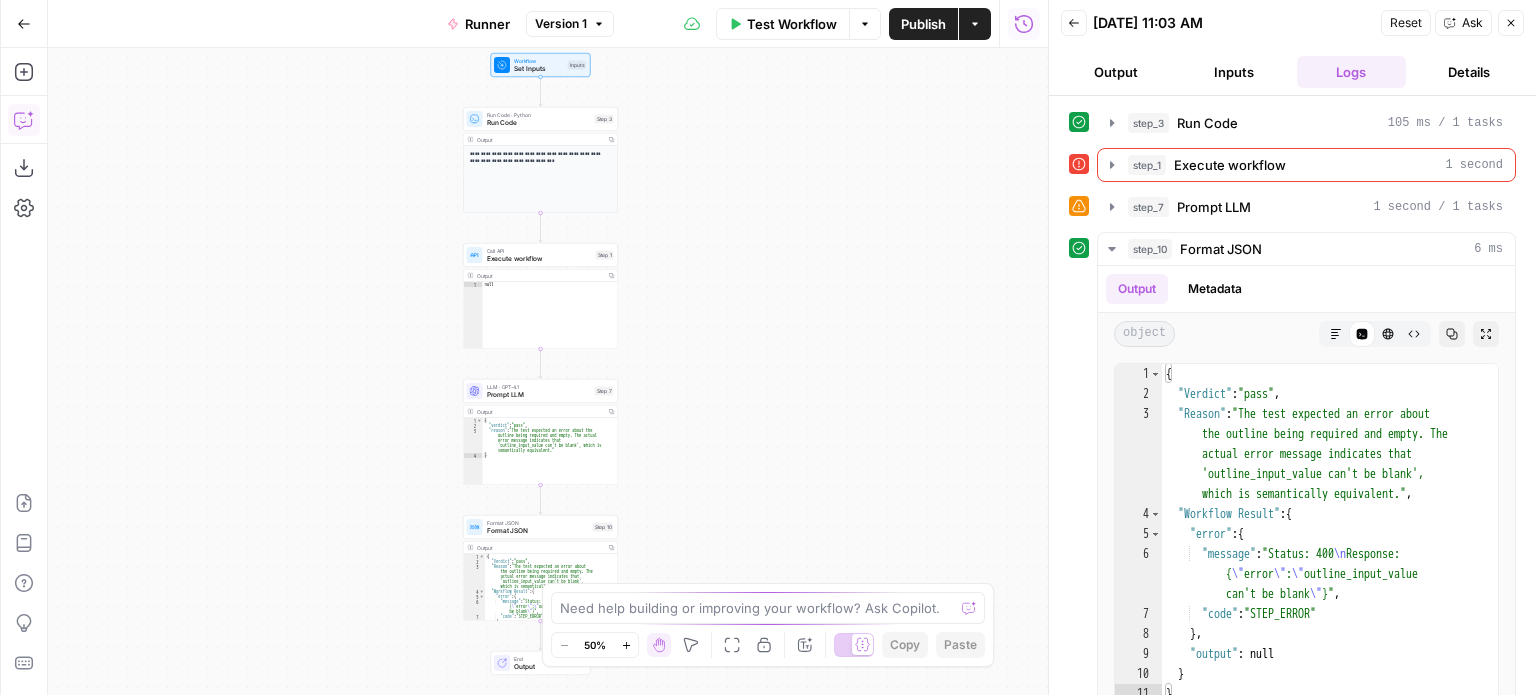 click 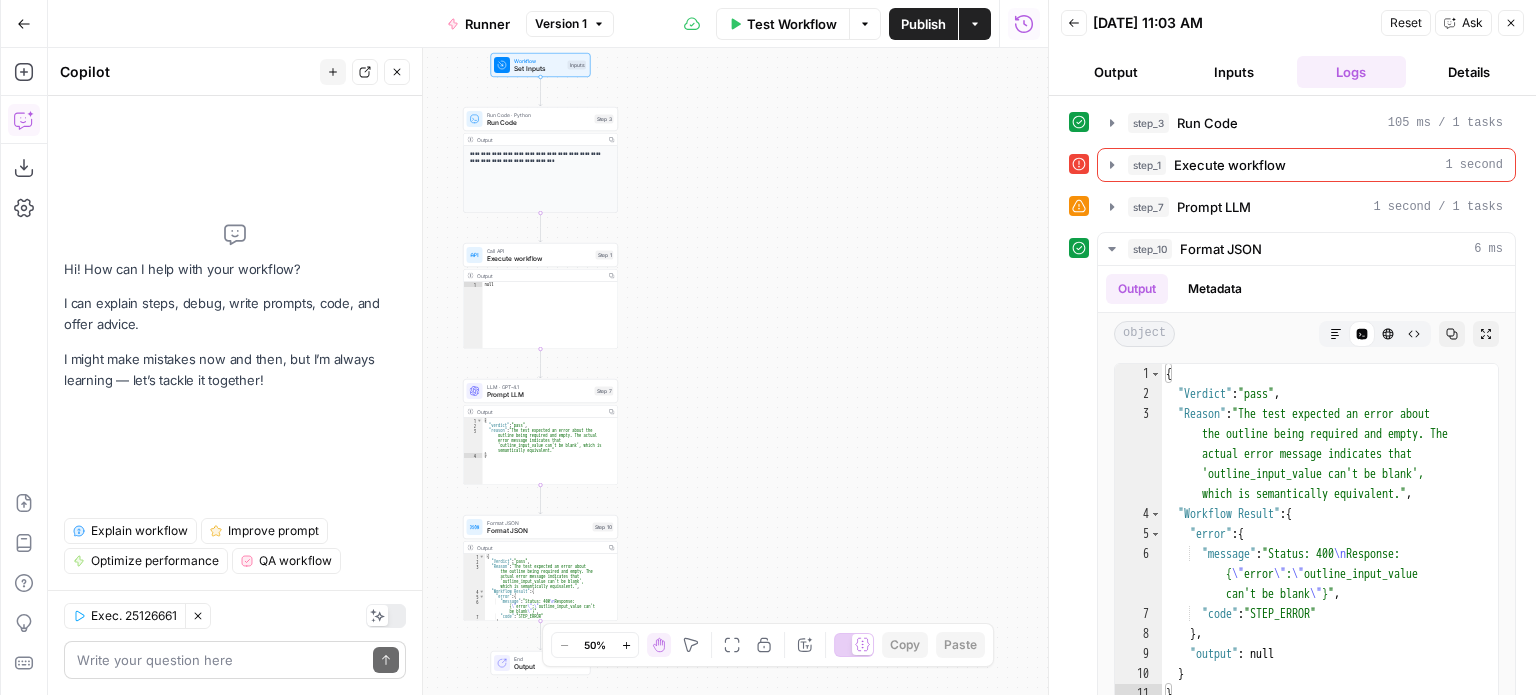 click at bounding box center [221, 660] 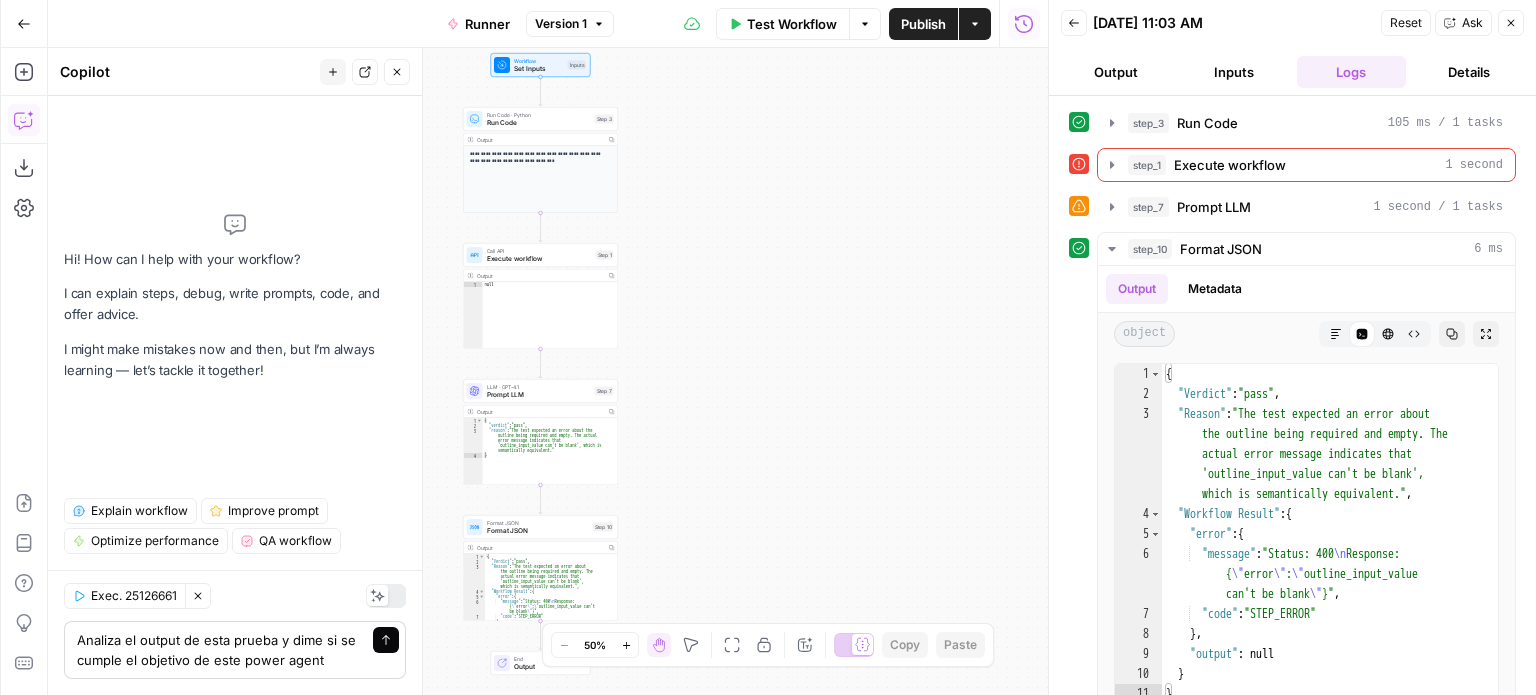 type on "Analiza el output de esta prueba y dime si se cumple el objetivo de este power agent" 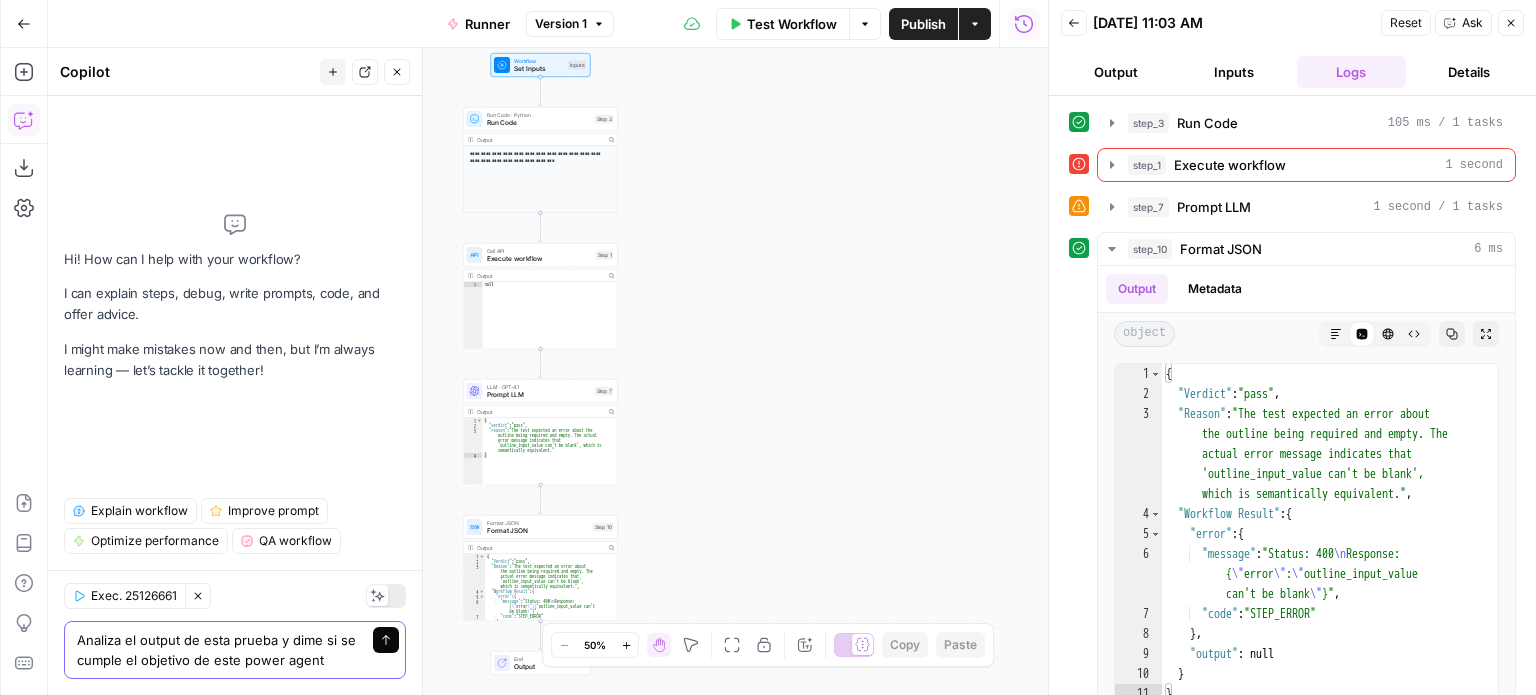 click at bounding box center (386, 640) 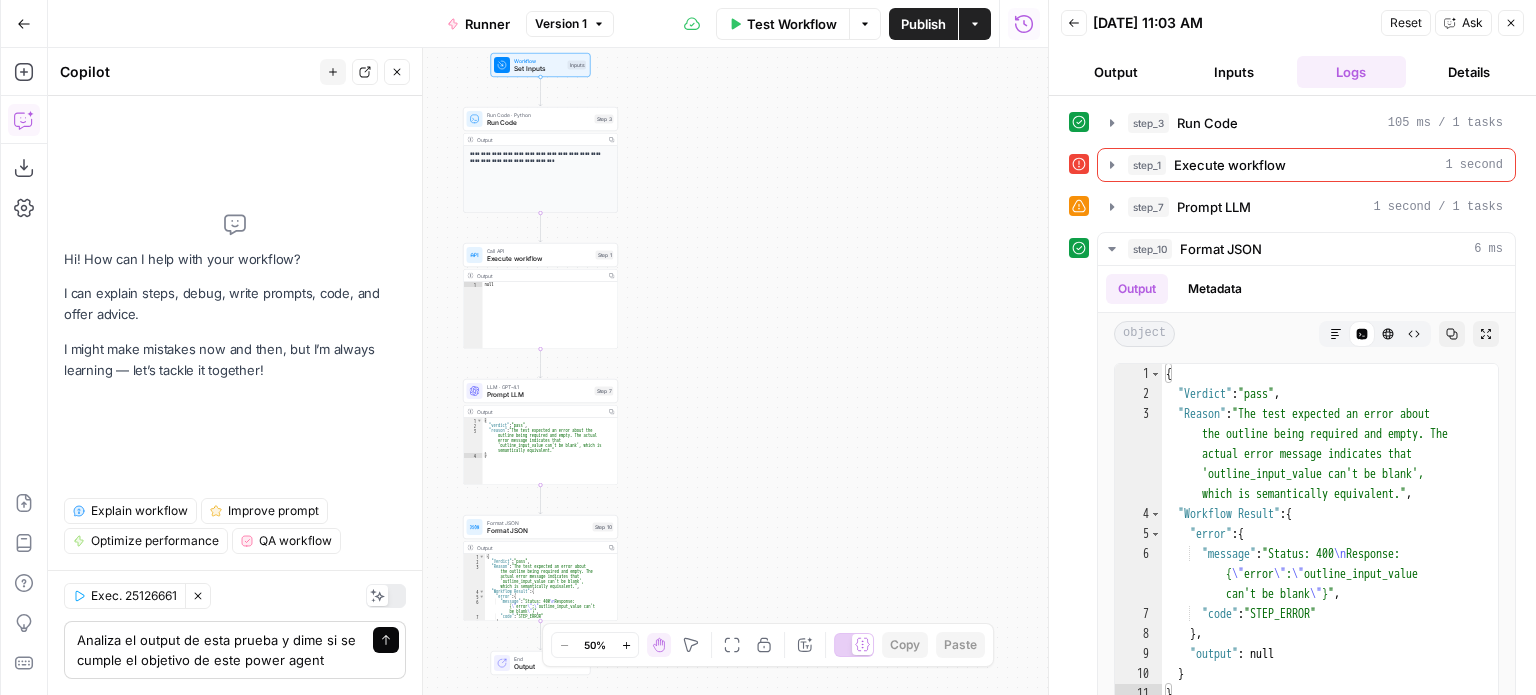 type 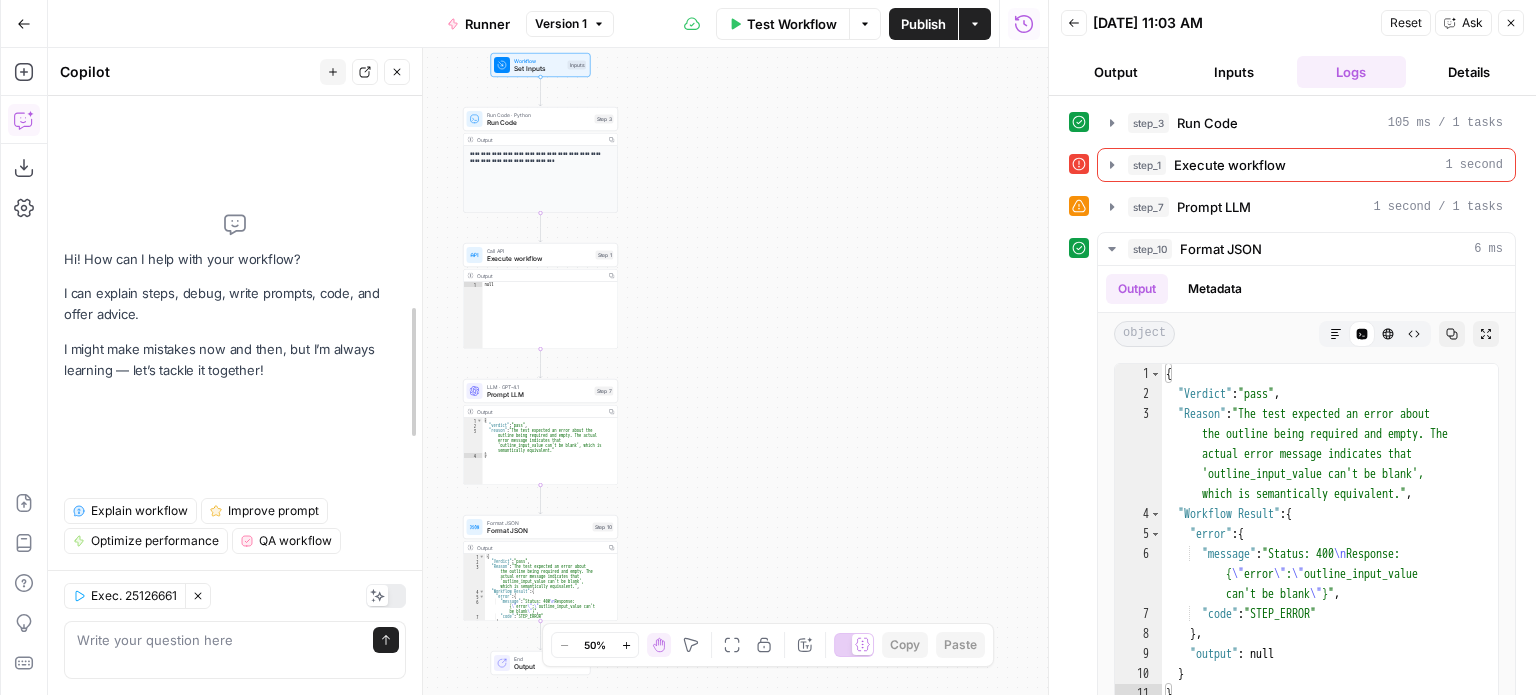 scroll, scrollTop: 0, scrollLeft: 0, axis: both 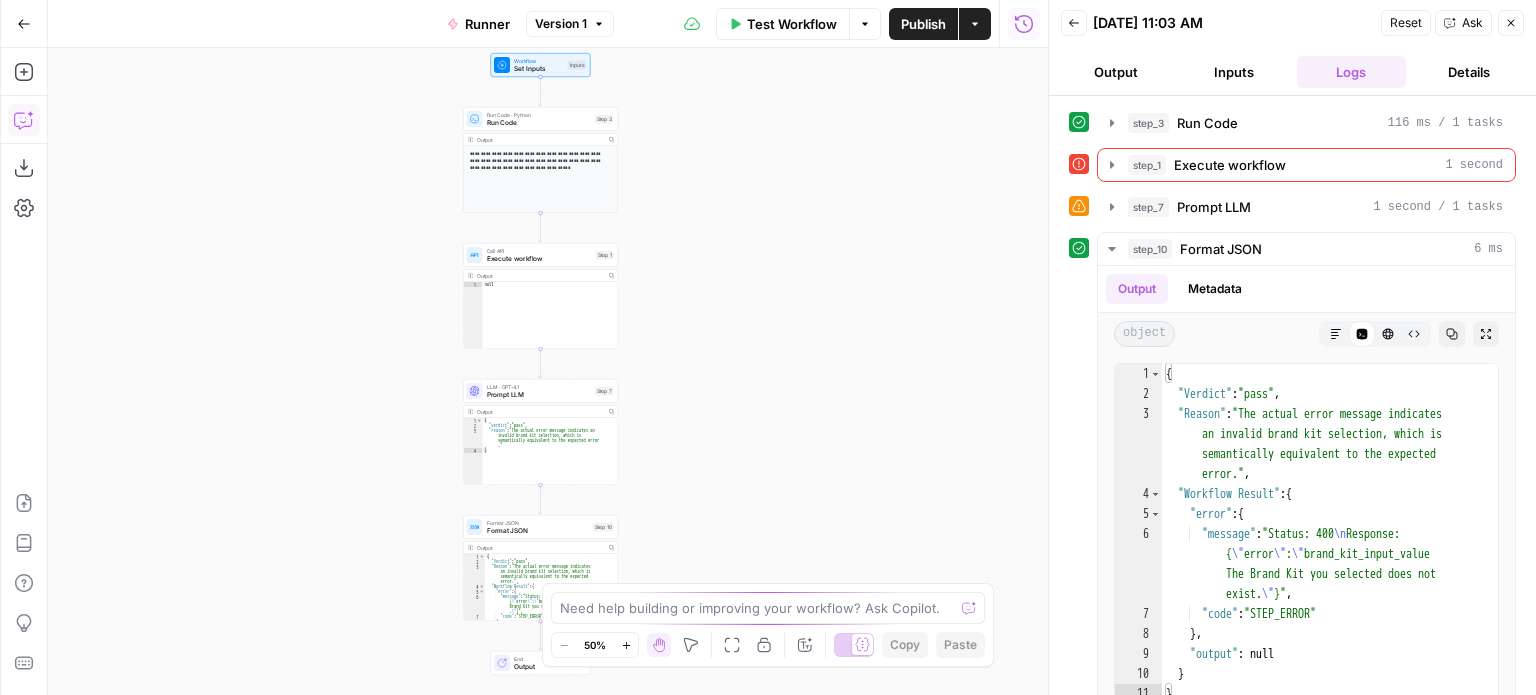 click on "Copilot" at bounding box center (24, 120) 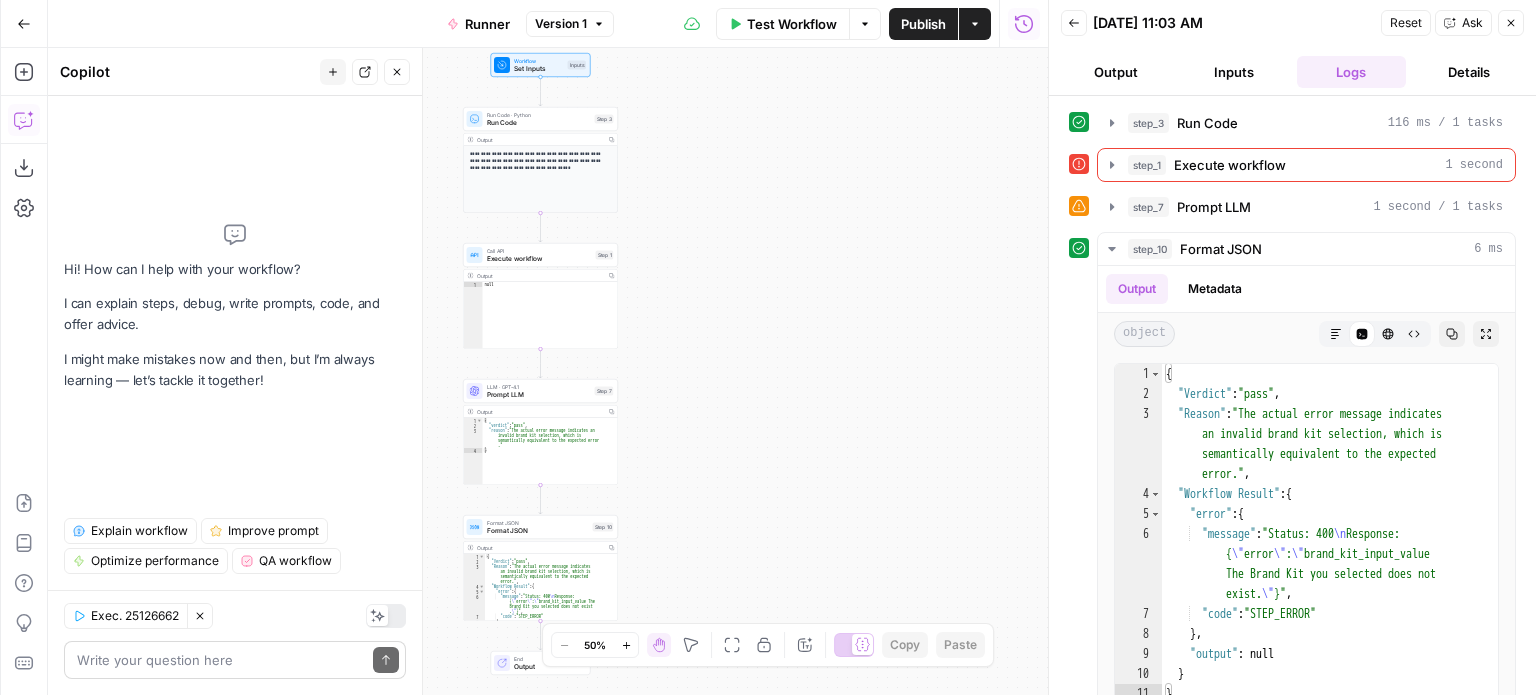 click at bounding box center [221, 660] 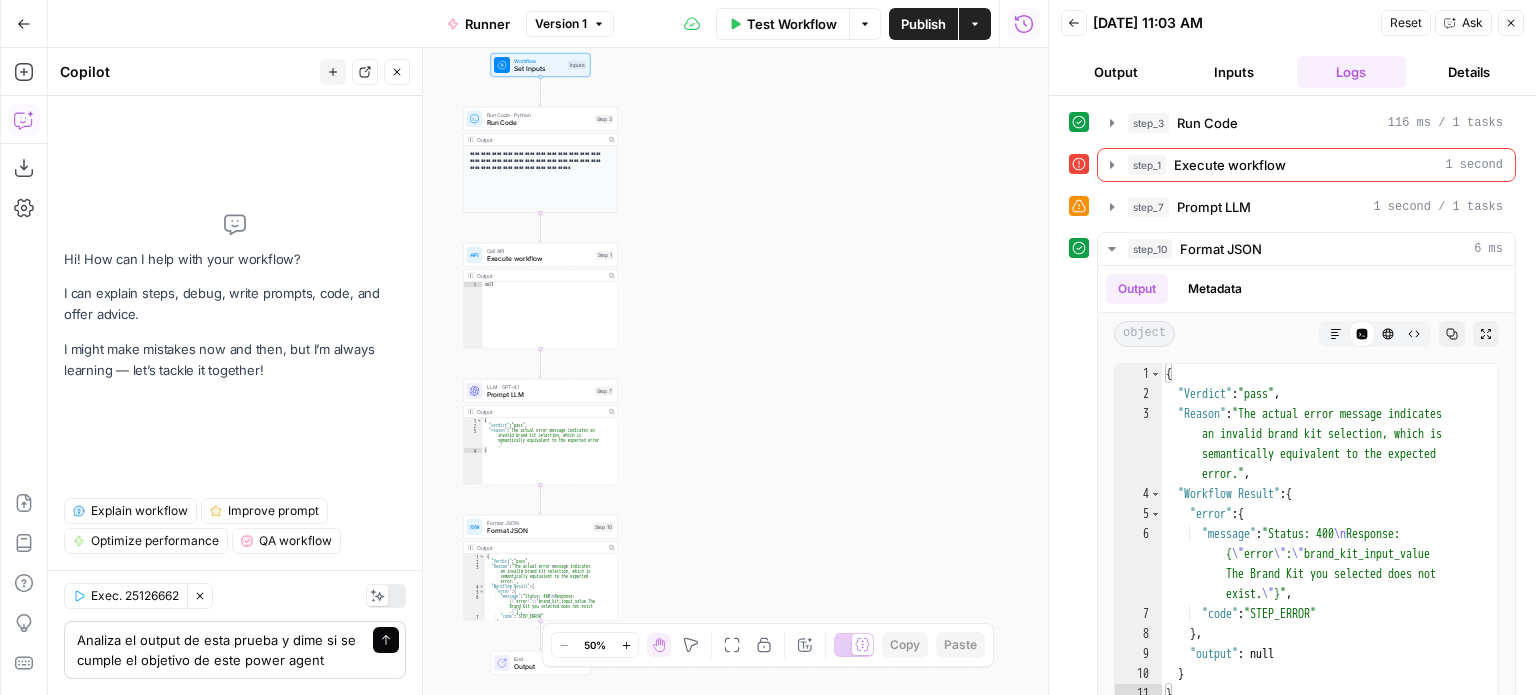 type on "Analiza el output de esta prueba y dime si se cumple el objetivo de este power agent" 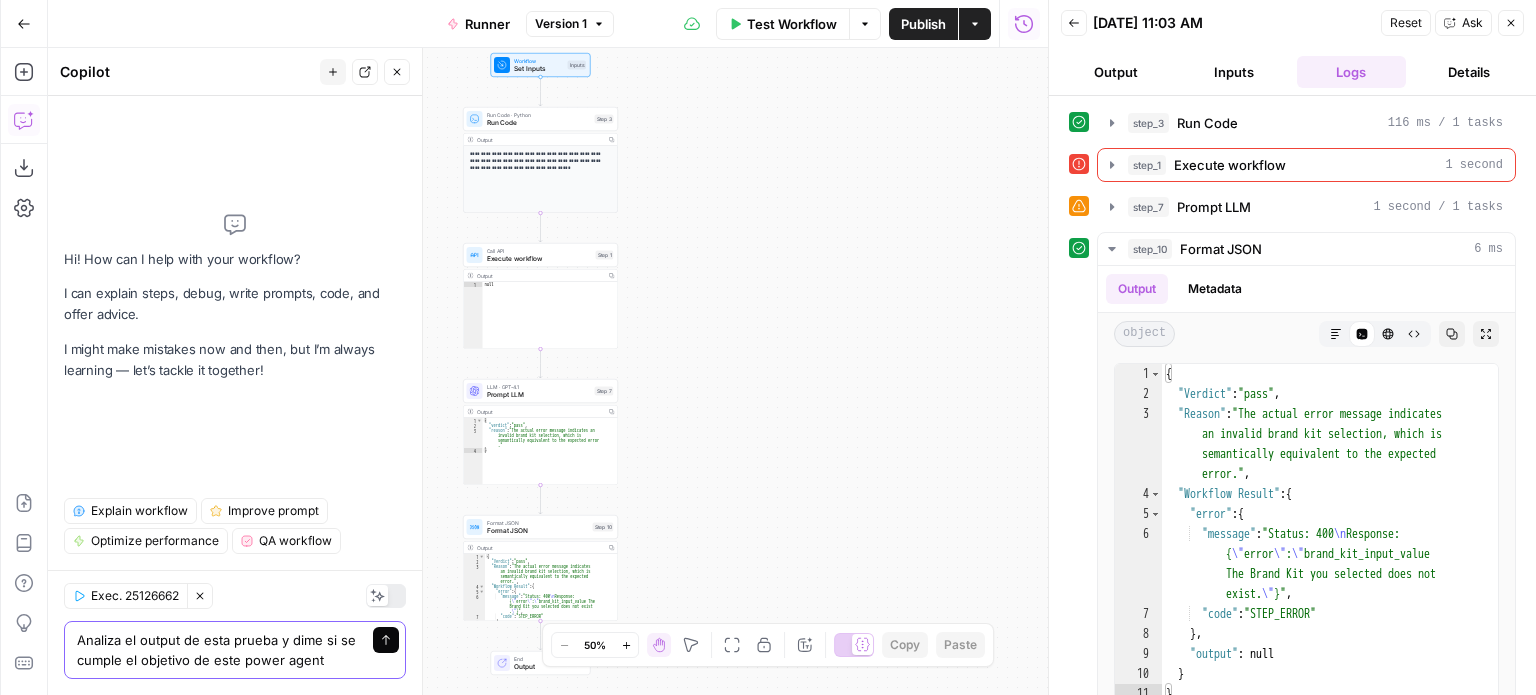 click on "Send" at bounding box center [386, 640] 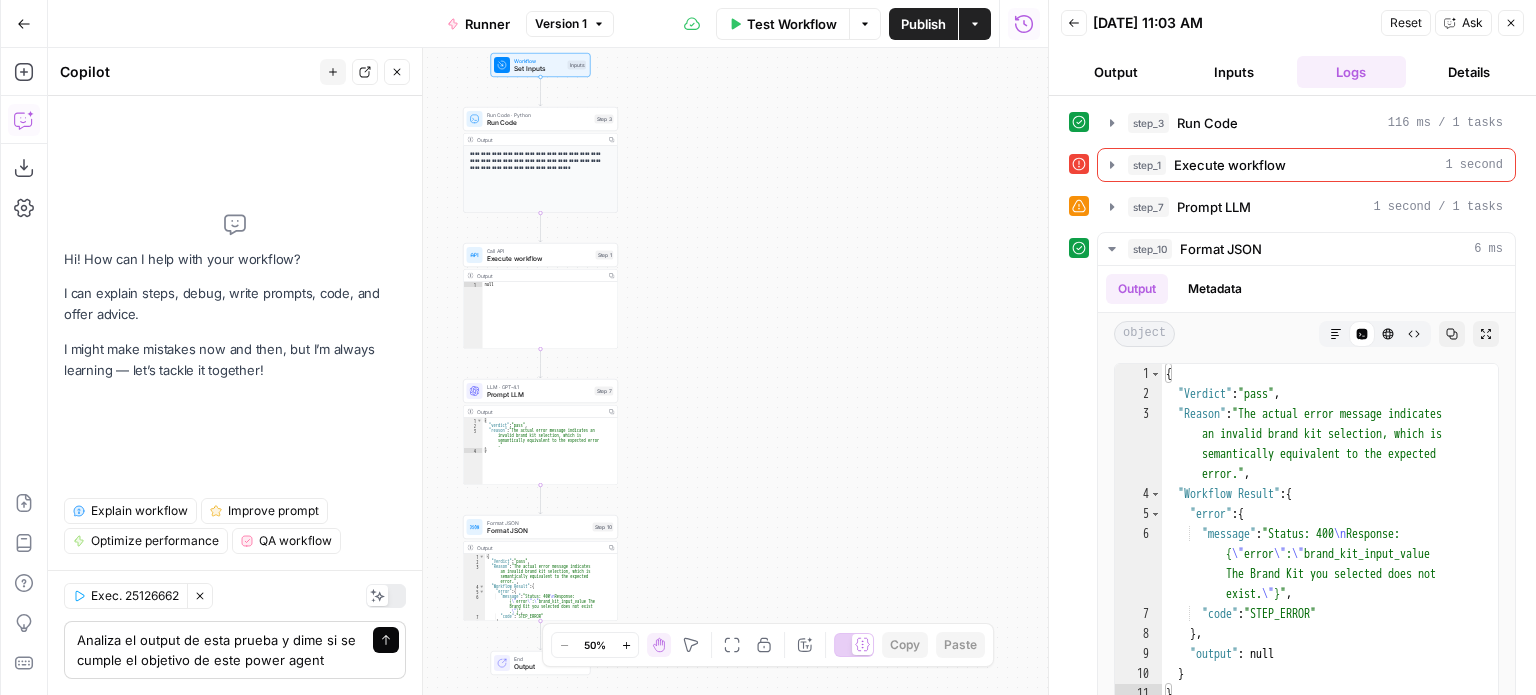 type 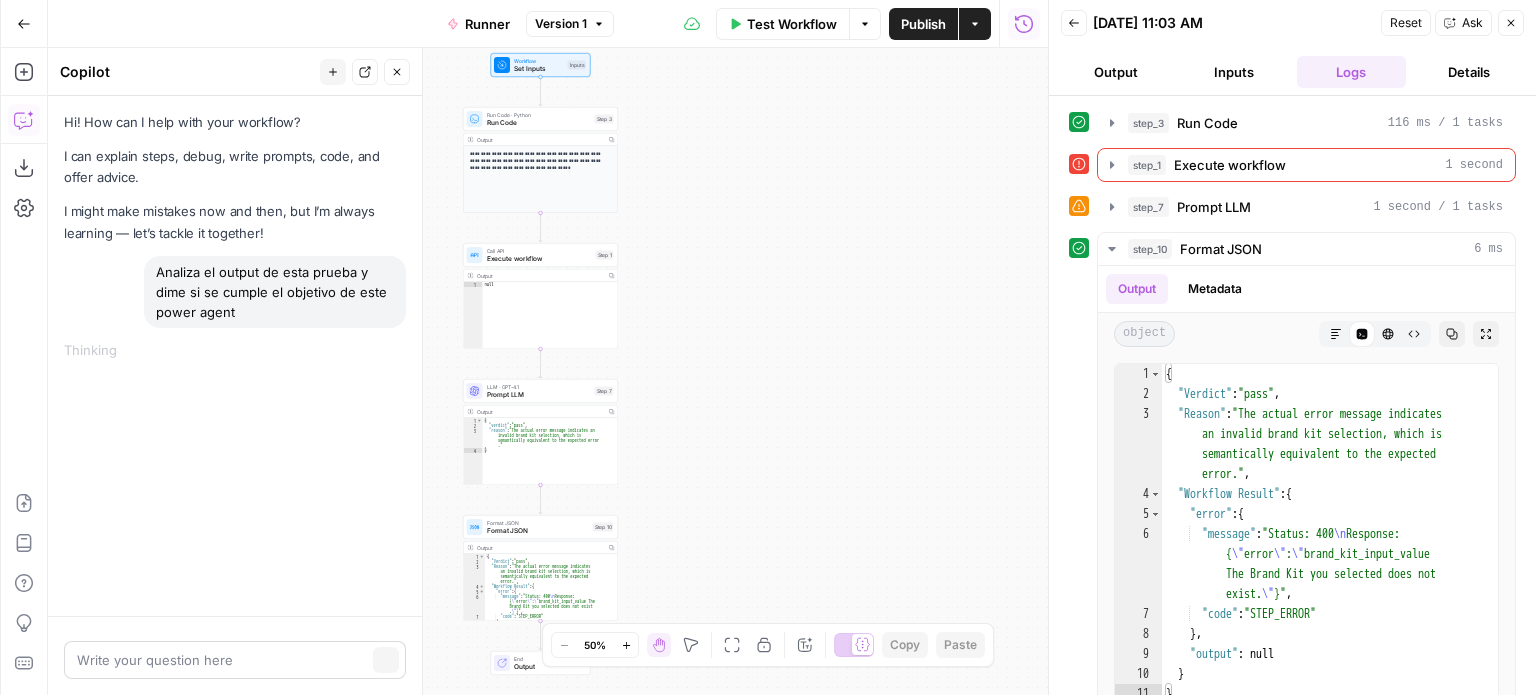 scroll, scrollTop: 0, scrollLeft: 0, axis: both 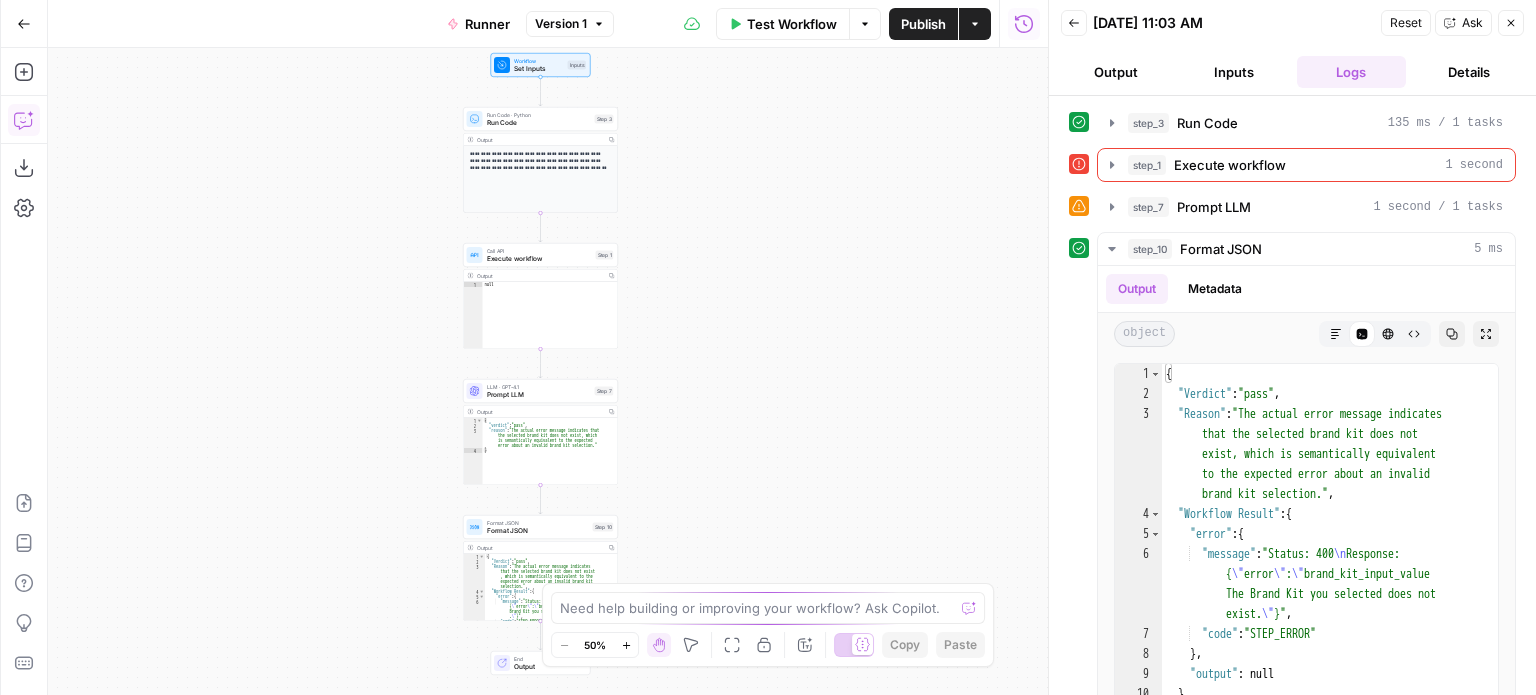 click on "Copilot" at bounding box center (24, 120) 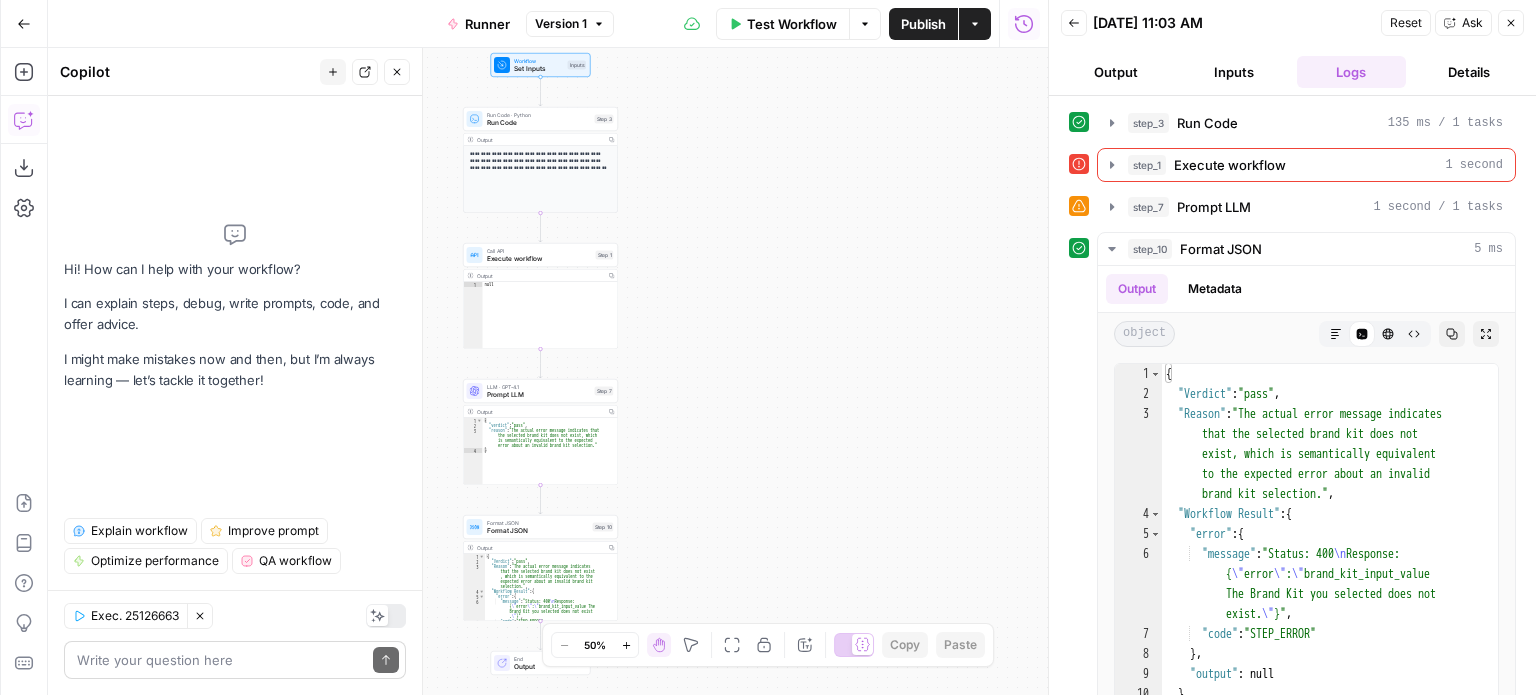 click at bounding box center [221, 660] 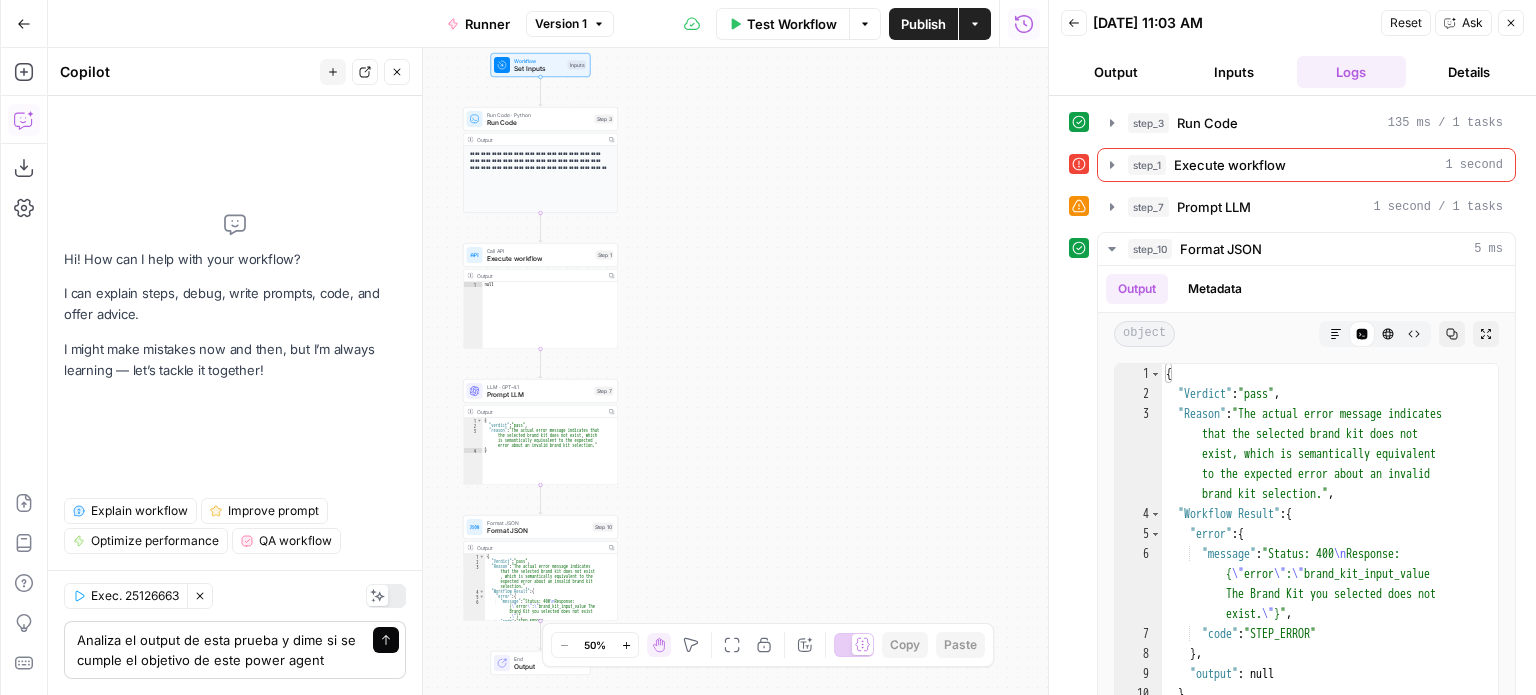 type on "Analiza el output de esta prueba y dime si se cumple el objetivo de este power agent" 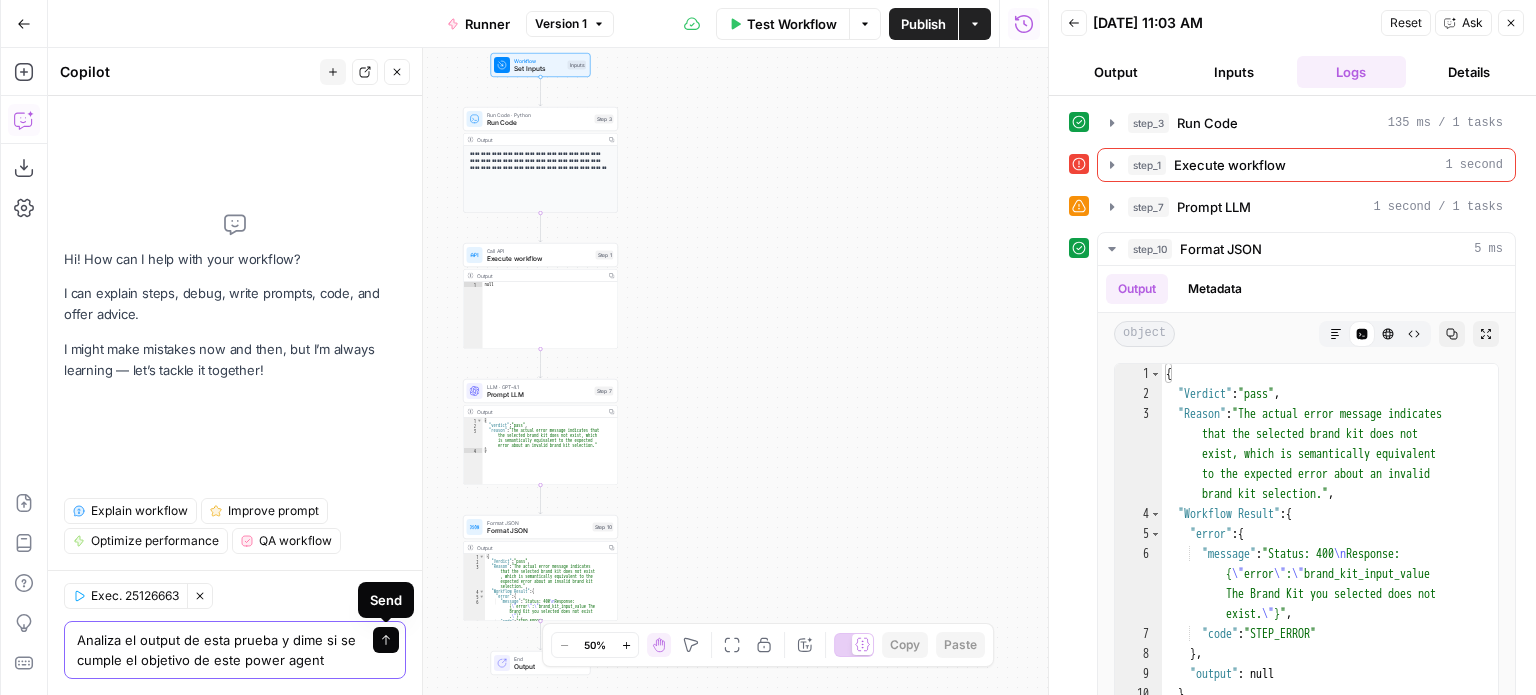 click on "Send" at bounding box center [386, 640] 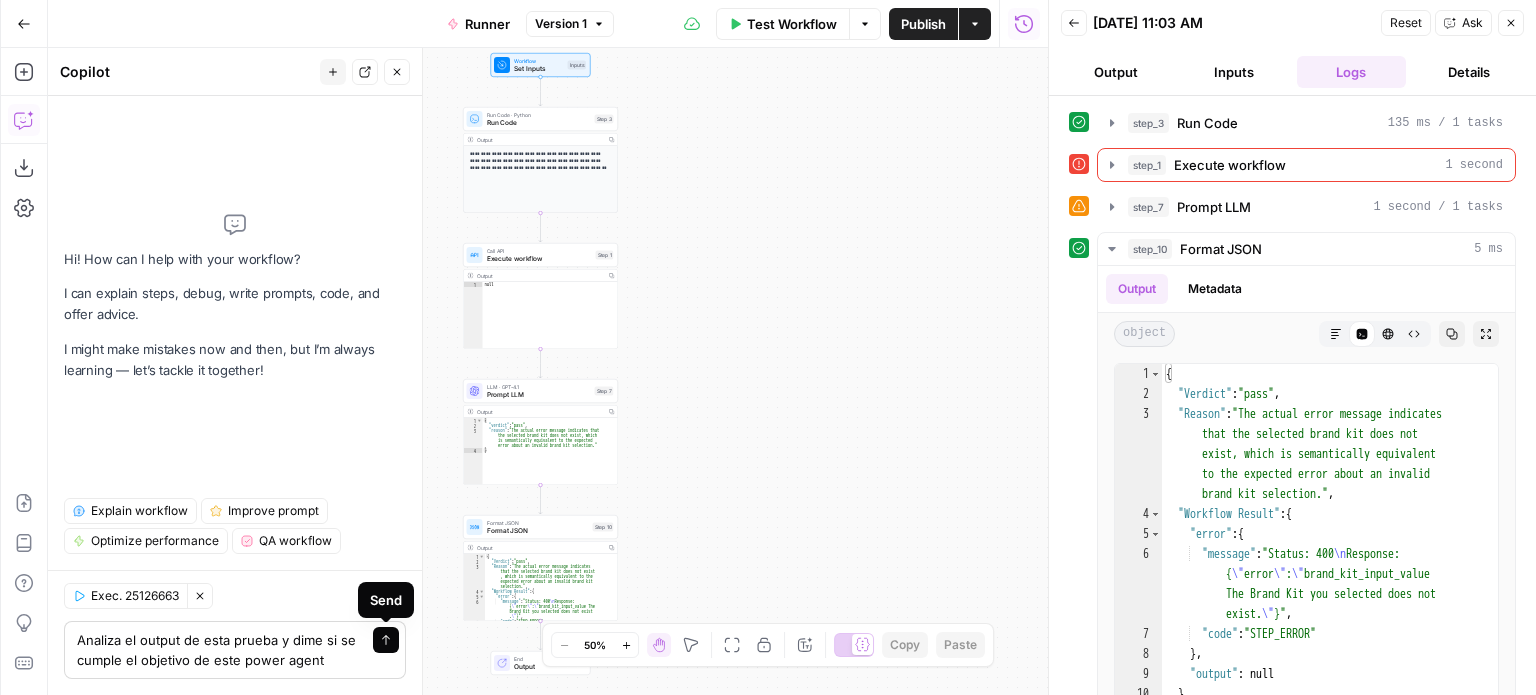 type 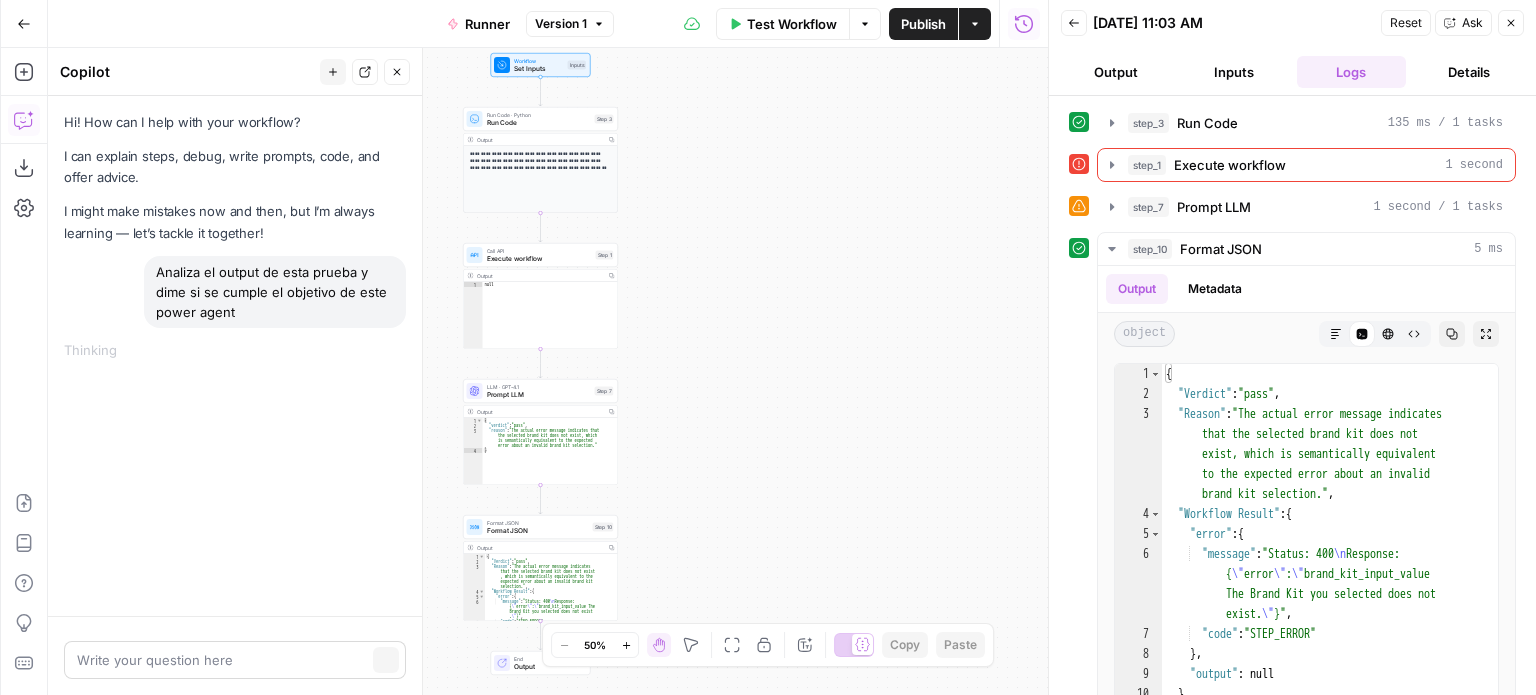 scroll, scrollTop: 0, scrollLeft: 0, axis: both 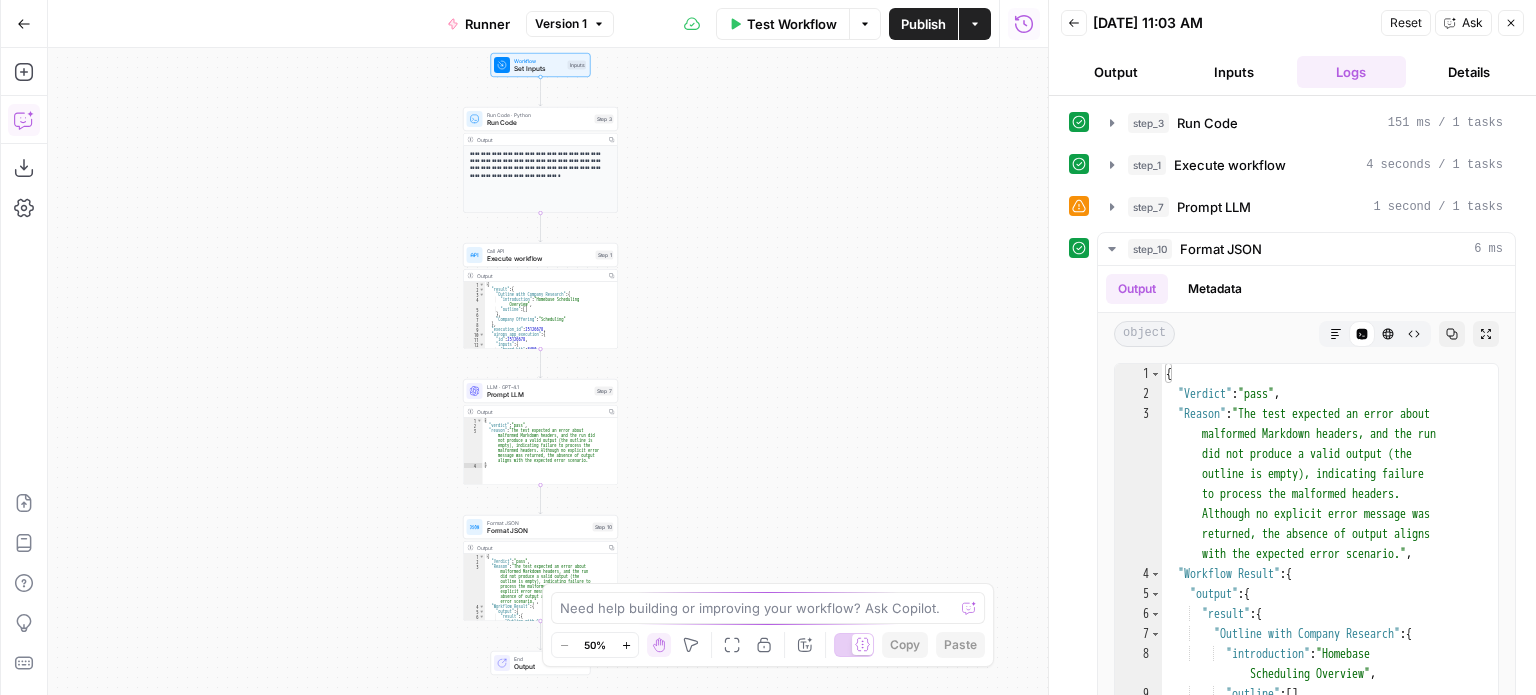 click 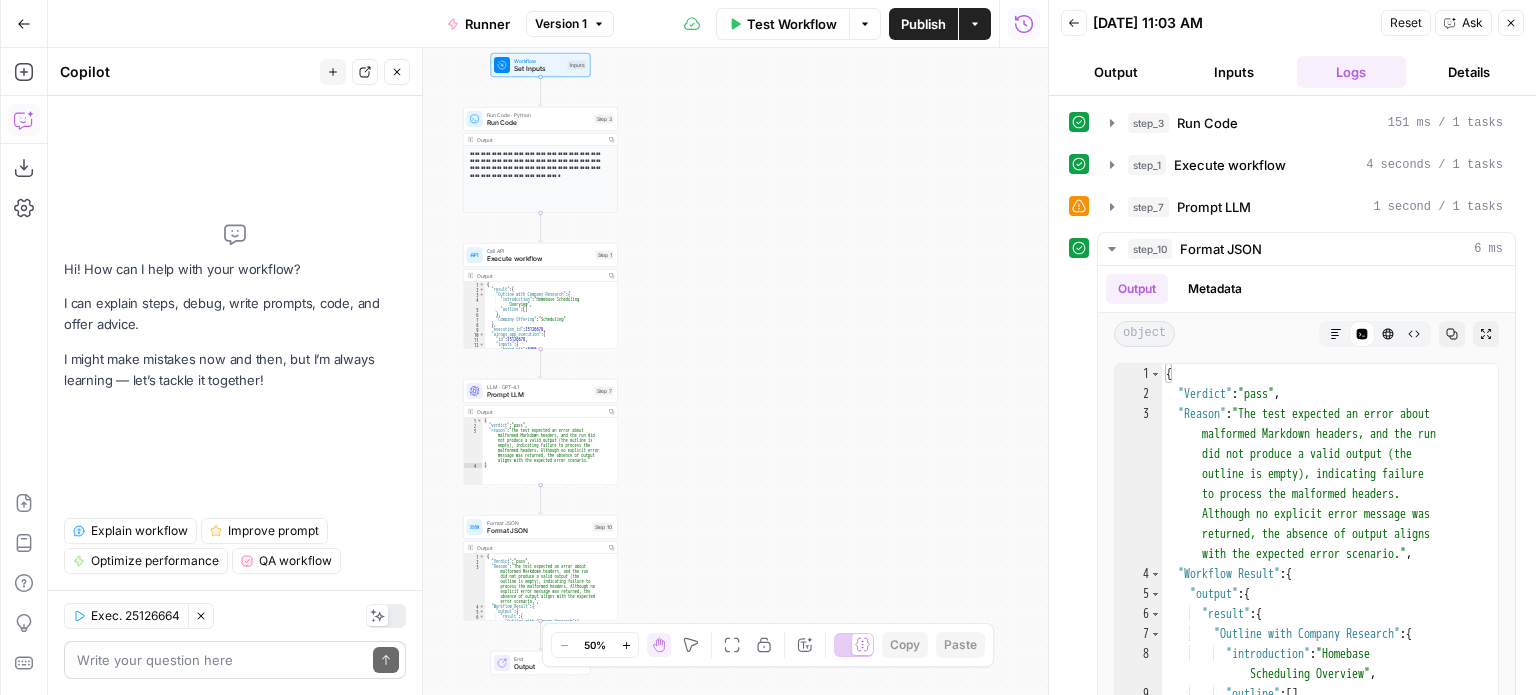 click at bounding box center [221, 660] 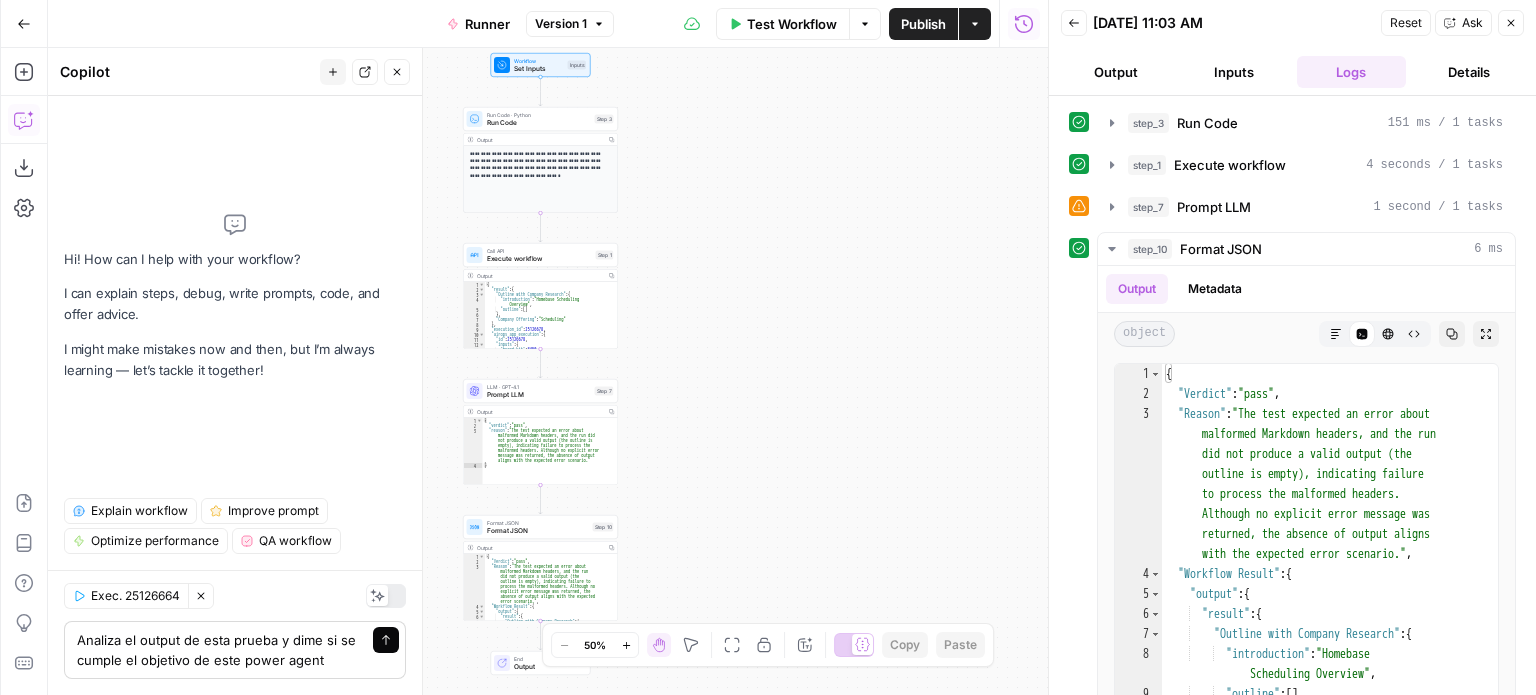 type on "Analiza el output de esta prueba y dime si se cumple el objetivo de este power agent" 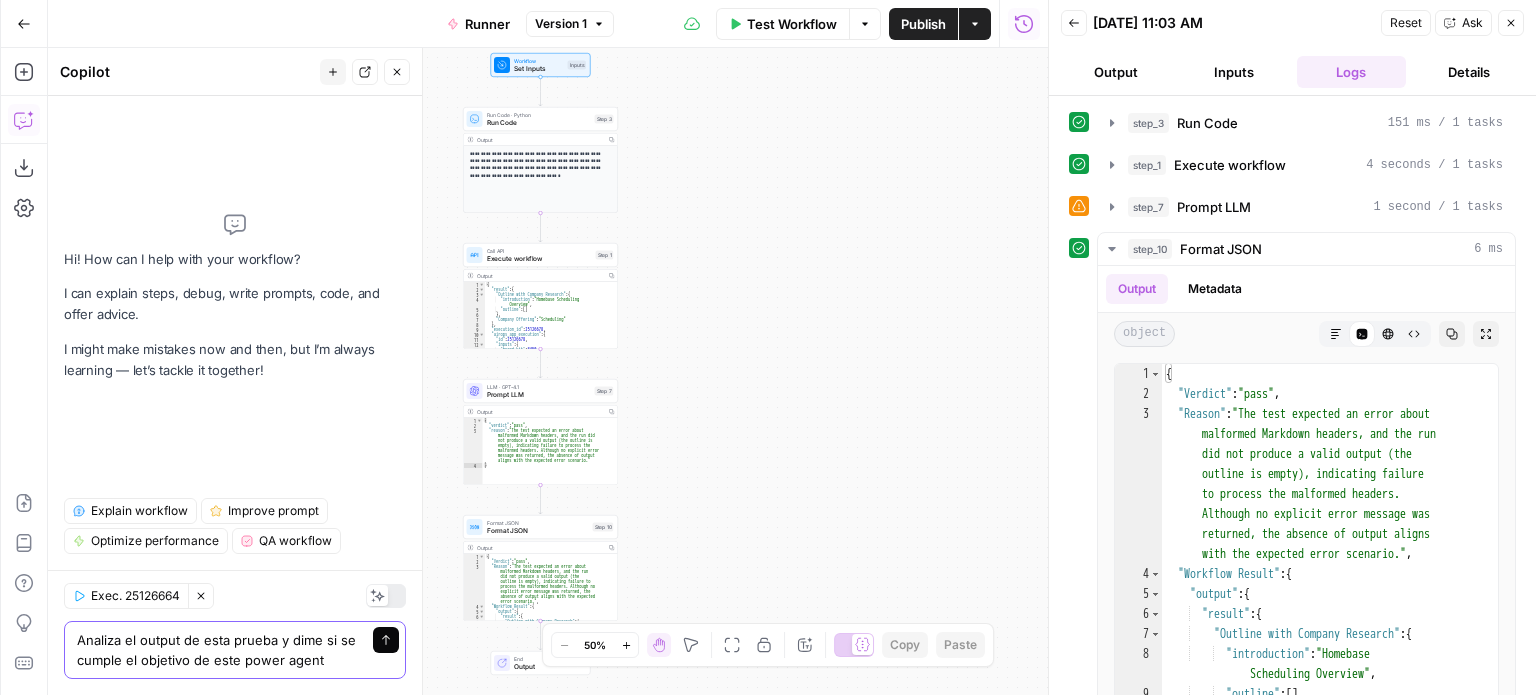 click 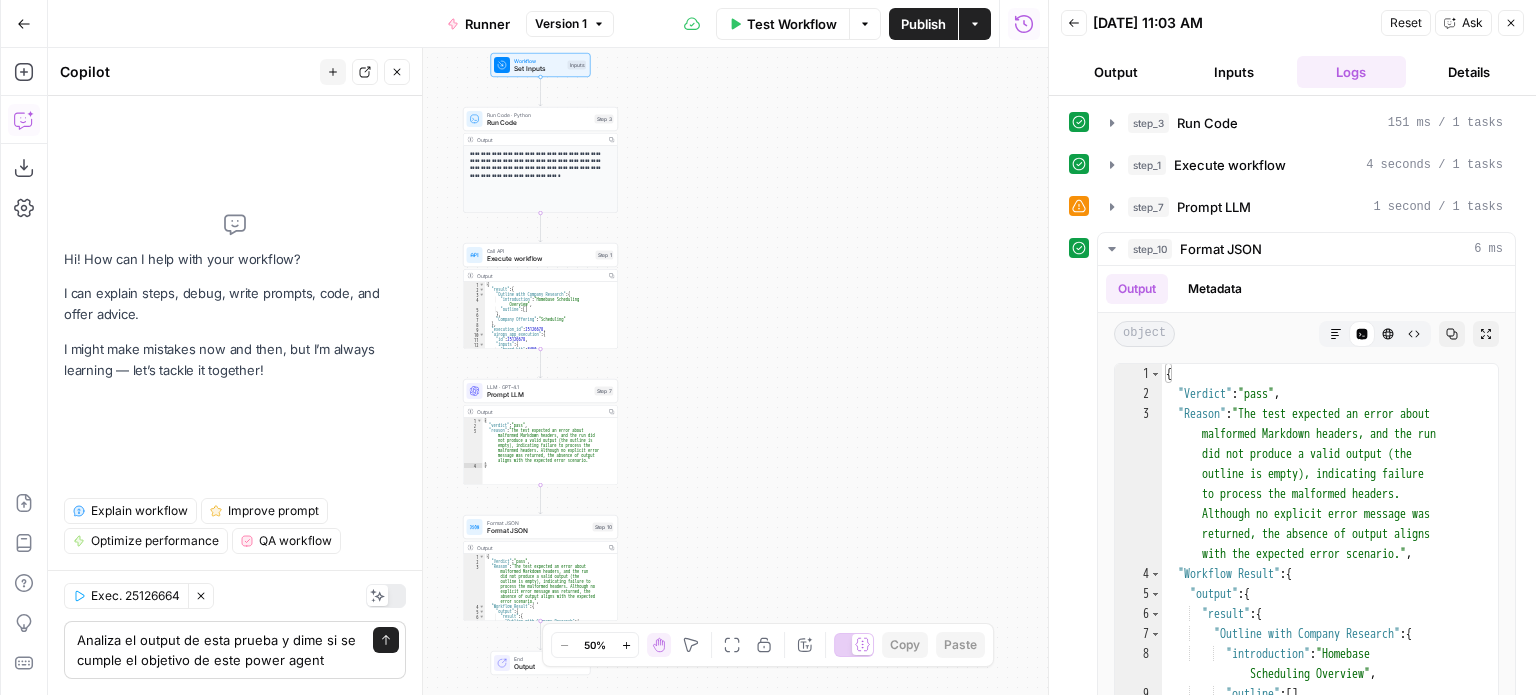 type 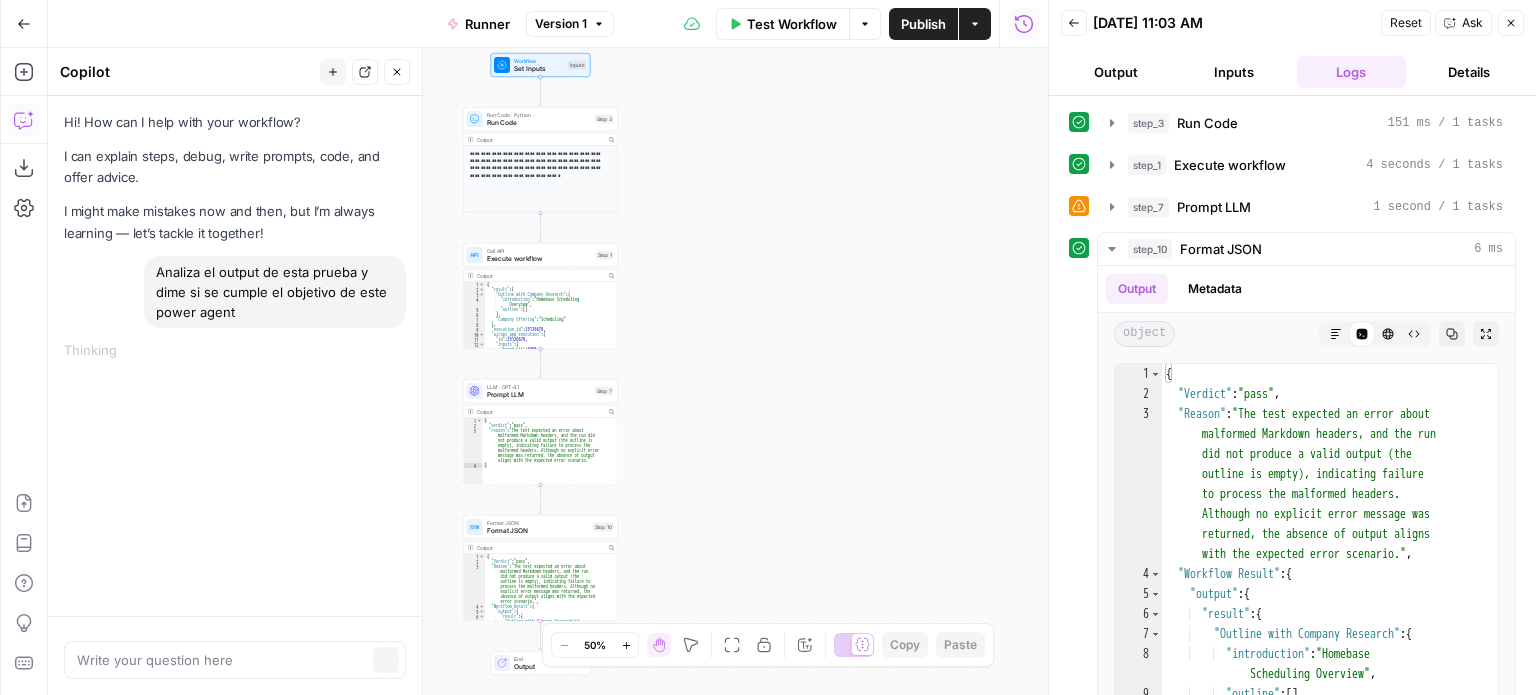 scroll, scrollTop: 0, scrollLeft: 0, axis: both 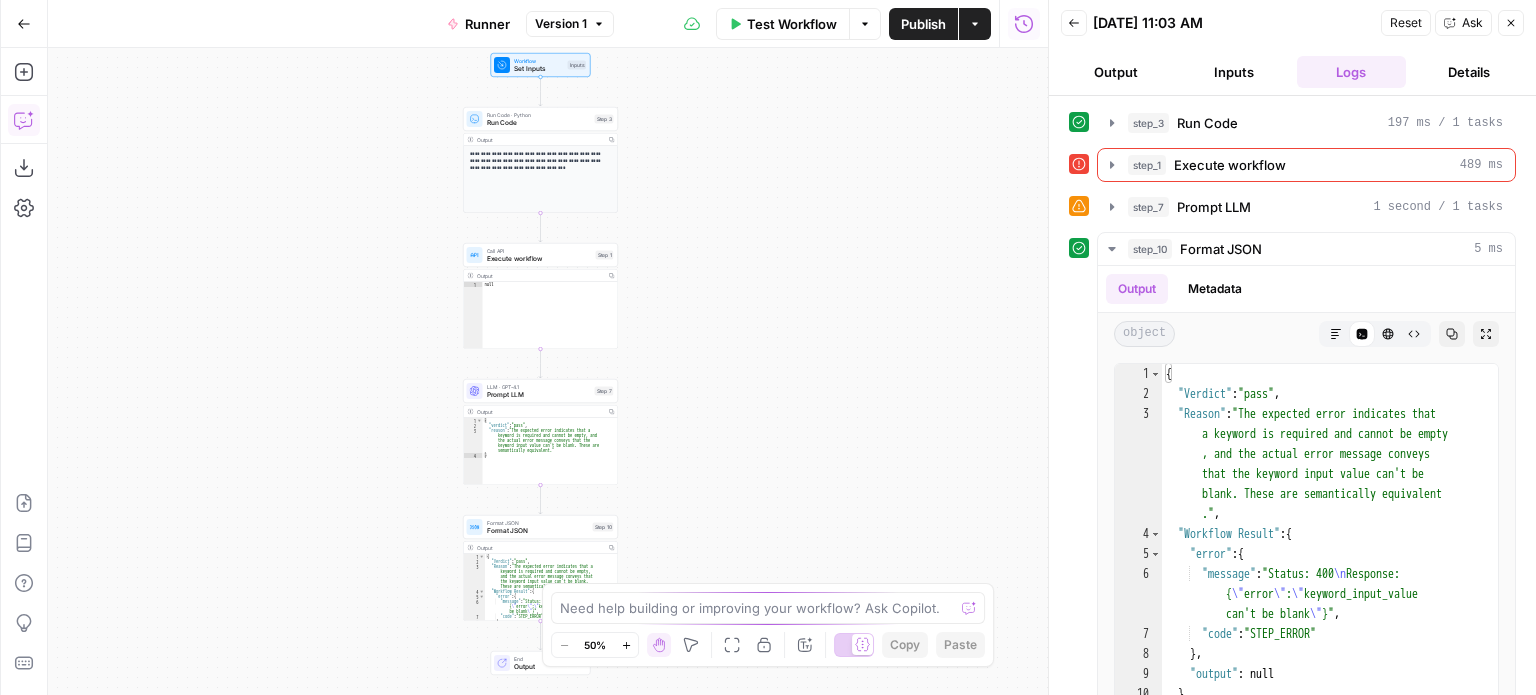click 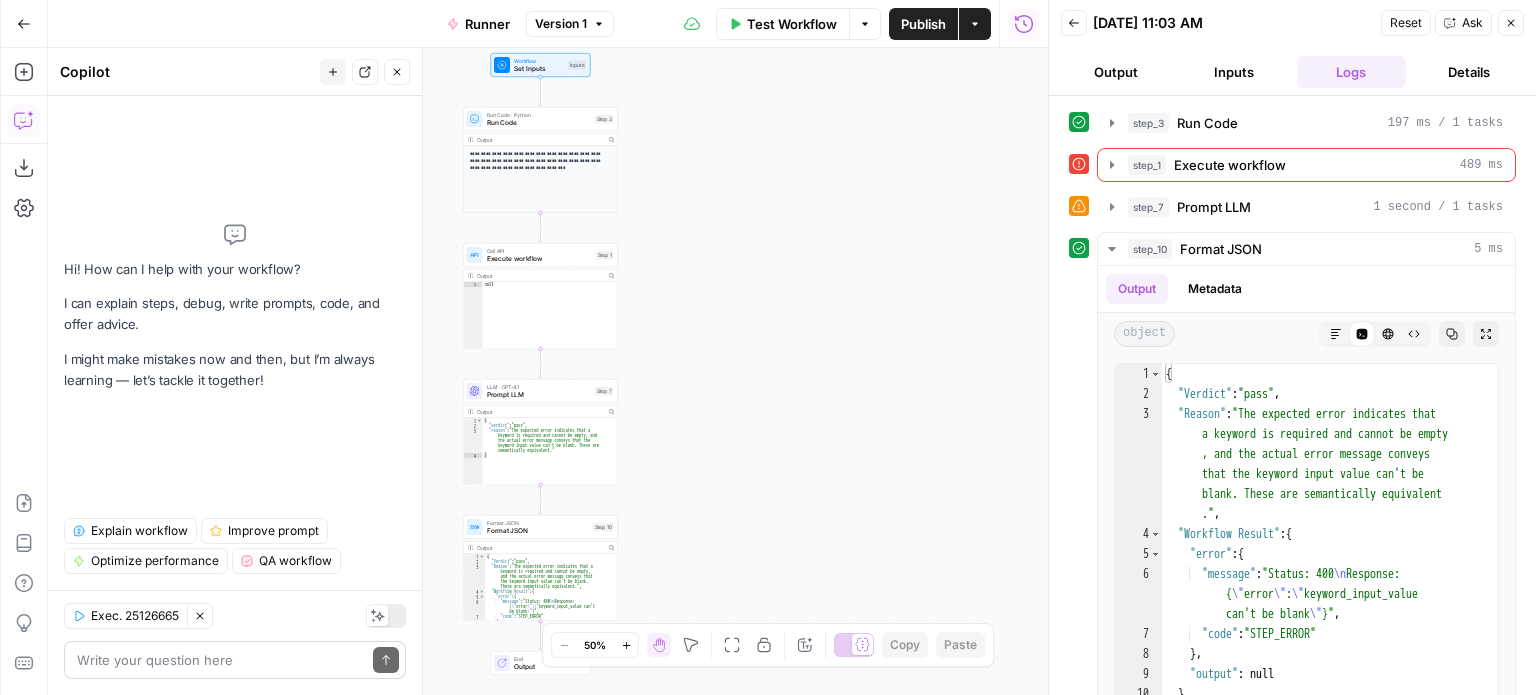 click at bounding box center [221, 660] 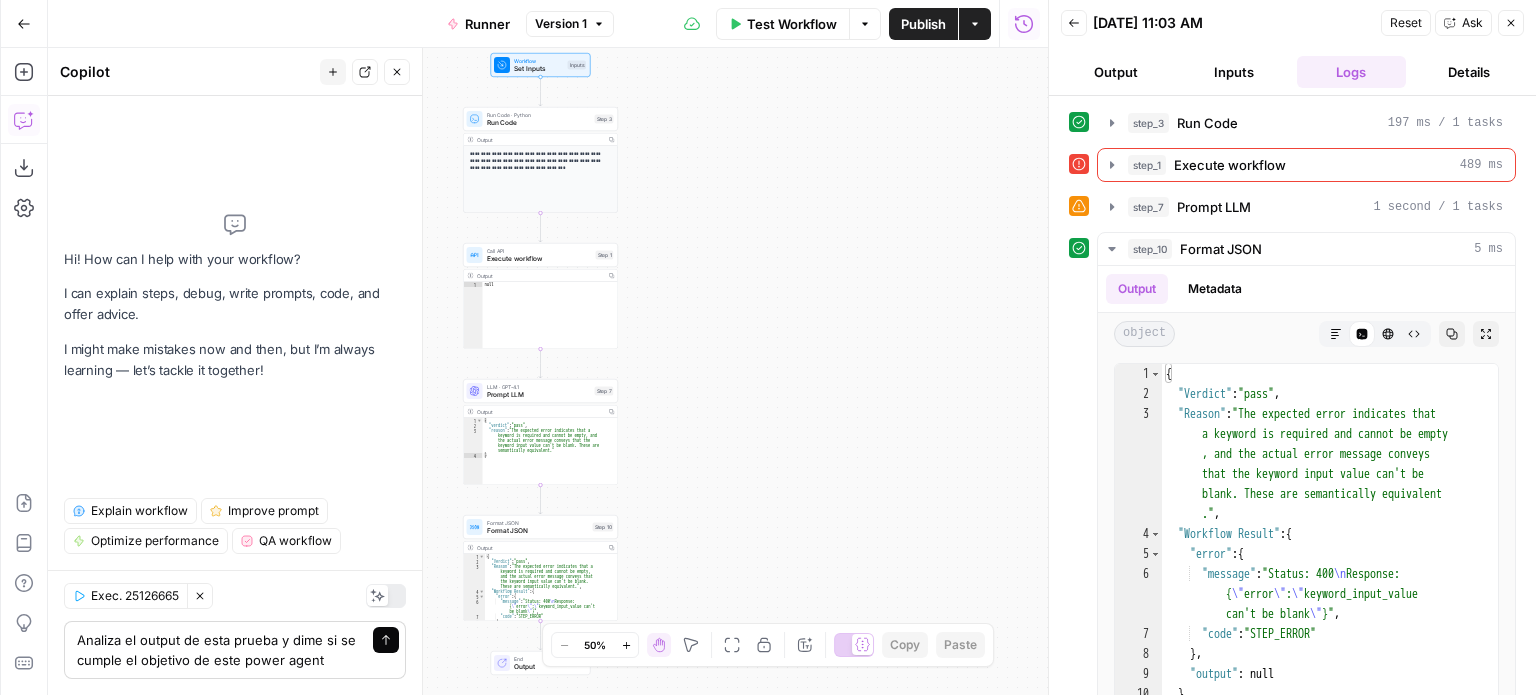 type on "Analiza el output de esta prueba y dime si se cumple el objetivo de este power agent" 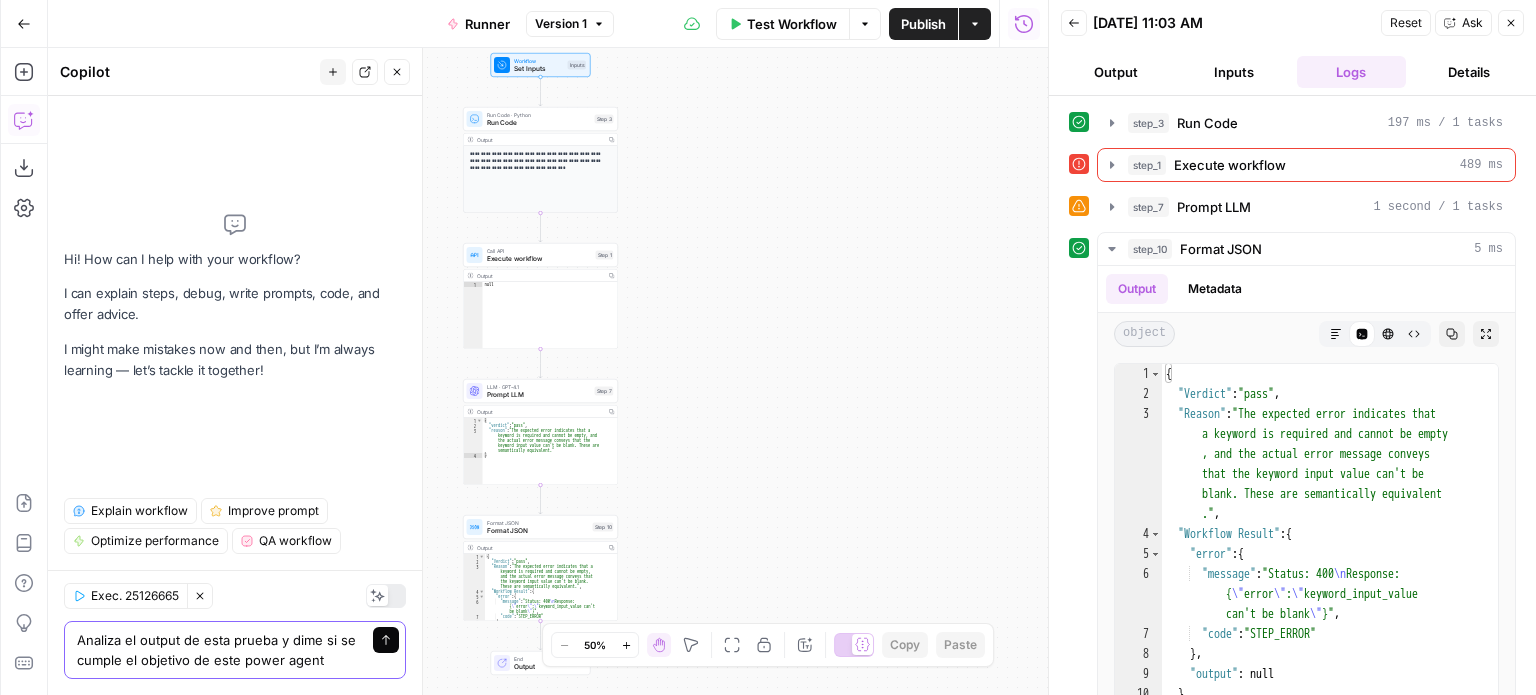 click on "Send" at bounding box center (386, 640) 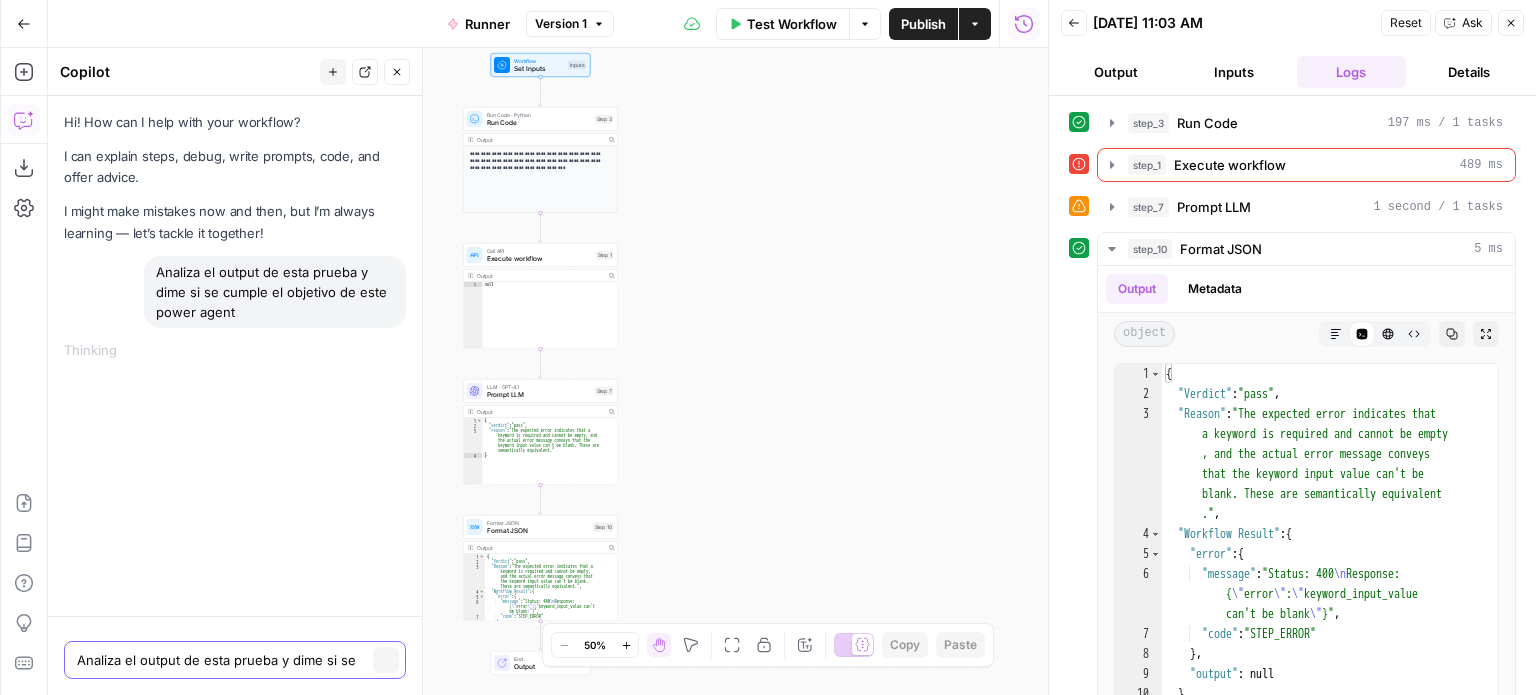 type 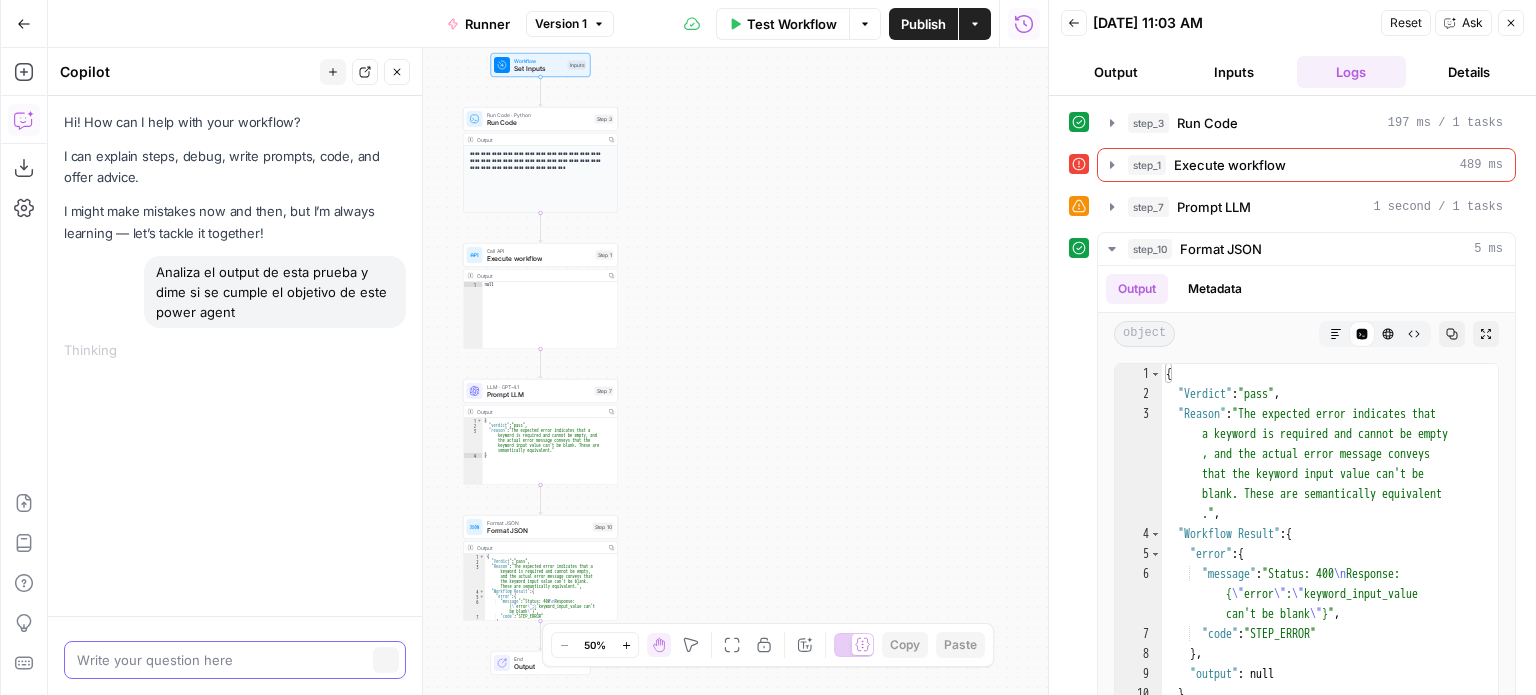 scroll, scrollTop: 0, scrollLeft: 0, axis: both 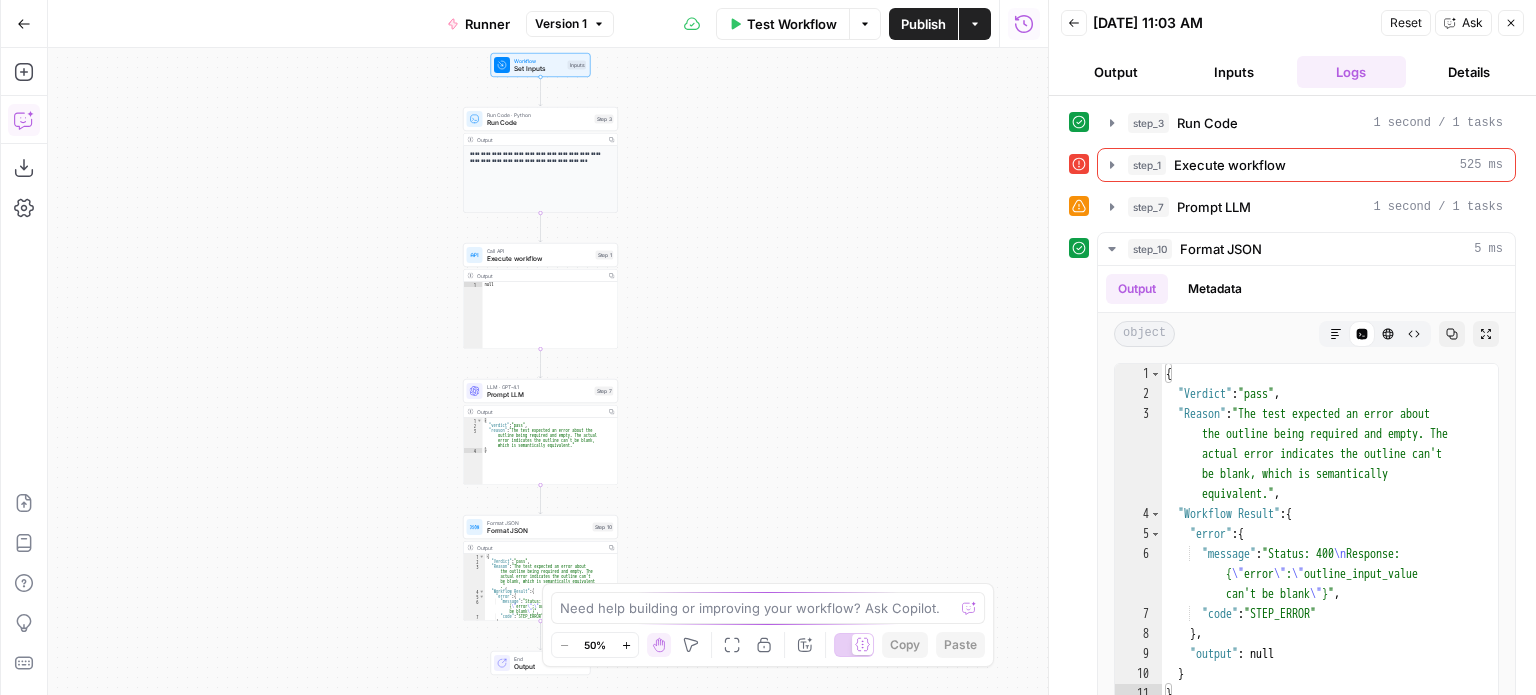 click 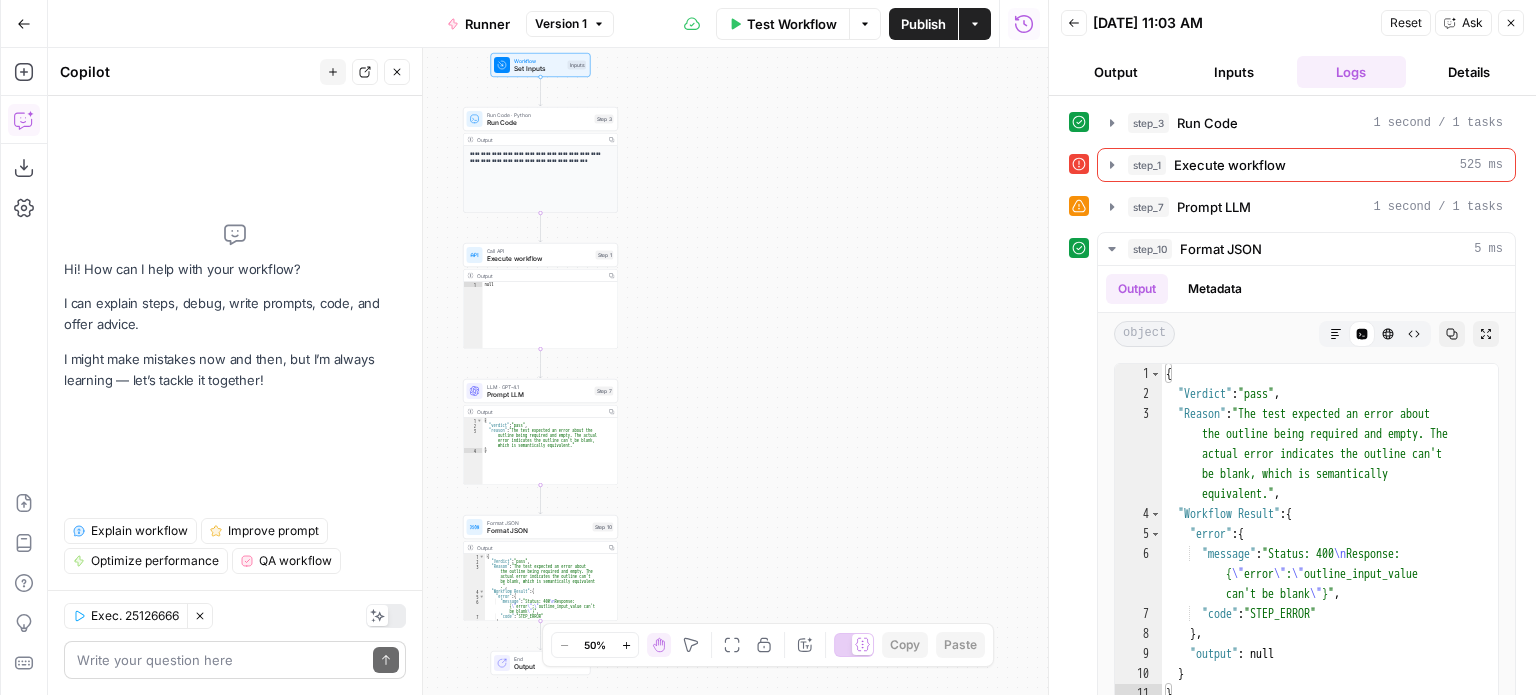 click at bounding box center [221, 660] 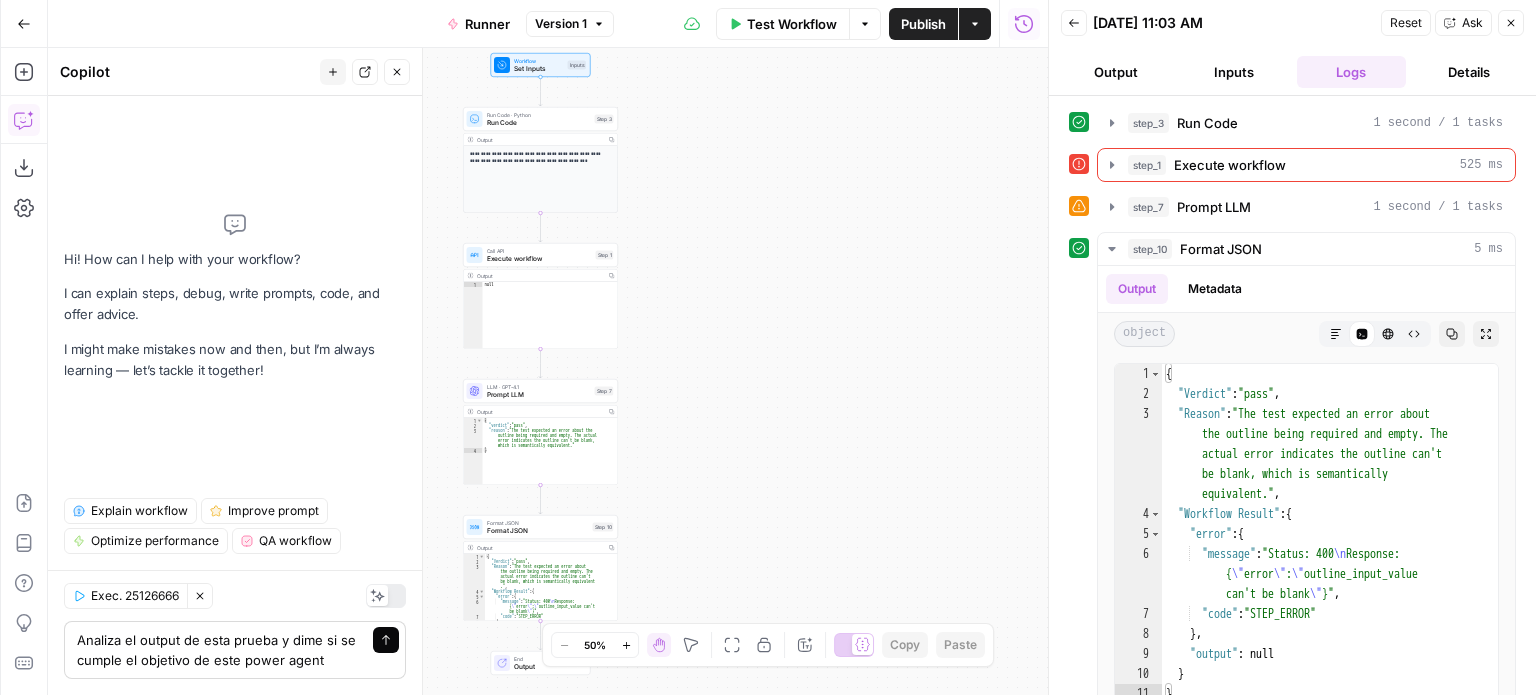 type on "Analiza el output de esta prueba y dime si se cumple el objetivo de este power agent" 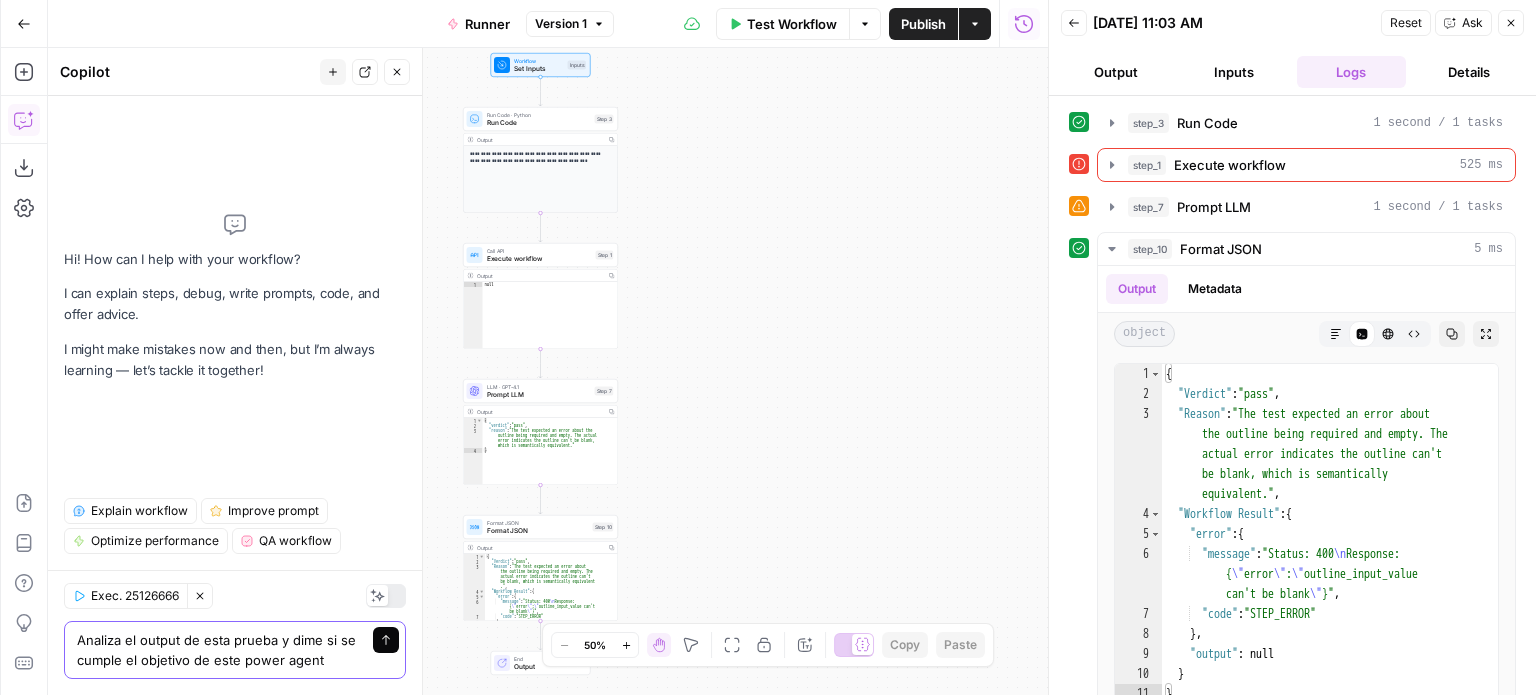 click on "Send" at bounding box center [386, 640] 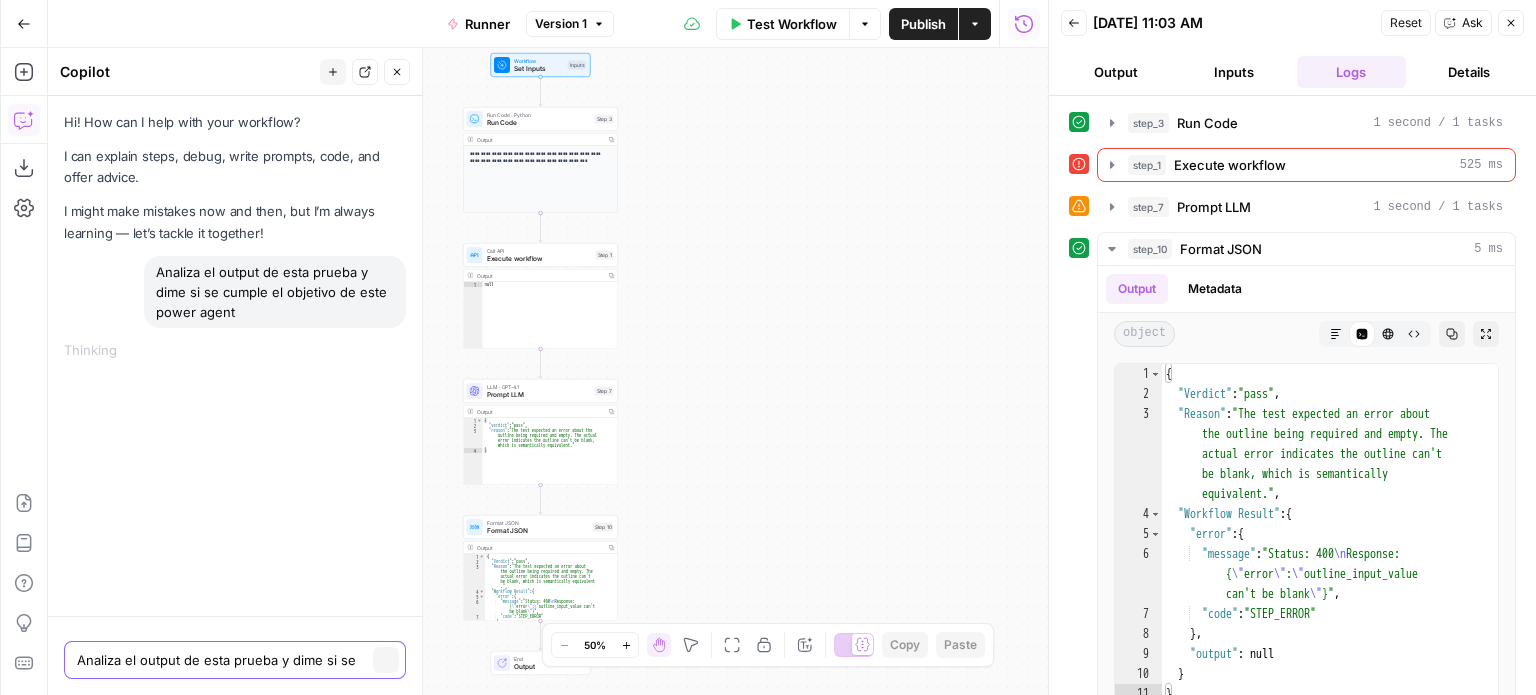 type 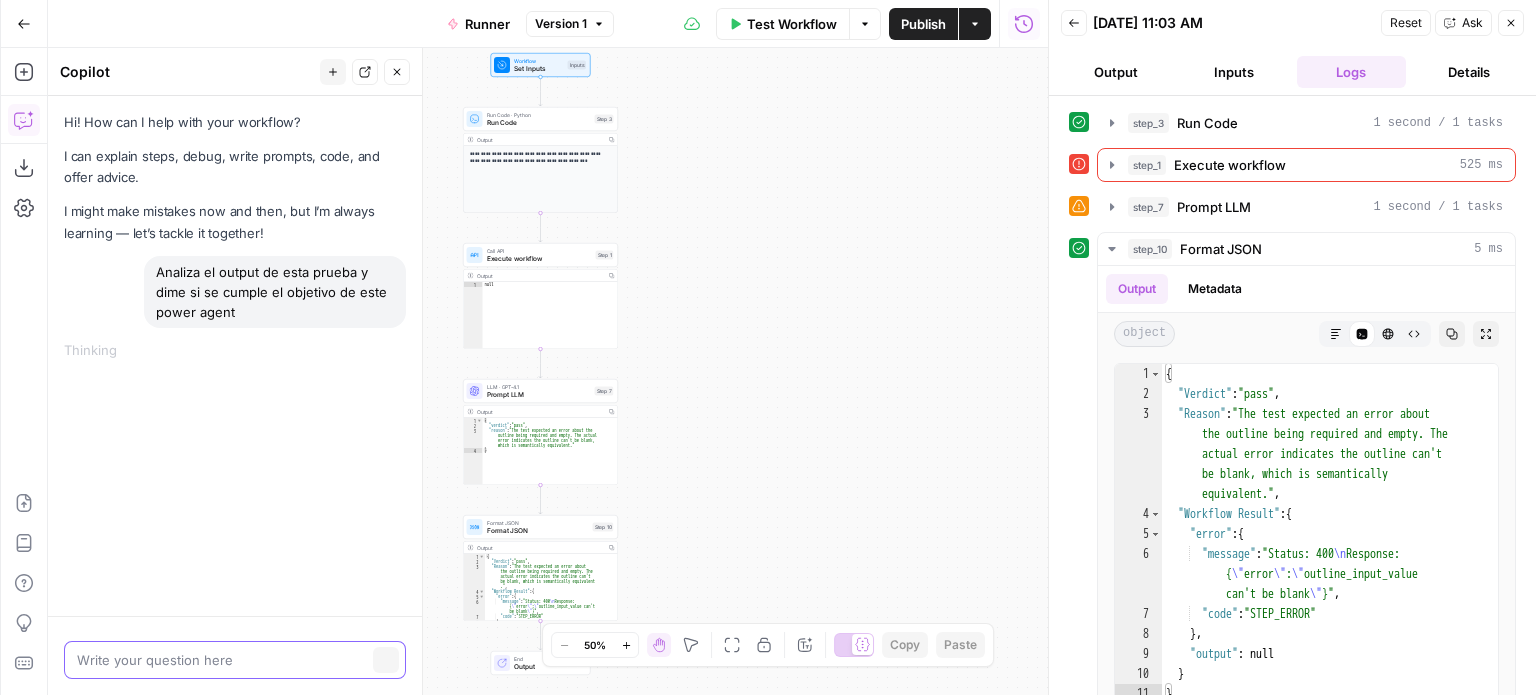 scroll, scrollTop: 0, scrollLeft: 0, axis: both 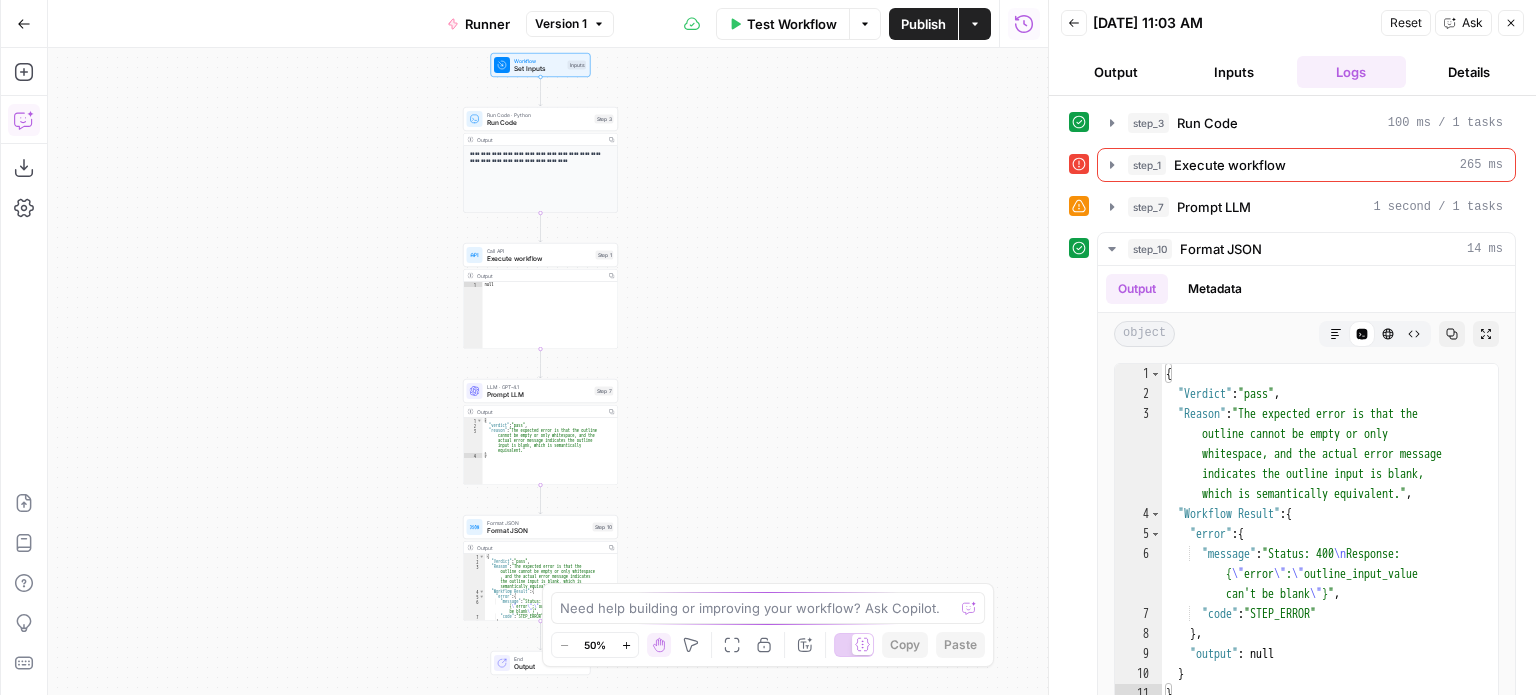 click 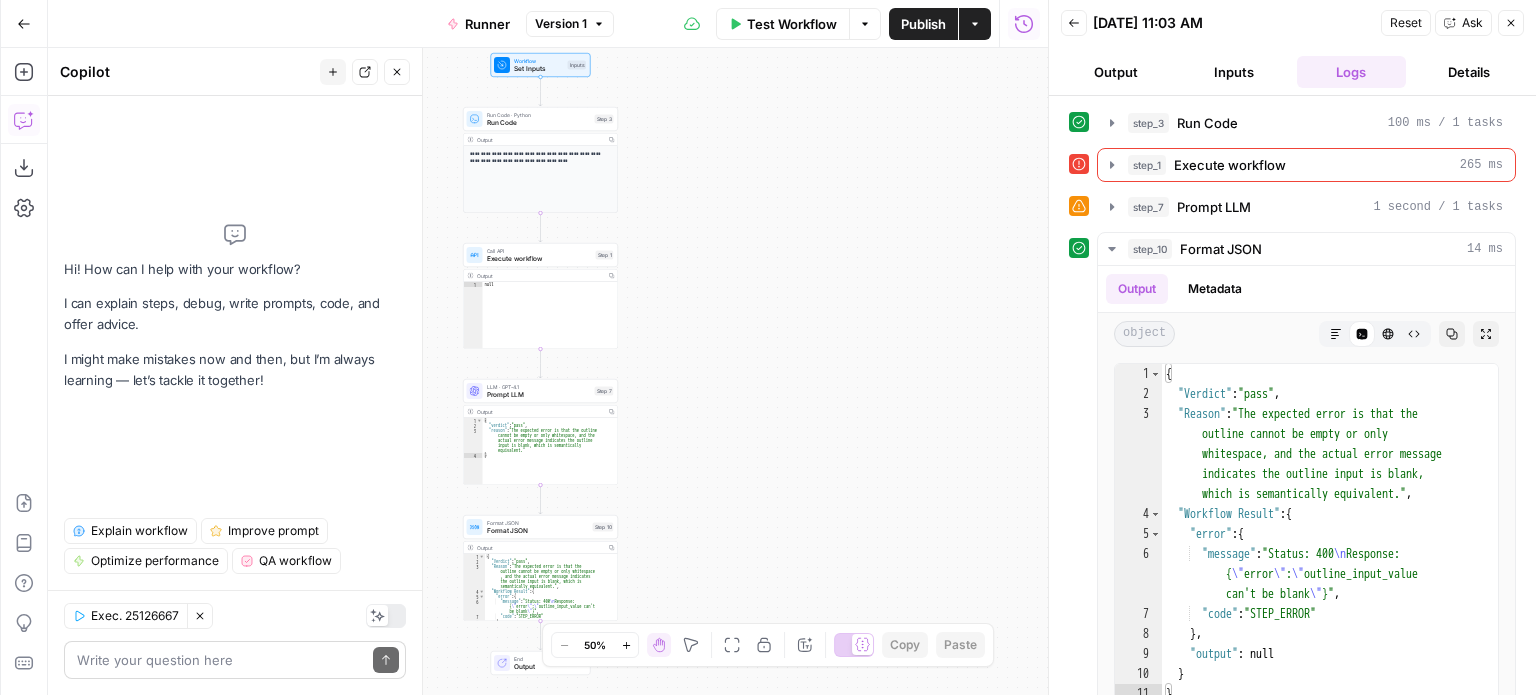 scroll, scrollTop: 0, scrollLeft: 0, axis: both 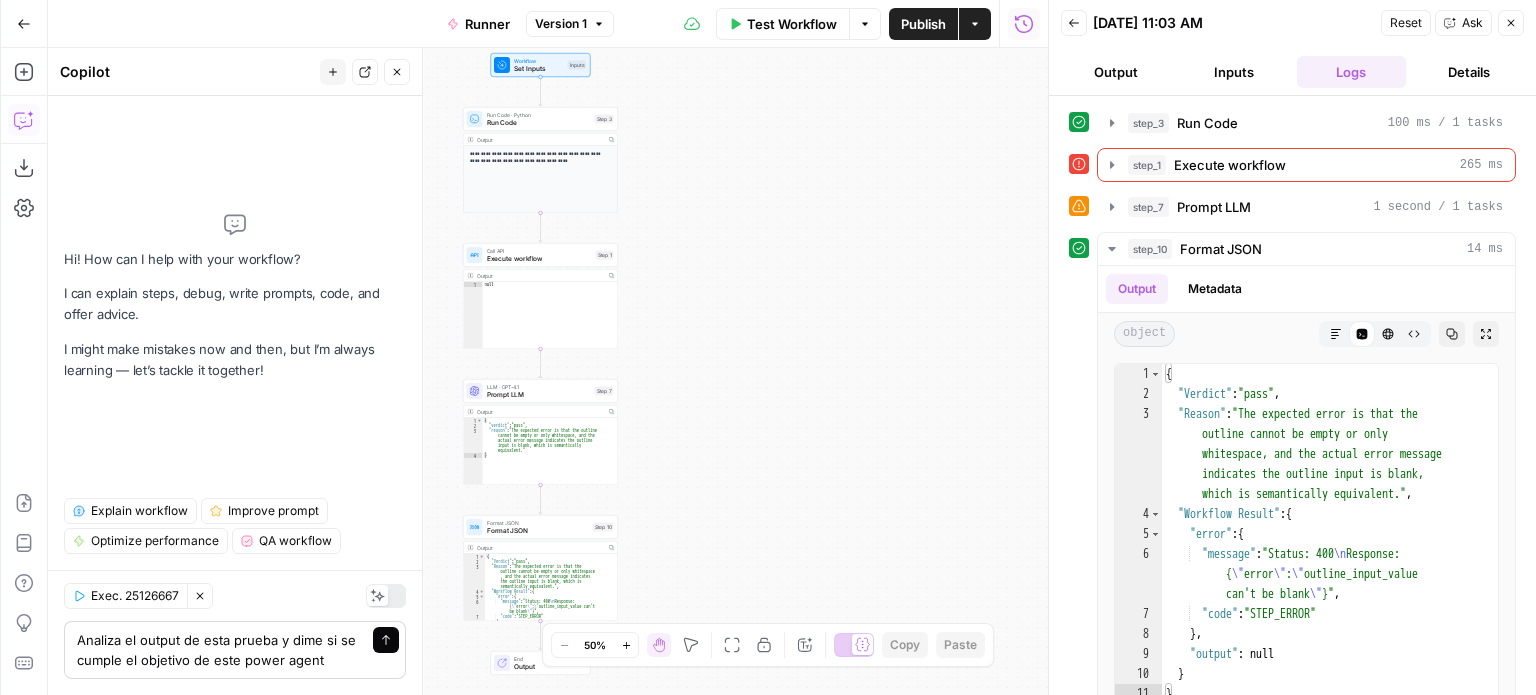 type on "Analiza el output de esta prueba y dime si se cumple el objetivo de este power agent" 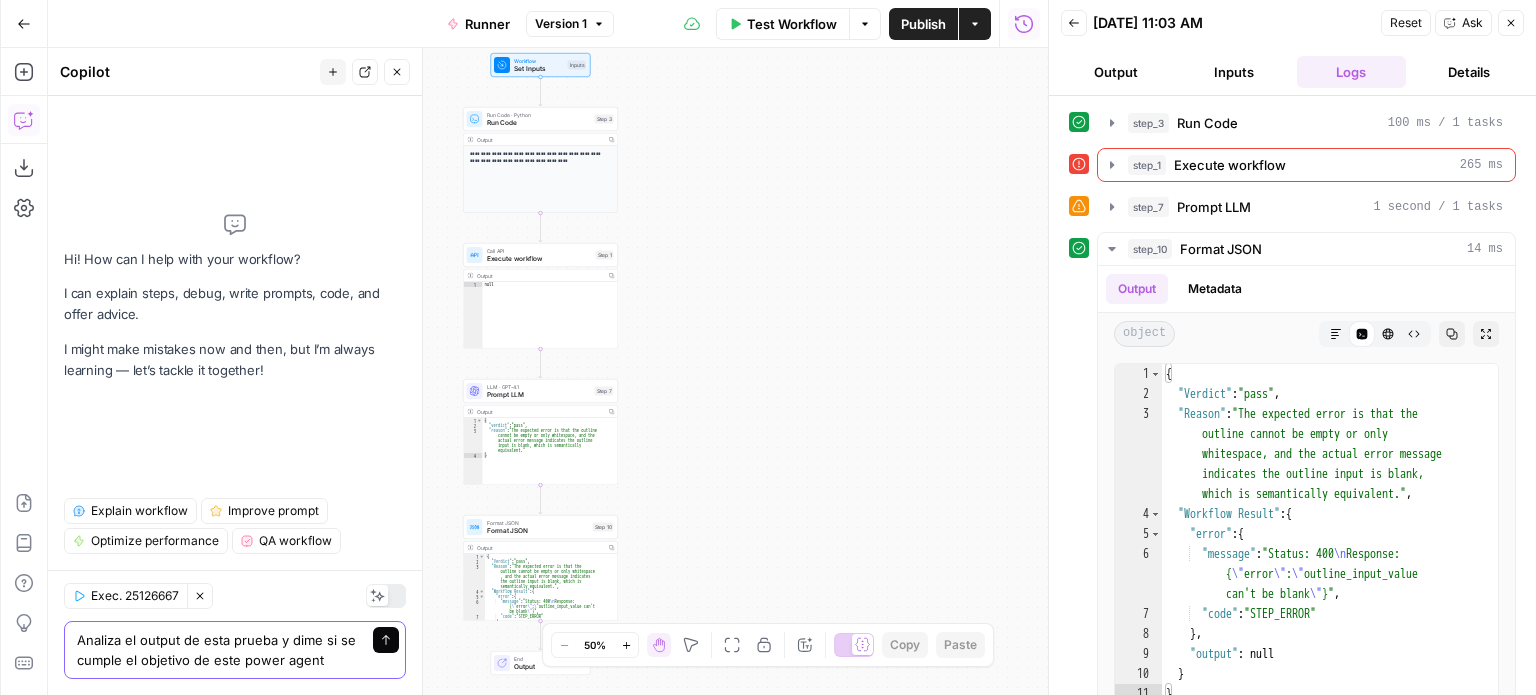click 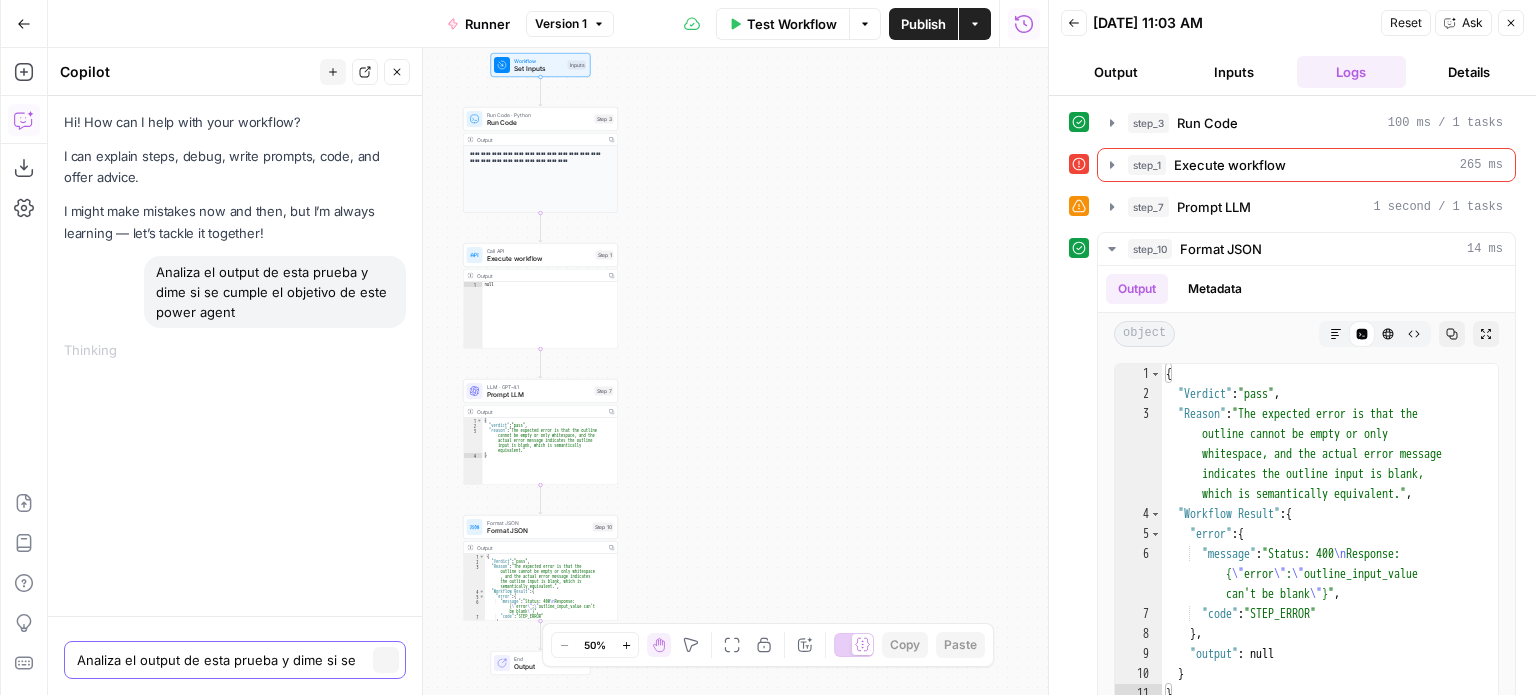 type 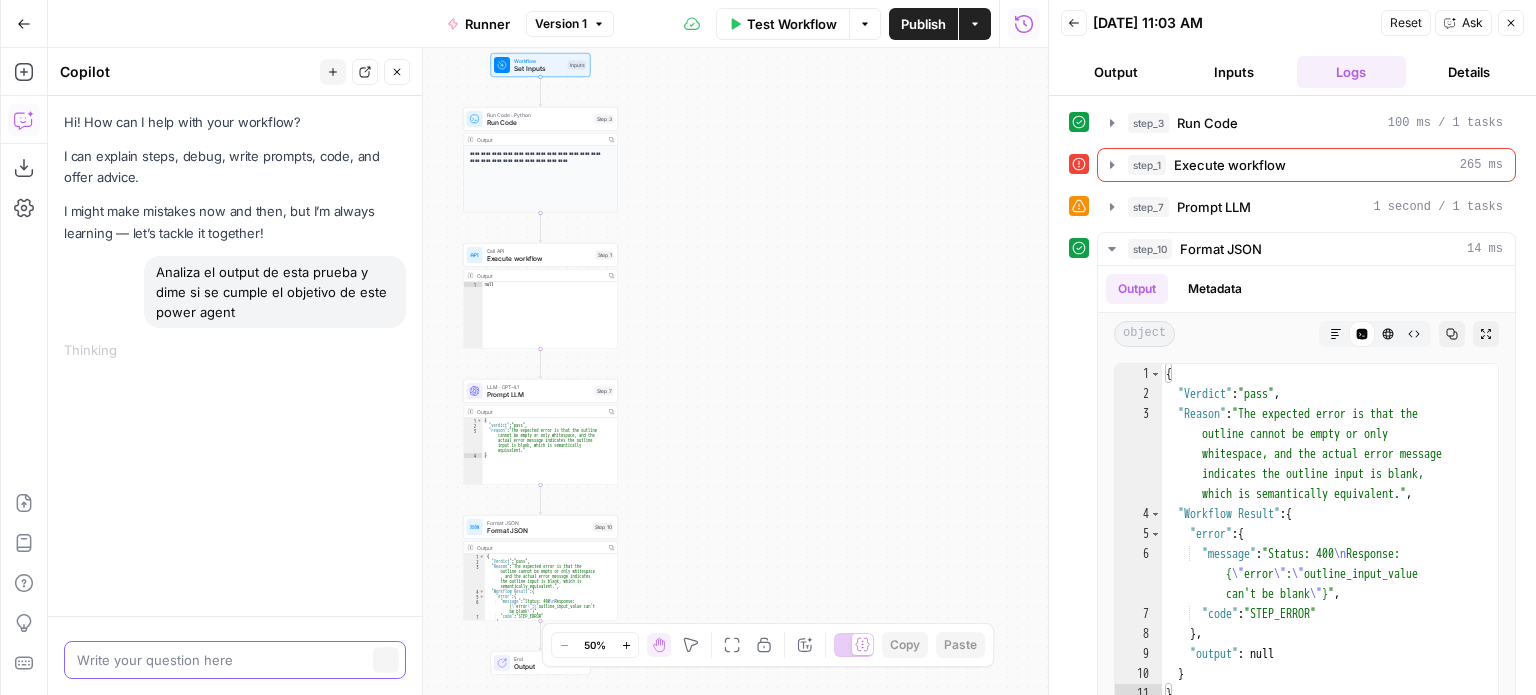 scroll, scrollTop: 0, scrollLeft: 0, axis: both 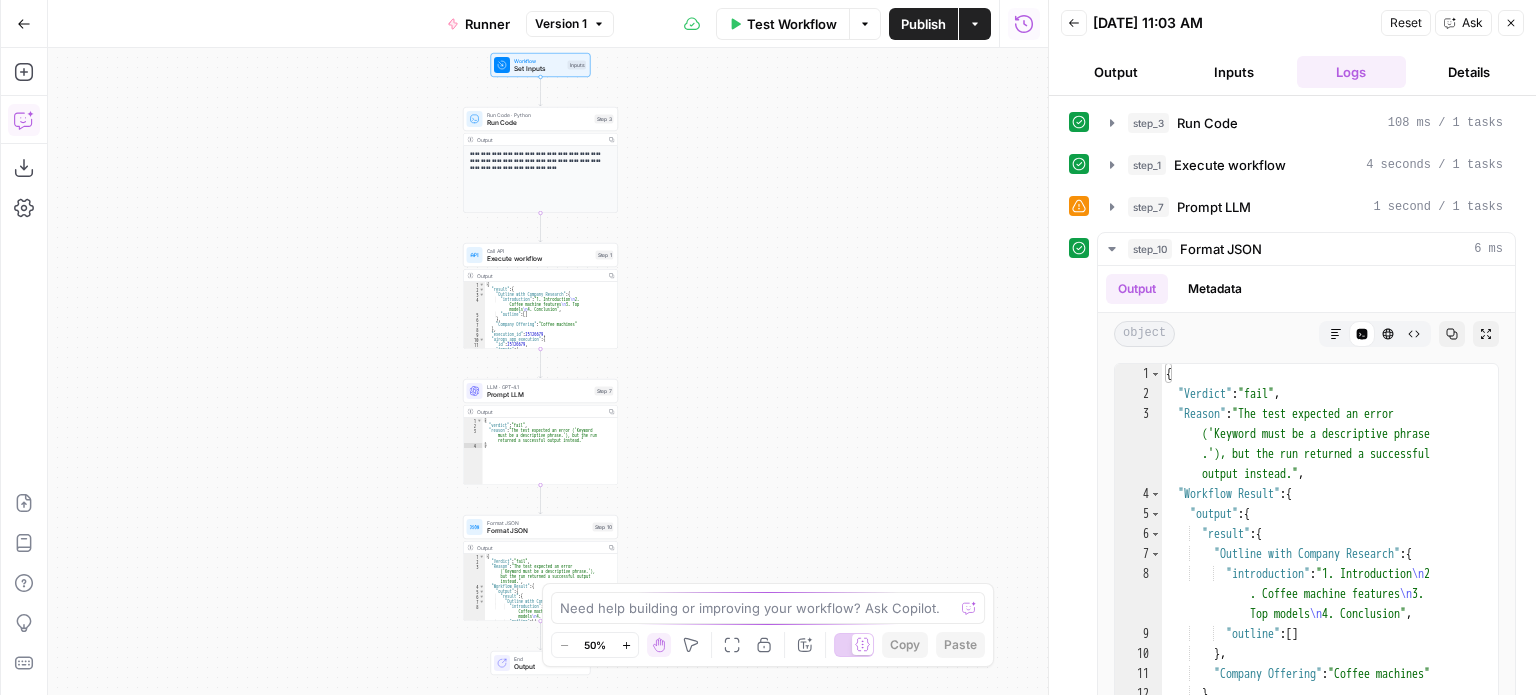 click 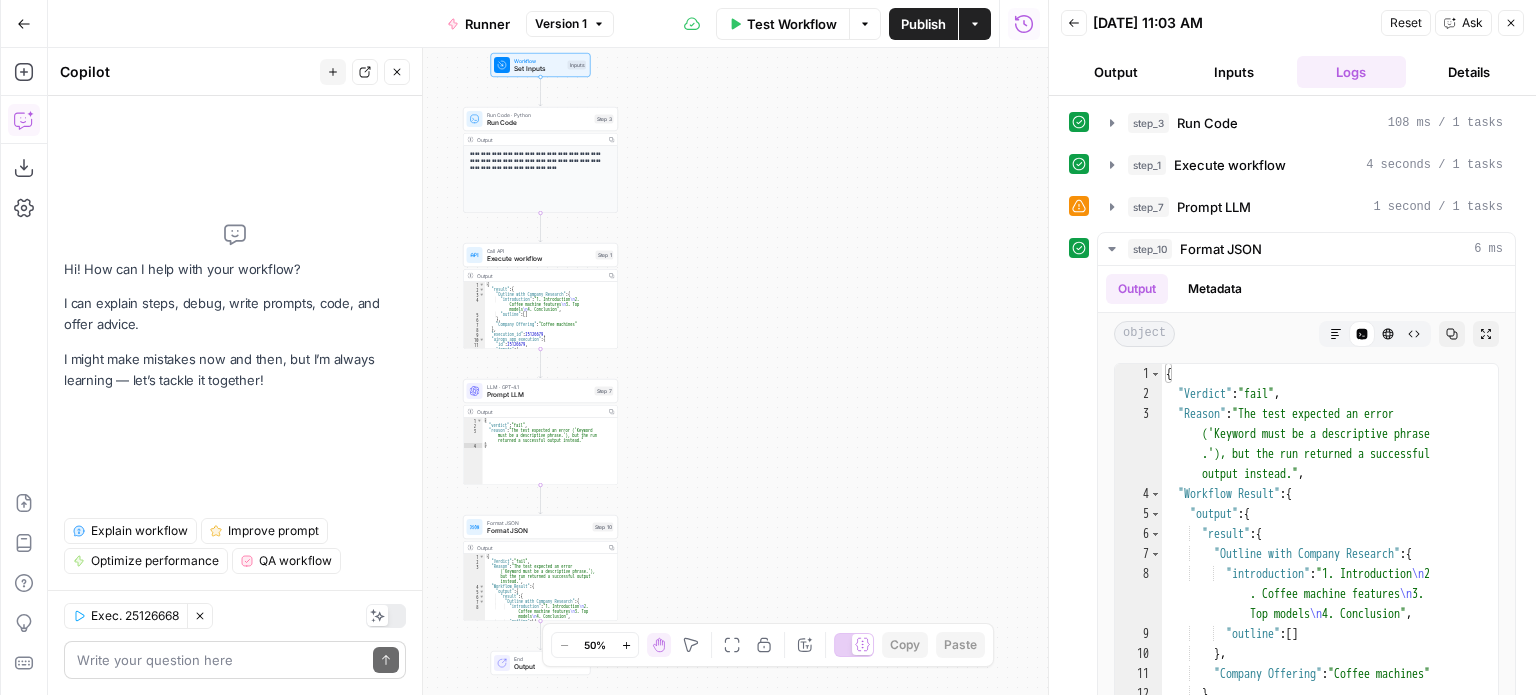 click at bounding box center [221, 660] 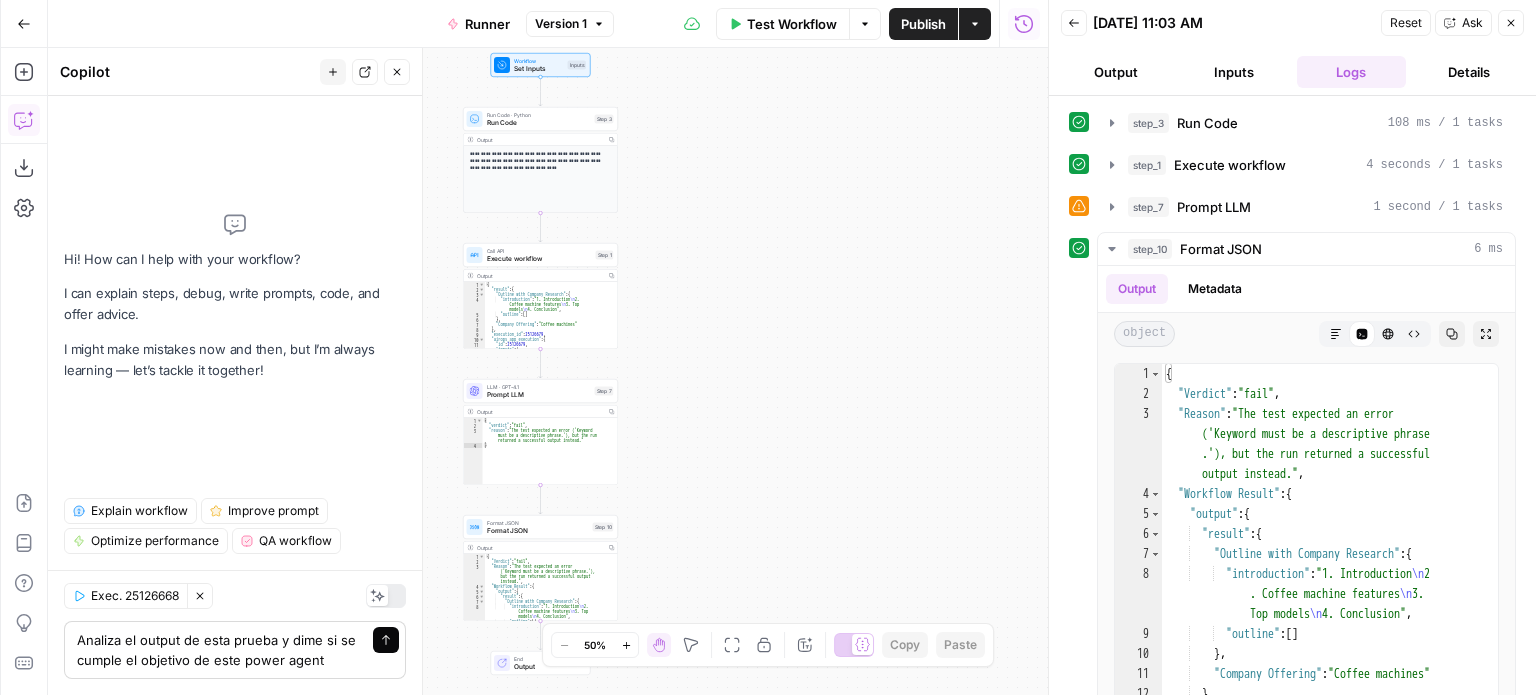type on "Analiza el output de esta prueba y dime si se cumple el objetivo de este power agent" 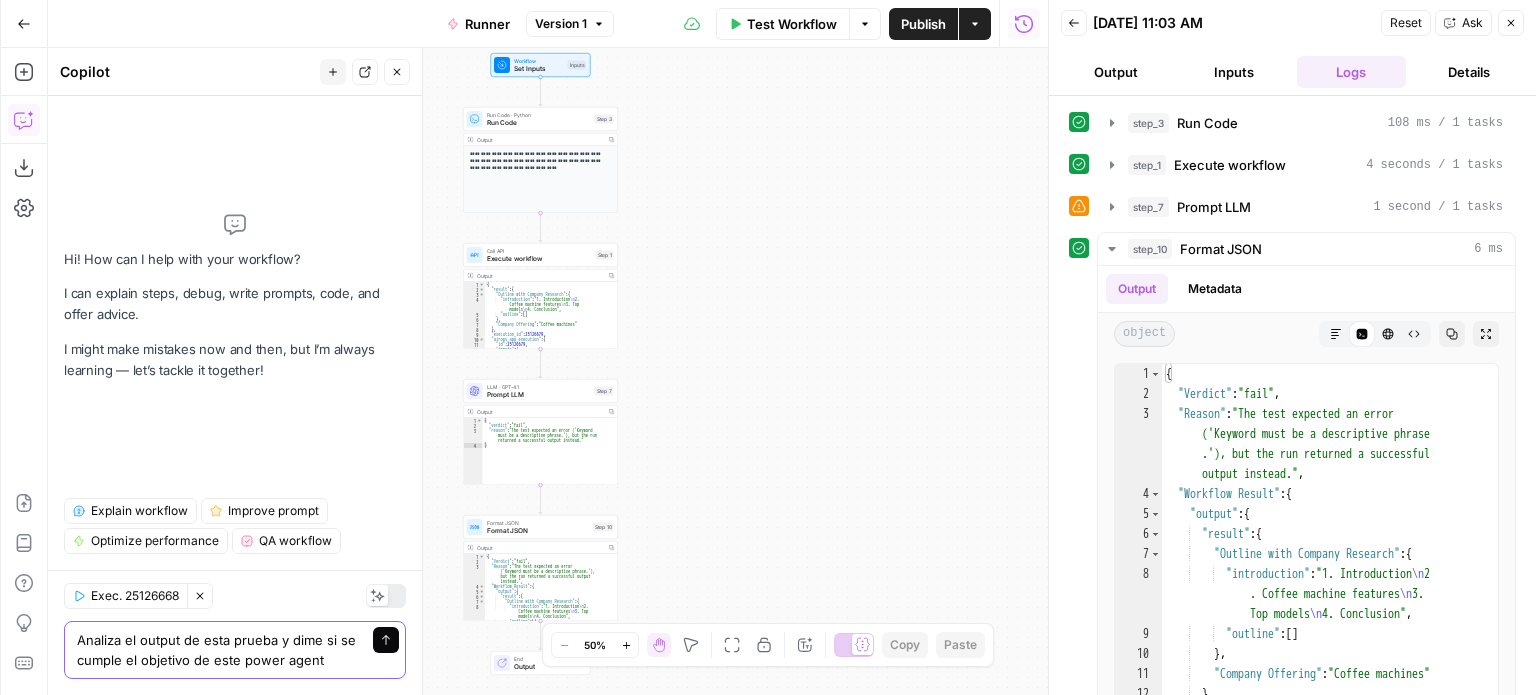 click on "Send" at bounding box center [386, 640] 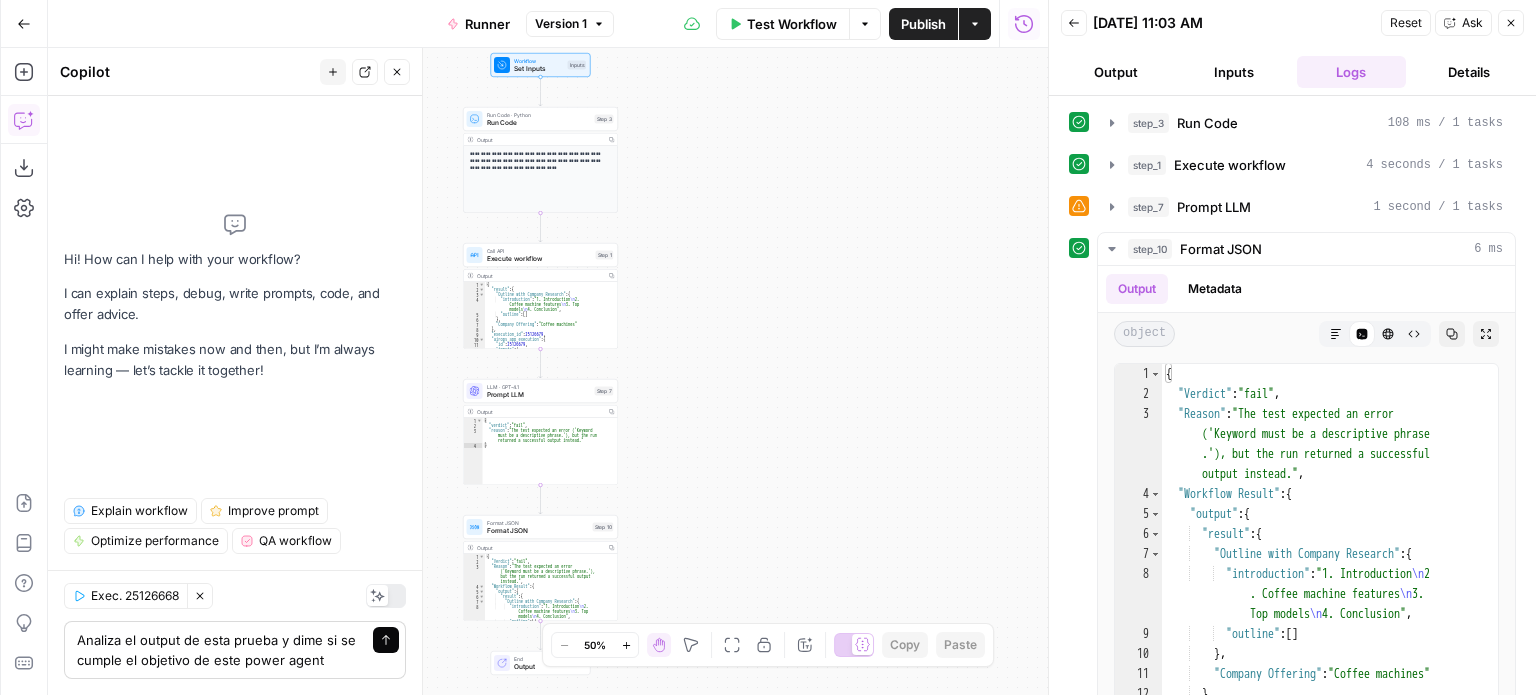 type 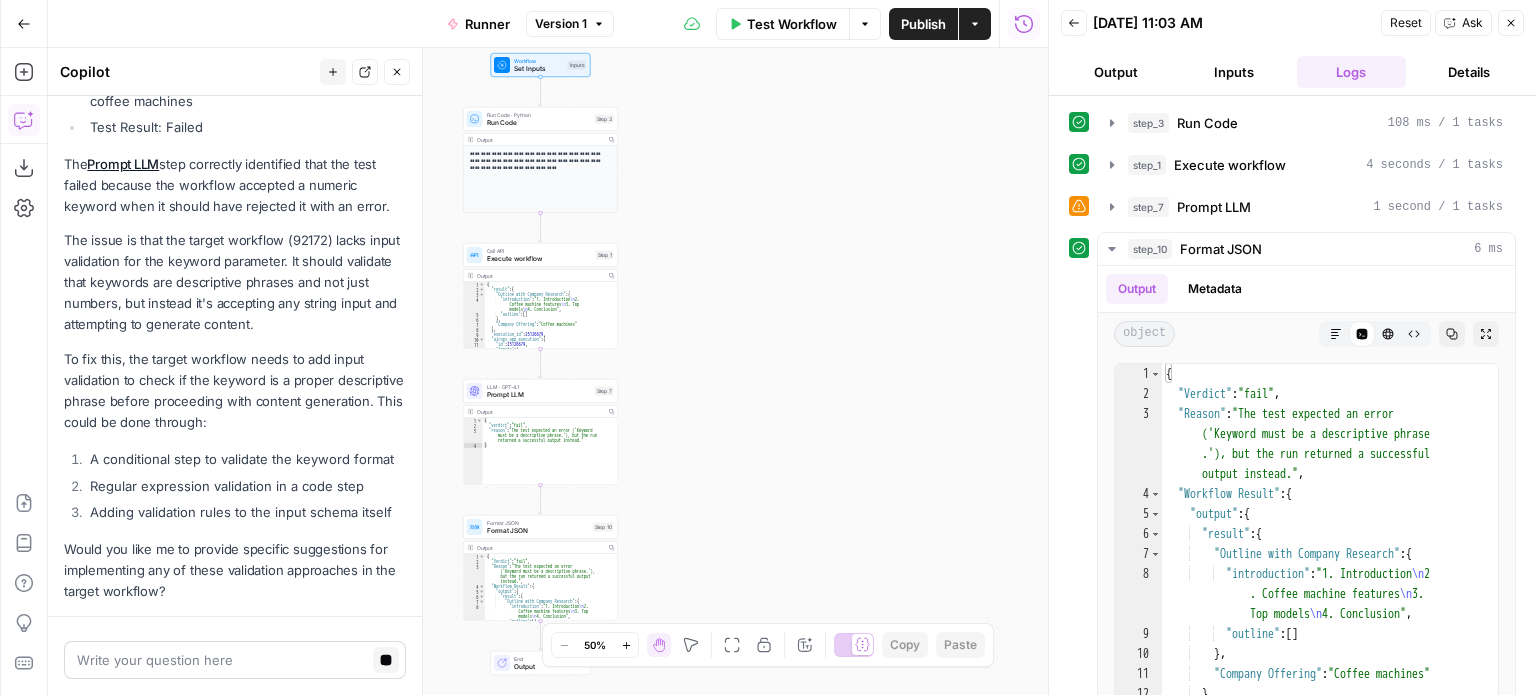 scroll, scrollTop: 630, scrollLeft: 0, axis: vertical 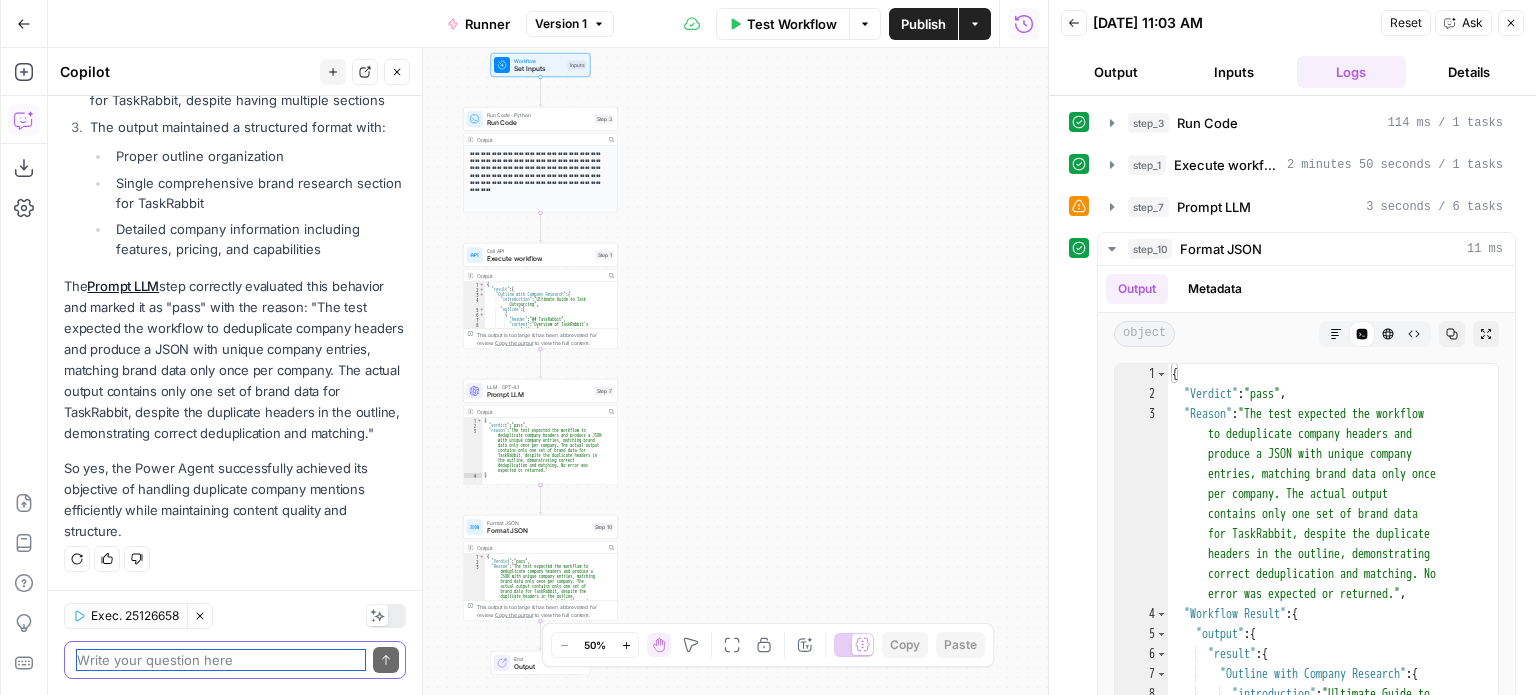 click at bounding box center (221, 660) 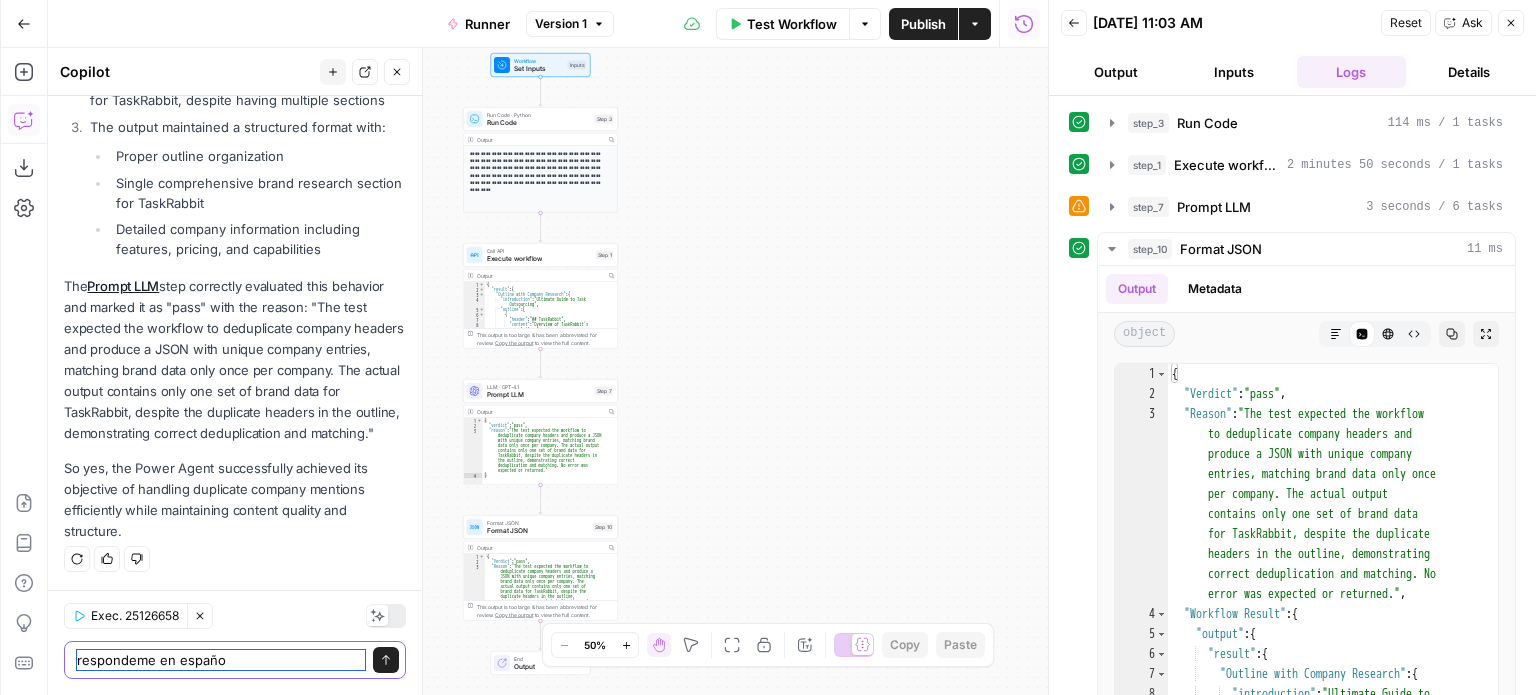 type on "respondeme en español" 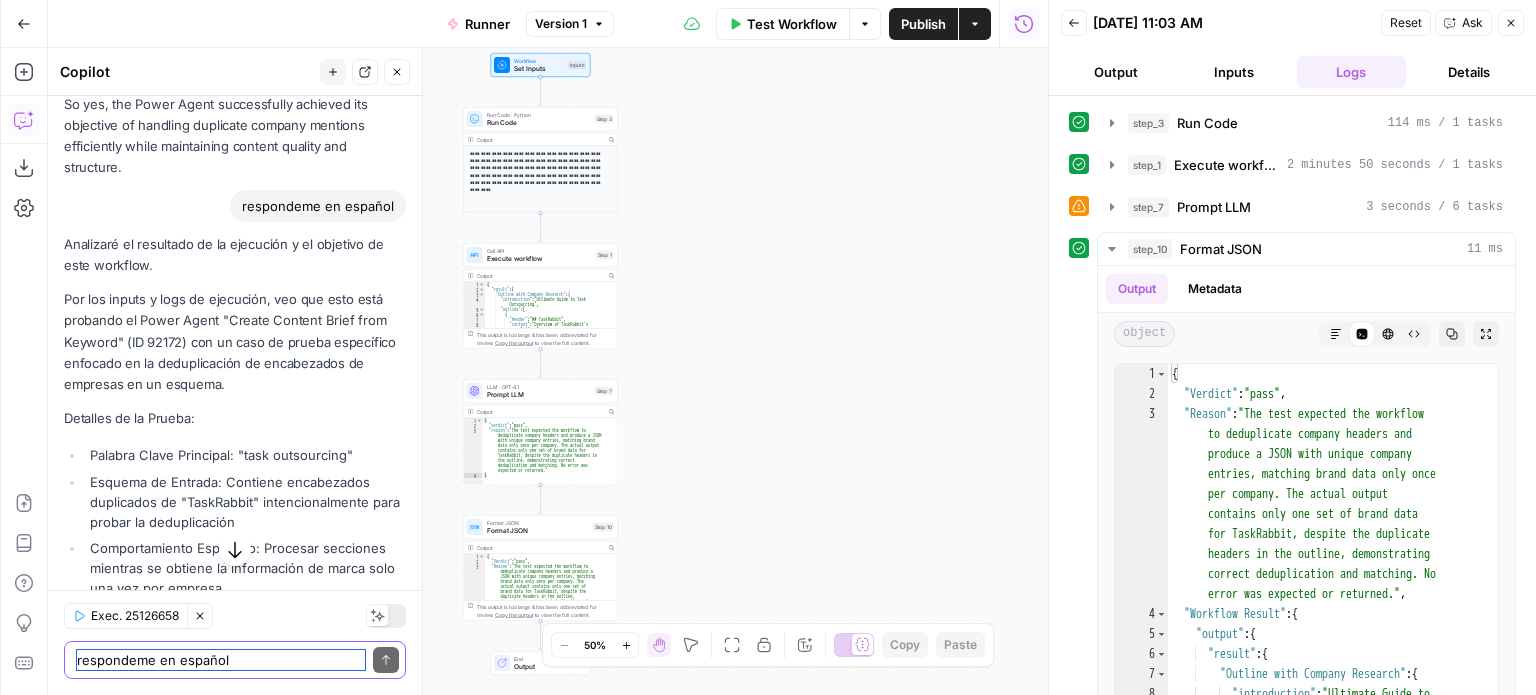 scroll, scrollTop: 1076, scrollLeft: 0, axis: vertical 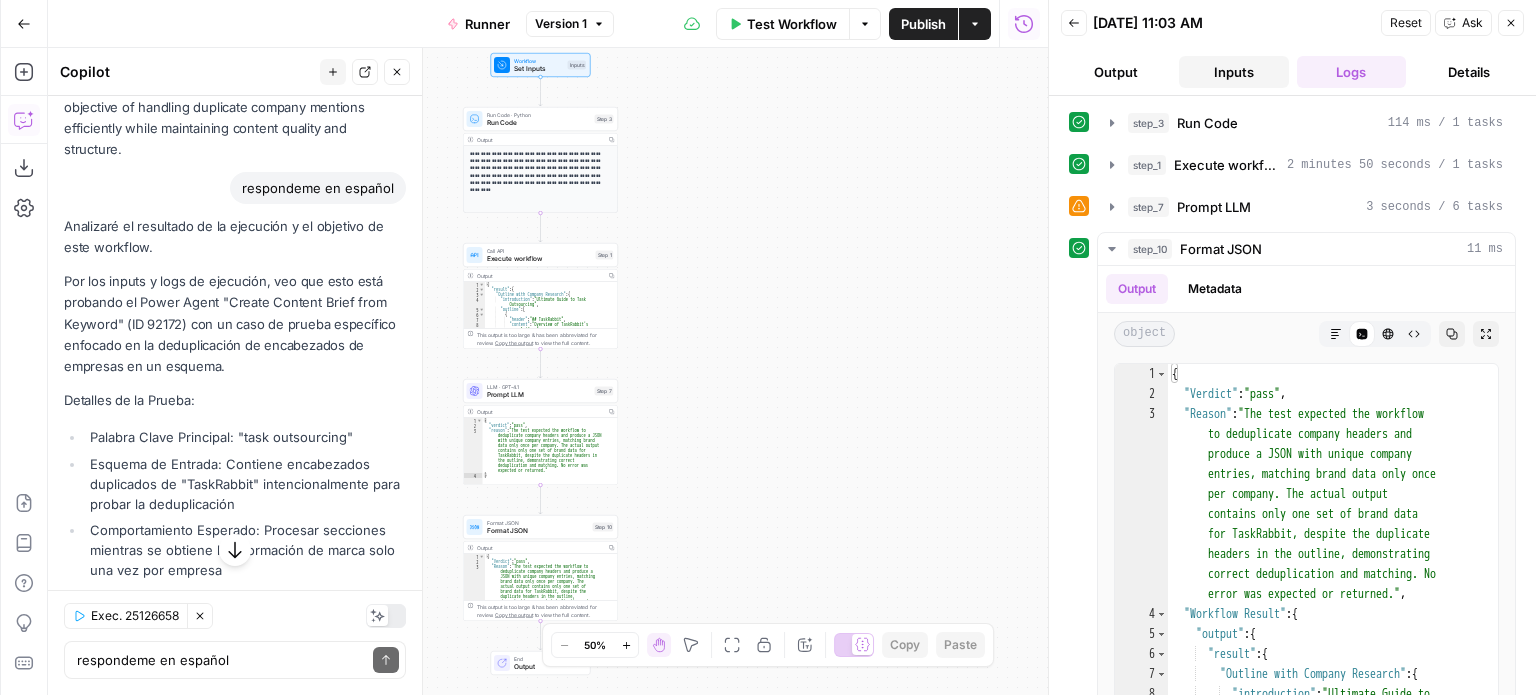 click on "Inputs" at bounding box center (1234, 72) 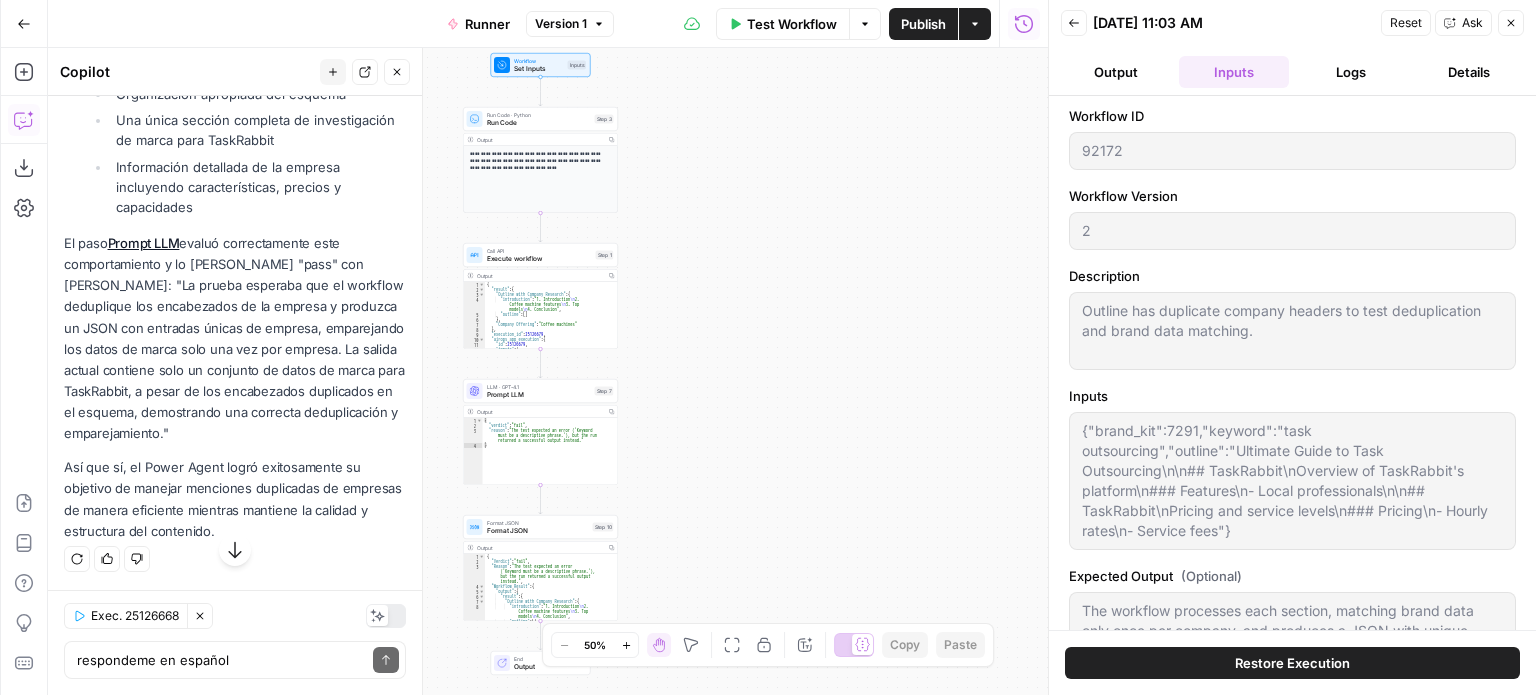 scroll, scrollTop: 1831, scrollLeft: 0, axis: vertical 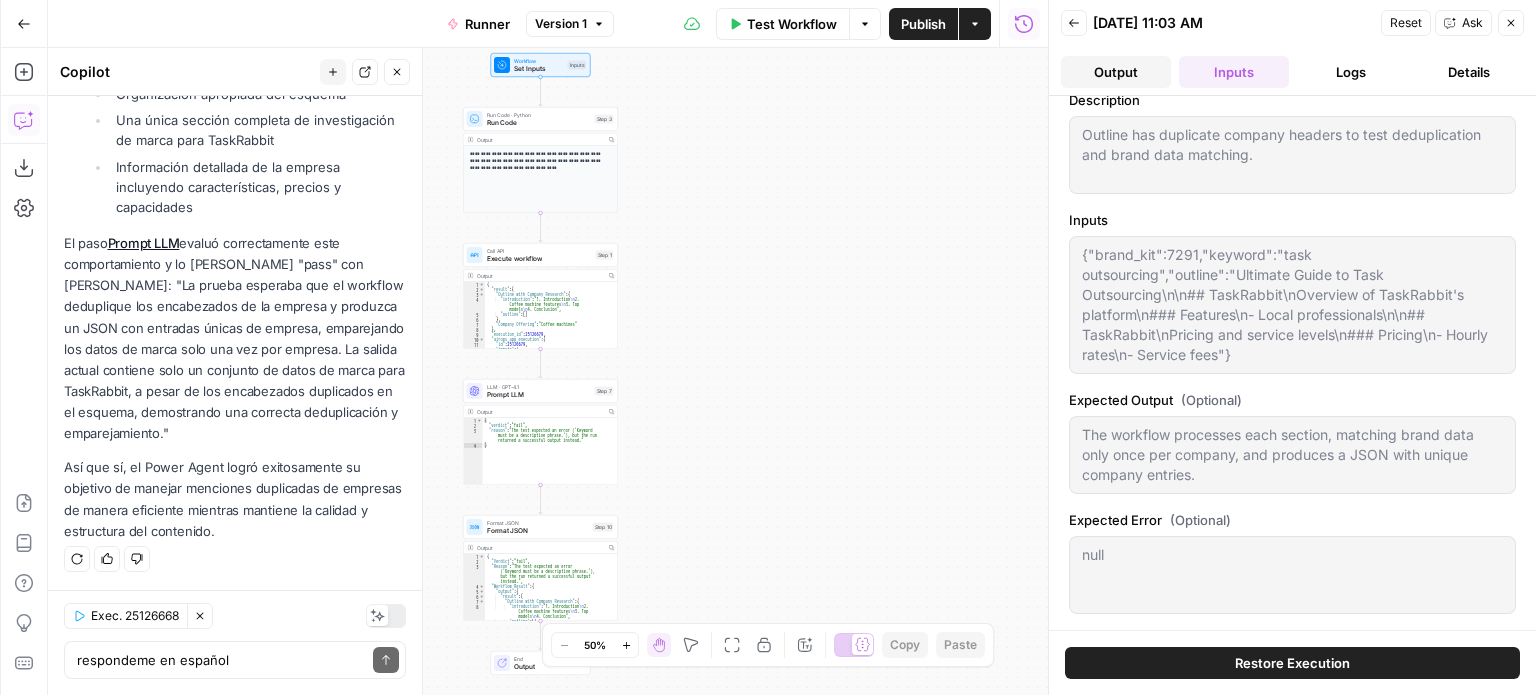 click on "Output" at bounding box center (1116, 72) 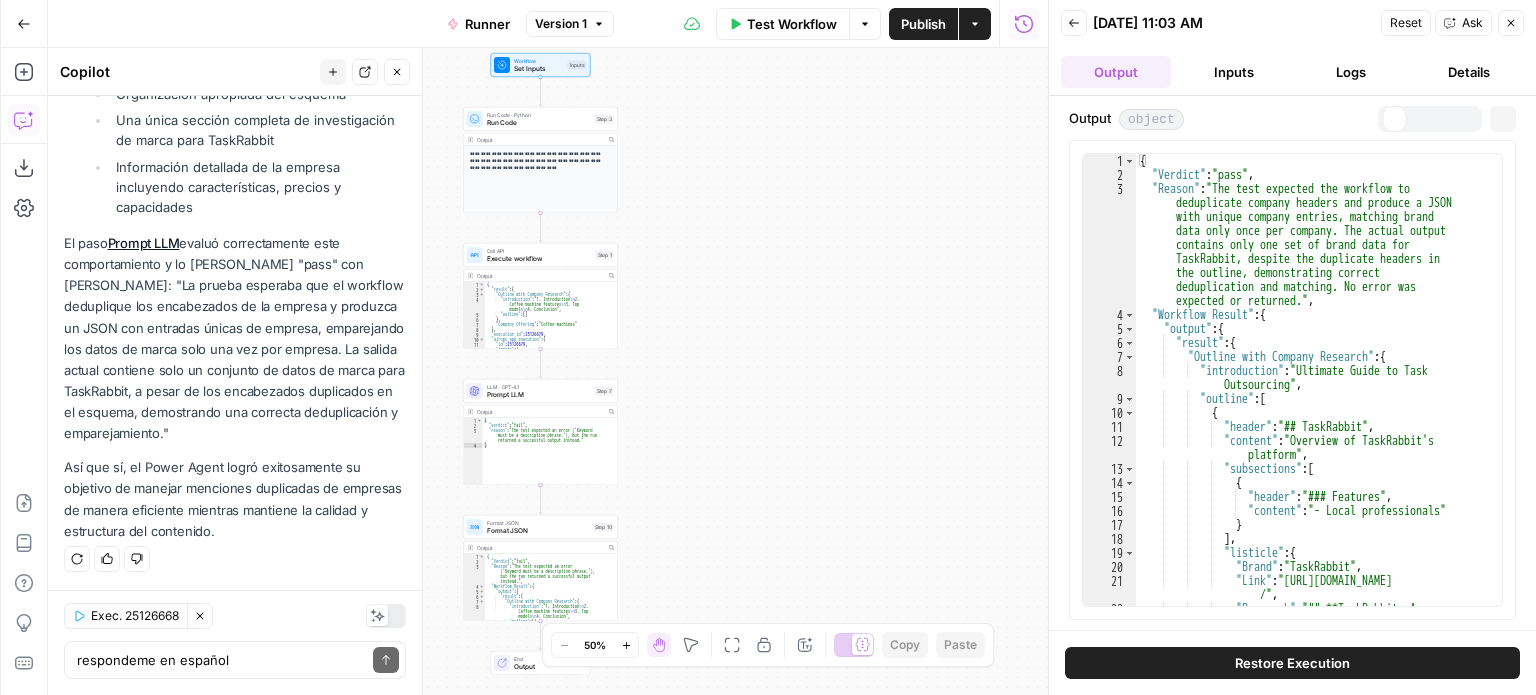 scroll, scrollTop: 0, scrollLeft: 0, axis: both 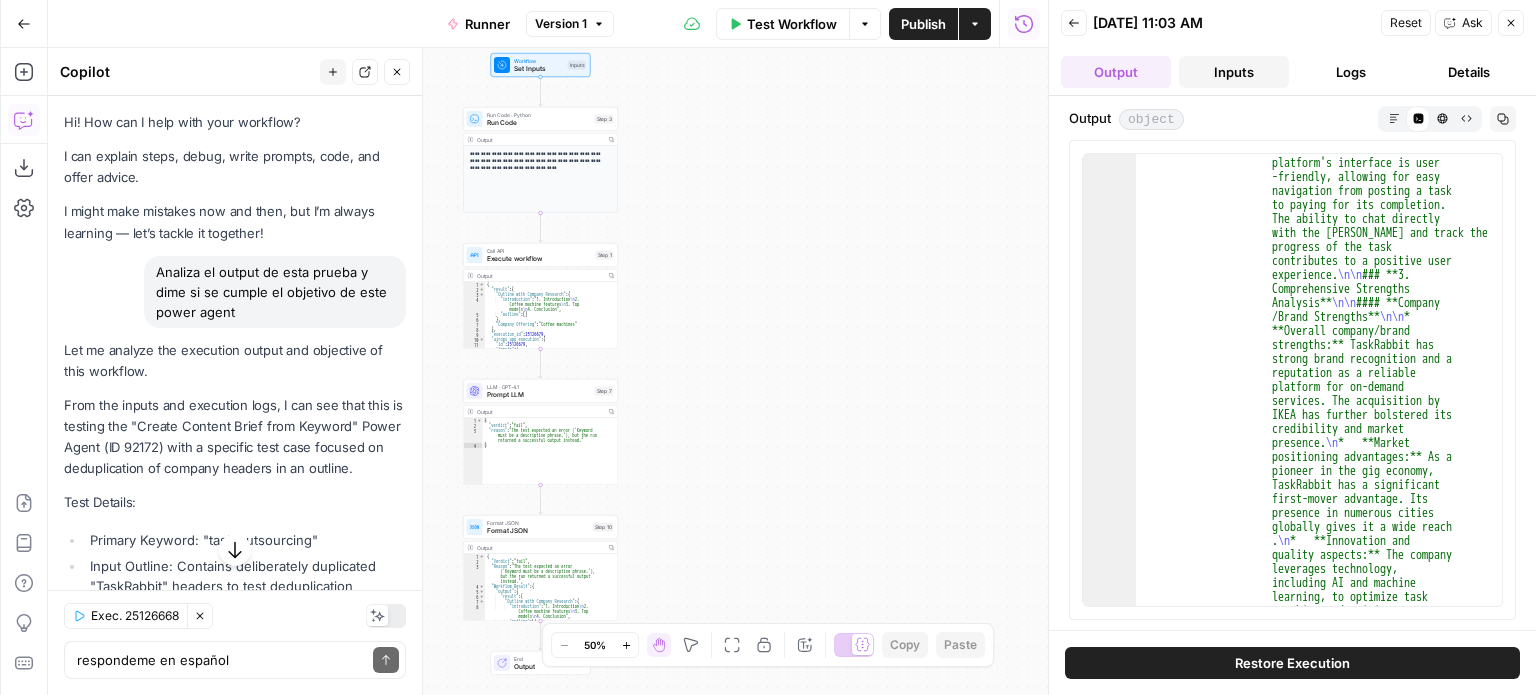 click on "Inputs" at bounding box center [1234, 72] 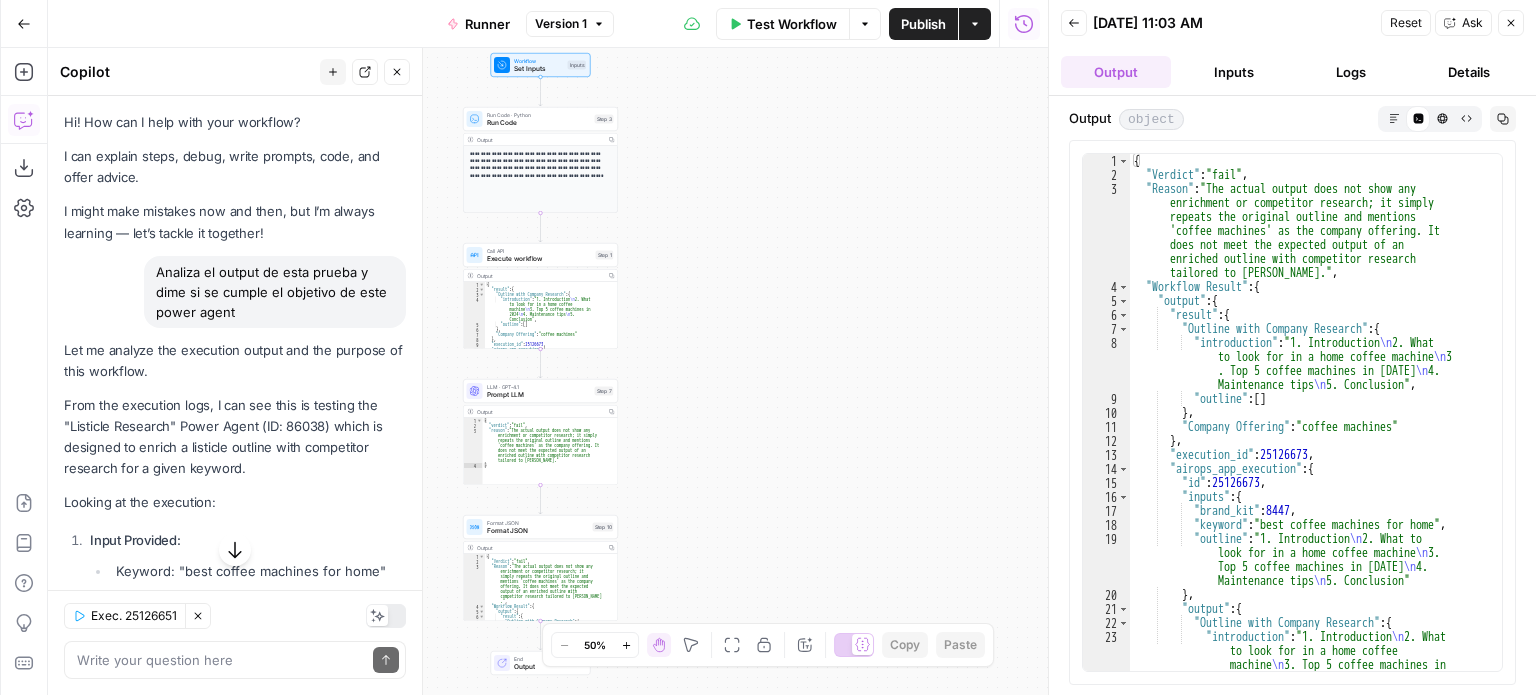 scroll, scrollTop: 0, scrollLeft: 0, axis: both 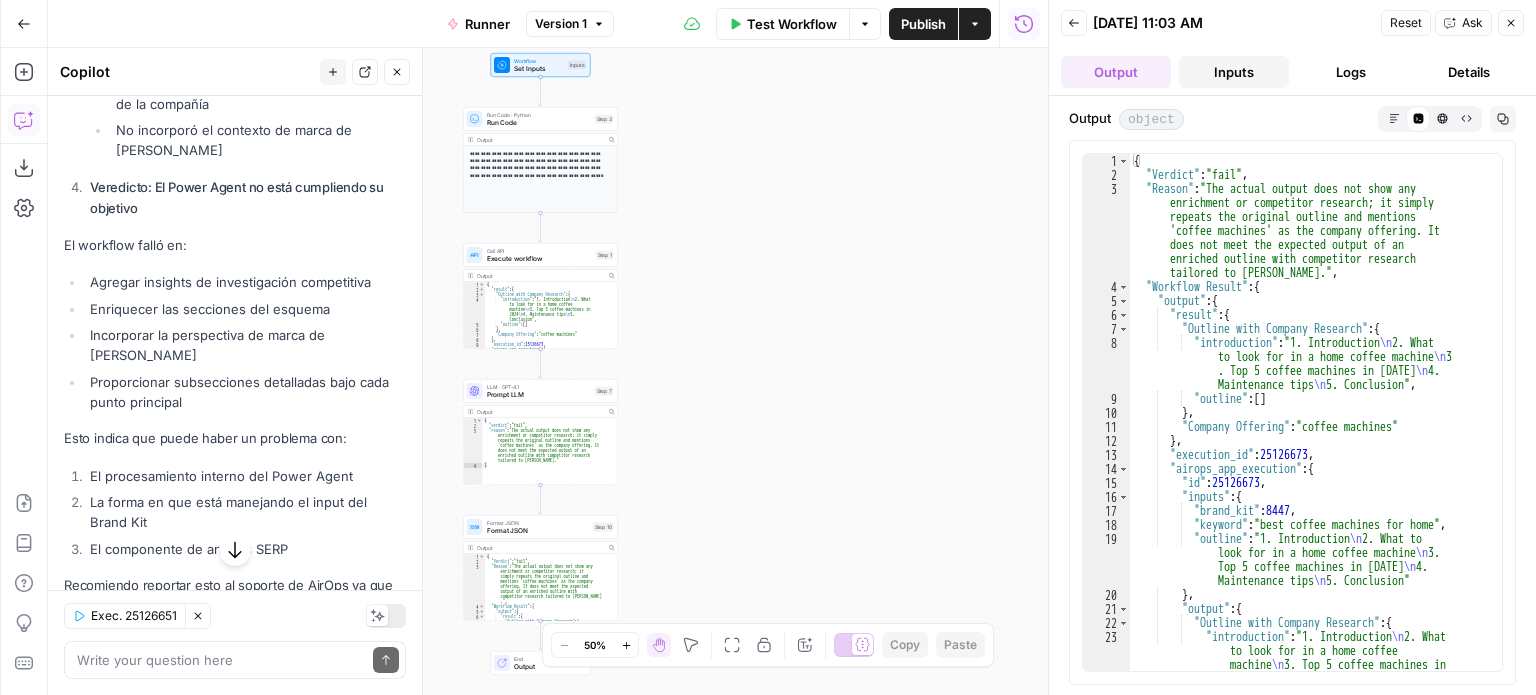click on "Inputs" at bounding box center [1234, 72] 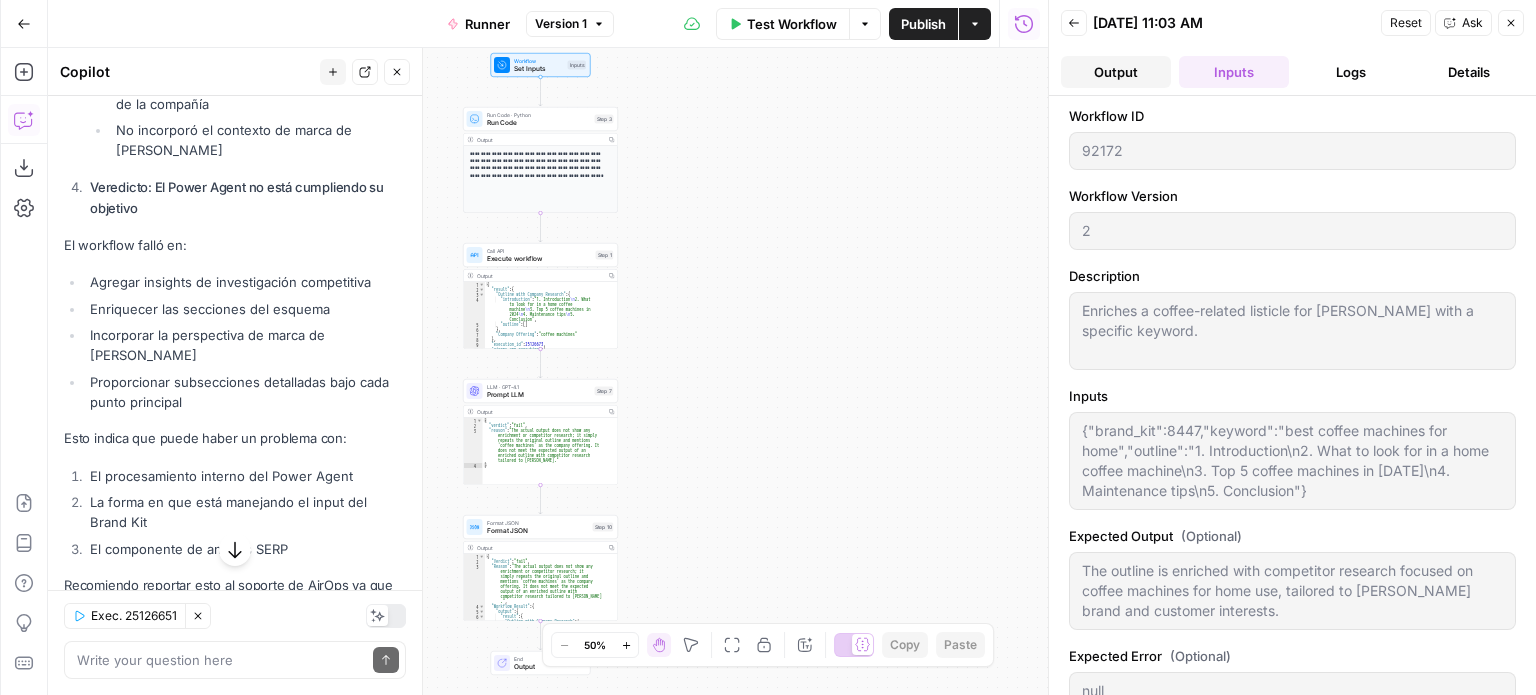 click on "Output" at bounding box center (1116, 72) 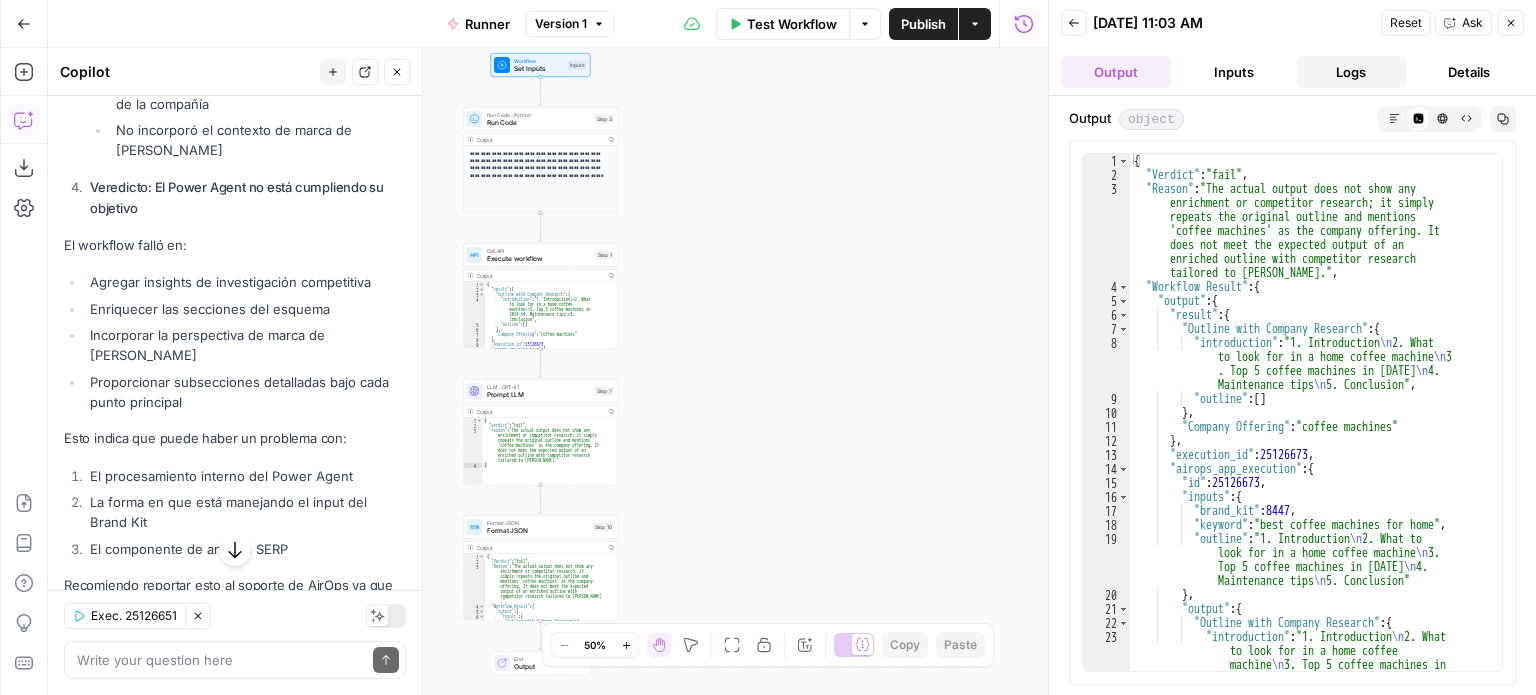 click on "Logs" at bounding box center (1352, 72) 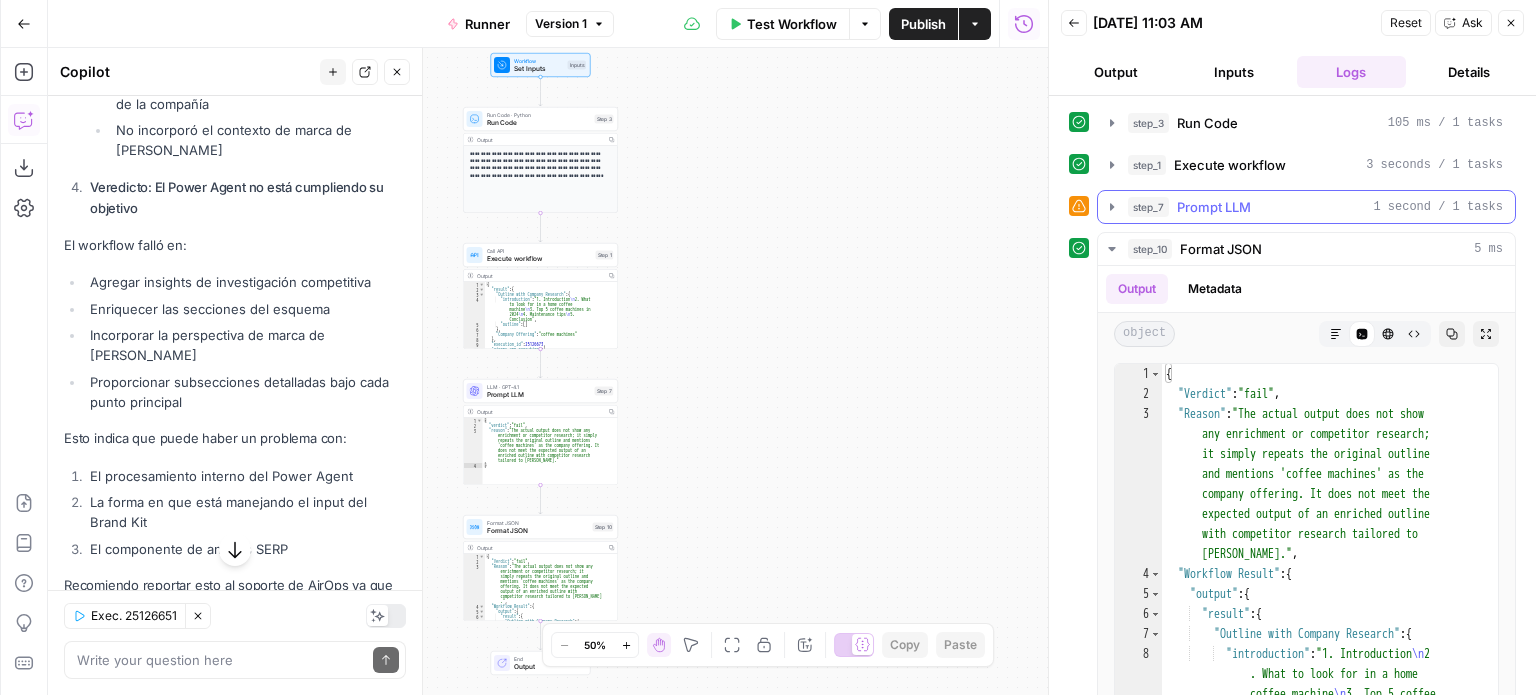 click 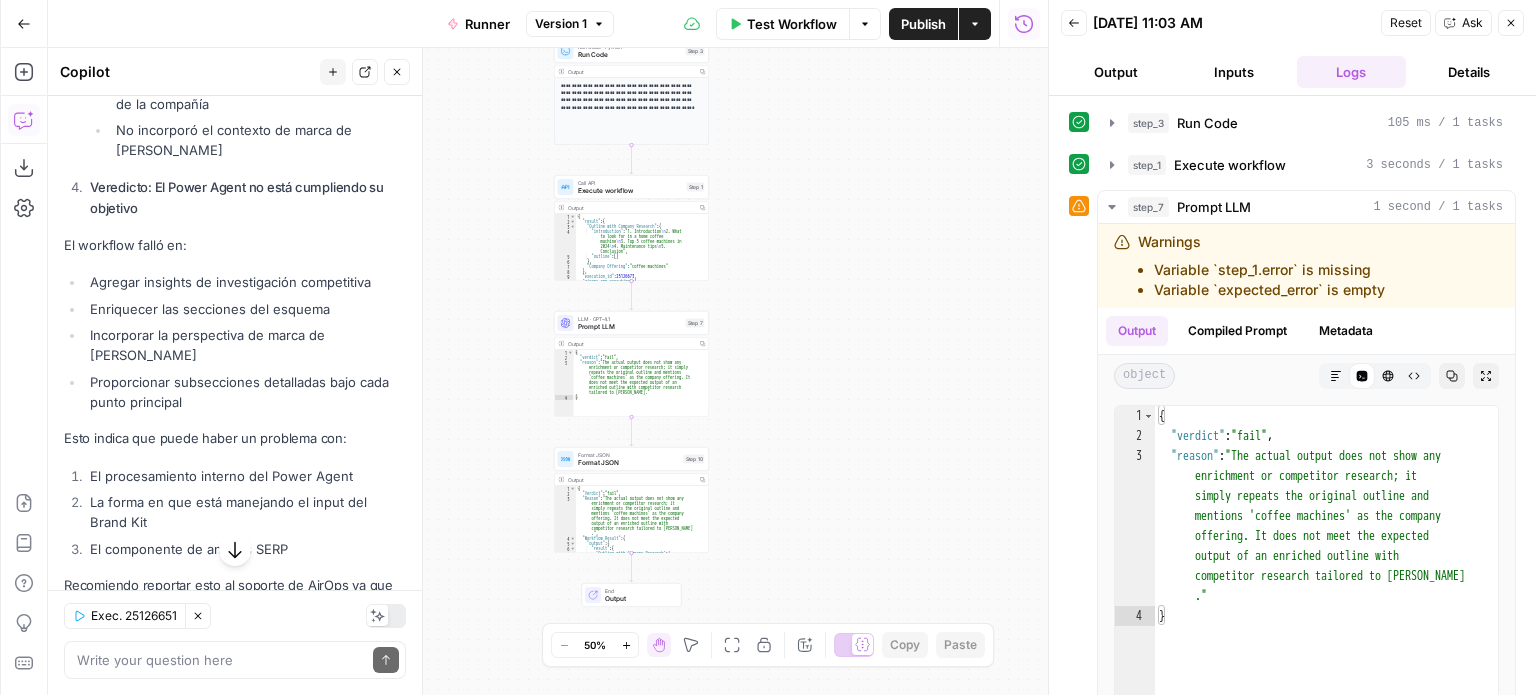 drag, startPoint x: 881, startPoint y: 447, endPoint x: 972, endPoint y: 379, distance: 113.600174 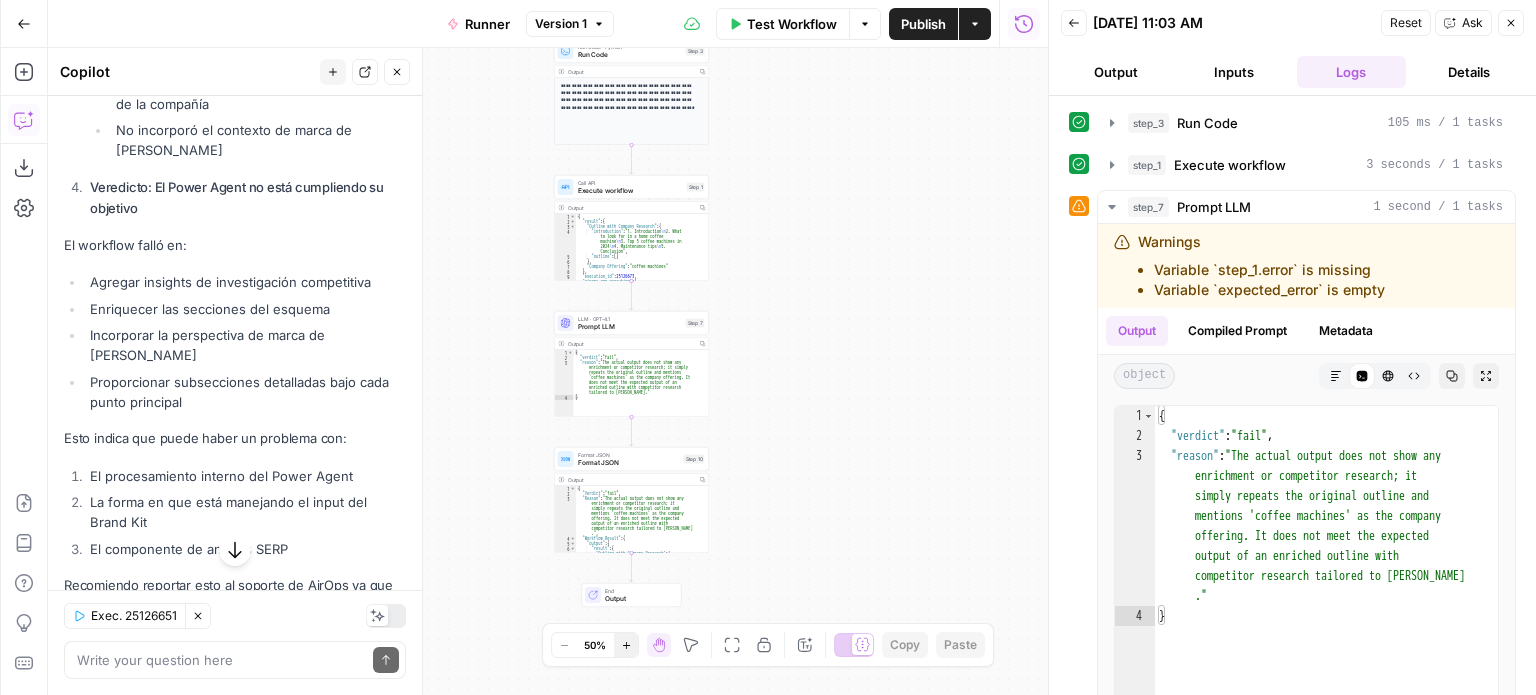 click 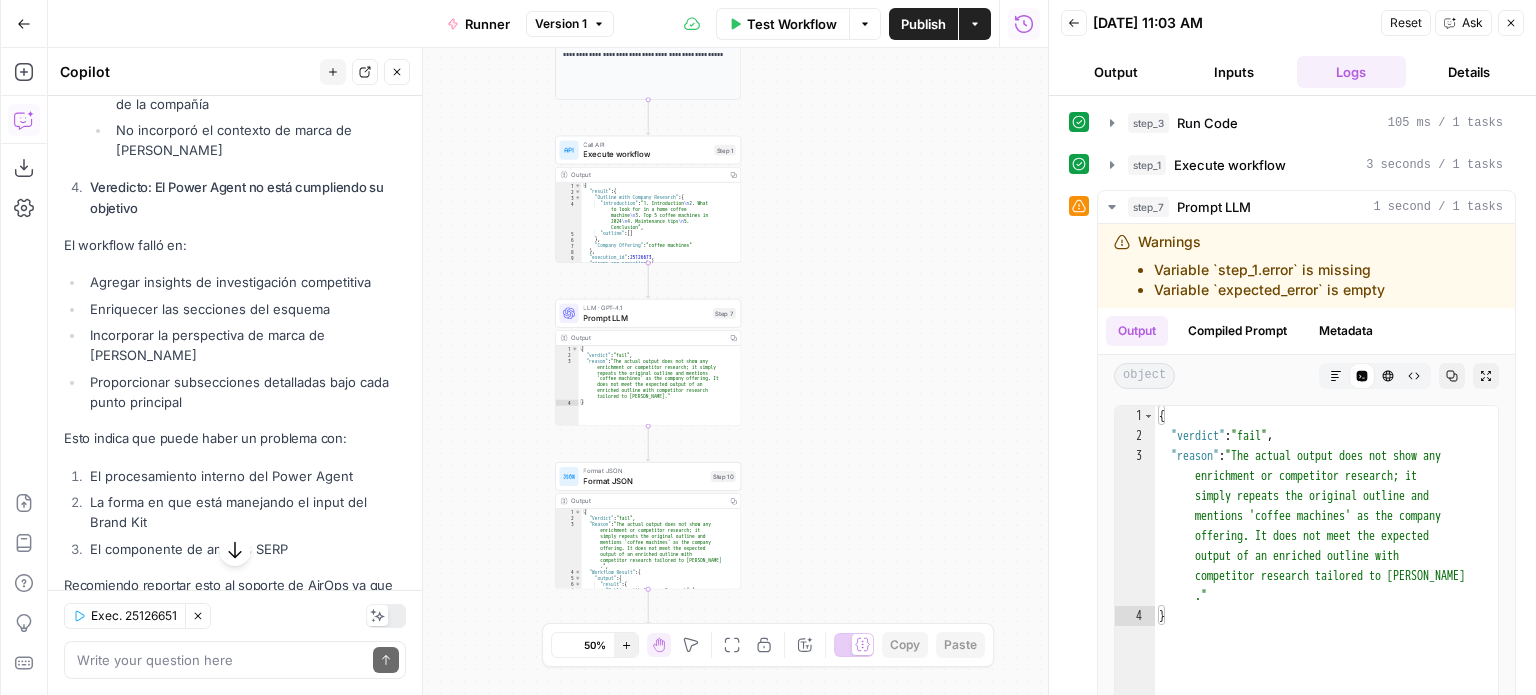 click 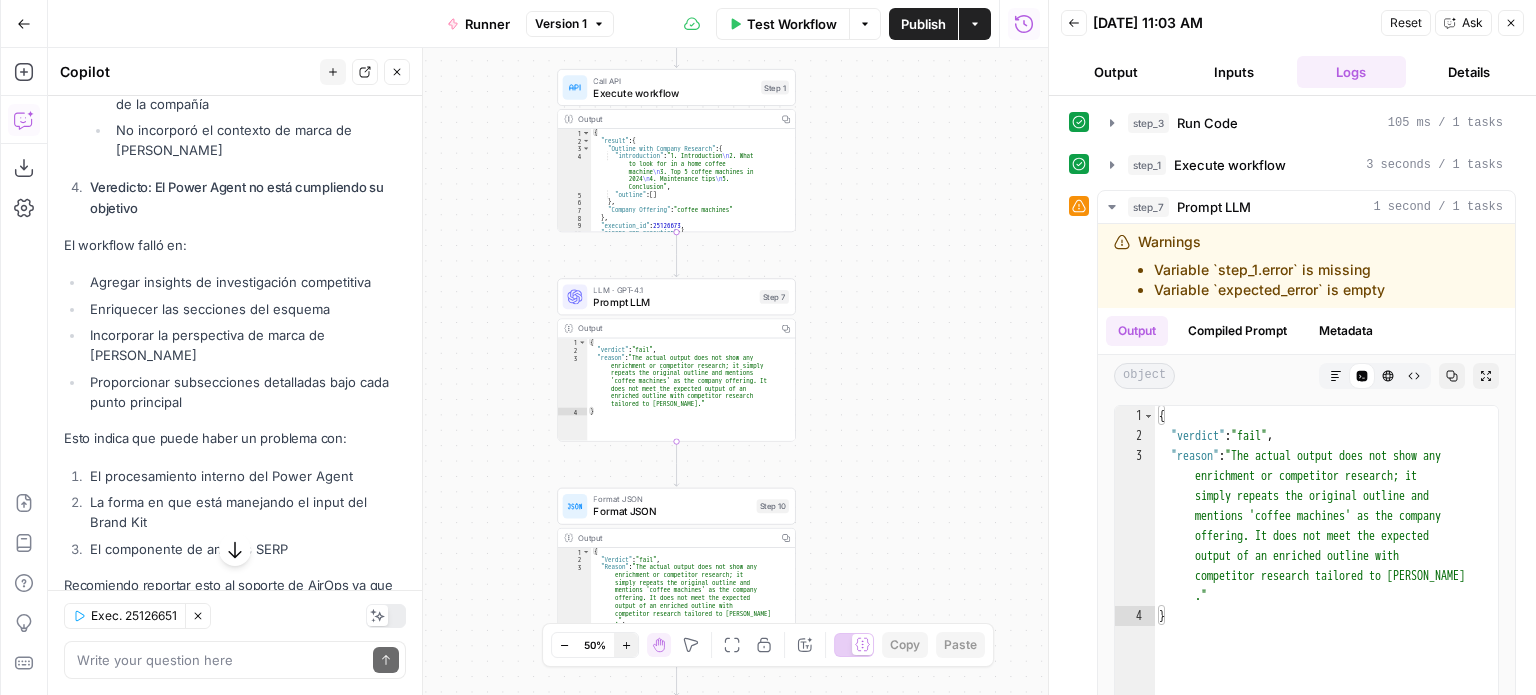 click 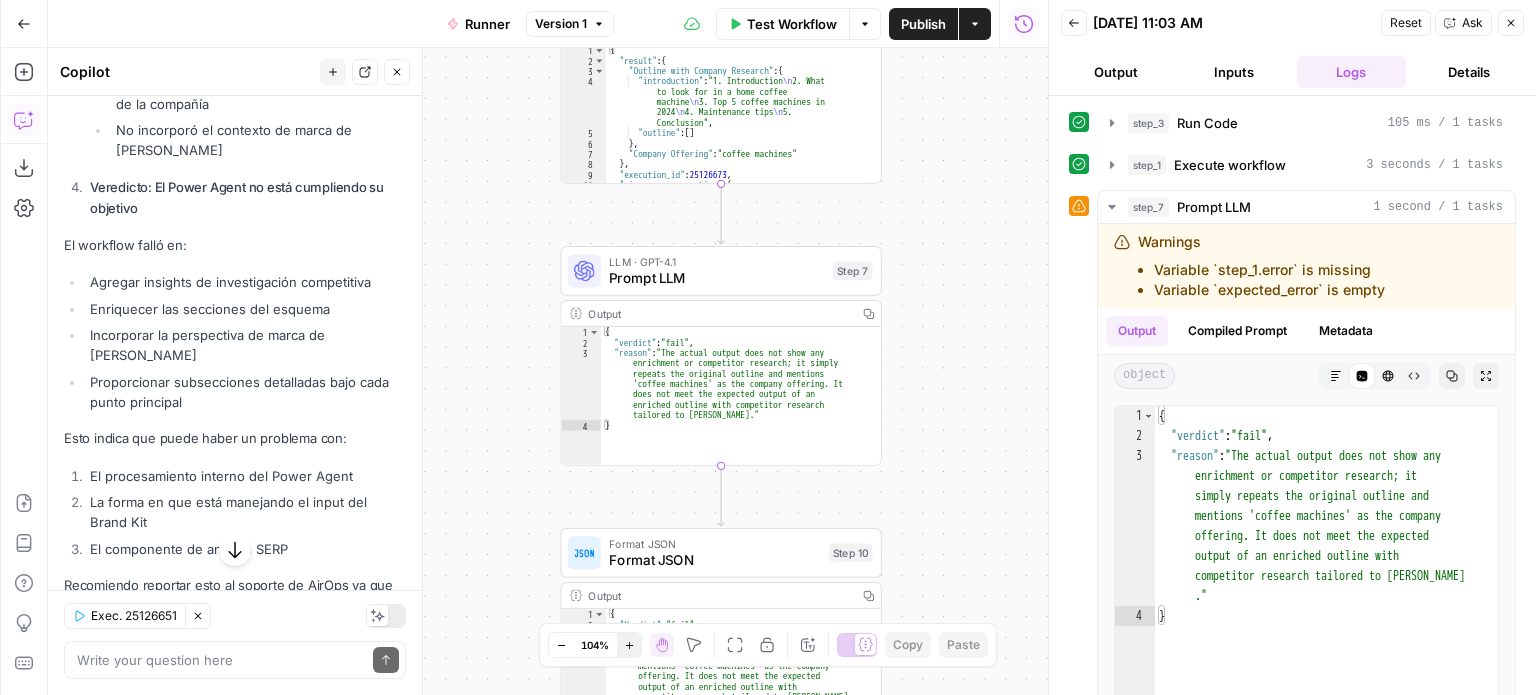 click 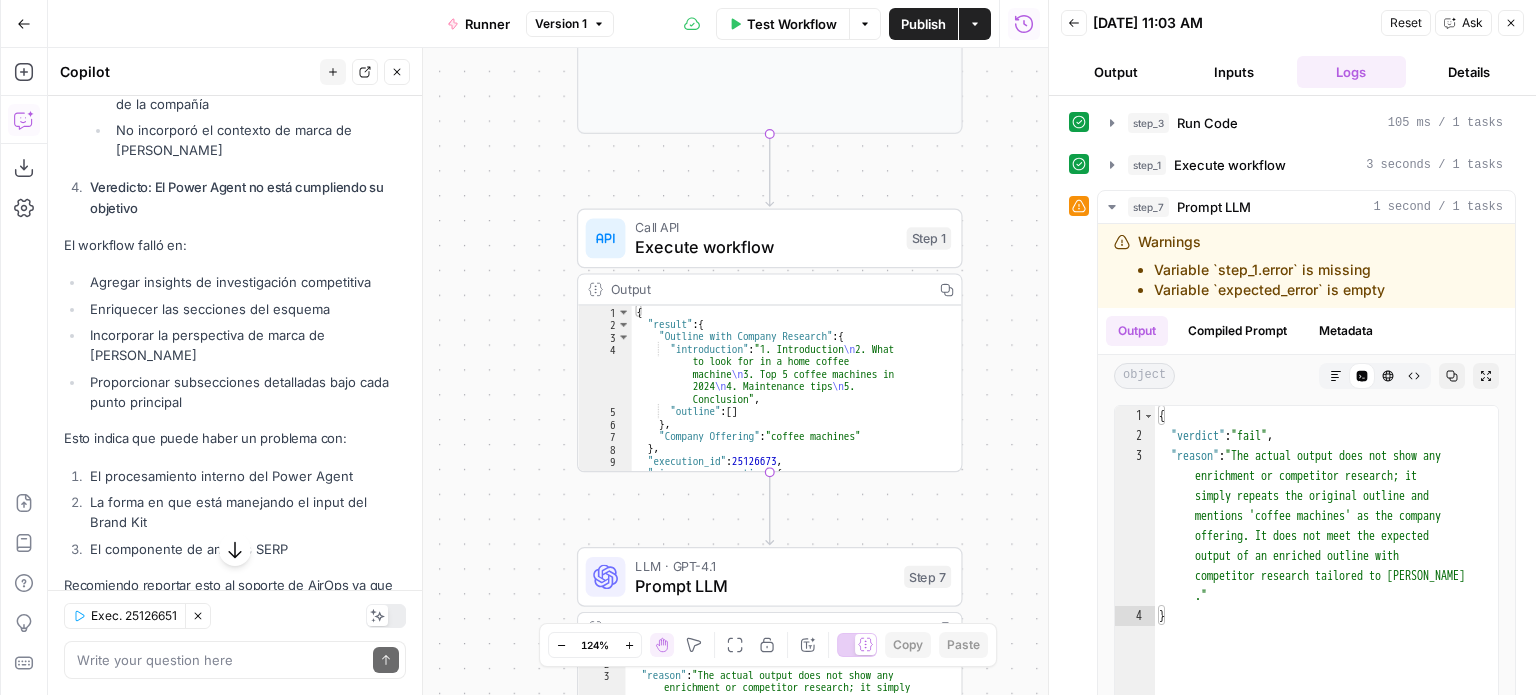 drag, startPoint x: 480, startPoint y: 348, endPoint x: 506, endPoint y: 610, distance: 263.28693 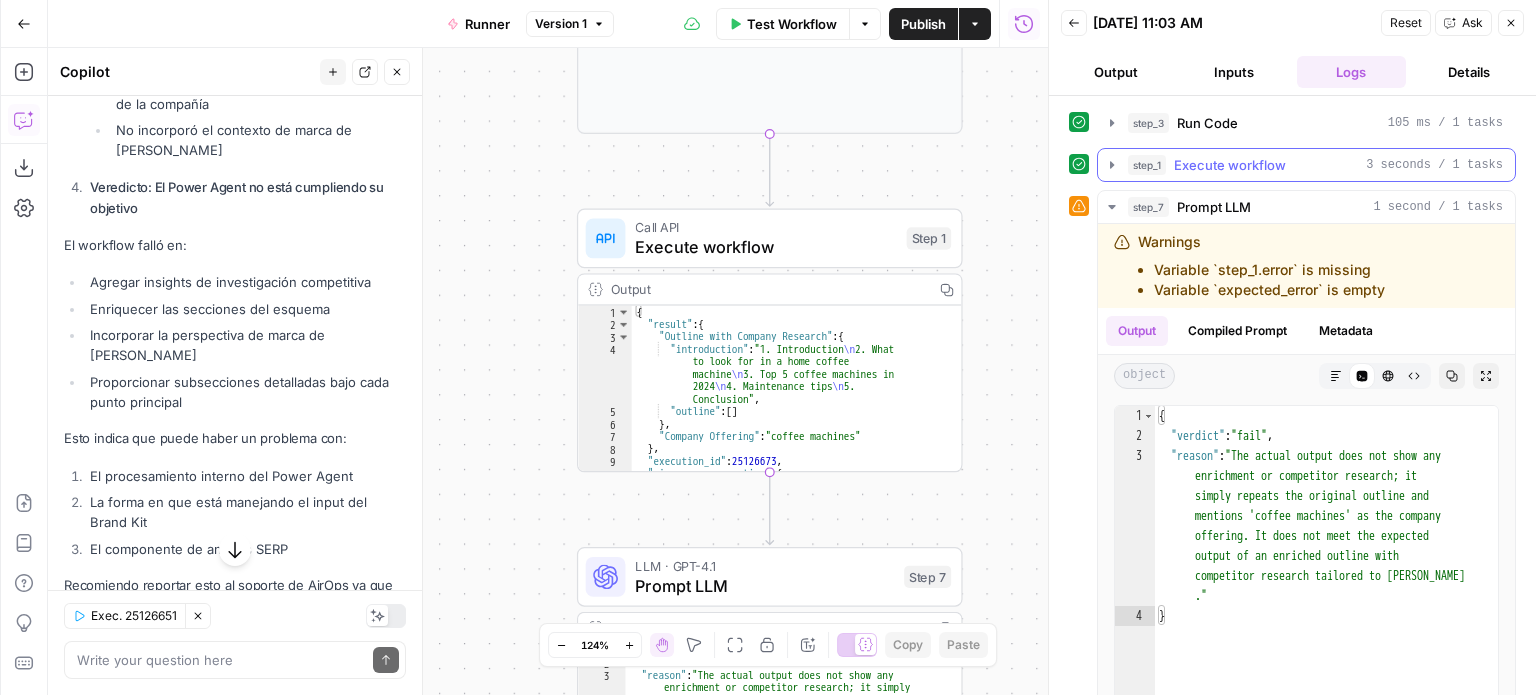 click 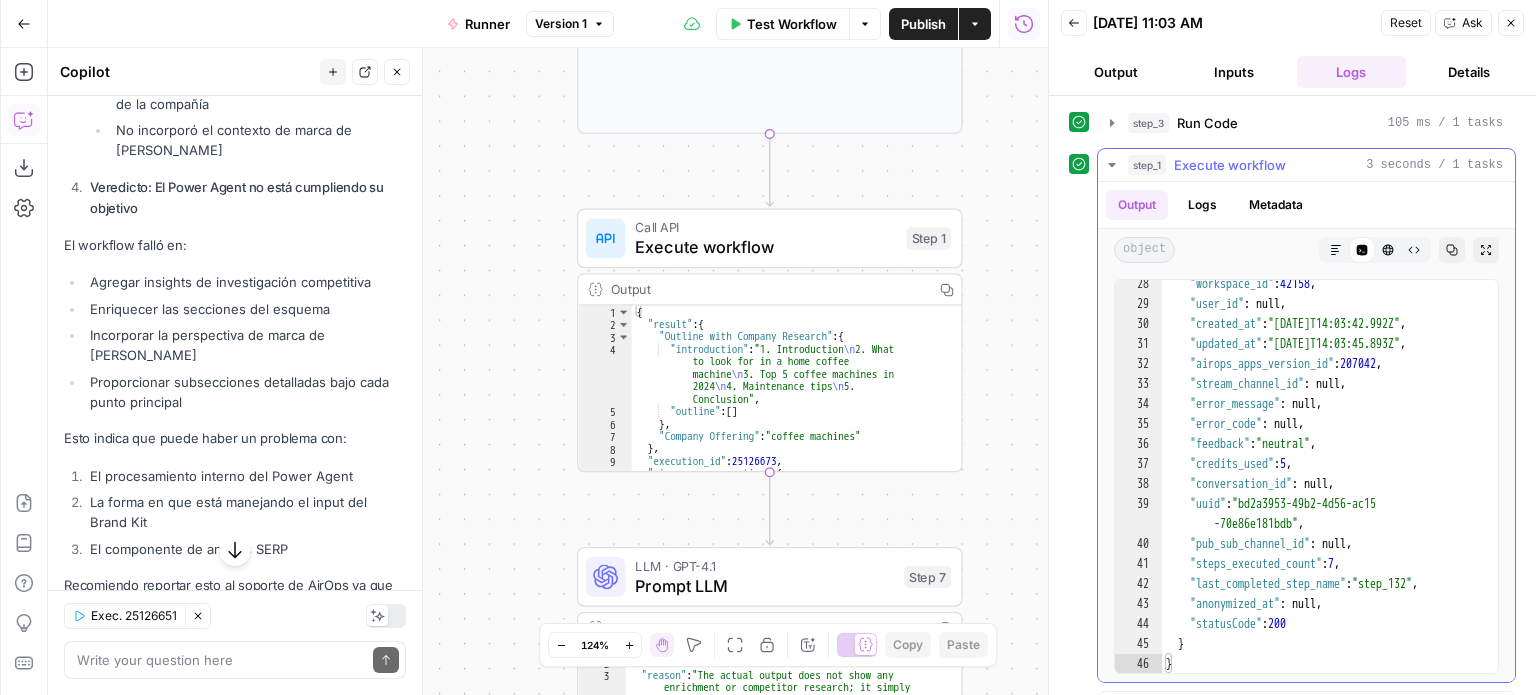 scroll, scrollTop: 805, scrollLeft: 0, axis: vertical 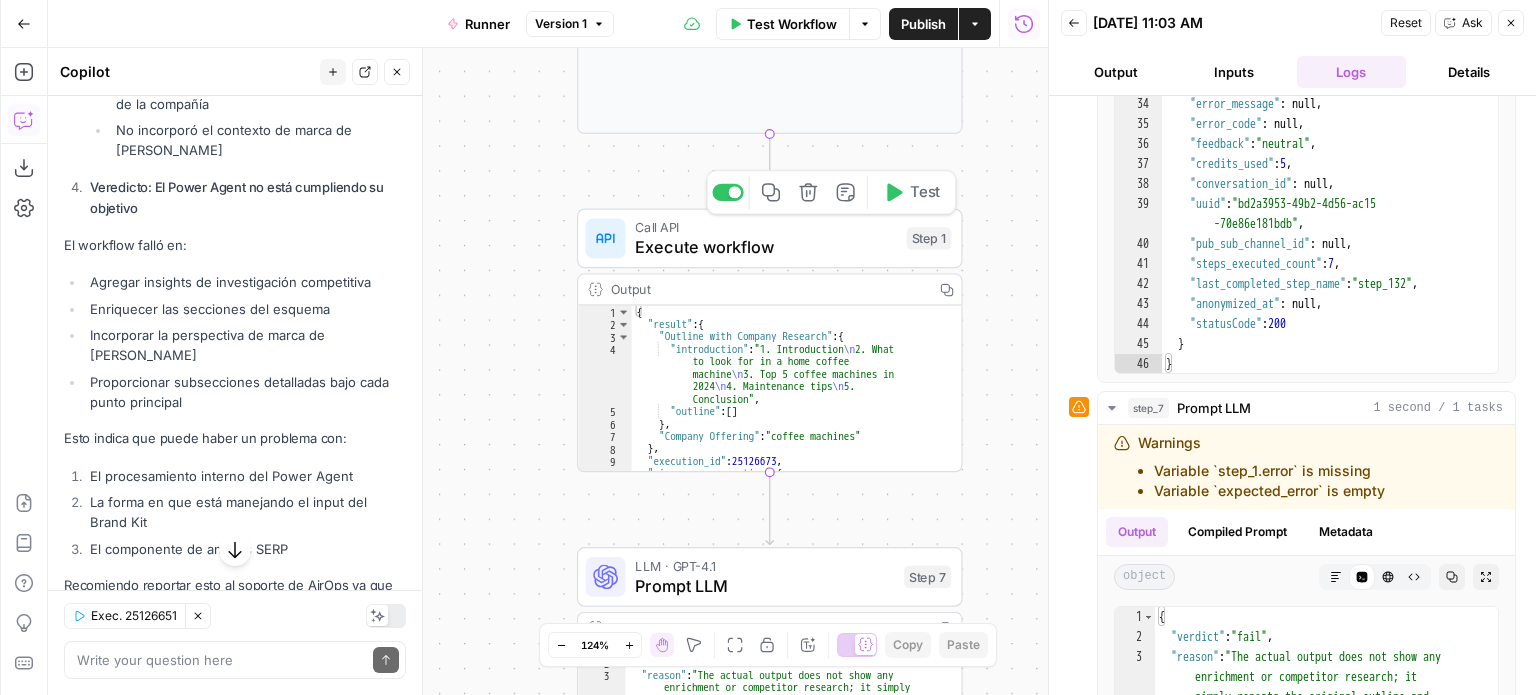 click on "Call API" at bounding box center [765, 227] 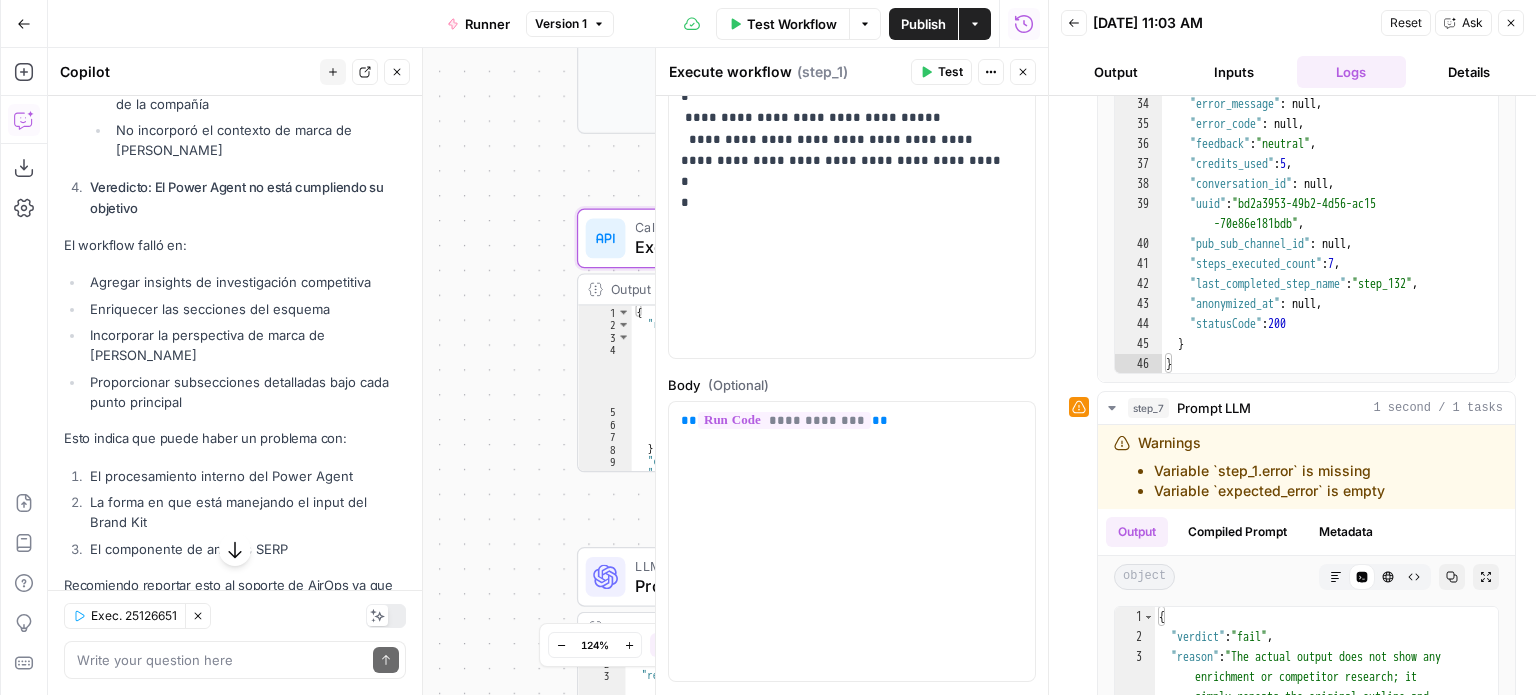 scroll, scrollTop: 312, scrollLeft: 0, axis: vertical 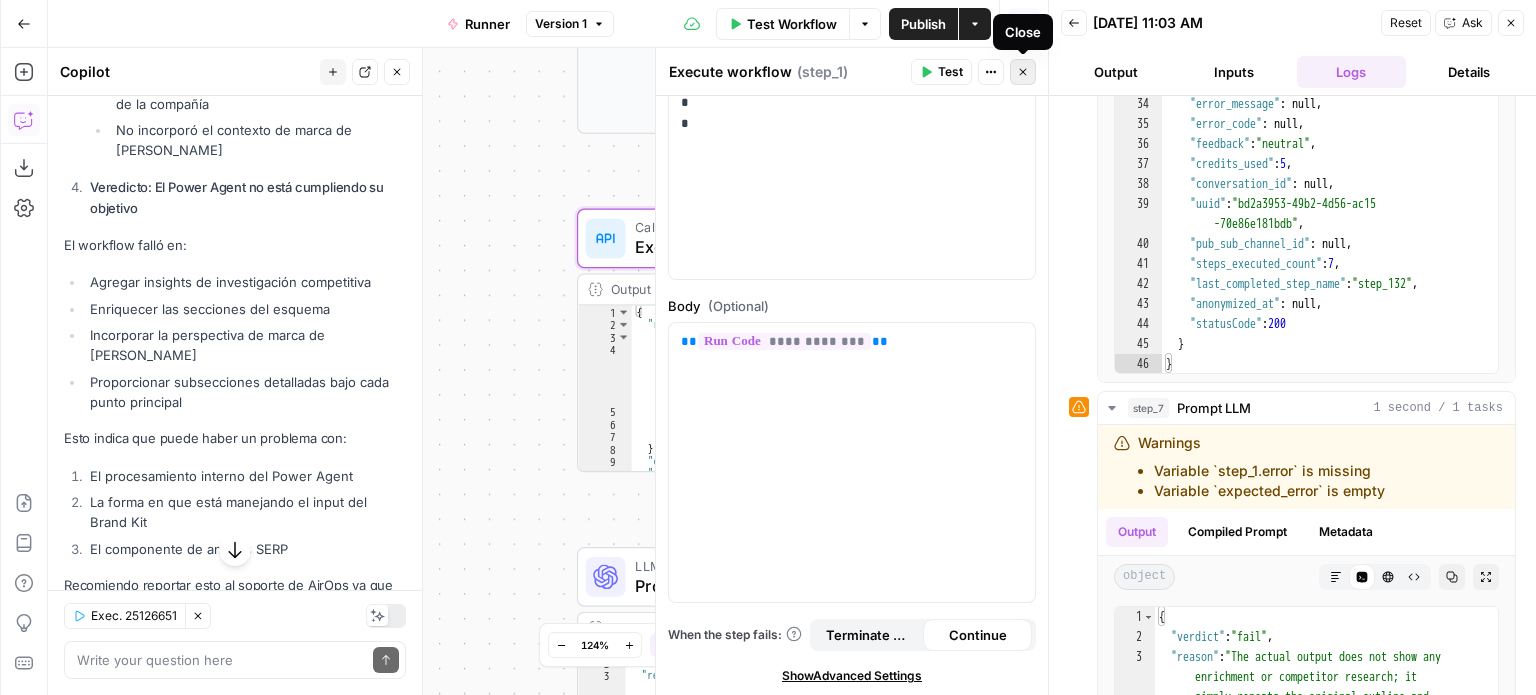 click 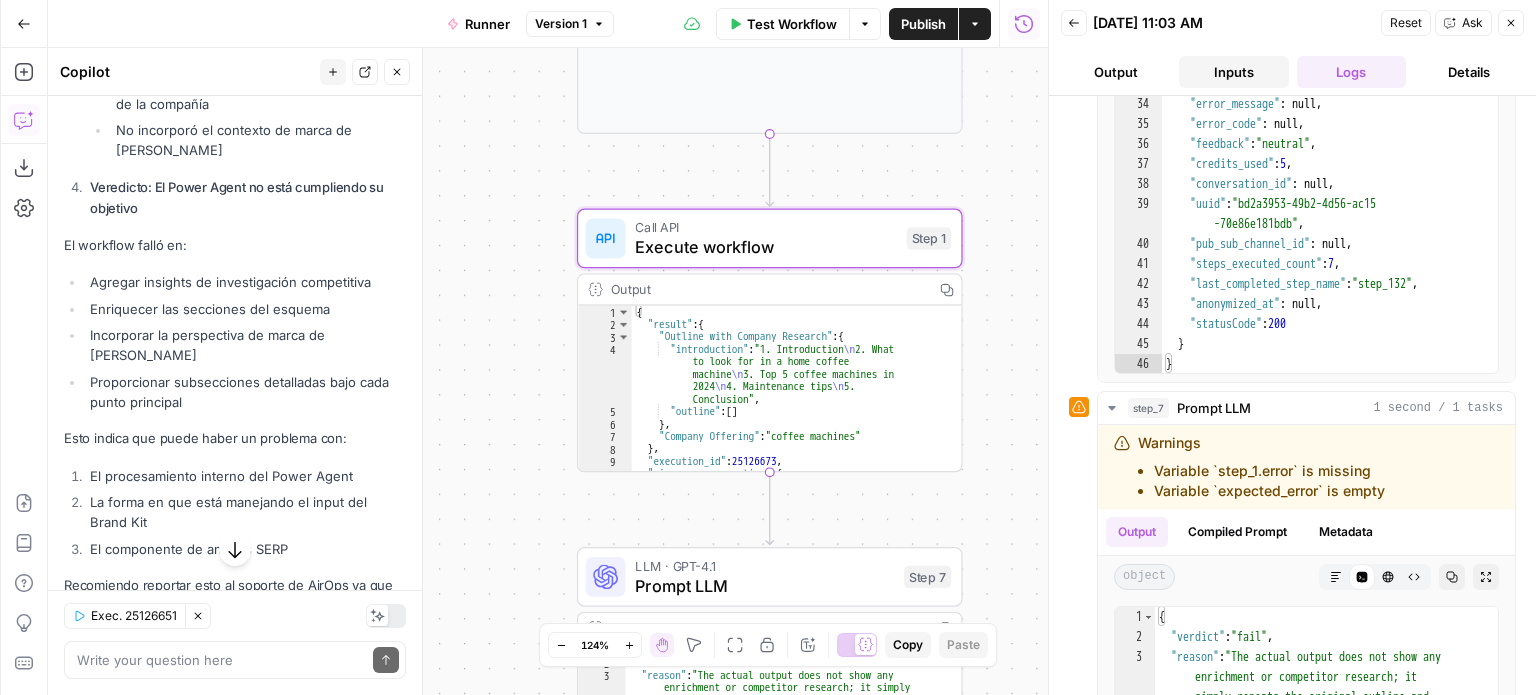 click on "Inputs" at bounding box center [1234, 72] 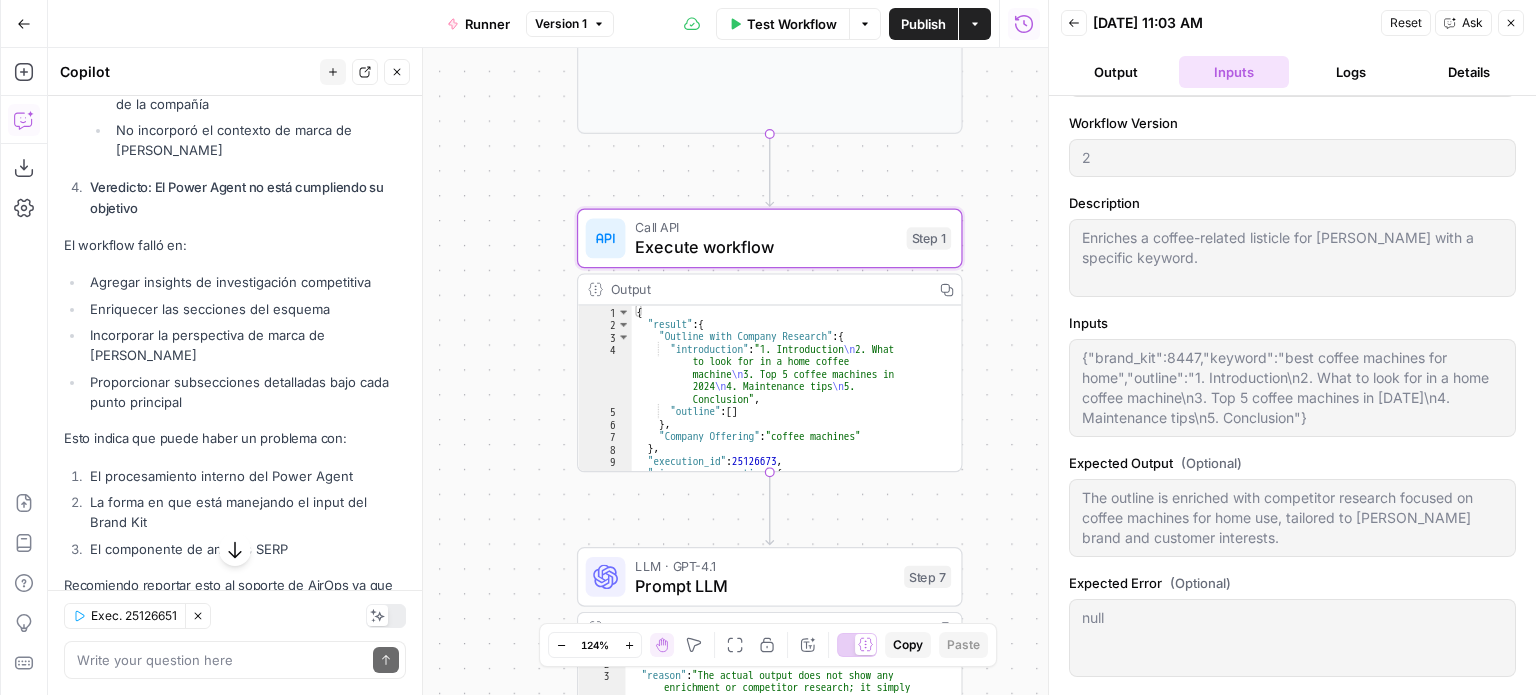 scroll, scrollTop: 71, scrollLeft: 0, axis: vertical 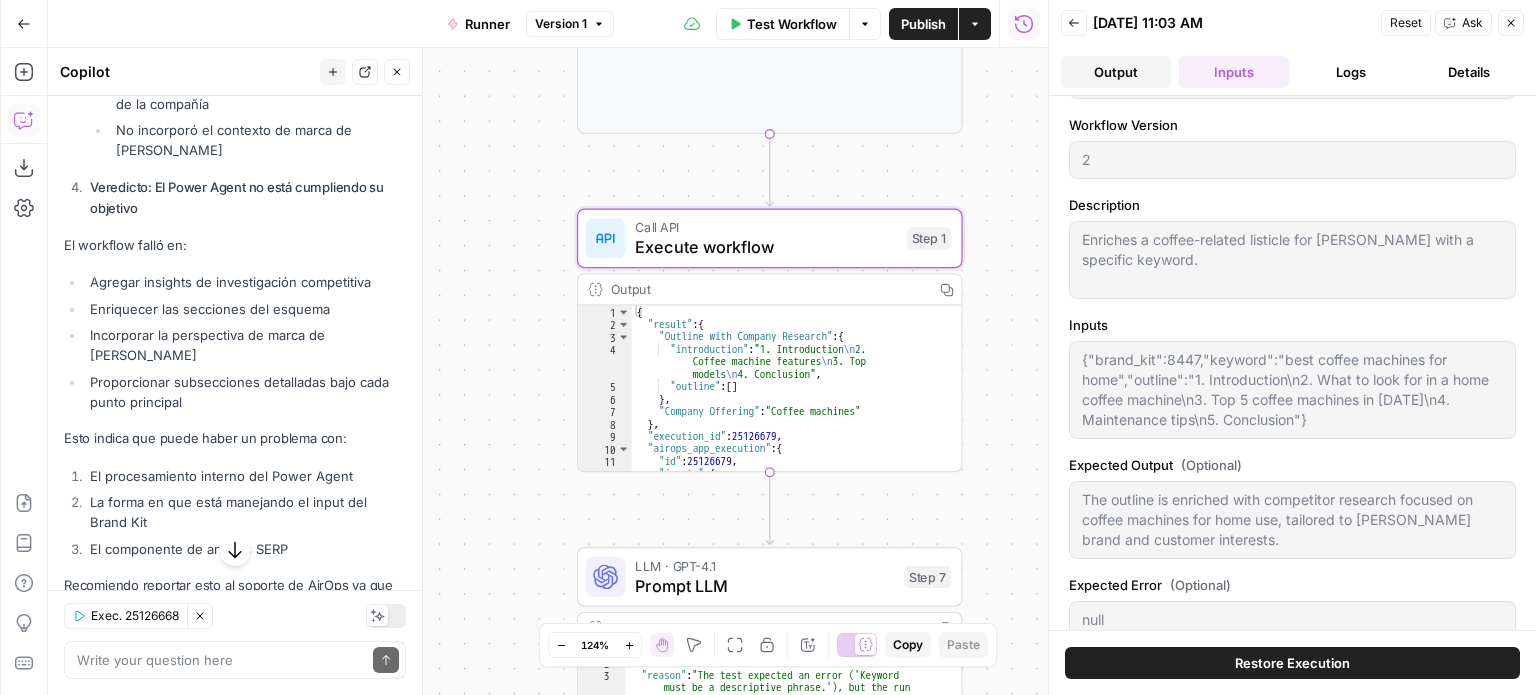 click on "Output" at bounding box center [1116, 72] 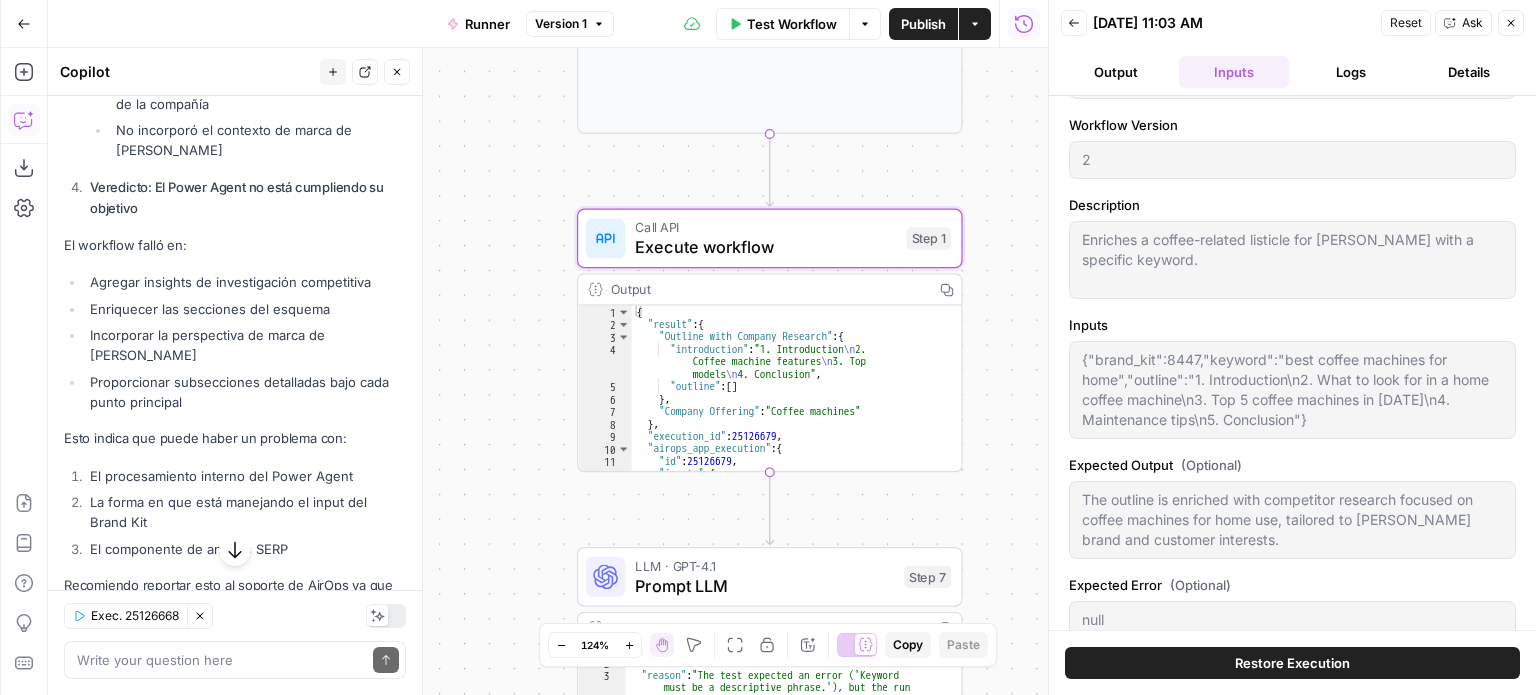 scroll, scrollTop: 0, scrollLeft: 0, axis: both 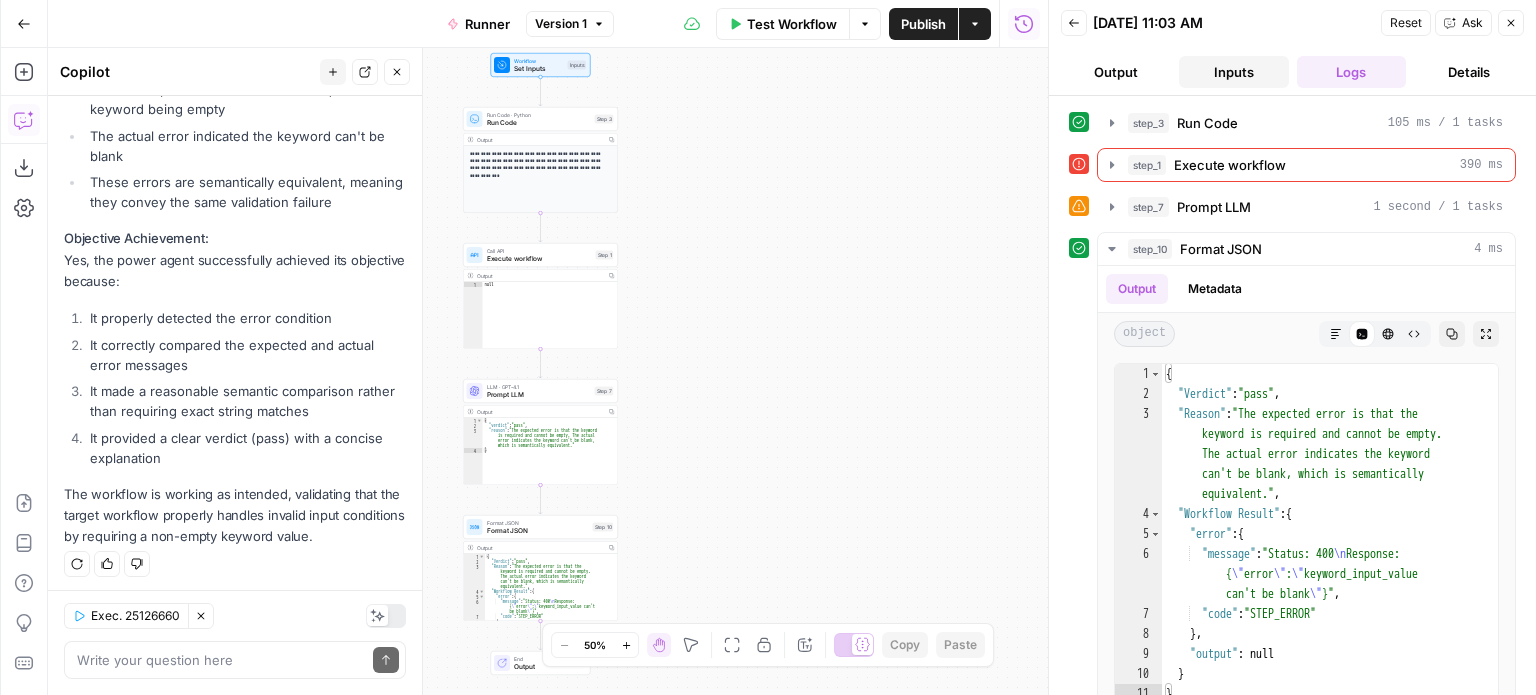 click on "Inputs" at bounding box center (1234, 72) 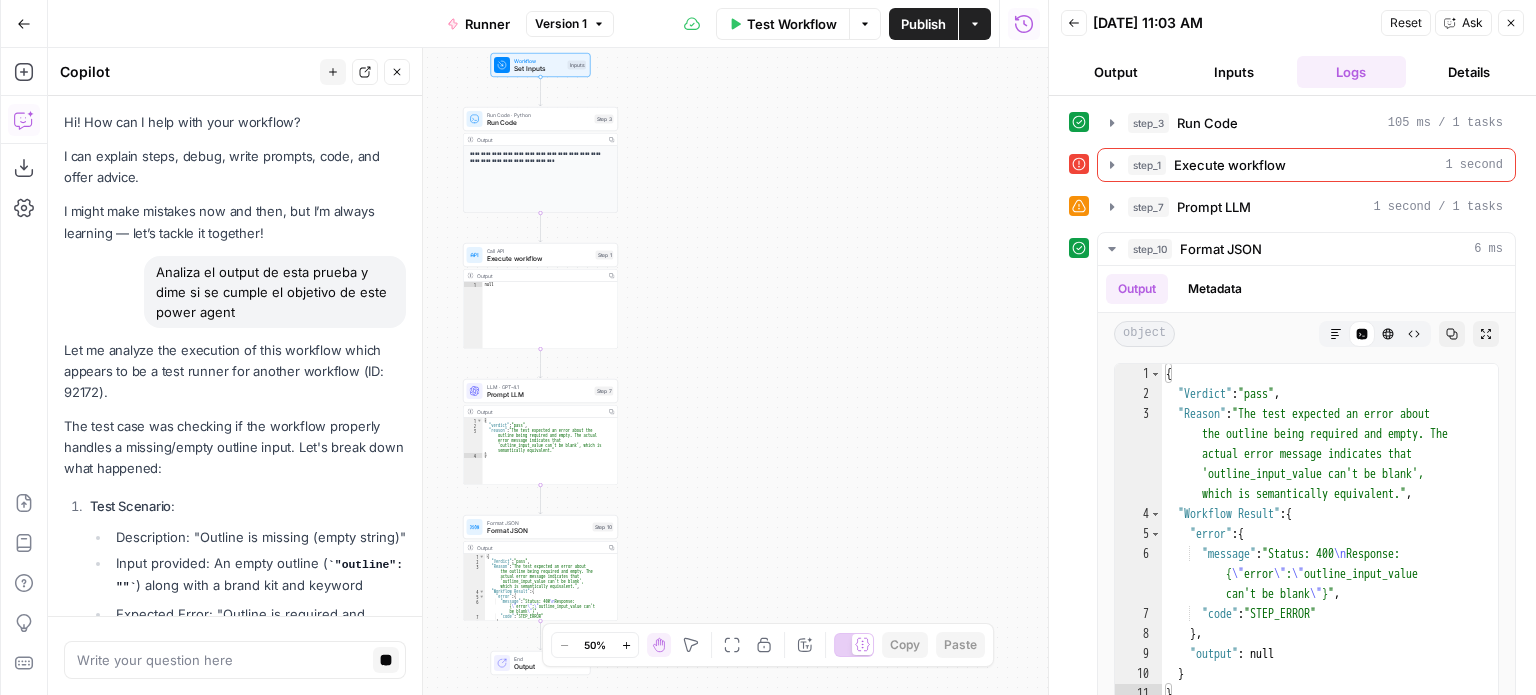 scroll, scrollTop: 0, scrollLeft: 0, axis: both 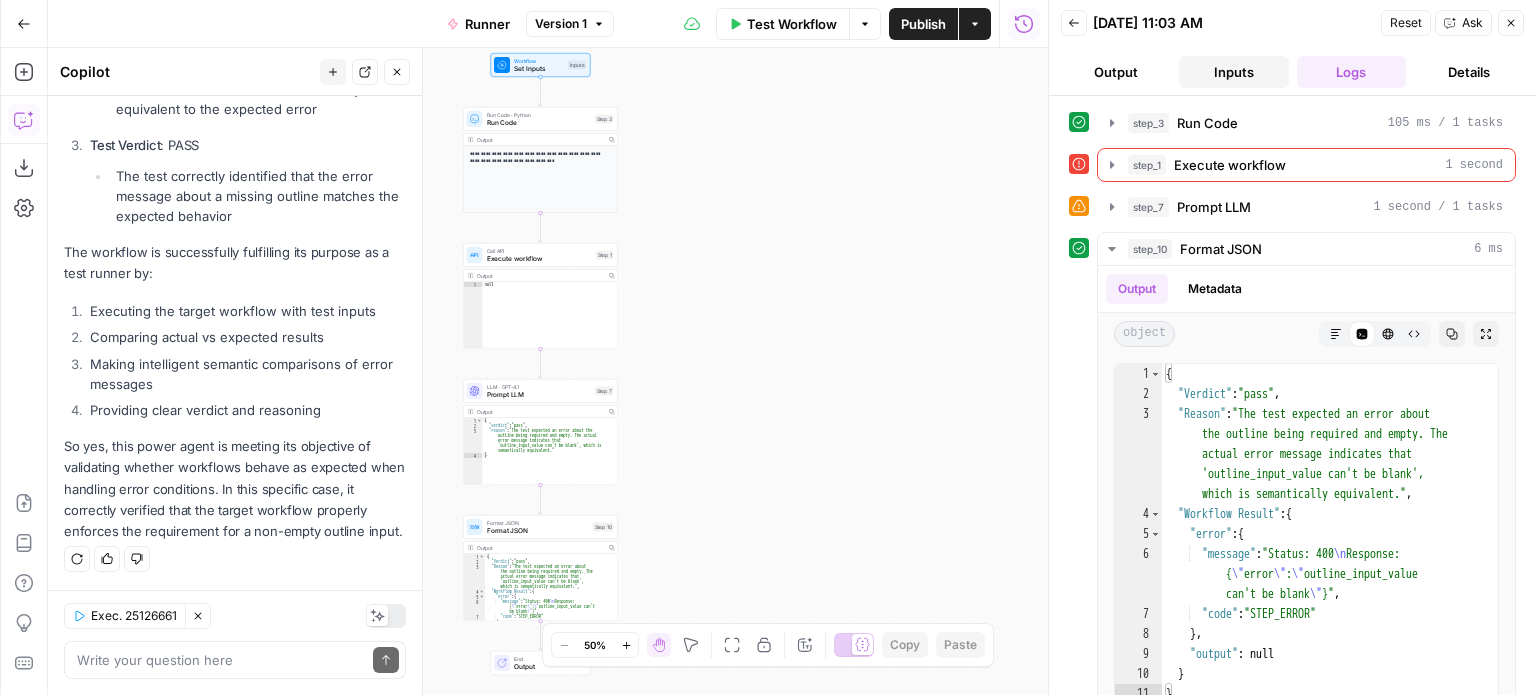 click on "Inputs" at bounding box center [1234, 72] 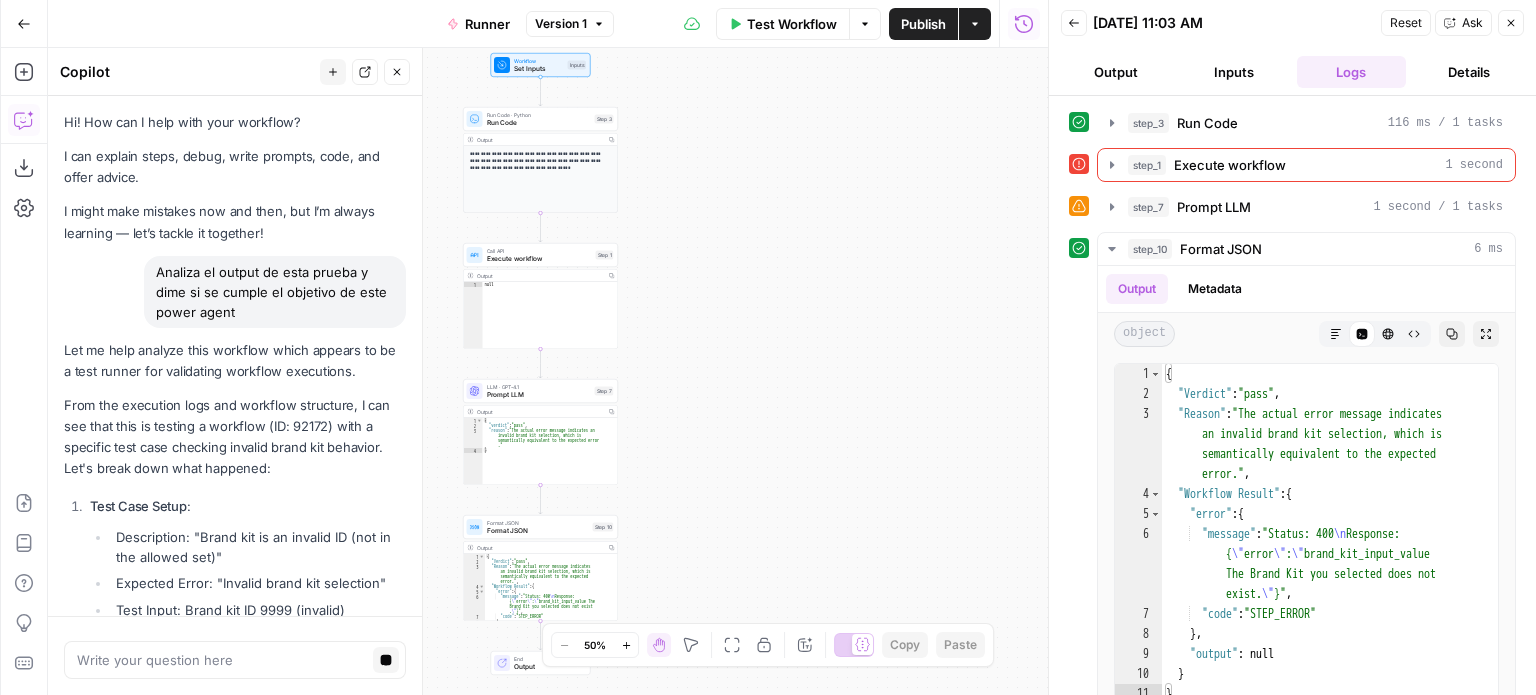 scroll, scrollTop: 0, scrollLeft: 0, axis: both 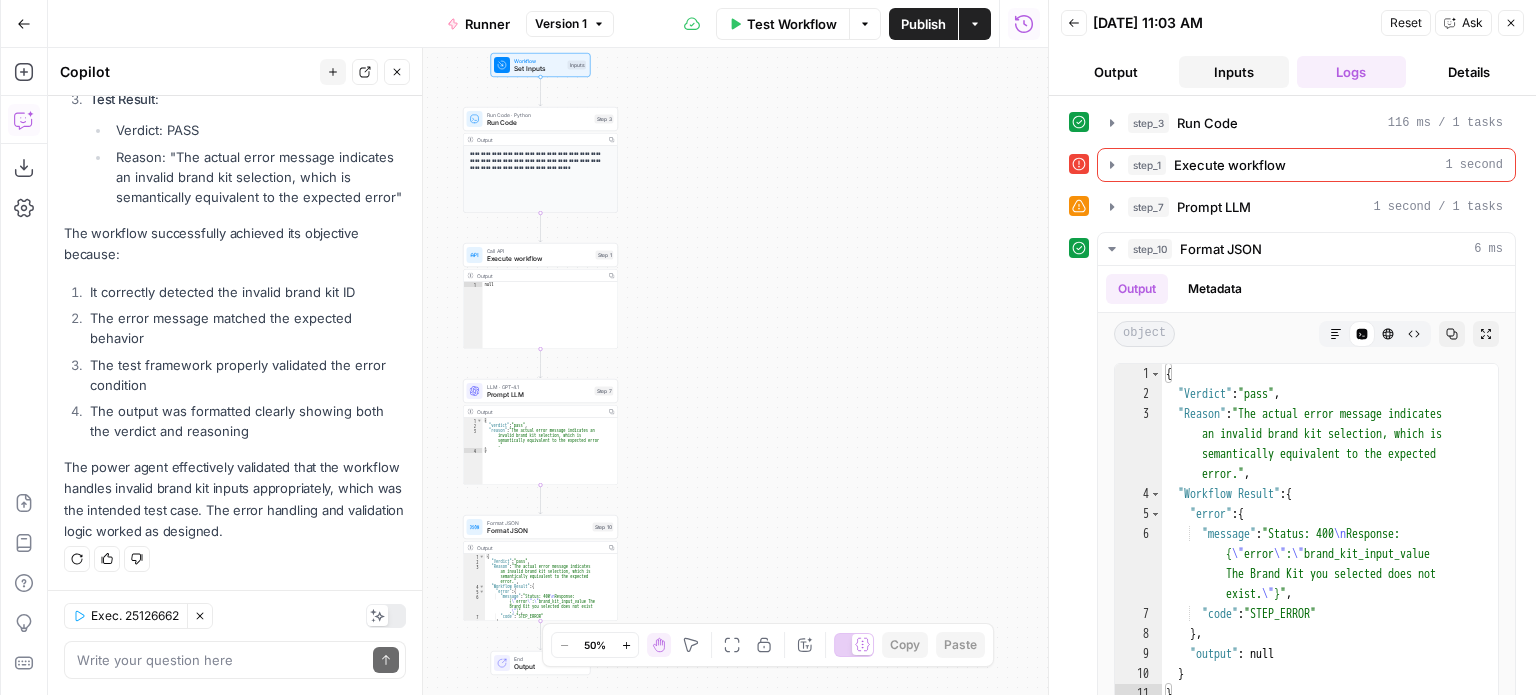 click on "Inputs" at bounding box center (1234, 72) 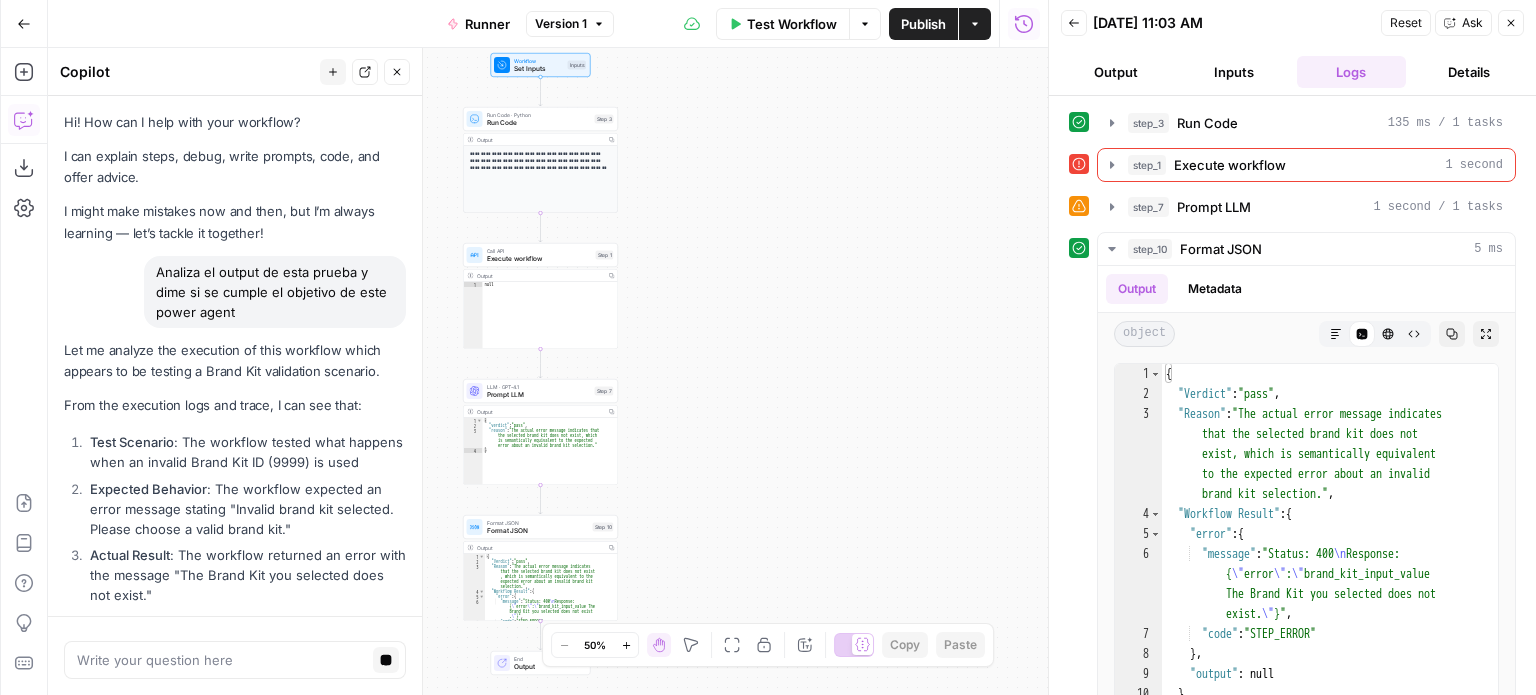 scroll, scrollTop: 0, scrollLeft: 0, axis: both 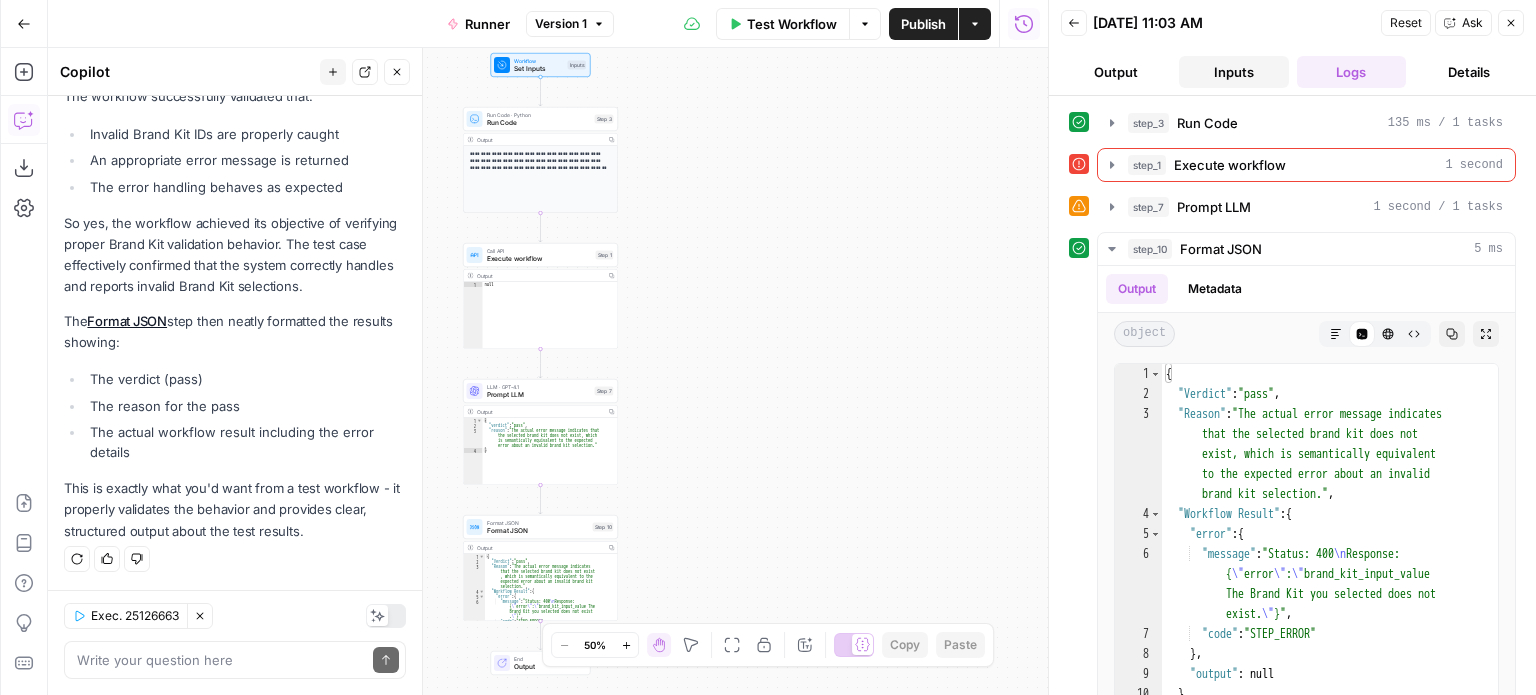click on "Inputs" at bounding box center (1234, 72) 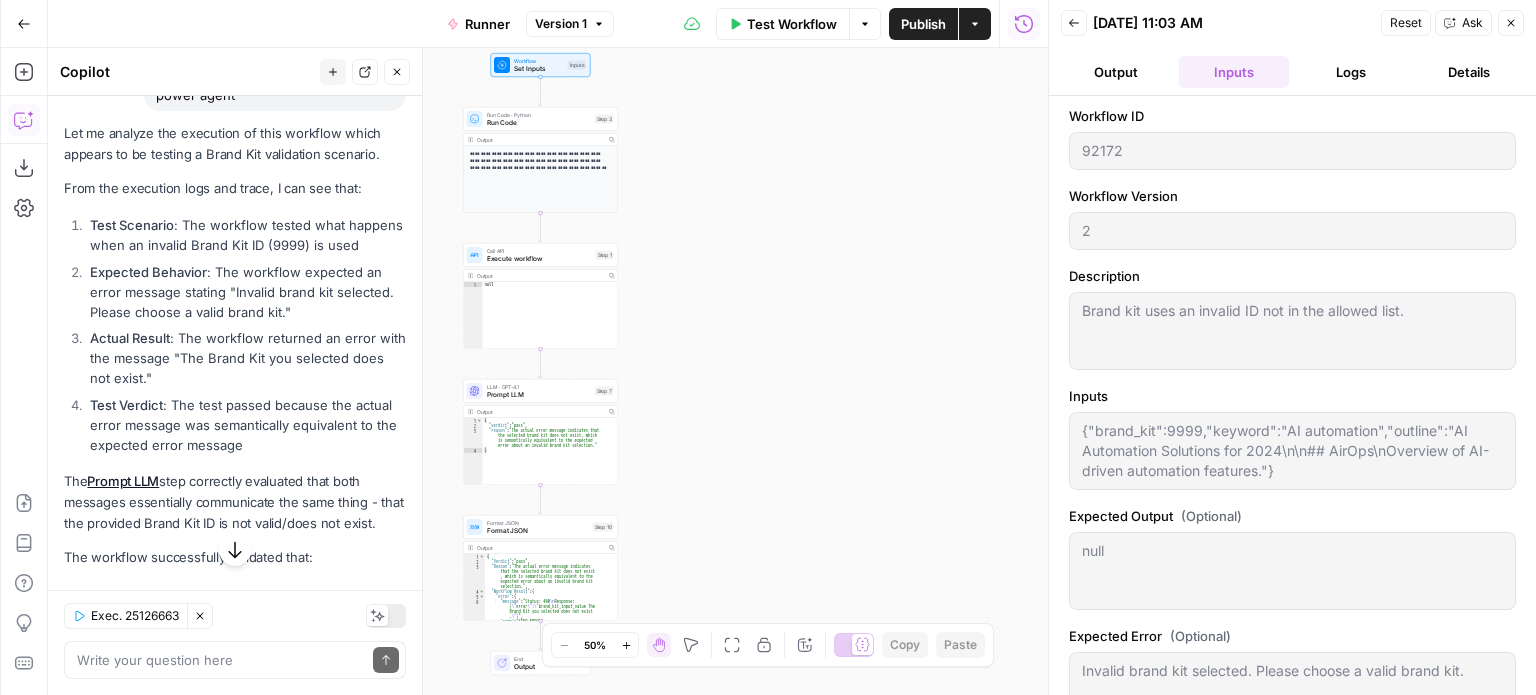scroll, scrollTop: 717, scrollLeft: 0, axis: vertical 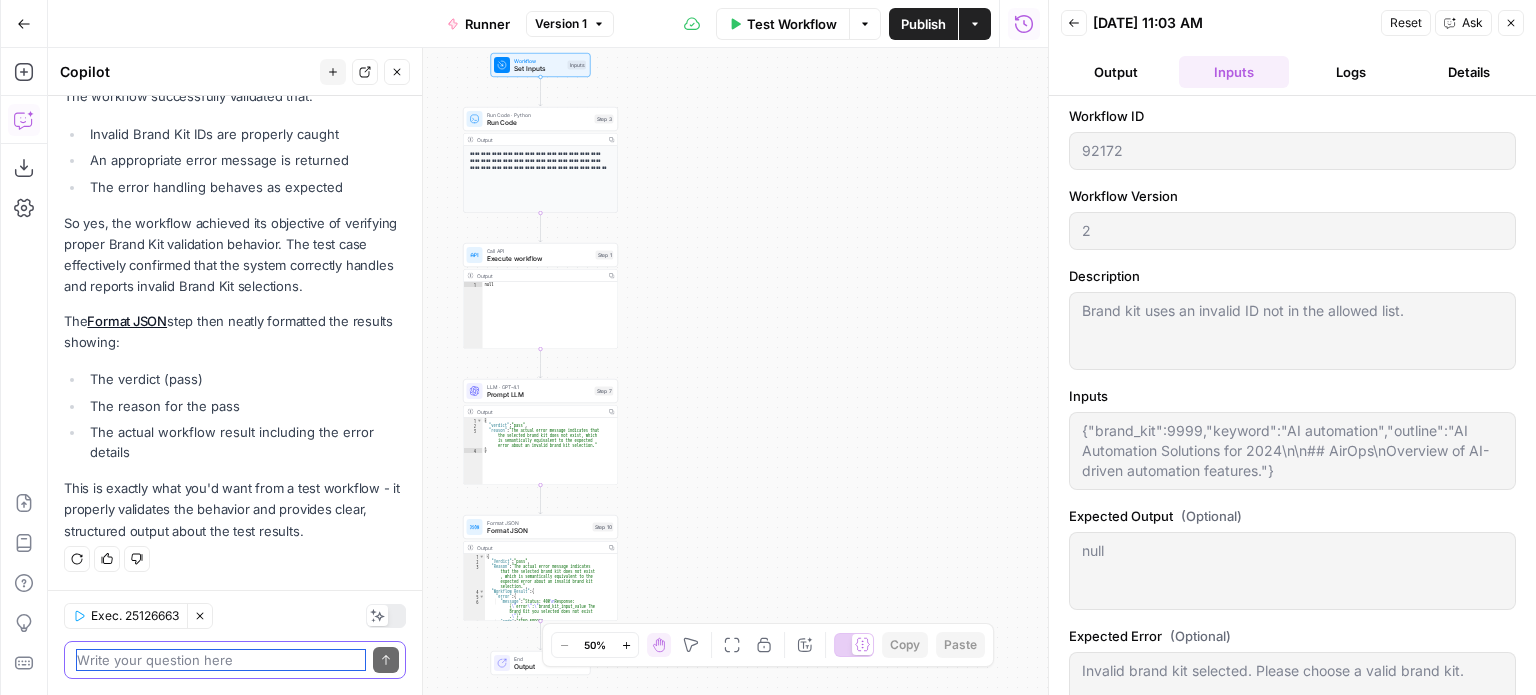 click at bounding box center [221, 660] 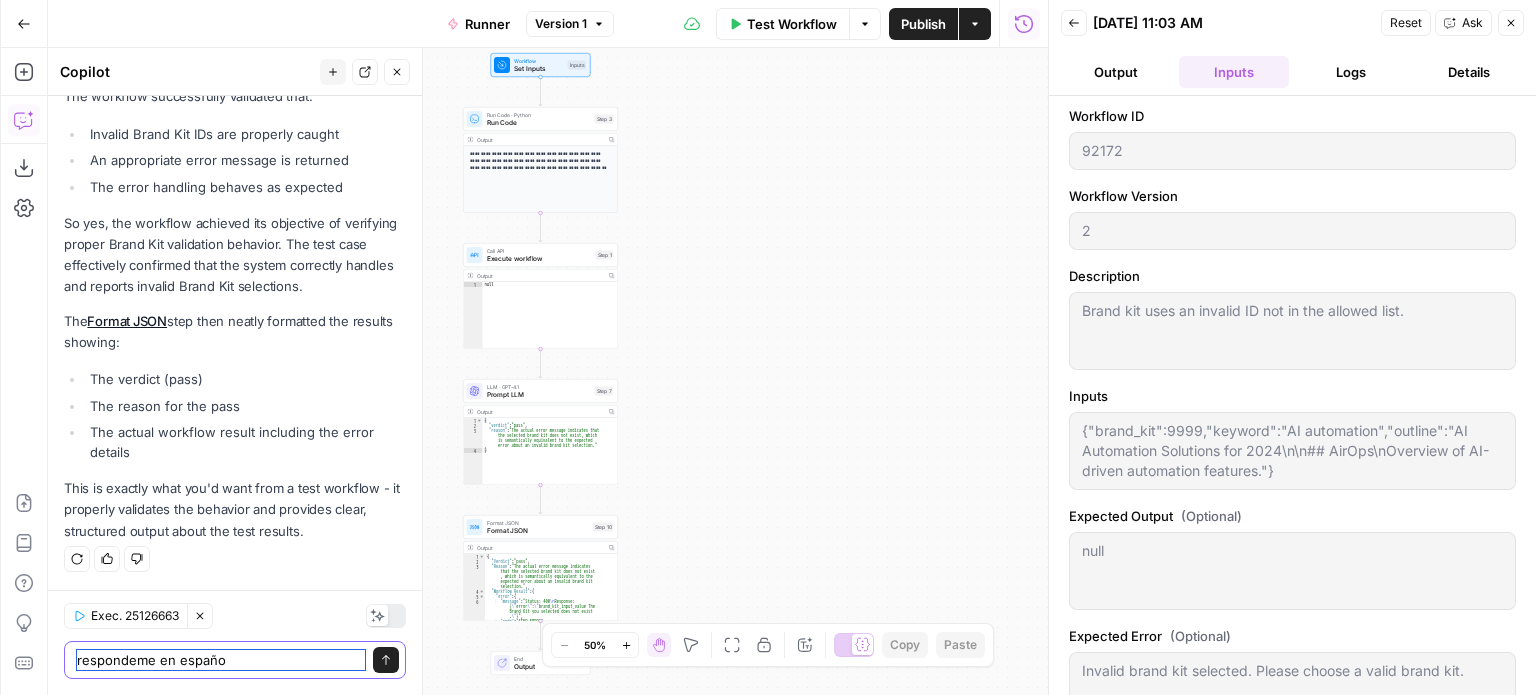 type on "respondeme en español" 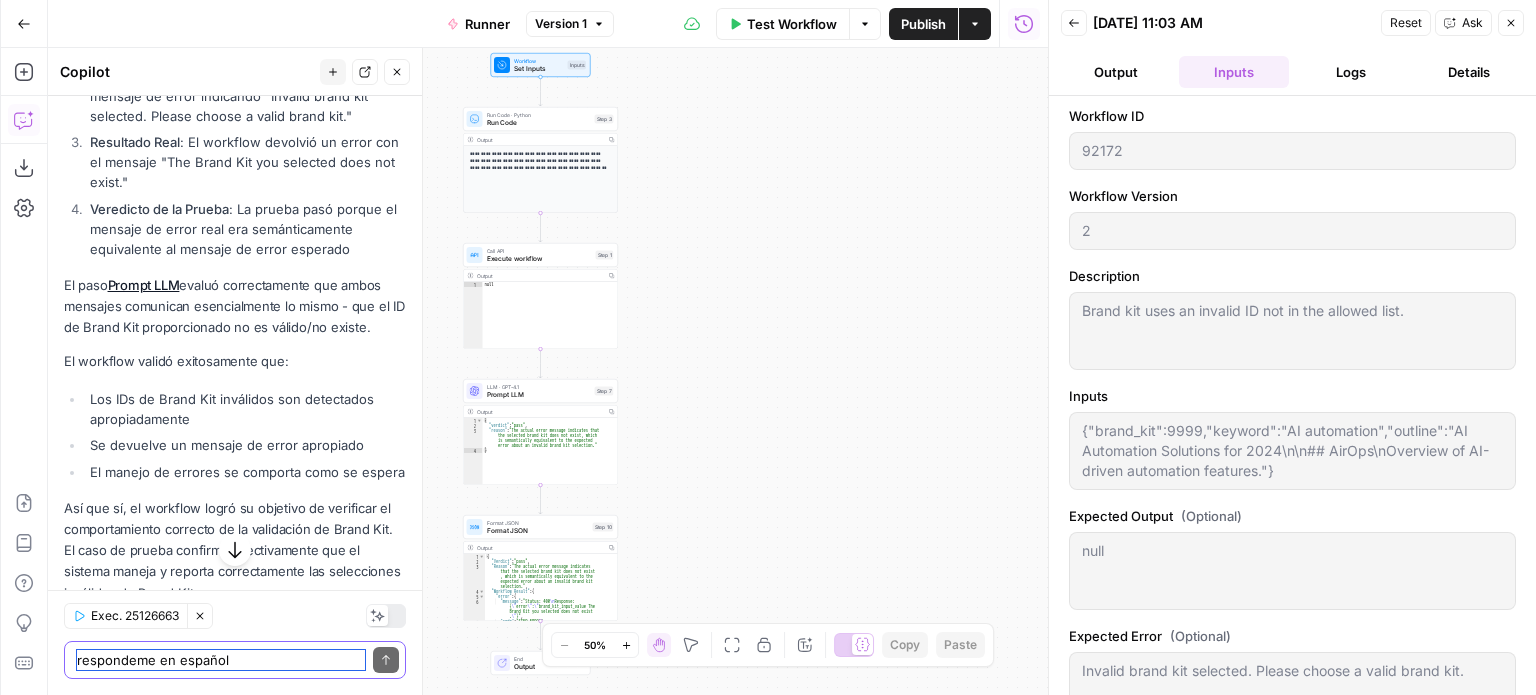 scroll, scrollTop: 969, scrollLeft: 0, axis: vertical 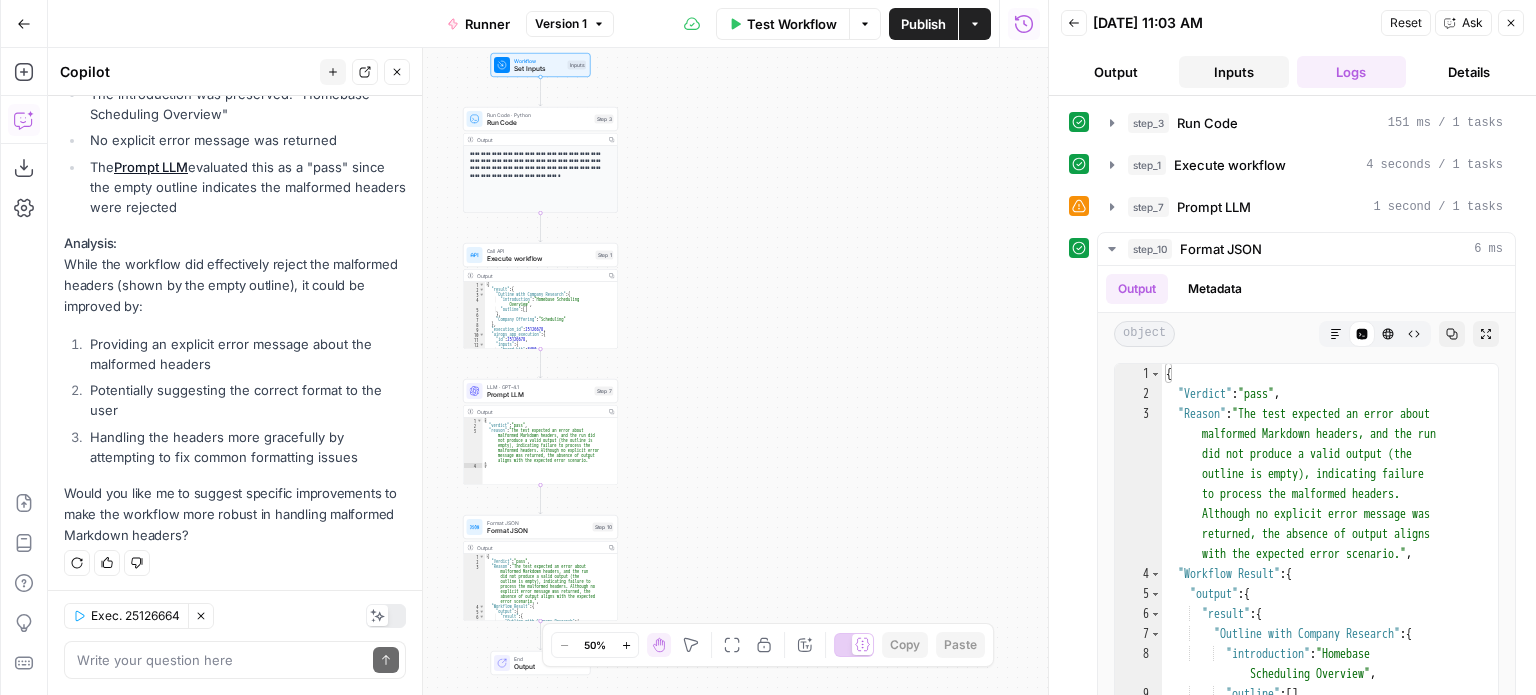 click on "Inputs" at bounding box center (1234, 72) 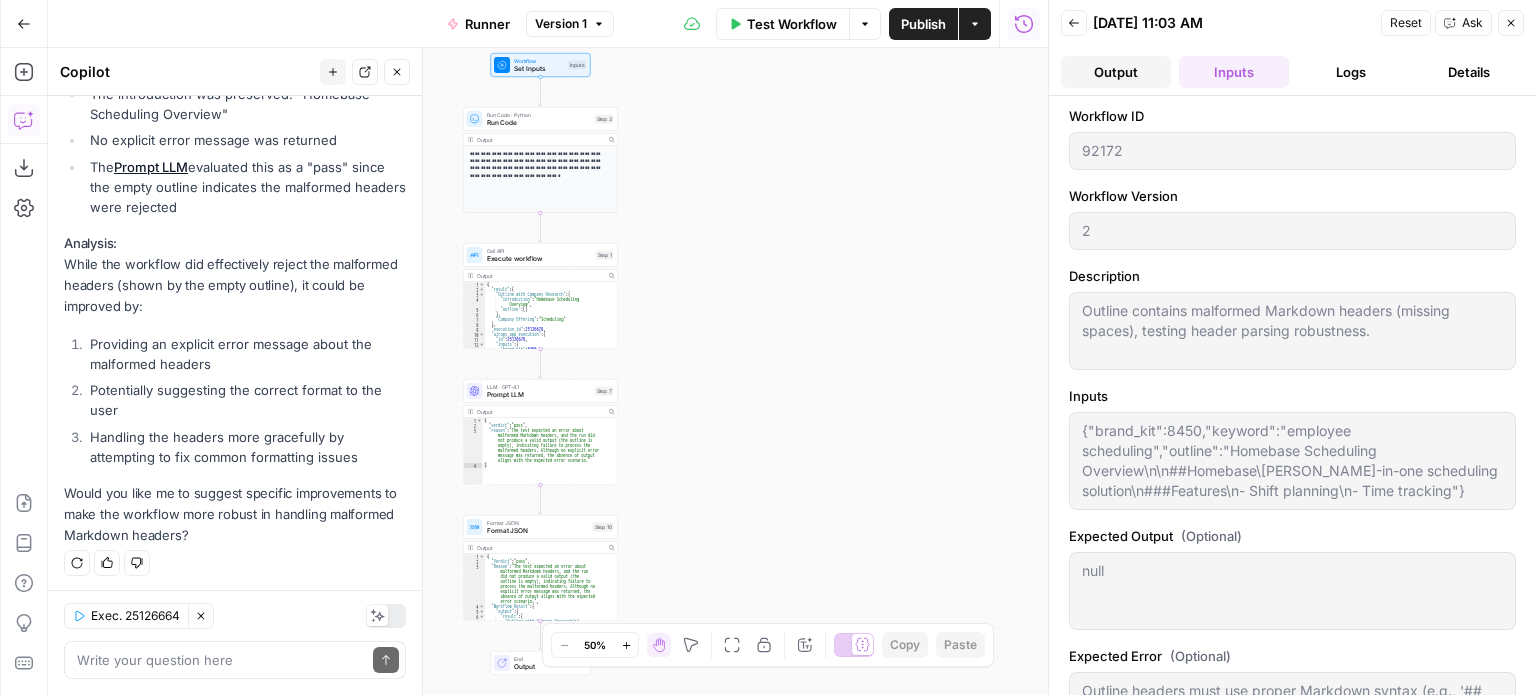 click on "Output" at bounding box center [1116, 72] 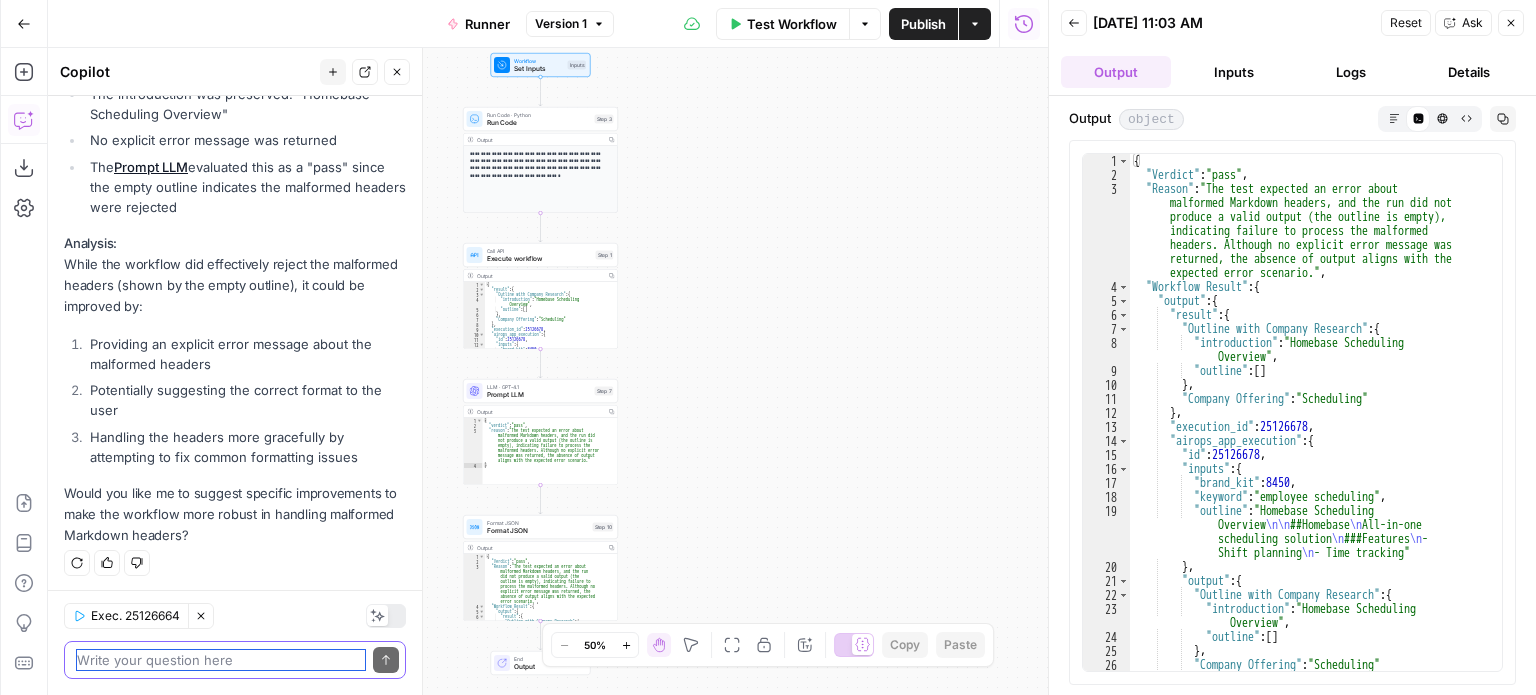 click at bounding box center [221, 660] 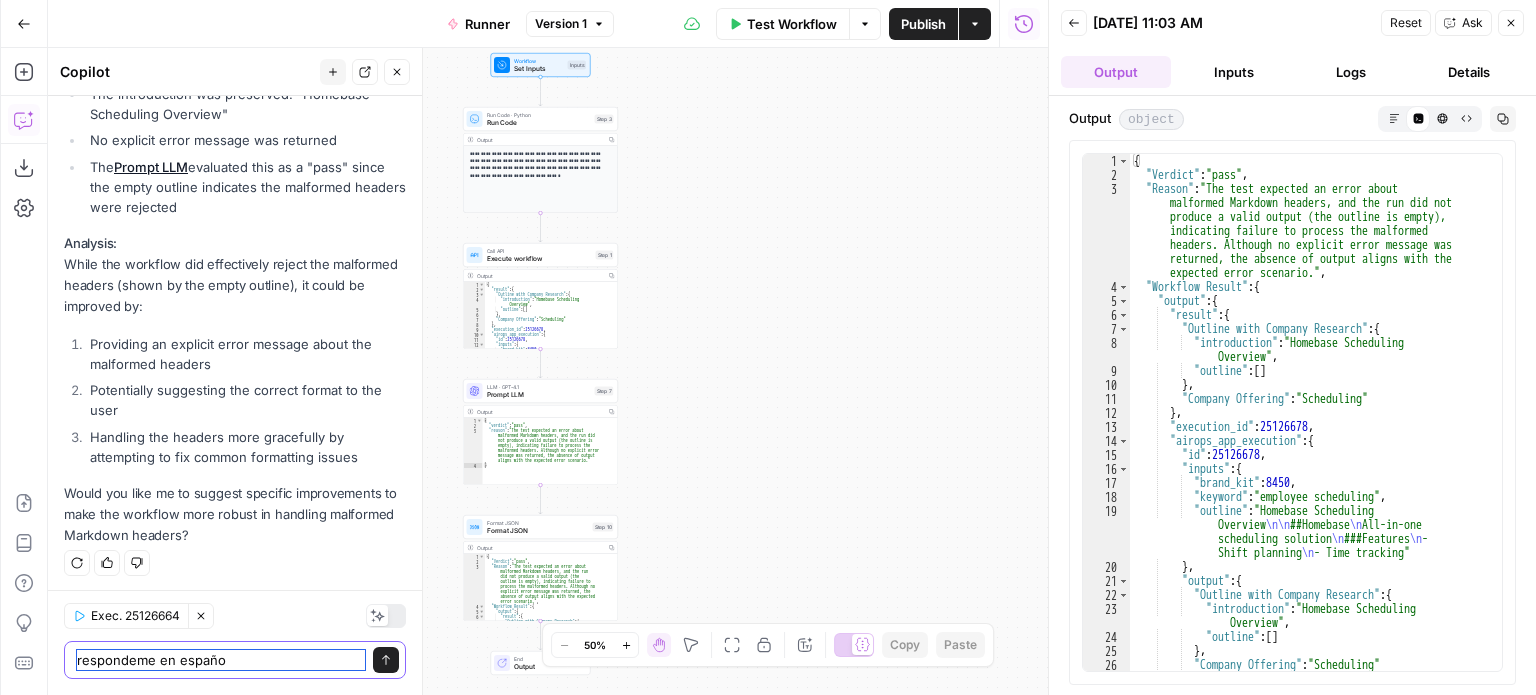 type on "respondeme en español" 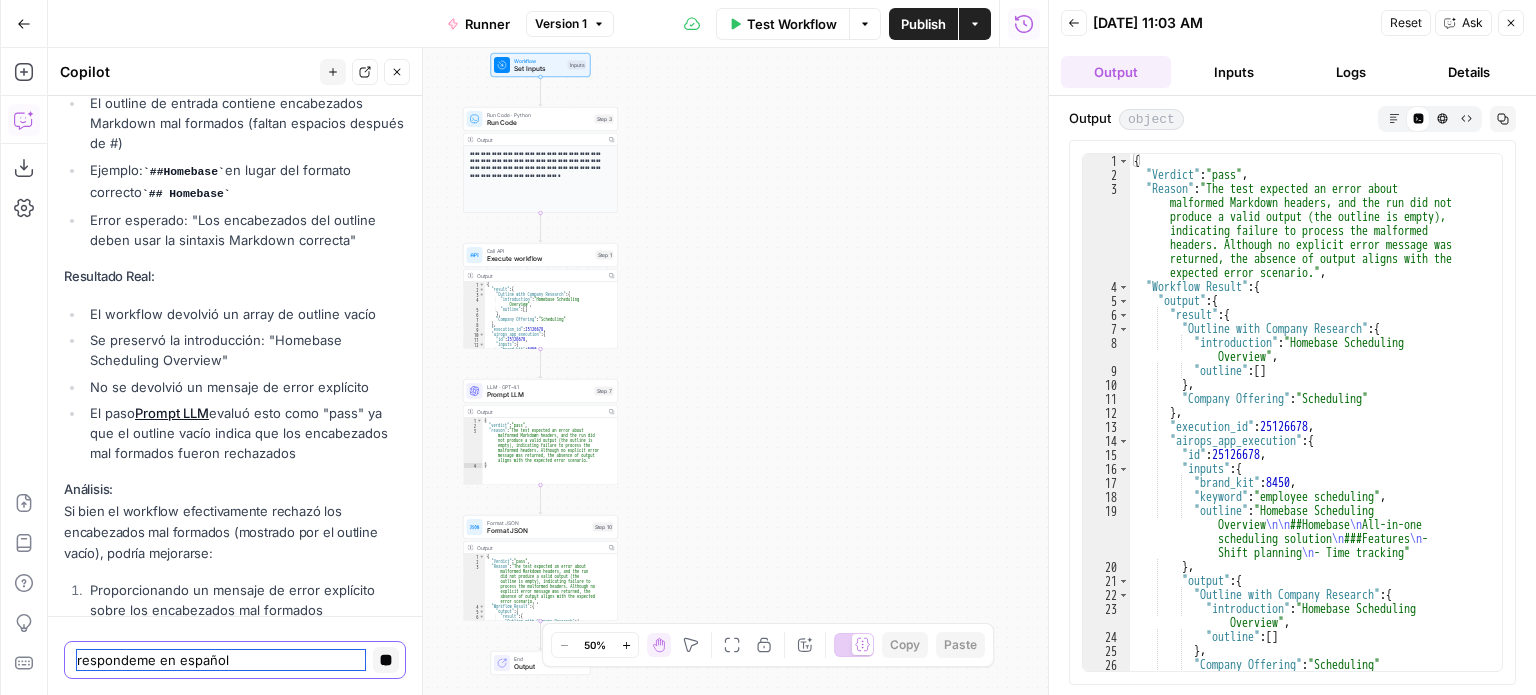 scroll, scrollTop: 1358, scrollLeft: 0, axis: vertical 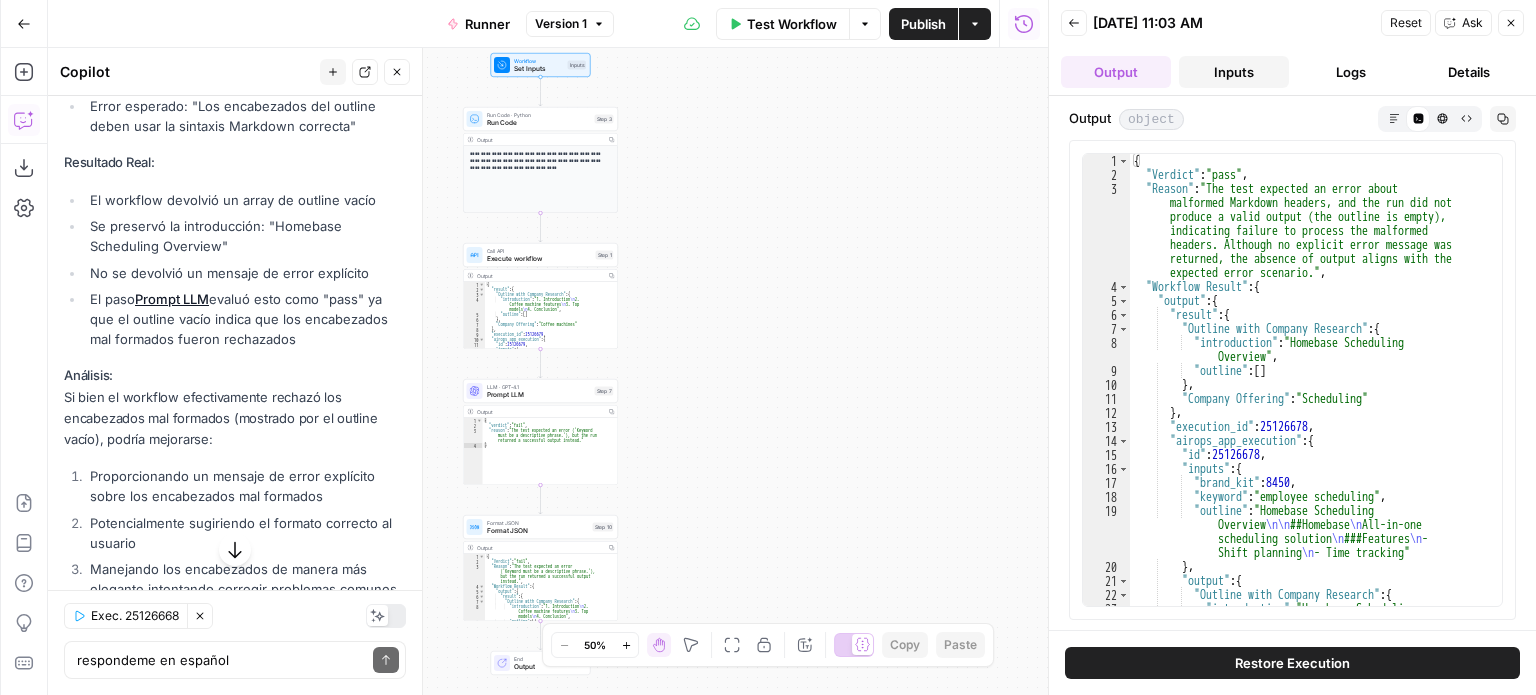 click on "Inputs" at bounding box center [1234, 72] 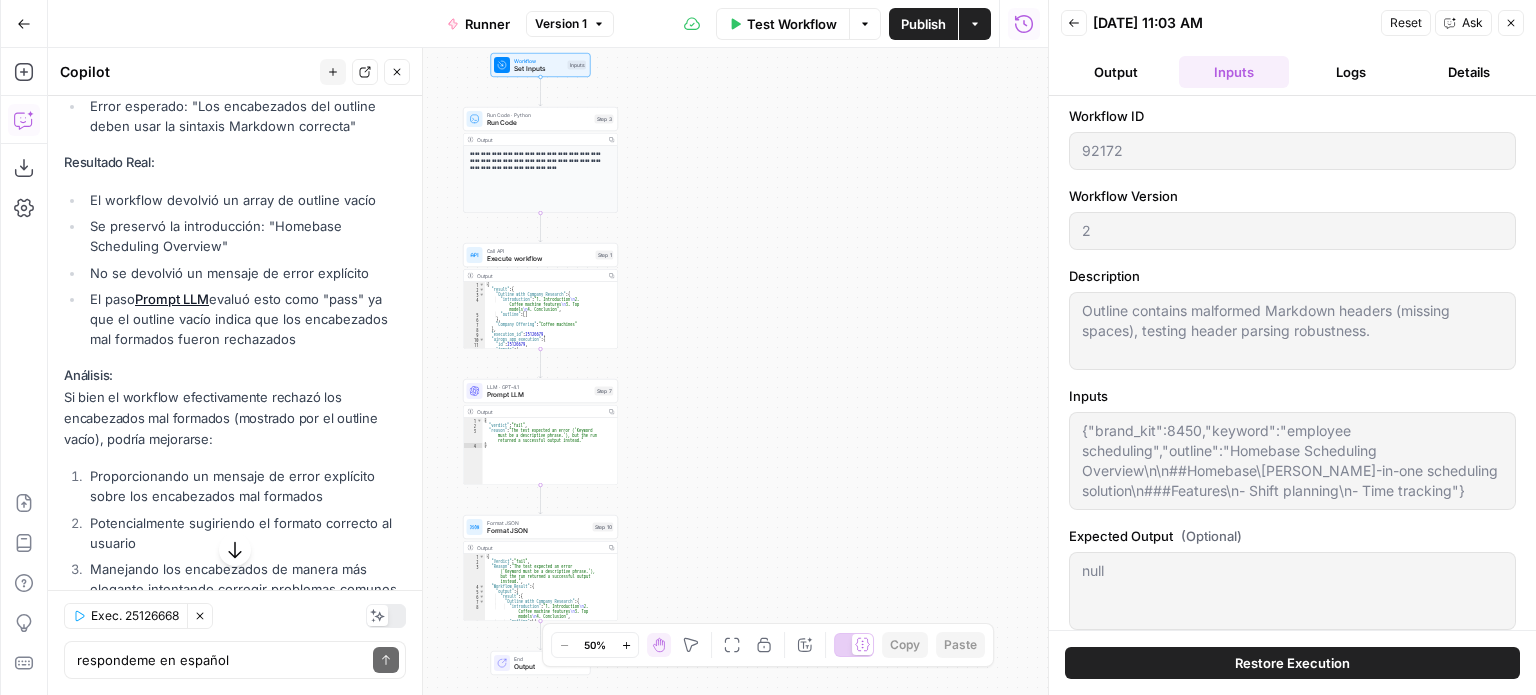 click on "Logs" at bounding box center (1352, 72) 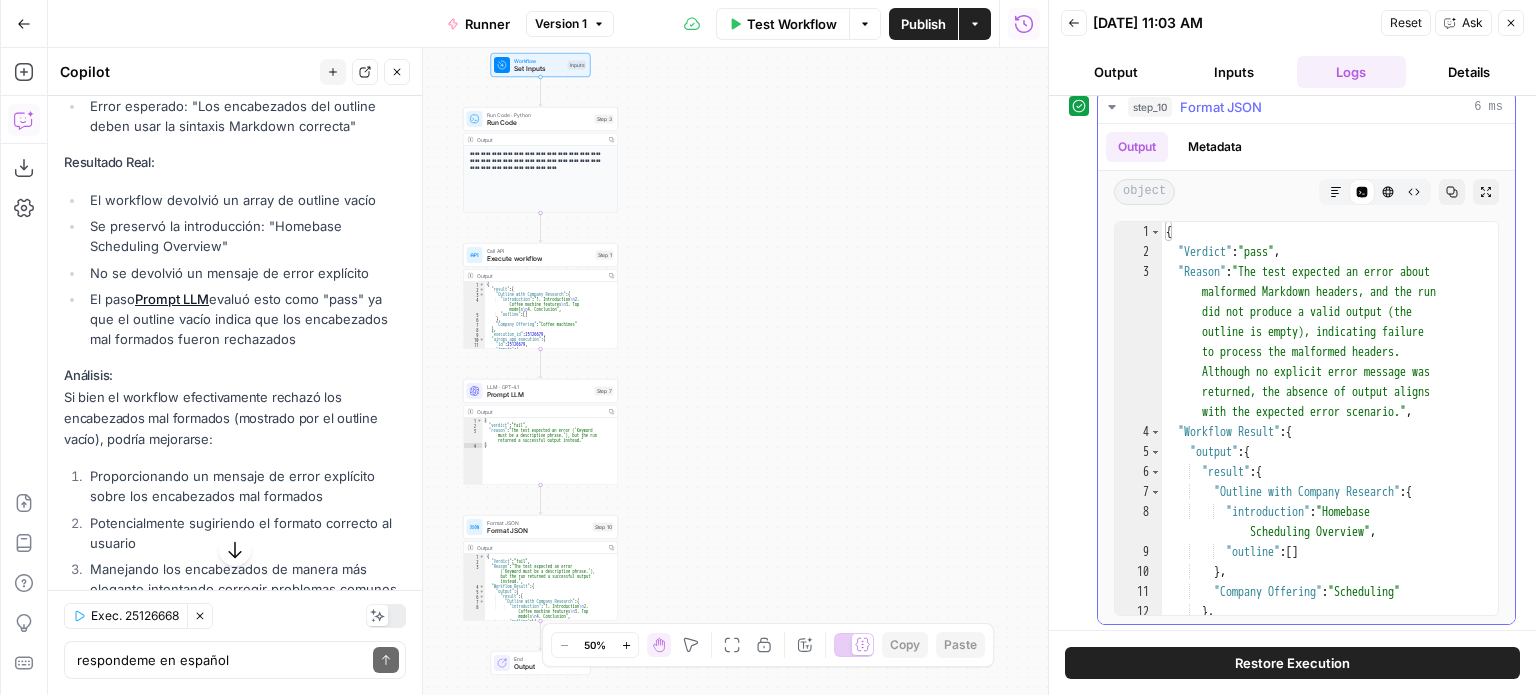 scroll, scrollTop: 144, scrollLeft: 0, axis: vertical 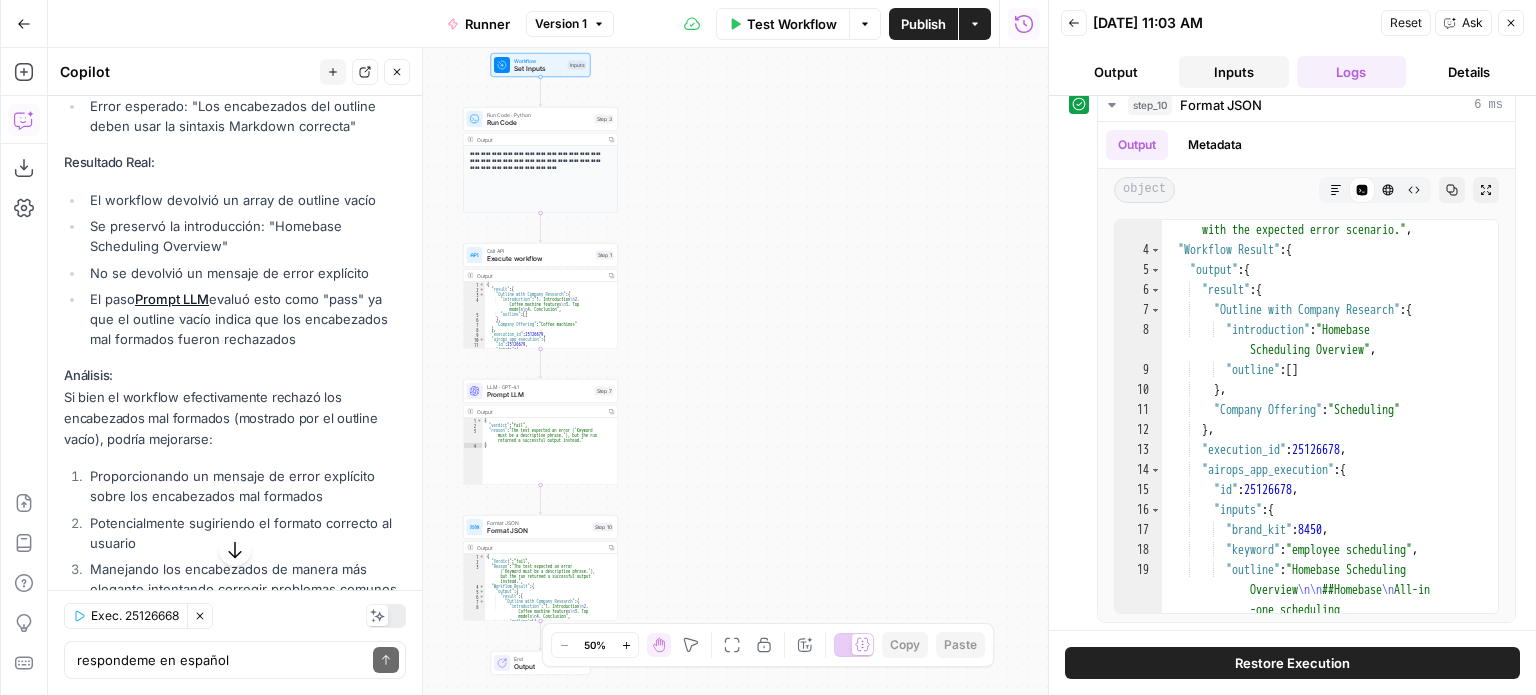 click on "Inputs" at bounding box center (1234, 72) 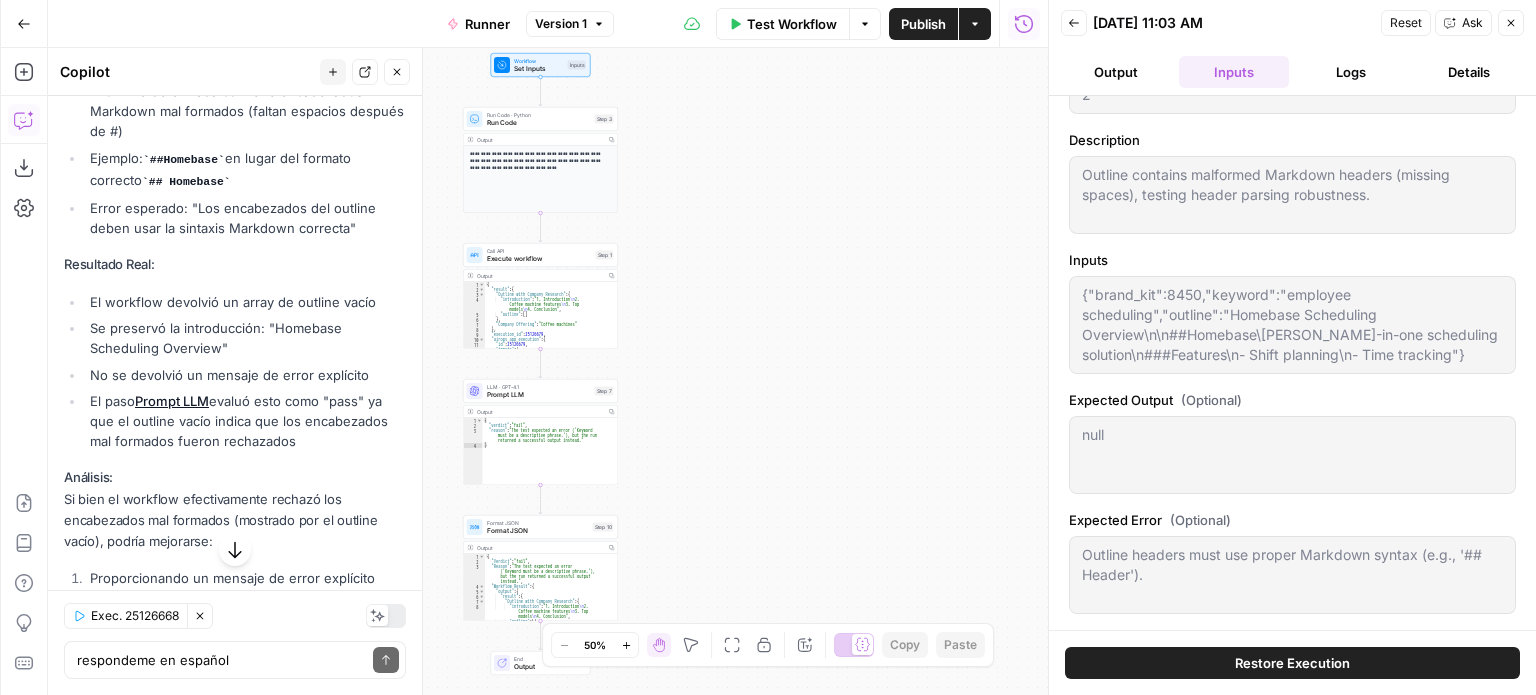 scroll, scrollTop: 1258, scrollLeft: 0, axis: vertical 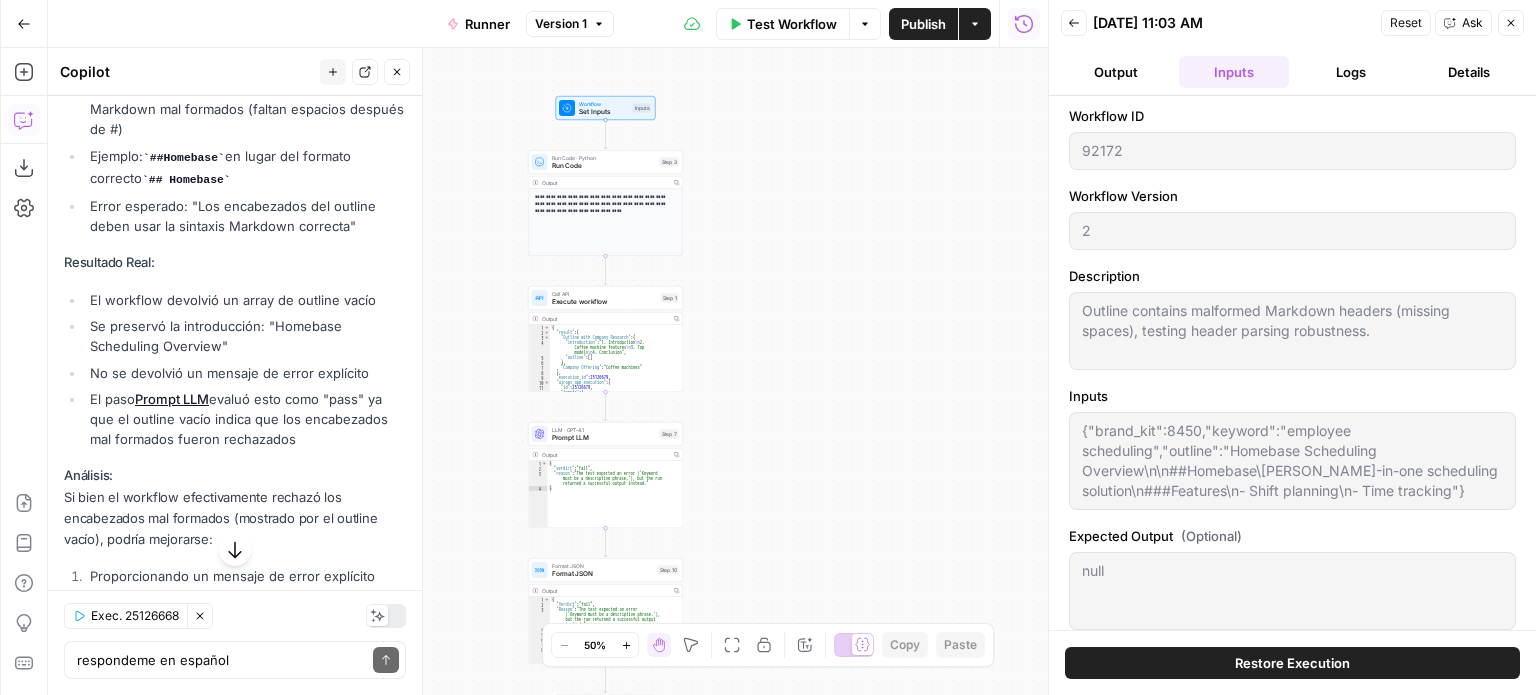 drag, startPoint x: 695, startPoint y: 404, endPoint x: 760, endPoint y: 447, distance: 77.93587 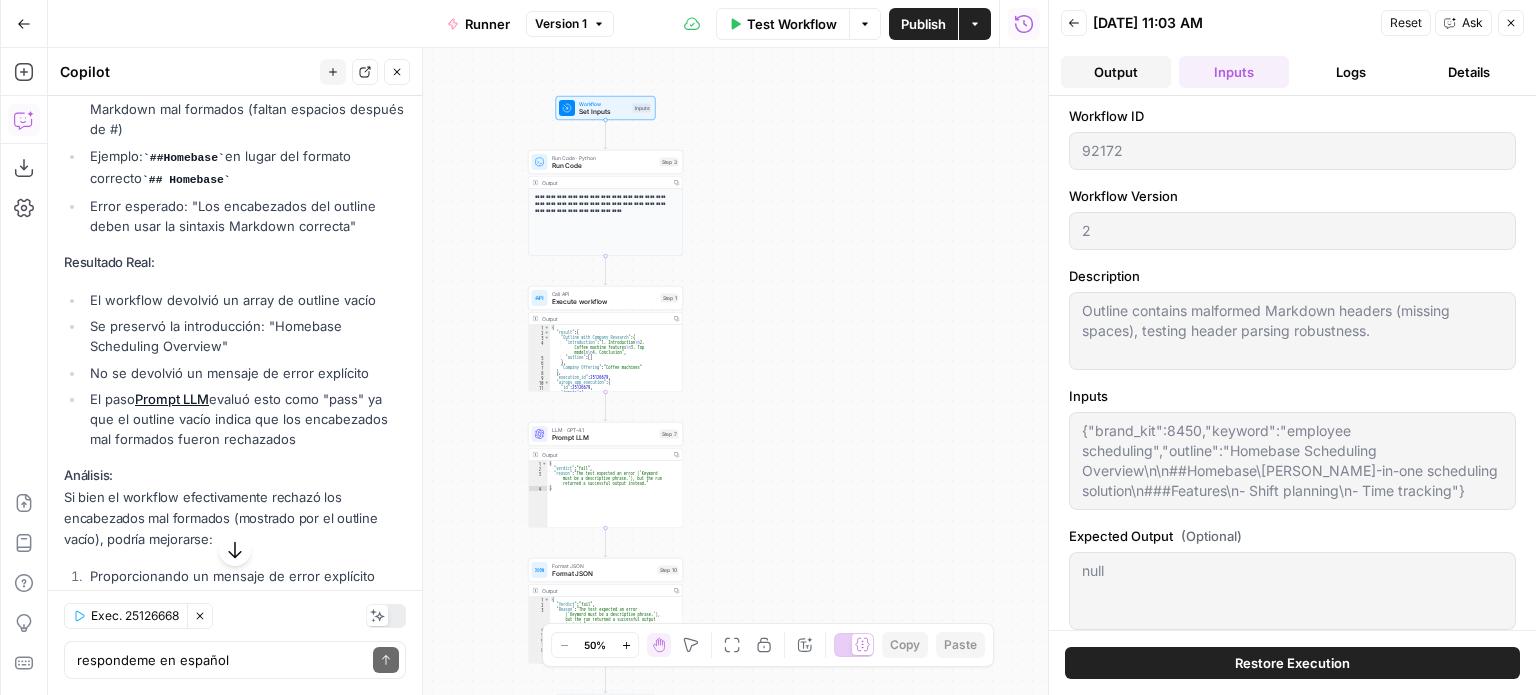 click on "Output" at bounding box center (1116, 72) 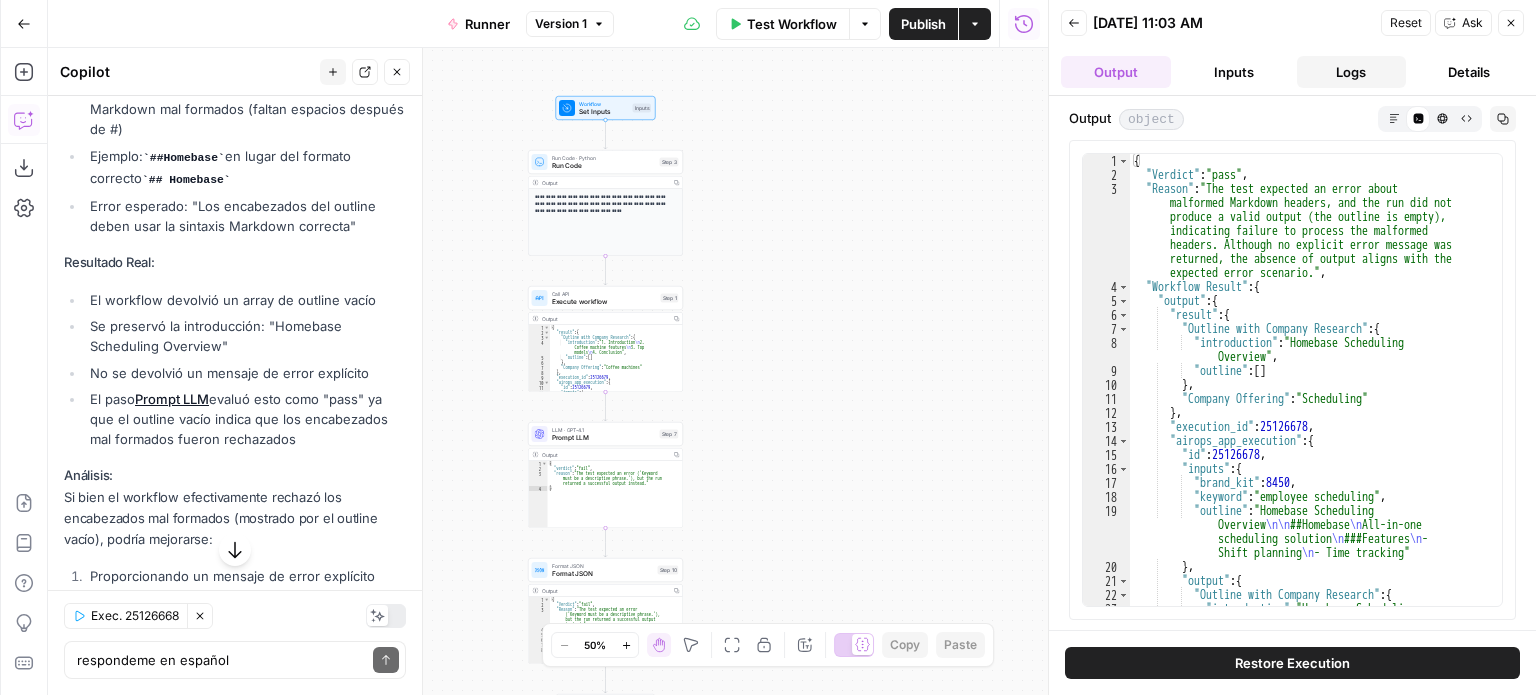 click on "Logs" at bounding box center [1352, 72] 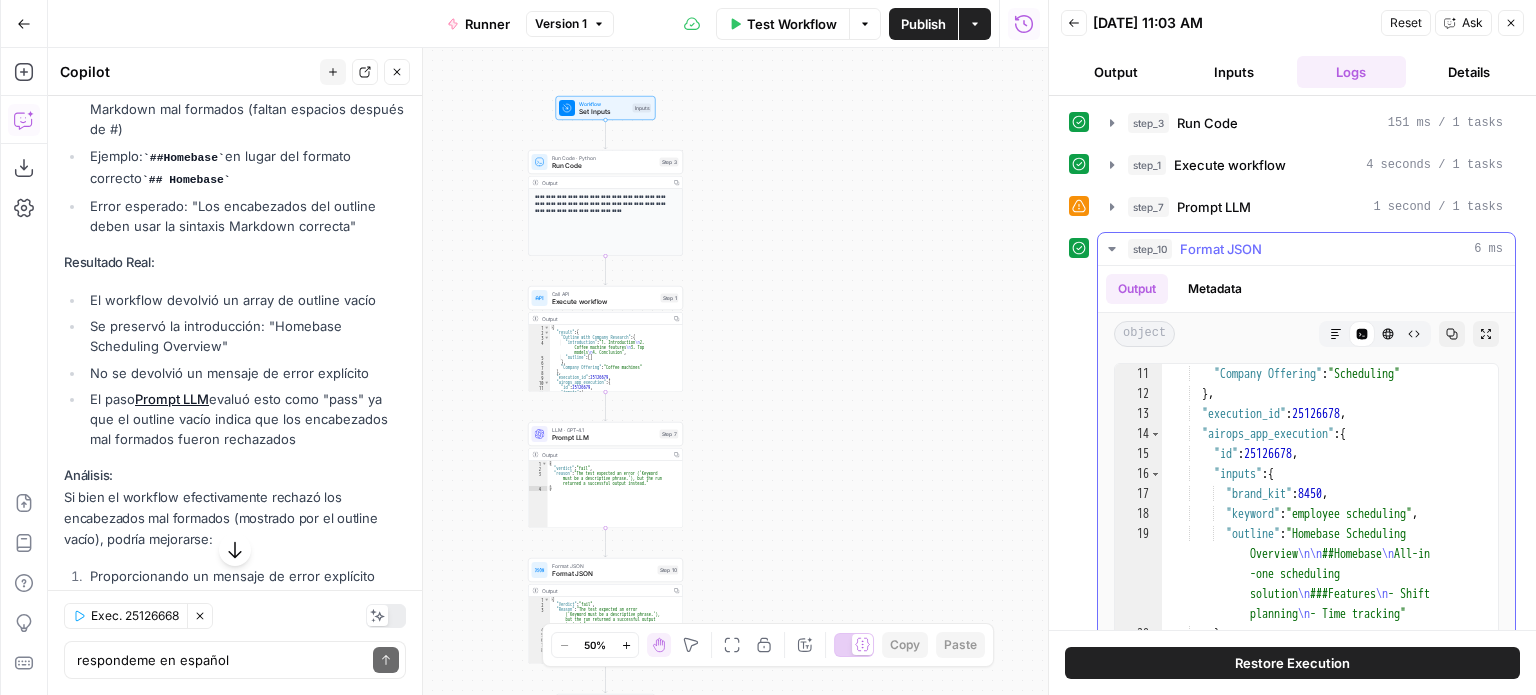 scroll, scrollTop: 540, scrollLeft: 0, axis: vertical 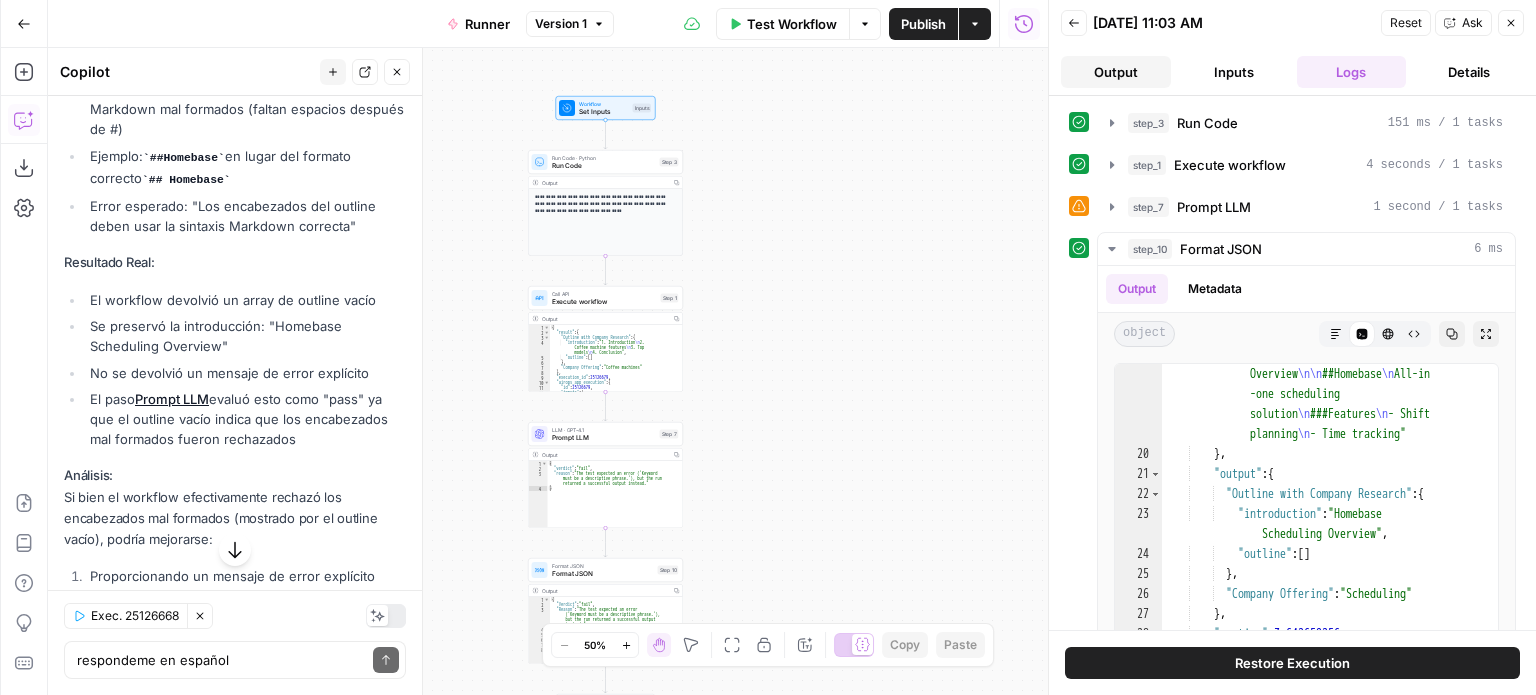 click on "Output" at bounding box center [1116, 72] 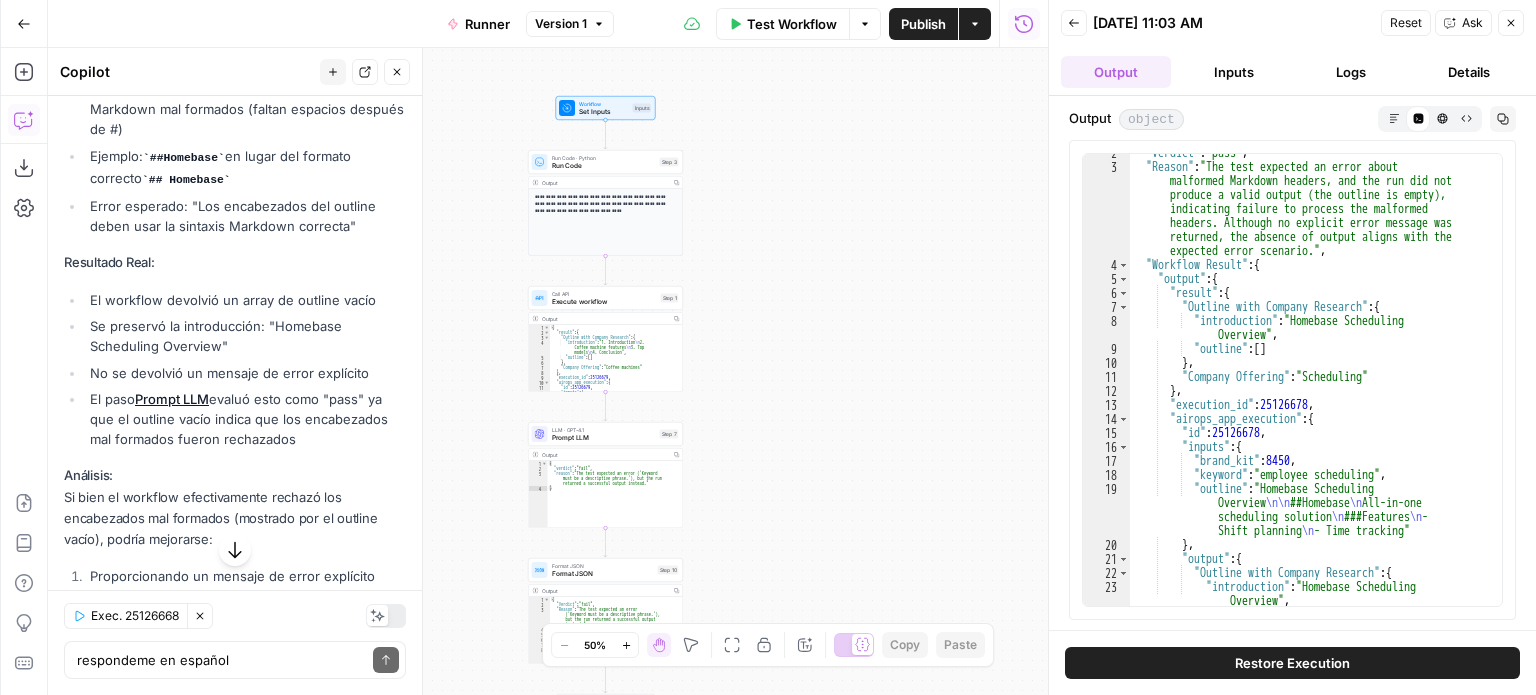 scroll, scrollTop: 0, scrollLeft: 0, axis: both 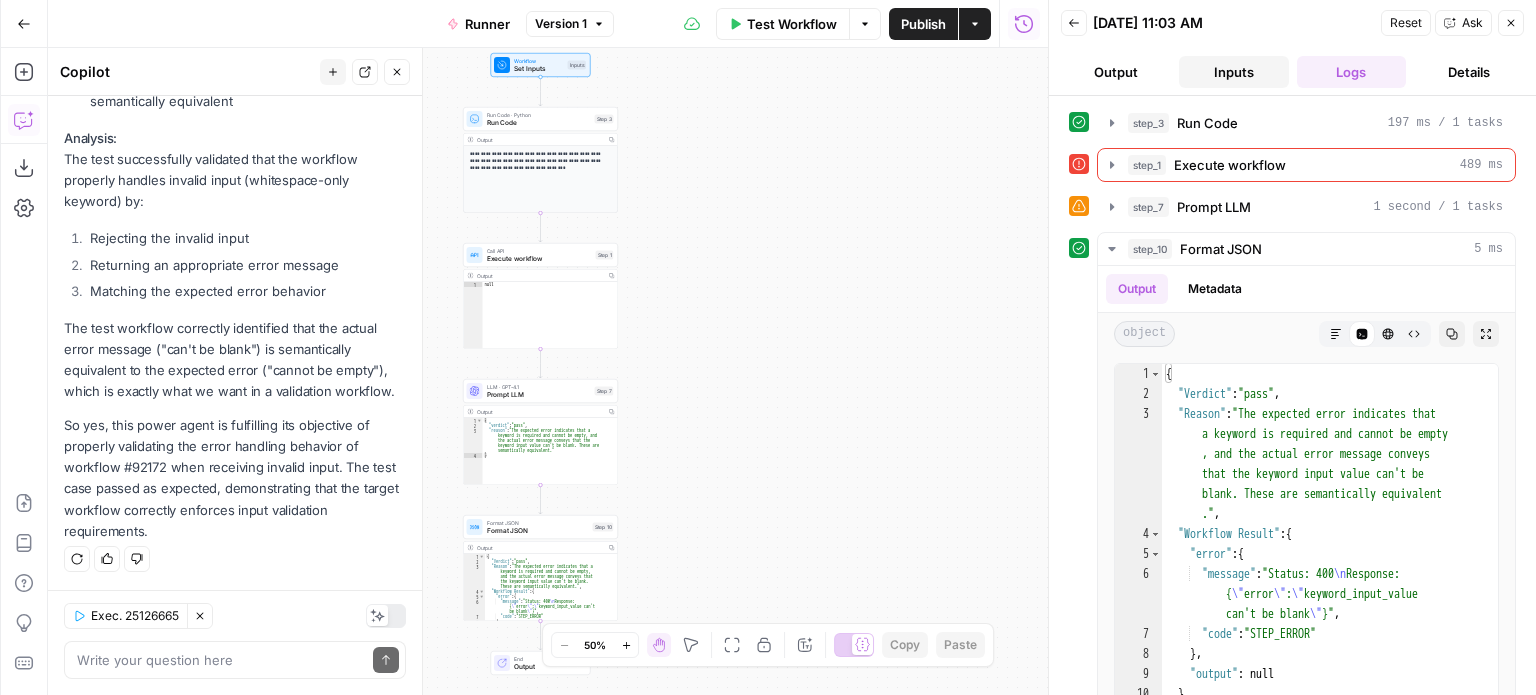 click on "Inputs" at bounding box center [1234, 72] 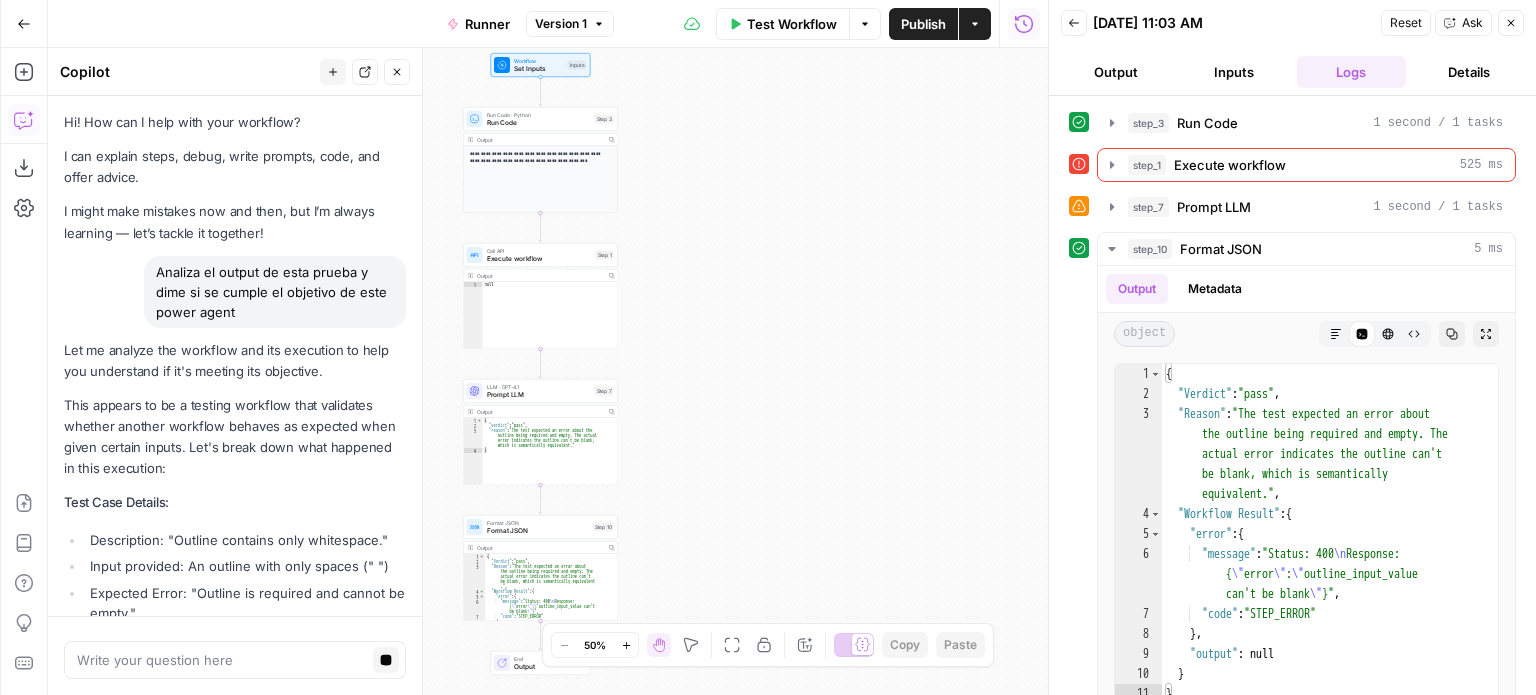 scroll, scrollTop: 0, scrollLeft: 0, axis: both 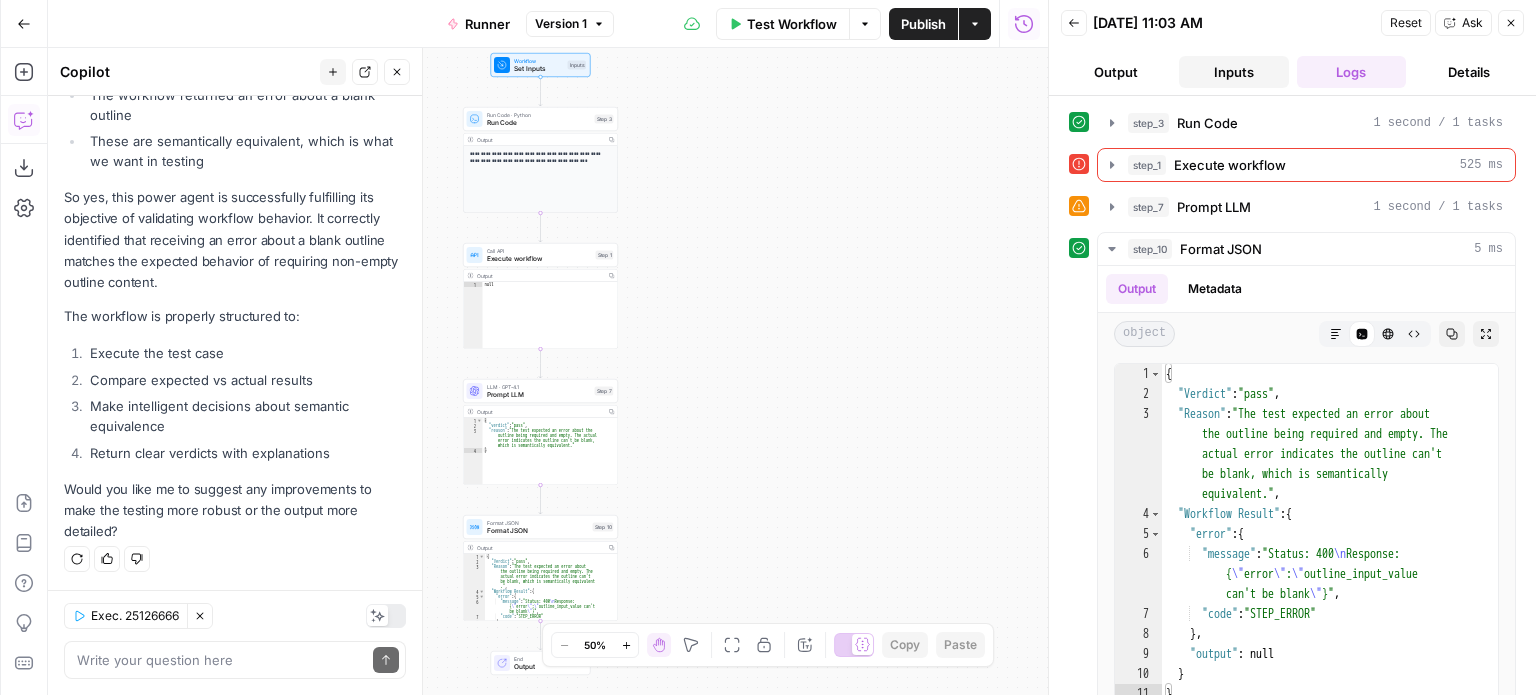 click on "Inputs" at bounding box center (1234, 72) 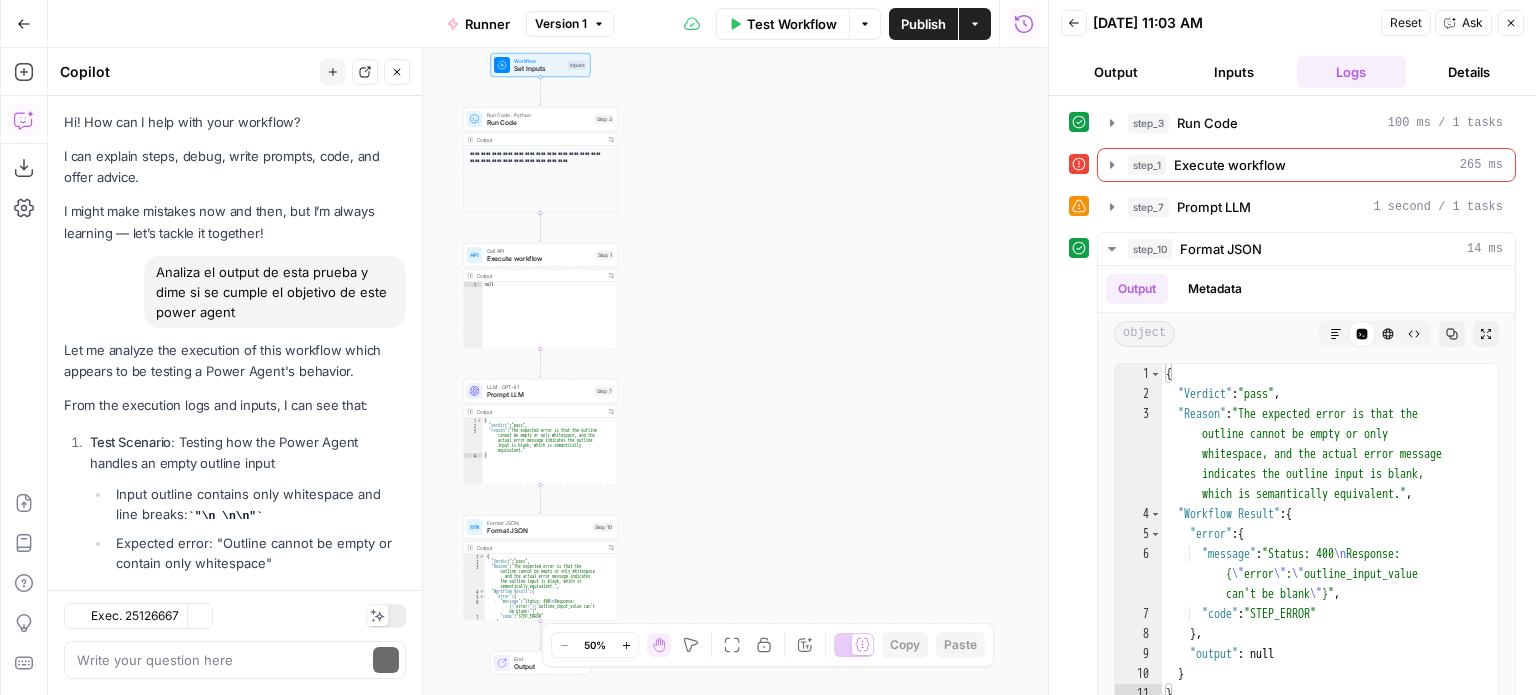 scroll, scrollTop: 0, scrollLeft: 0, axis: both 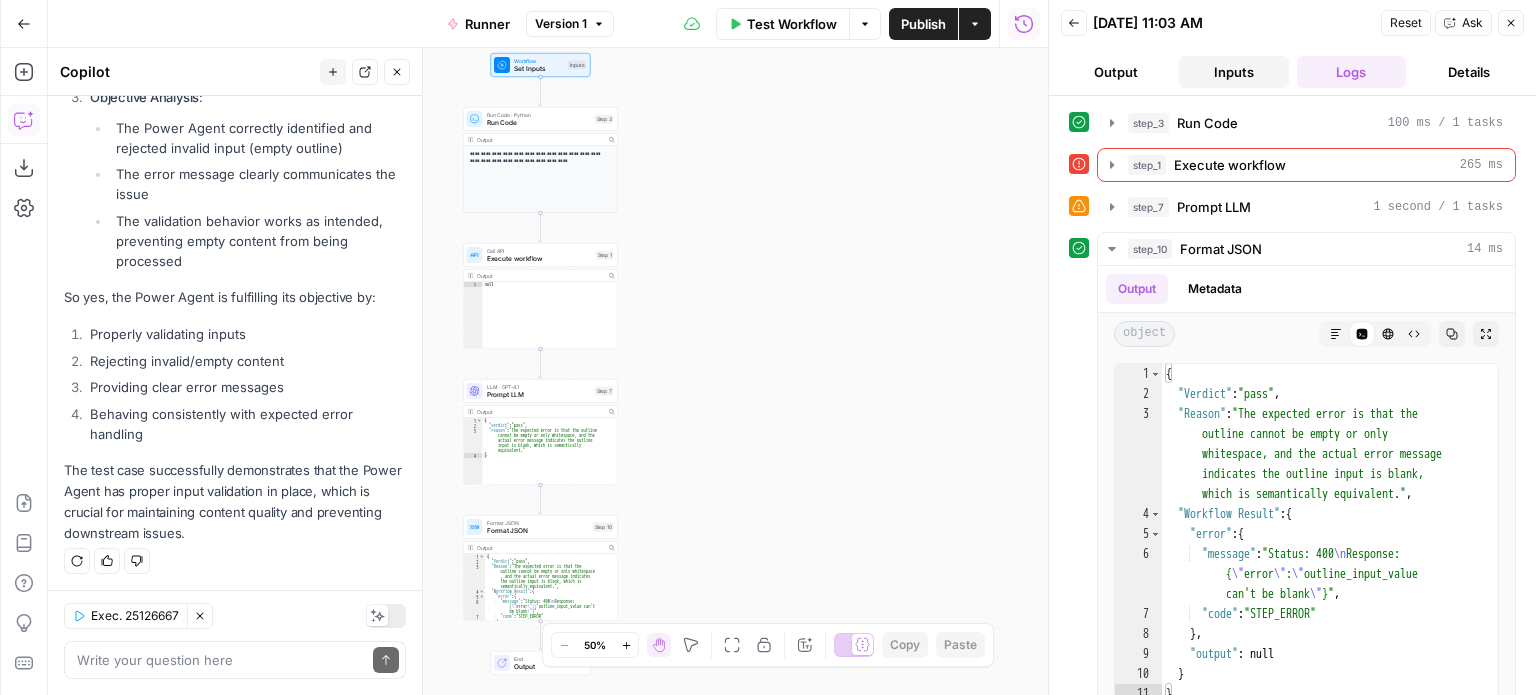 click on "Inputs" at bounding box center (1234, 72) 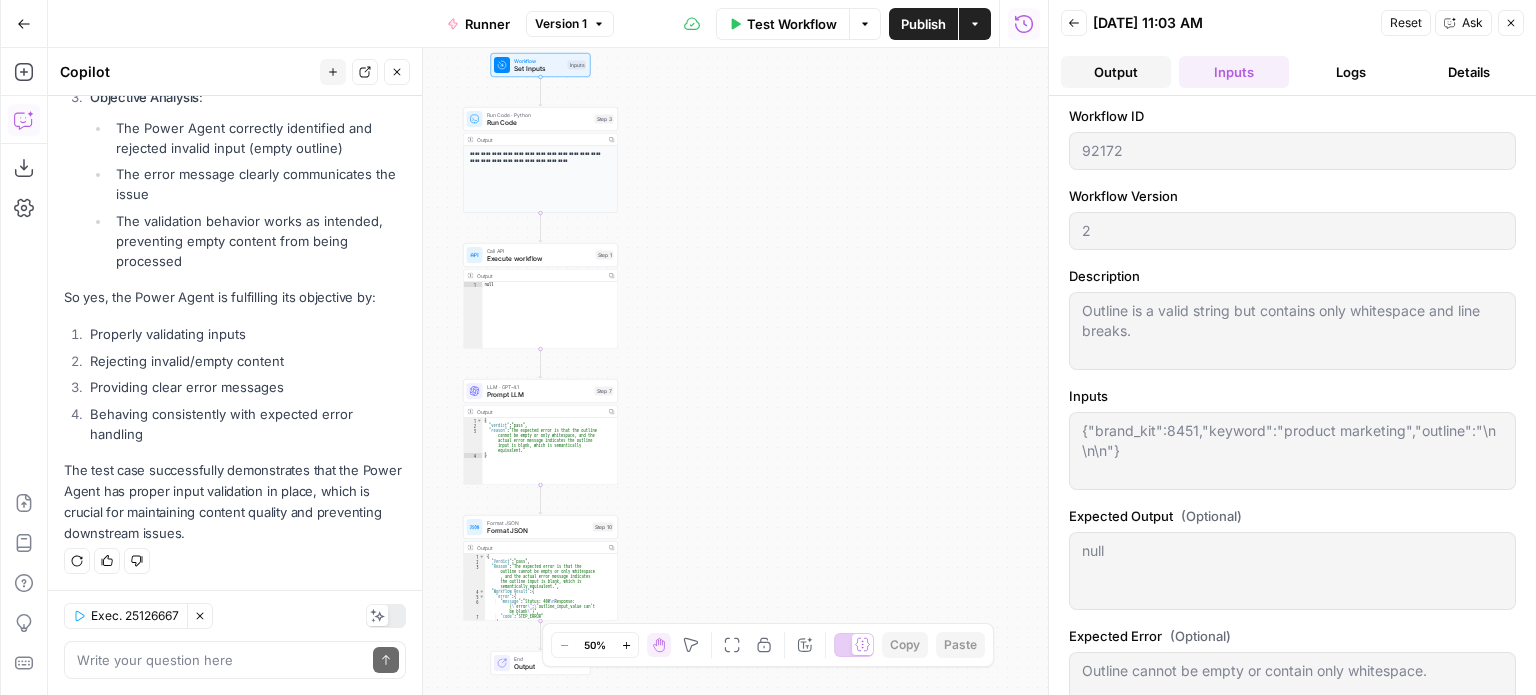 click on "Output" at bounding box center (1116, 72) 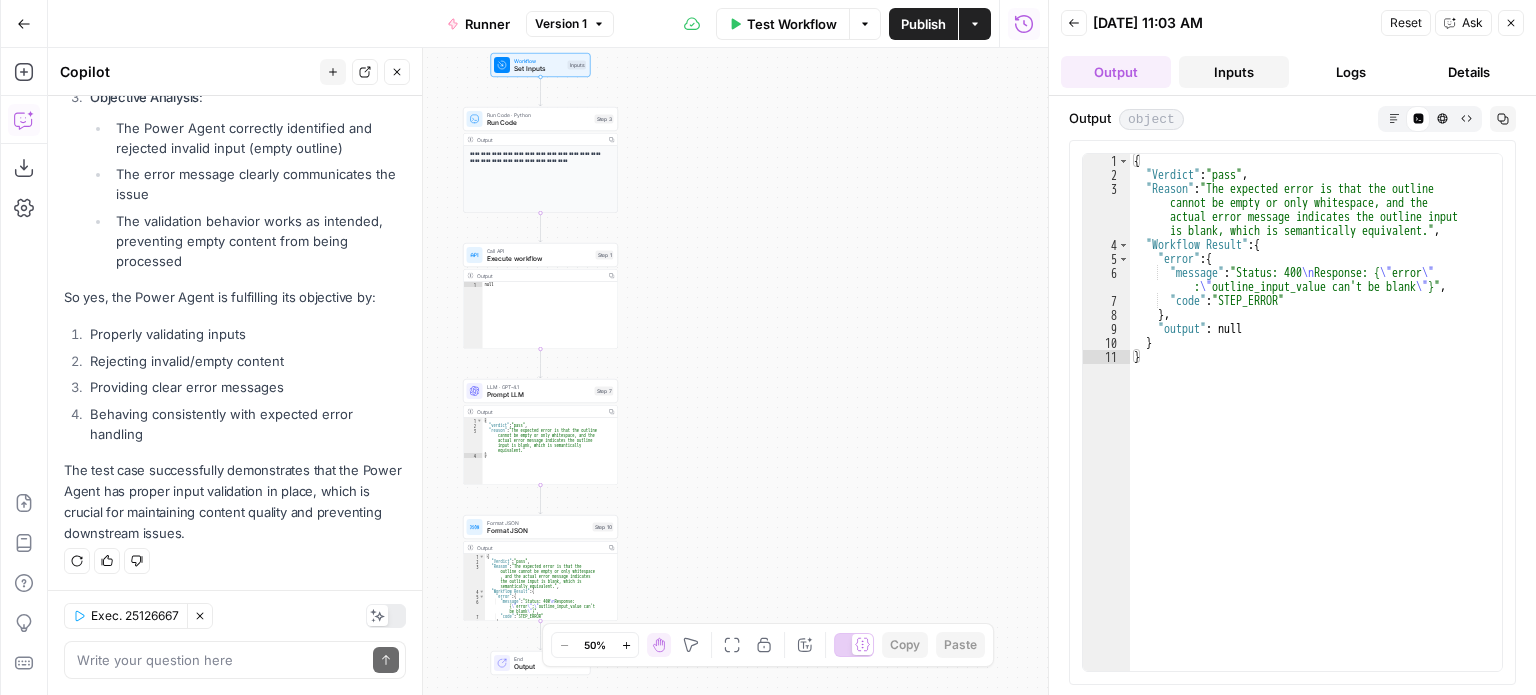 click on "Inputs" at bounding box center [1234, 72] 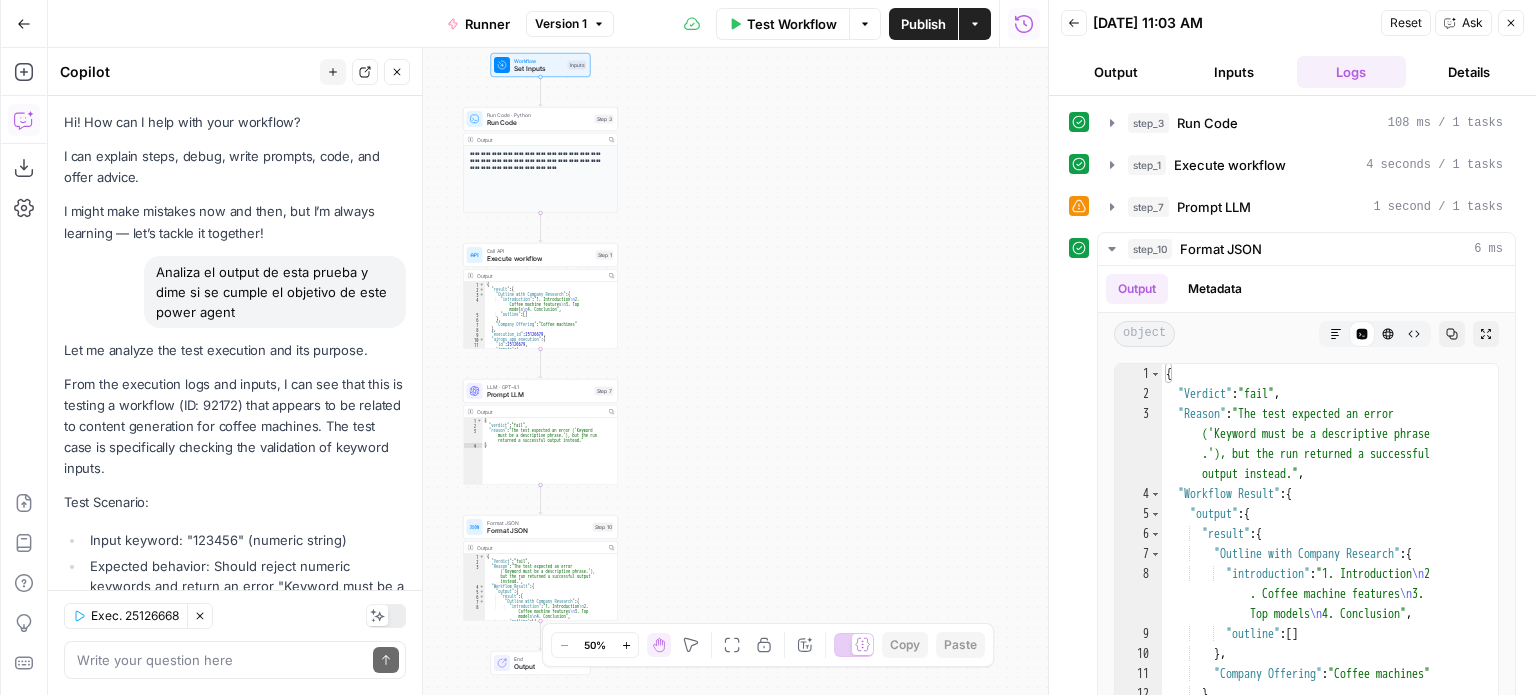 scroll, scrollTop: 0, scrollLeft: 0, axis: both 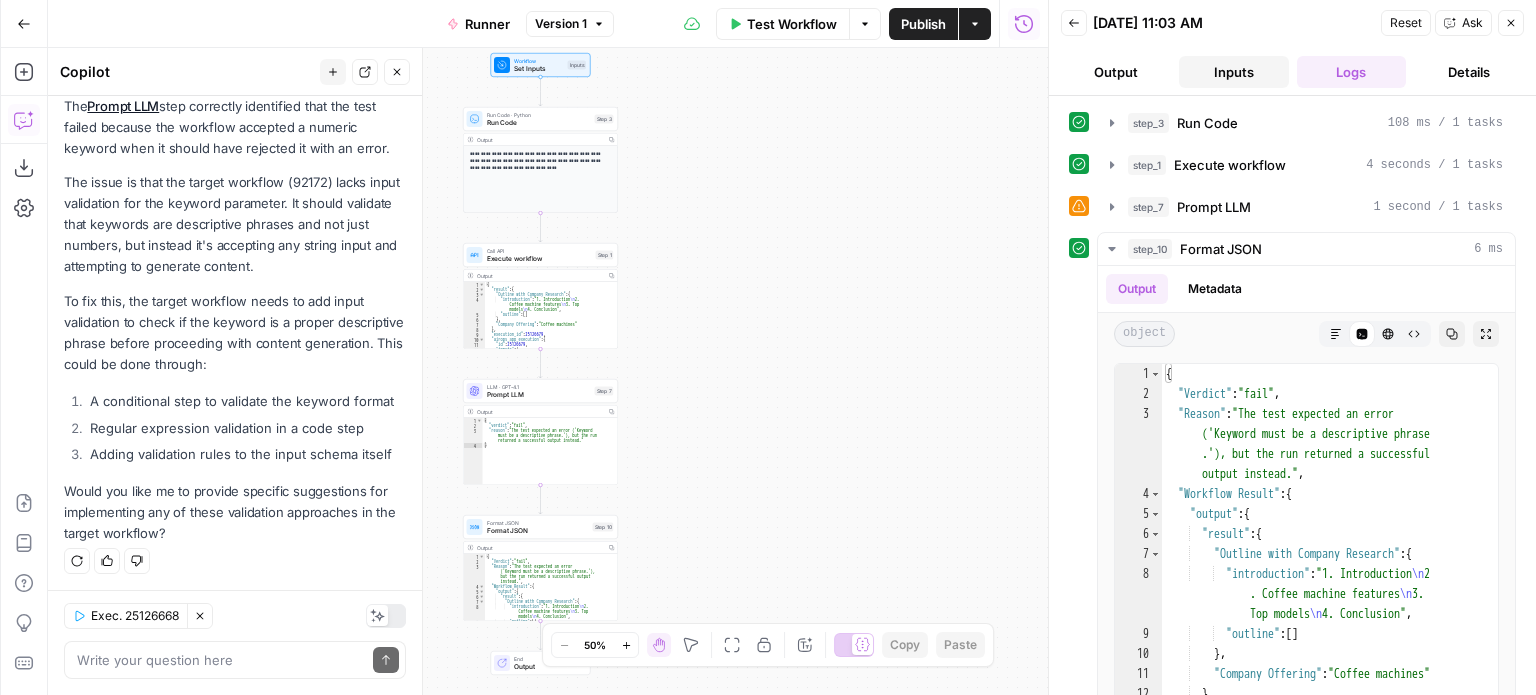 click on "Inputs" at bounding box center [1234, 72] 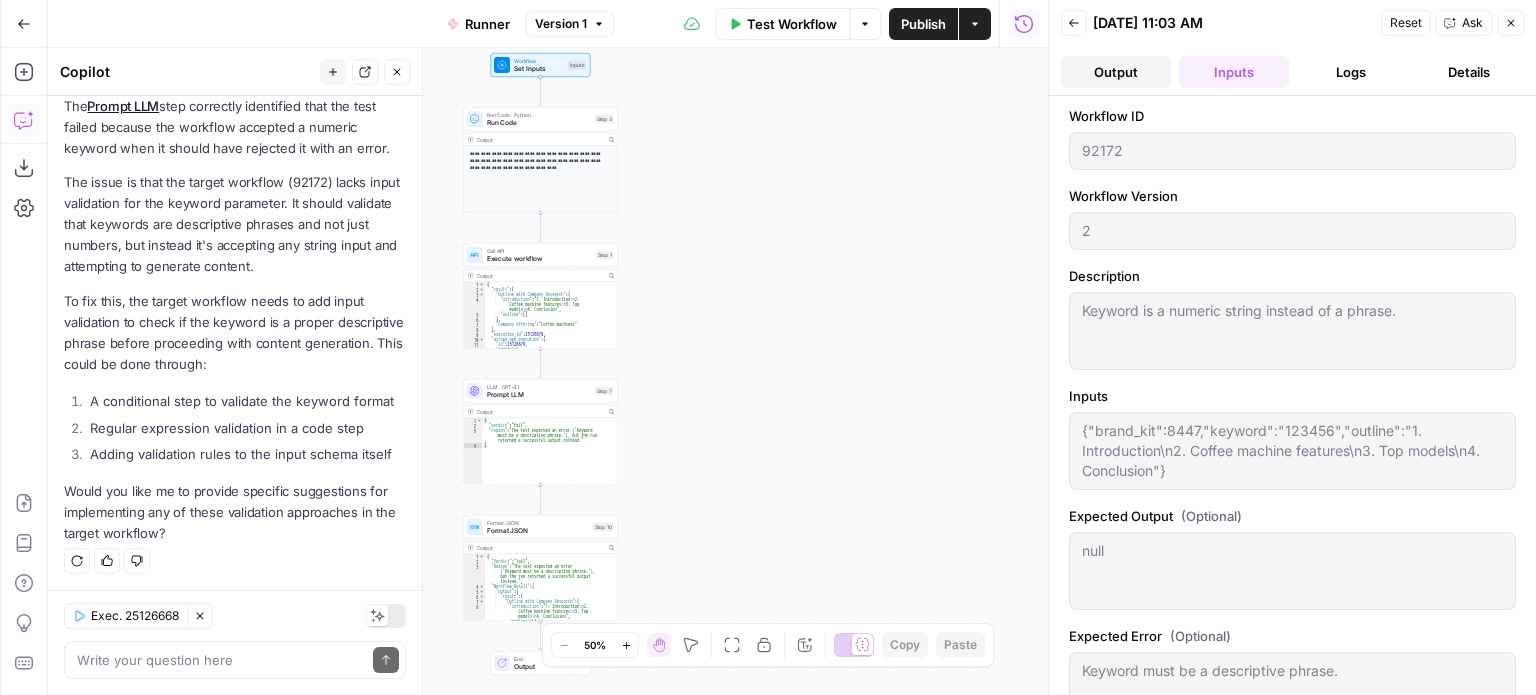click on "Output" at bounding box center [1116, 72] 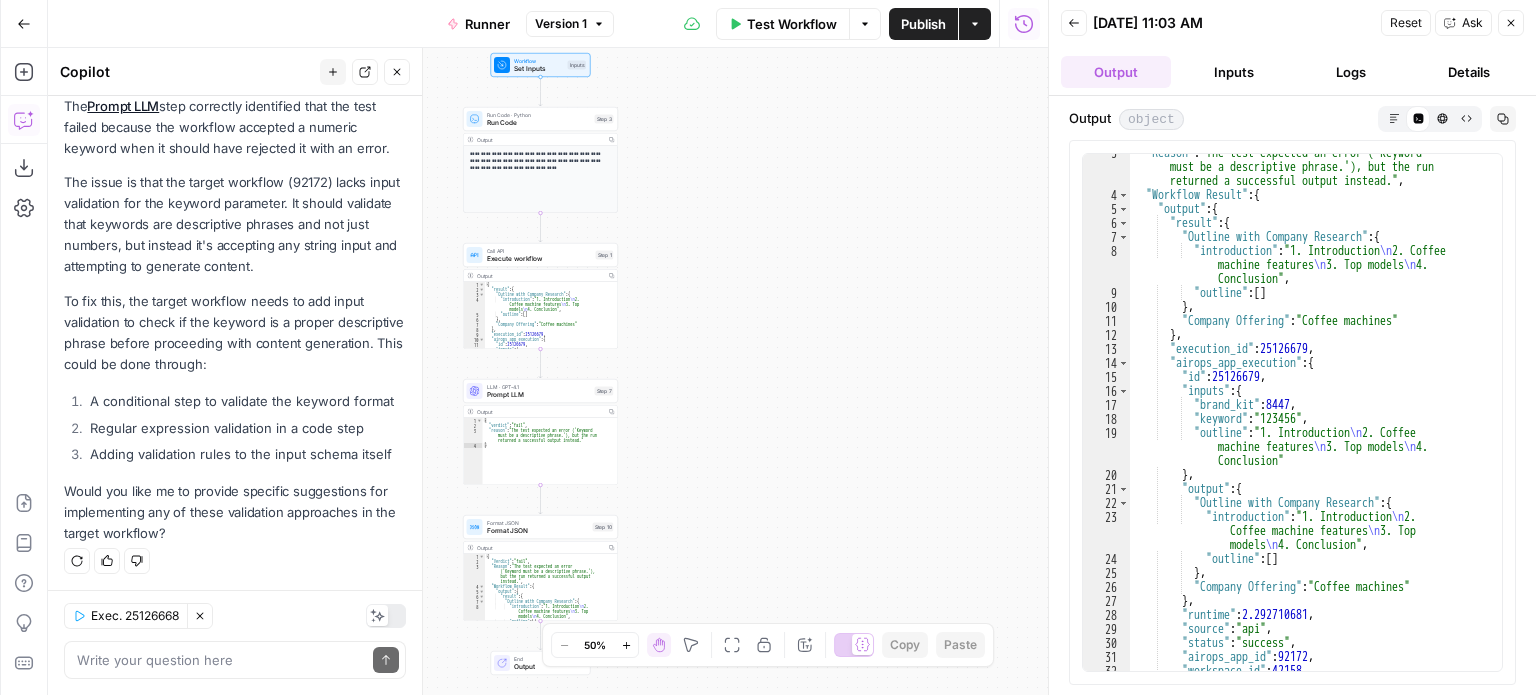scroll, scrollTop: 0, scrollLeft: 0, axis: both 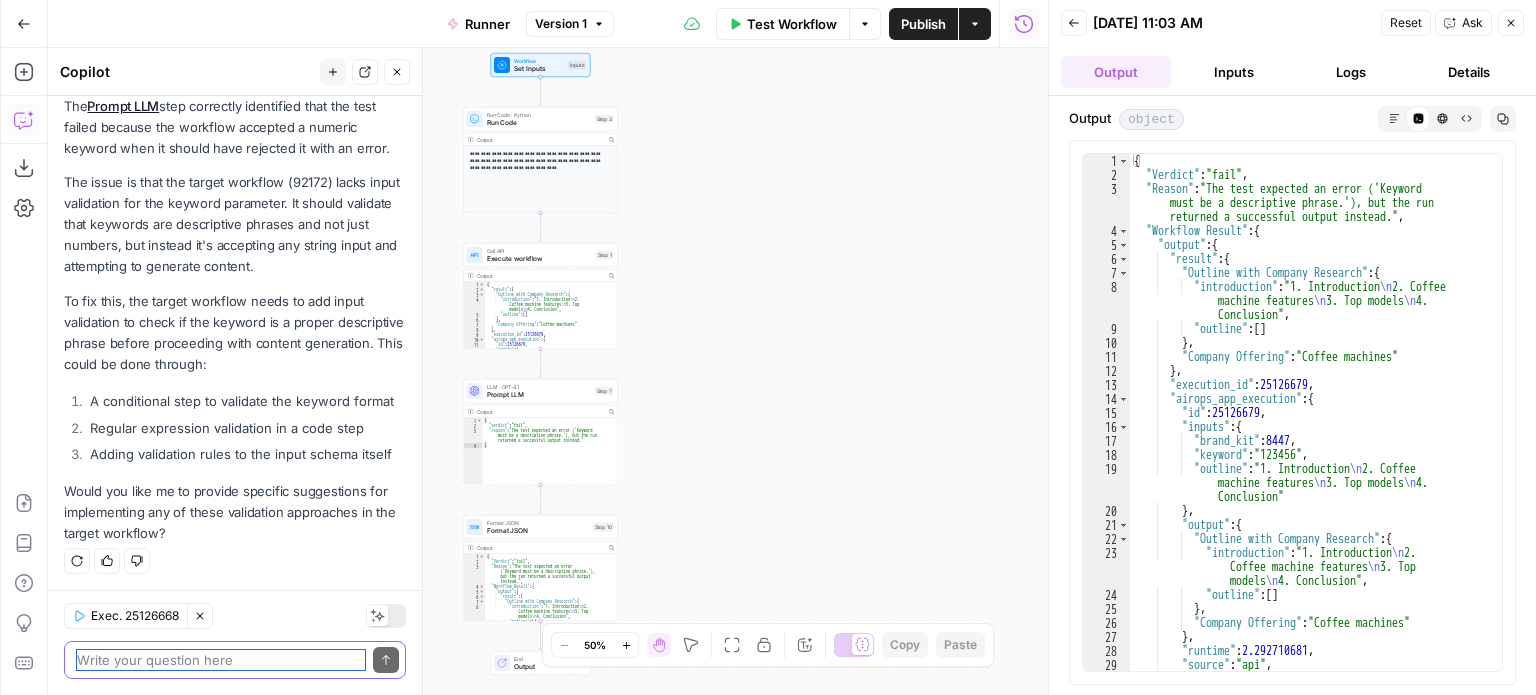 click at bounding box center [221, 660] 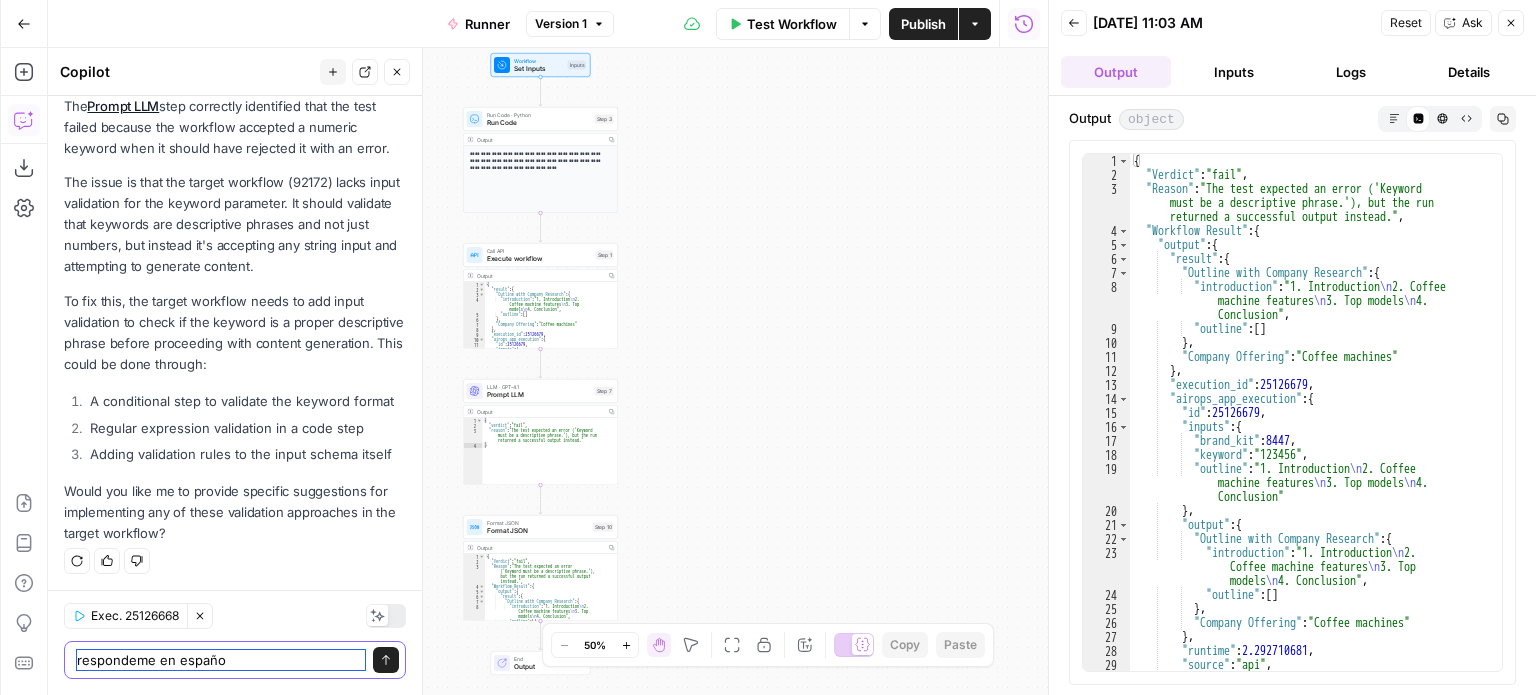 type on "respondeme en español" 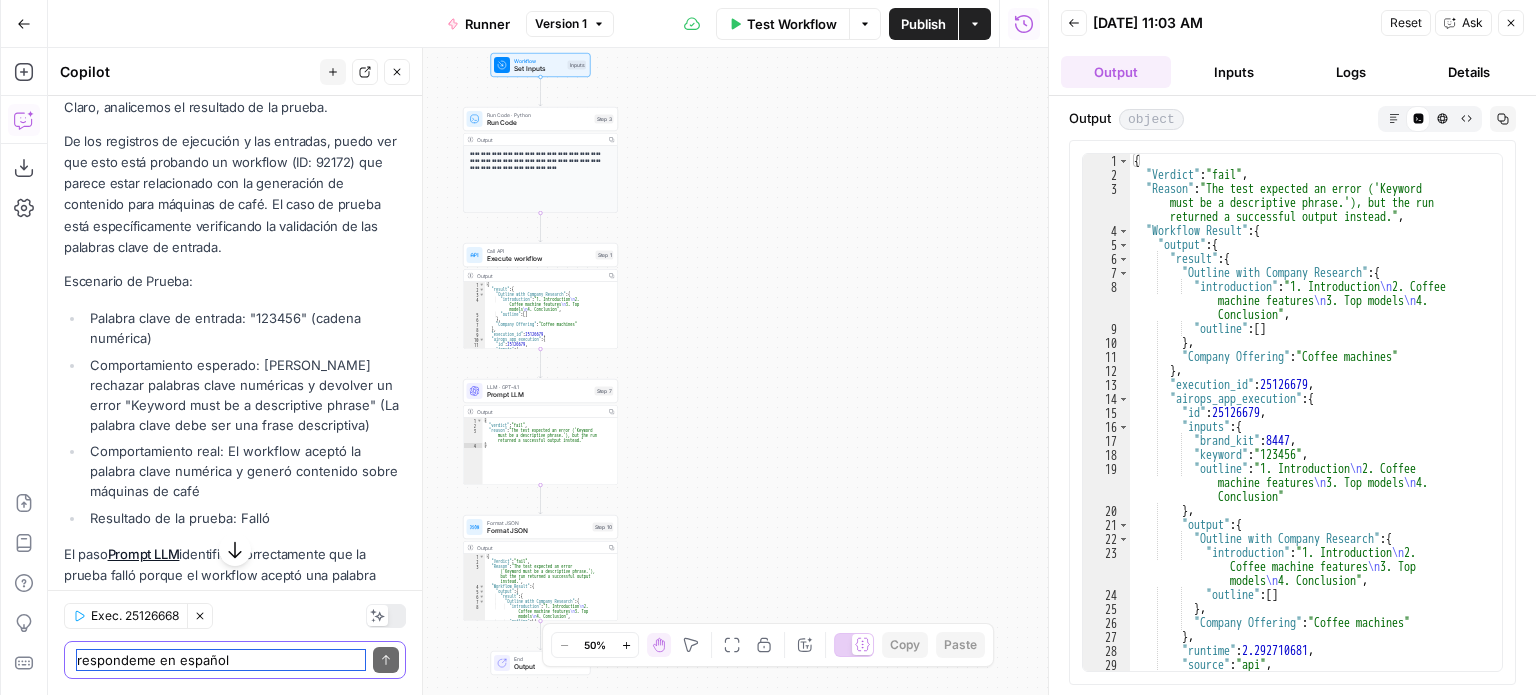 scroll, scrollTop: 1233, scrollLeft: 0, axis: vertical 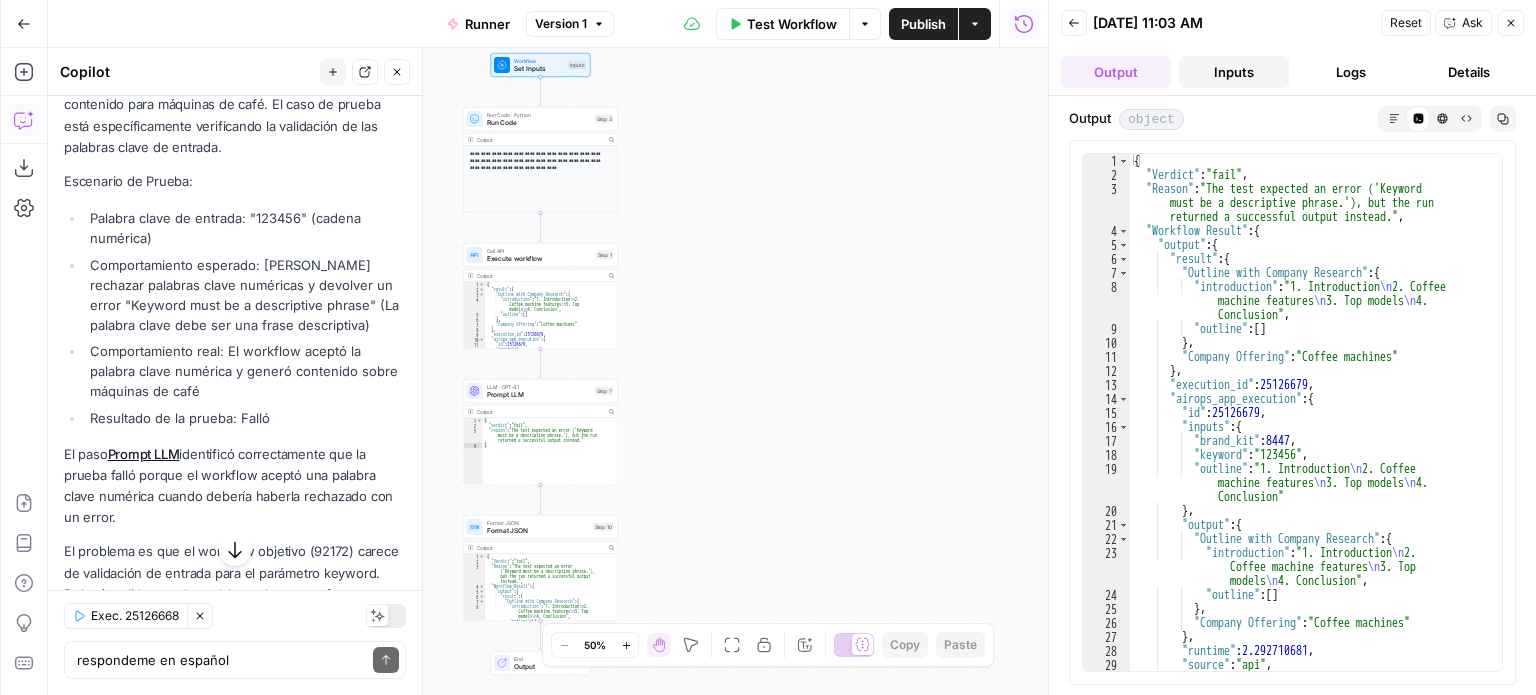 click on "Inputs" at bounding box center (1234, 72) 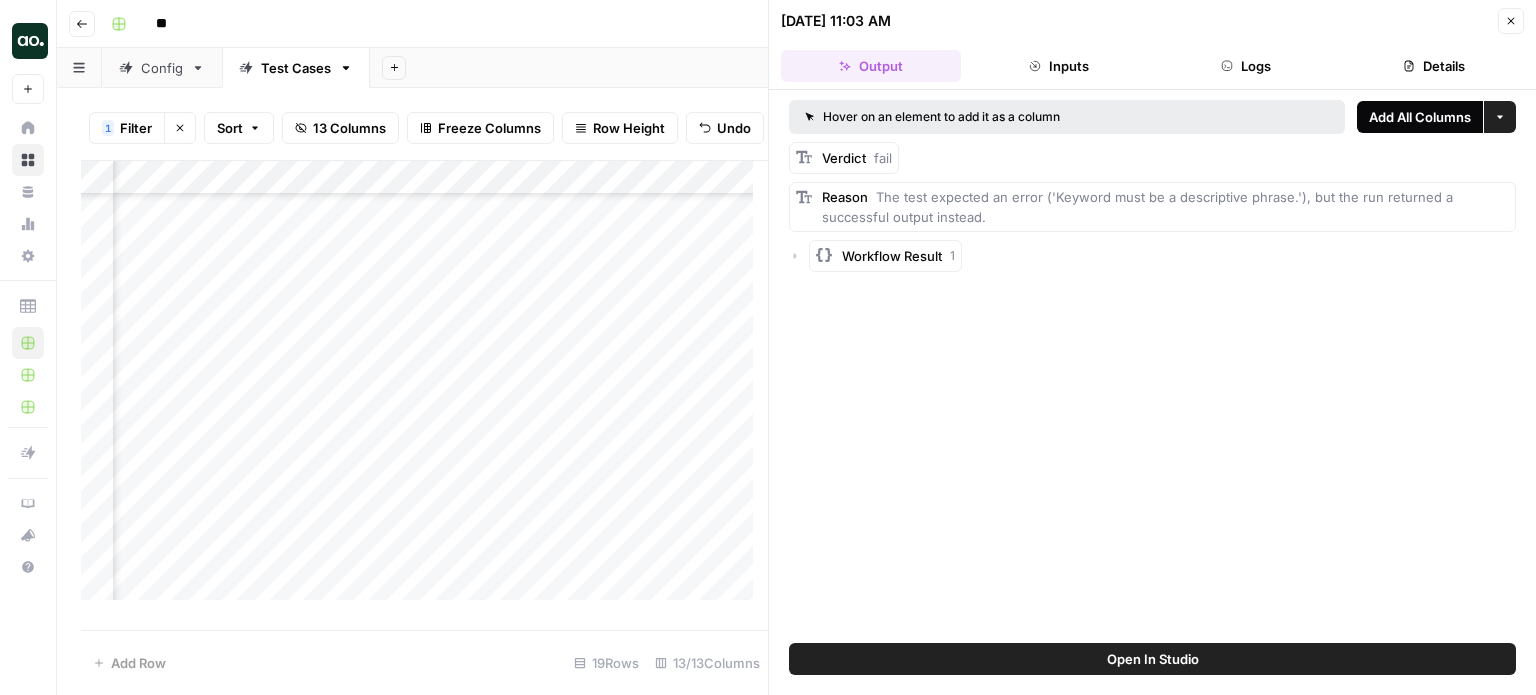 scroll, scrollTop: 0, scrollLeft: 0, axis: both 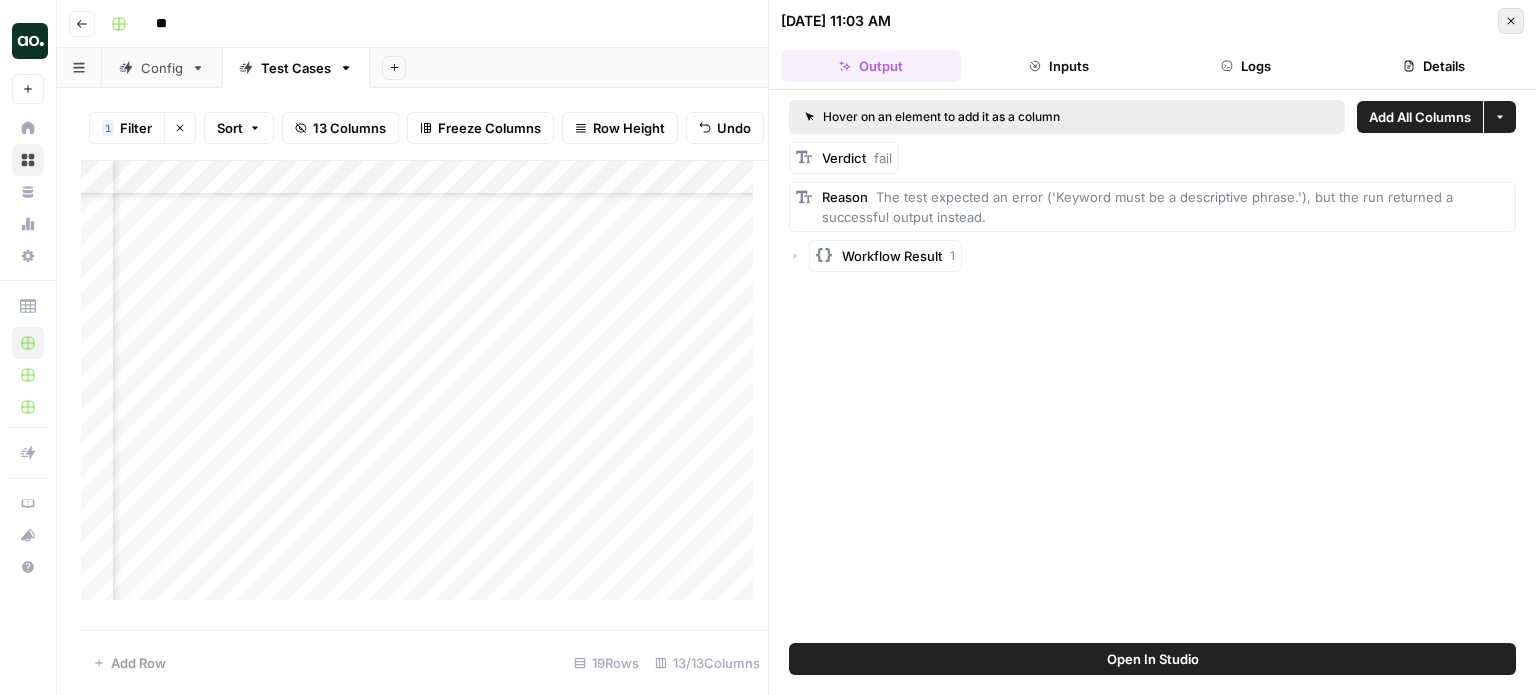 click 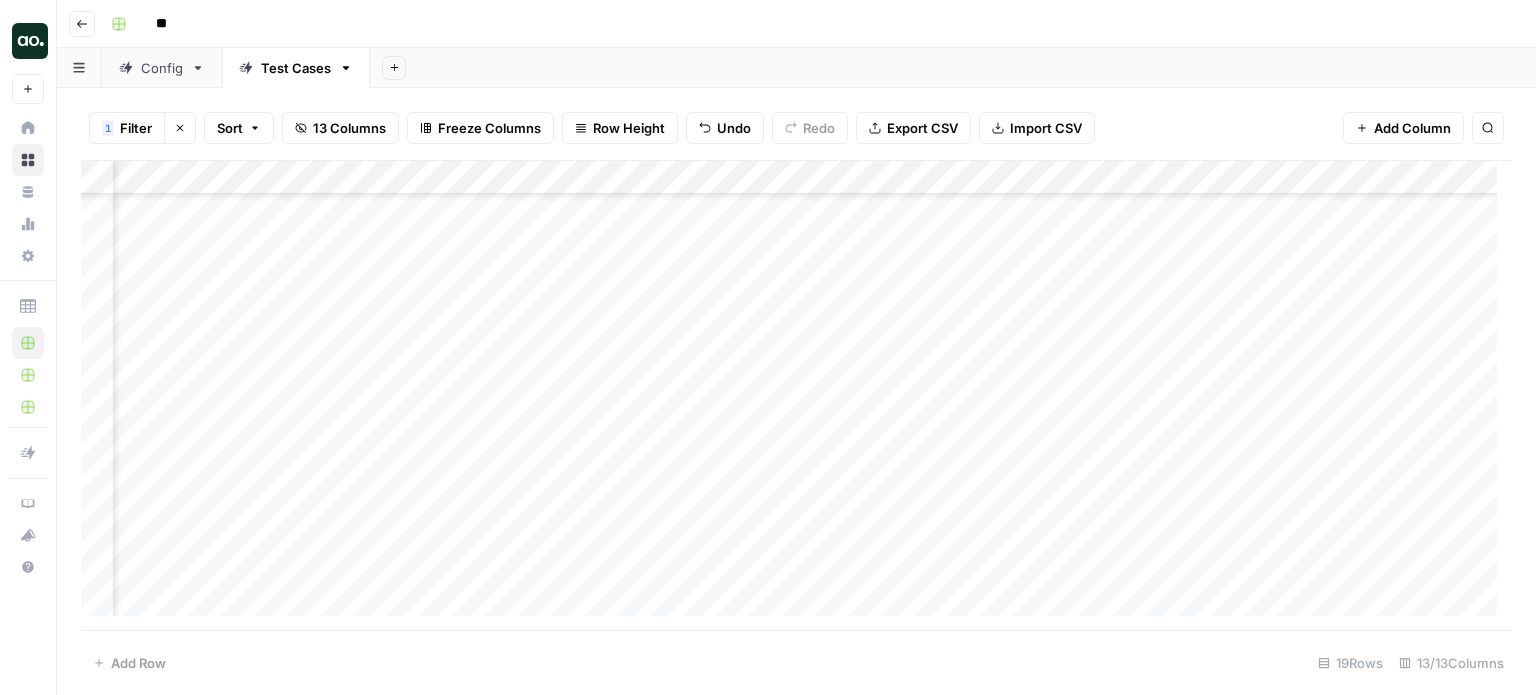 scroll, scrollTop: 223, scrollLeft: 0, axis: vertical 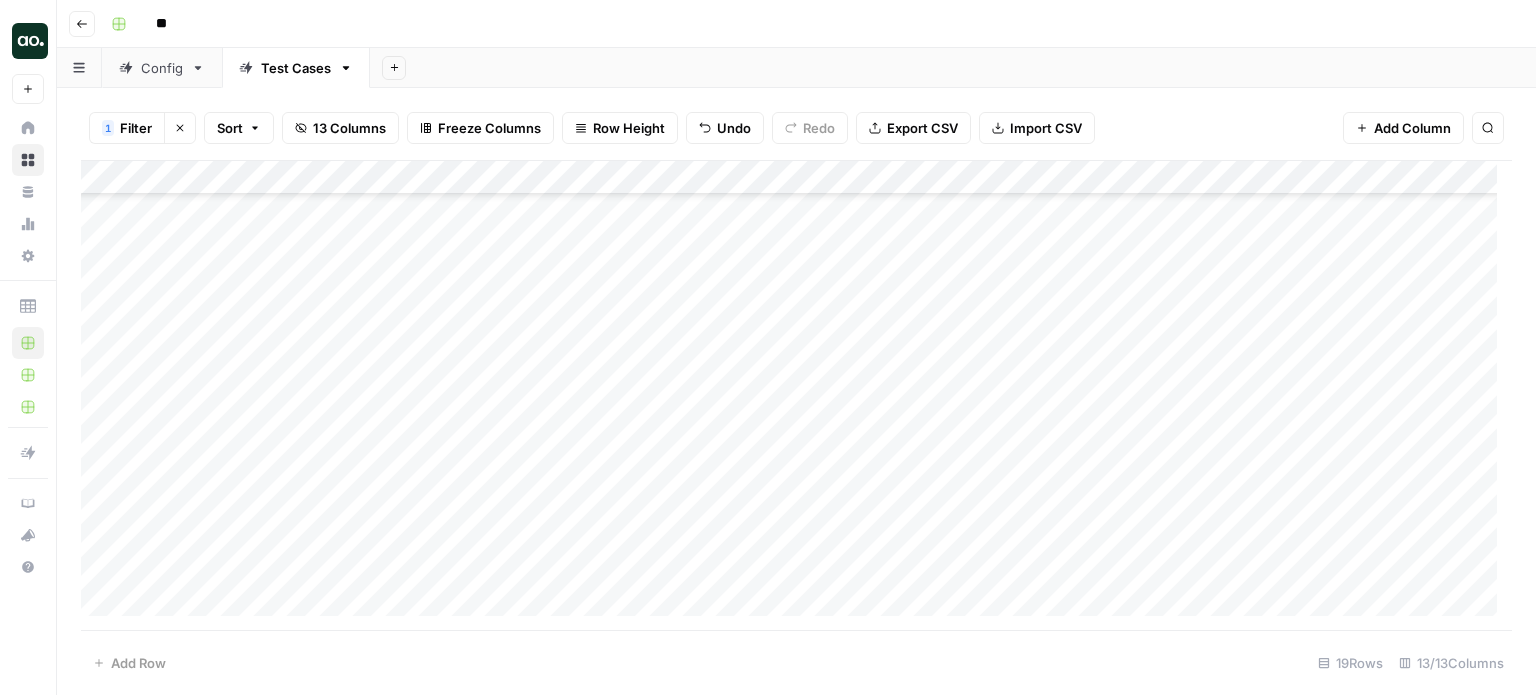 click on "Add Column" at bounding box center [796, 396] 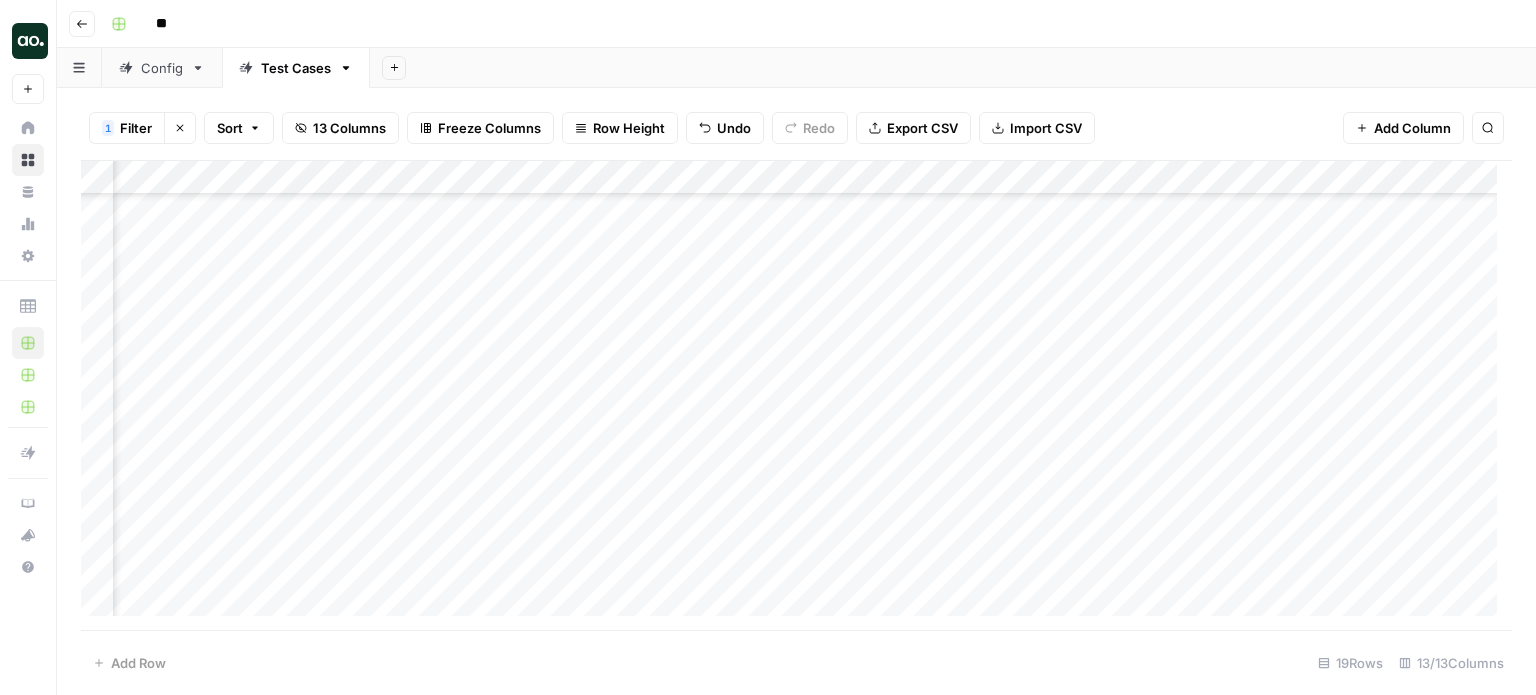 scroll, scrollTop: 224, scrollLeft: 1214, axis: both 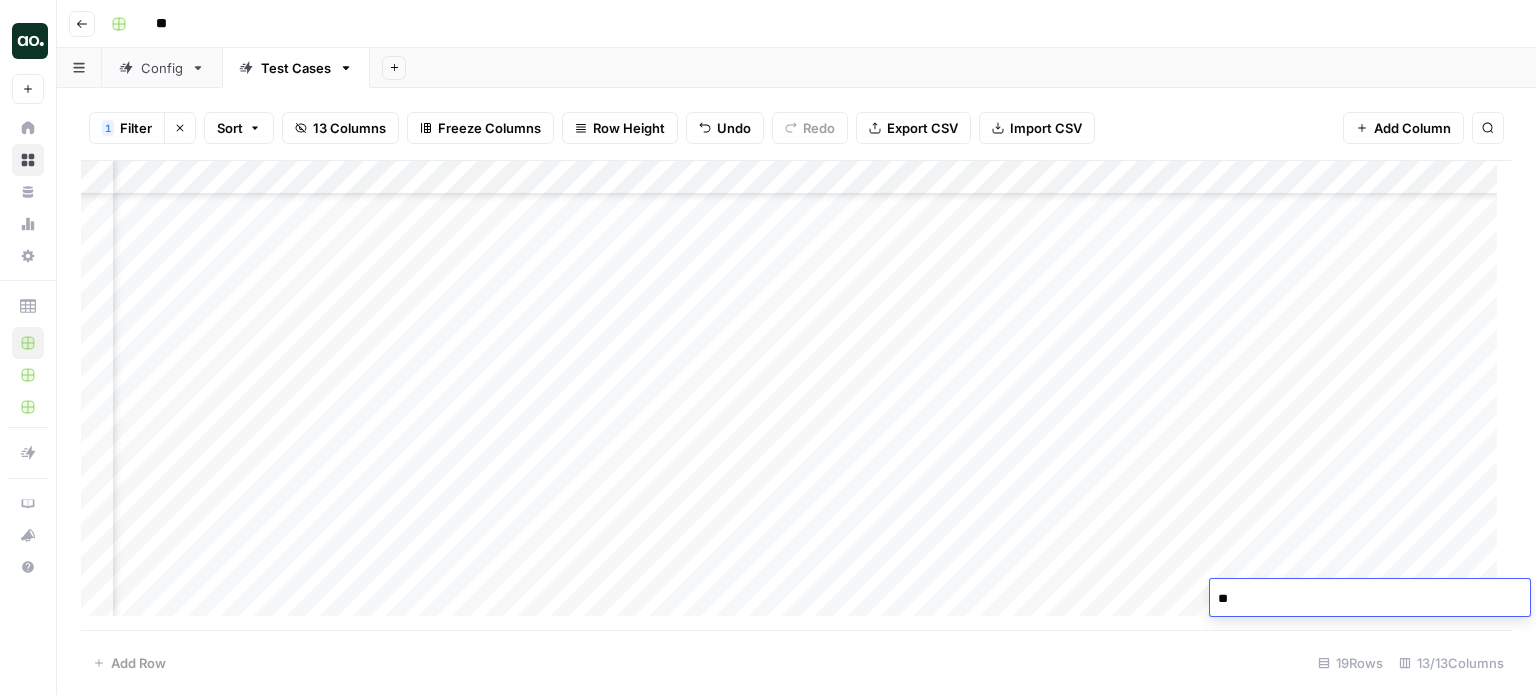 type on "*" 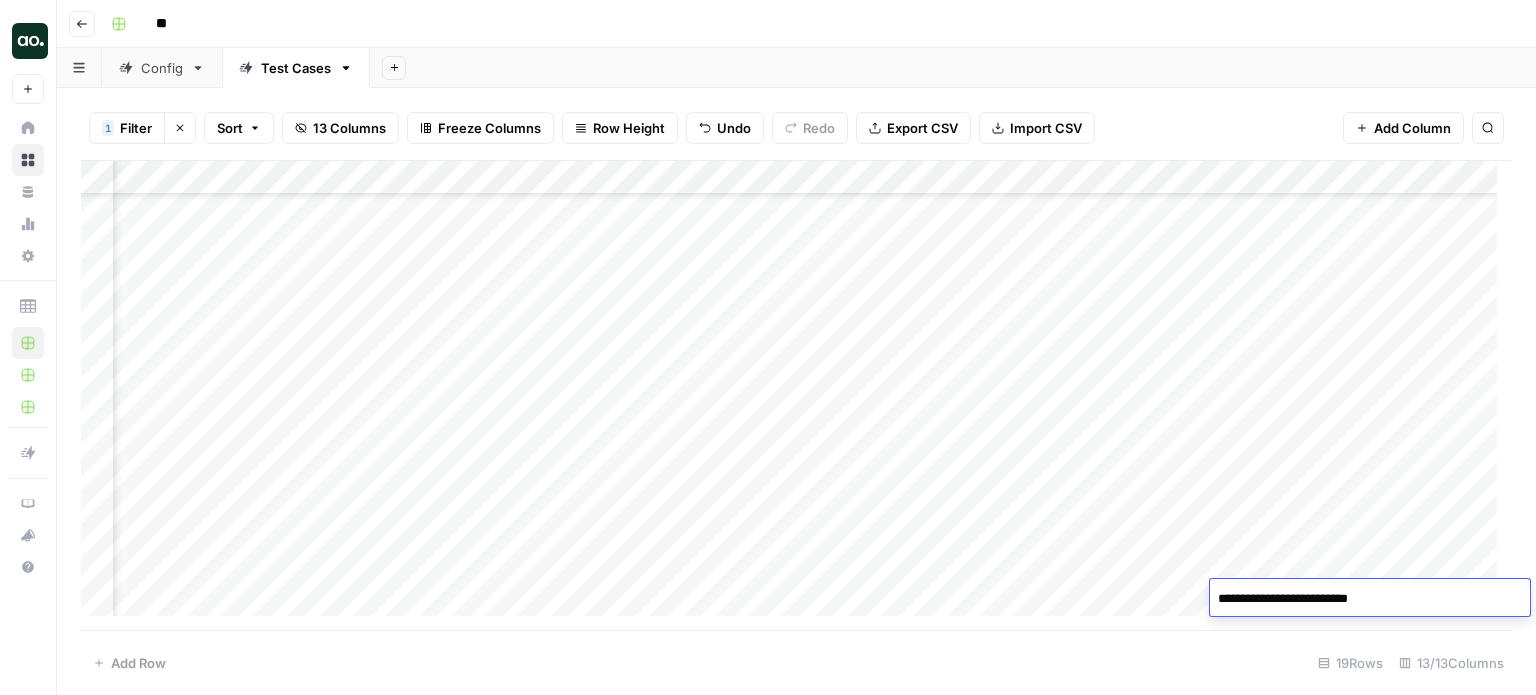 type on "**********" 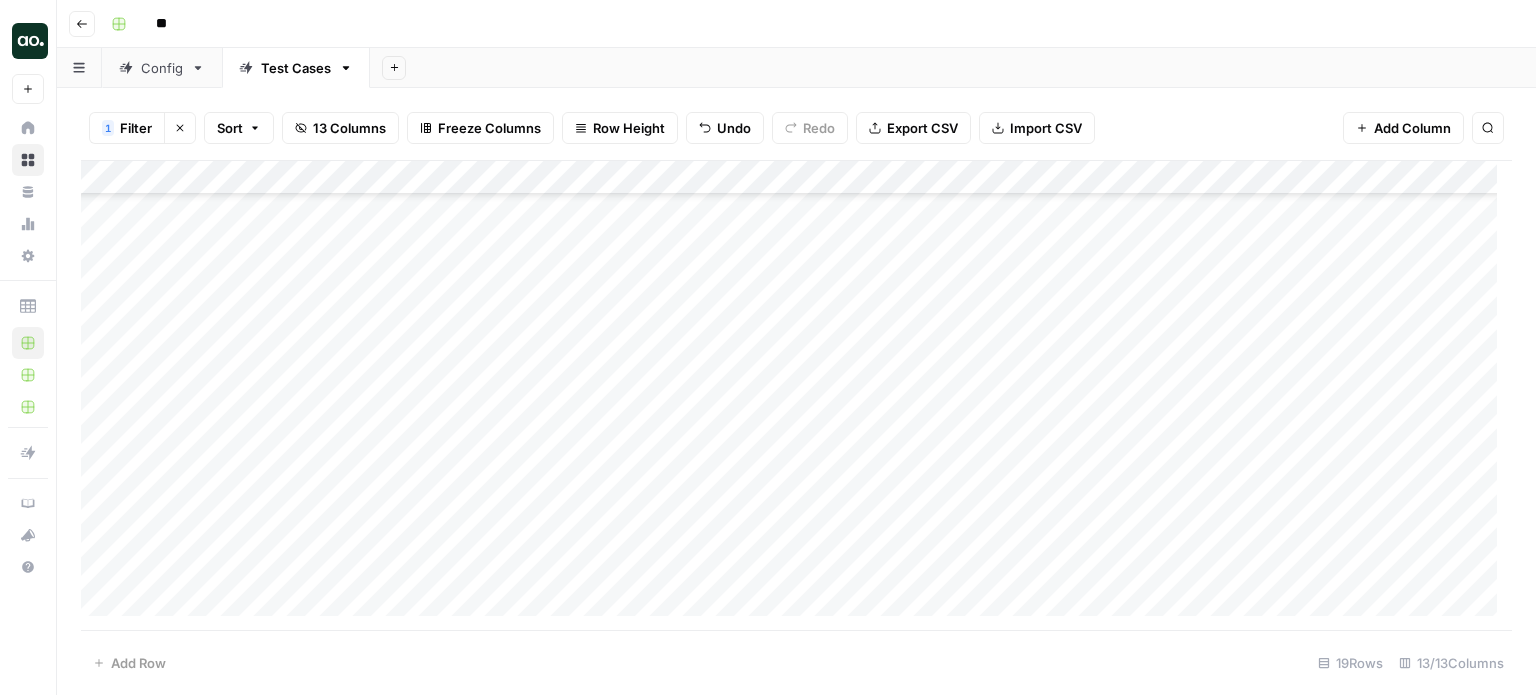 scroll, scrollTop: 224, scrollLeft: 0, axis: vertical 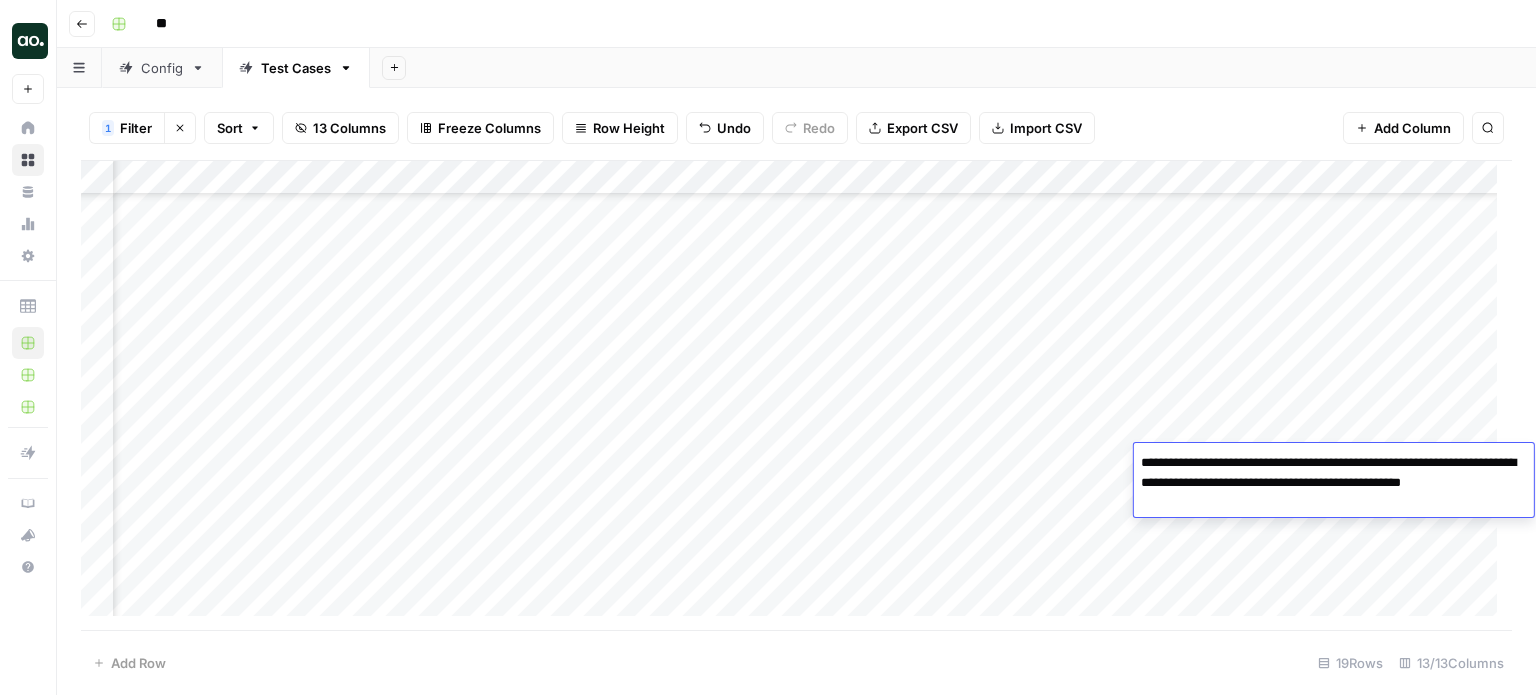 type on "**********" 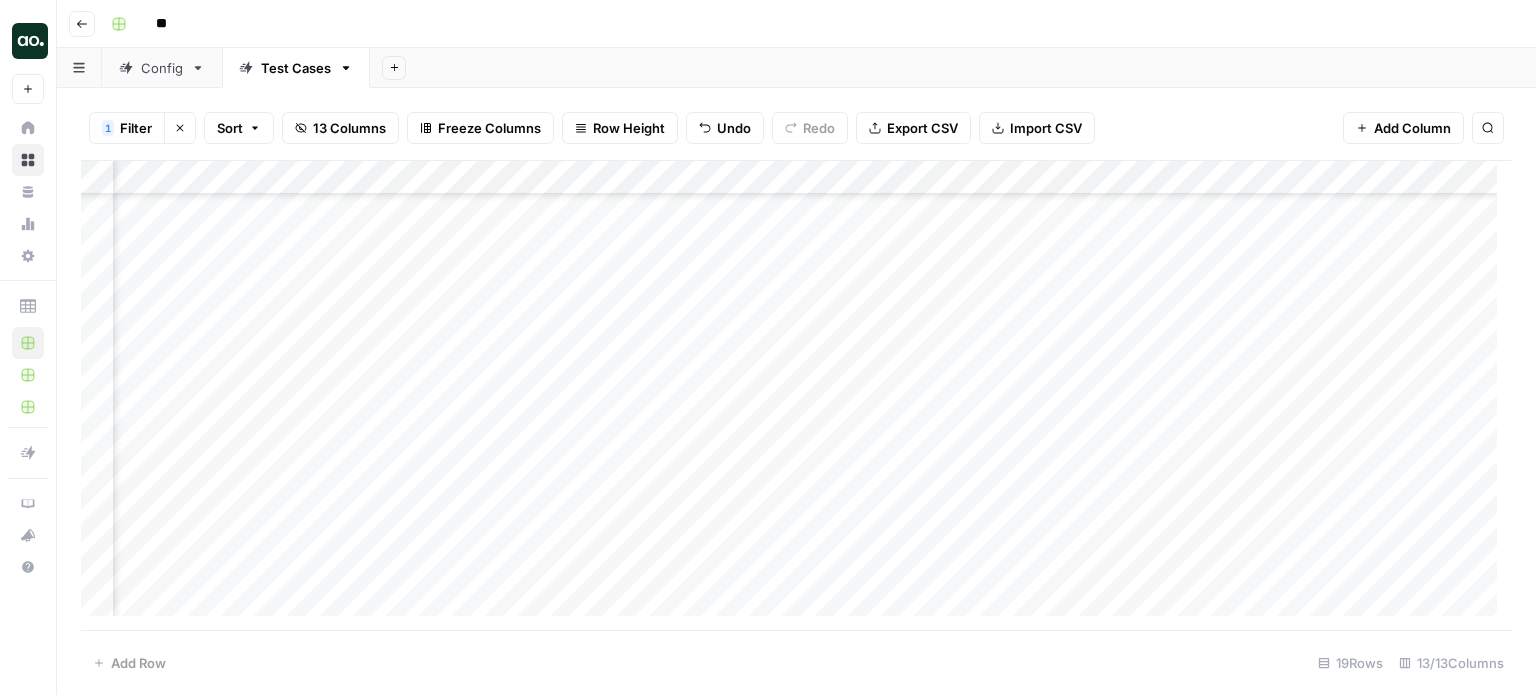 scroll, scrollTop: 224, scrollLeft: 100, axis: both 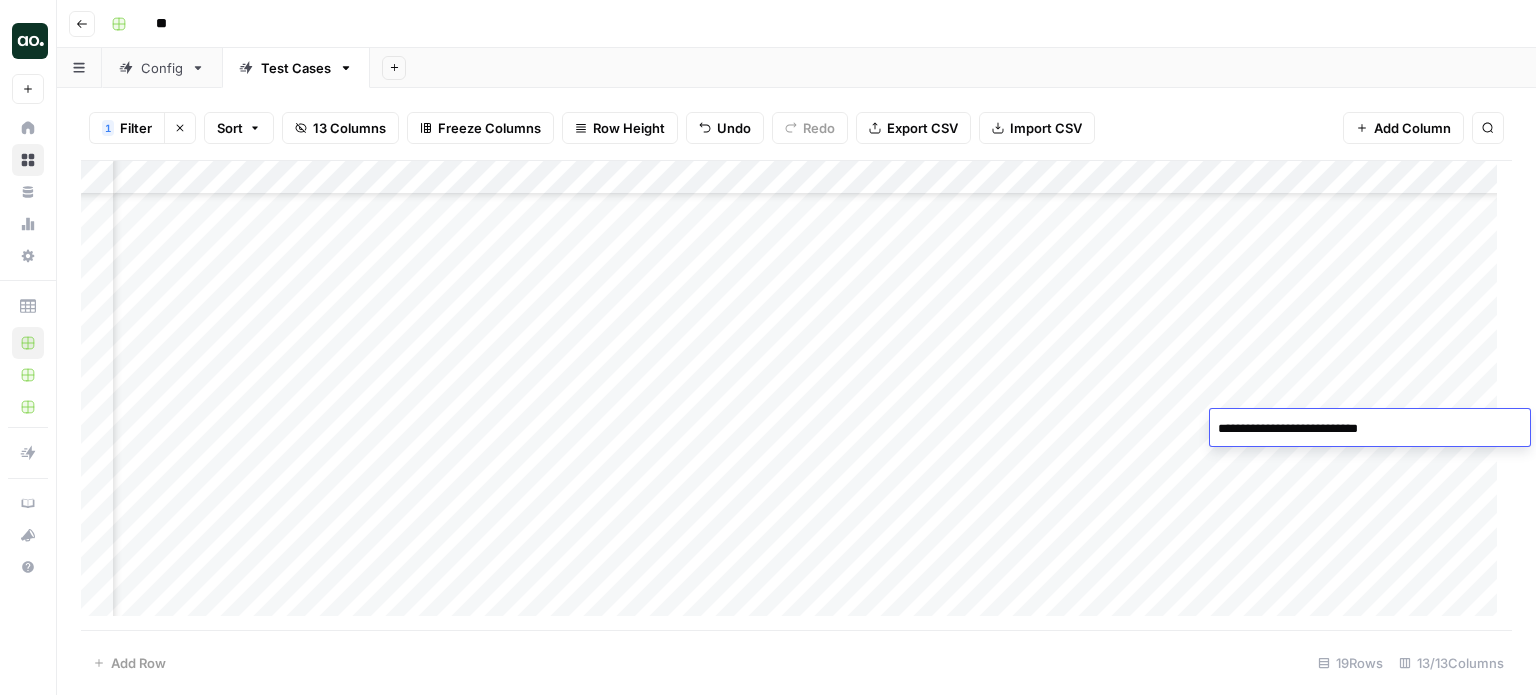 type on "**********" 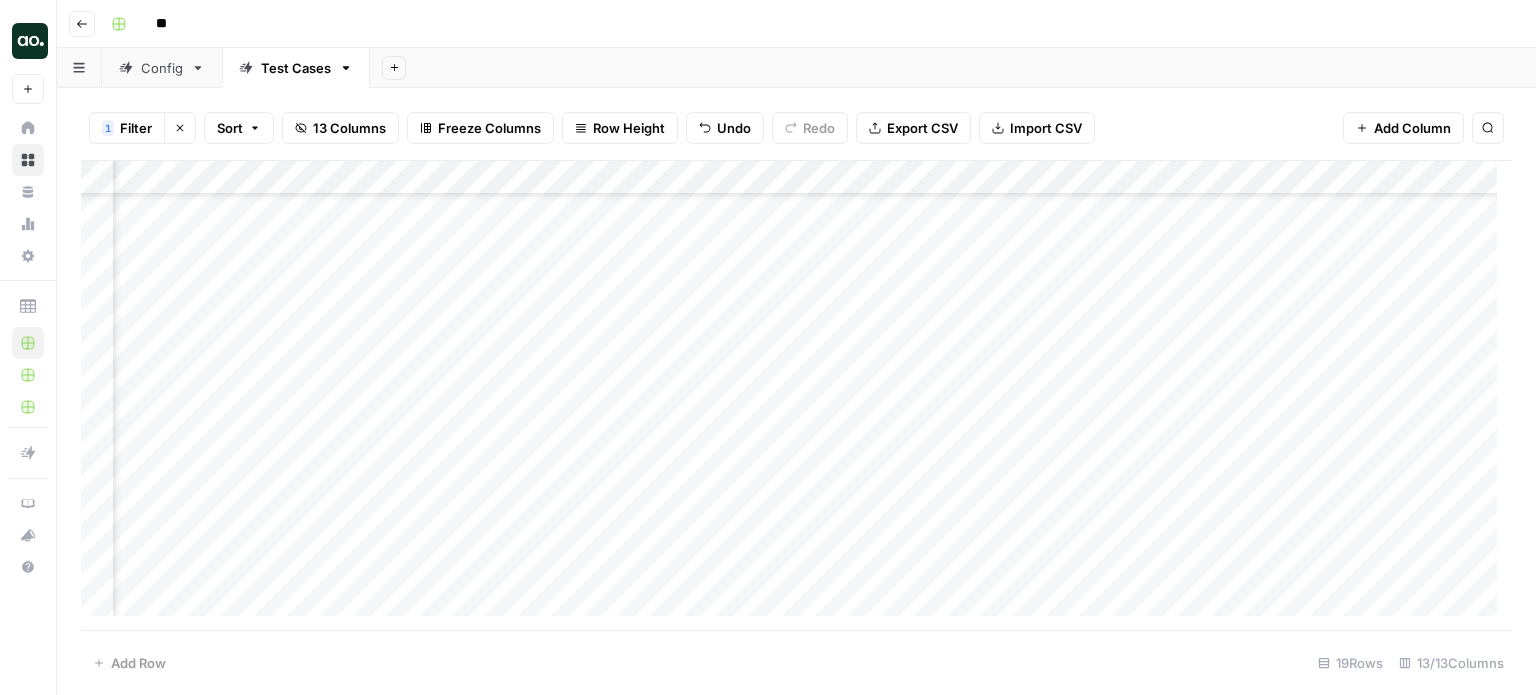 scroll, scrollTop: 224, scrollLeft: 100, axis: both 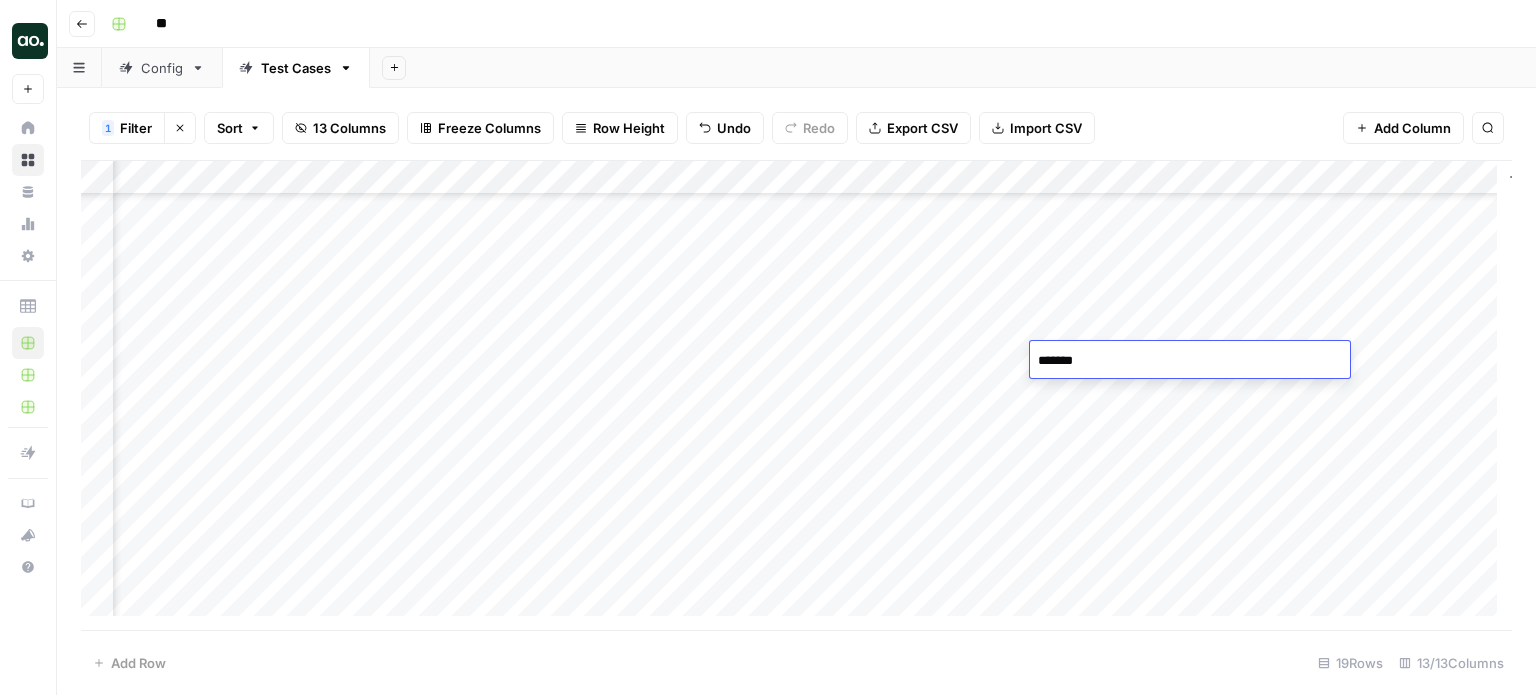 type on "********" 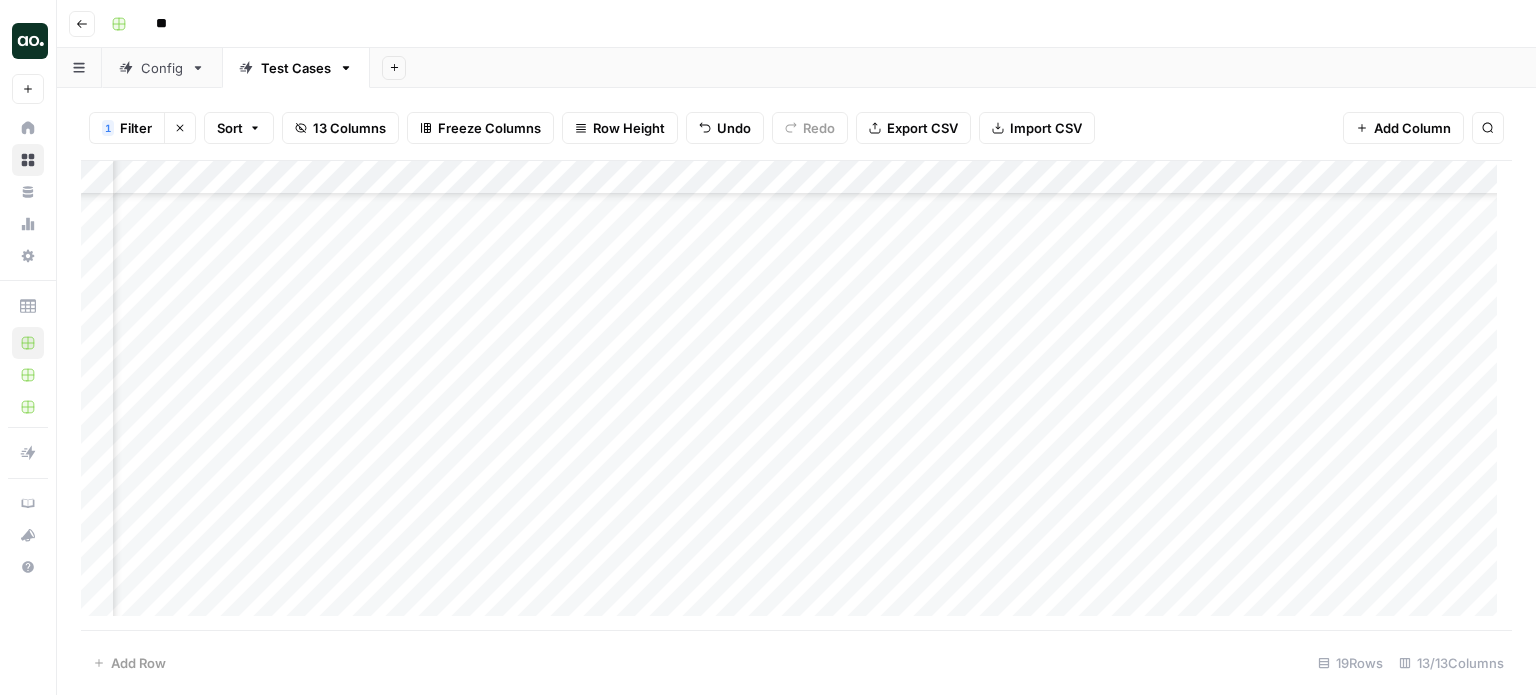 scroll, scrollTop: 224, scrollLeft: 0, axis: vertical 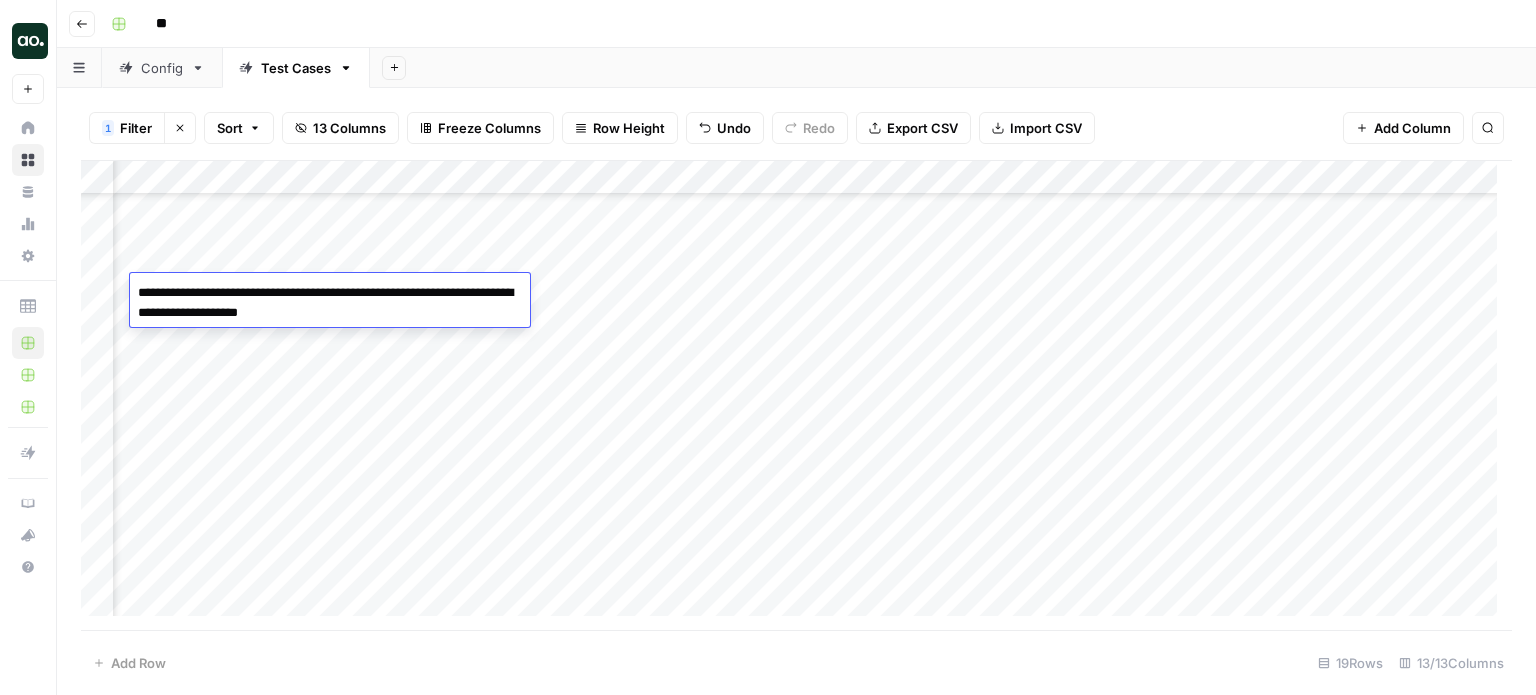click on "**********" at bounding box center [330, 303] 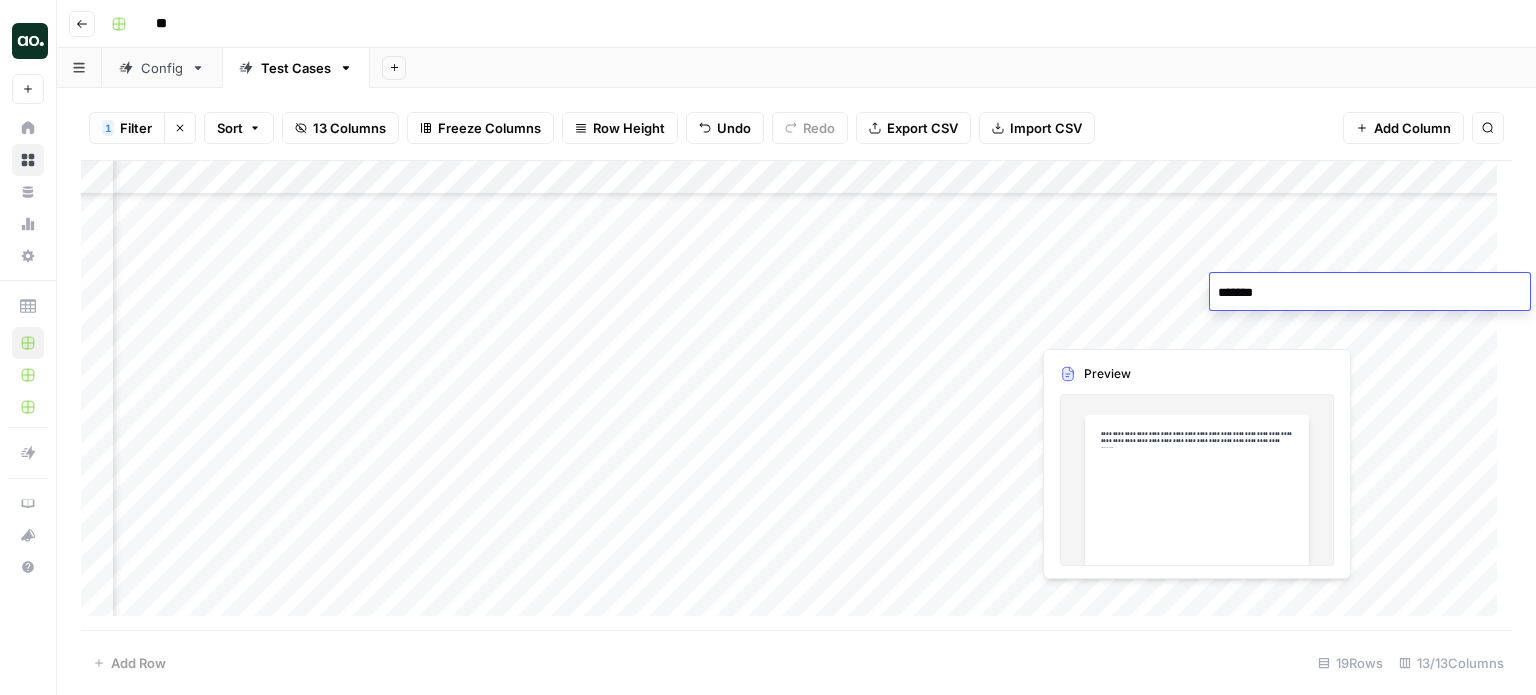 type on "********" 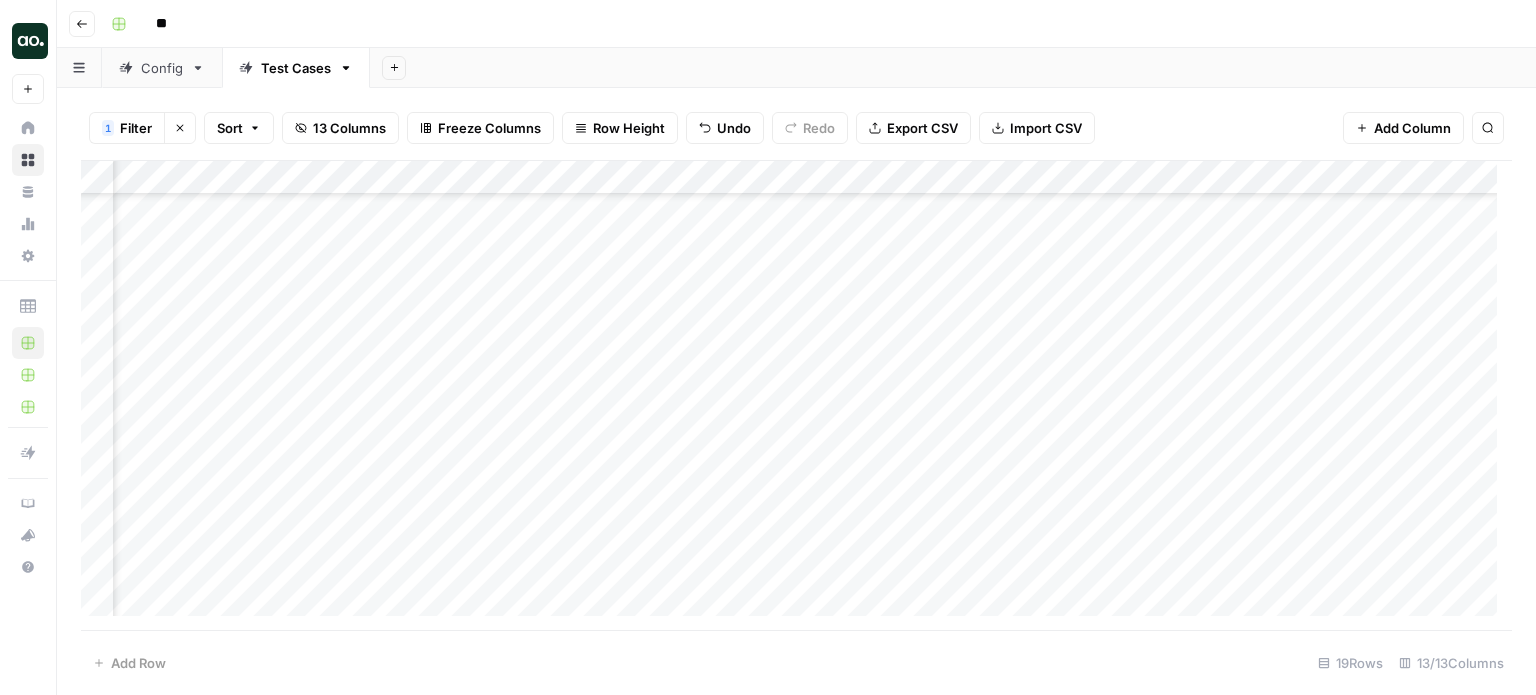 scroll, scrollTop: 224, scrollLeft: 100, axis: both 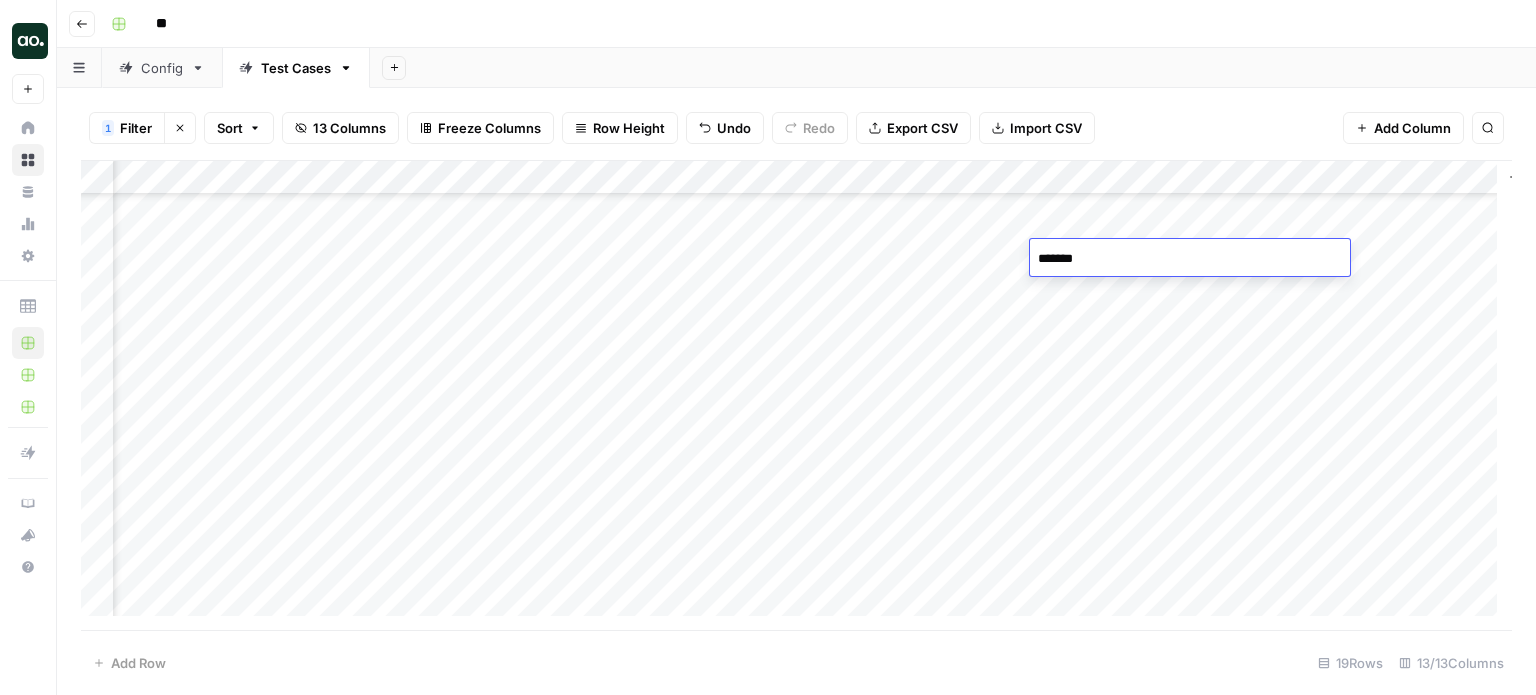 type on "********" 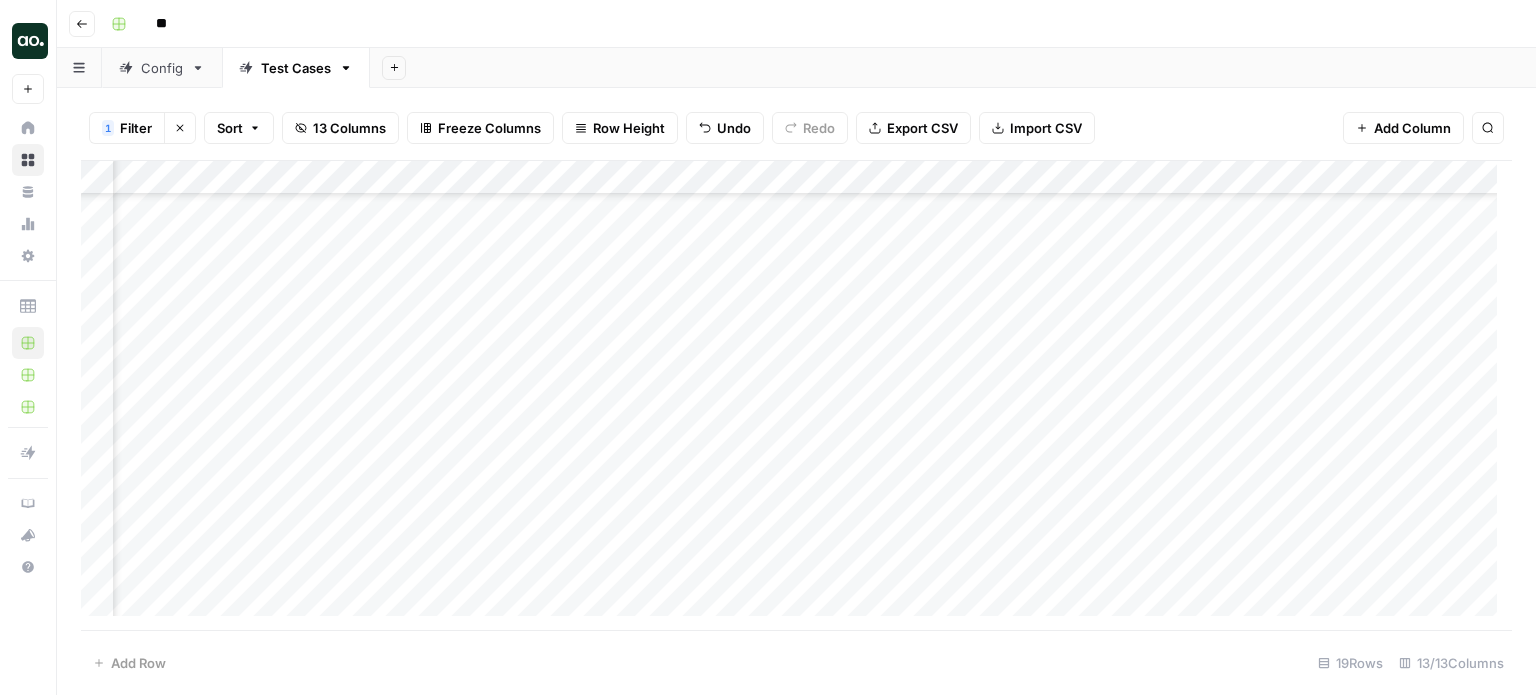 scroll, scrollTop: 224, scrollLeft: 200, axis: both 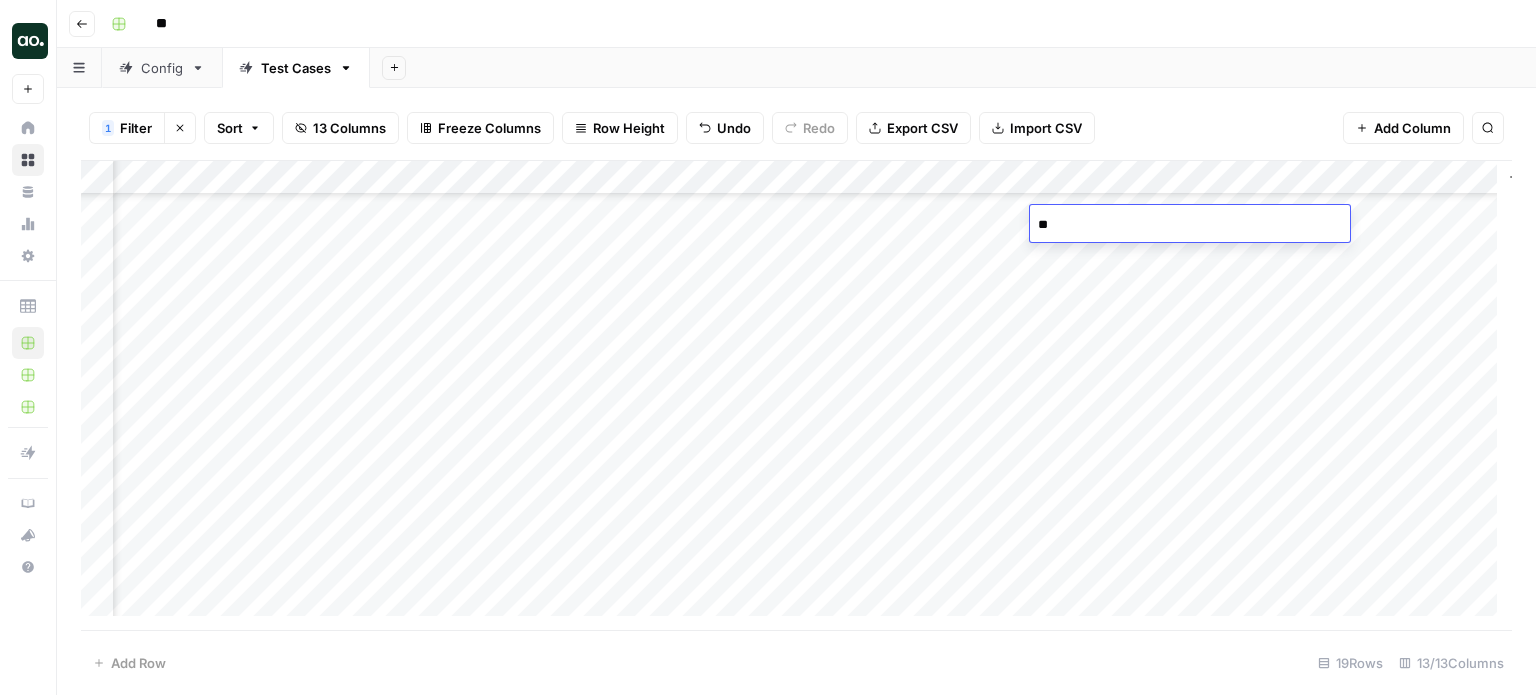 type on "*" 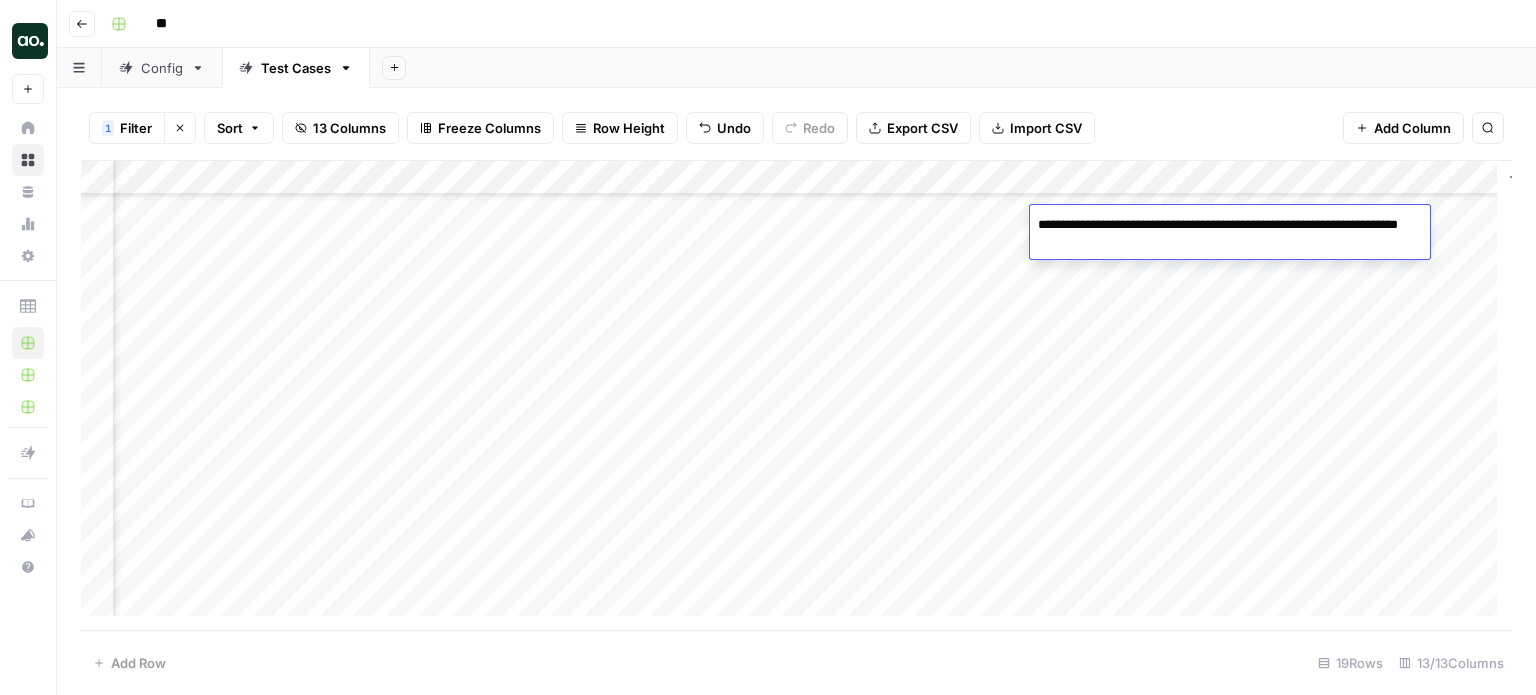 type on "**********" 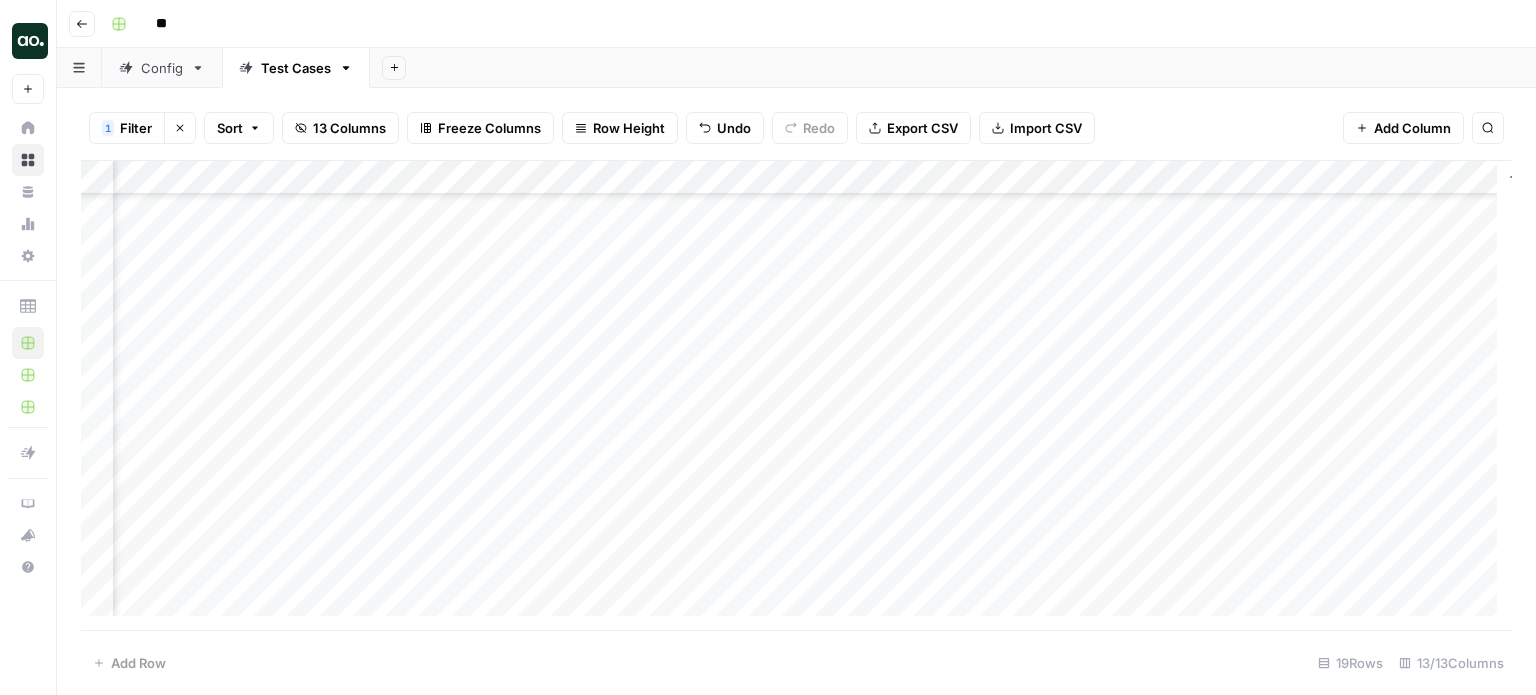 scroll, scrollTop: 204, scrollLeft: 1394, axis: both 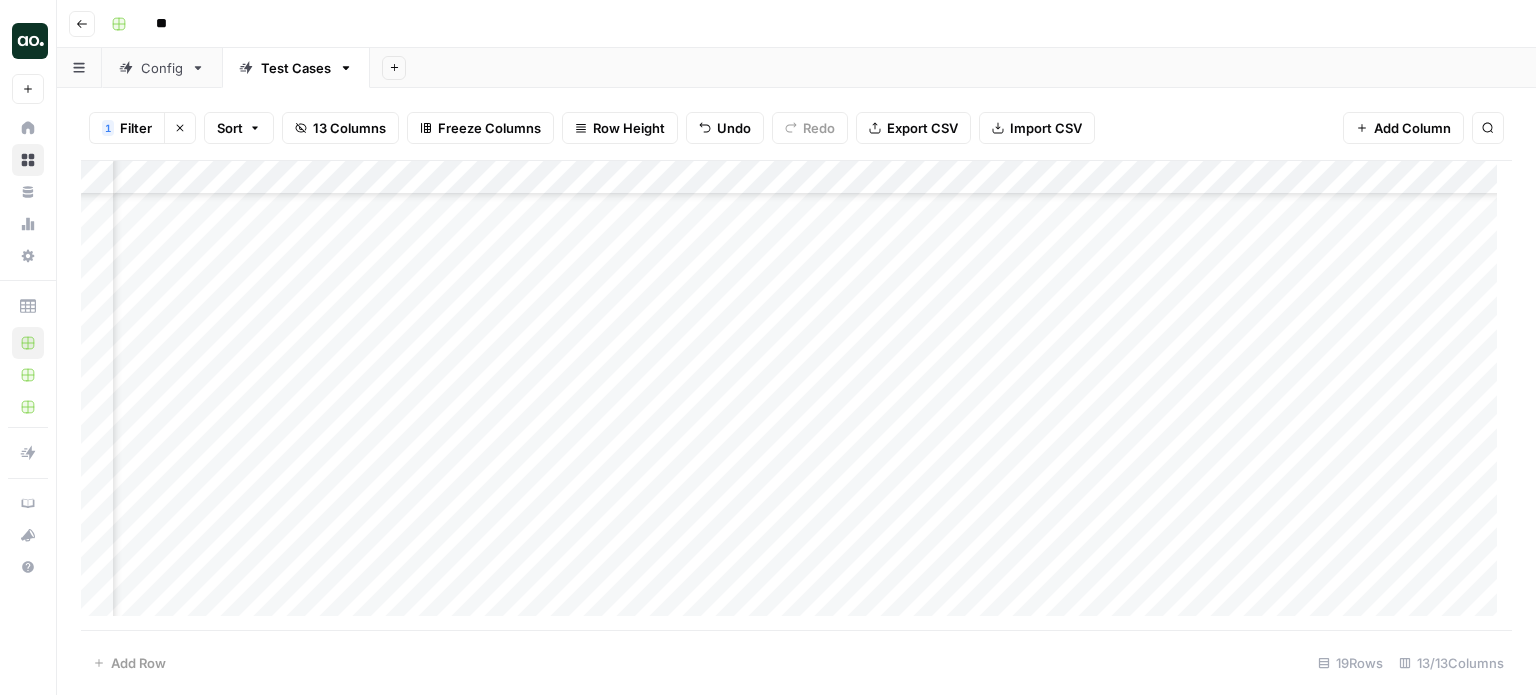 click on "Add Column" at bounding box center [796, 396] 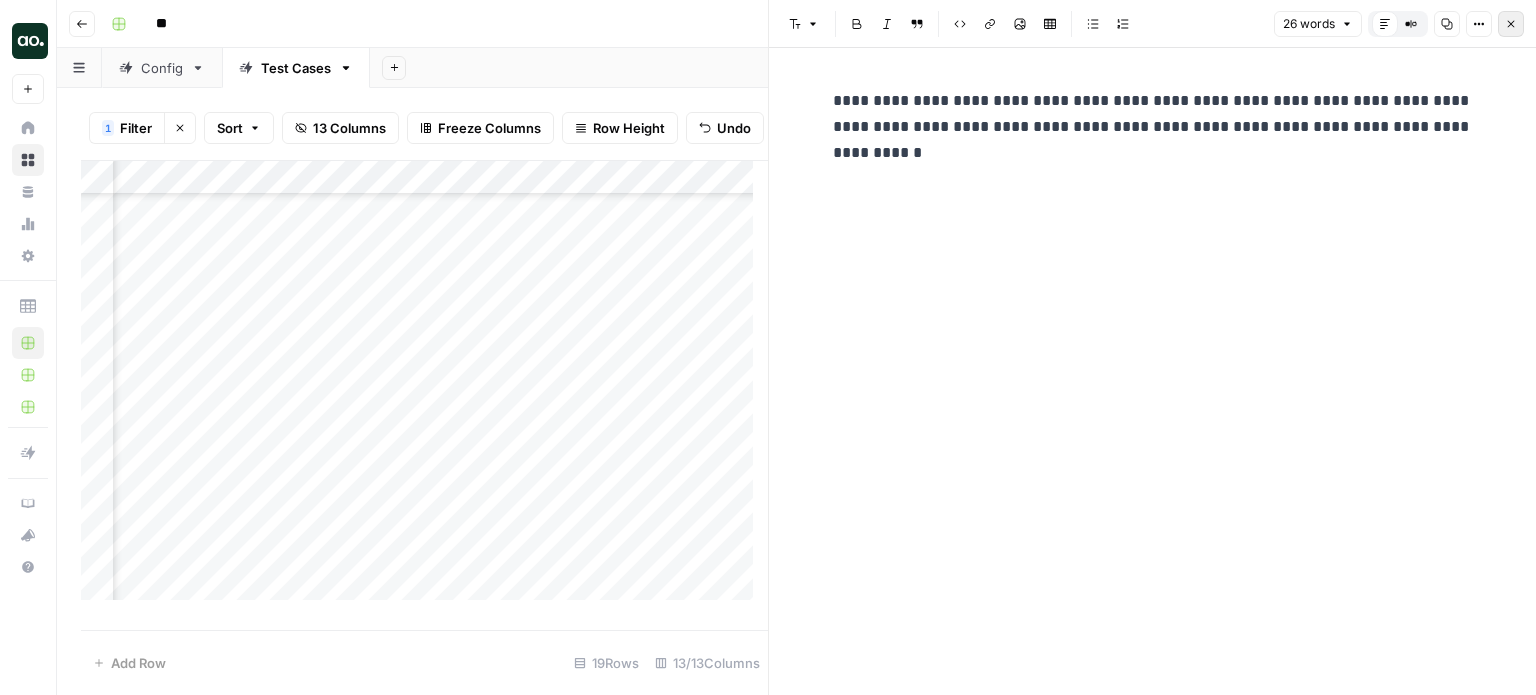 click on "Close" at bounding box center (1511, 24) 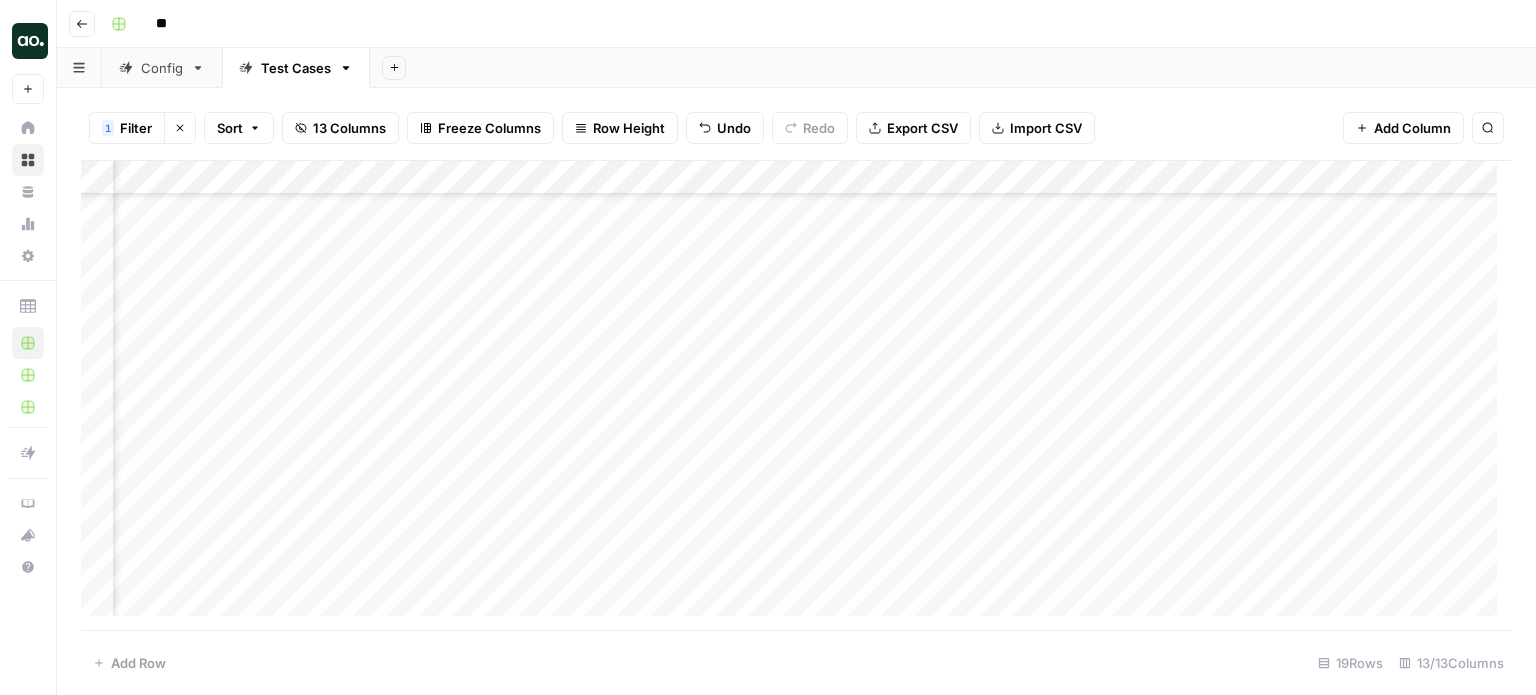 click on "Add Column" at bounding box center [796, 396] 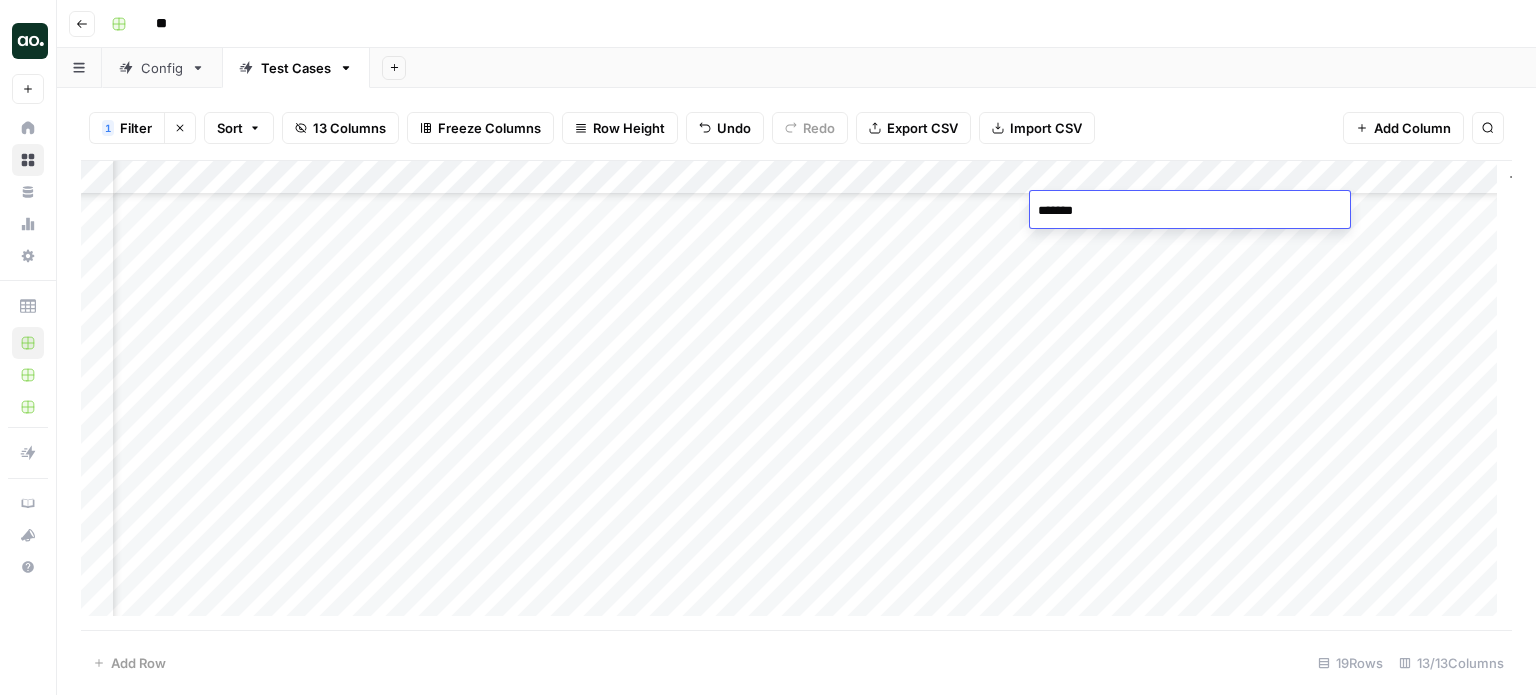 type on "********" 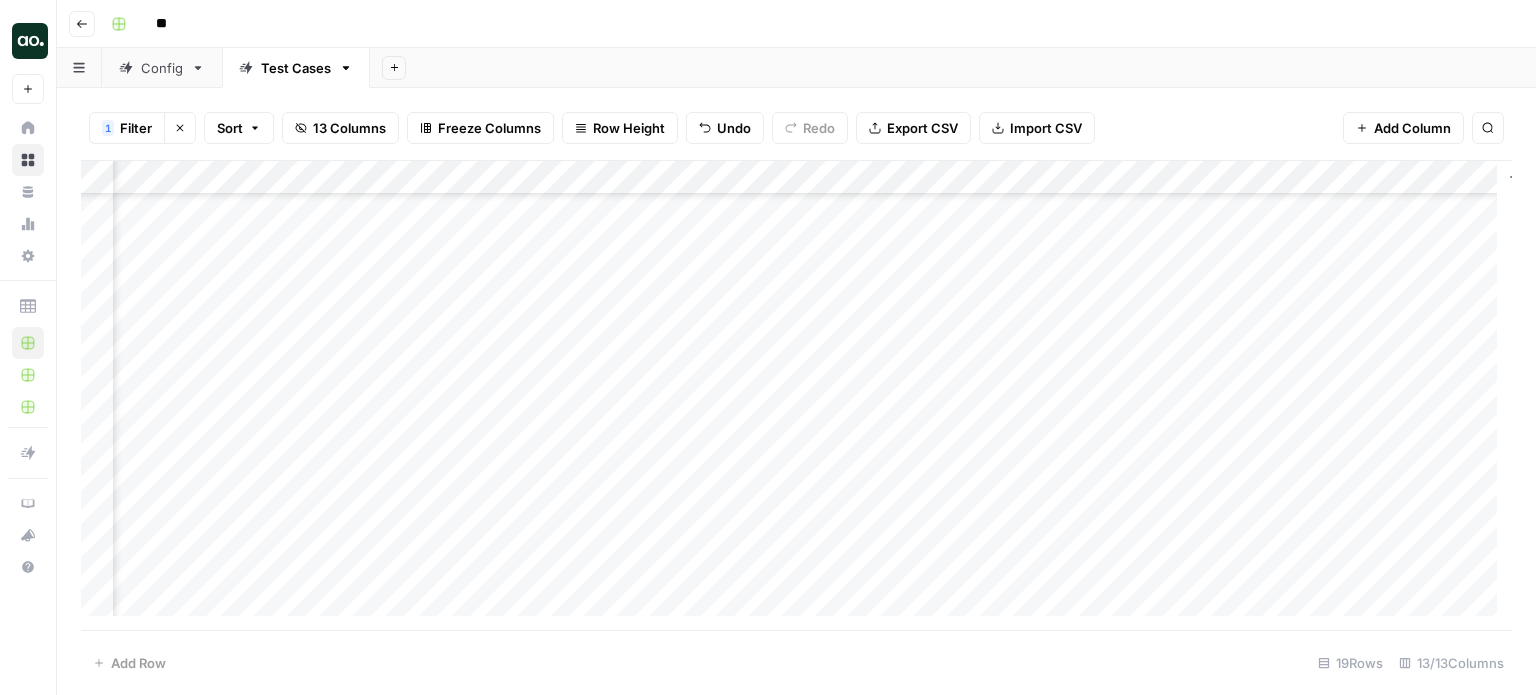 scroll, scrollTop: 136, scrollLeft: 1394, axis: both 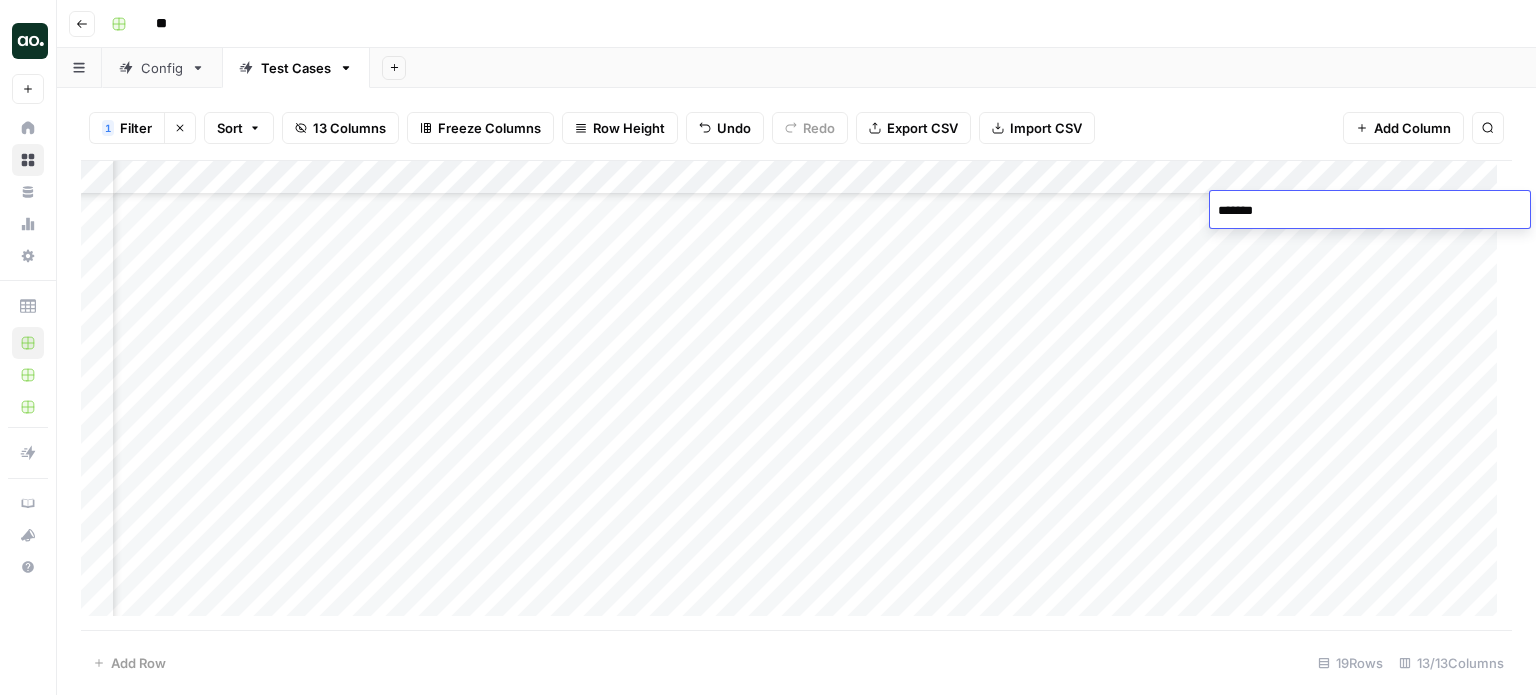 type on "********" 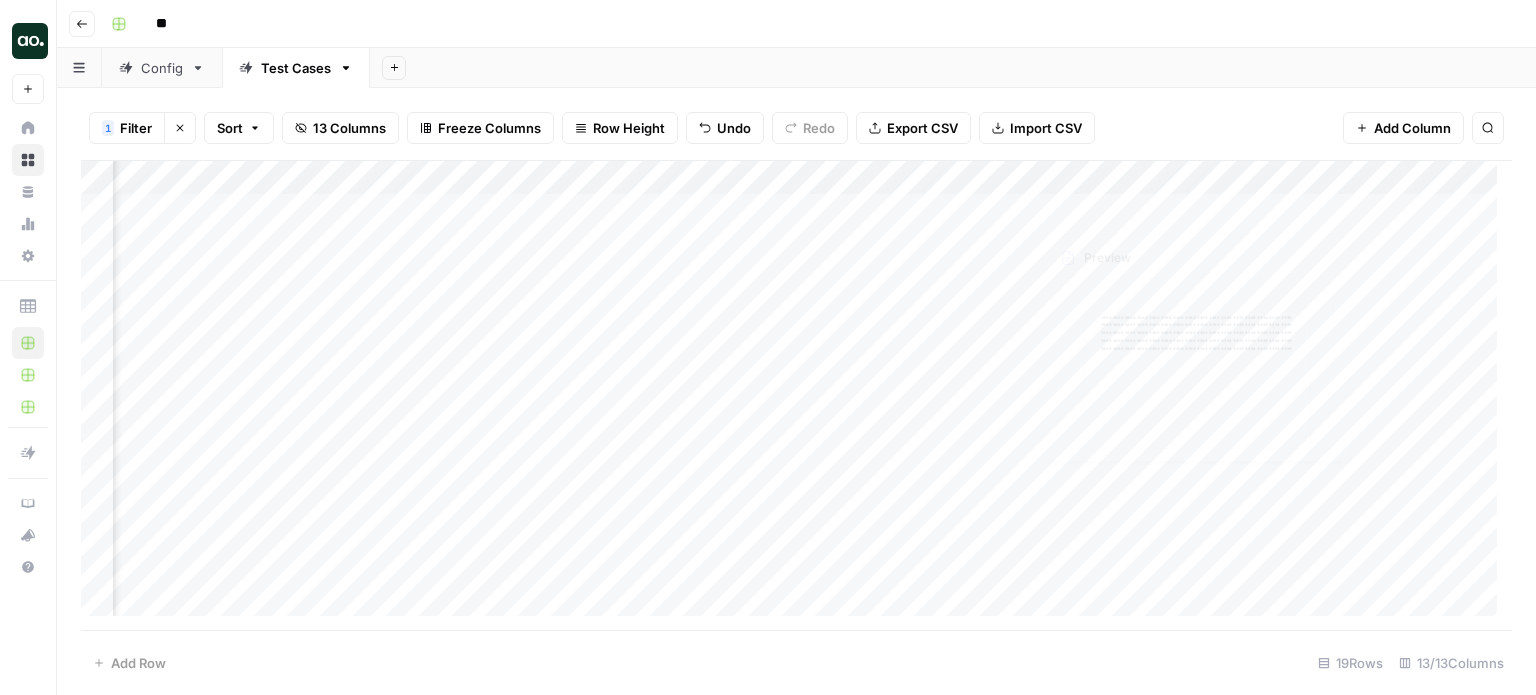 scroll, scrollTop: 223, scrollLeft: 1214, axis: both 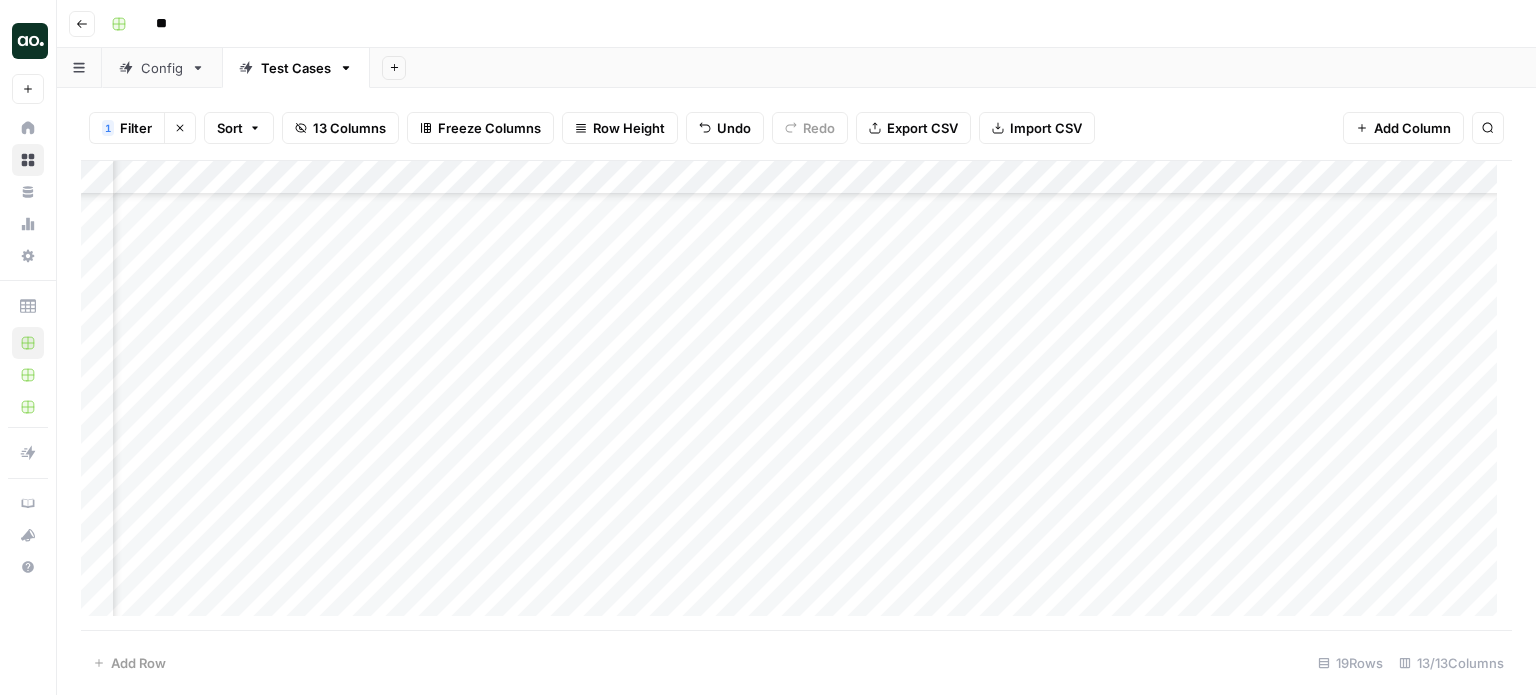 click on "Add Column" at bounding box center (796, 396) 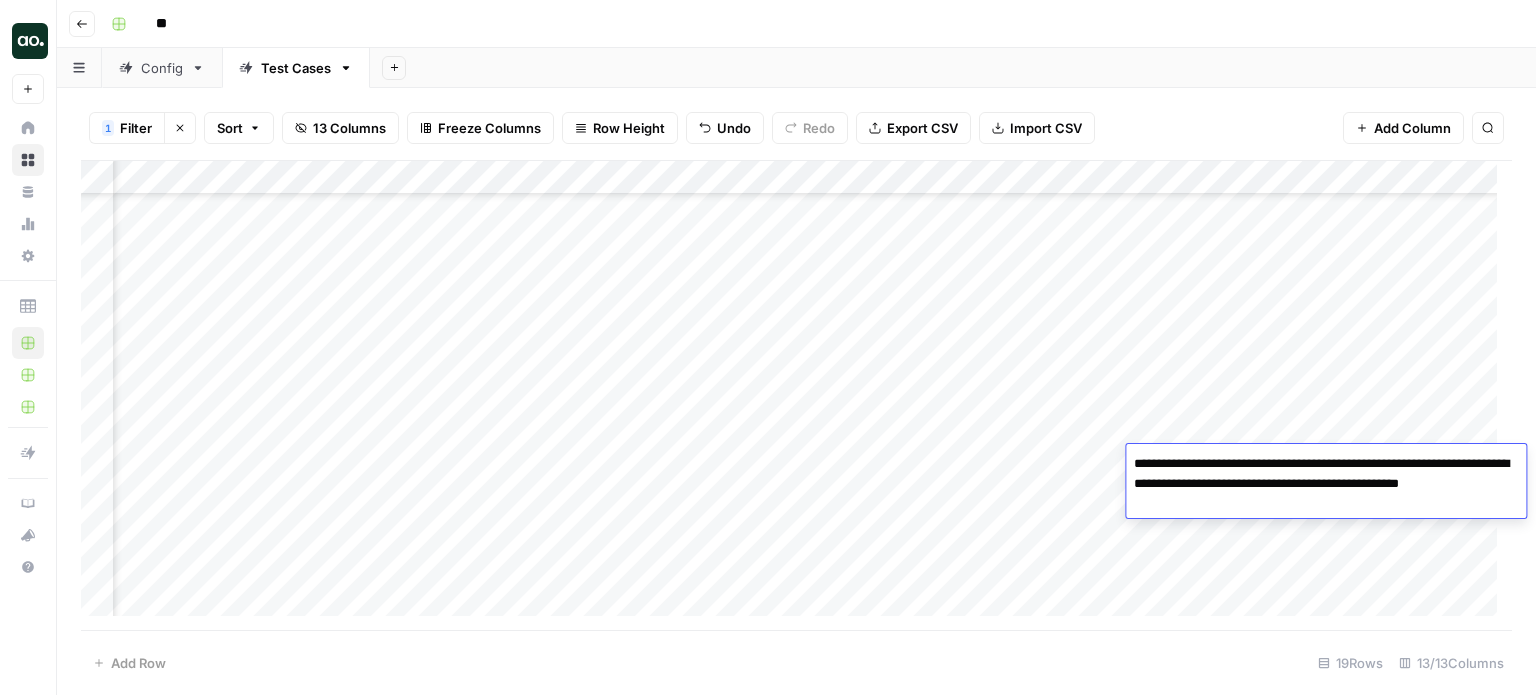 click on "**********" at bounding box center (1326, 484) 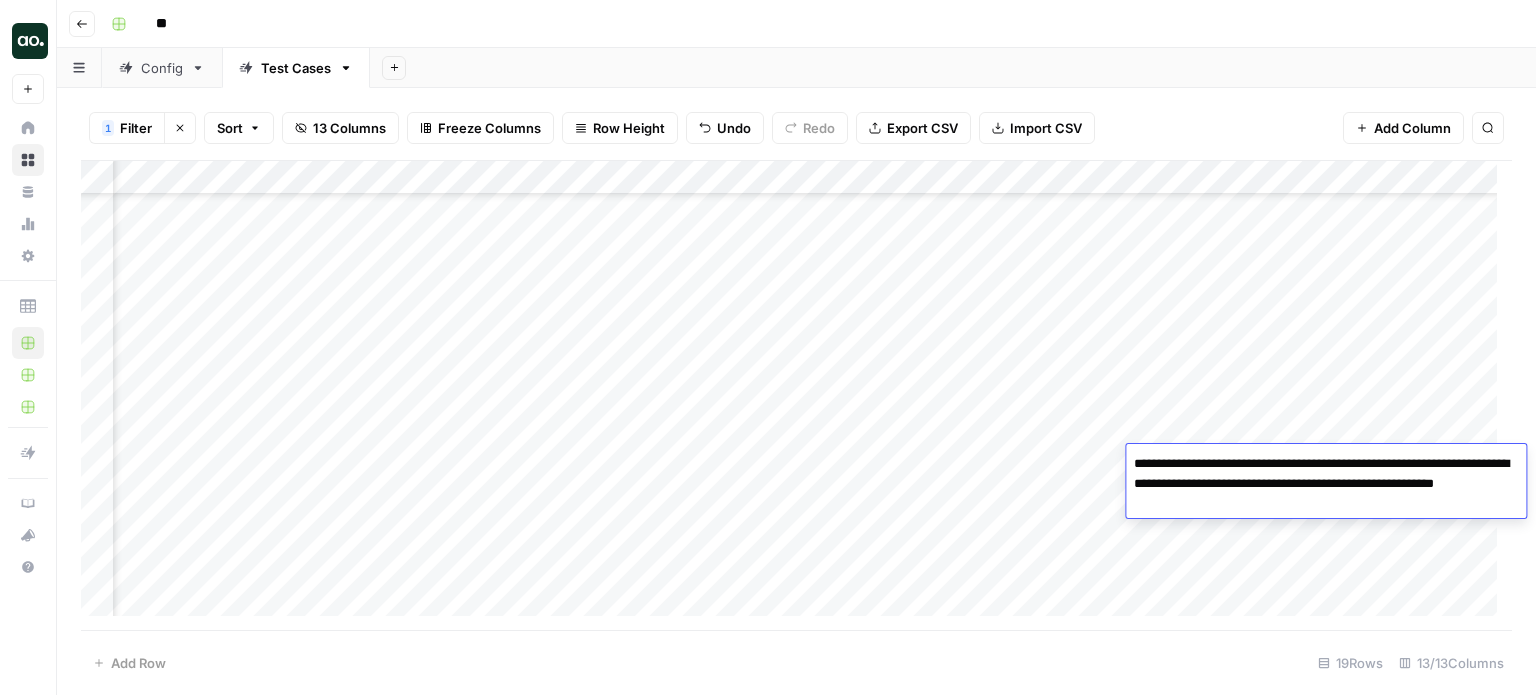 type on "**********" 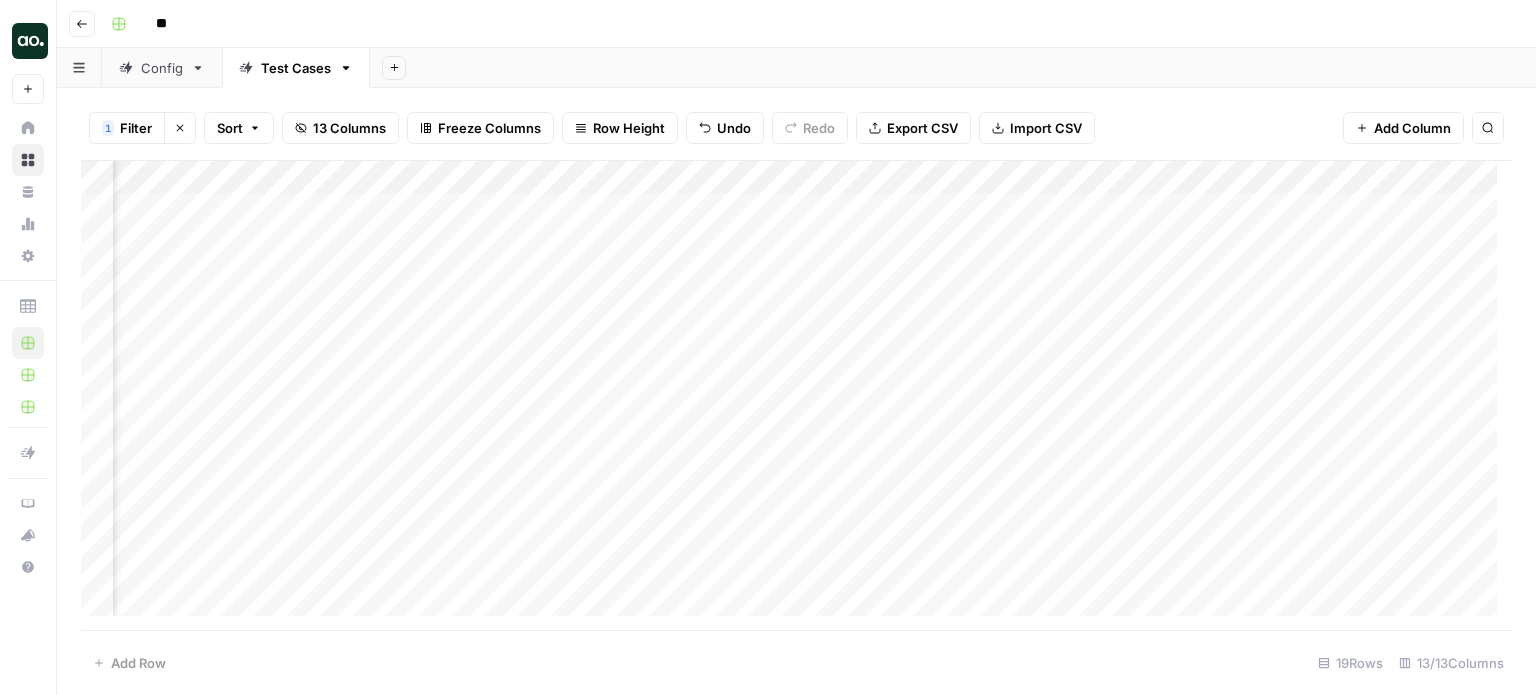scroll, scrollTop: 0, scrollLeft: 1214, axis: horizontal 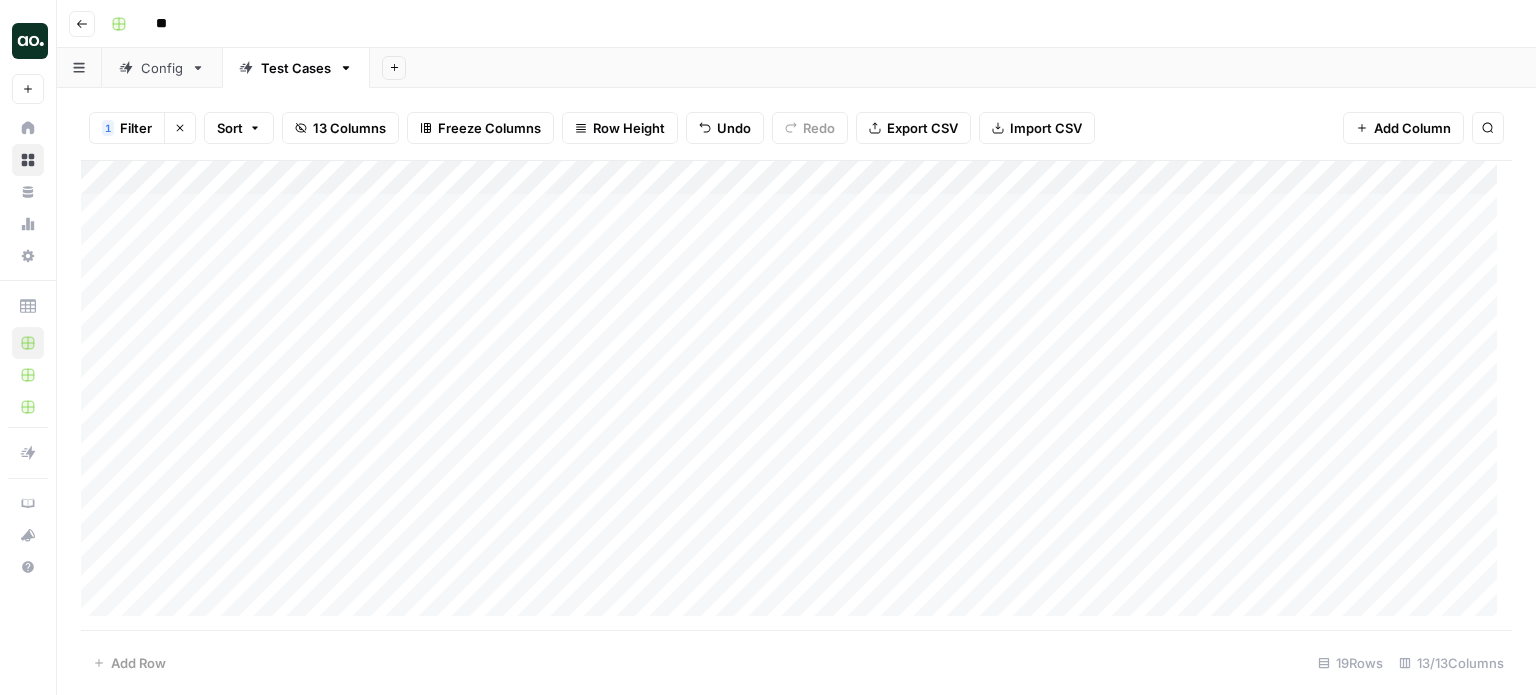 click on "Add Column" at bounding box center (796, 396) 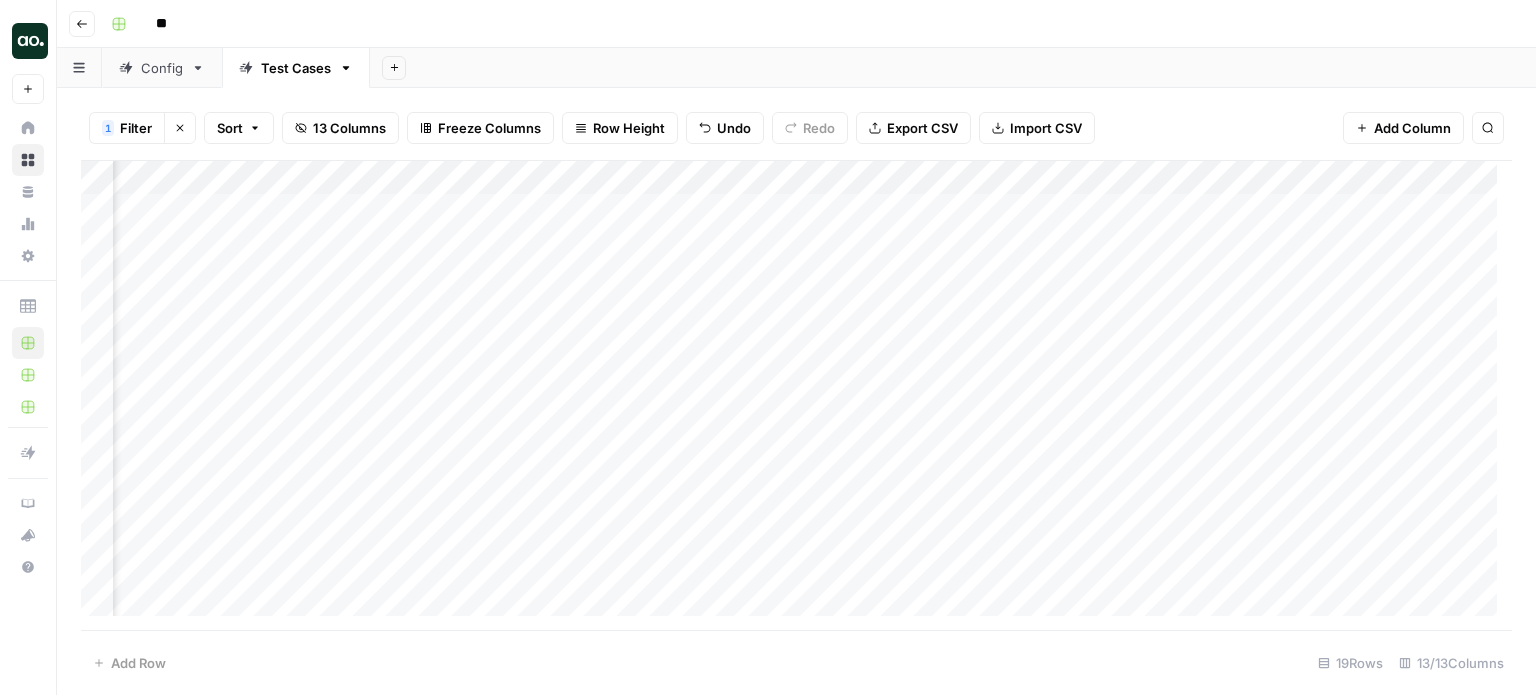 scroll, scrollTop: 0, scrollLeft: 885, axis: horizontal 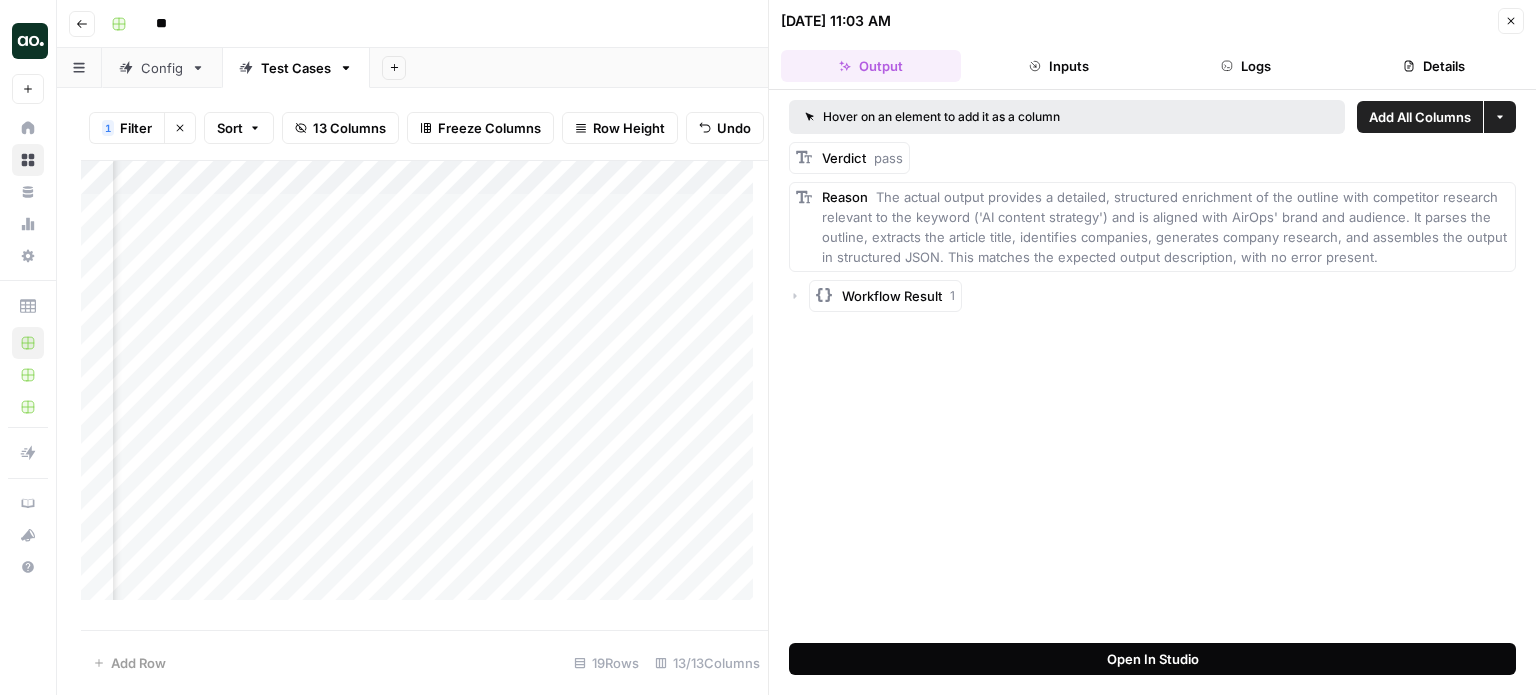 click on "Open In Studio" at bounding box center (1153, 659) 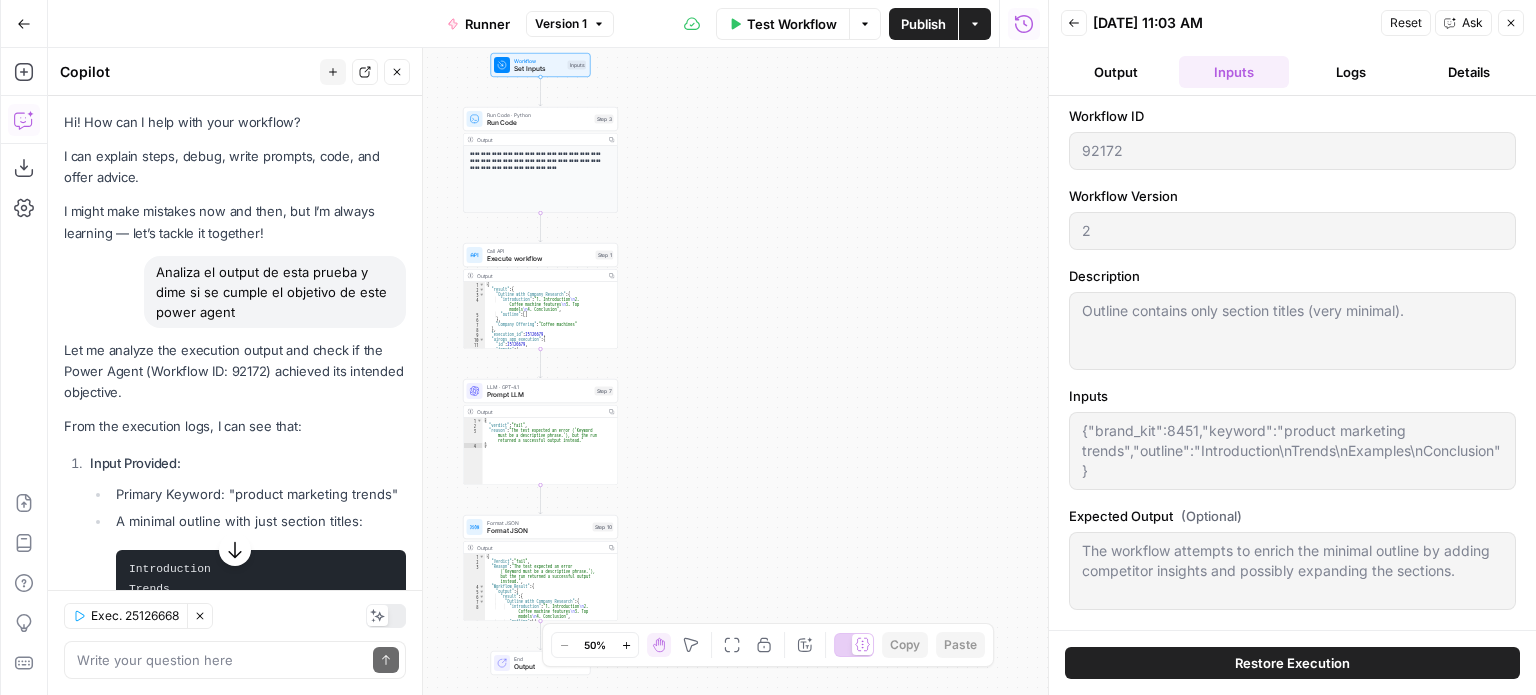 scroll, scrollTop: 0, scrollLeft: 0, axis: both 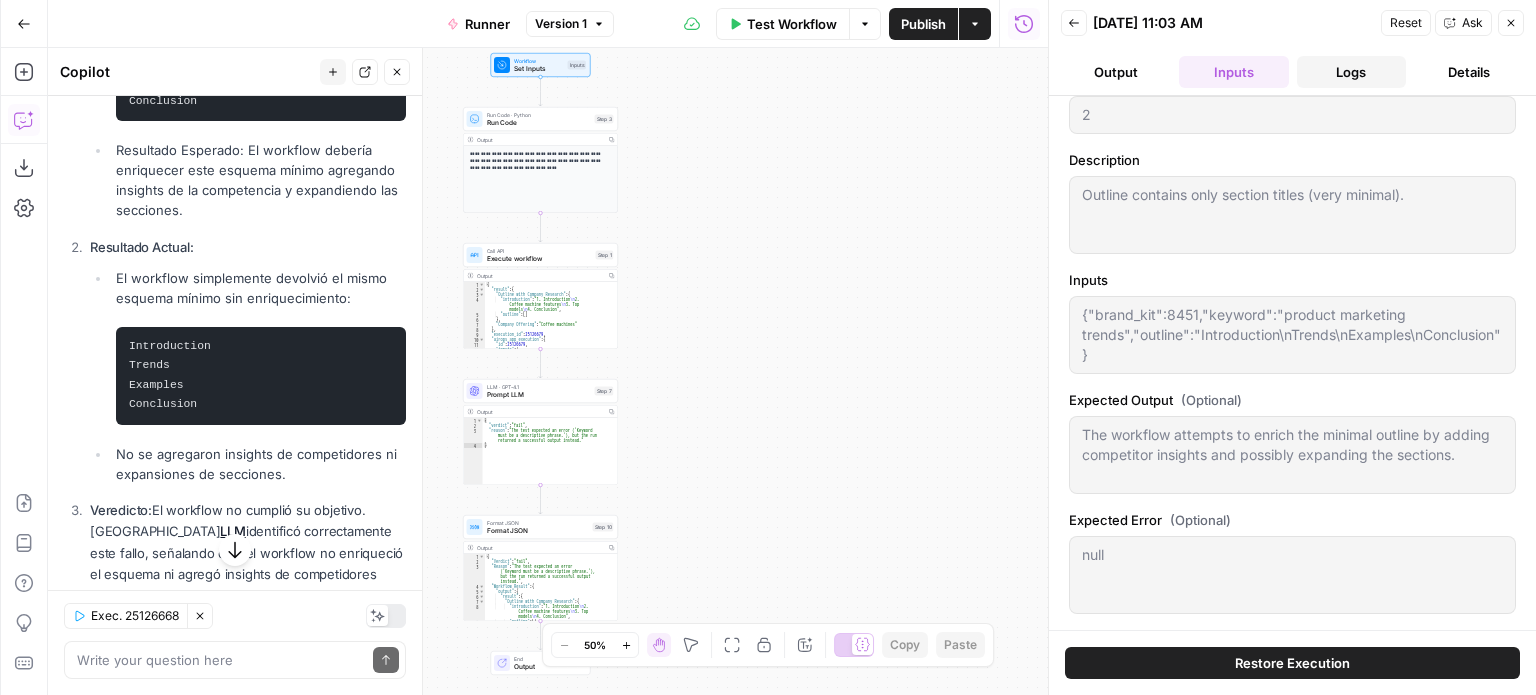 click on "Logs" at bounding box center (1352, 72) 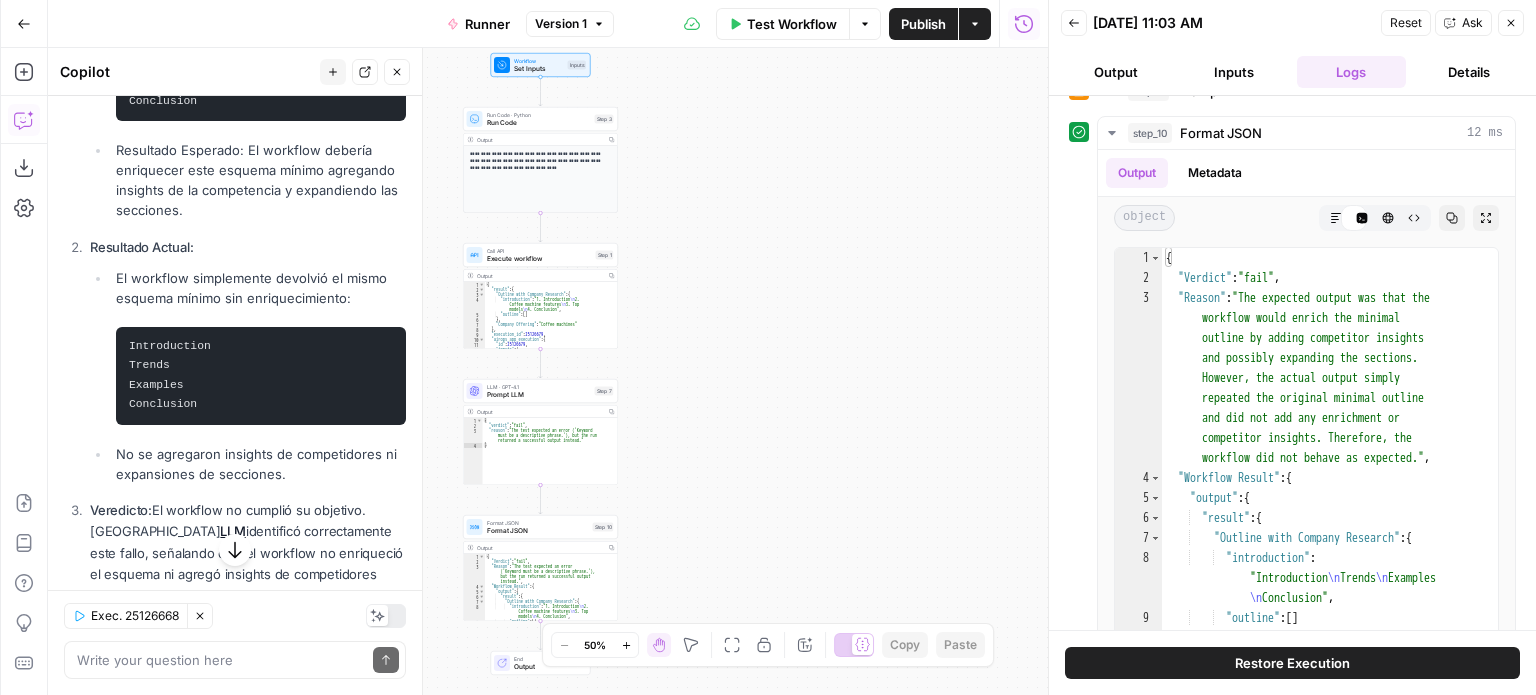 scroll, scrollTop: 0, scrollLeft: 0, axis: both 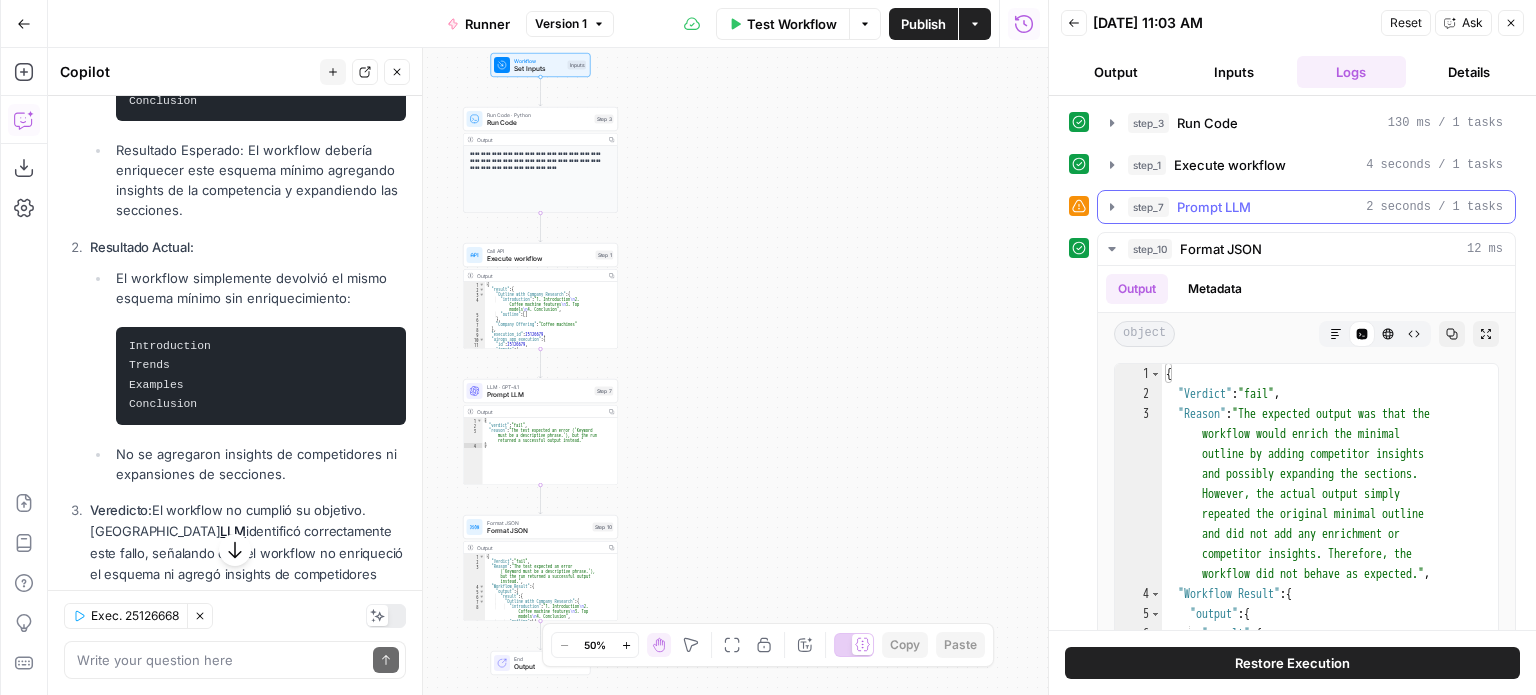 click 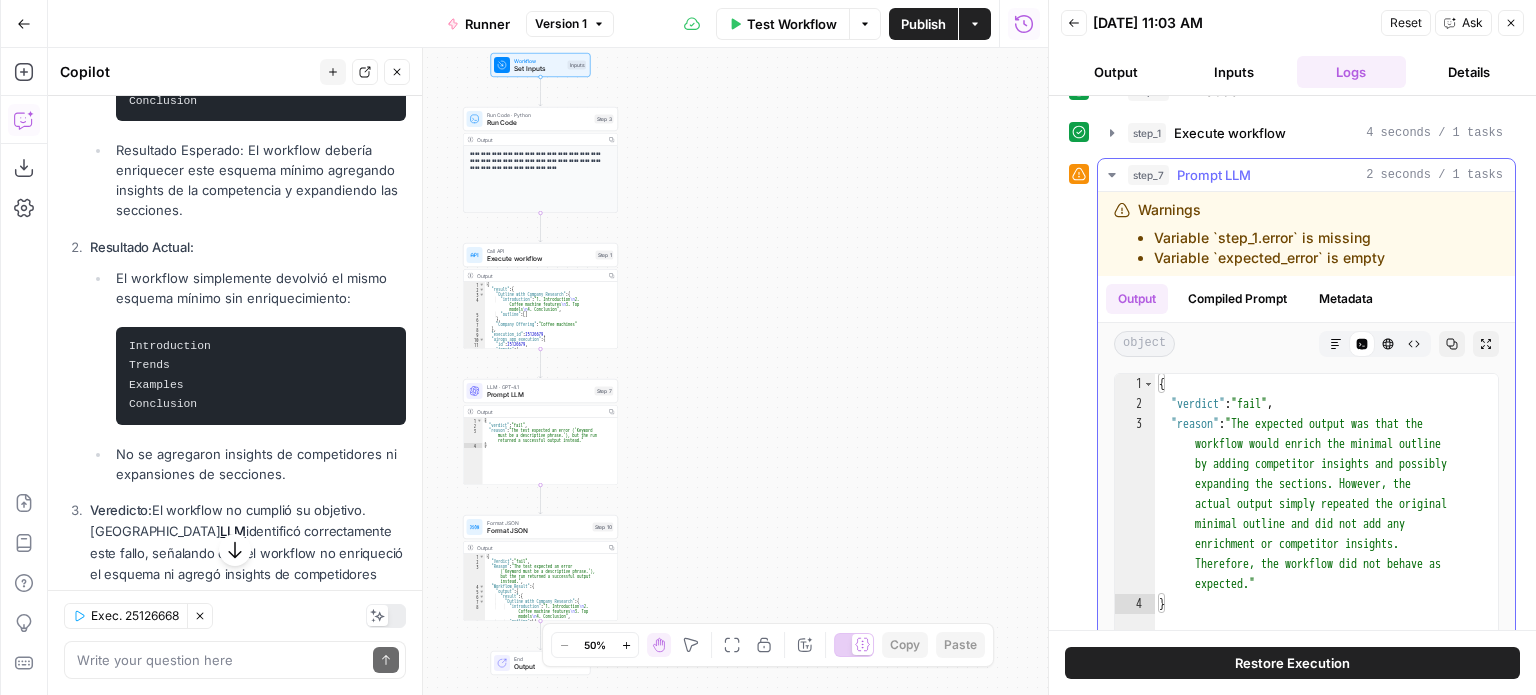 scroll, scrollTop: 0, scrollLeft: 0, axis: both 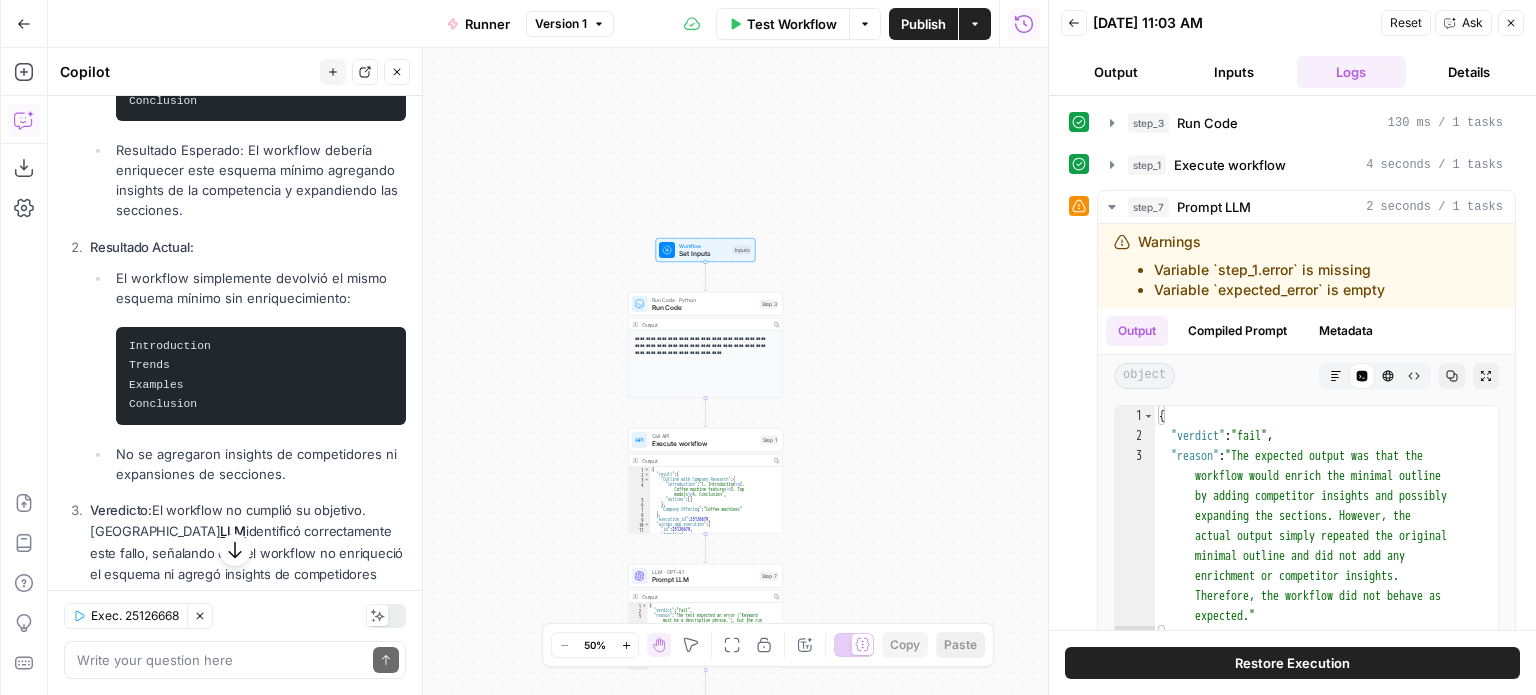 click on "**********" at bounding box center (768, 347) 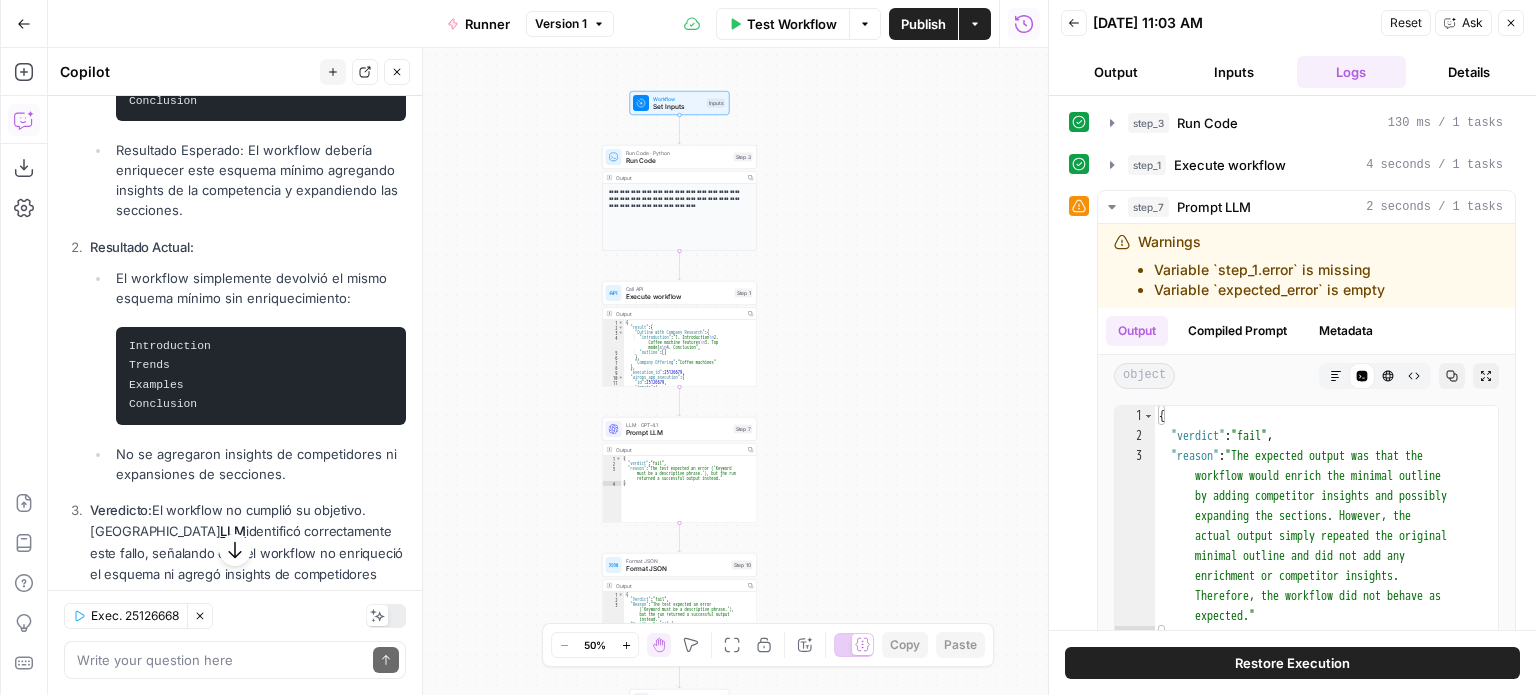 click on "**********" at bounding box center [548, 371] 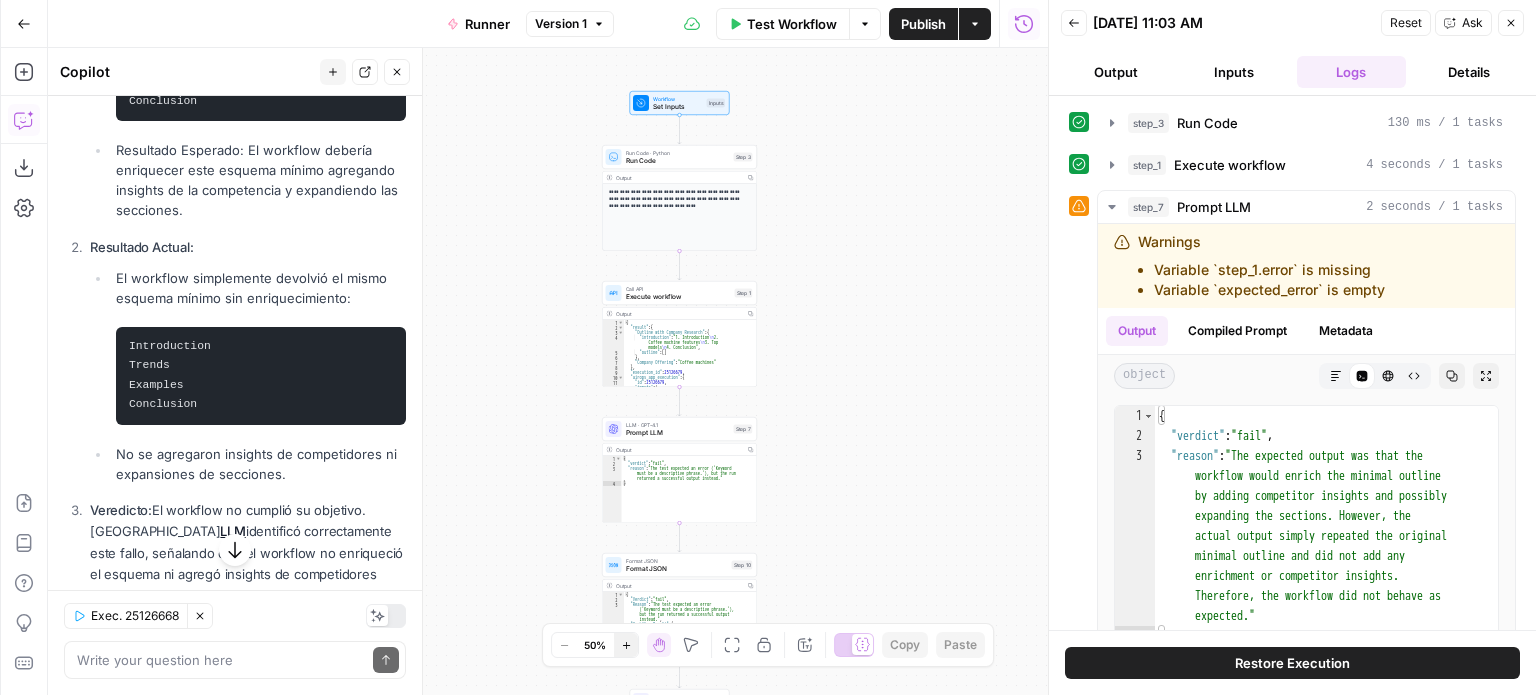 click 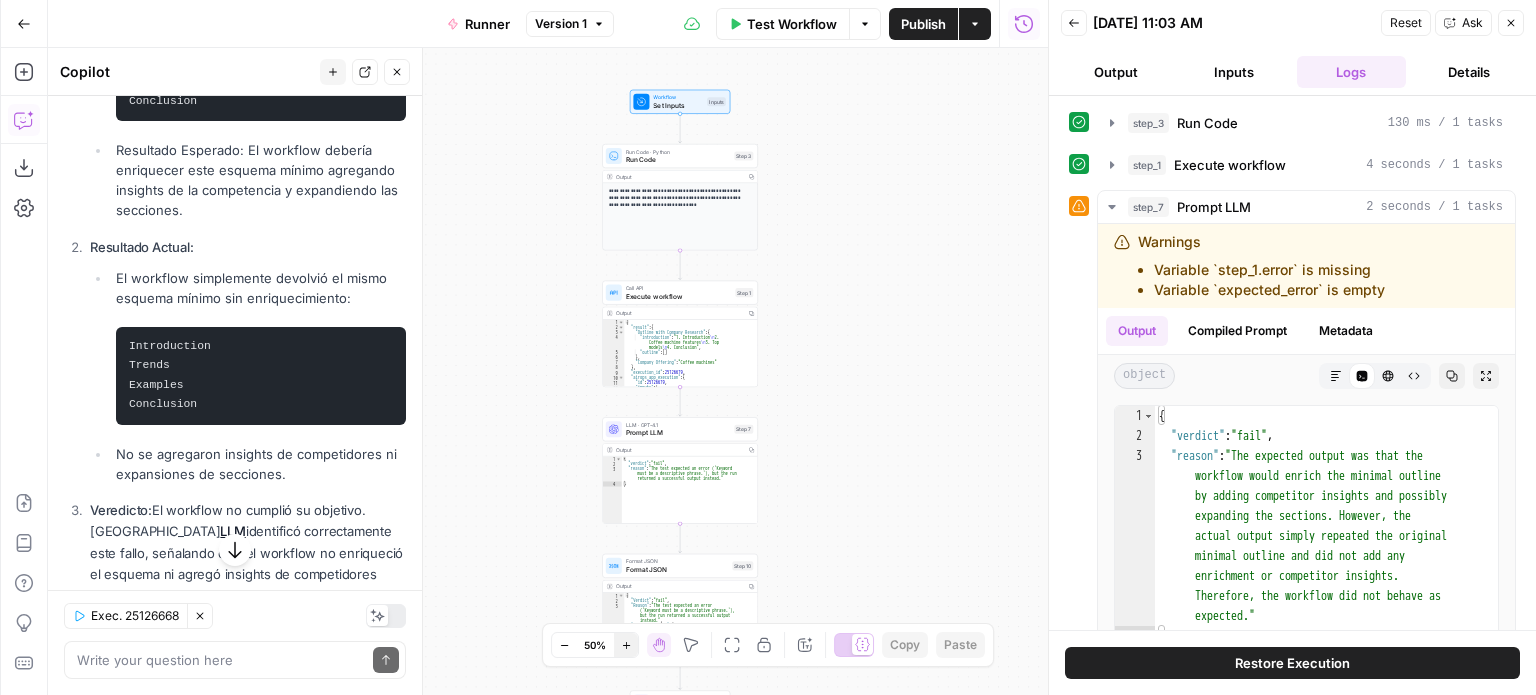 click 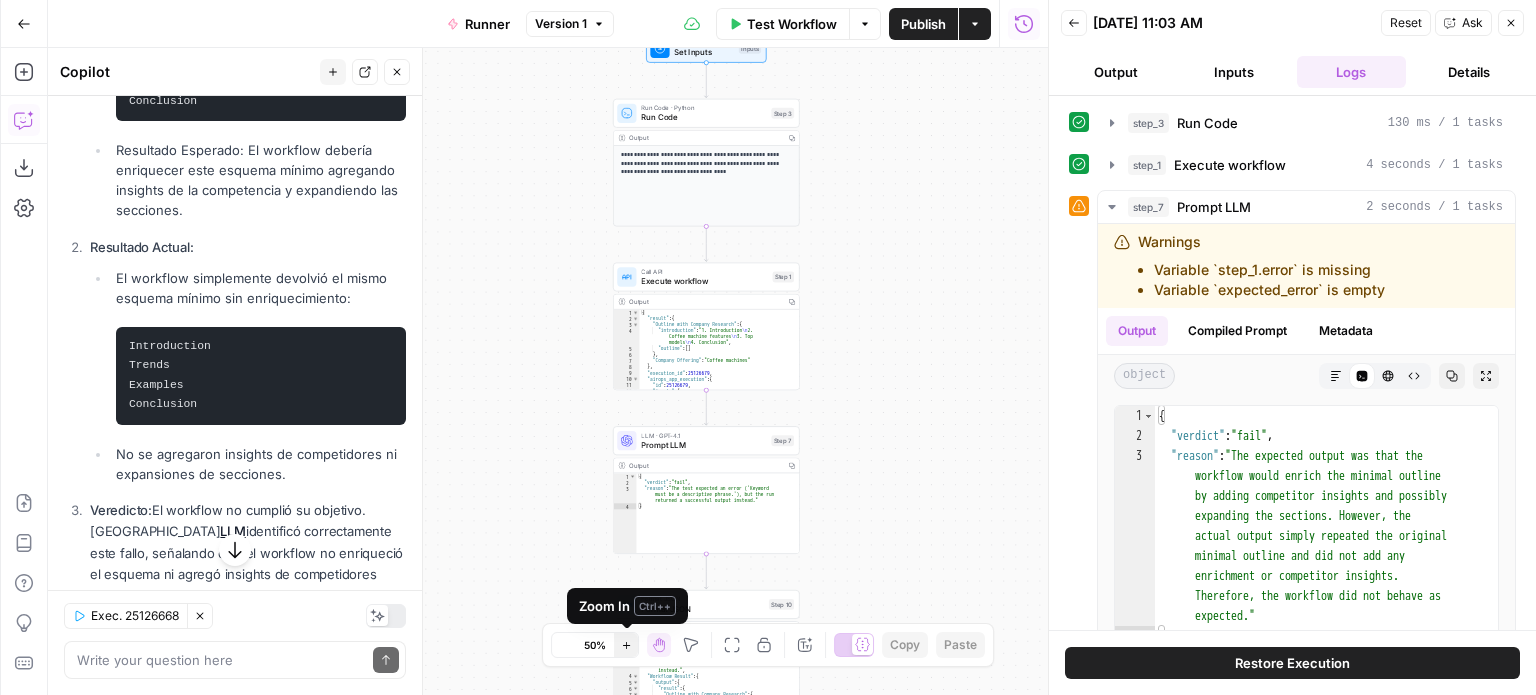 click 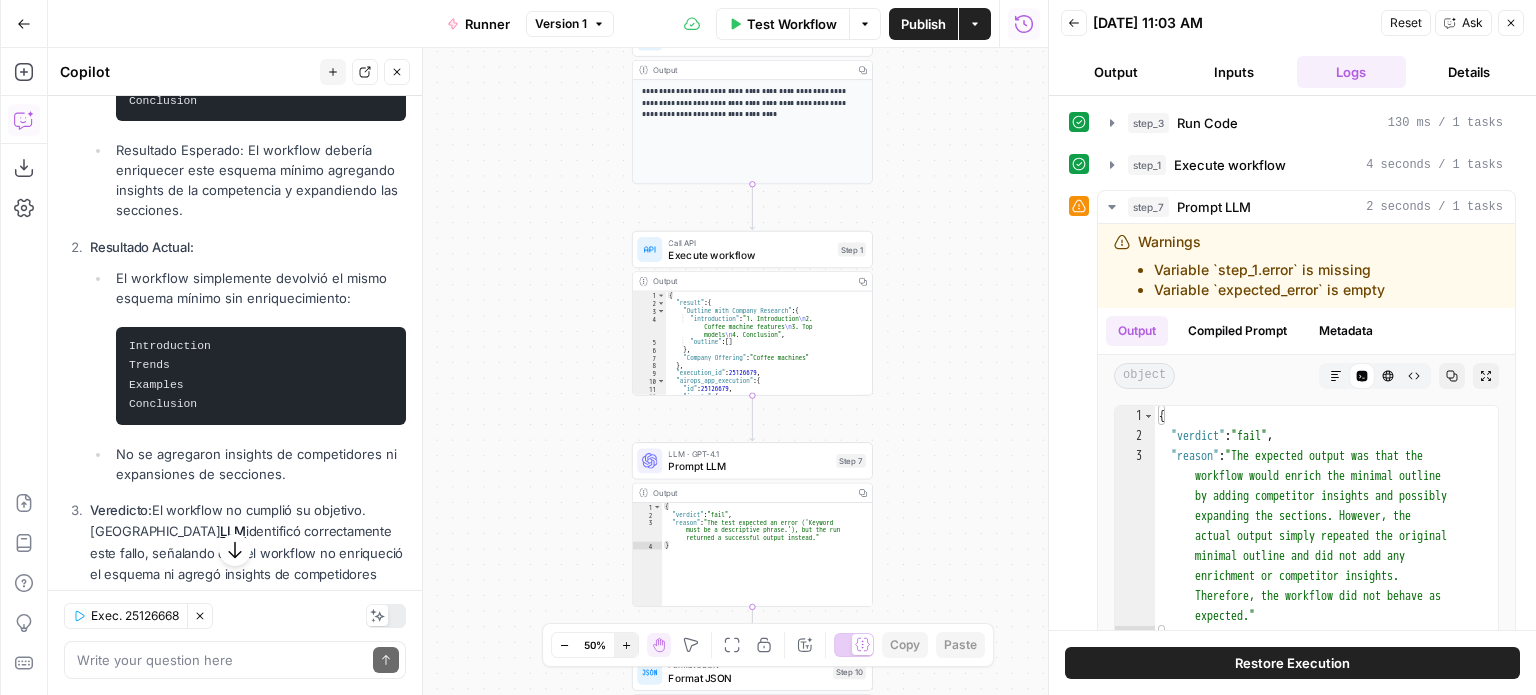 click 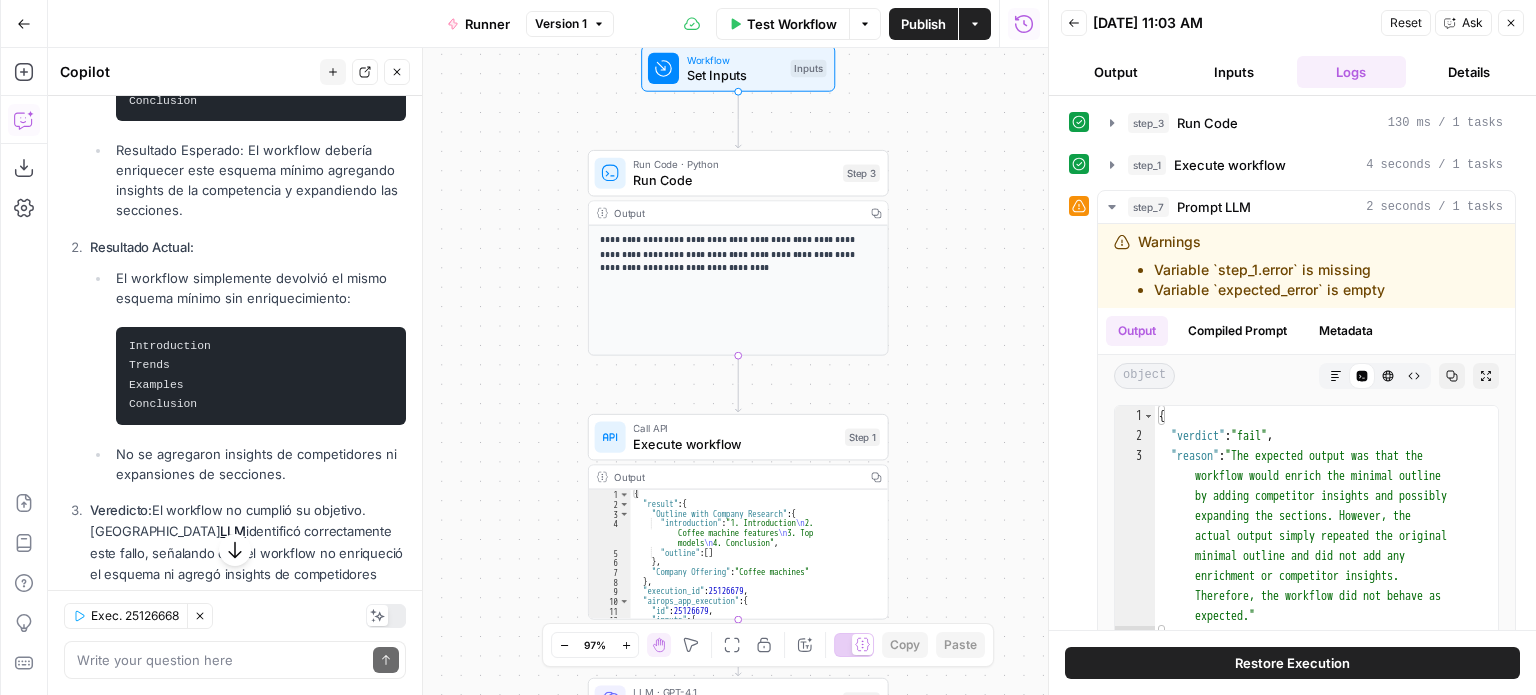 drag, startPoint x: 585, startPoint y: 343, endPoint x: 529, endPoint y: 547, distance: 211.54669 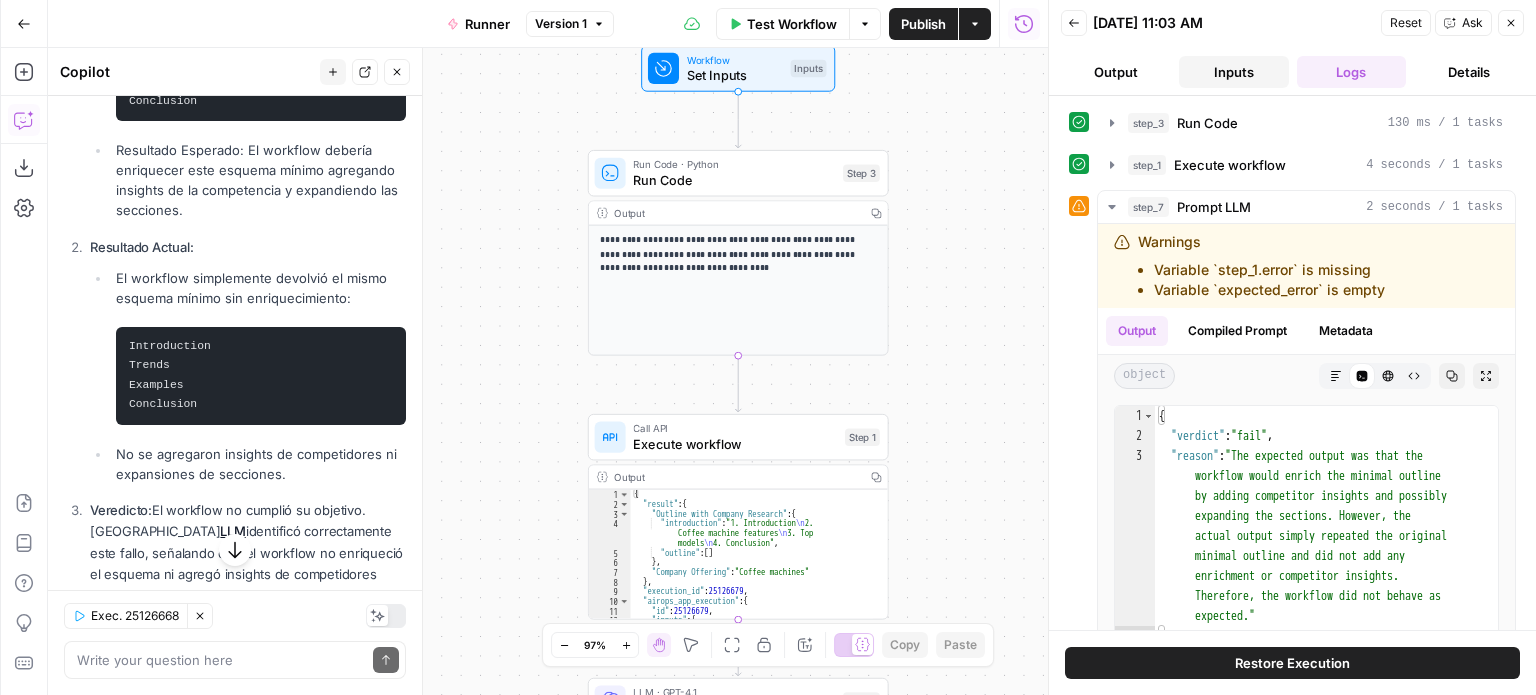 click on "Inputs" at bounding box center (1234, 72) 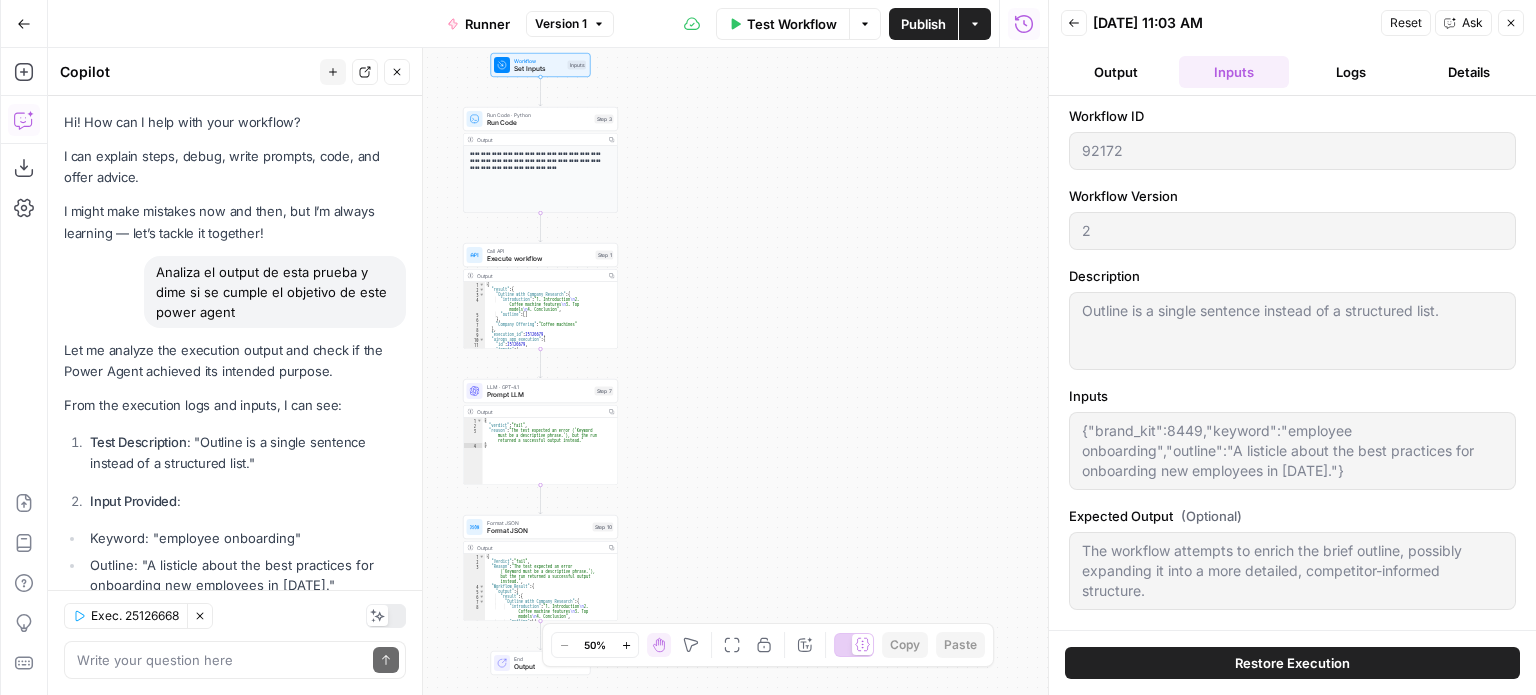 scroll, scrollTop: 0, scrollLeft: 0, axis: both 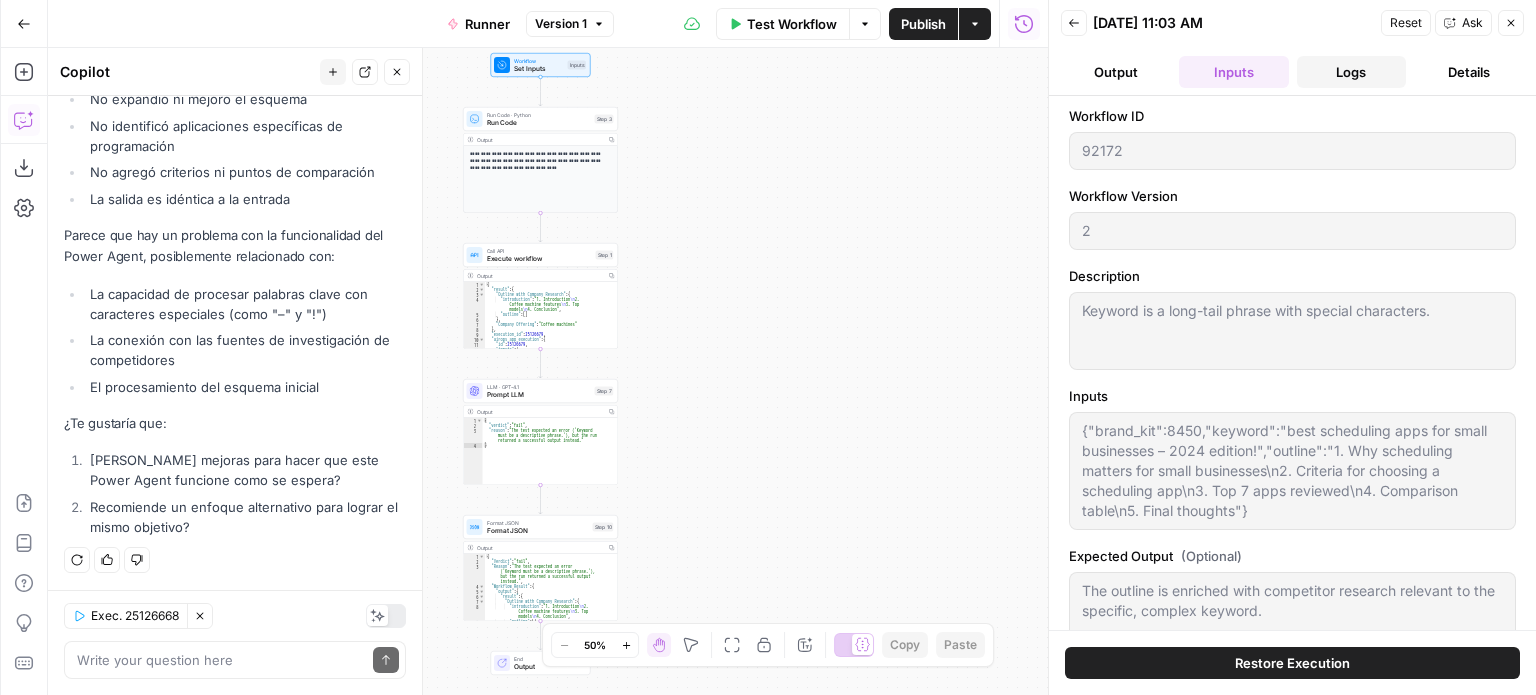 click on "Logs" at bounding box center (1352, 72) 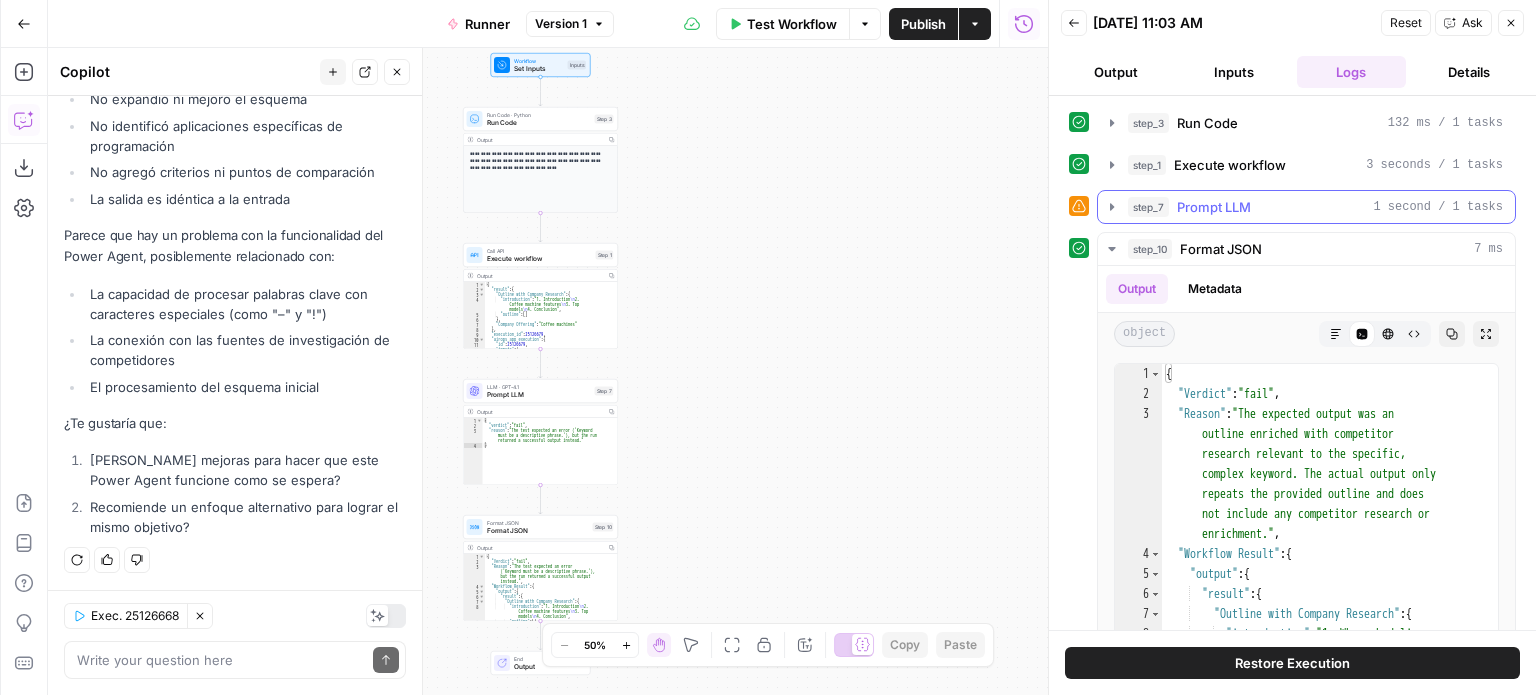 click 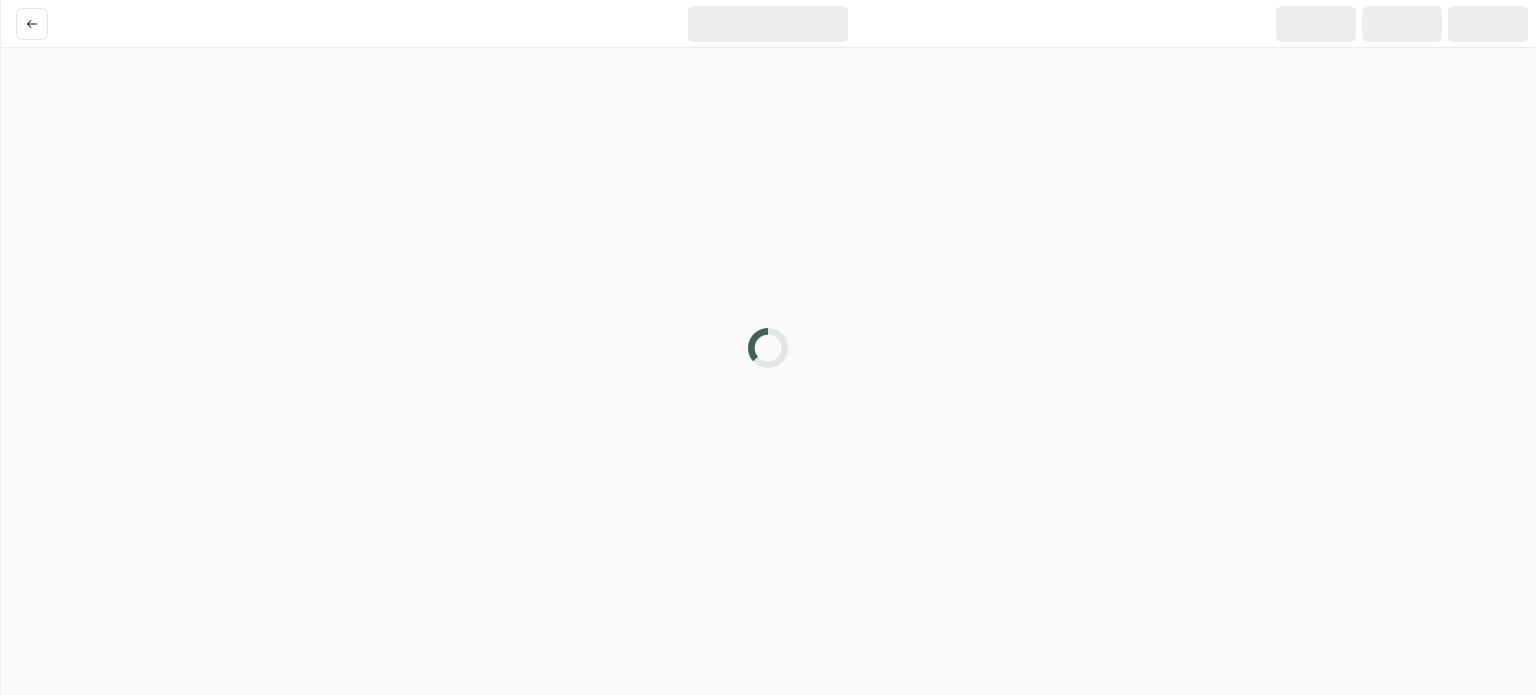 scroll, scrollTop: 0, scrollLeft: 0, axis: both 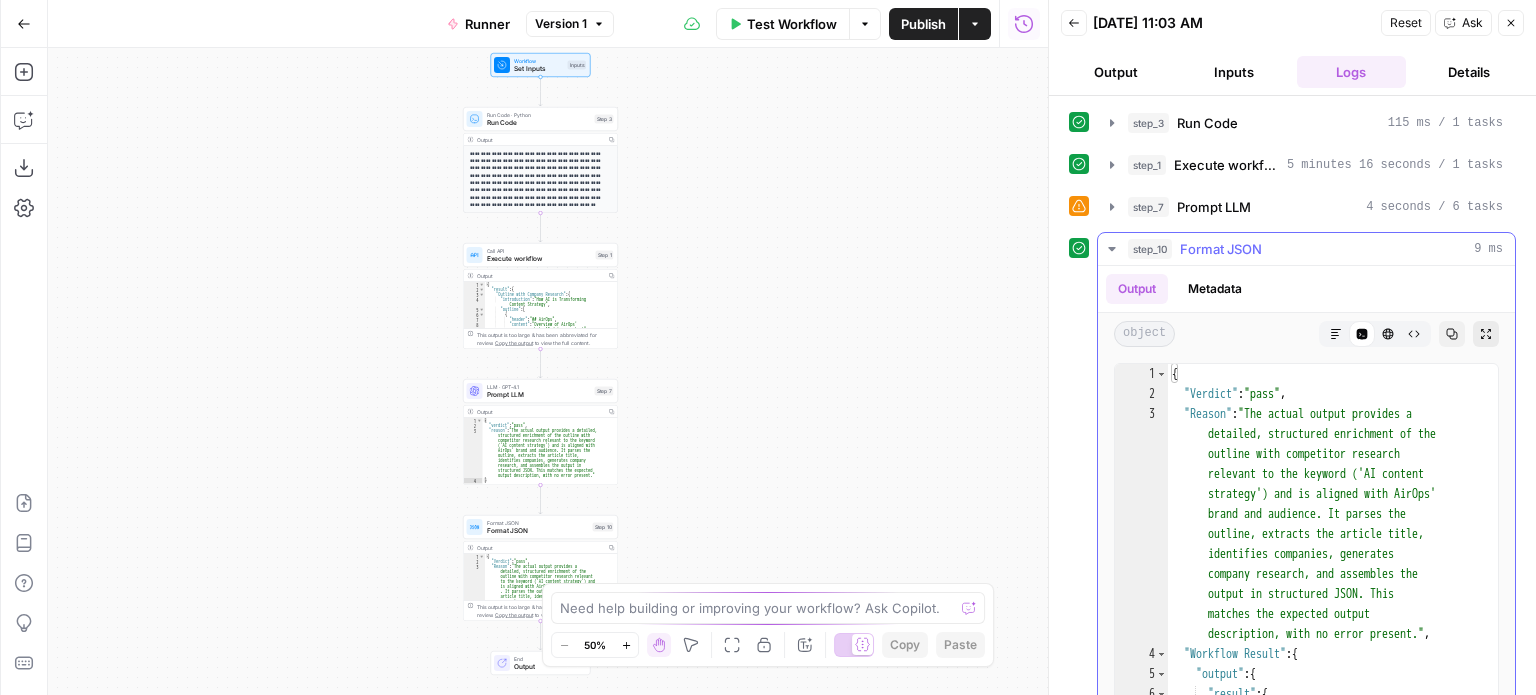 click 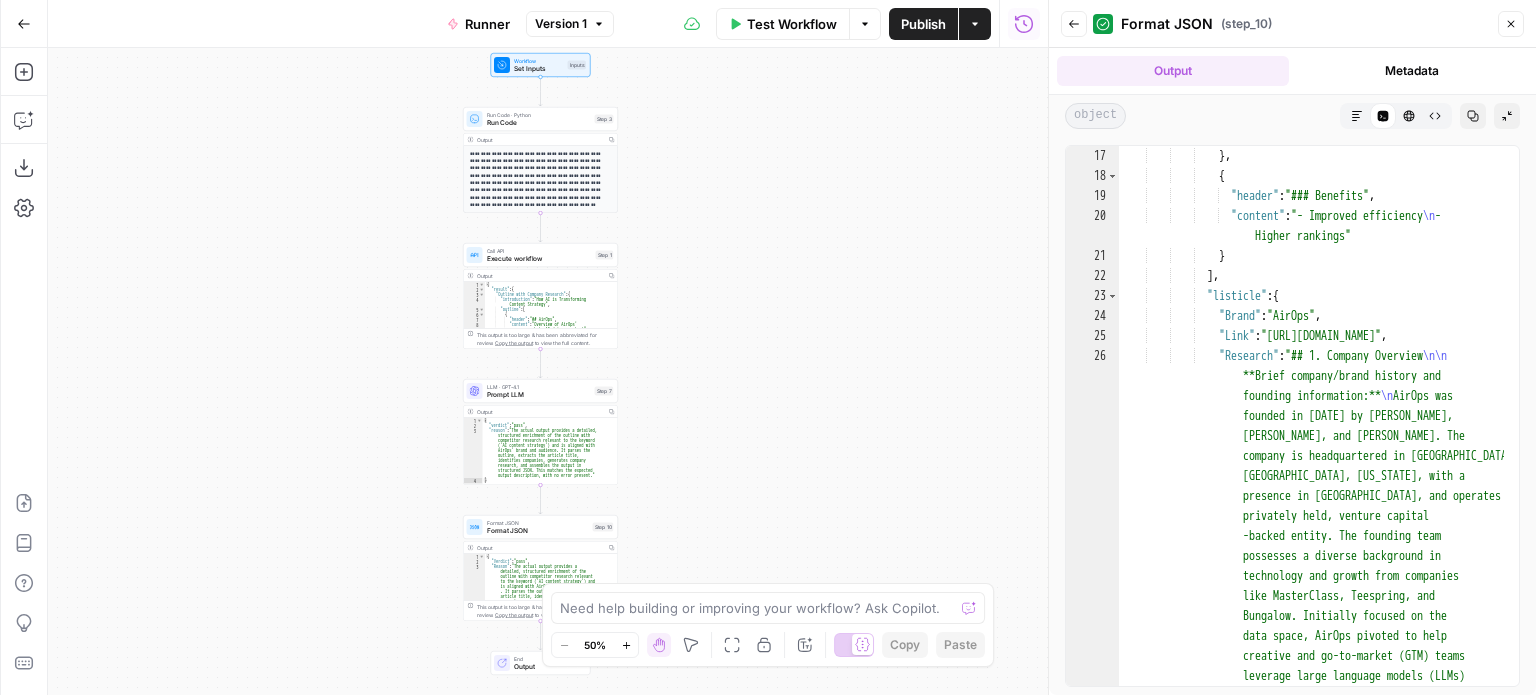 scroll, scrollTop: 600, scrollLeft: 0, axis: vertical 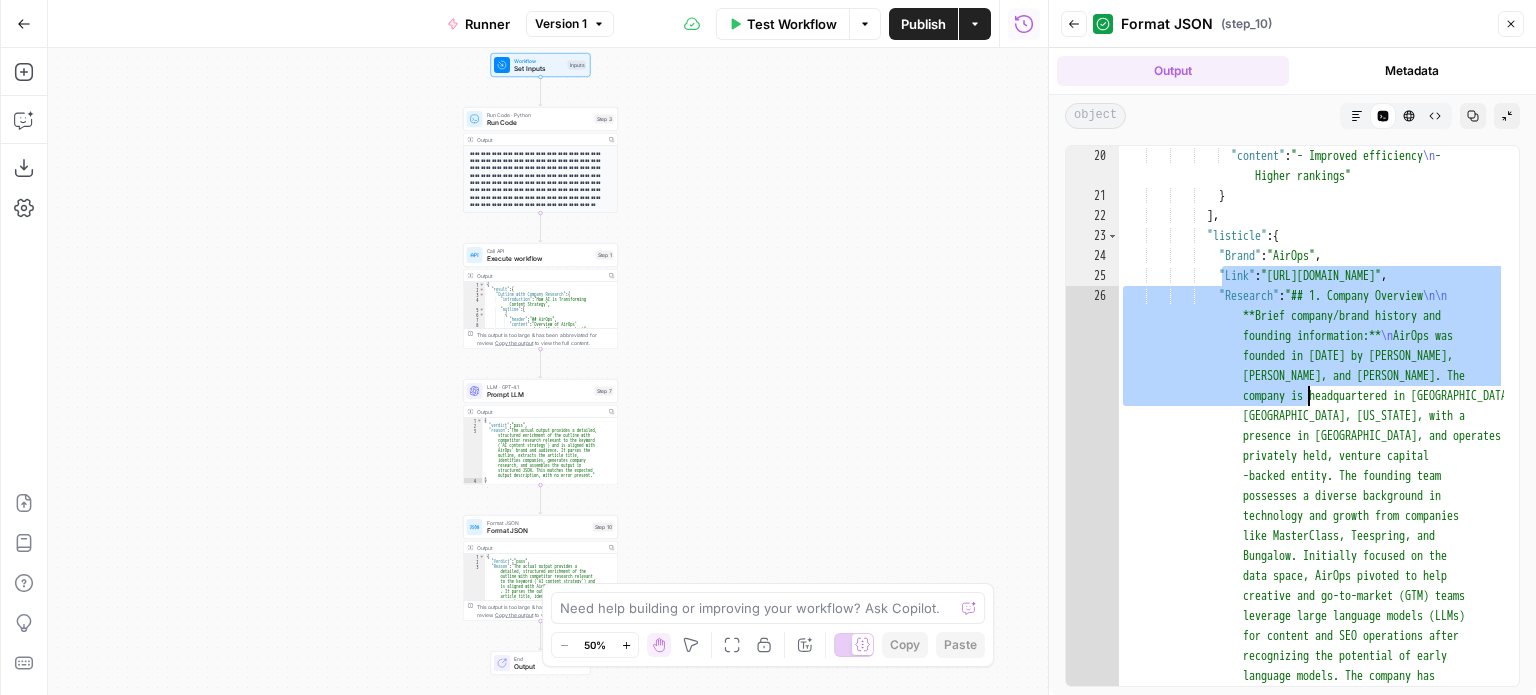 drag, startPoint x: 1222, startPoint y: 275, endPoint x: 1312, endPoint y: 420, distance: 170.66048 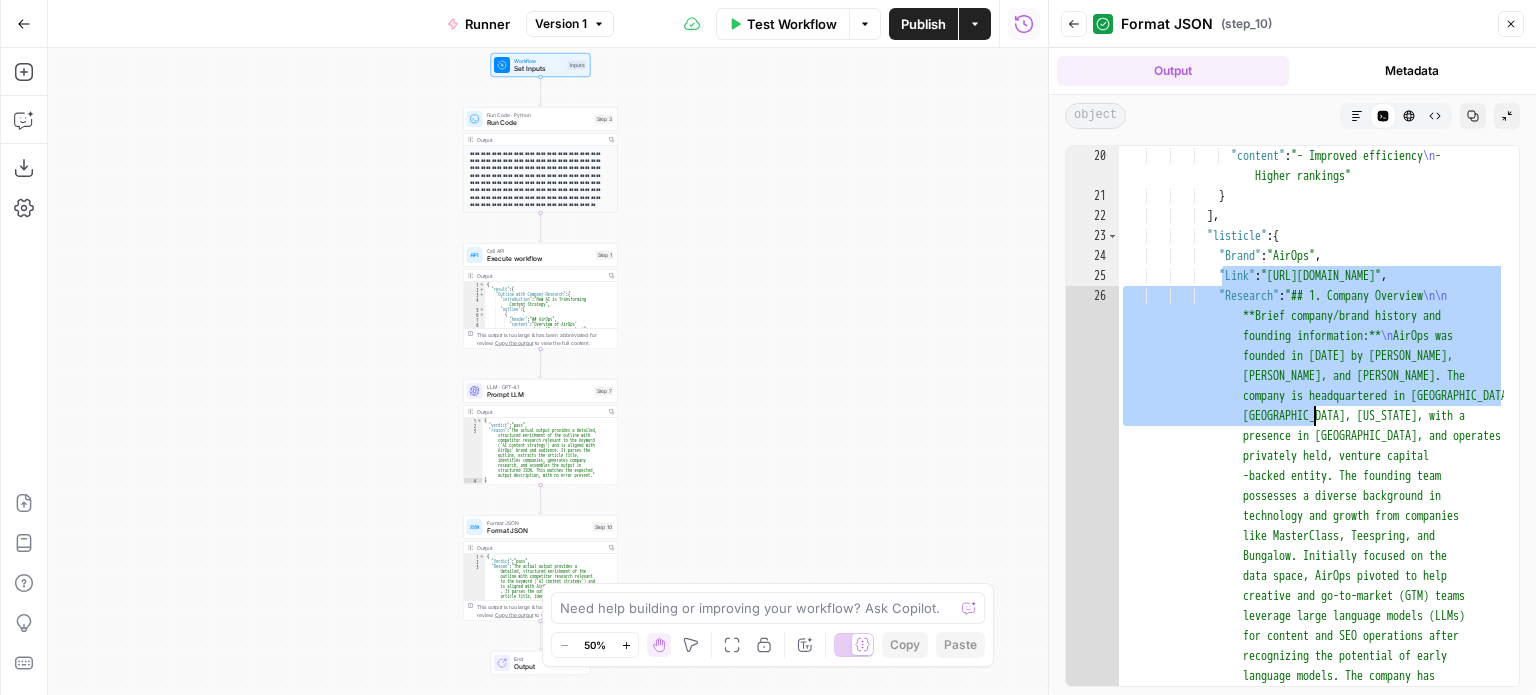 click on ""content" :  "- Improved efficiency \n -                         Higher rankings"                     }                   ] ,                   "listicle" :  {                     "Brand" :  "AirOps" ,                     "Link" :  "[URL][DOMAIN_NAME]" ,                     "Research" :  "## 1. Company Overview \n\n                      **Brief company/brand history and                       founding information:** \n AirOps was                       founded in [DATE] by [PERSON_NAME],                       [PERSON_NAME], and [PERSON_NAME]. The                       company is headquartered in [GEOGRAPHIC_DATA], [US_STATE], with a                       presence in [GEOGRAPHIC_DATA], and operates as a                       privately held, venture capital                      . \n\n" at bounding box center [1311, 416] 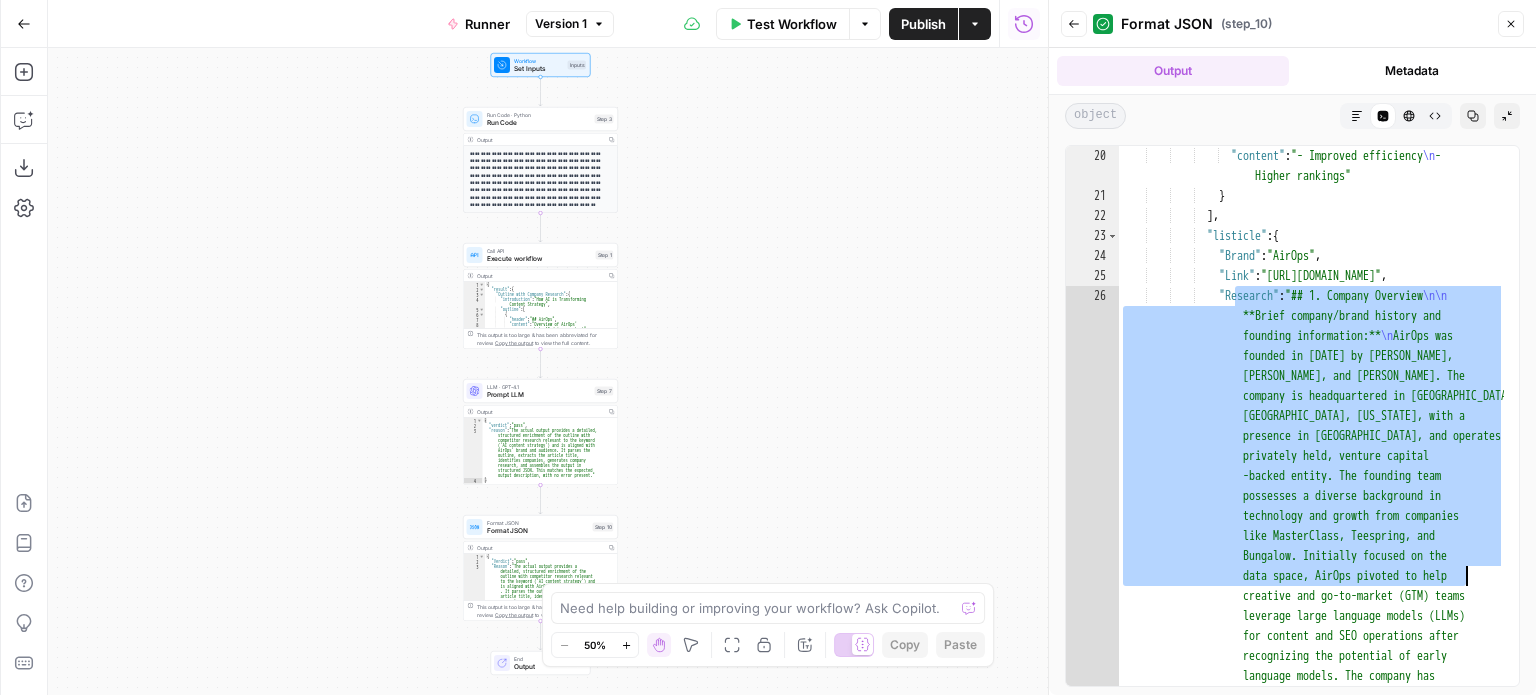 drag, startPoint x: 1235, startPoint y: 299, endPoint x: 1464, endPoint y: 576, distance: 359.40228 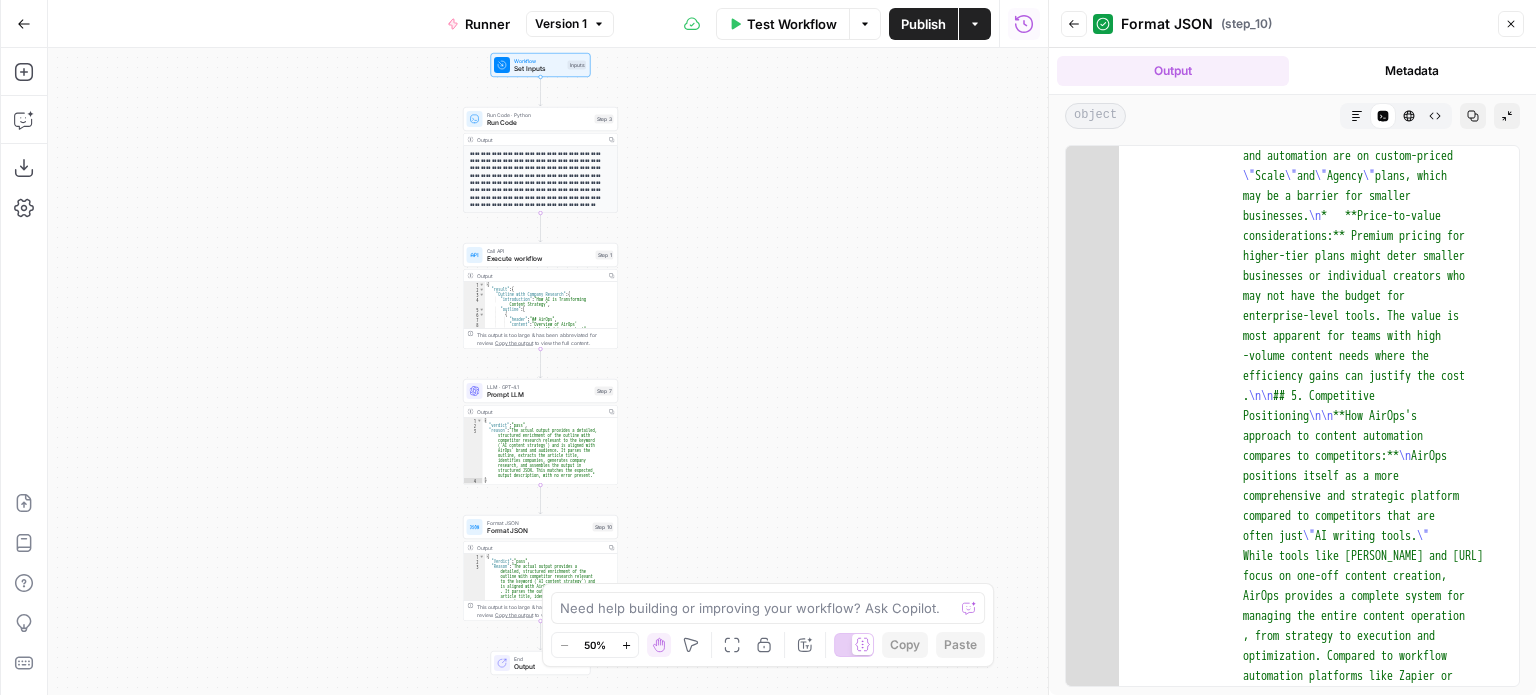 scroll, scrollTop: 7020, scrollLeft: 0, axis: vertical 